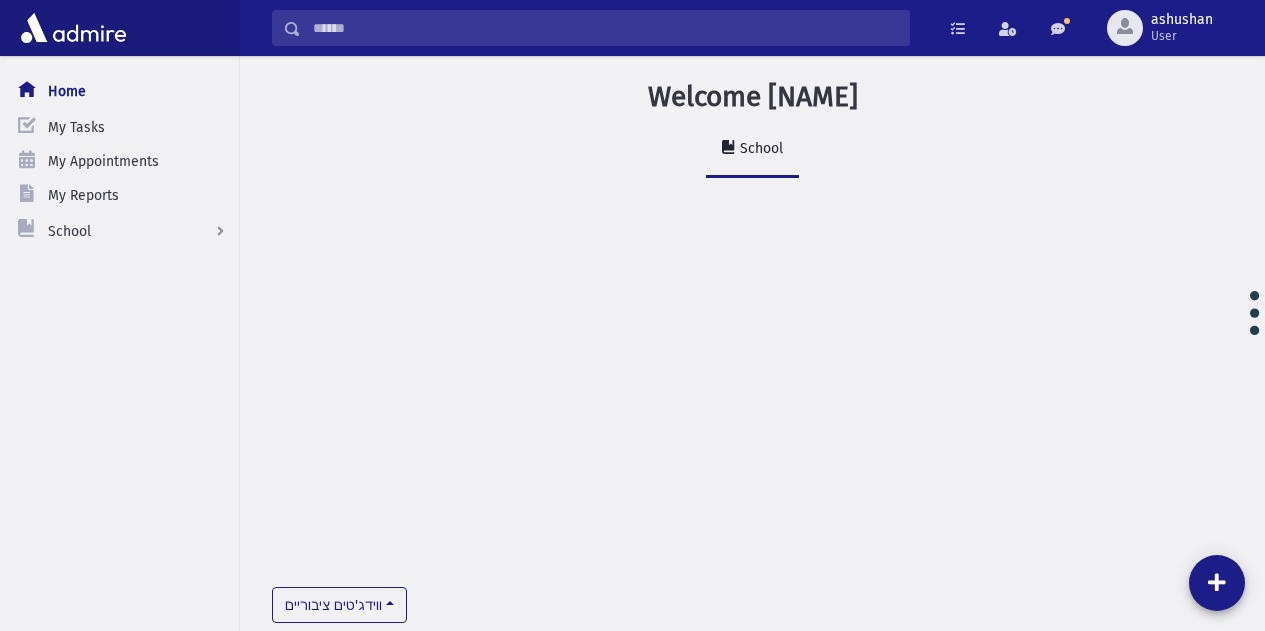 scroll, scrollTop: 0, scrollLeft: 0, axis: both 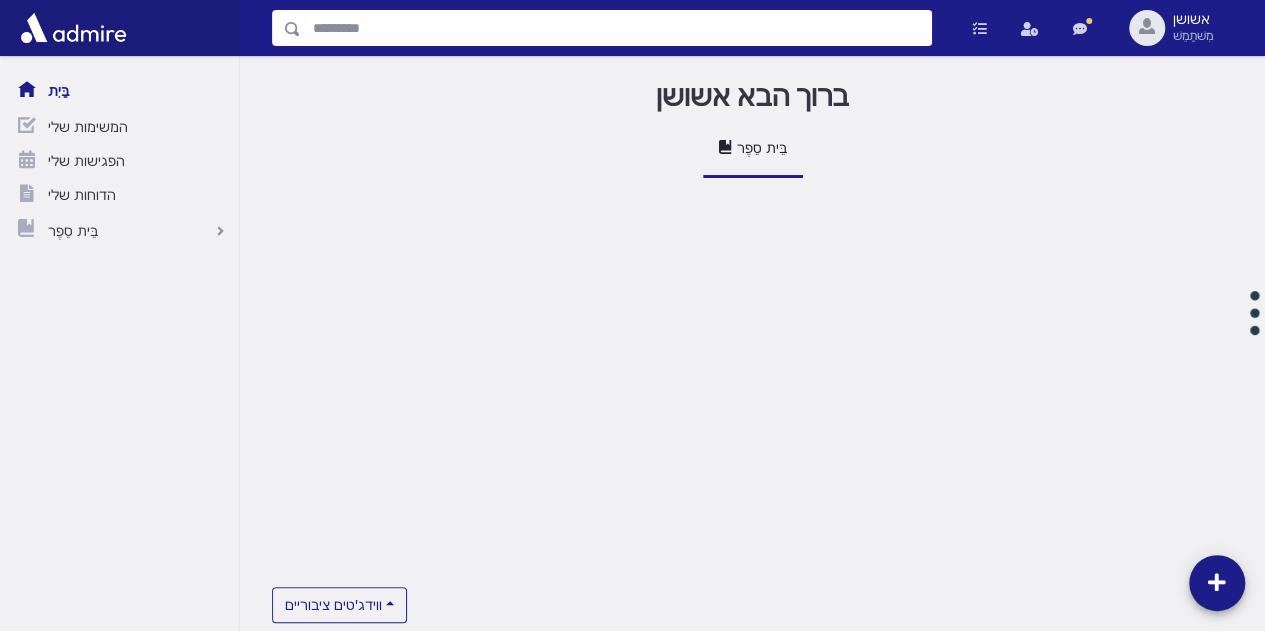 click at bounding box center (616, 28) 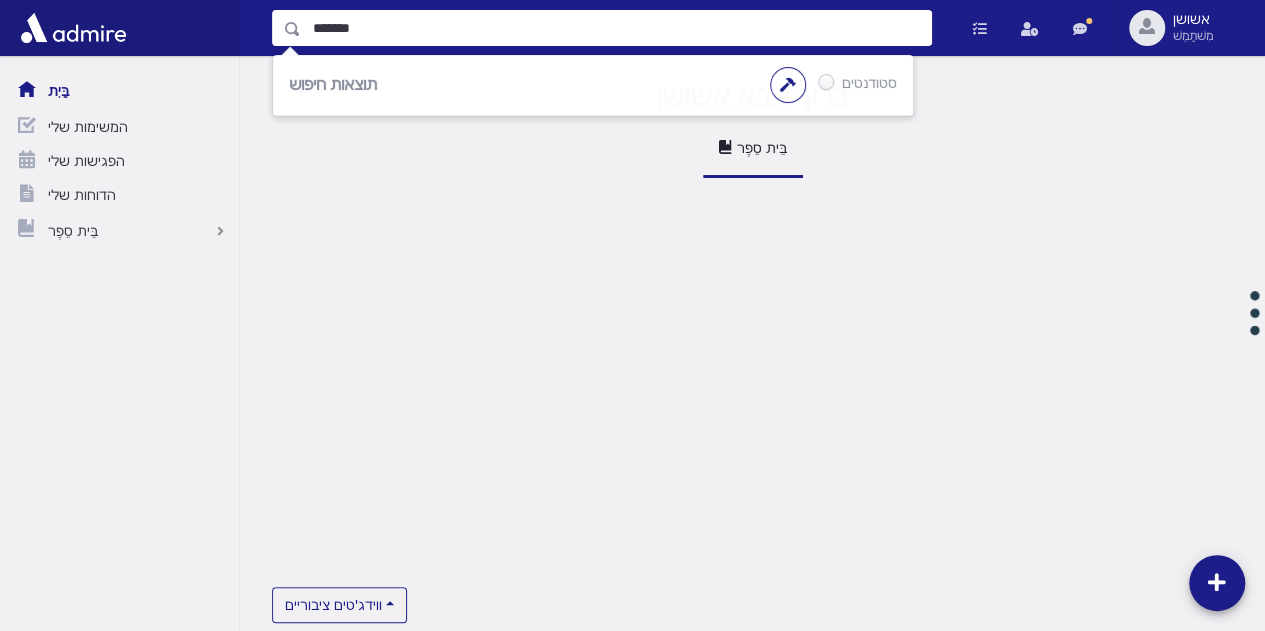 type on "*******" 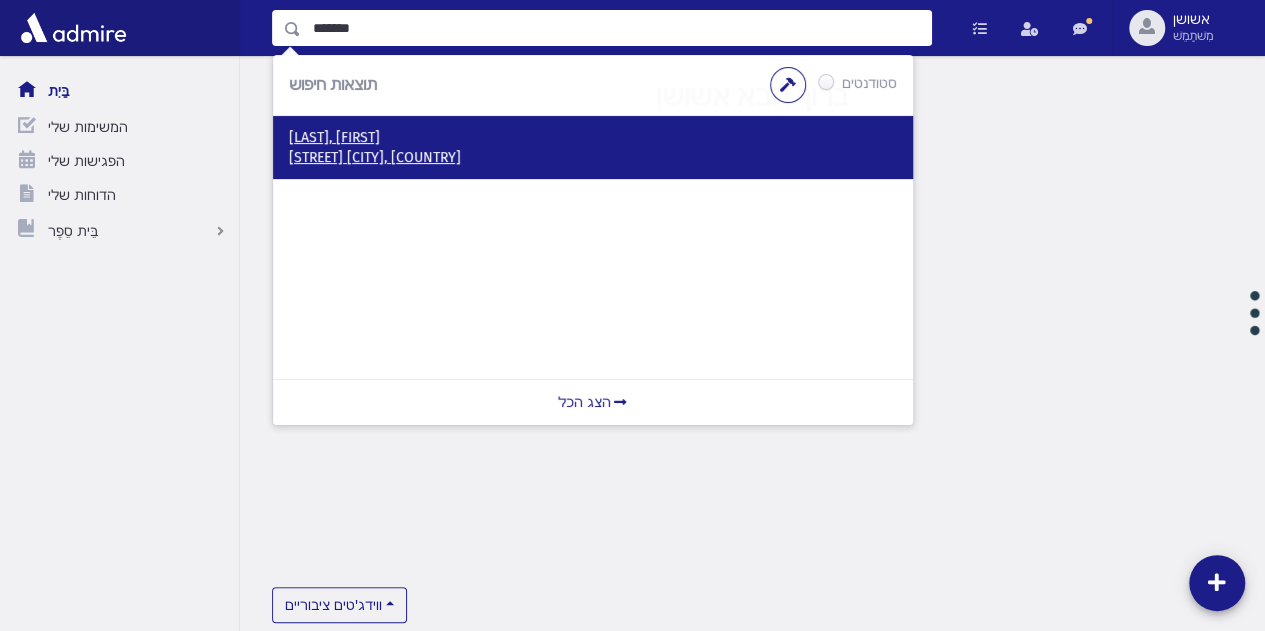 click on "איצקוביץ, חיים" at bounding box center [334, 137] 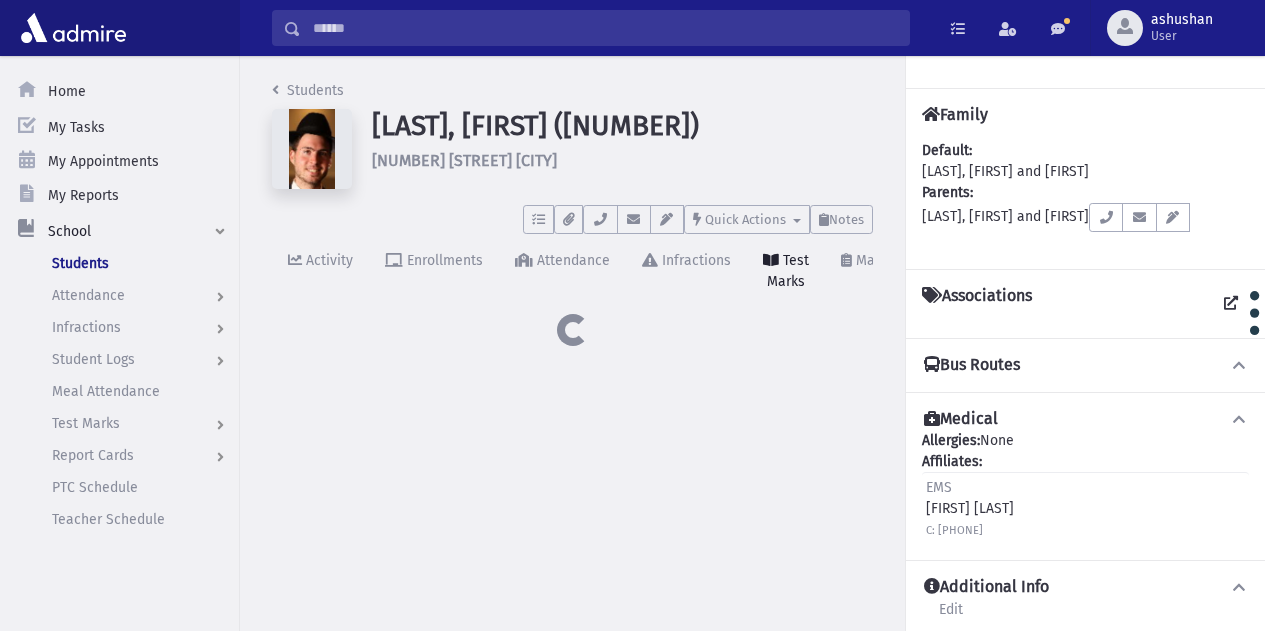 scroll, scrollTop: 0, scrollLeft: 0, axis: both 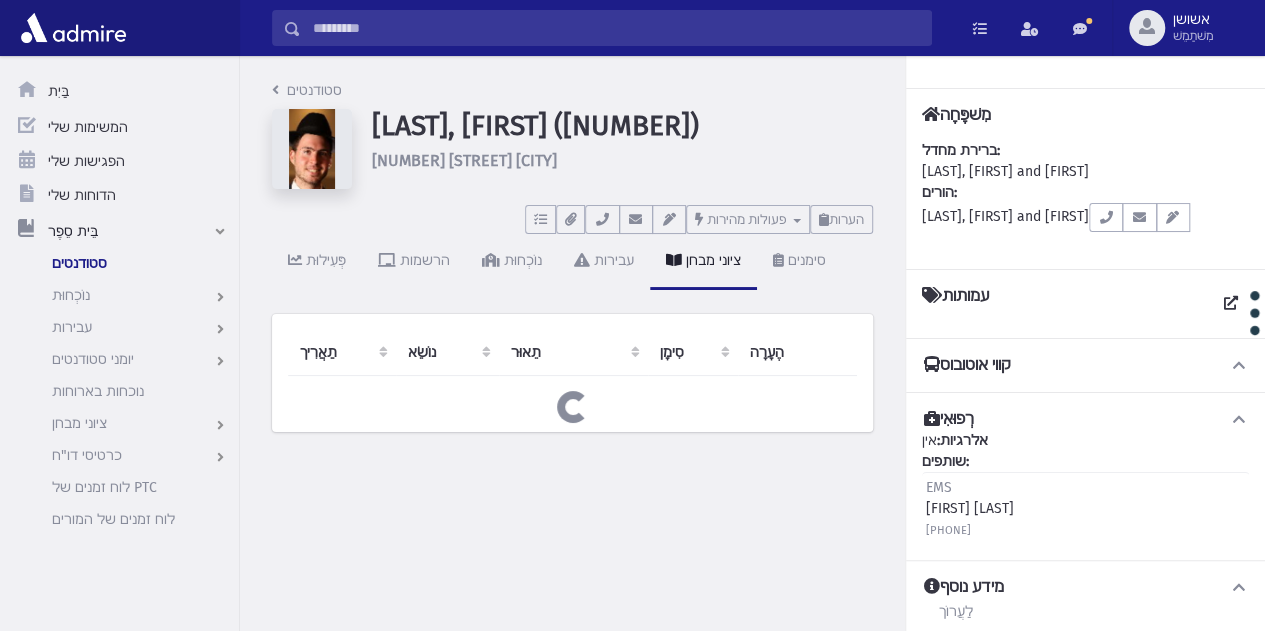 click on "מטלות
אין משימות פתוחות
הצג רשימה
מסמכים
אין מסמכים
הצג רשימה
בחר כתובת דוא"ל" at bounding box center (572, 215) 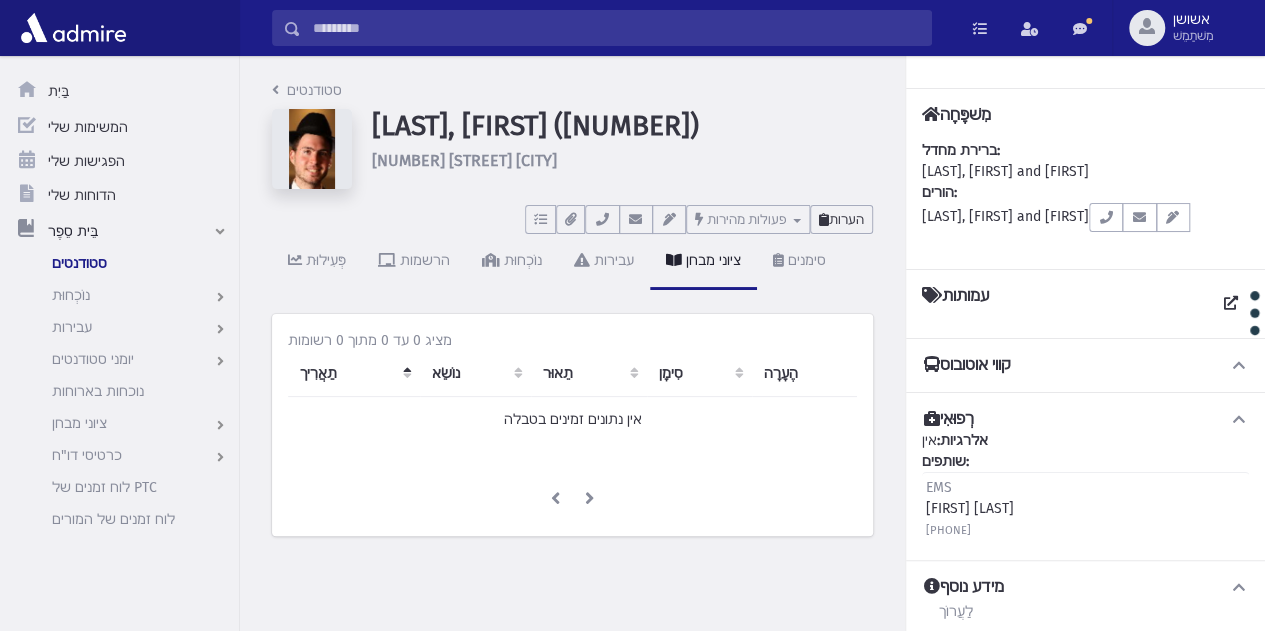 click on "הערות" at bounding box center [841, 219] 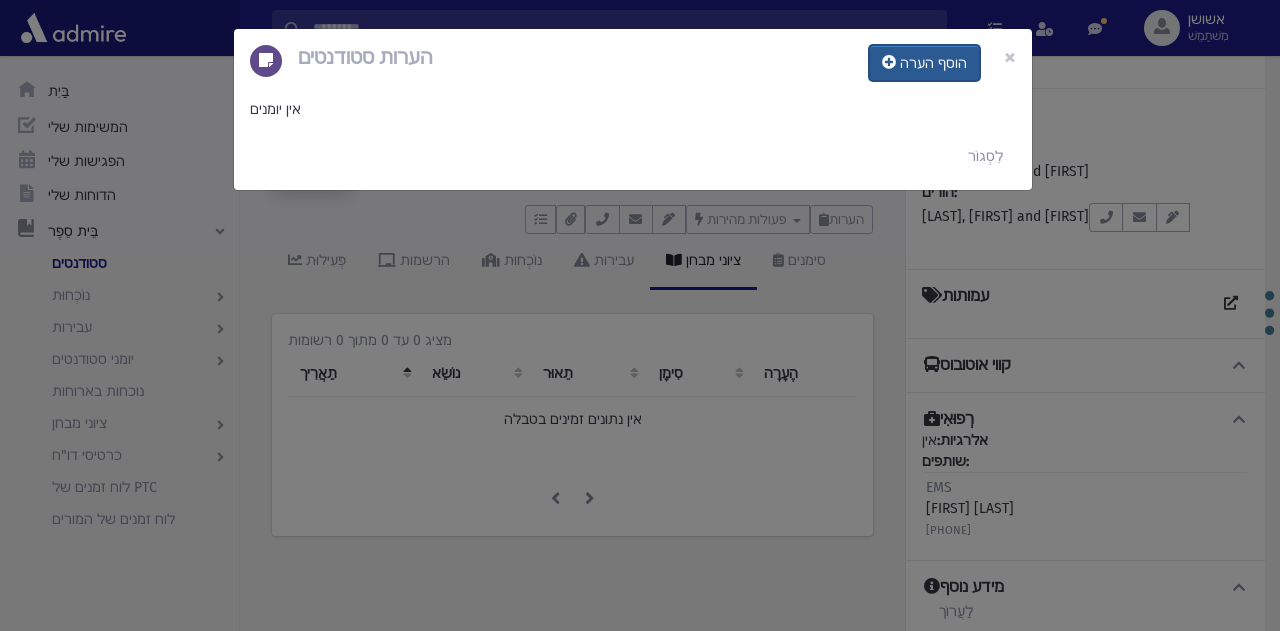 click on "הוסף הערה" at bounding box center (933, 63) 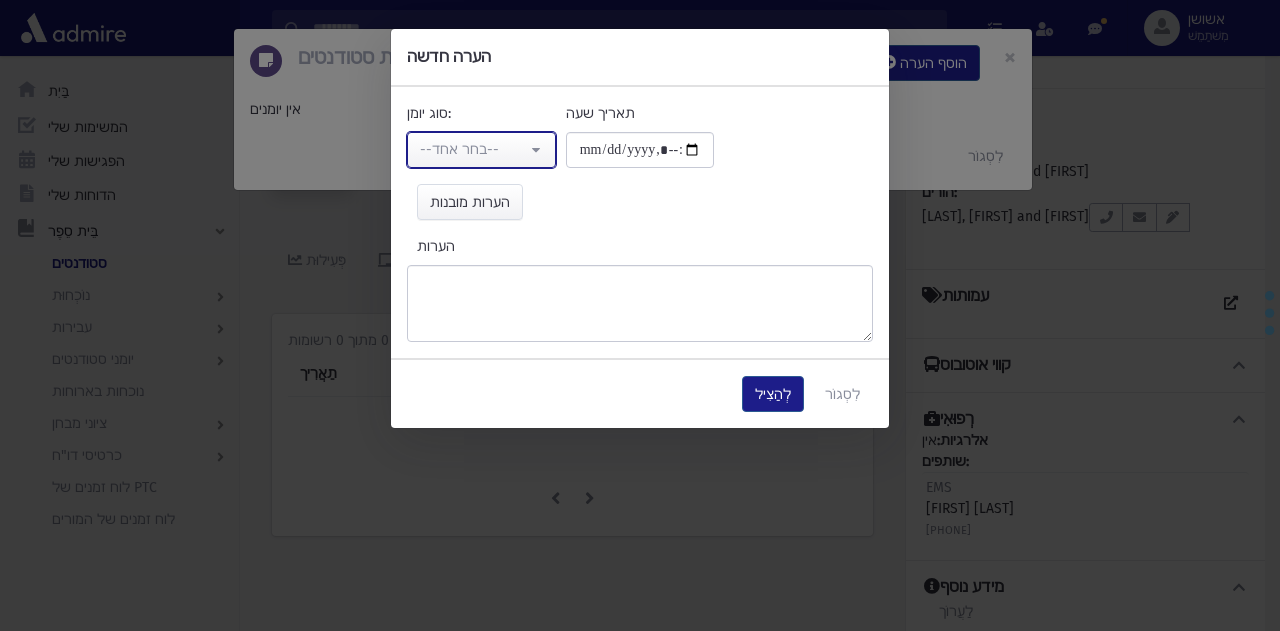 click on "--בחר אחד--" at bounding box center [481, 150] 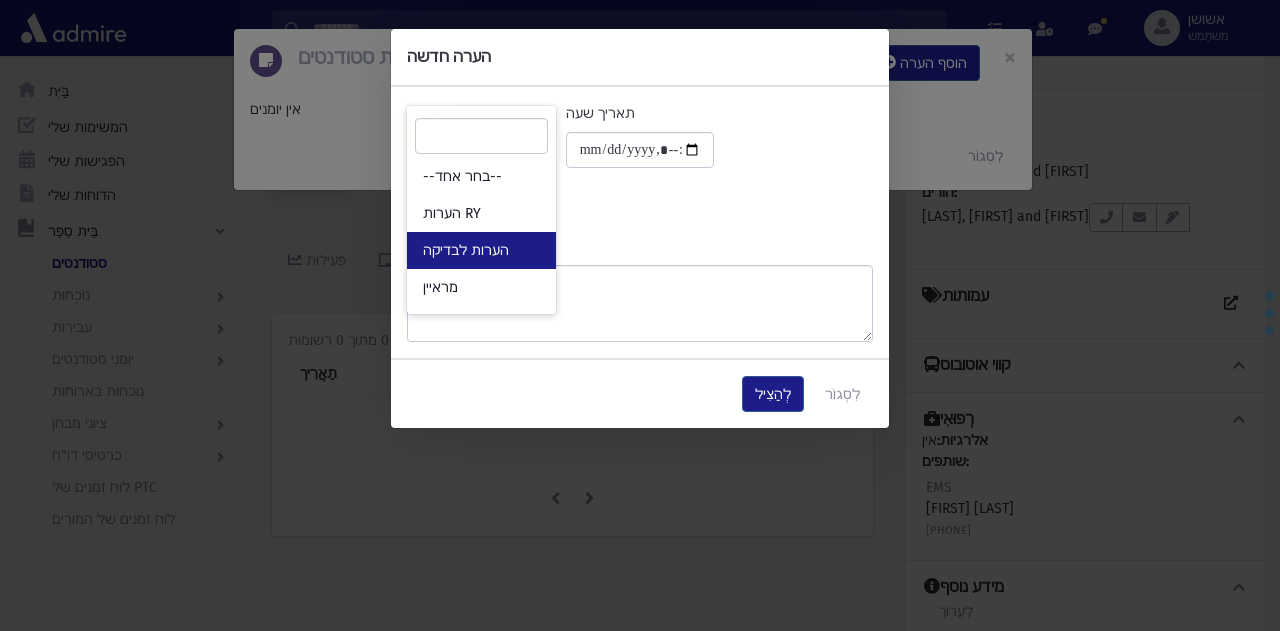 click on "הערות לבדיקה" at bounding box center [481, 250] 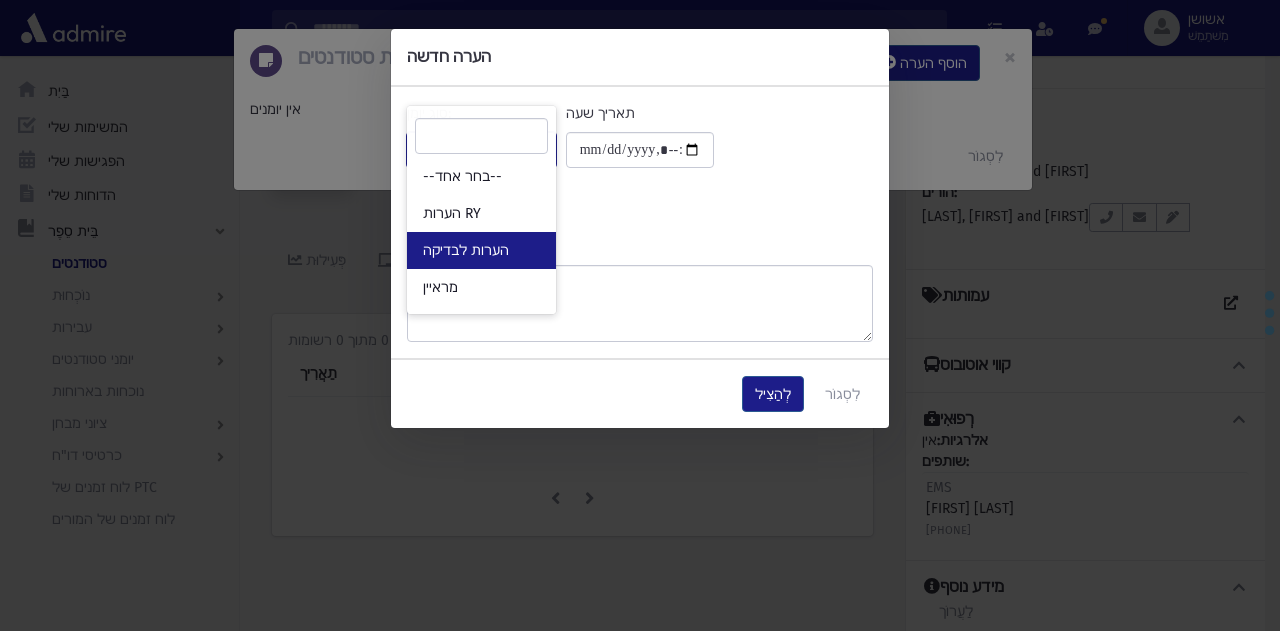 select on "*" 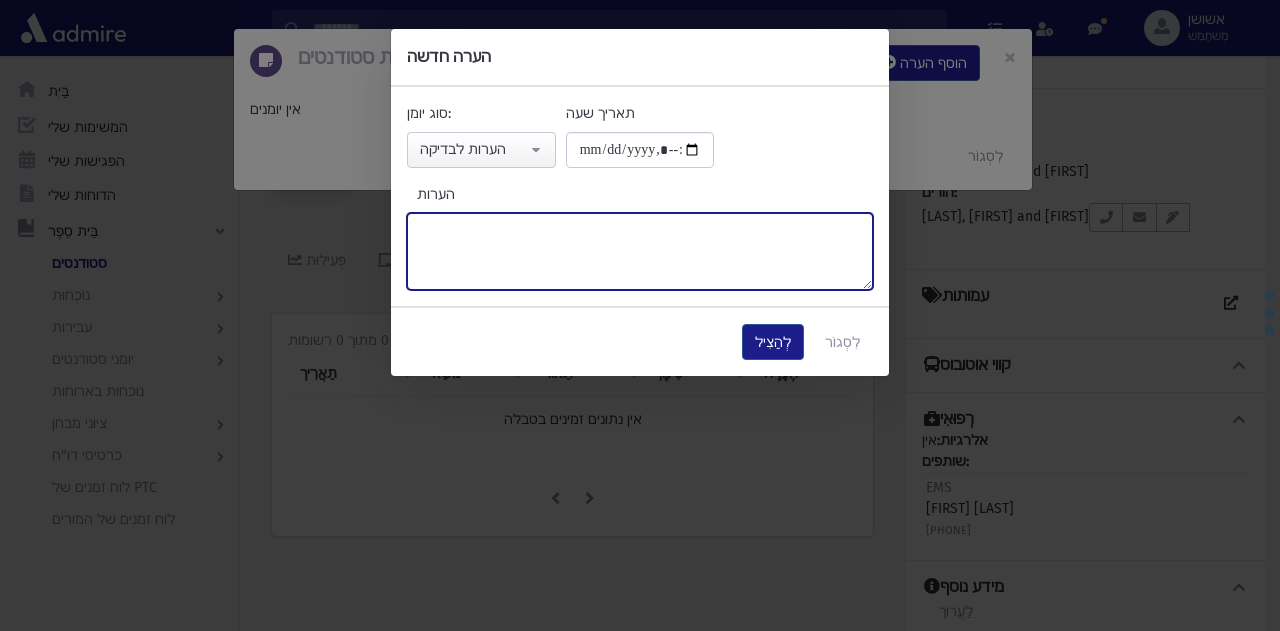 click on "הערות" at bounding box center [640, 251] 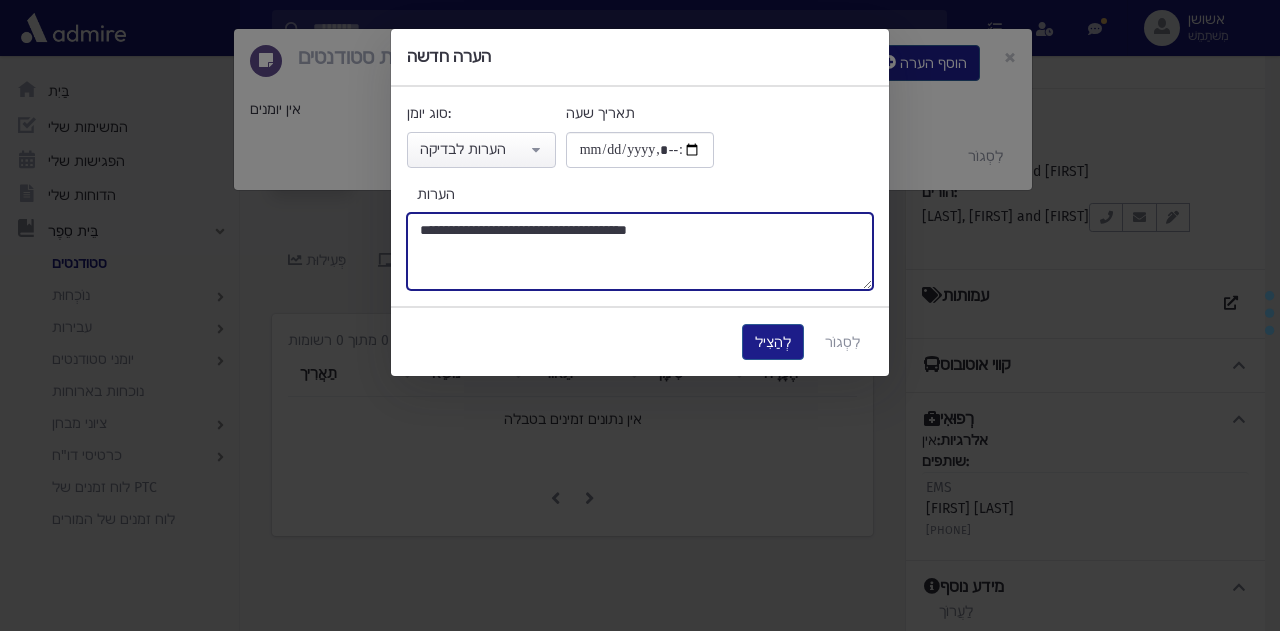 click on "**********" at bounding box center (640, 251) 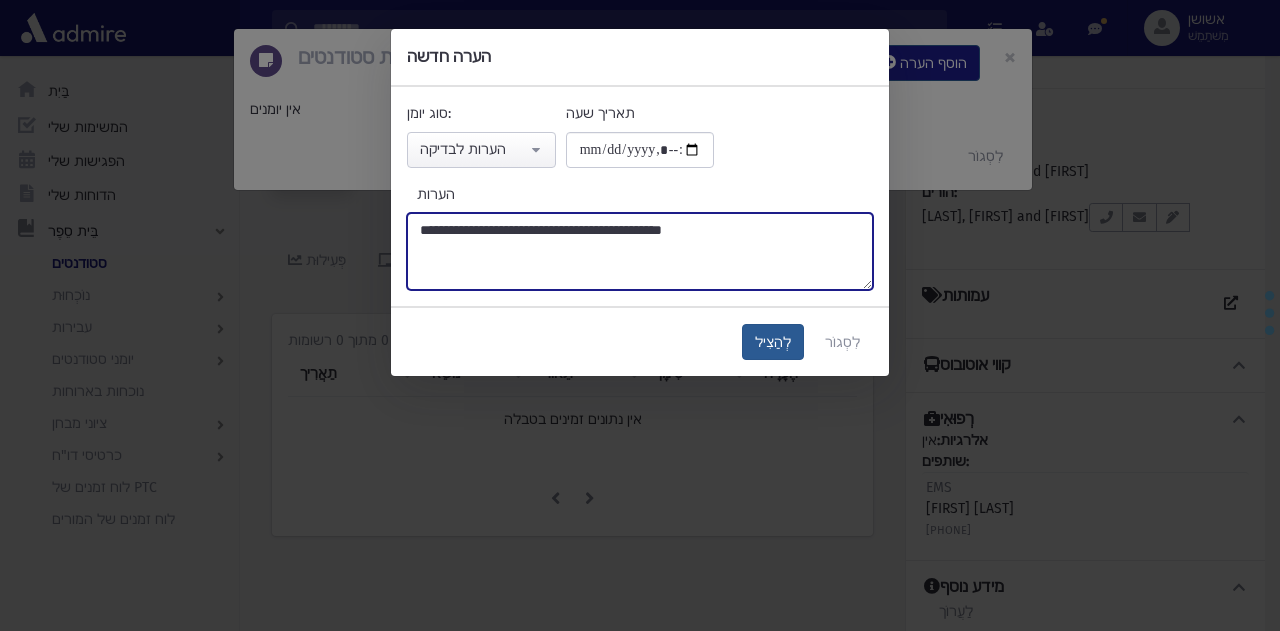 type on "**********" 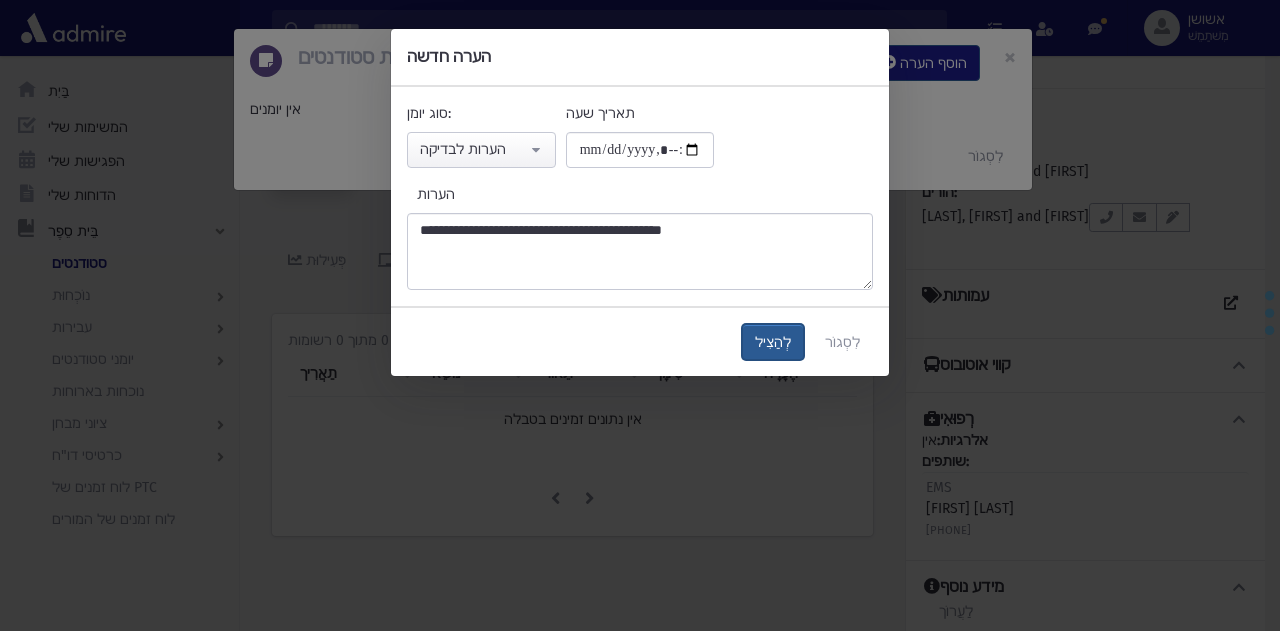 click on "לְהַצִיל" at bounding box center (773, 342) 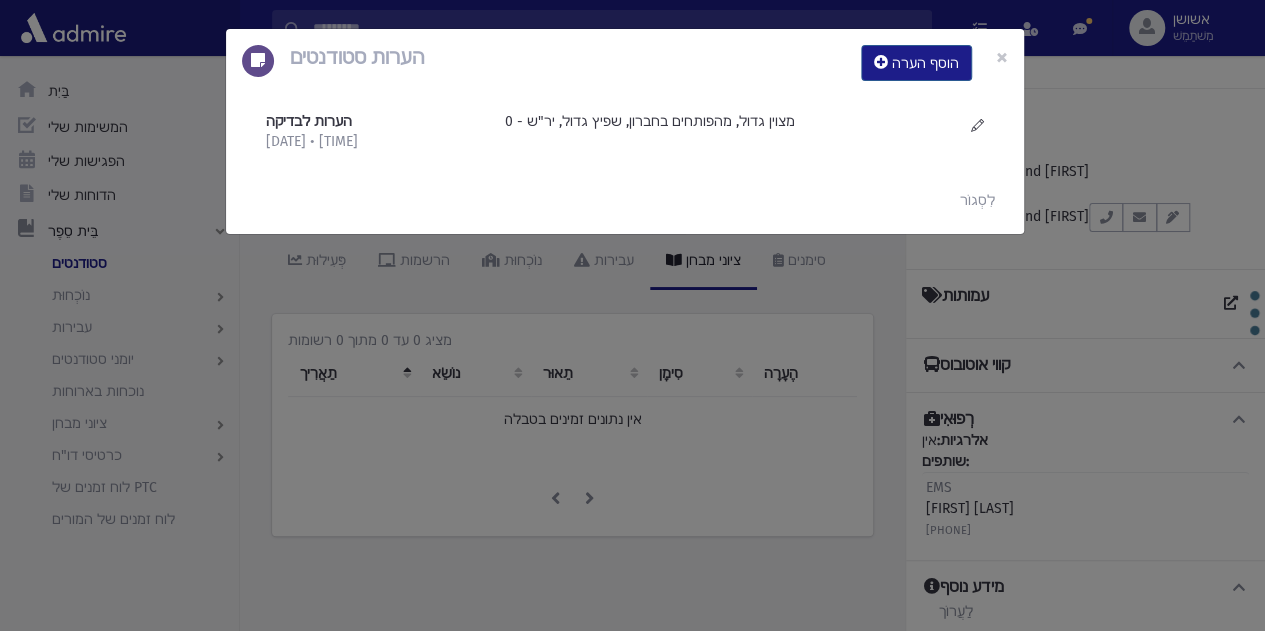 click on "הערות סטודנטים
הוסף הערה
×
הערות לבדיקה
1/8/2025 • 9:02 בבוקר" at bounding box center (632, 315) 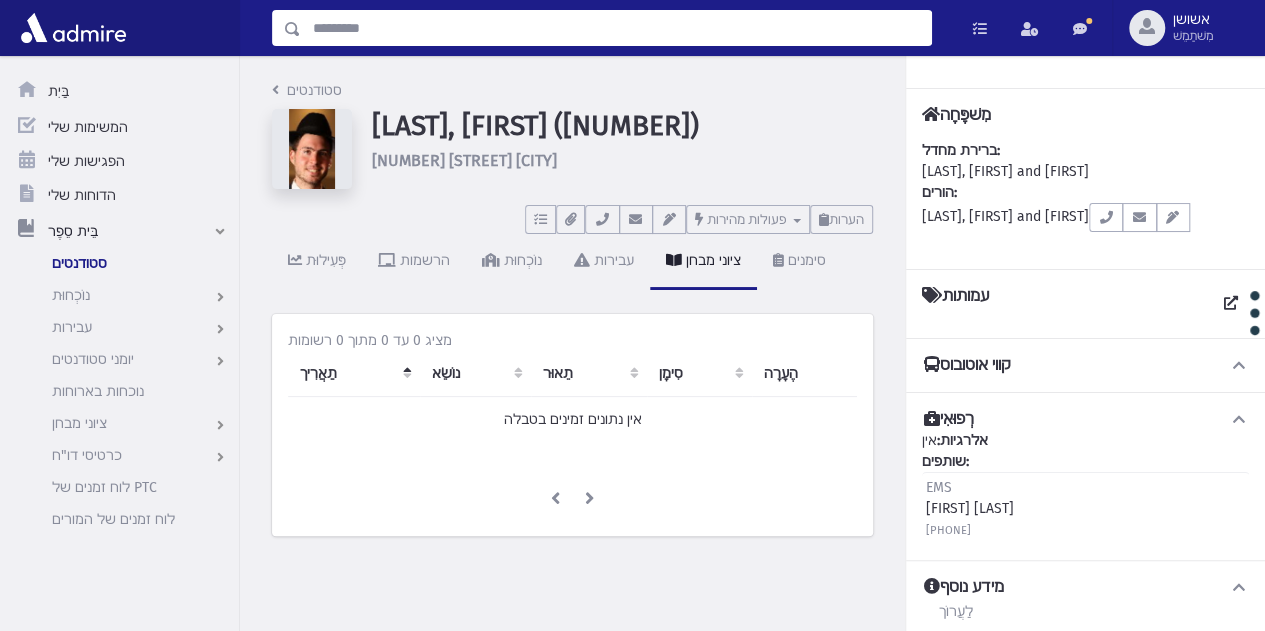 click at bounding box center [616, 28] 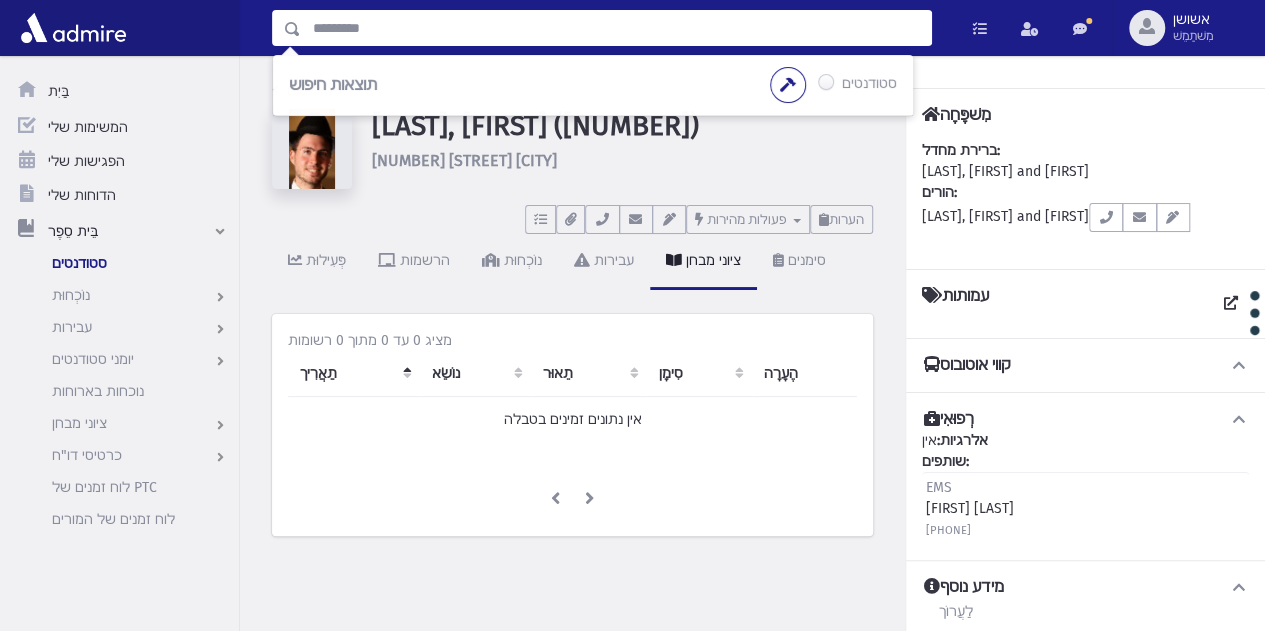 type on "*" 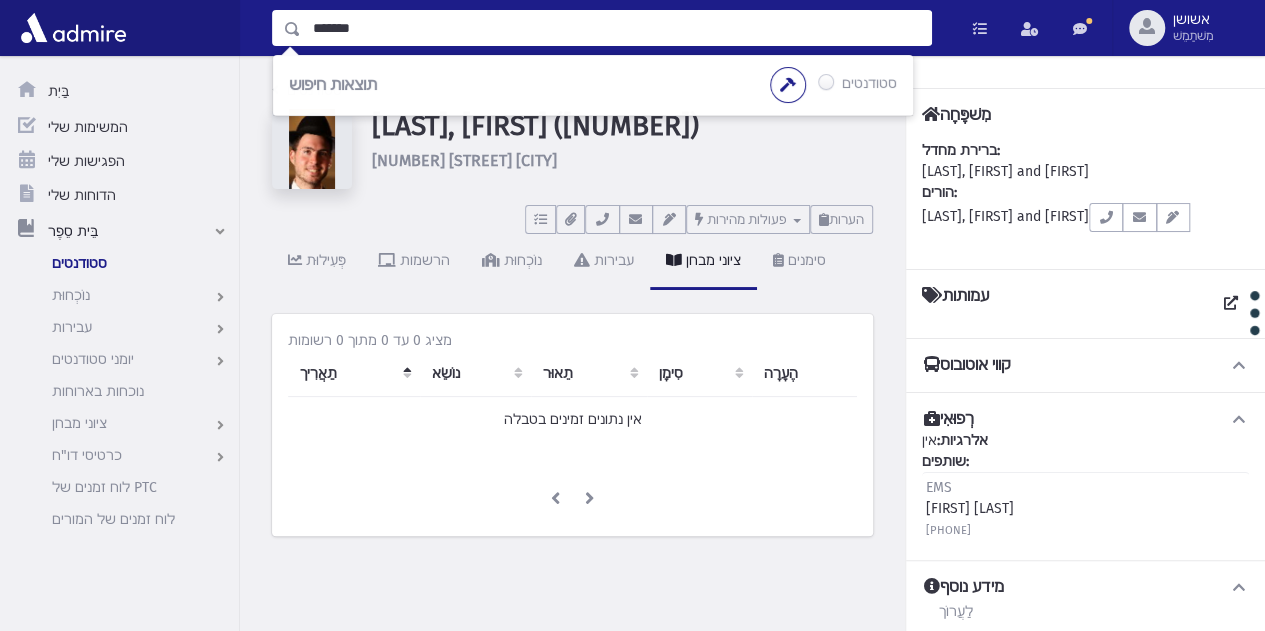 type on "*******" 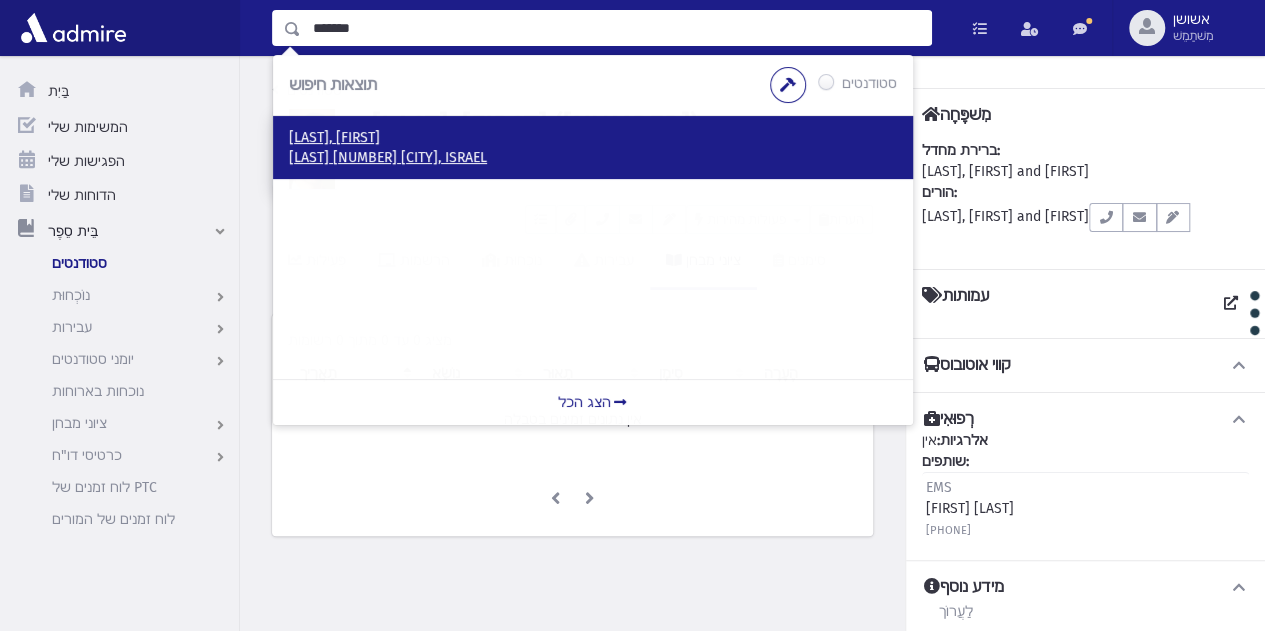 click on "אקר, שמעון" at bounding box center (334, 137) 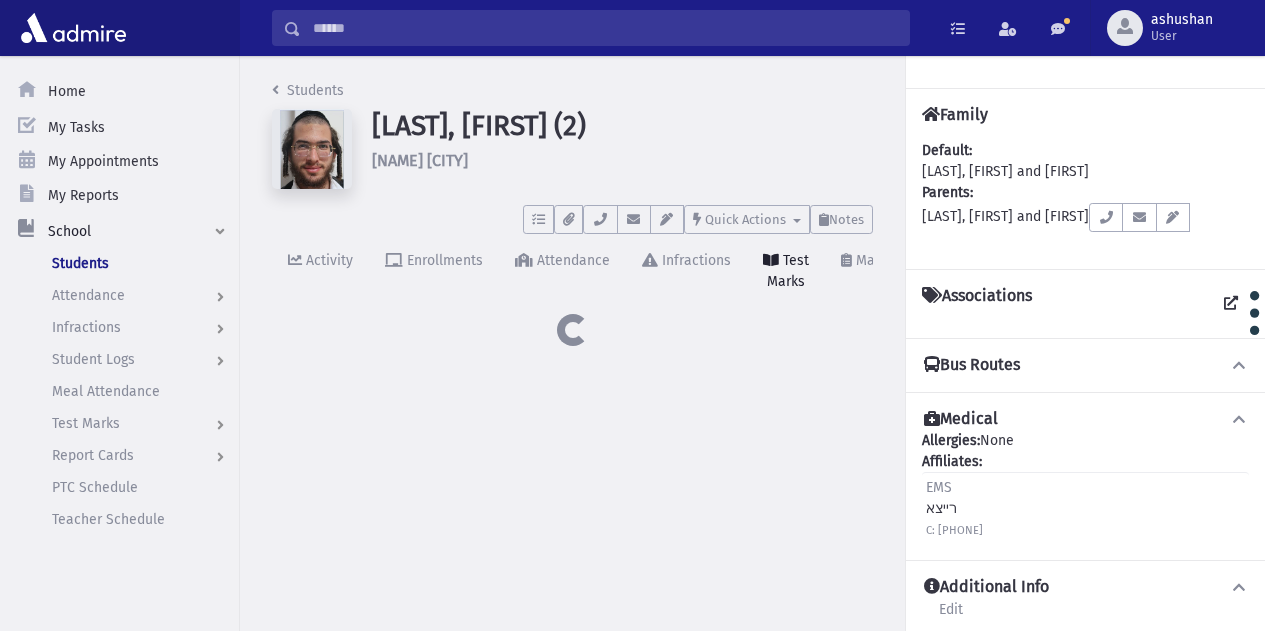 scroll, scrollTop: 0, scrollLeft: 0, axis: both 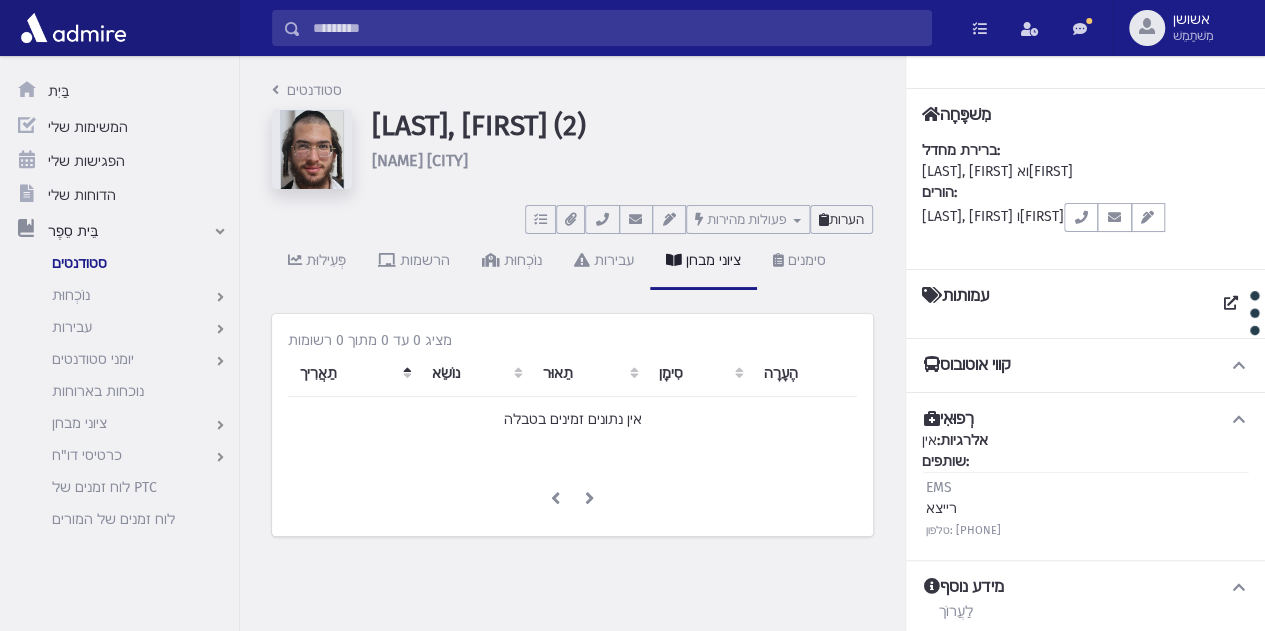 click on "הערות" at bounding box center [846, 219] 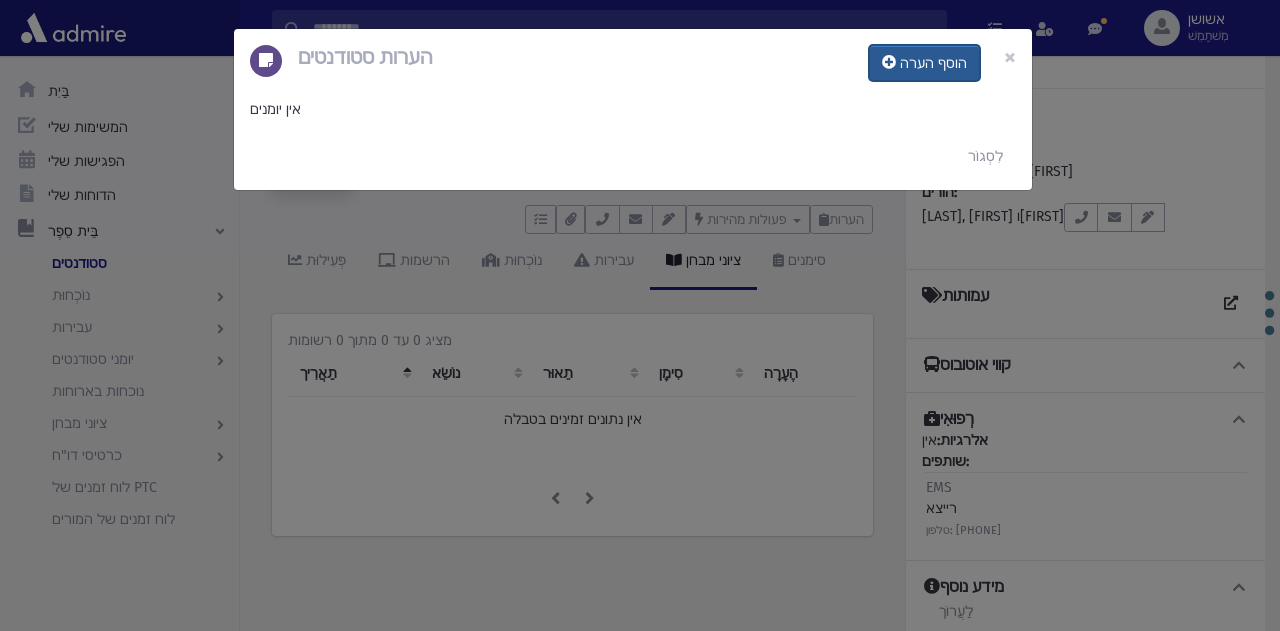 click at bounding box center (889, 62) 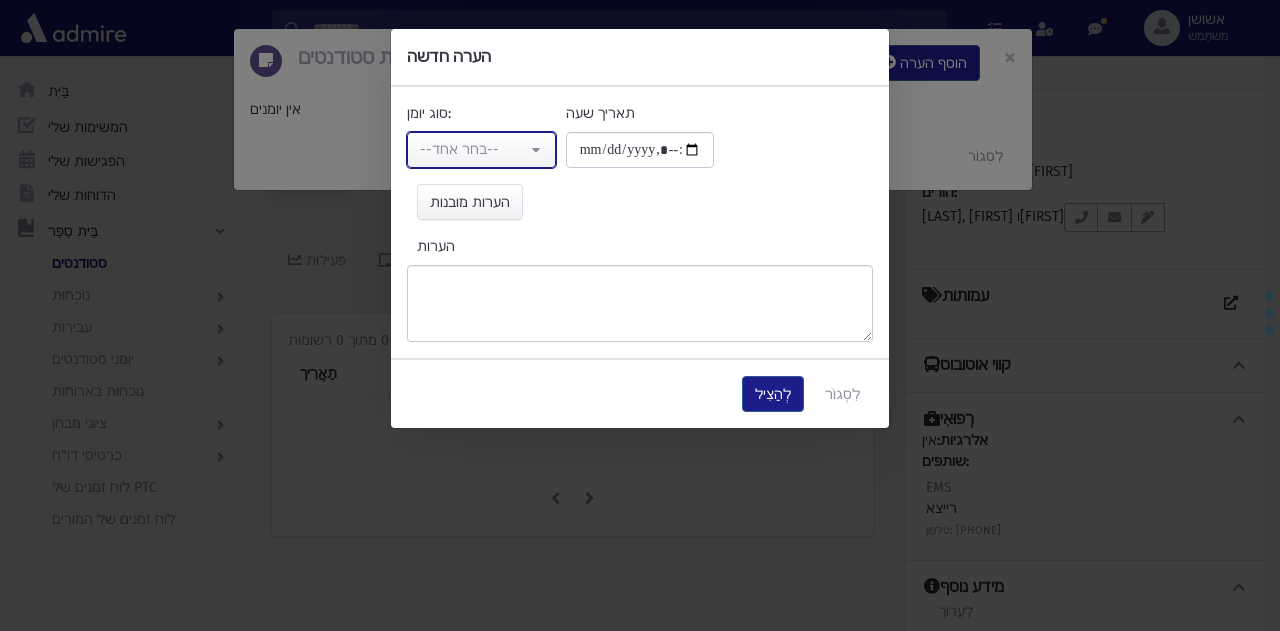click on "--בחר אחד--" at bounding box center [481, 150] 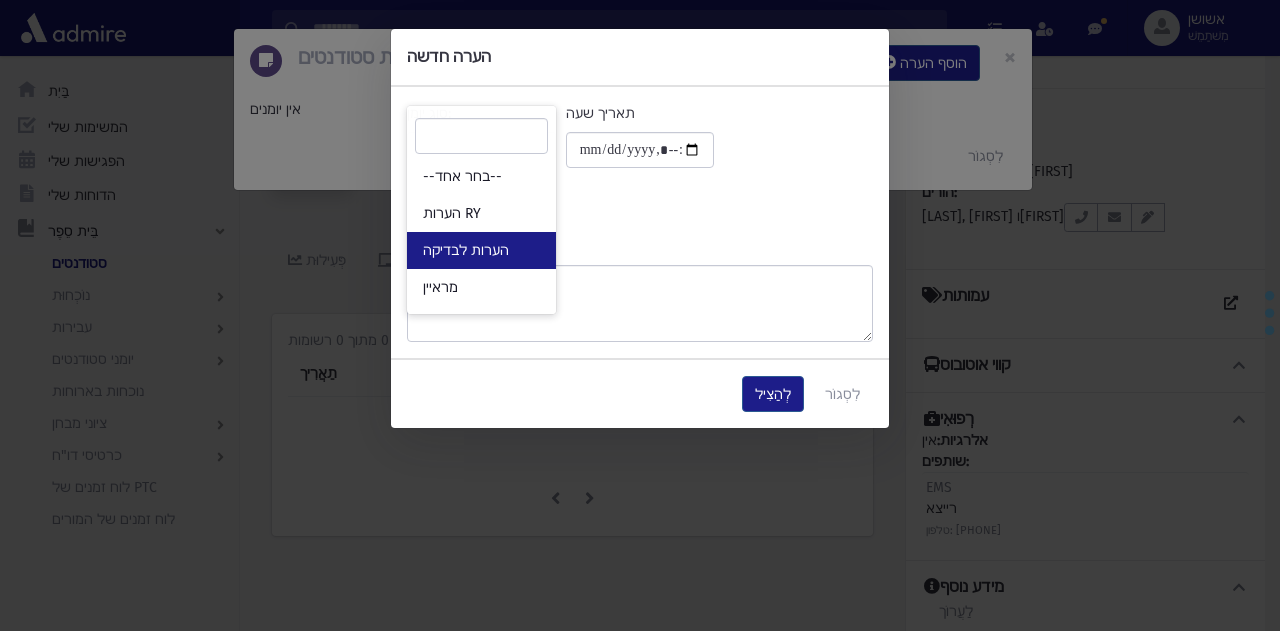 click on "הערות לבדיקה" at bounding box center (466, 250) 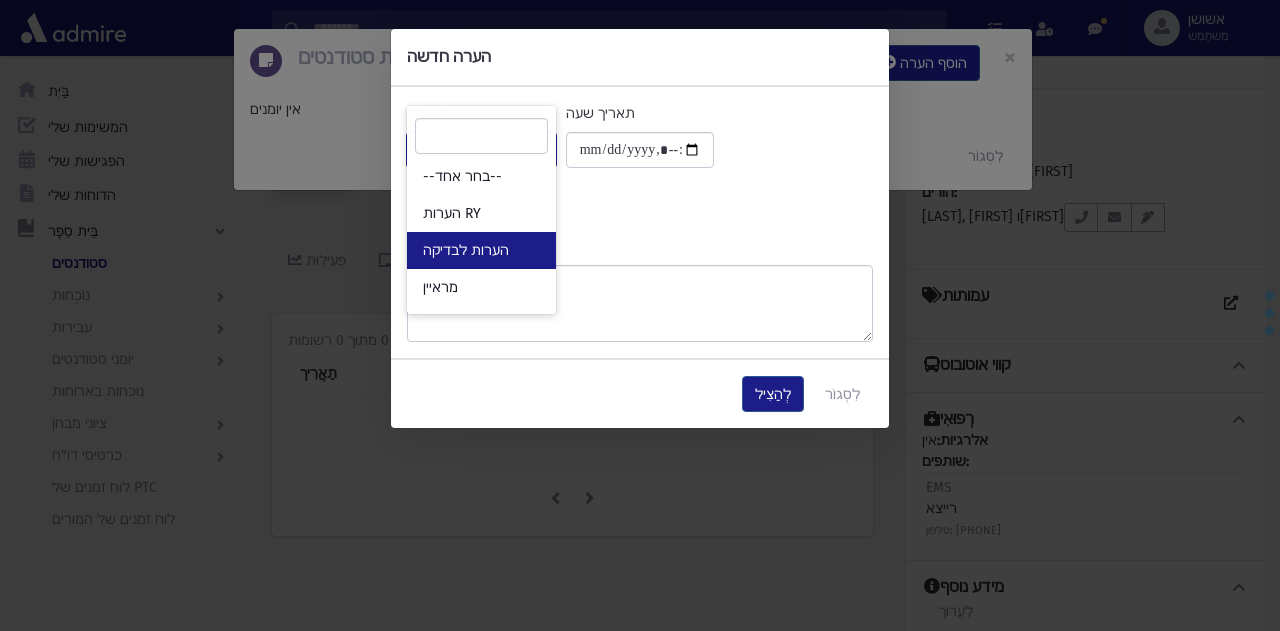 select on "*" 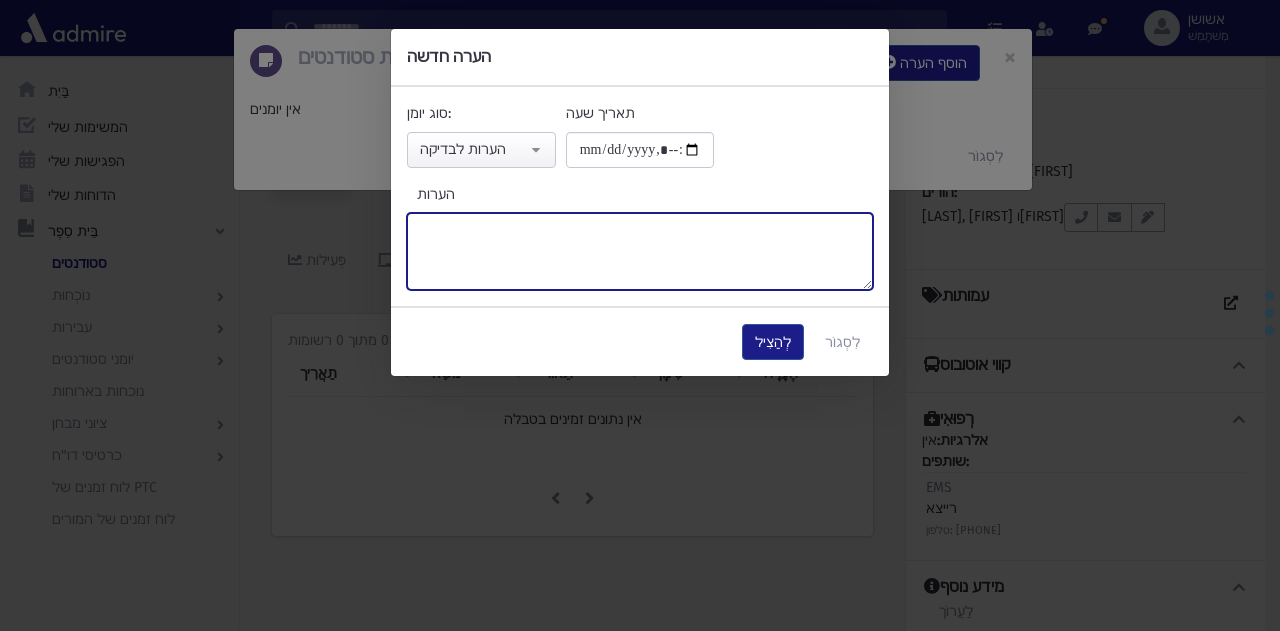 click on "הערות" at bounding box center (640, 251) 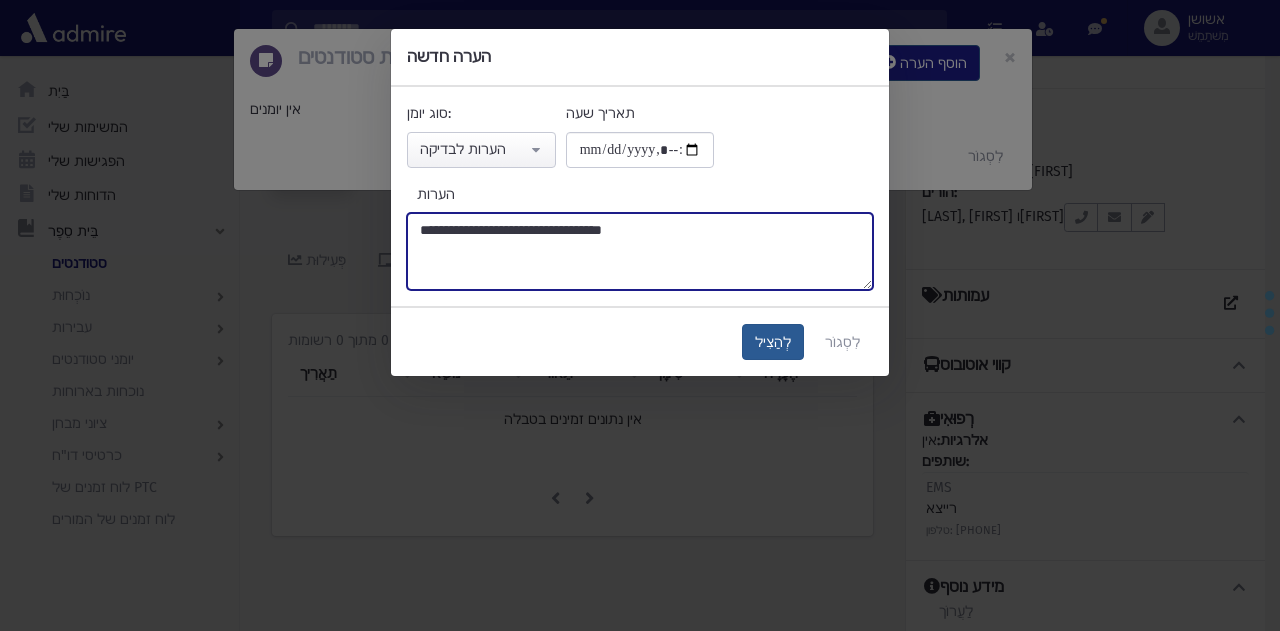 type on "**********" 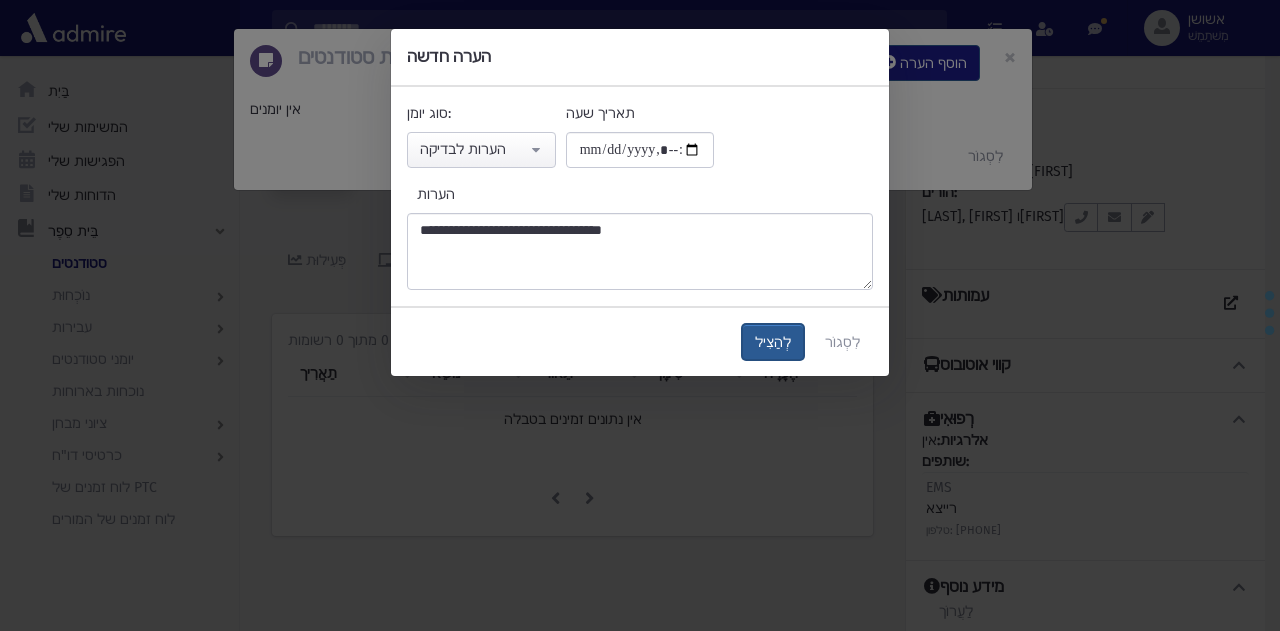 click on "לְהַצִיל" at bounding box center [773, 342] 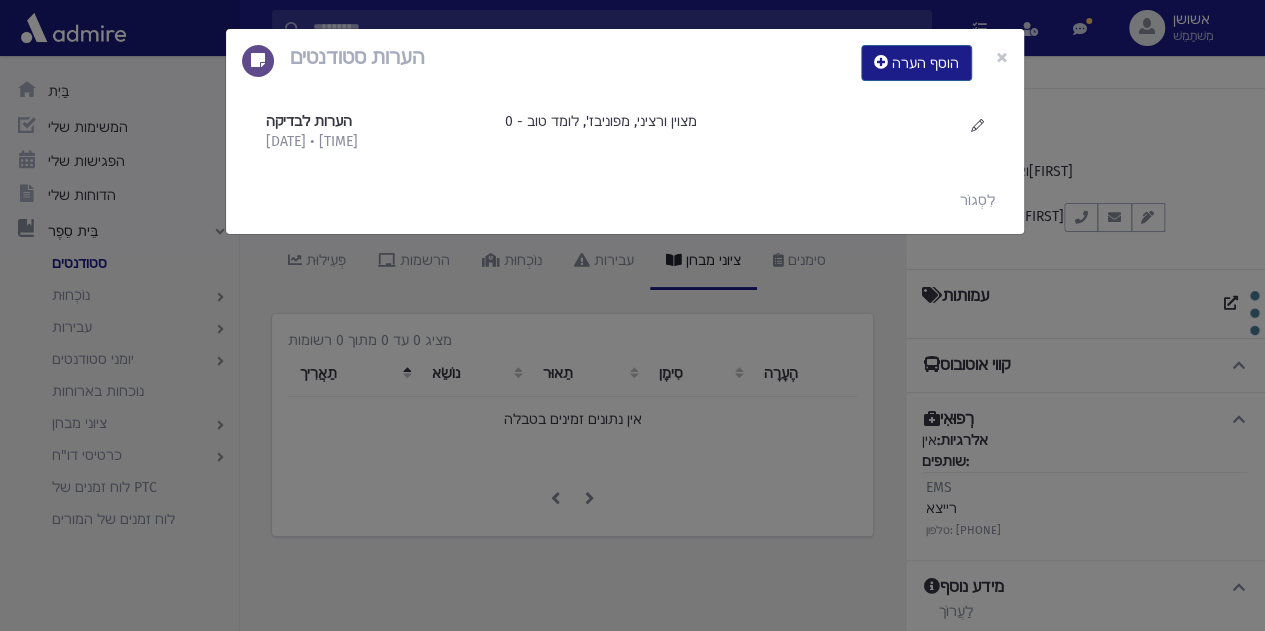 click on "הערות סטודנטים
הוסף הערה
×
הערות לבדיקה
1/8/2025 • 9:04 בבוקר" at bounding box center (632, 315) 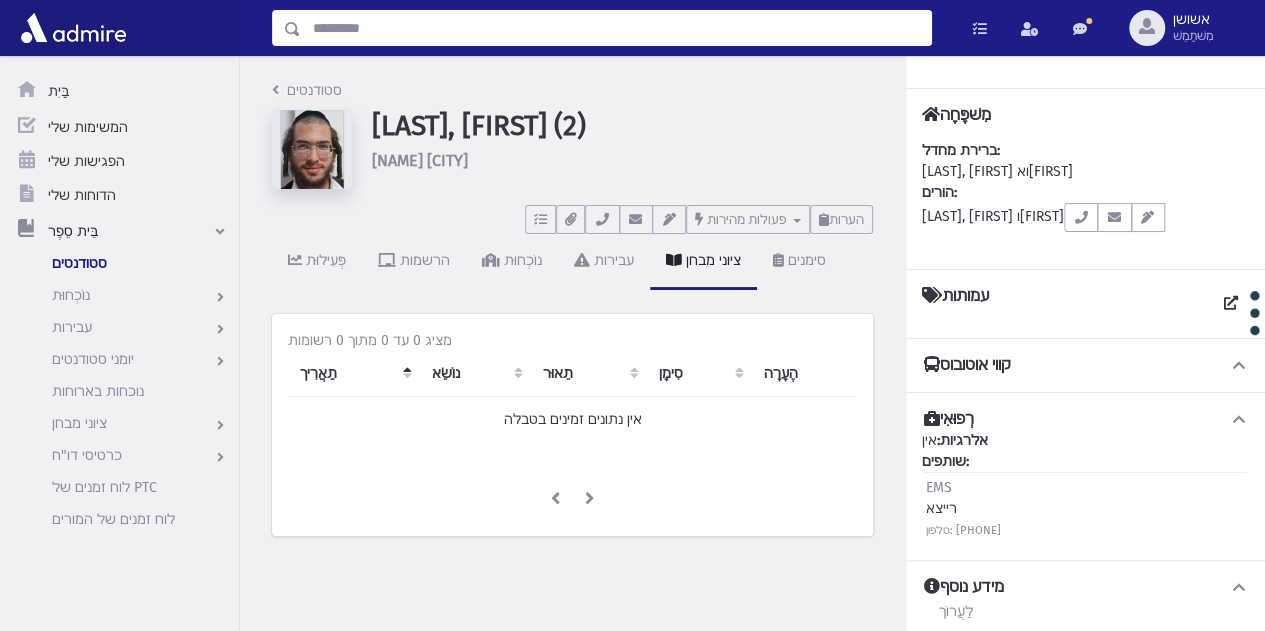 click at bounding box center [616, 28] 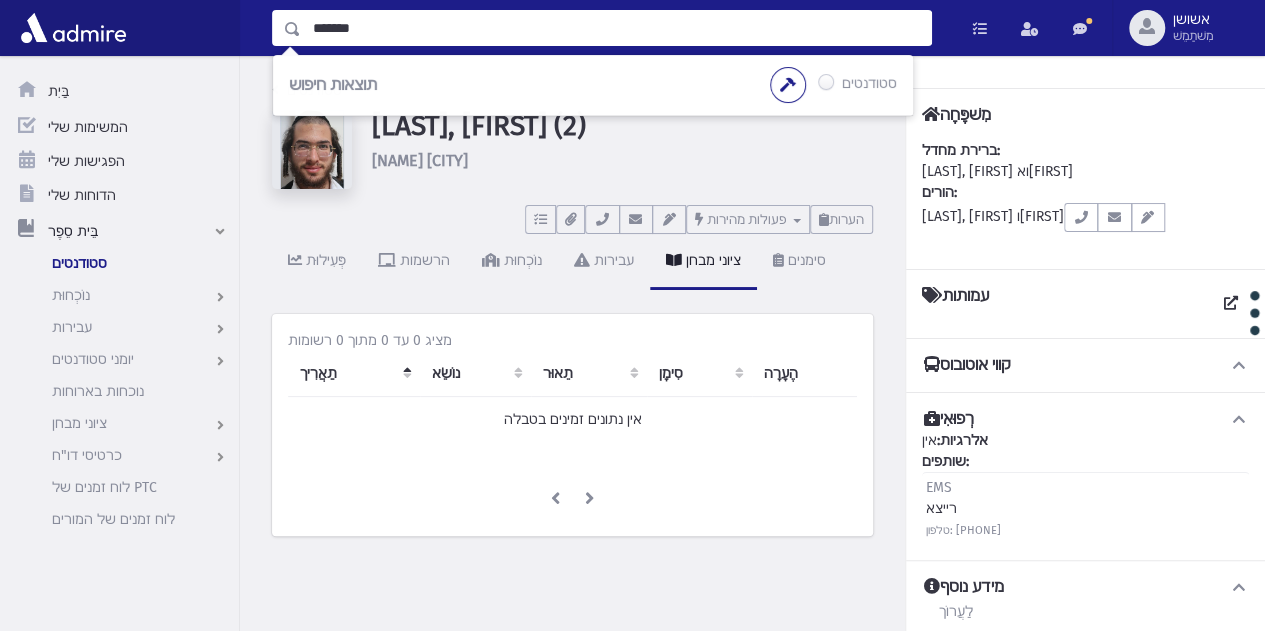 type on "*******" 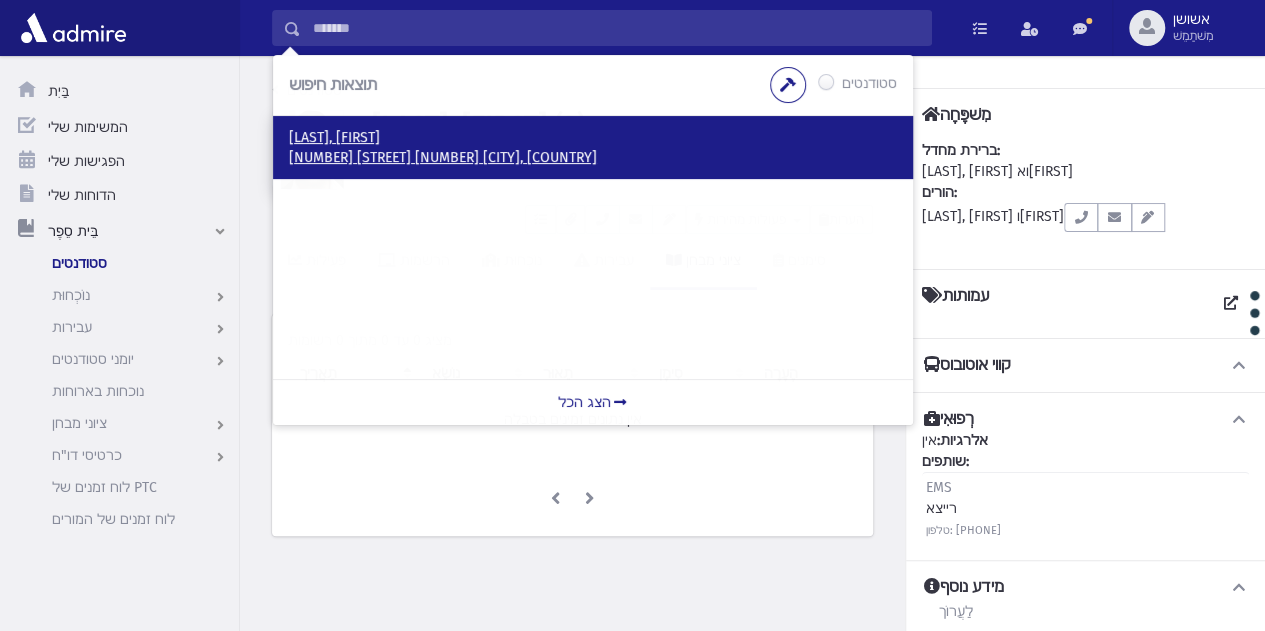 click on "ביתן, אליהו" at bounding box center [334, 137] 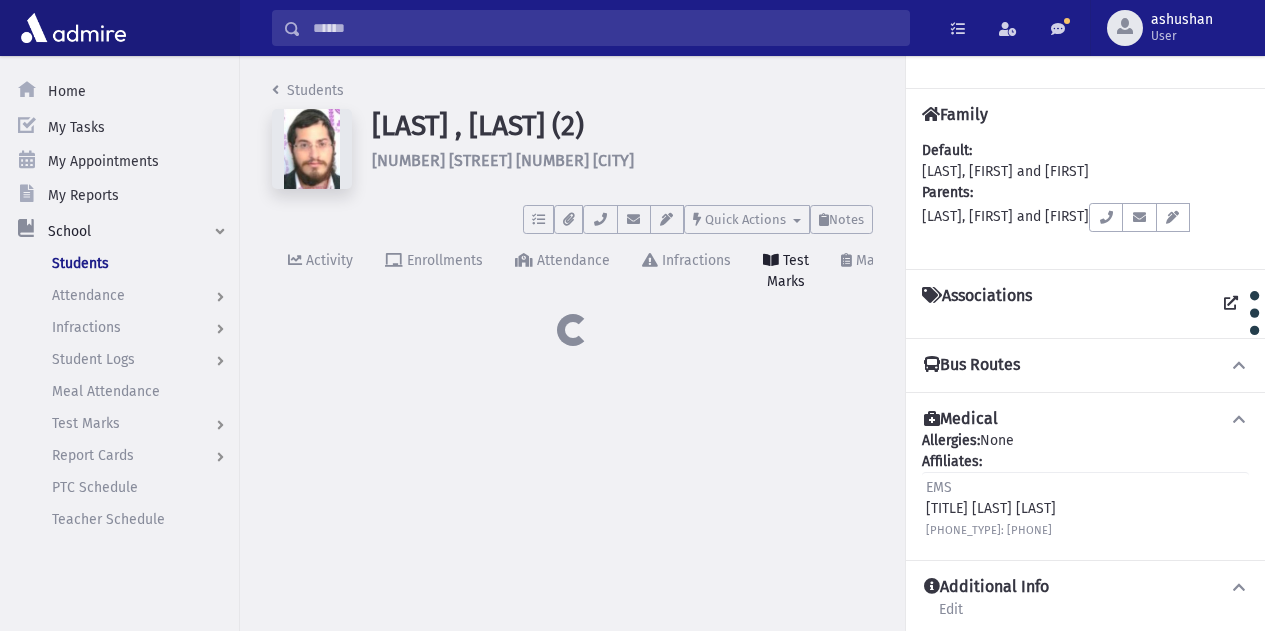 scroll, scrollTop: 0, scrollLeft: 0, axis: both 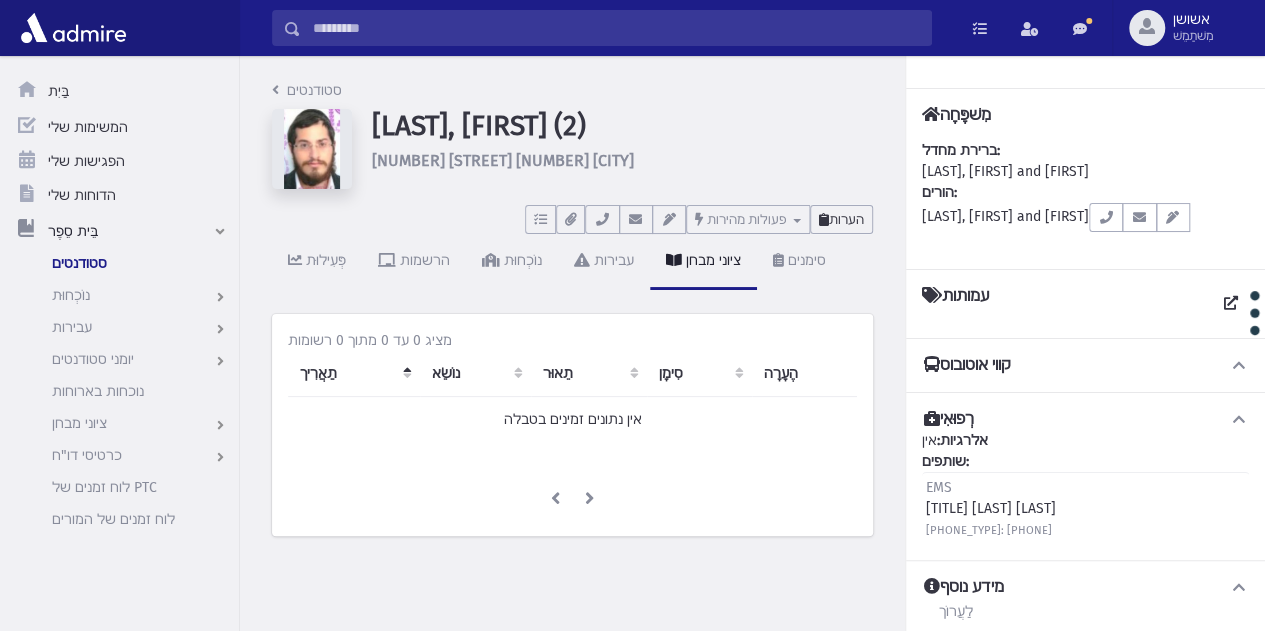 click on "הערות" at bounding box center [846, 219] 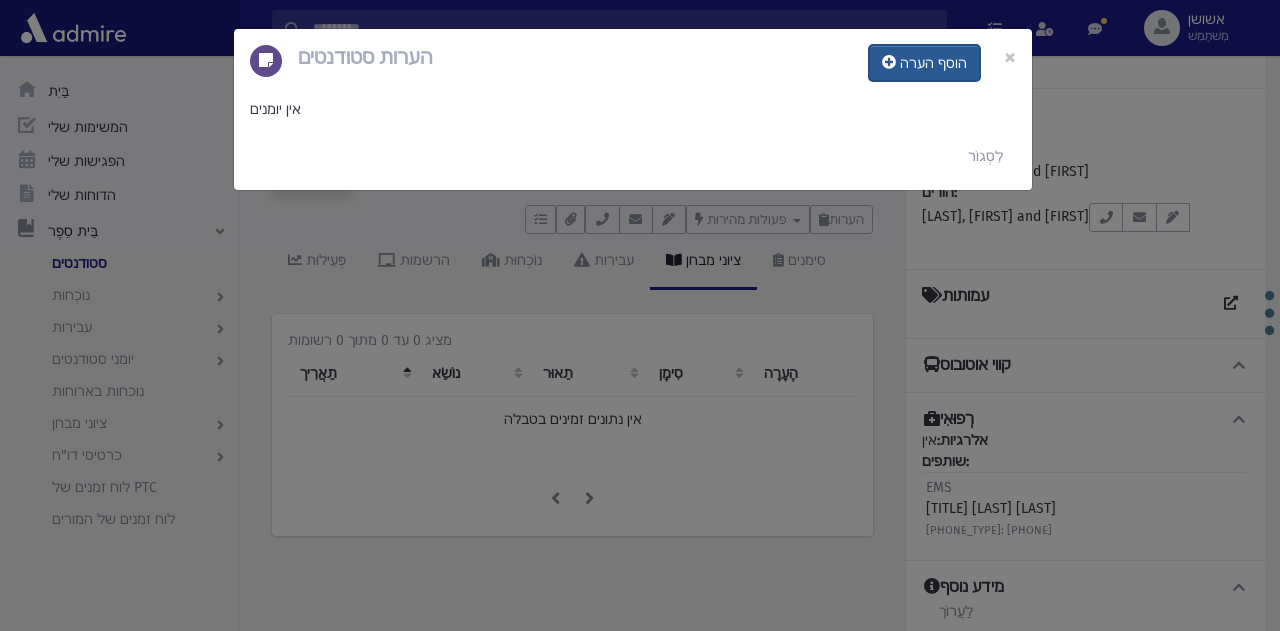 click on "הוסף הערה" at bounding box center (933, 63) 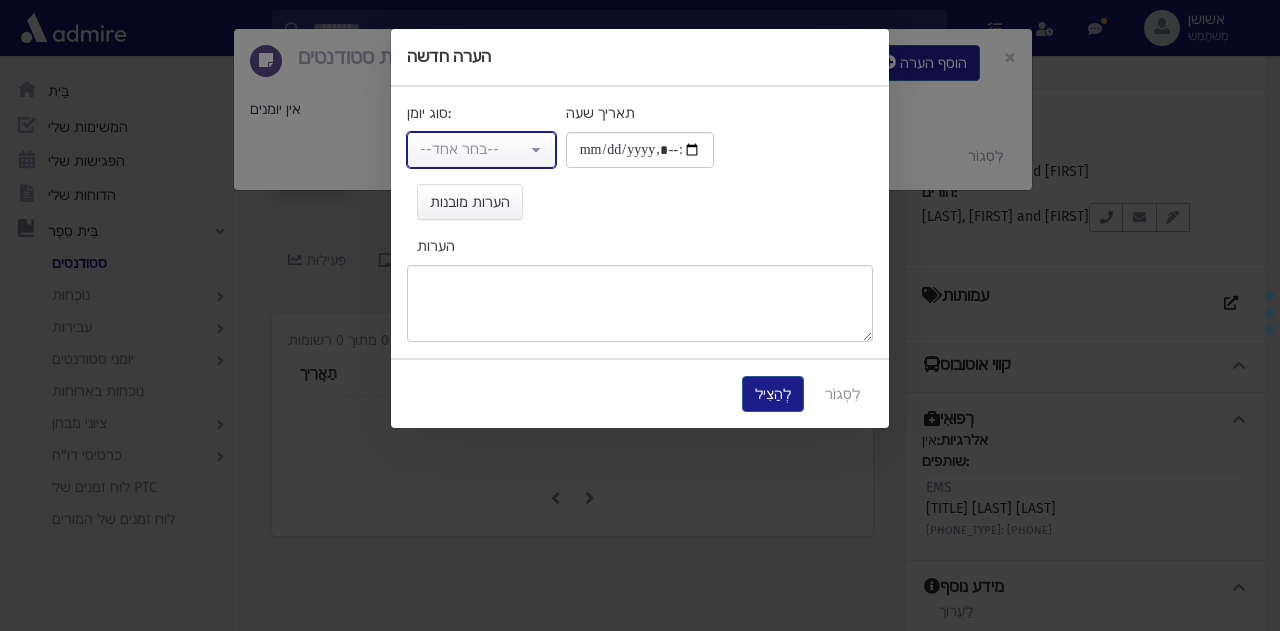 click on "--בחר אחד--" at bounding box center (481, 150) 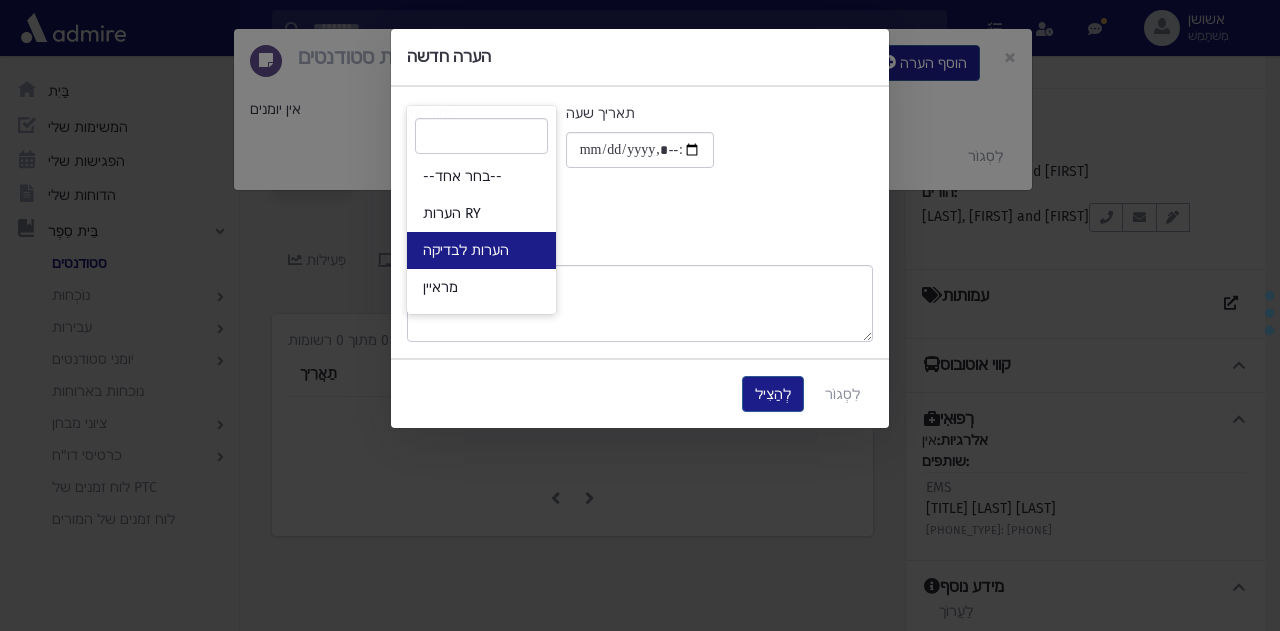 click on "הערות לבדיקה" at bounding box center (481, 250) 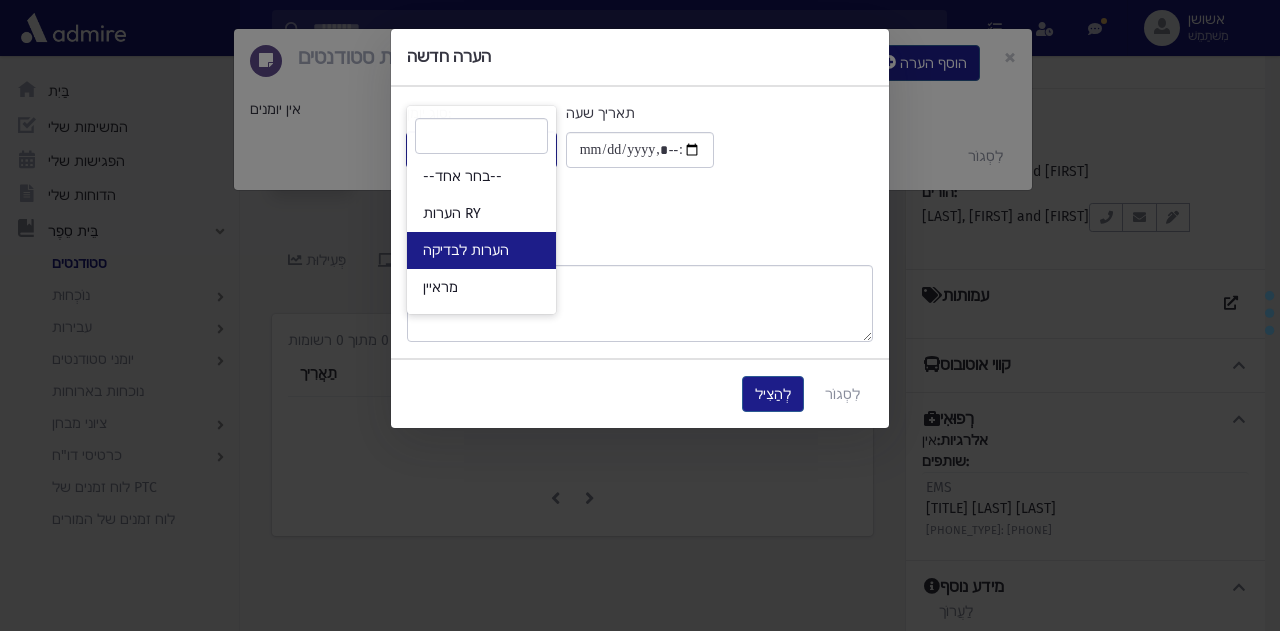 select on "*" 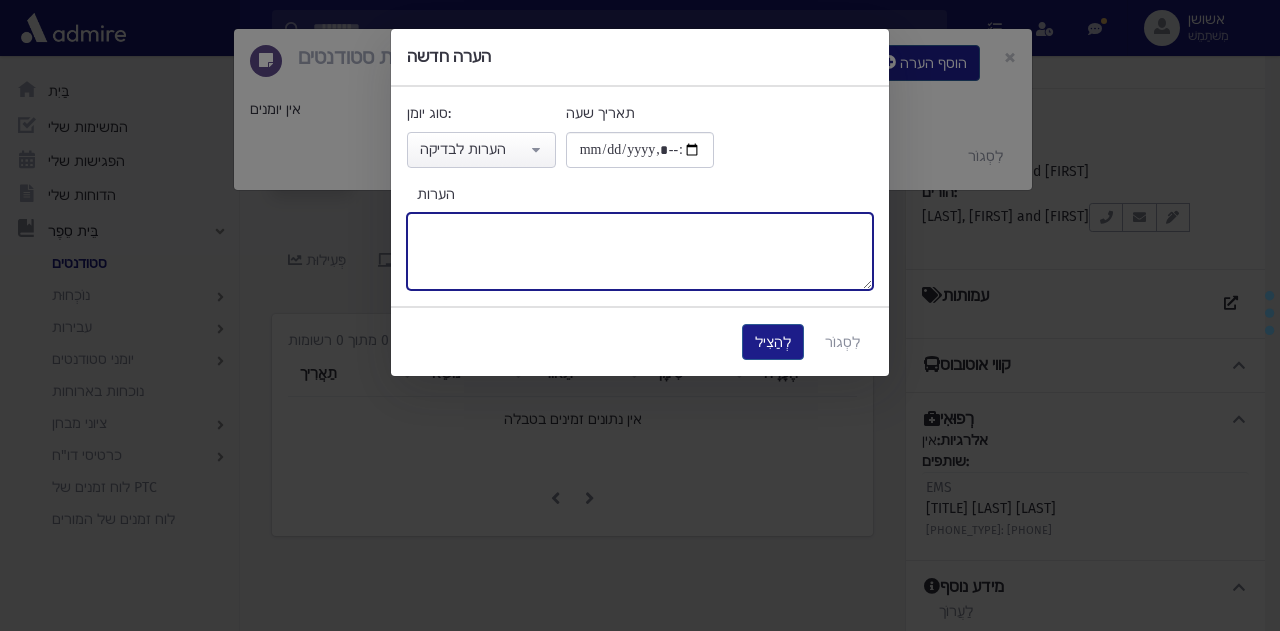 click on "הערות" at bounding box center [640, 251] 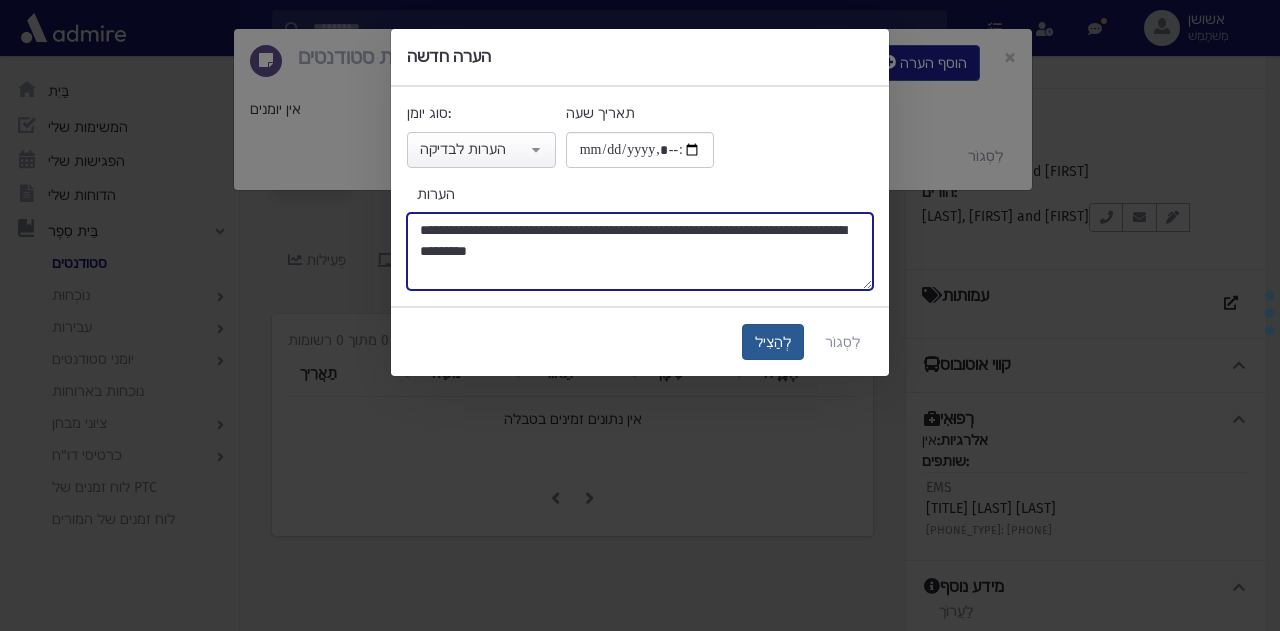 type on "**********" 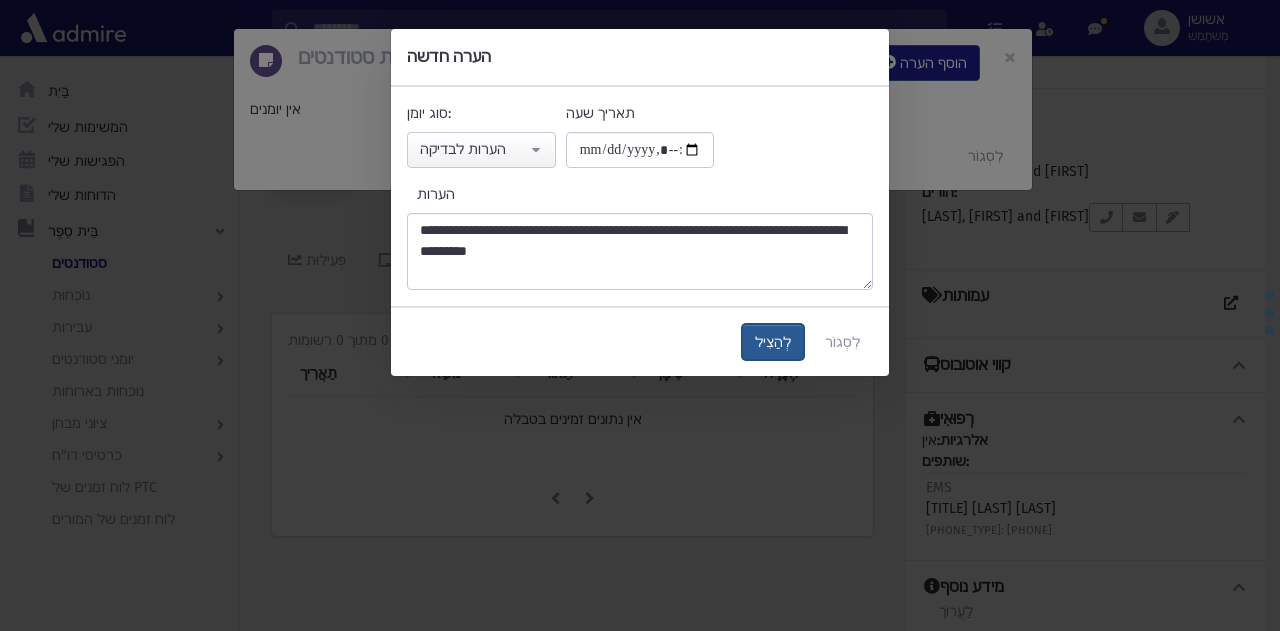 click on "לְהַצִיל" at bounding box center (773, 342) 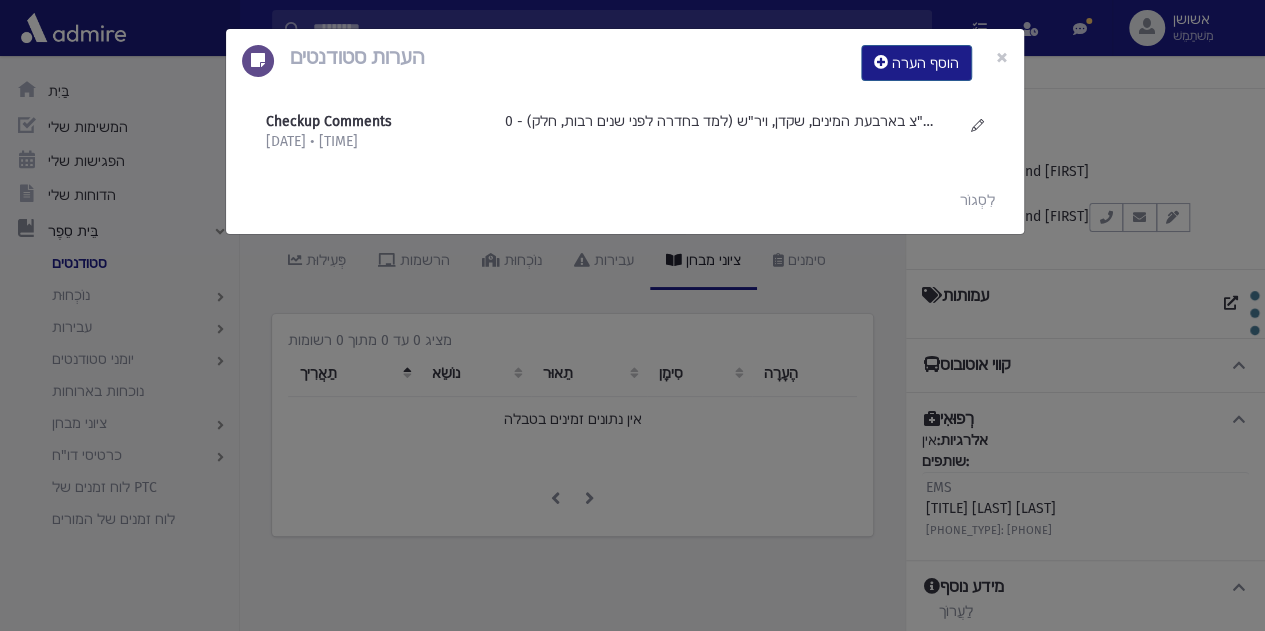 click on "הערות סטודנטים
הוסף הערה
×
Checkup Comments
8/1/2025 • 9:05 AM" at bounding box center [632, 315] 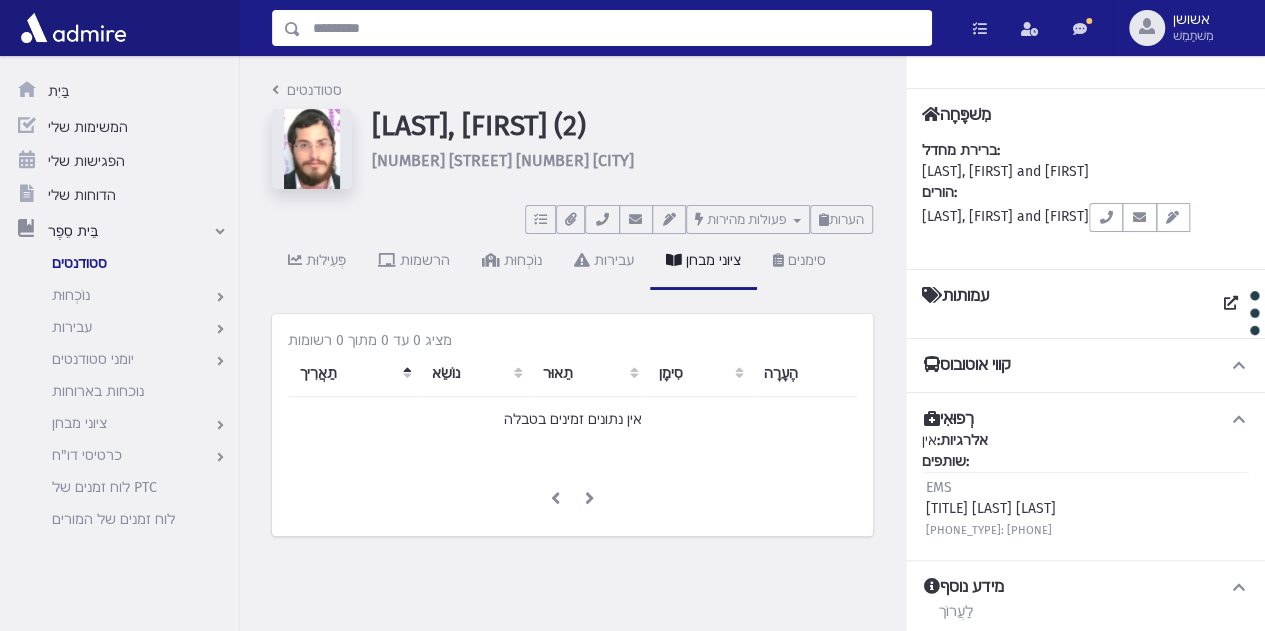 click at bounding box center (616, 28) 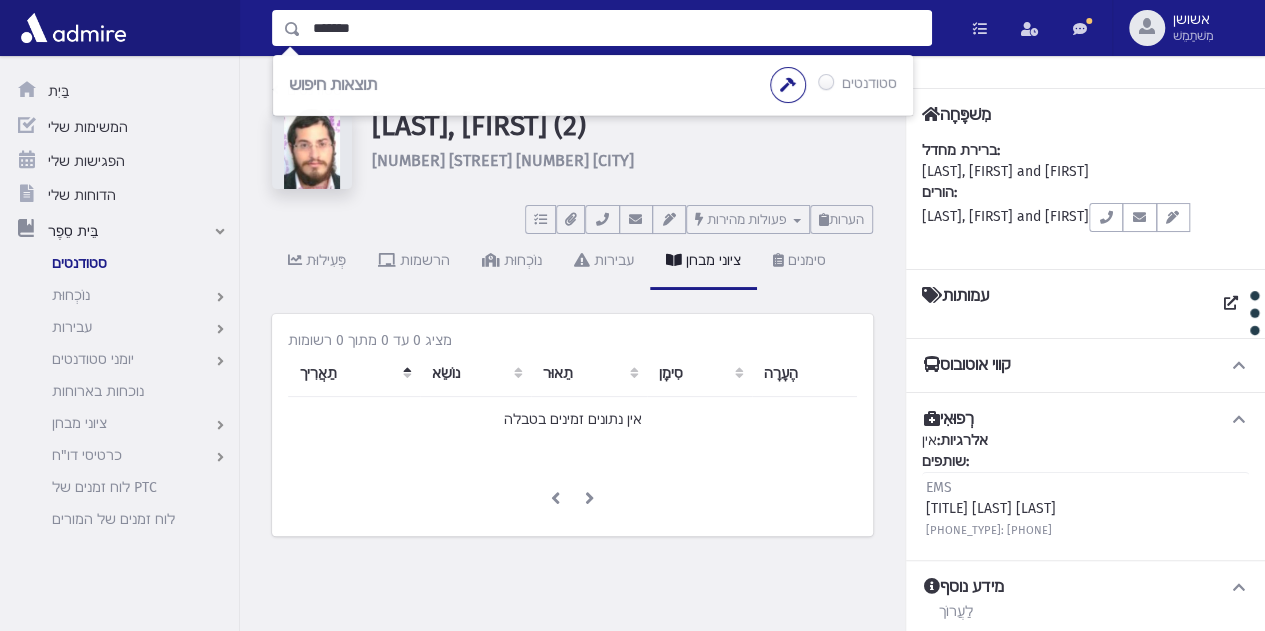 type on "*******" 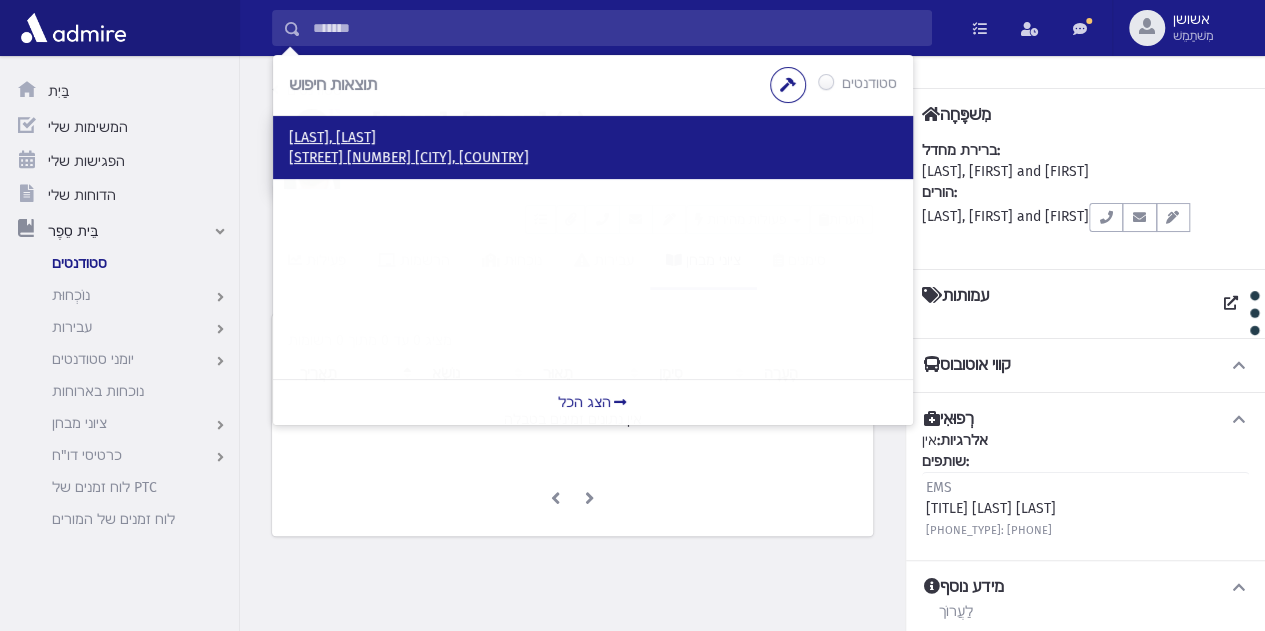 click on "אביעזר, בניהו" at bounding box center (332, 137) 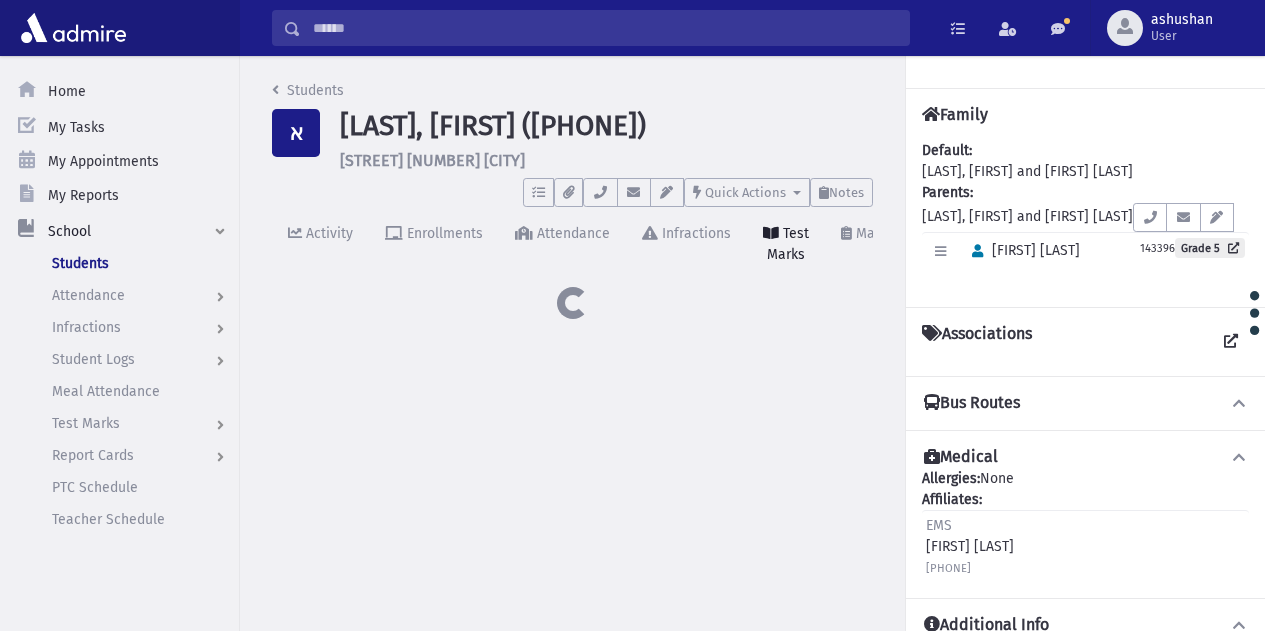 scroll, scrollTop: 0, scrollLeft: 0, axis: both 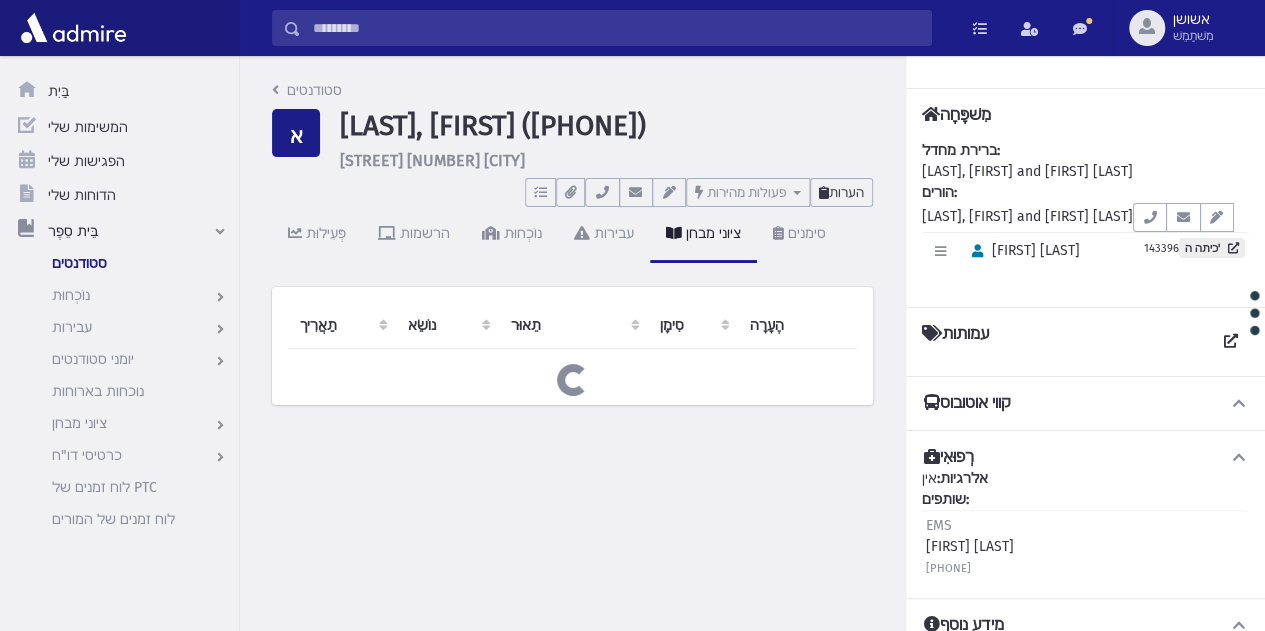 click on "הערות" at bounding box center (841, 192) 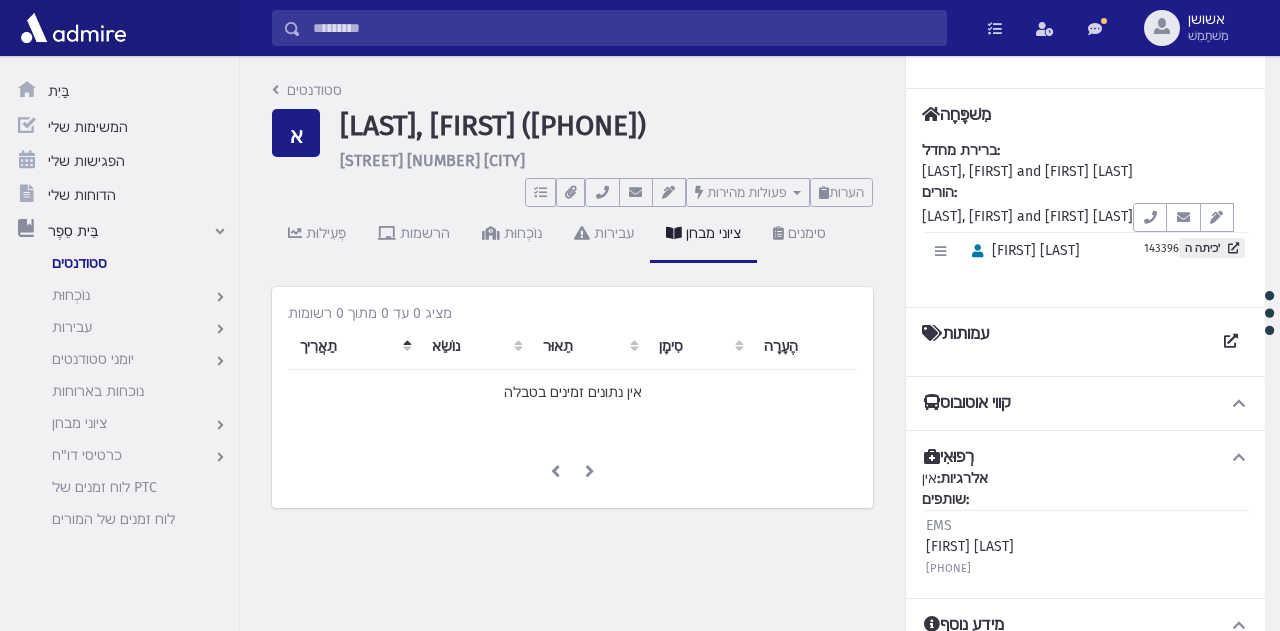 click on "פְּעִילוּת
הרשמות
נוֹכְחוּת
עבירות
ציוני מבחן
סימנים" at bounding box center [572, 243] 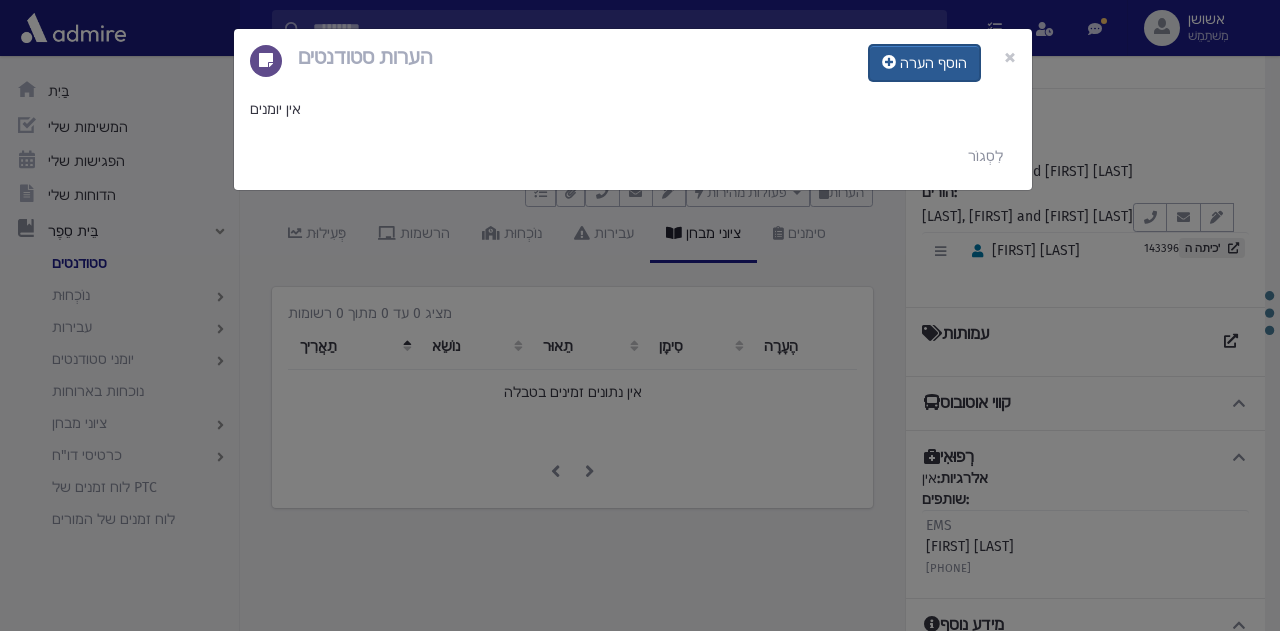 click on "הוסף הערה" at bounding box center [933, 63] 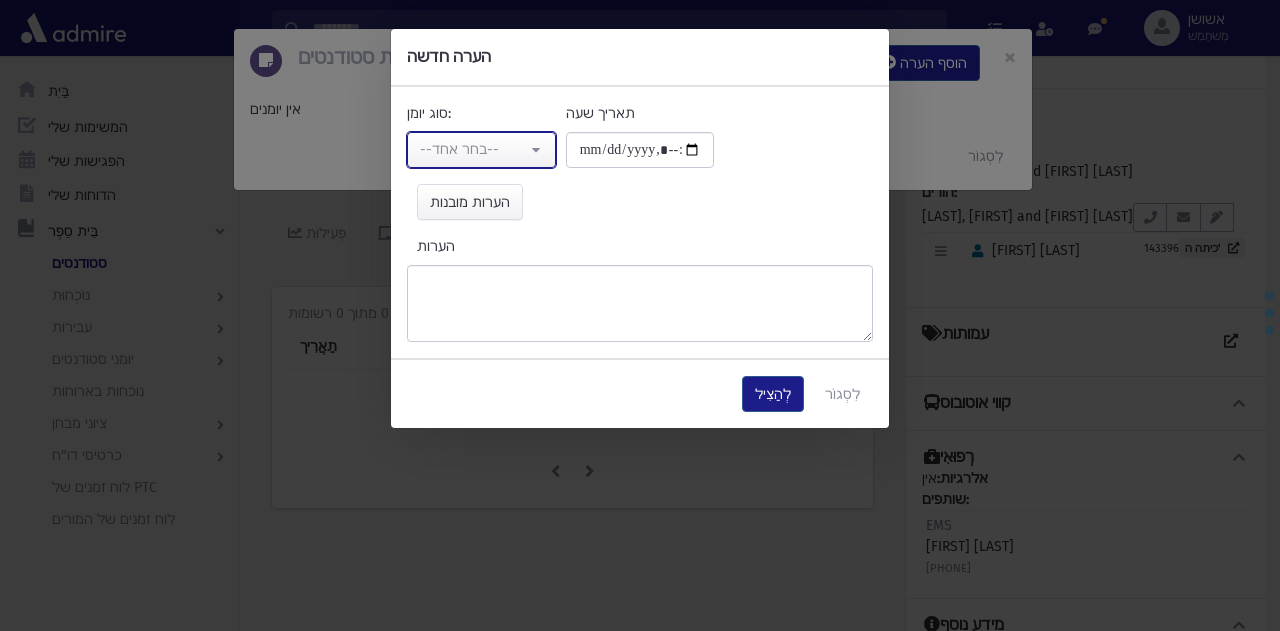 click on "--בחר אחד--" at bounding box center (473, 149) 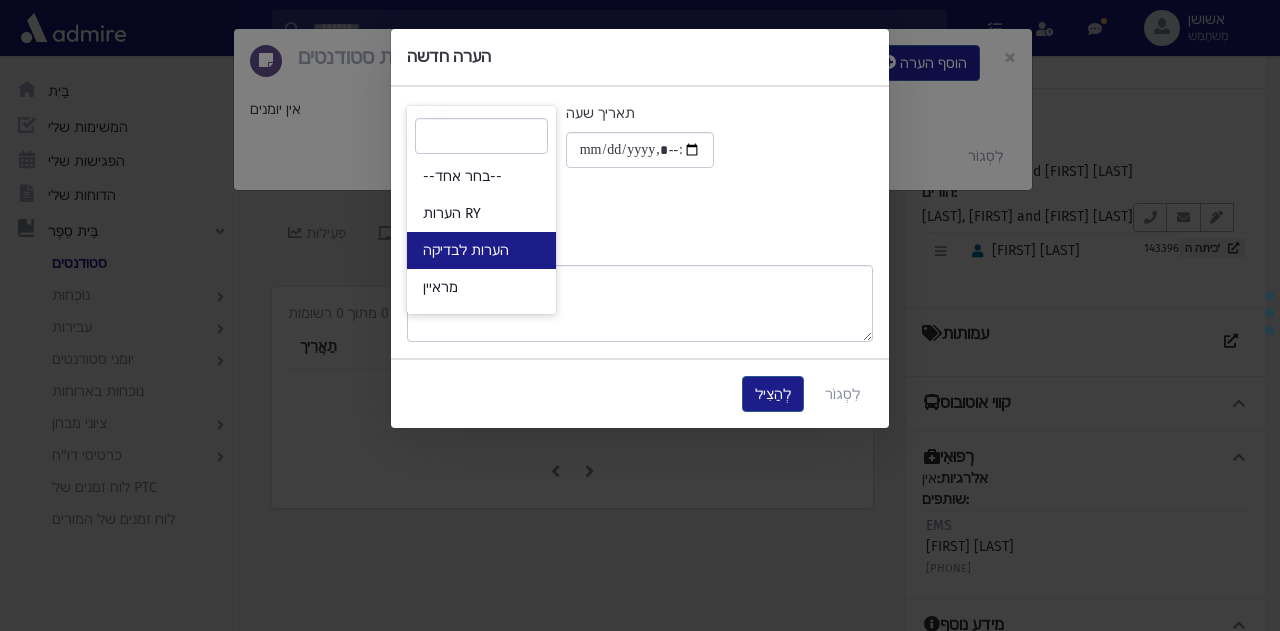 click on "הערות לבדיקה" at bounding box center [481, 250] 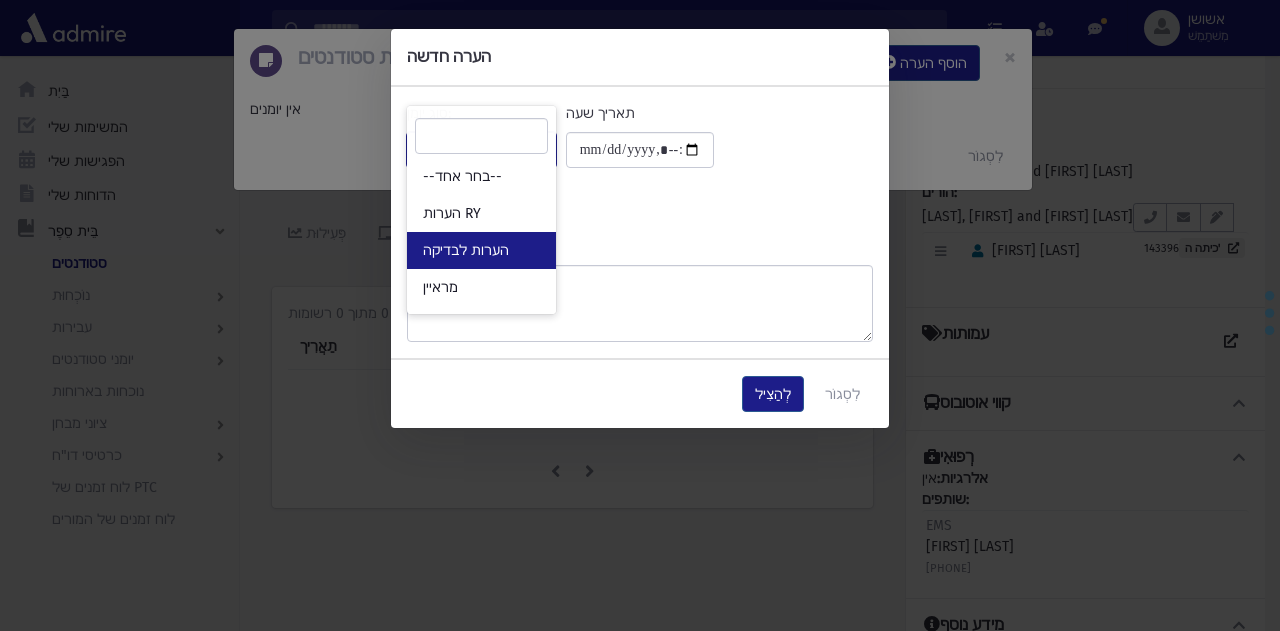 select on "*" 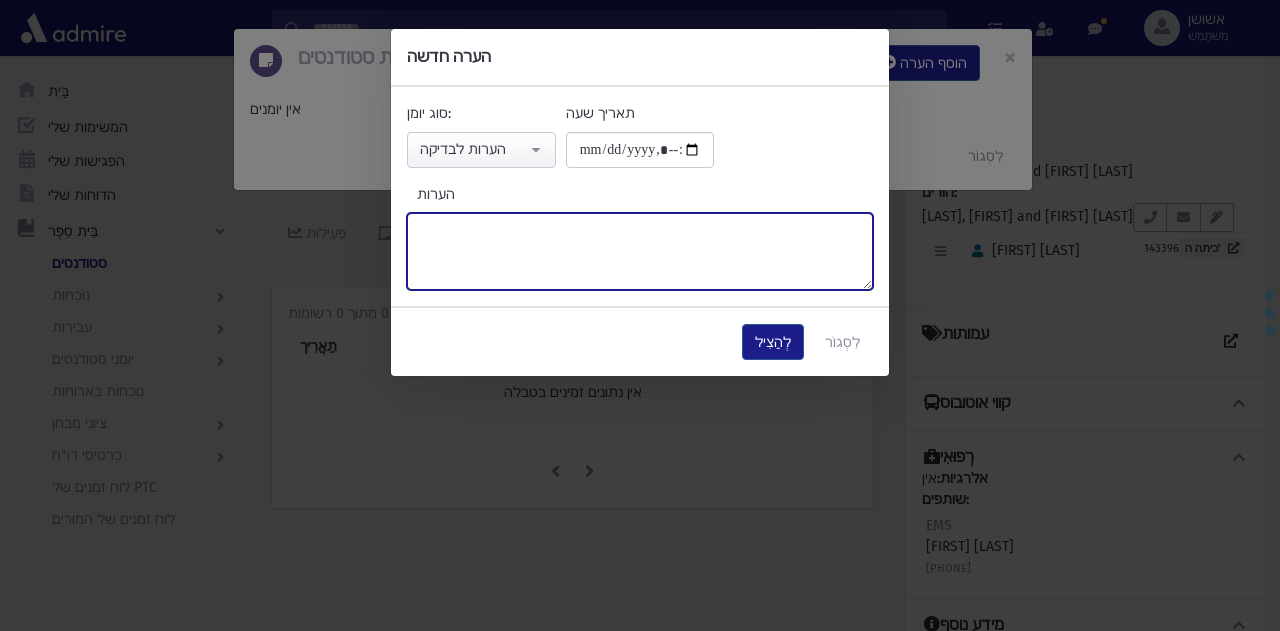click on "הערות" at bounding box center [640, 251] 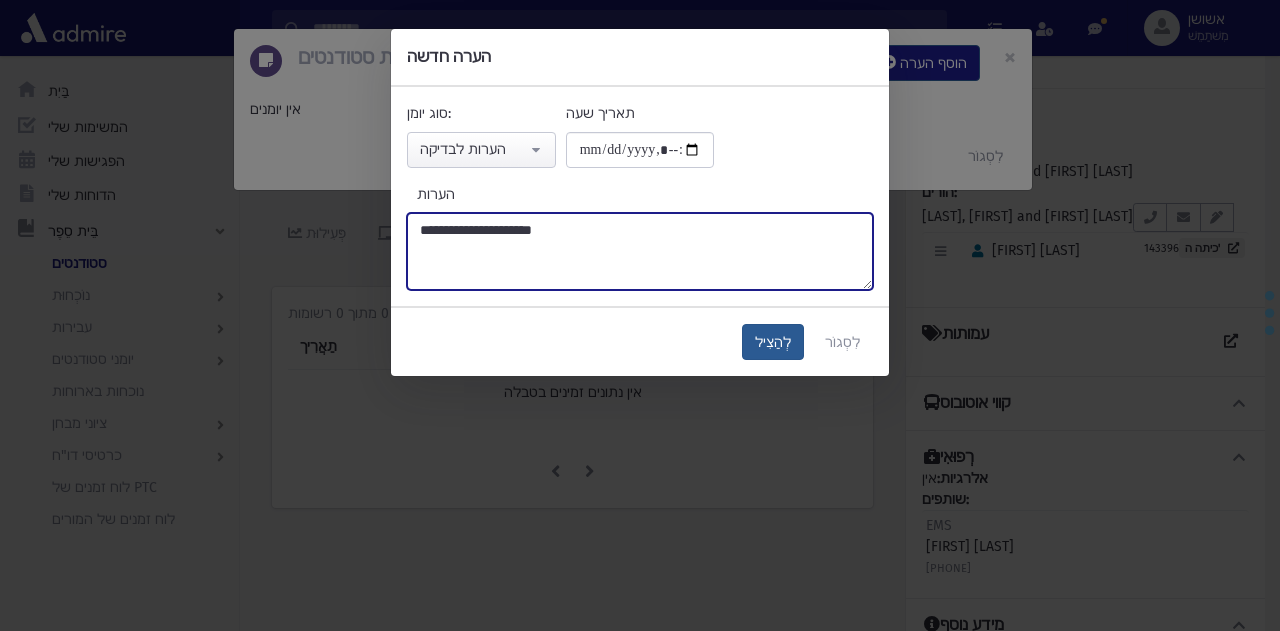 type on "**********" 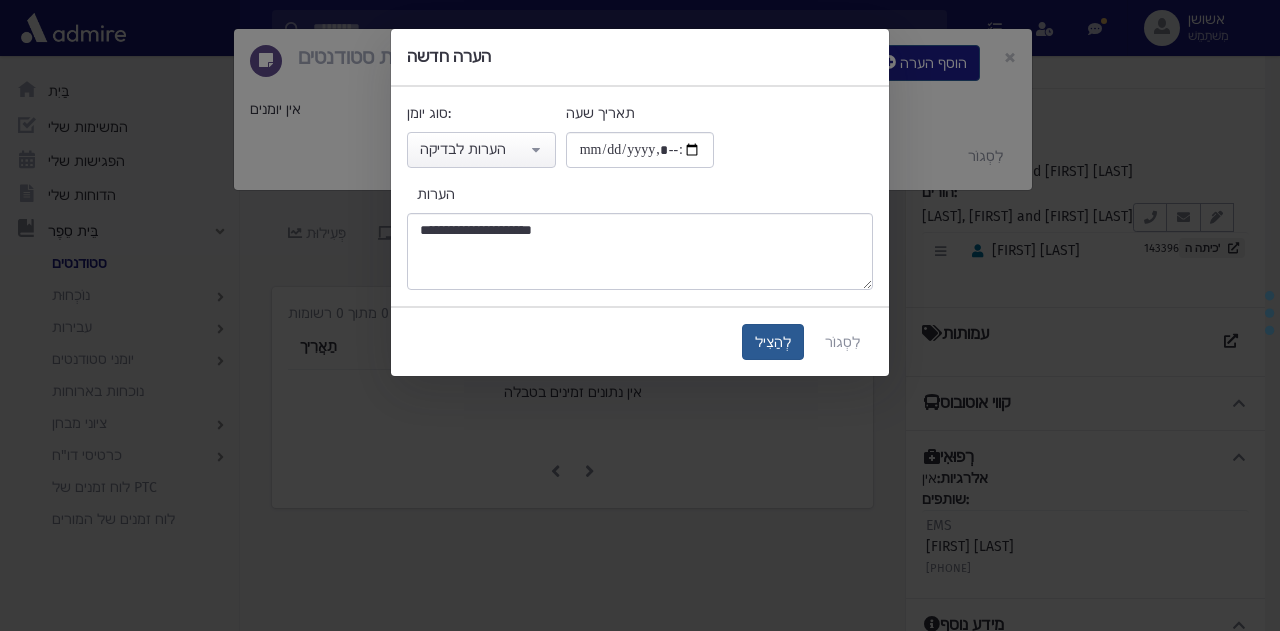 click on "לְהַצִיל" at bounding box center (773, 342) 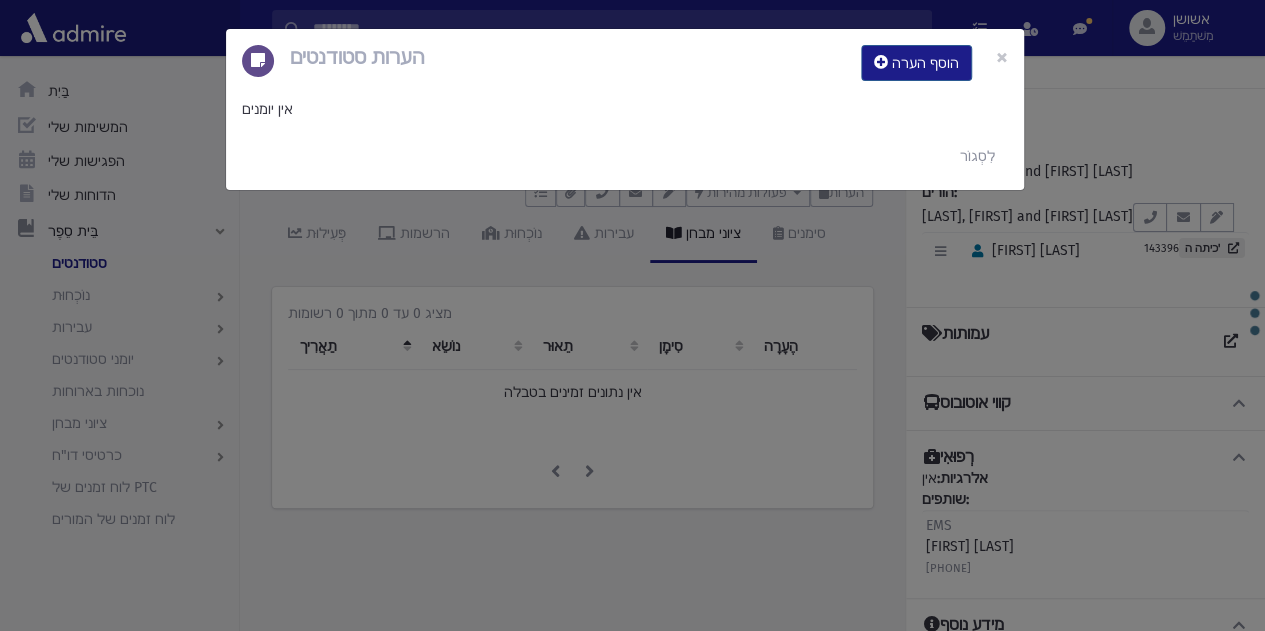 click on "הערות סטודנטים
הוסף הערה
×
אין יומנים
לִסְגוֹר" at bounding box center [632, 315] 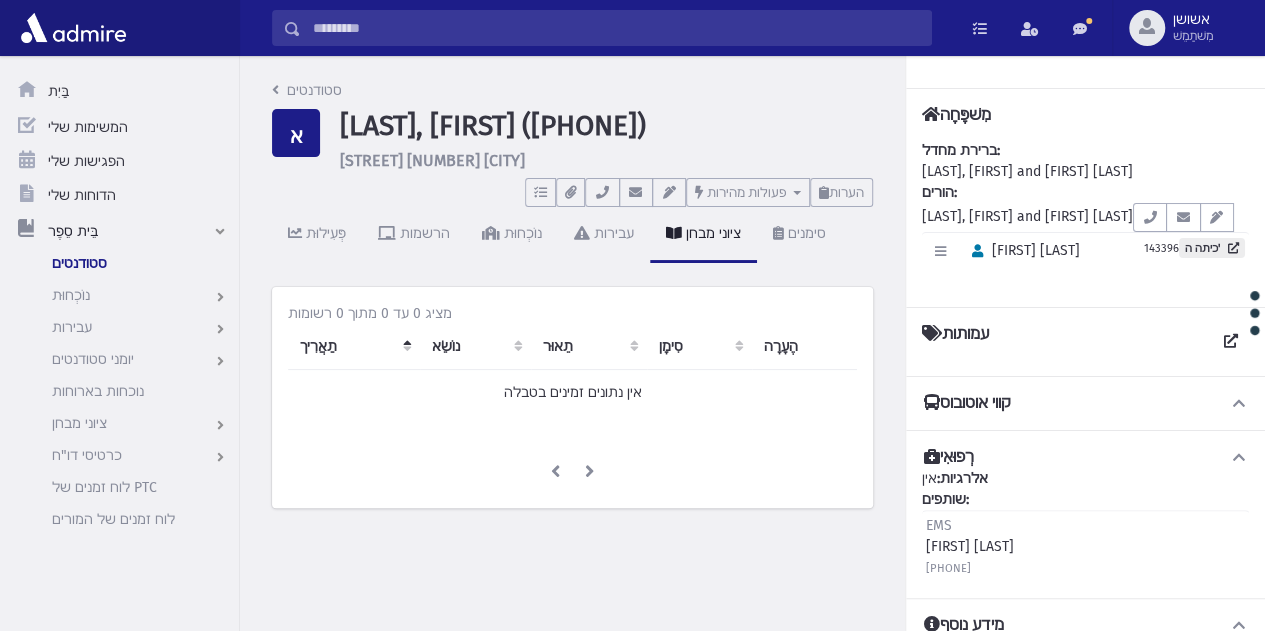 click at bounding box center (616, 28) 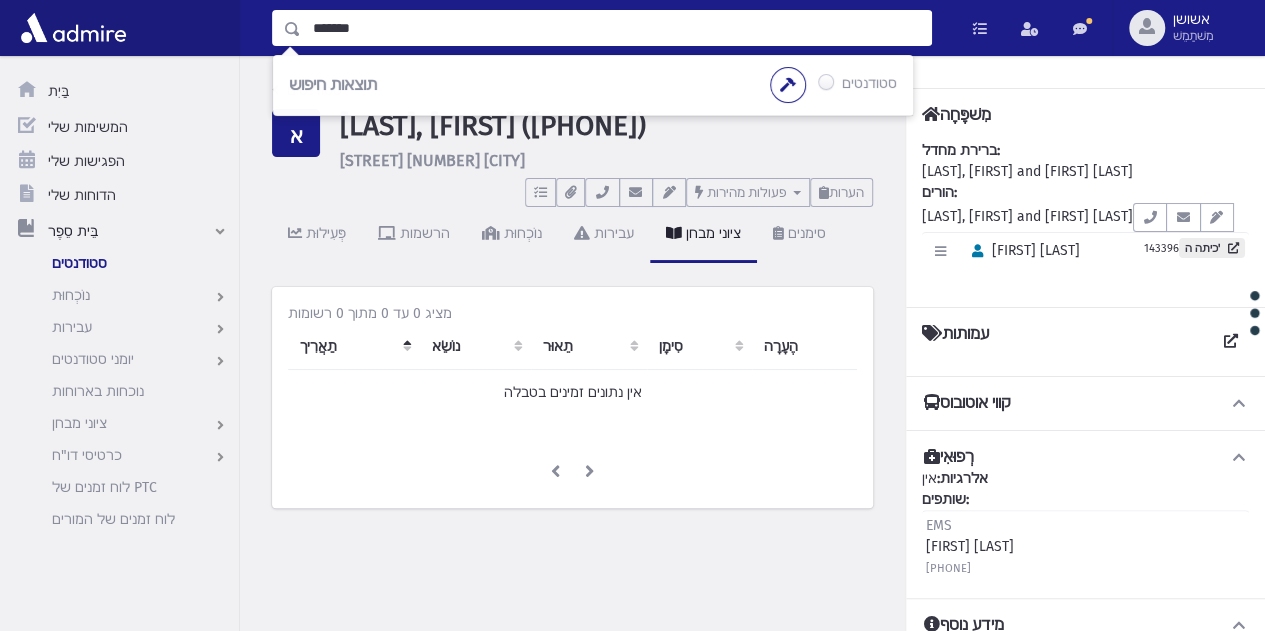 type on "*******" 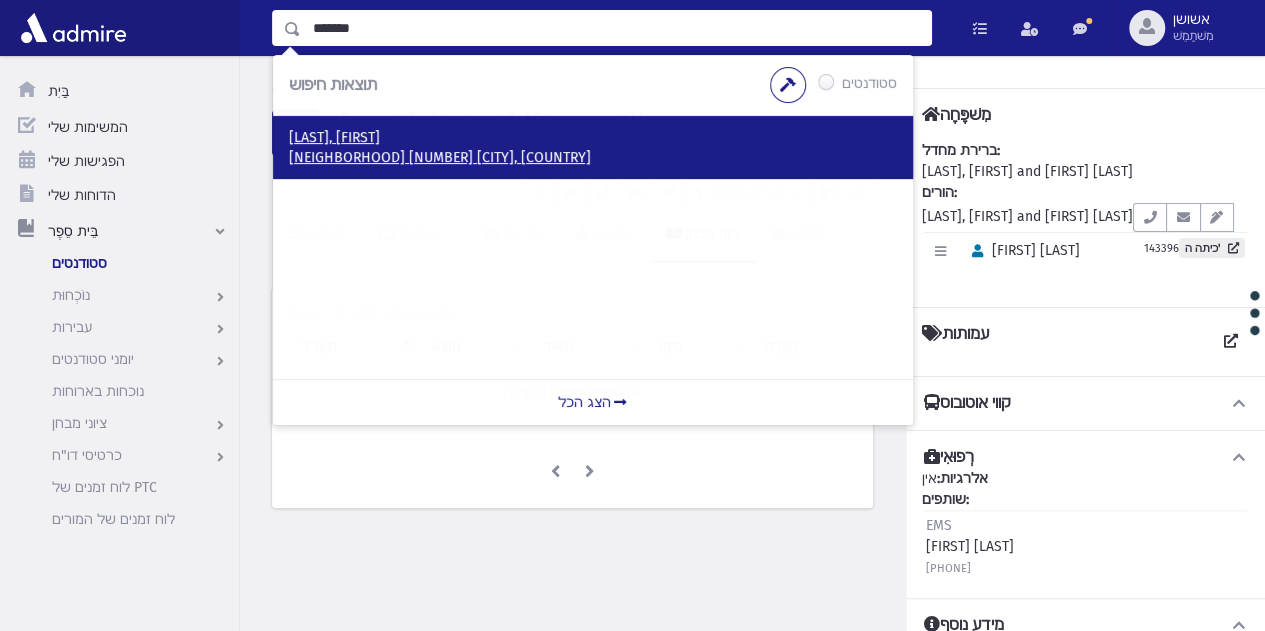 click on "סנהדריה המורחבת 129 ירושלים, ISRAEL" at bounding box center [440, 157] 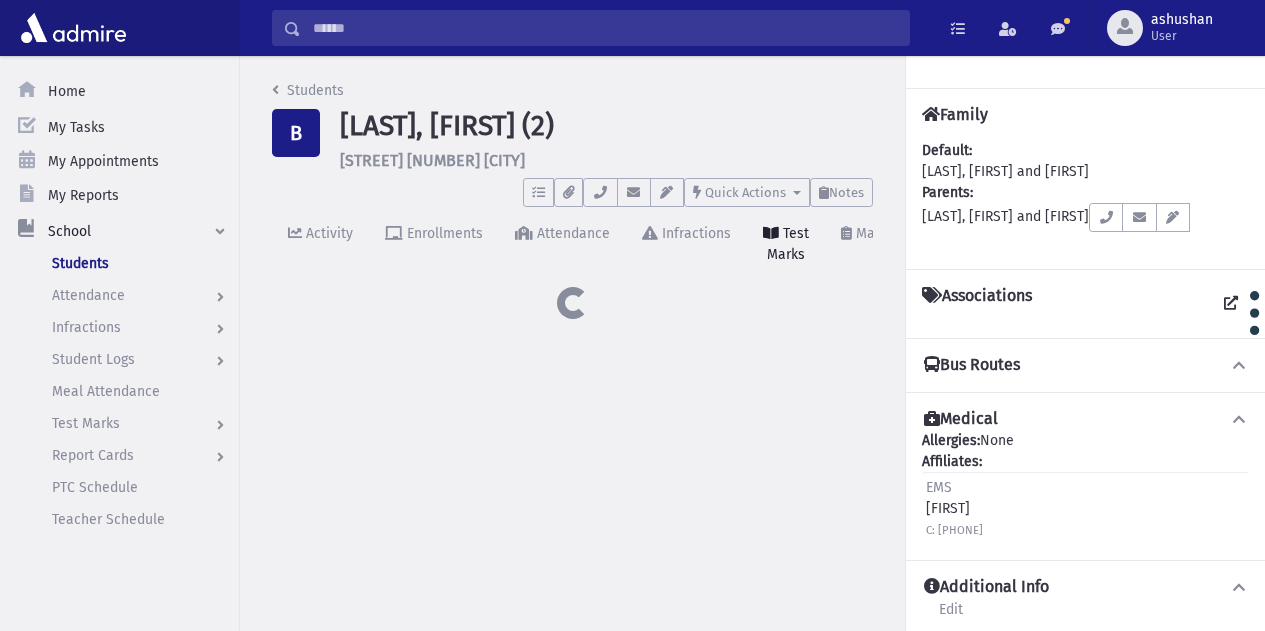 scroll, scrollTop: 0, scrollLeft: 0, axis: both 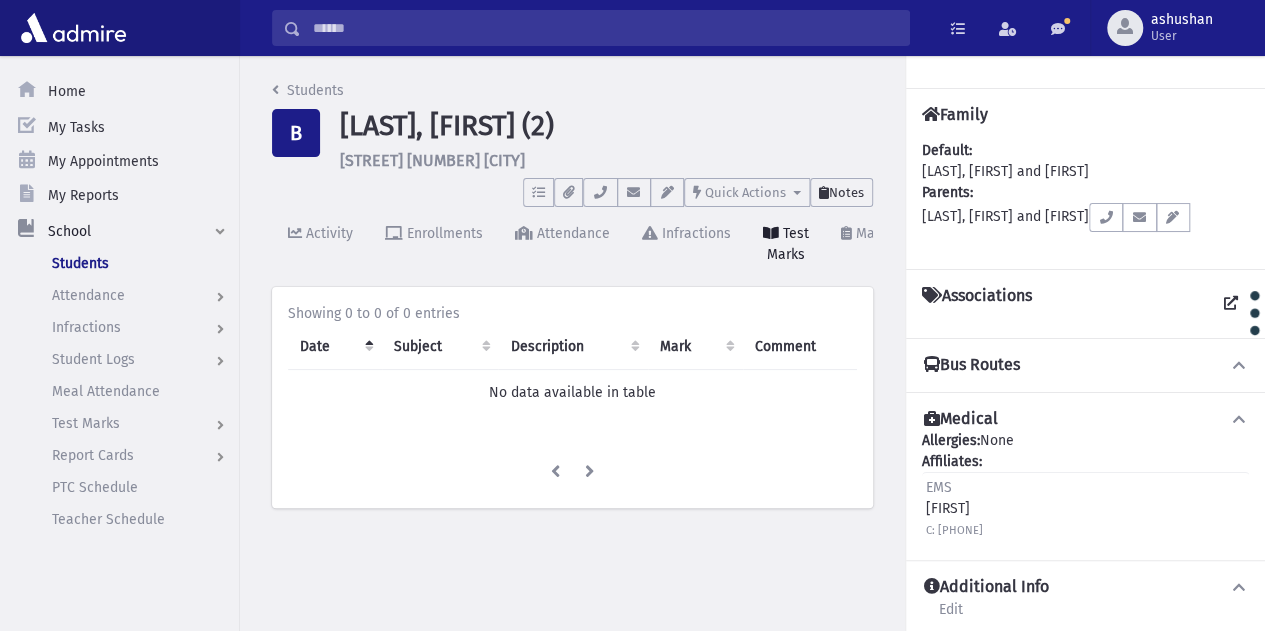 click on "Notes" at bounding box center [846, 192] 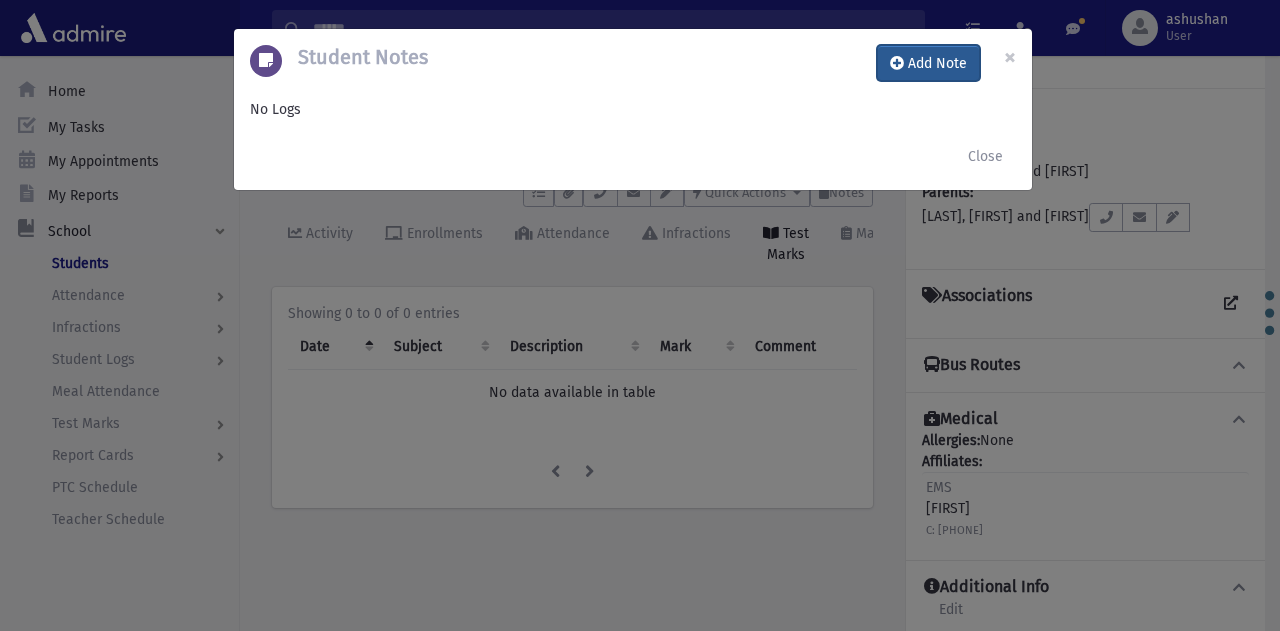 click on "Add Note" at bounding box center (928, 63) 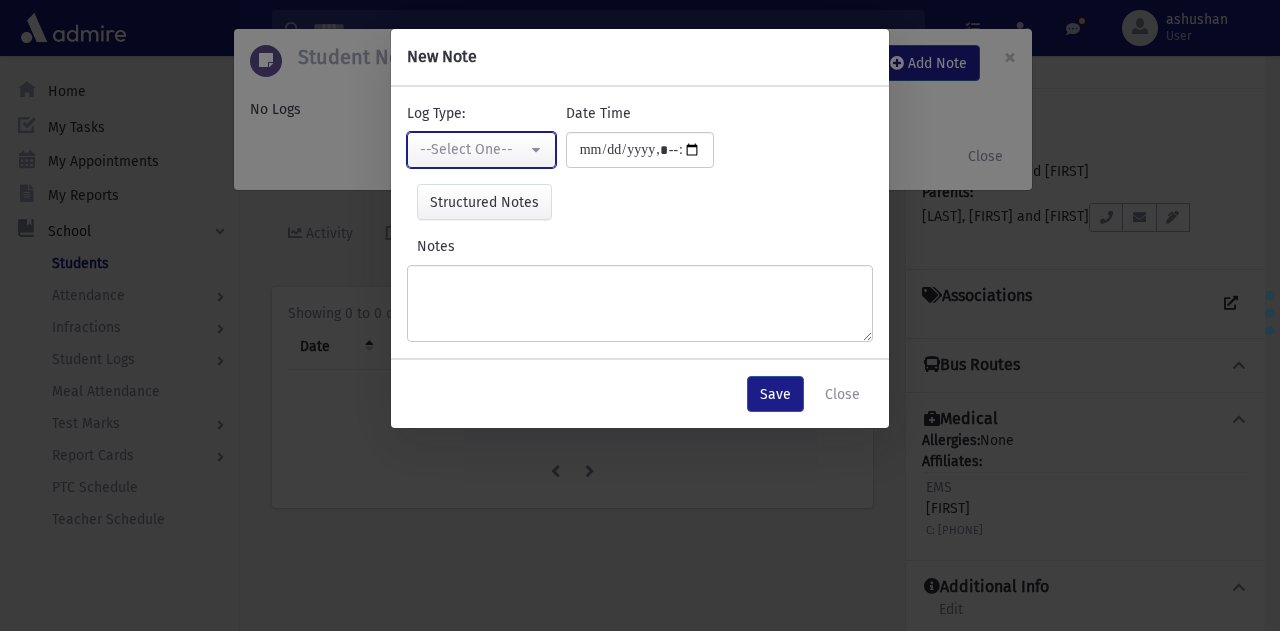 click on "--Select One--" at bounding box center (481, 150) 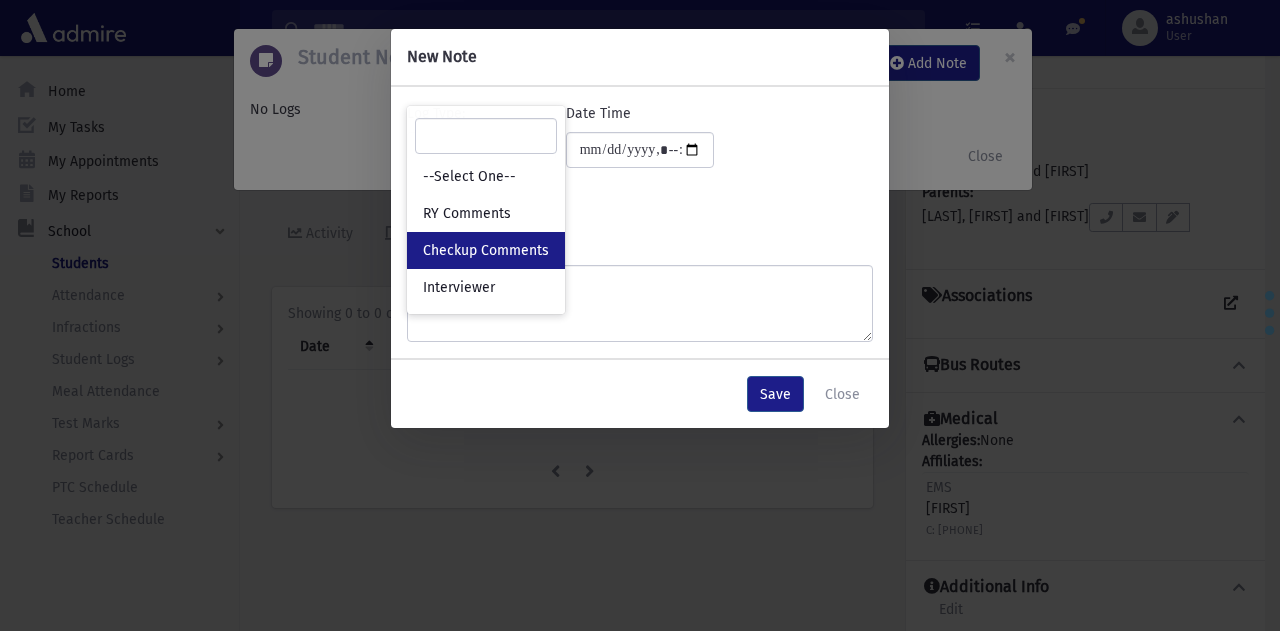 click on "Checkup Comments" at bounding box center (486, 250) 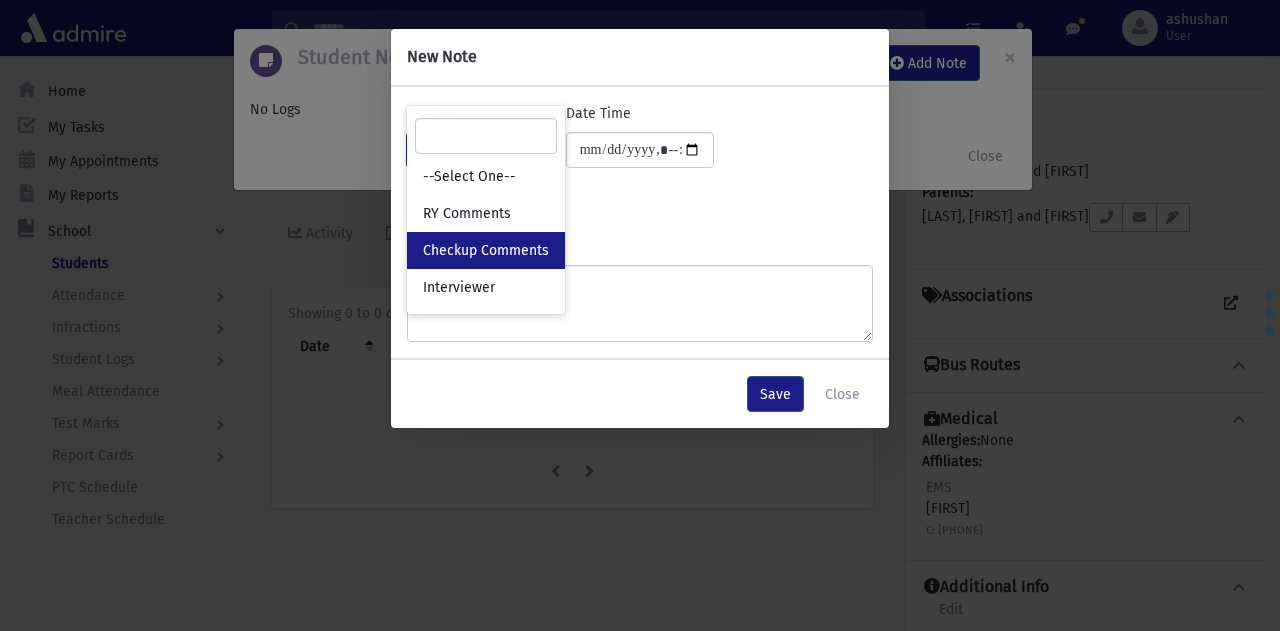 select on "*" 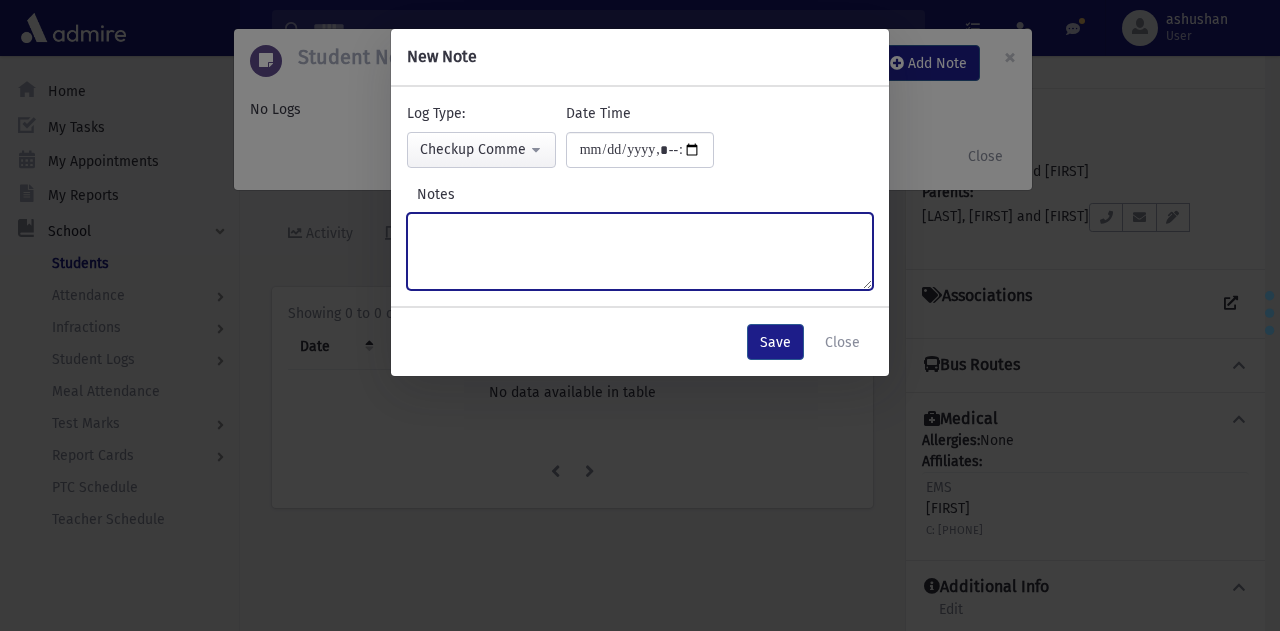 click on "Notes" at bounding box center (640, 251) 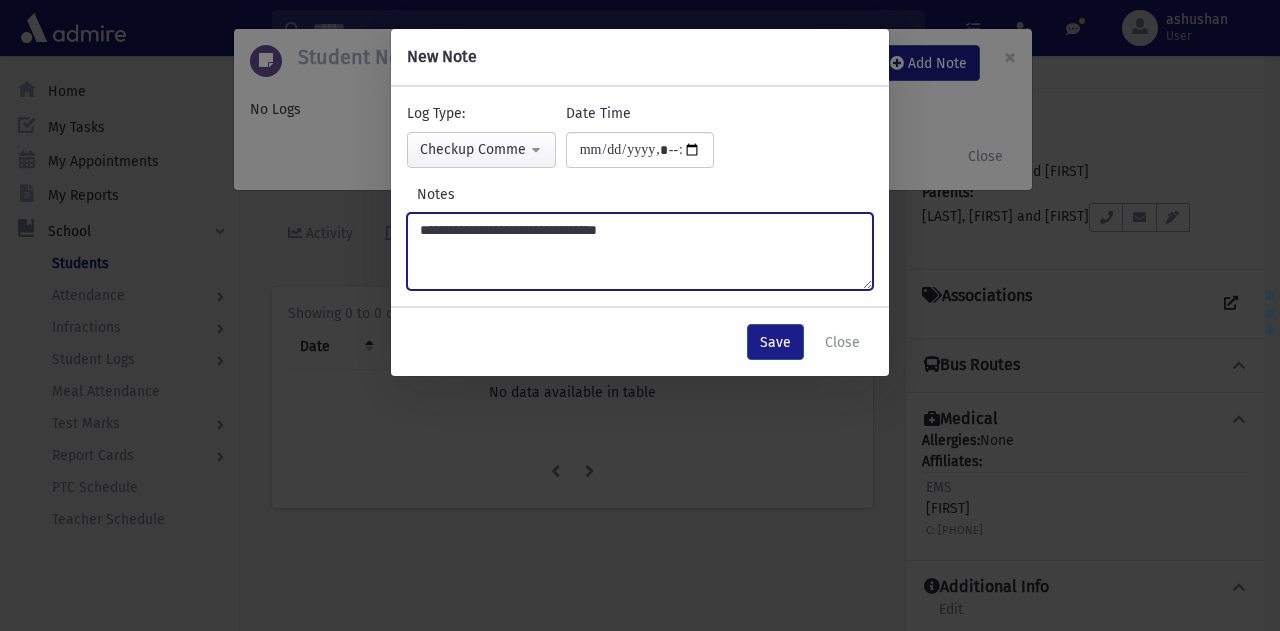 type on "**********" 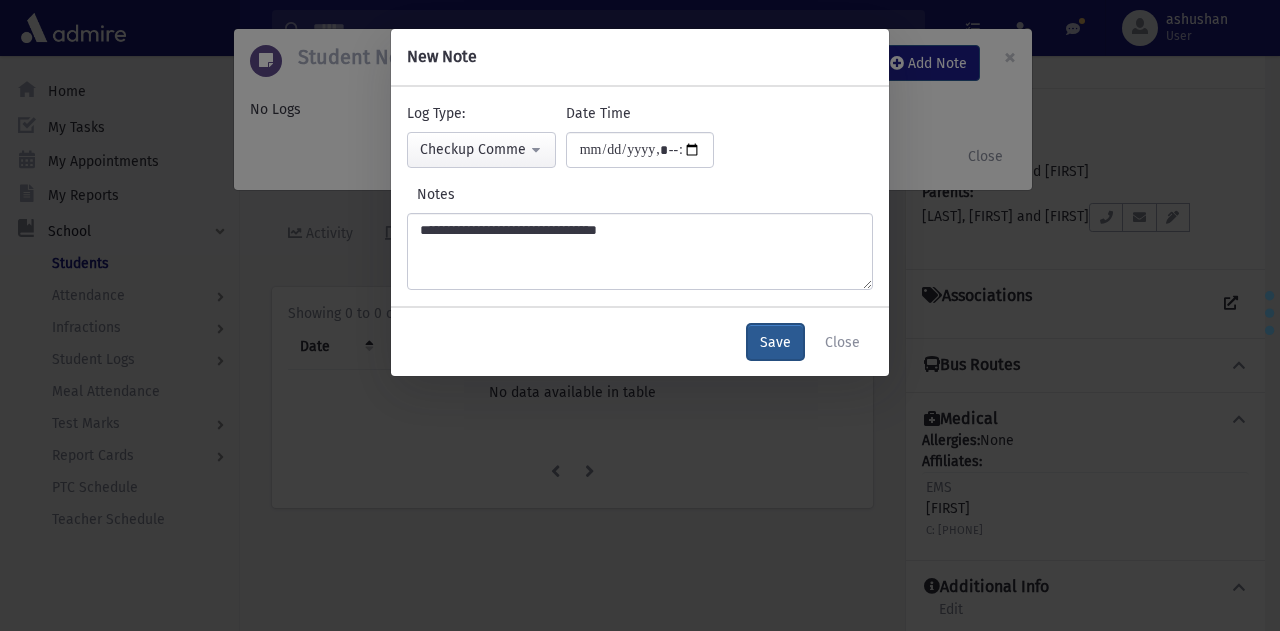 click on "Save" at bounding box center [775, 342] 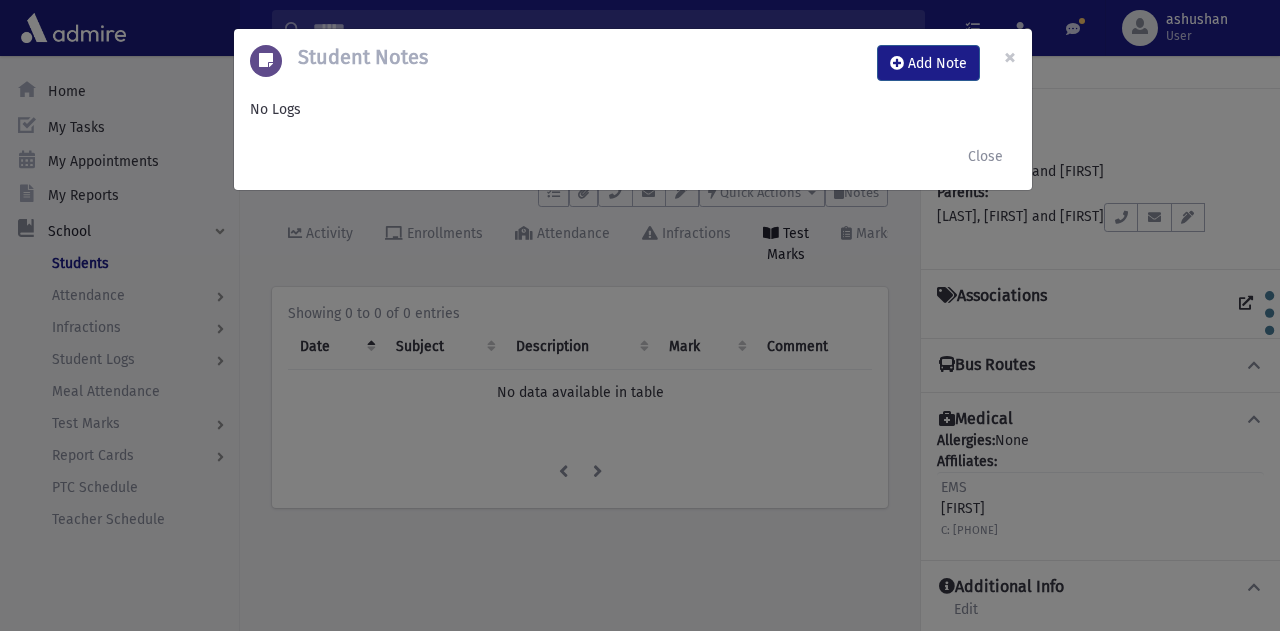 click on "Student Notes
Add Note
×
No Logs
Close" at bounding box center (640, 315) 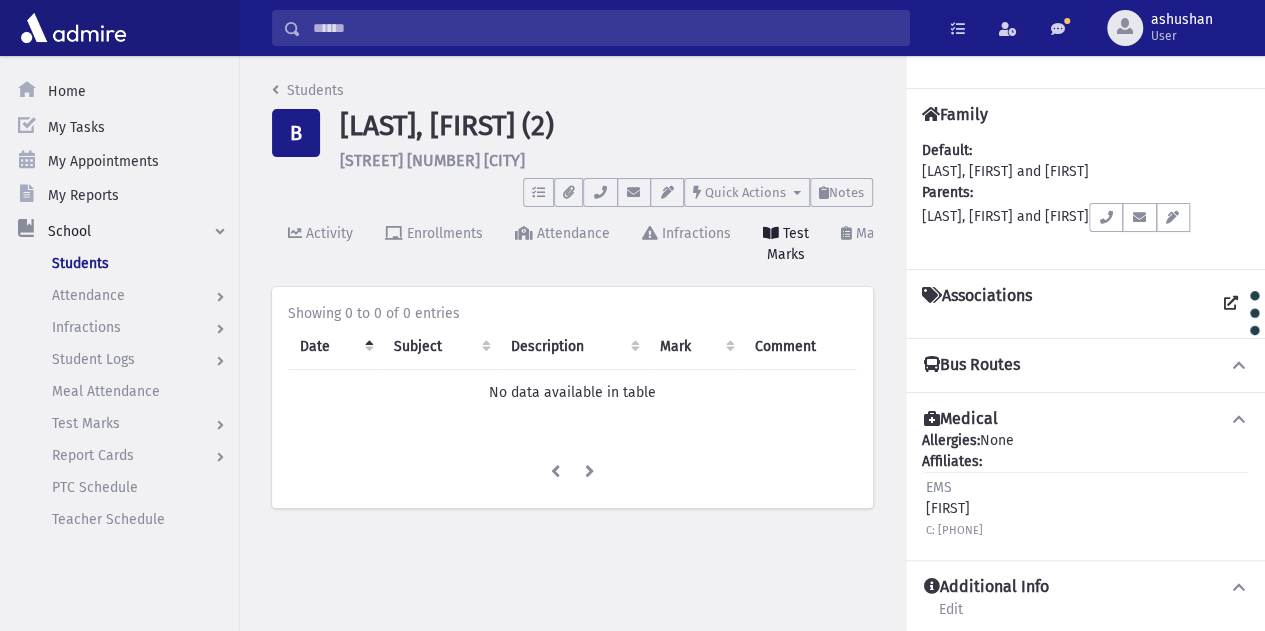 click at bounding box center (605, 28) 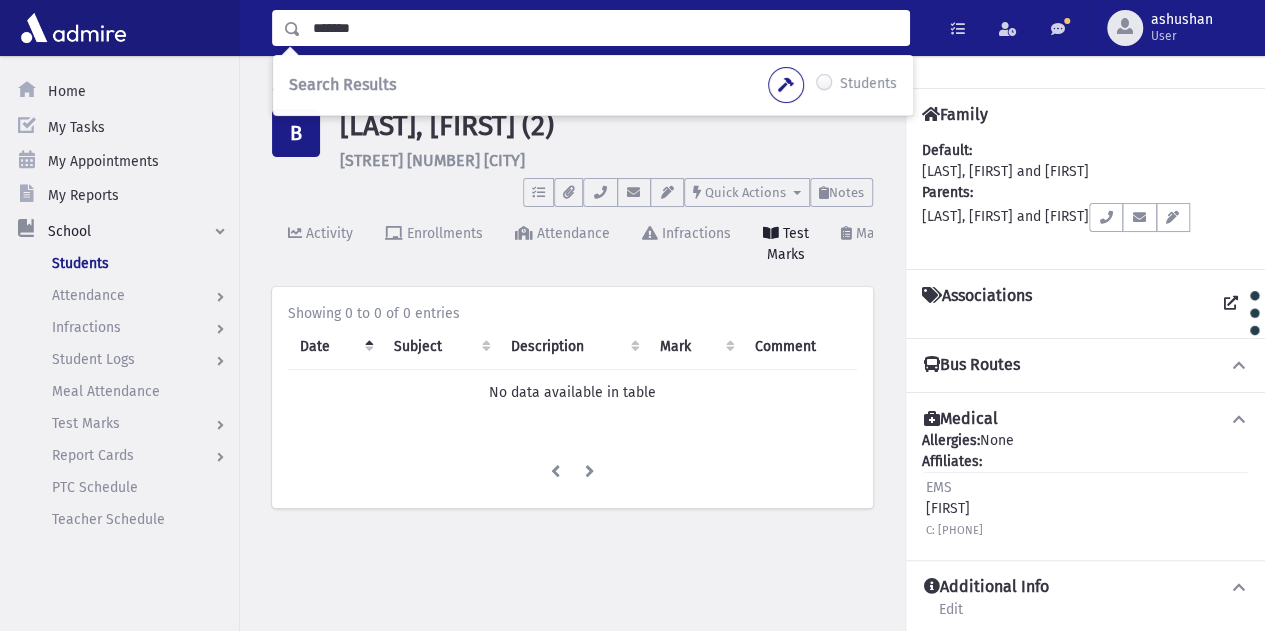 type on "*******" 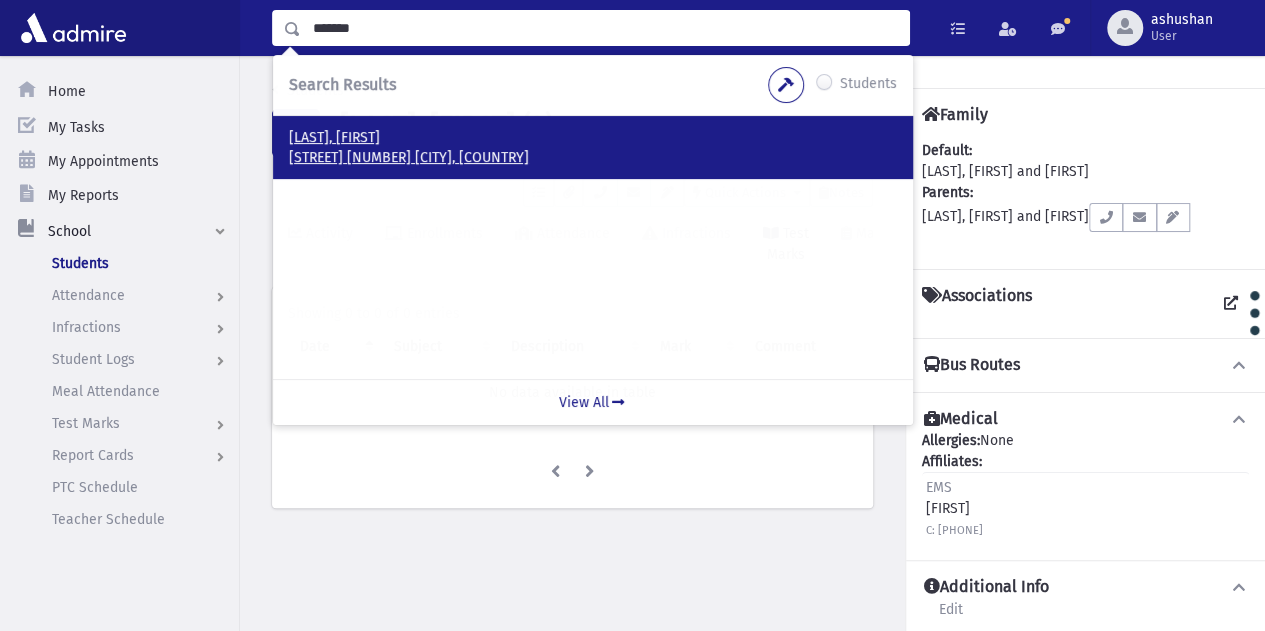 click on "יעקב אלעזר 10 ירושלים,   ISRAEL" at bounding box center (593, 158) 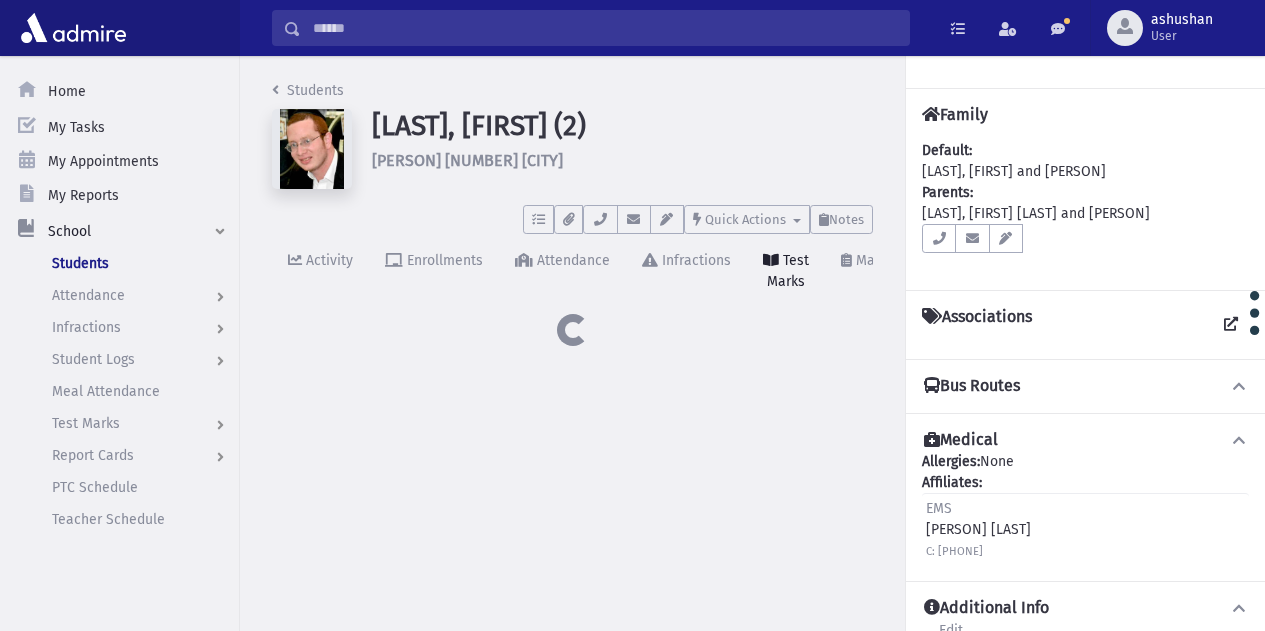 scroll, scrollTop: 0, scrollLeft: 0, axis: both 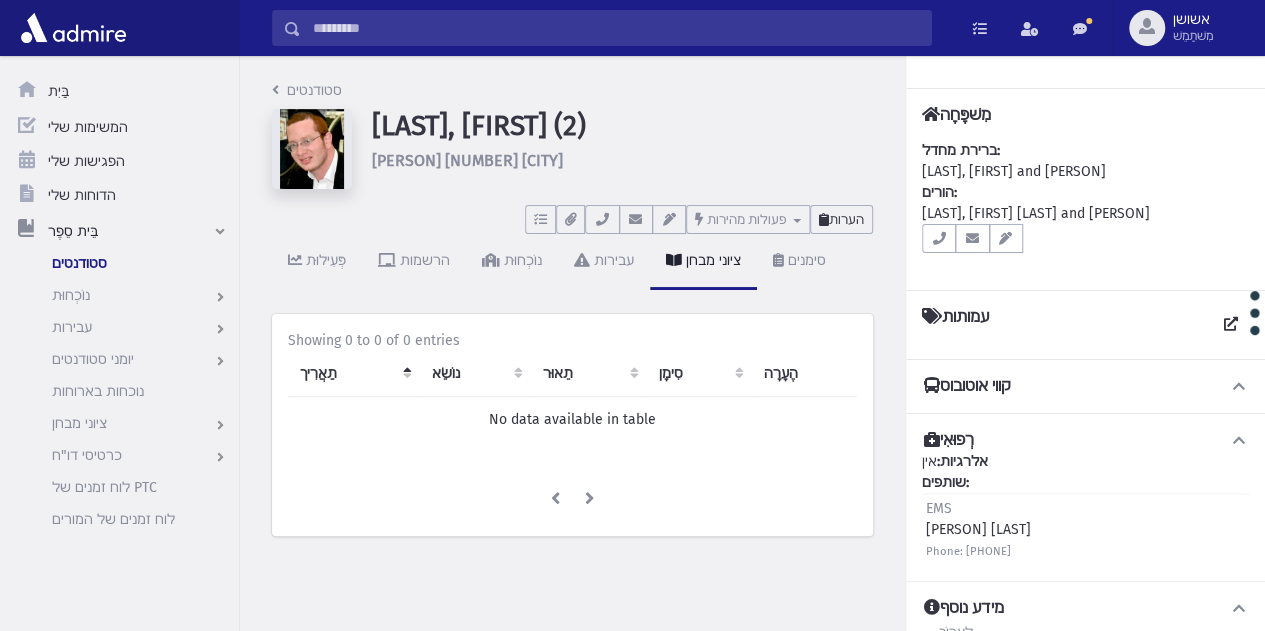 click on "הערות" at bounding box center [846, 219] 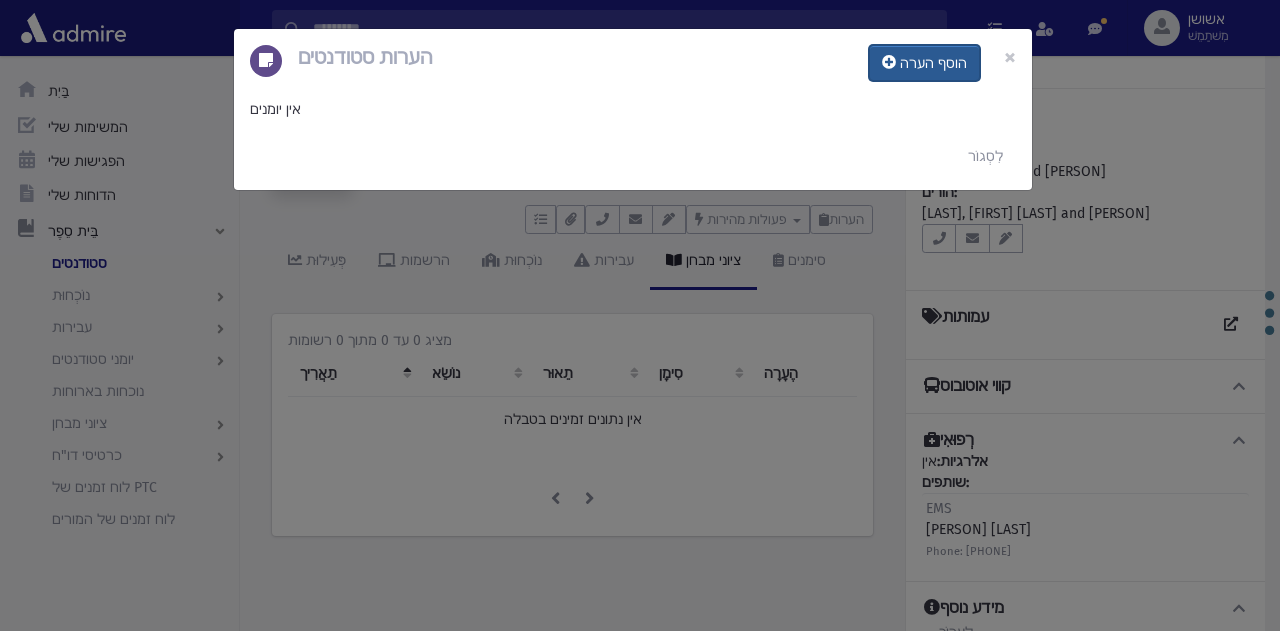 click on "הוסף הערה" at bounding box center (933, 63) 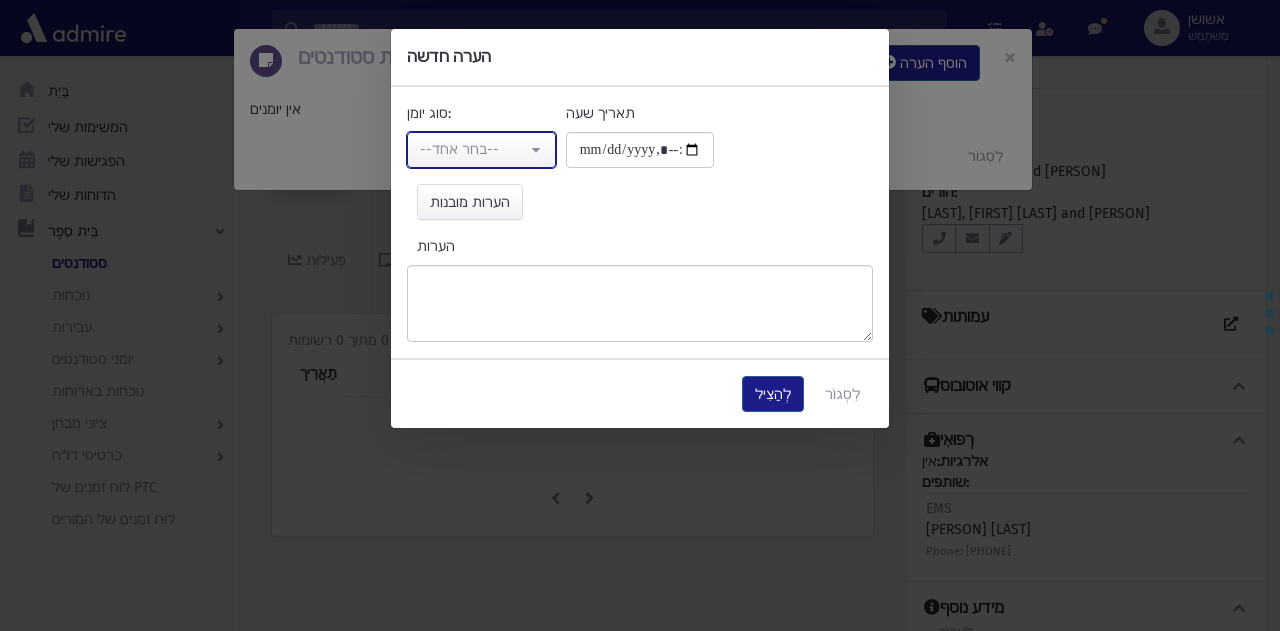 click on "--בחר אחד--" at bounding box center (459, 149) 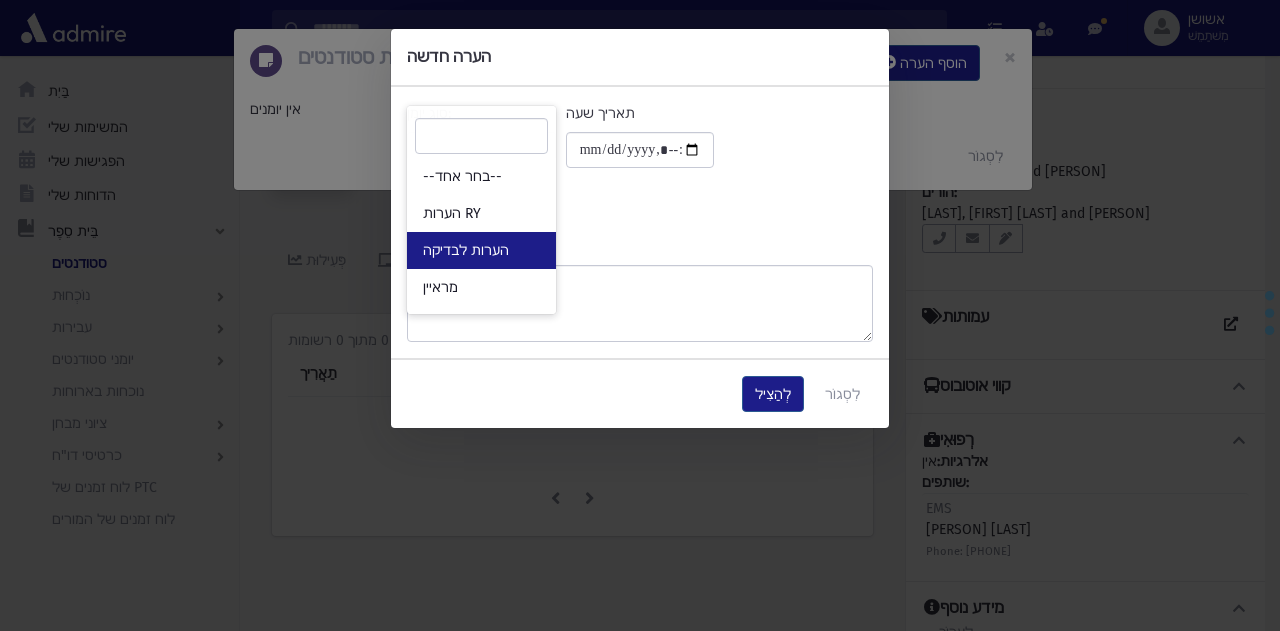 click on "הערות לבדיקה" at bounding box center [466, 250] 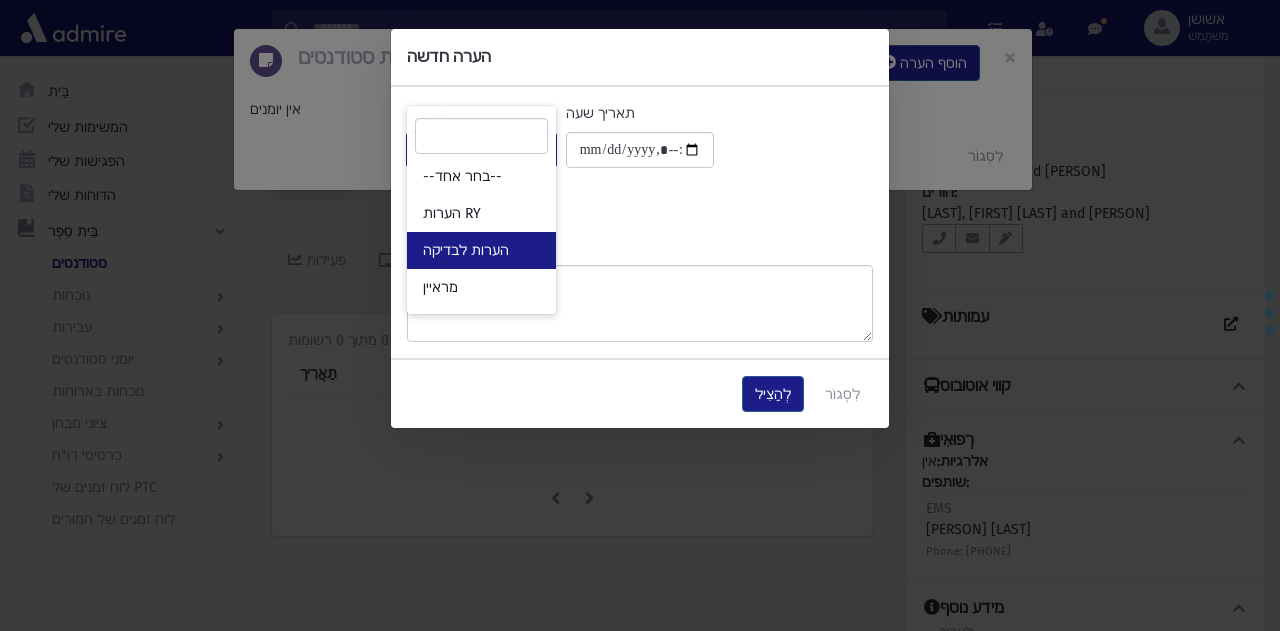 select on "*" 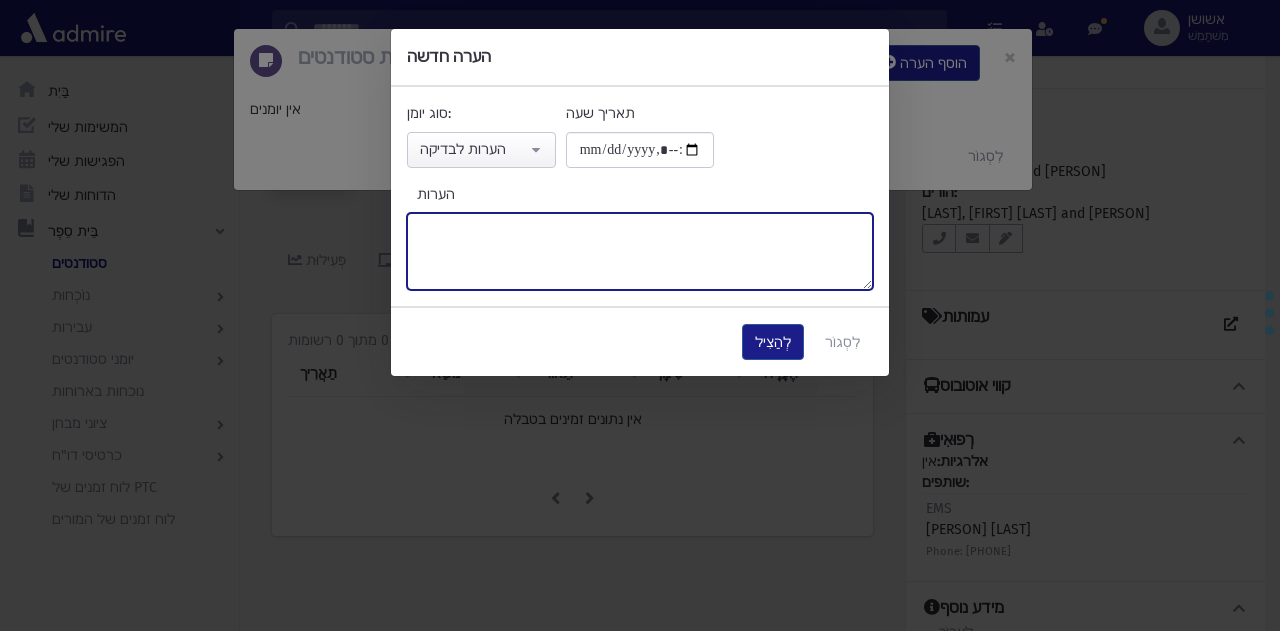click on "הערות" at bounding box center [640, 251] 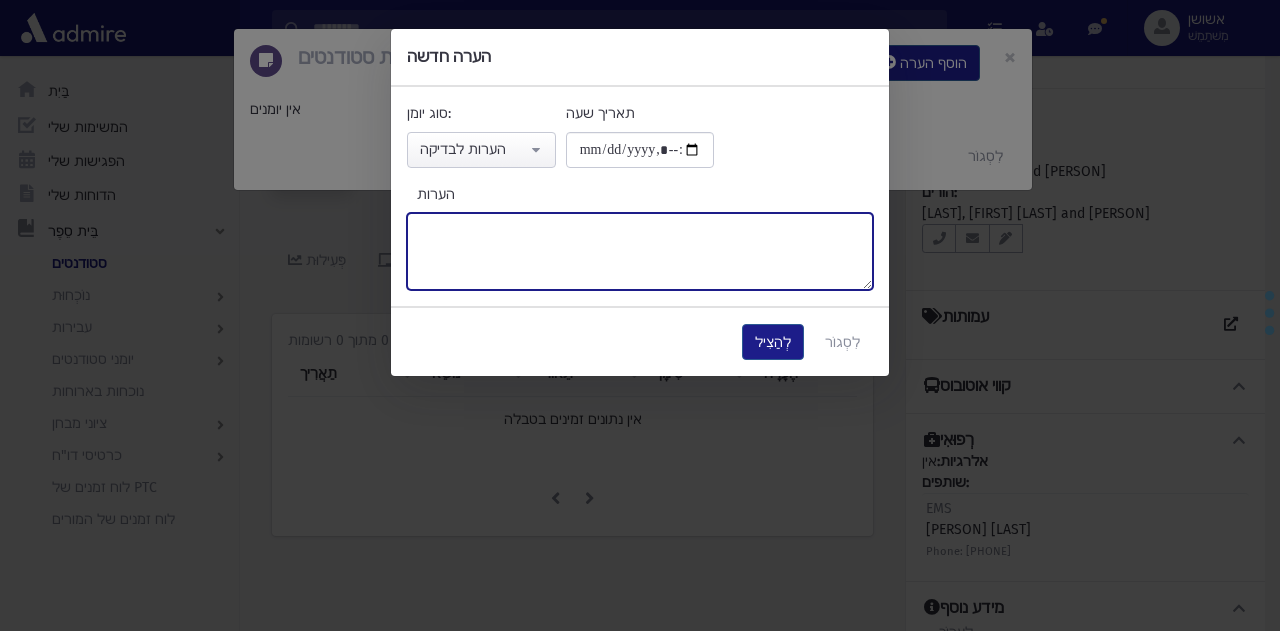 paste on "**********" 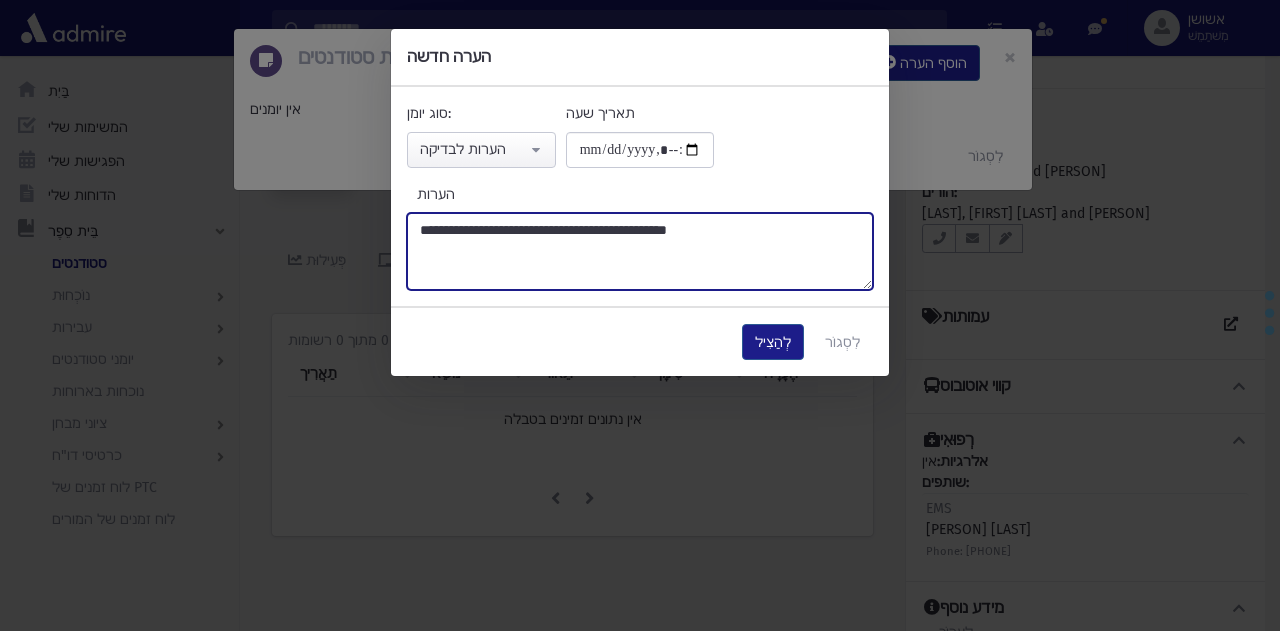 type on "**********" 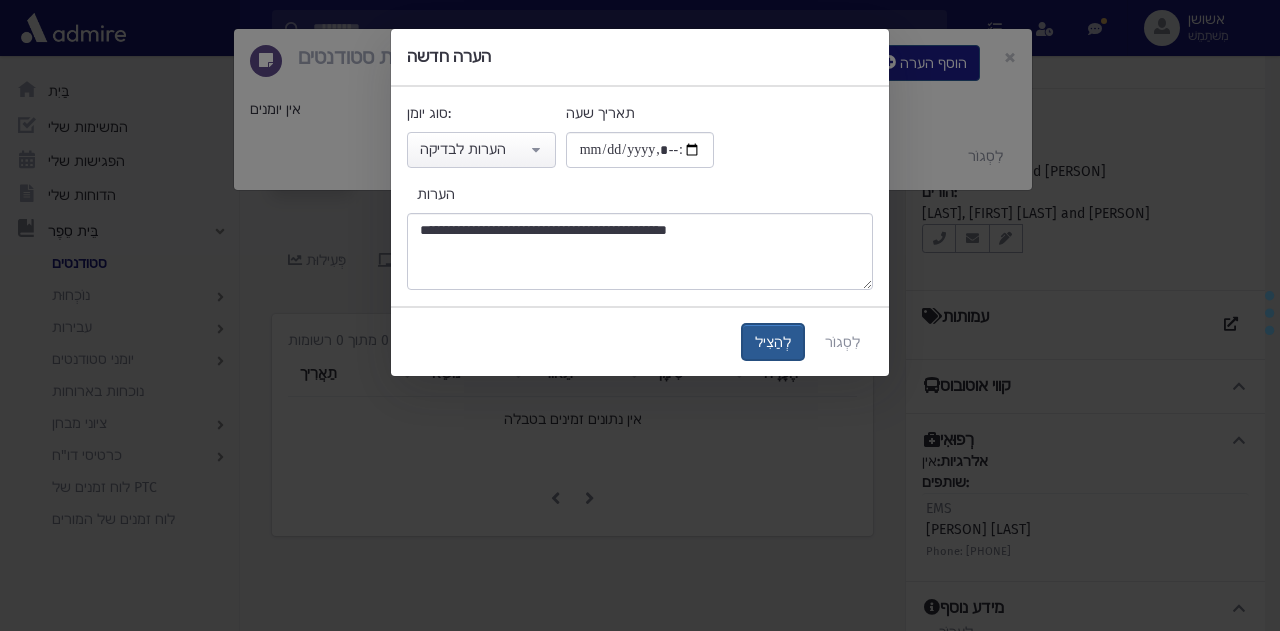 click on "לְהַצִיל" at bounding box center (773, 342) 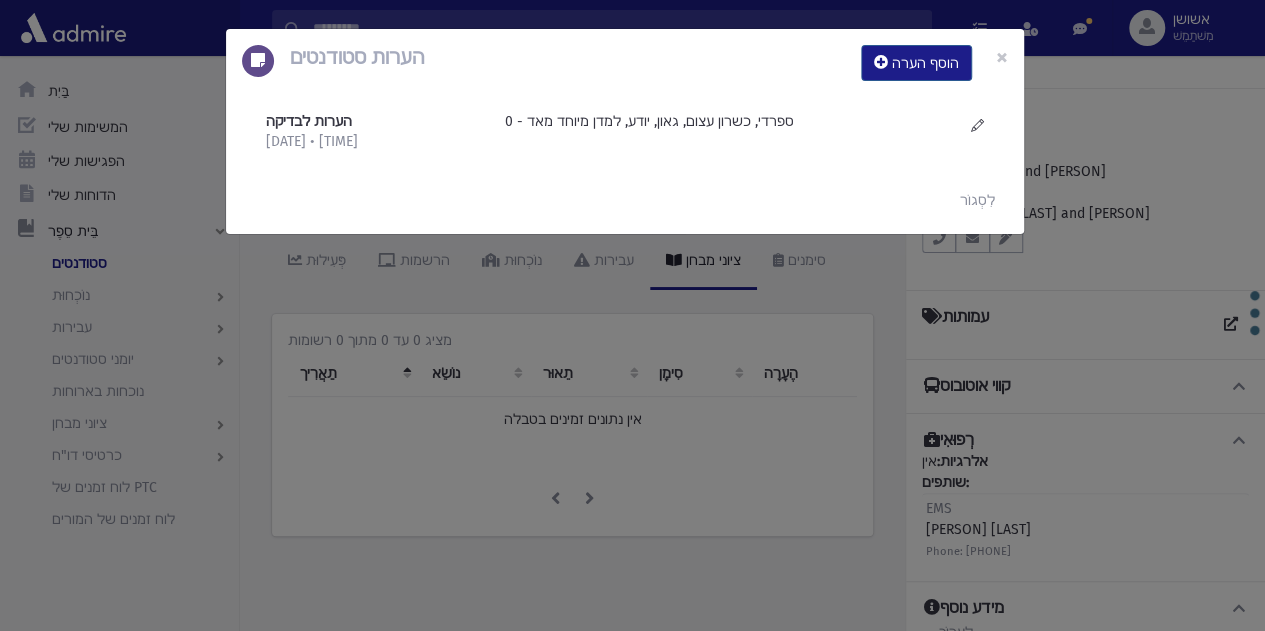 click on "הערות סטודנטים
הוסף הערה
×
הערות לבדיקה
1/8/2025 • 9:10 בבוקר" at bounding box center (632, 315) 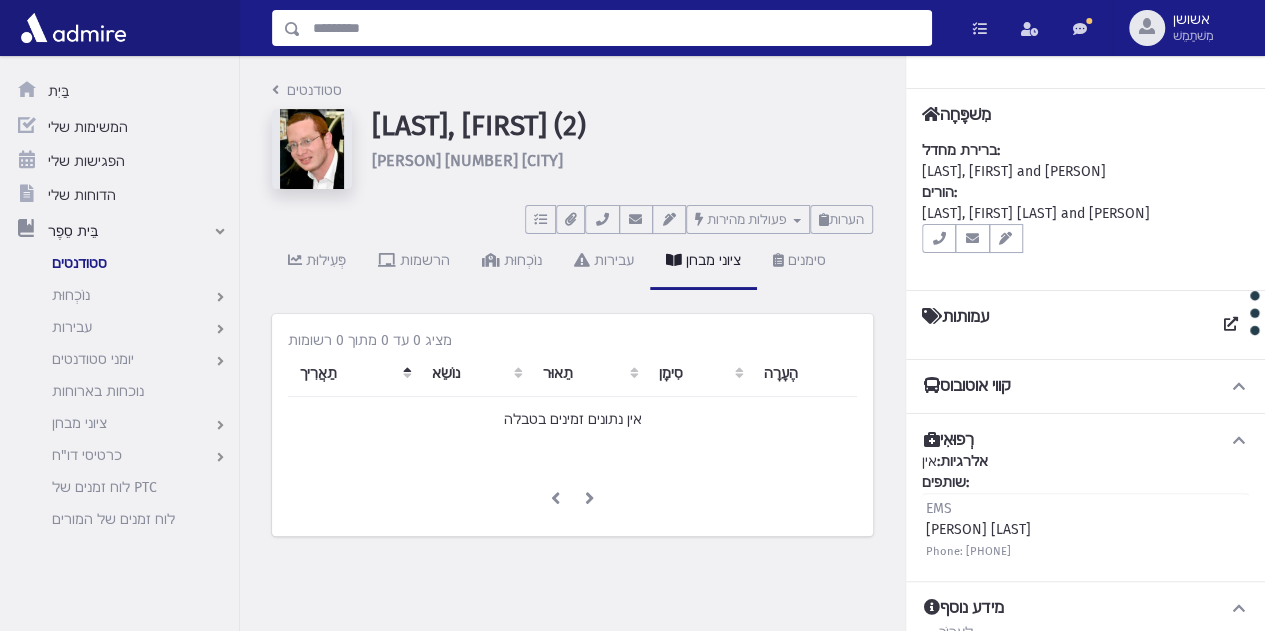 click at bounding box center (616, 28) 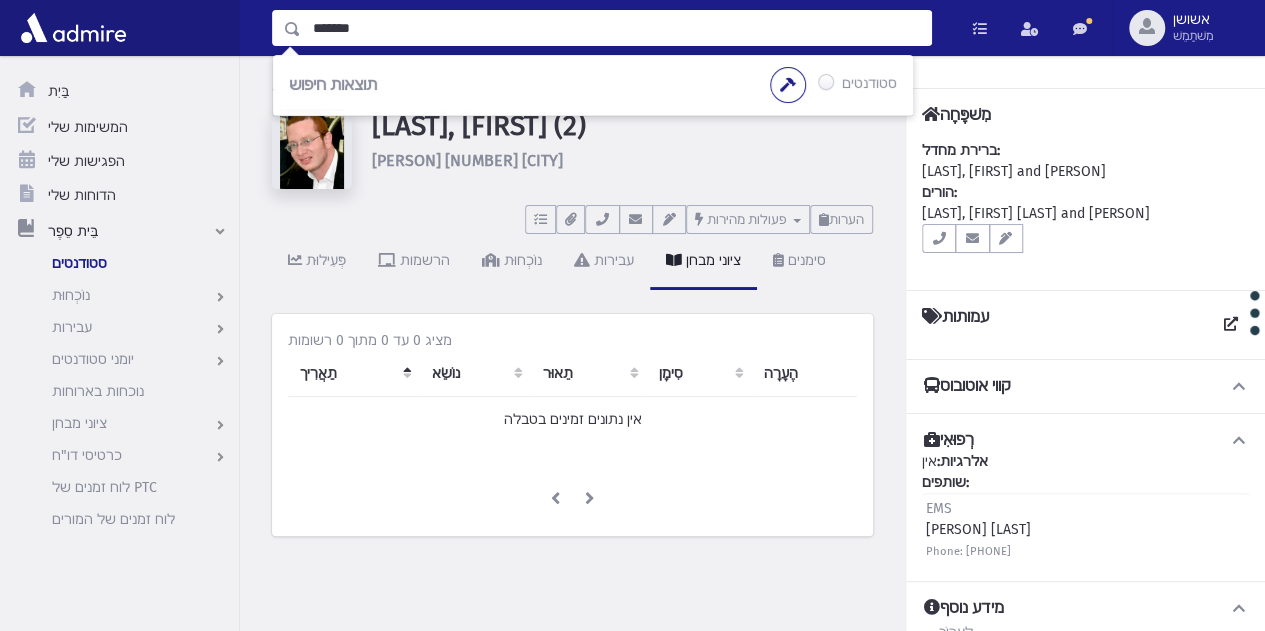 type on "*******" 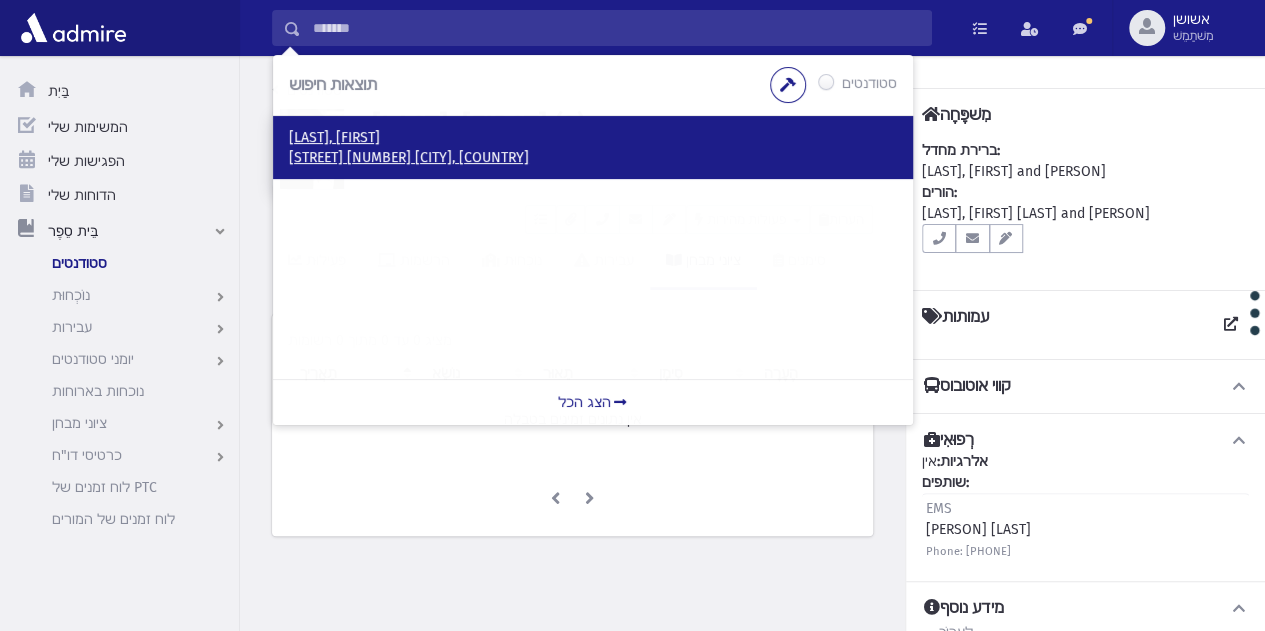 click on "גלזר, מיכאל" at bounding box center (334, 137) 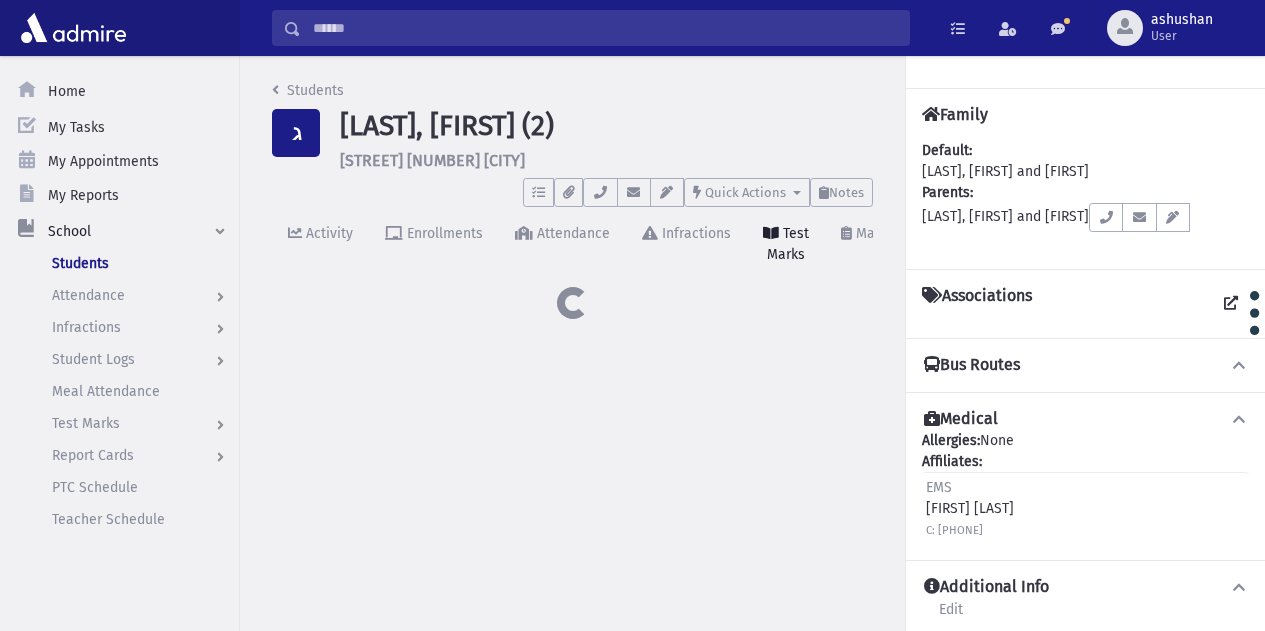 scroll, scrollTop: 0, scrollLeft: 0, axis: both 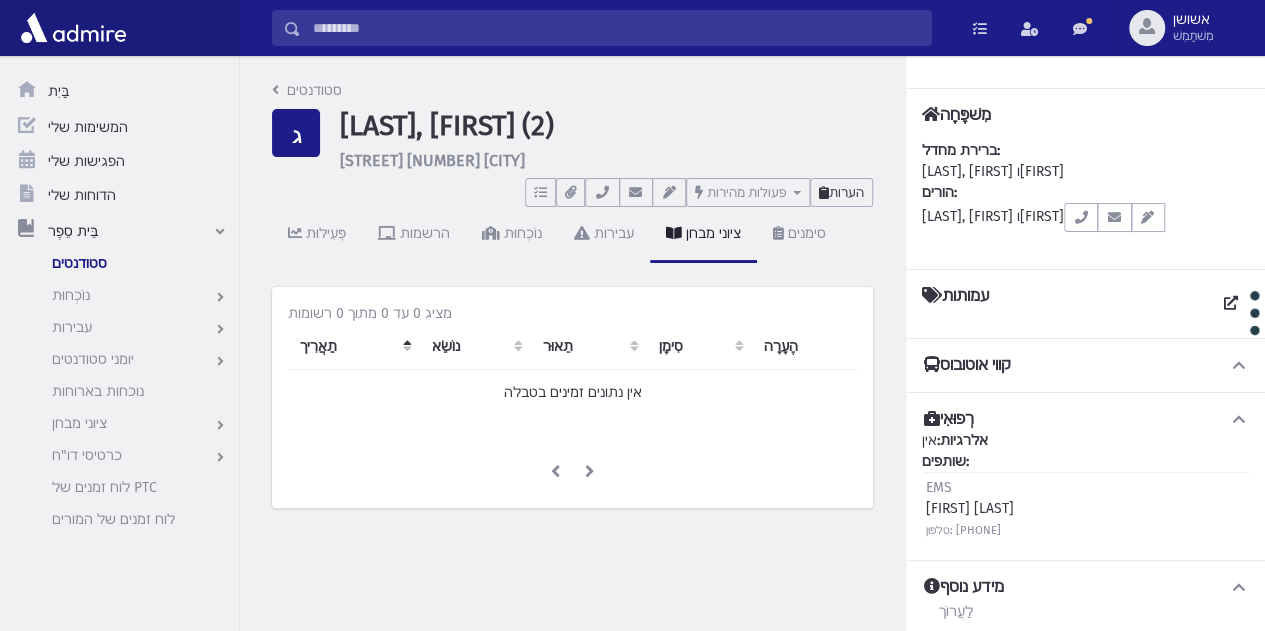 click on "הערות" at bounding box center [841, 192] 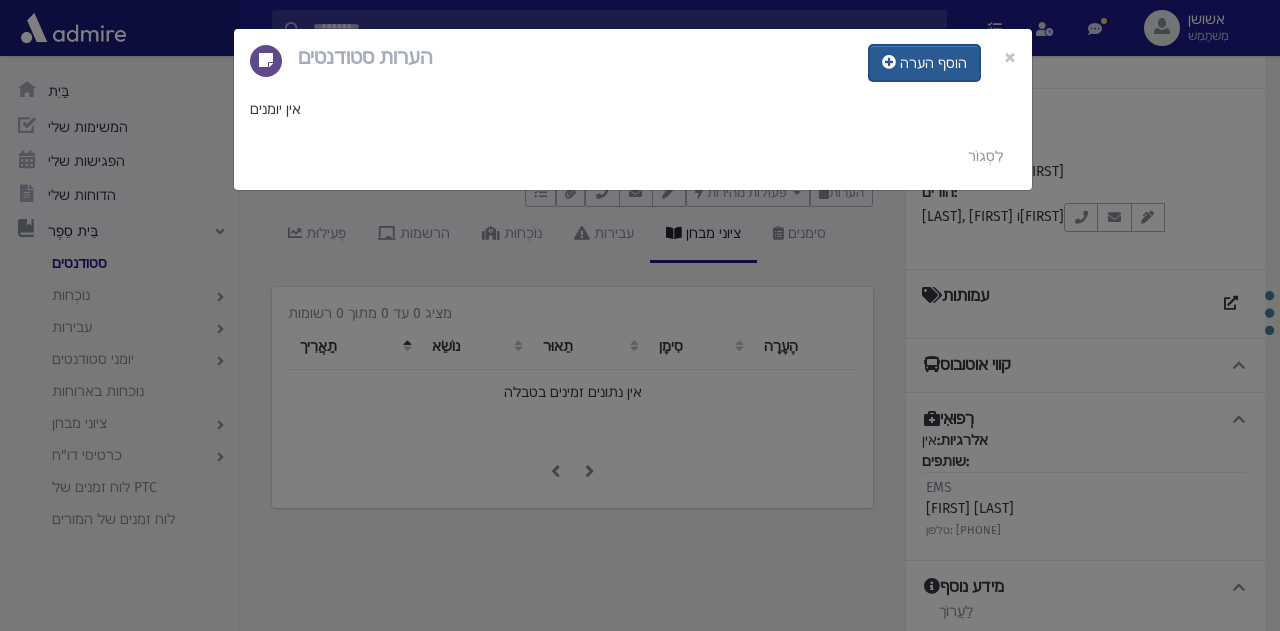 click on "הוסף הערה" at bounding box center [933, 63] 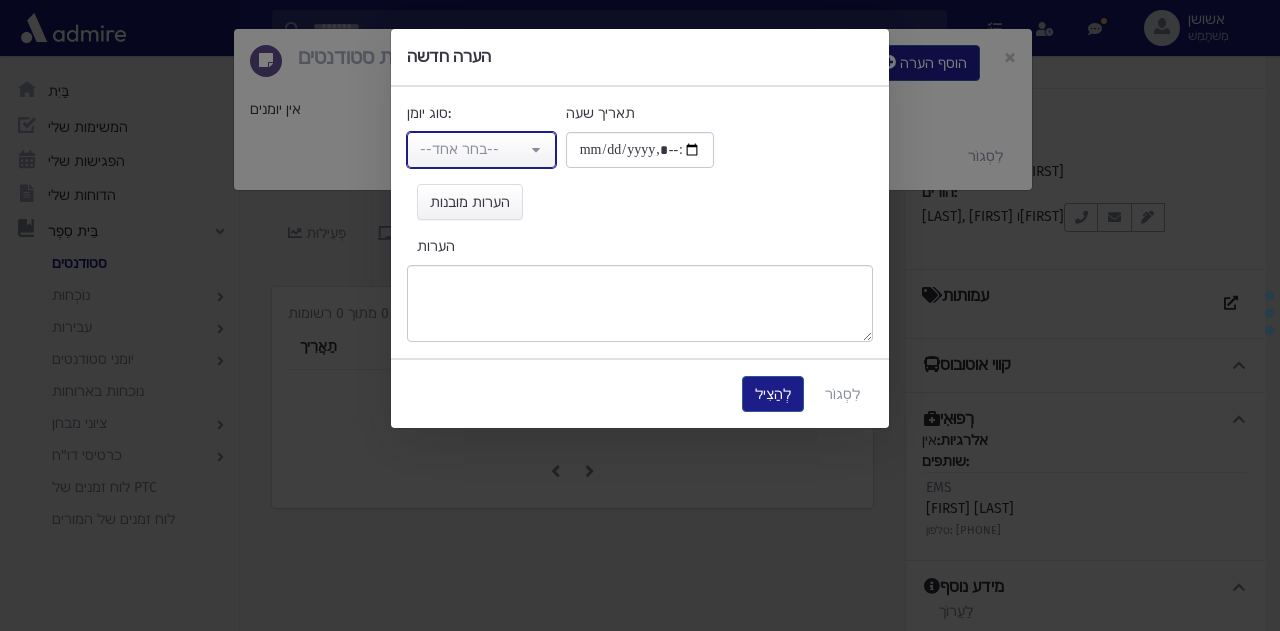 click on "--בחר אחד--" at bounding box center [481, 150] 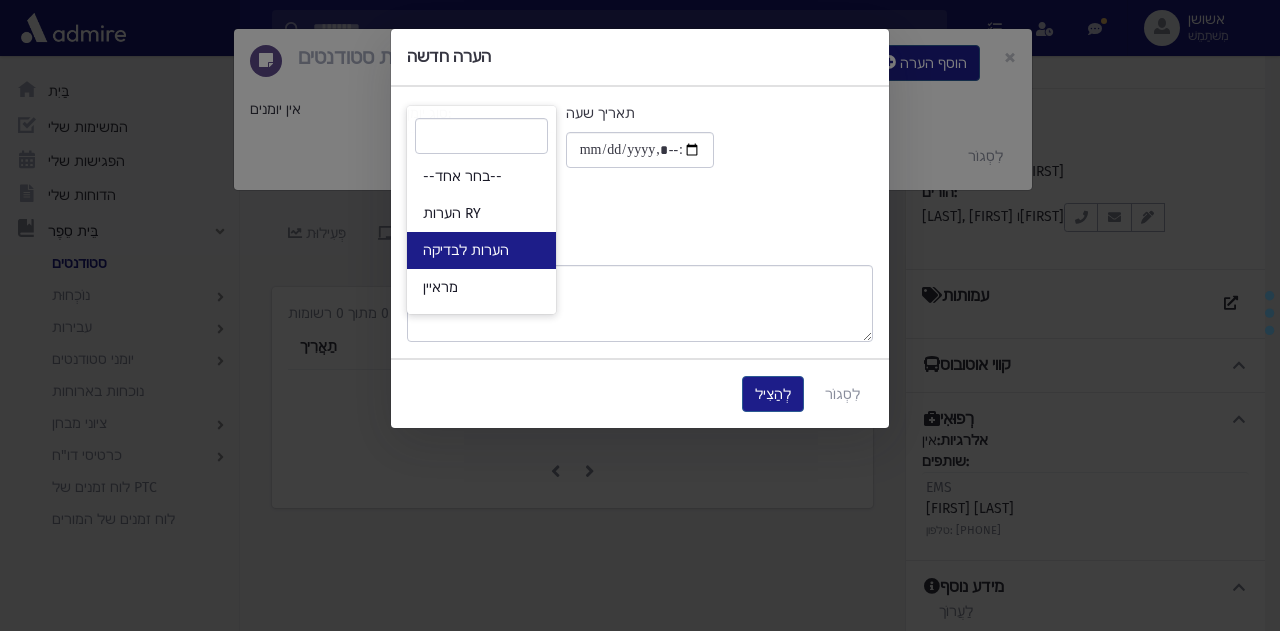 click on "הערות לבדיקה" at bounding box center [466, 250] 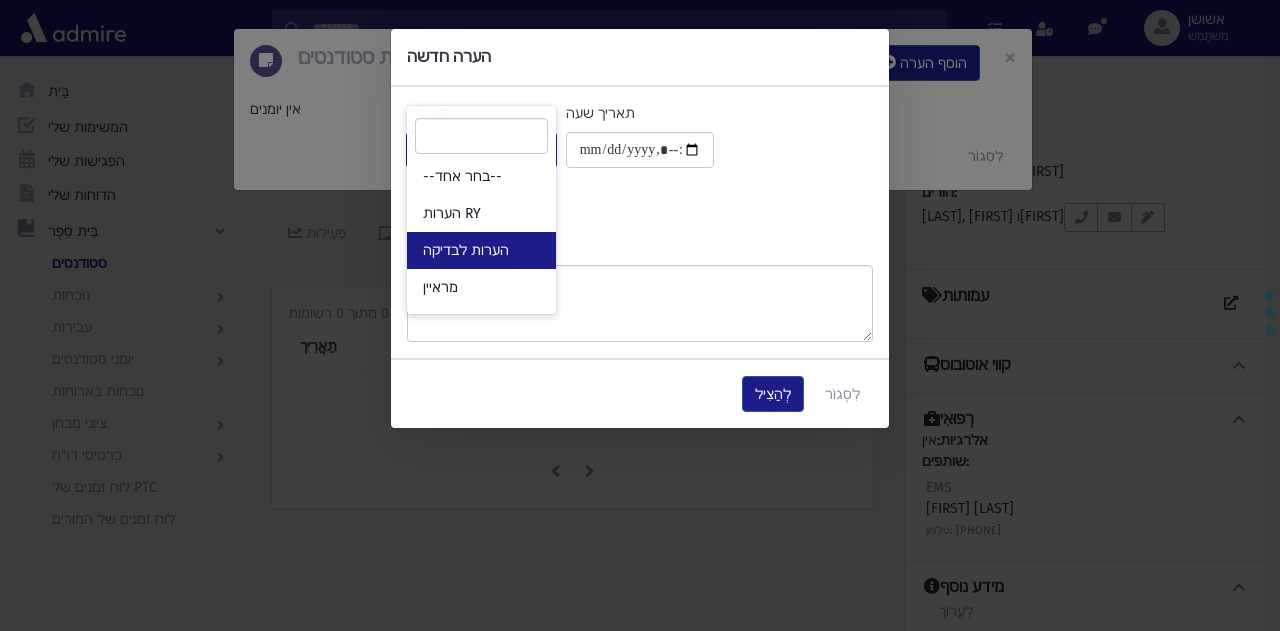 select on "*" 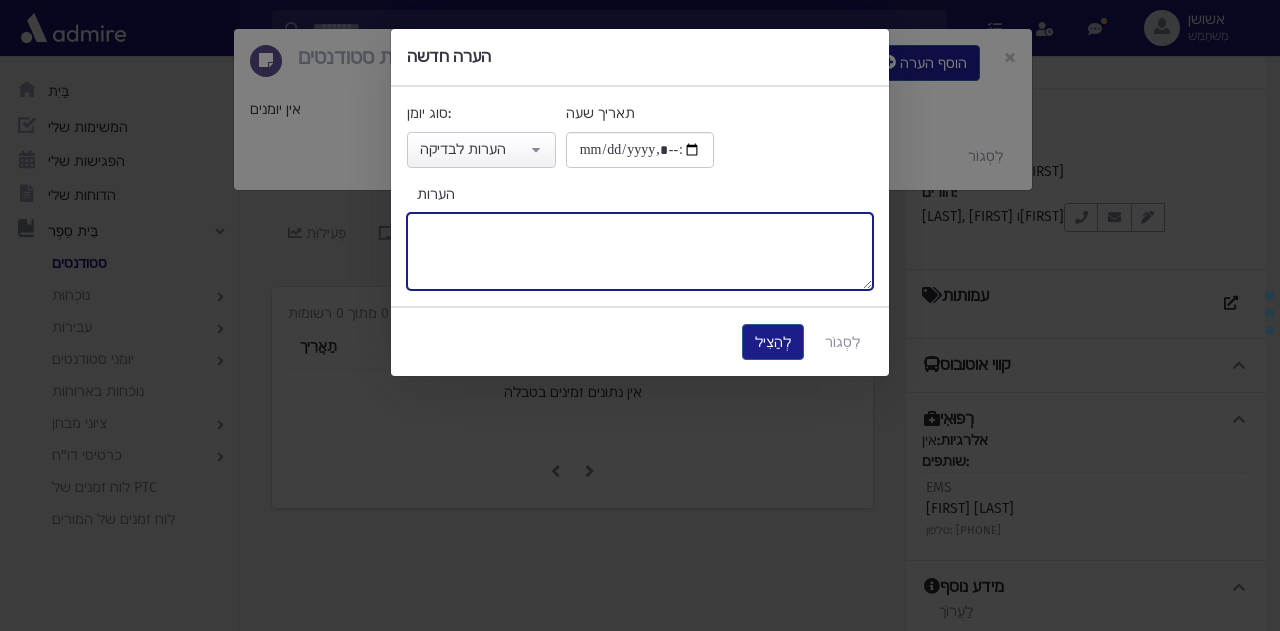 click on "הערות" at bounding box center (640, 251) 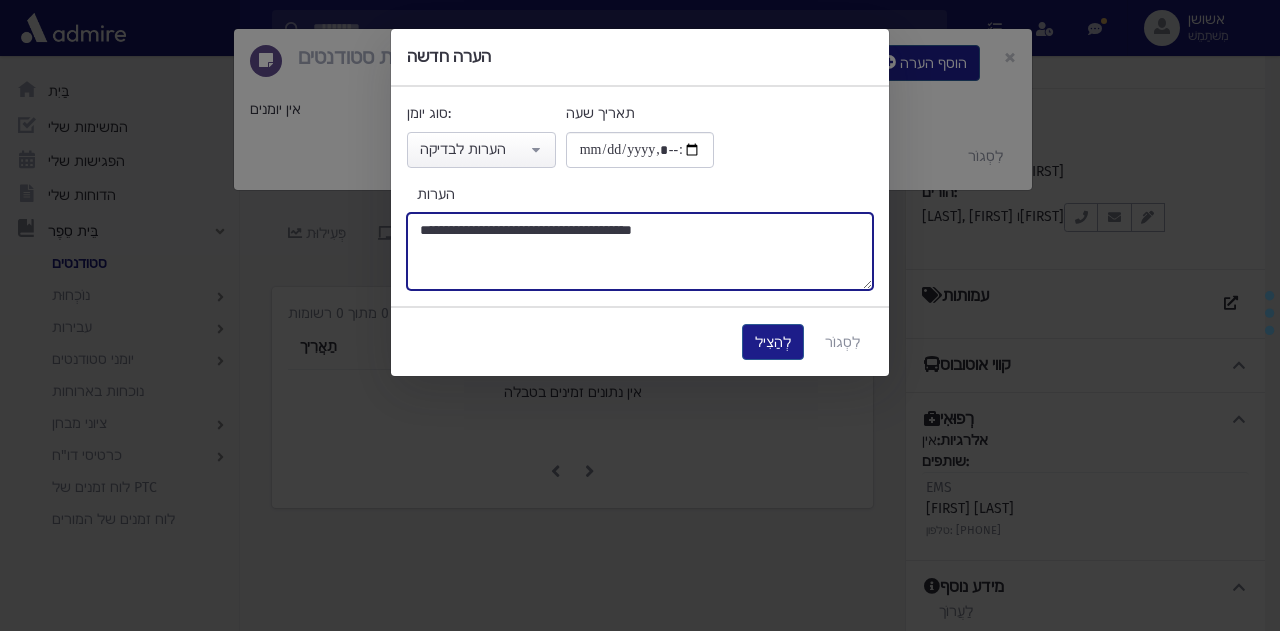 type on "**********" 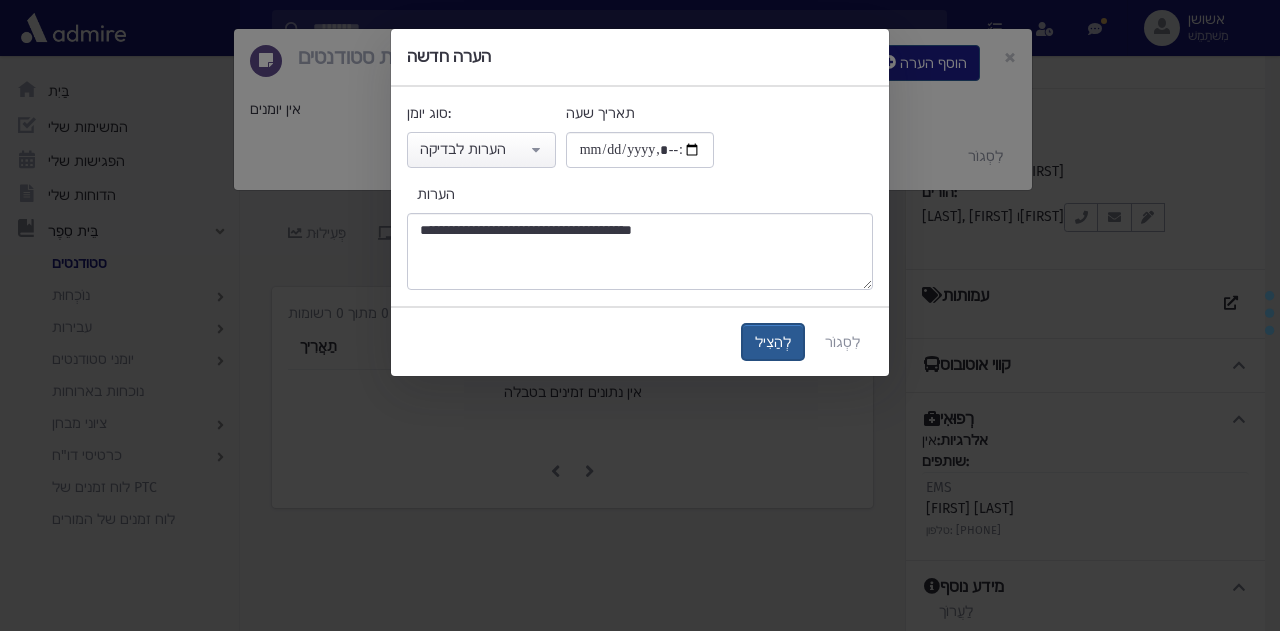 click on "לְהַצִיל" at bounding box center [773, 342] 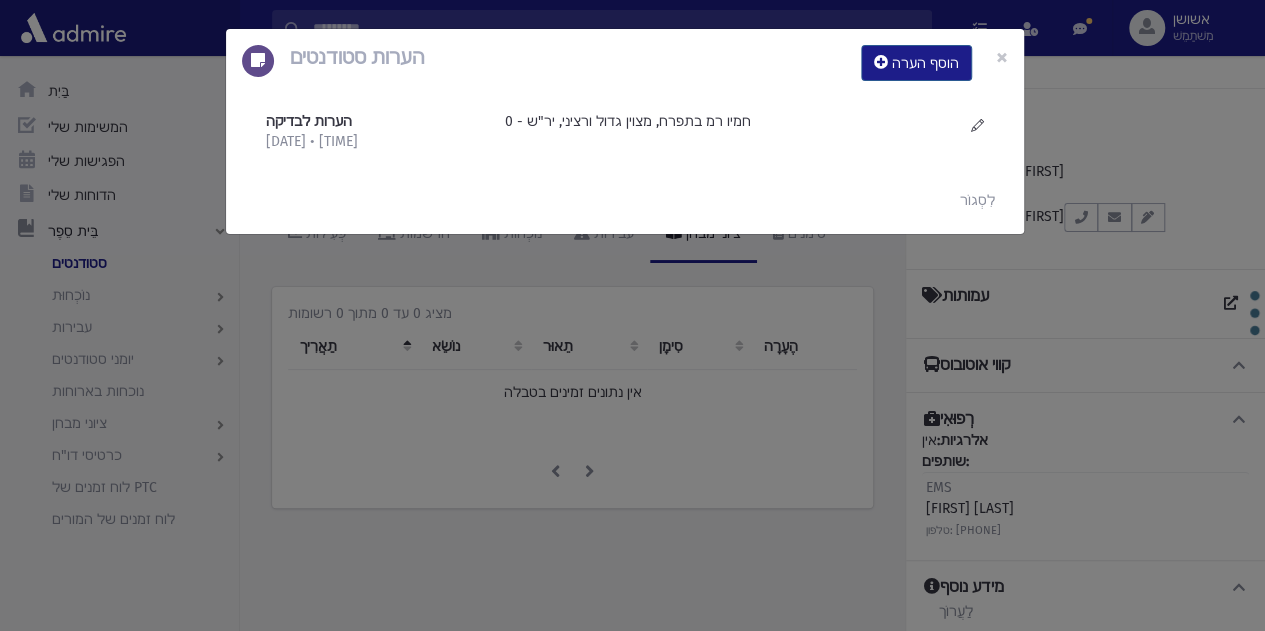 click on "הערות סטודנטים
הוסף הערה
×
הערות לבדיקה
1/8/2025 • 9:14 בבוקר" at bounding box center (632, 315) 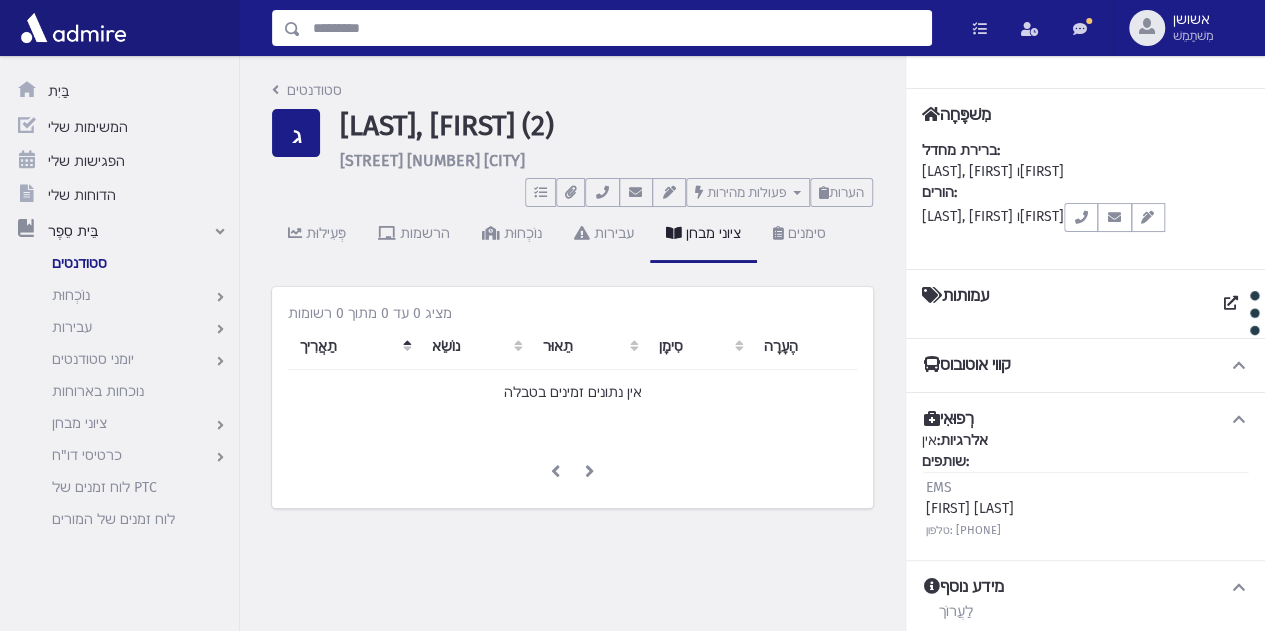 click at bounding box center [616, 28] 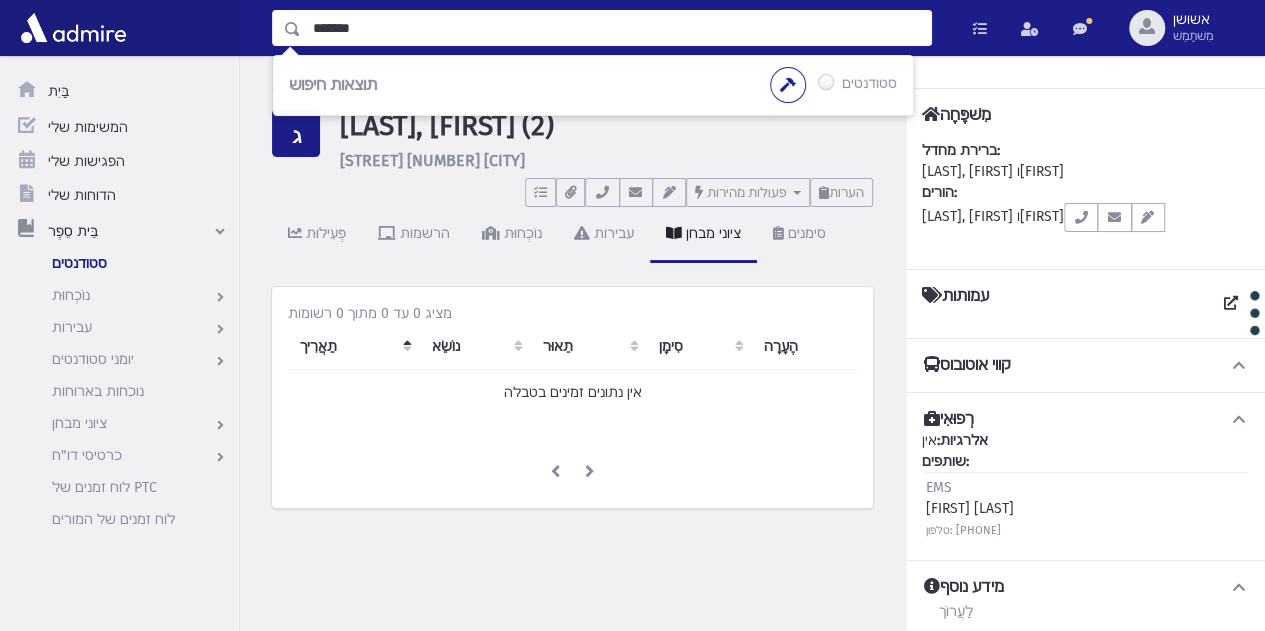 type on "*******" 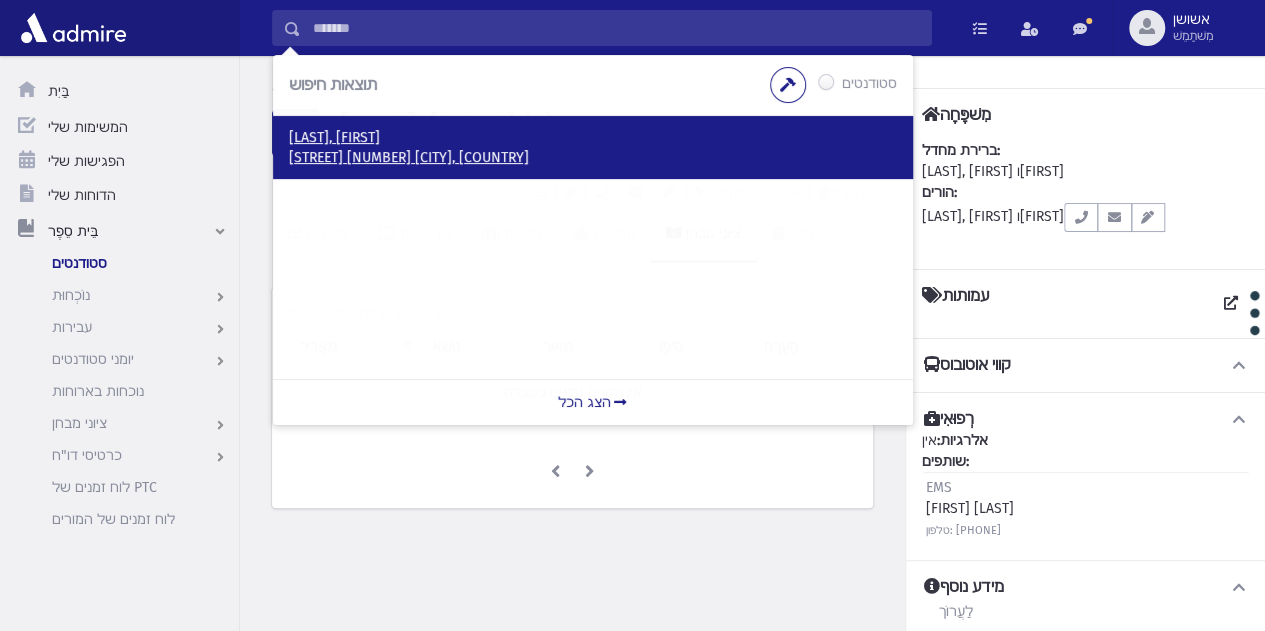 click on "מוצפי 8 ירושלים, ישראל" at bounding box center (409, 157) 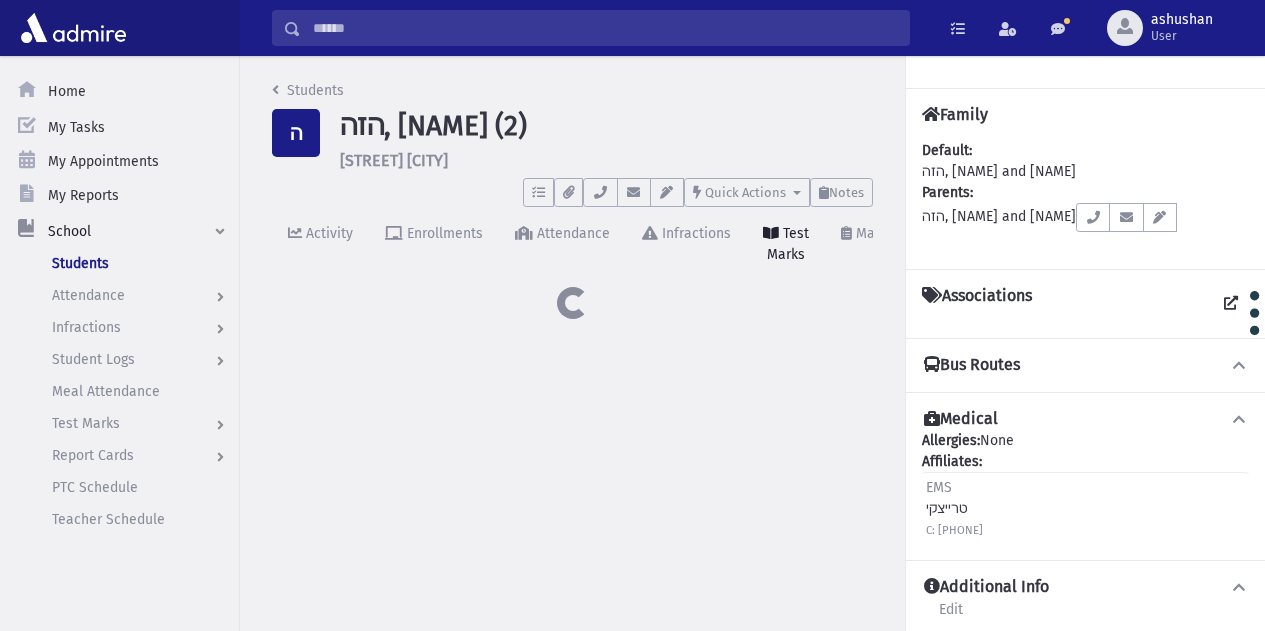 scroll, scrollTop: 0, scrollLeft: 0, axis: both 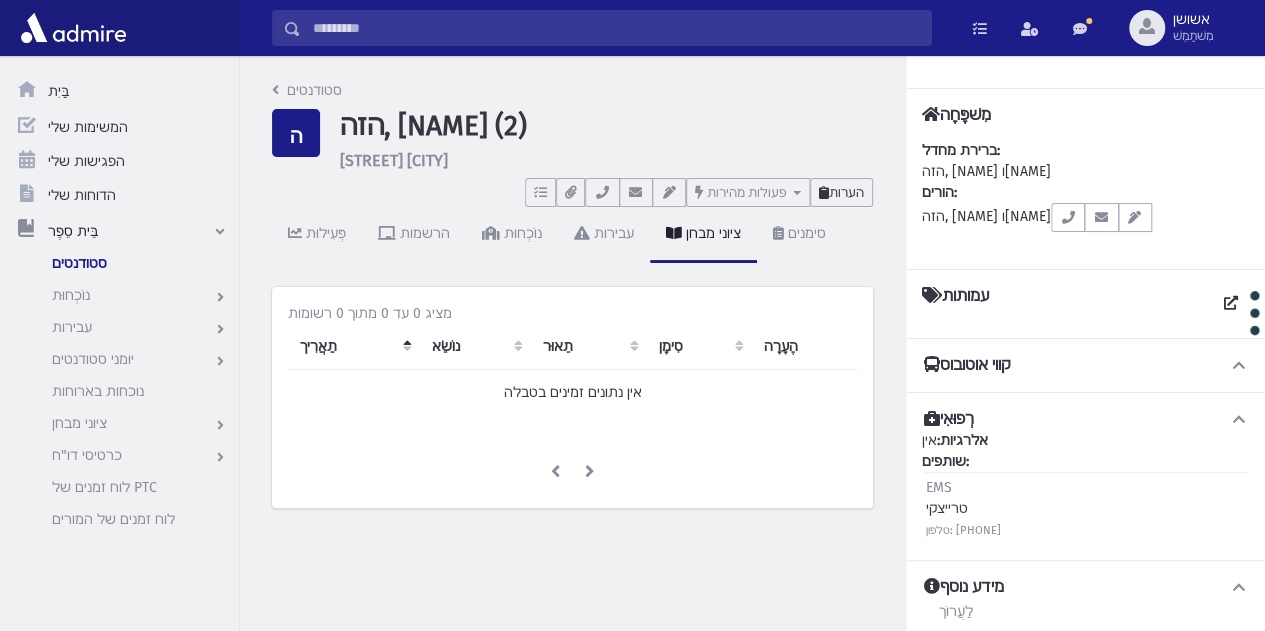 click on "הערות" at bounding box center [846, 192] 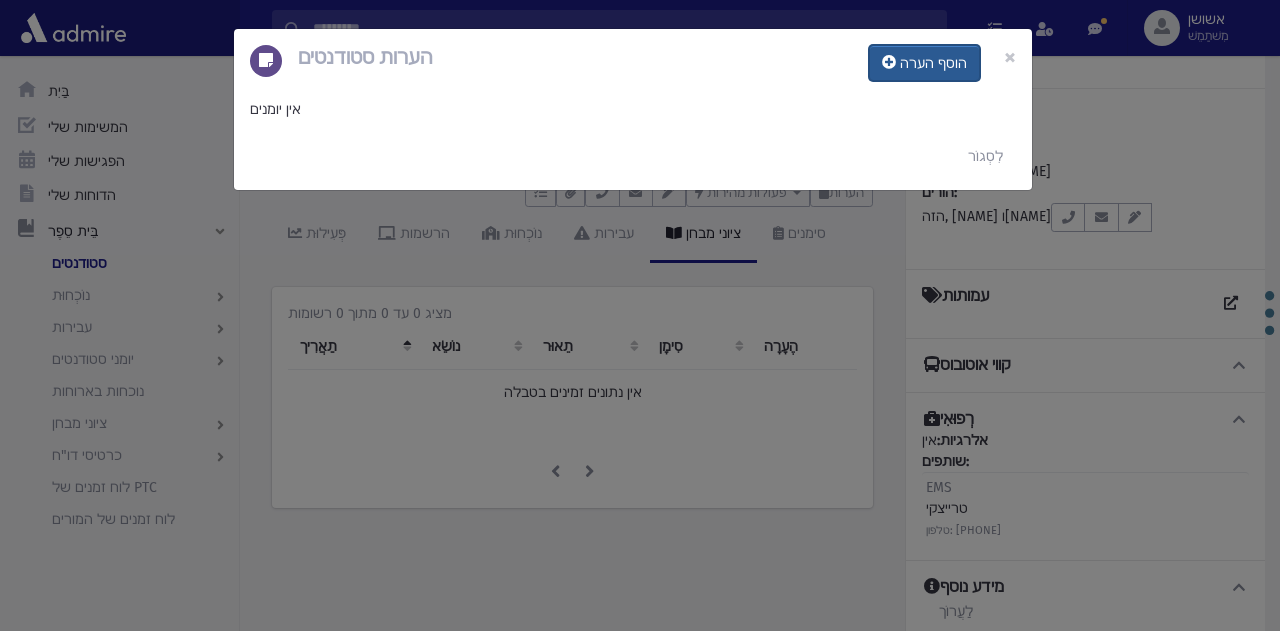 click on "הוסף הערה" at bounding box center [924, 63] 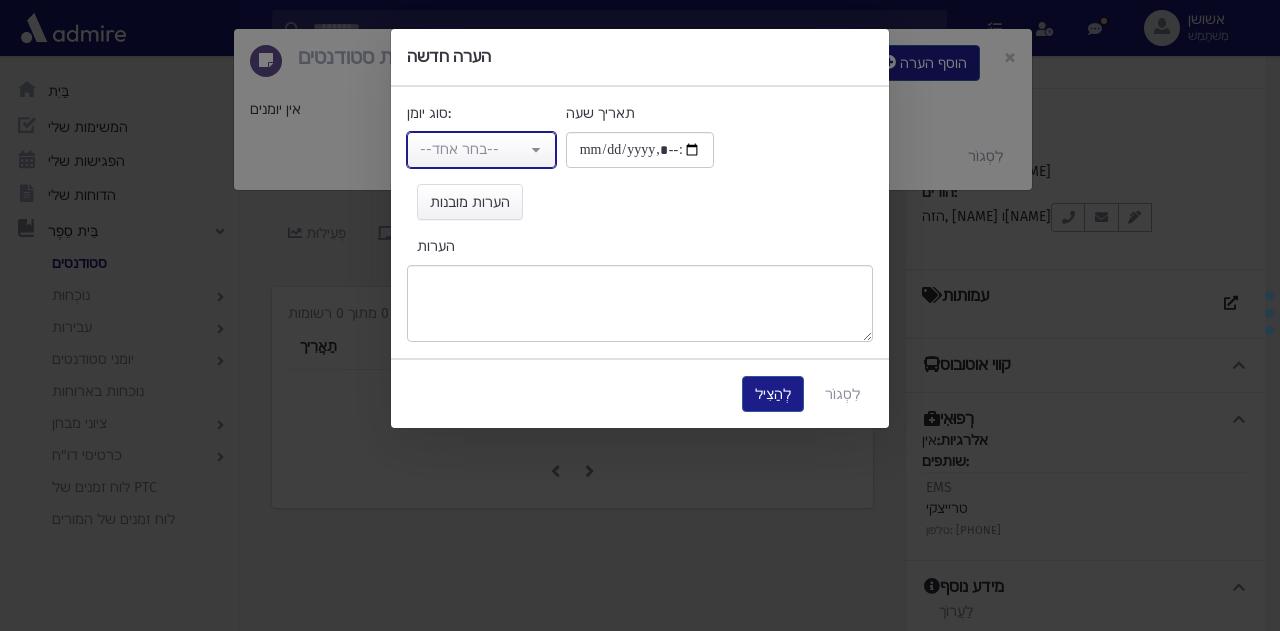click on "--בחר אחד--" at bounding box center (473, 149) 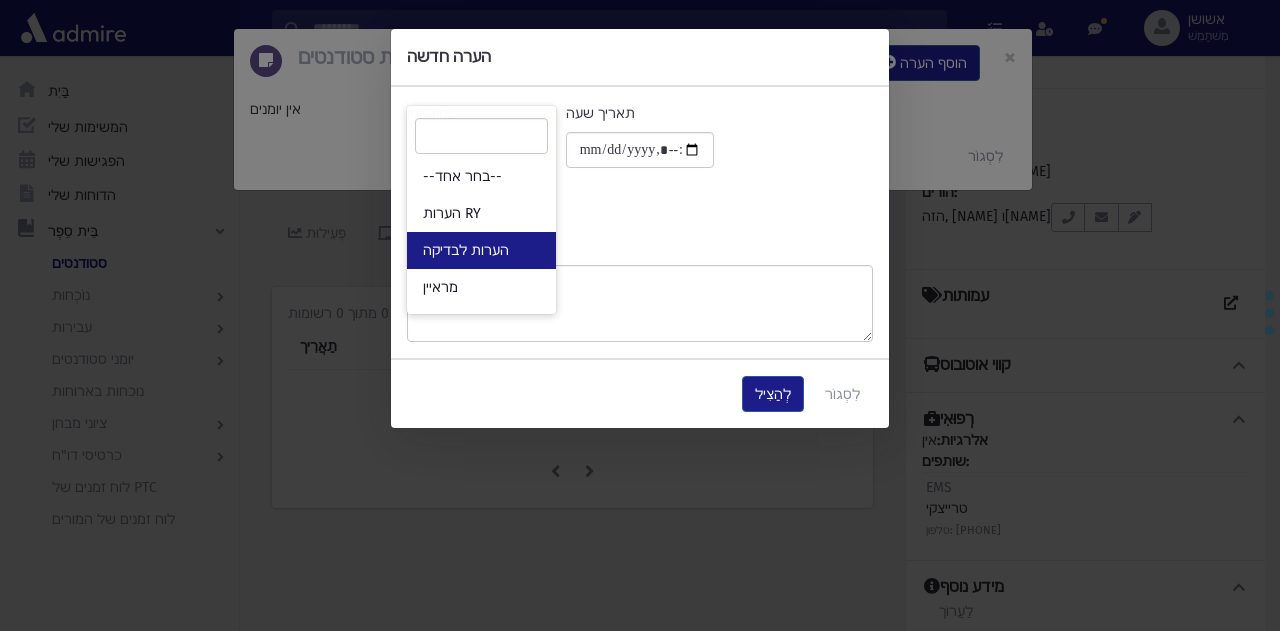 click on "הערות לבדיקה" at bounding box center (481, 250) 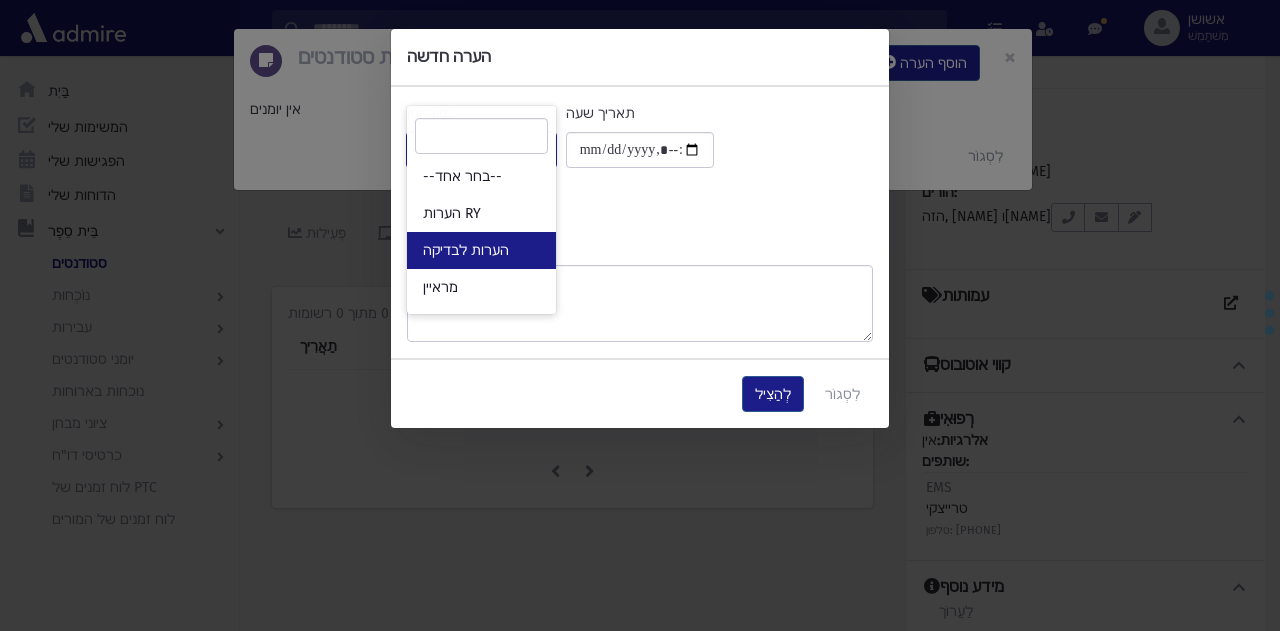 select on "*" 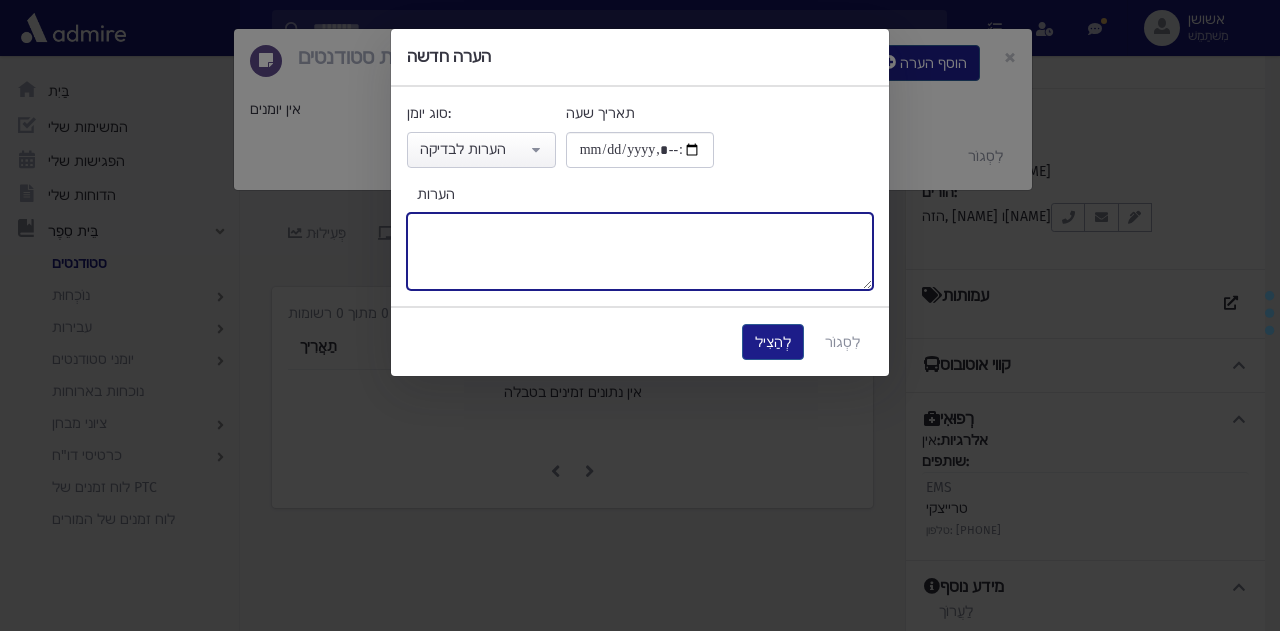 click on "הערות" at bounding box center (640, 251) 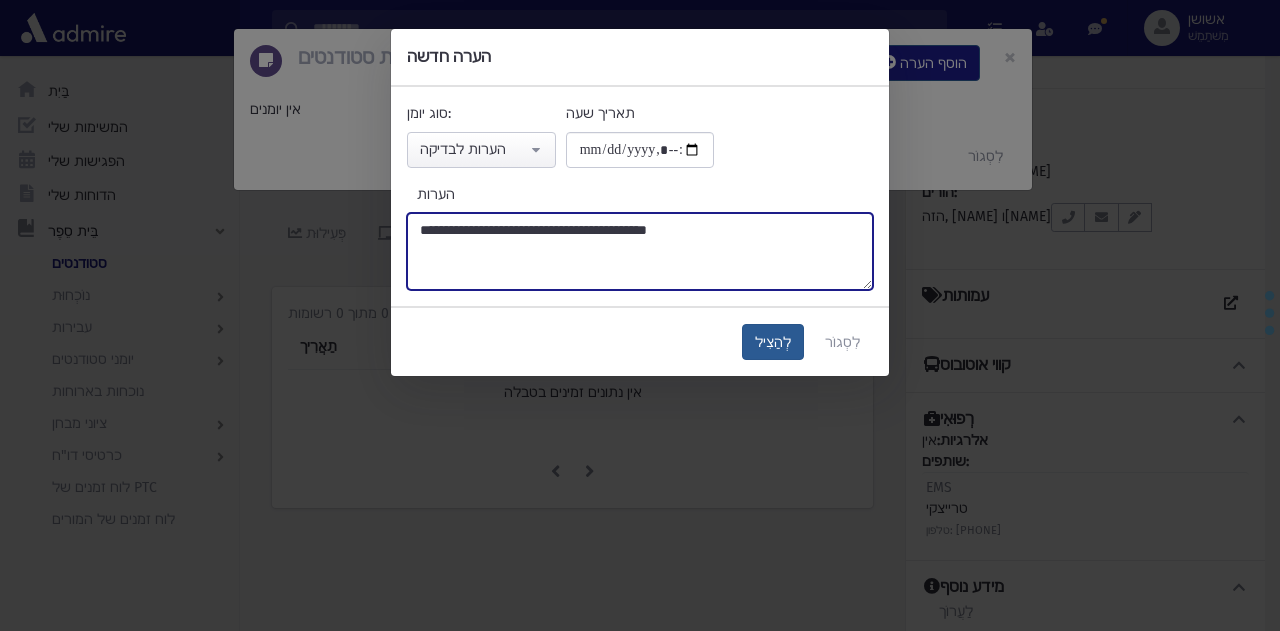 type on "**********" 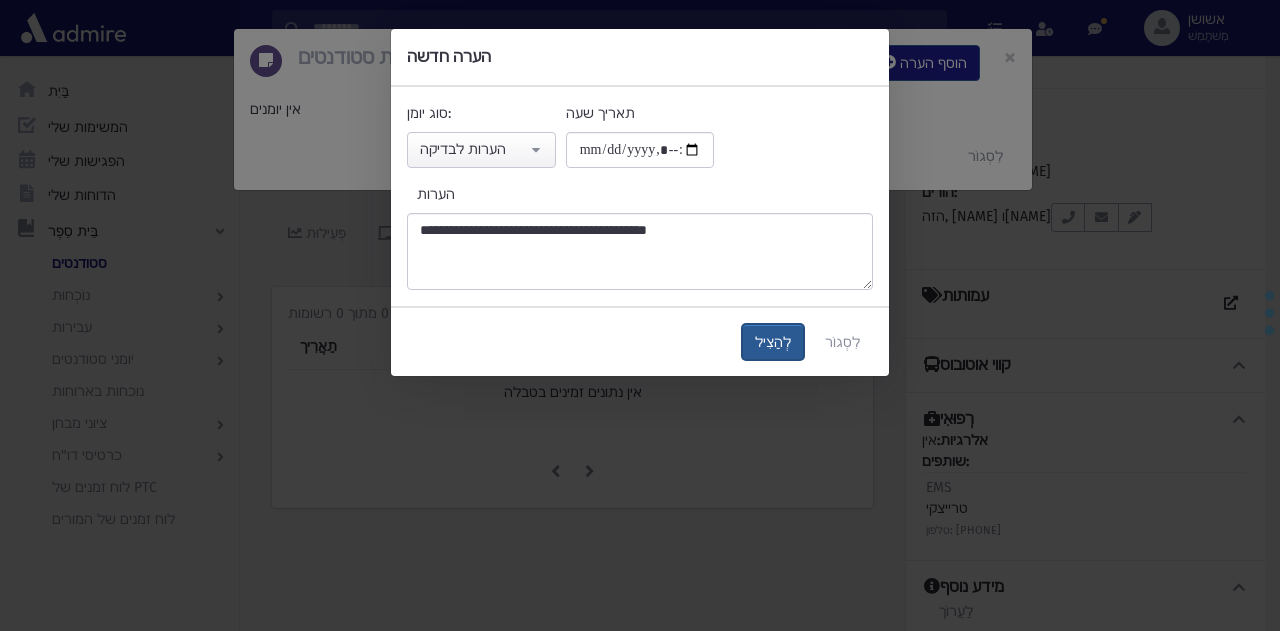 click on "לְהַצִיל" at bounding box center [773, 342] 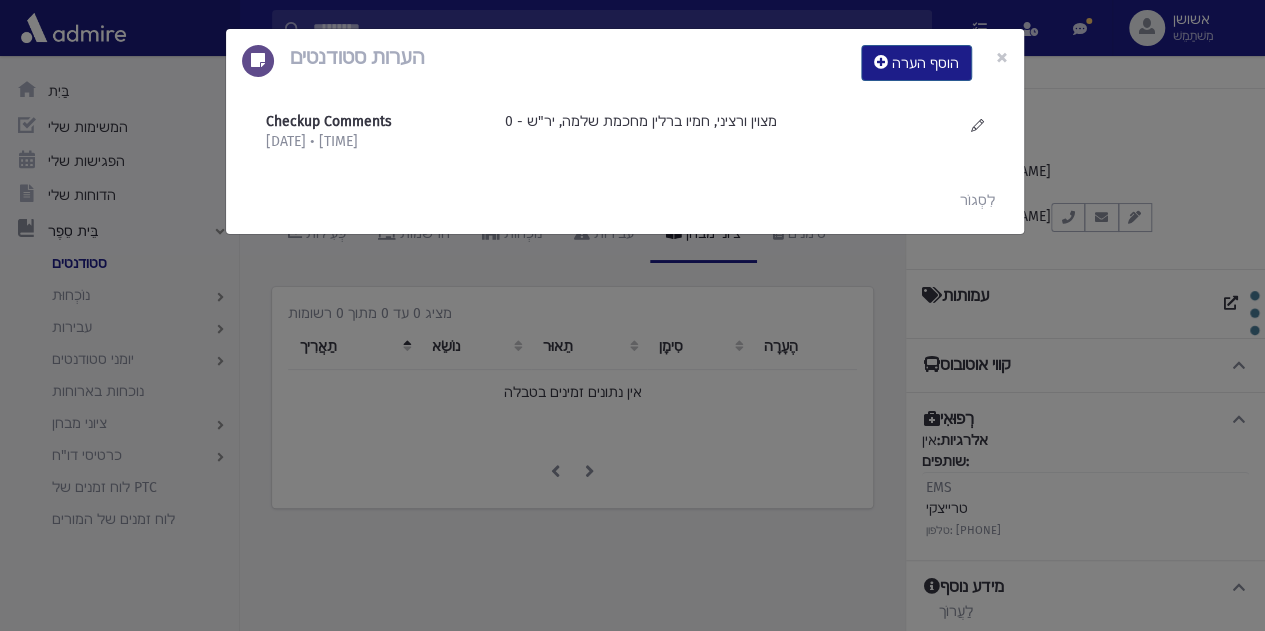 click on "הערות סטודנטים
הוסף הערה
×
Checkup Comments
8/1/2025 • 9:16 AM" at bounding box center [632, 315] 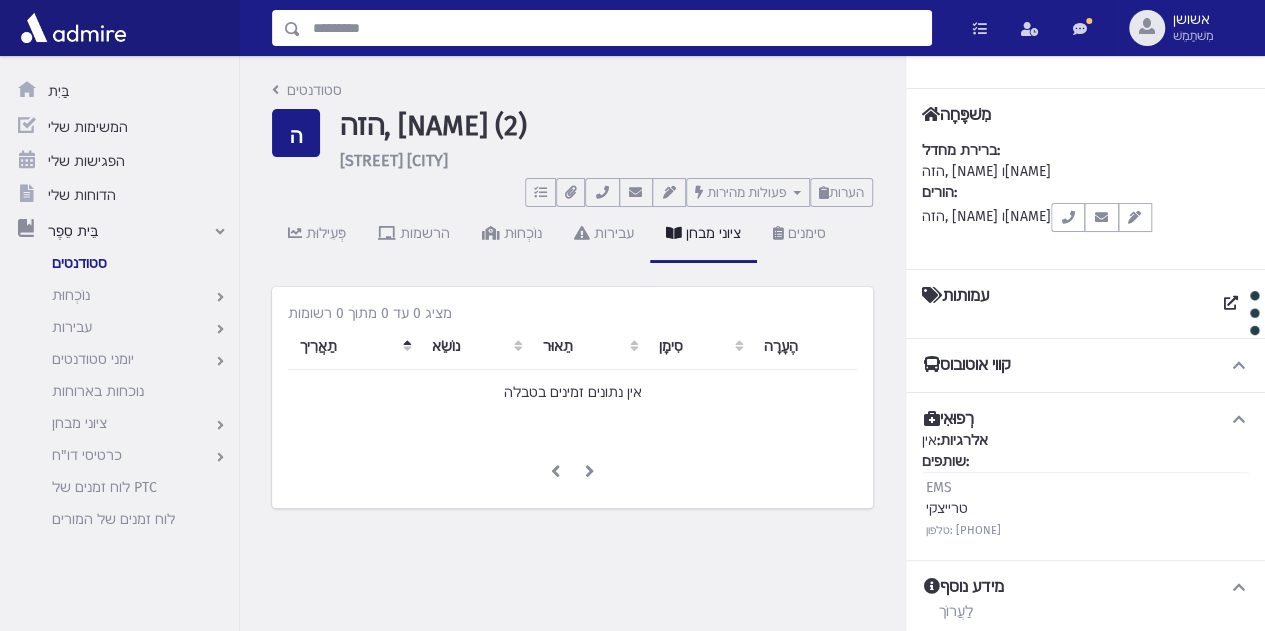click at bounding box center [616, 28] 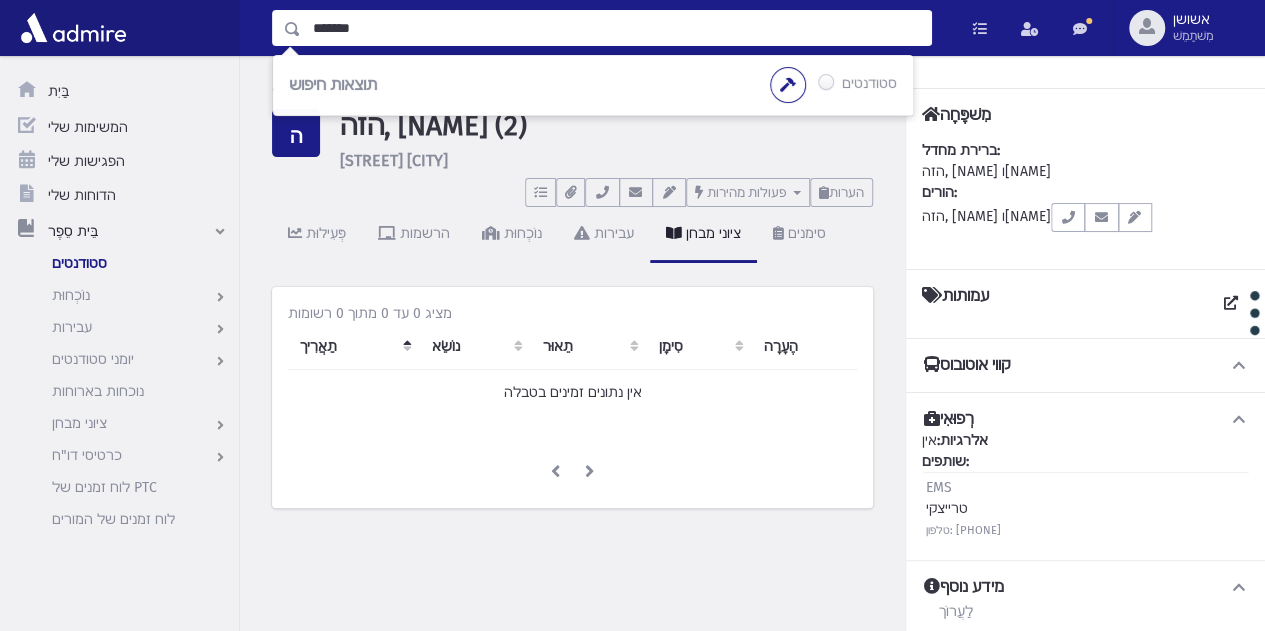 type on "*******" 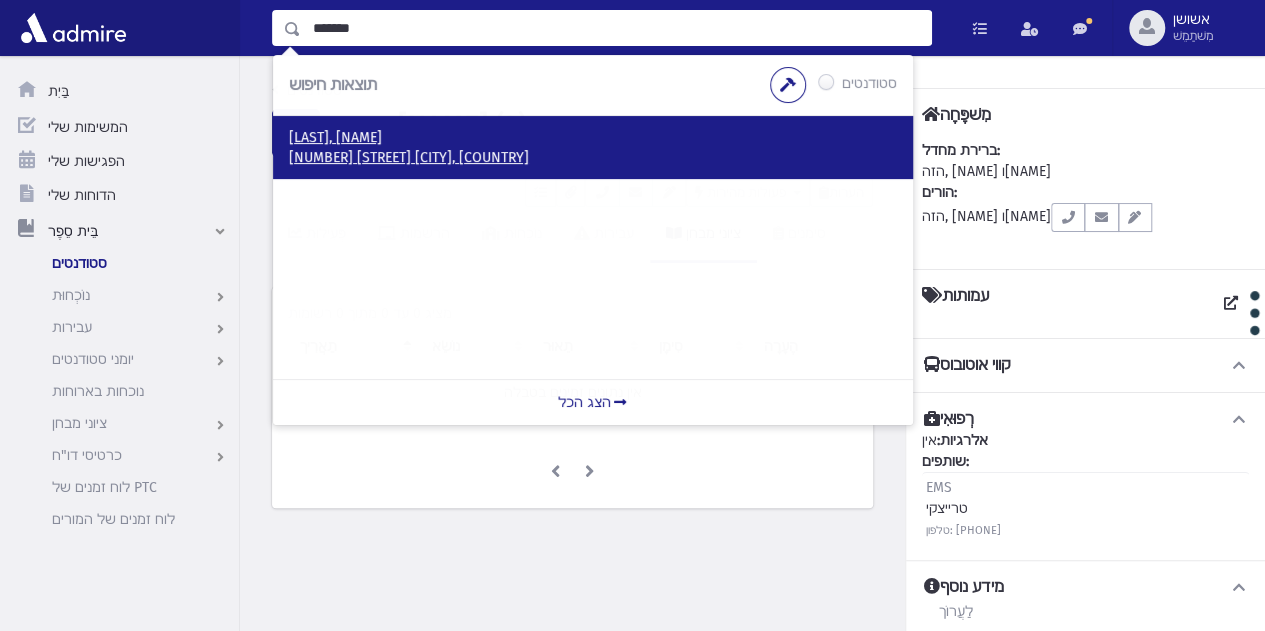 click on "20 צדקה 6 בית שמש, ישראל" at bounding box center (409, 157) 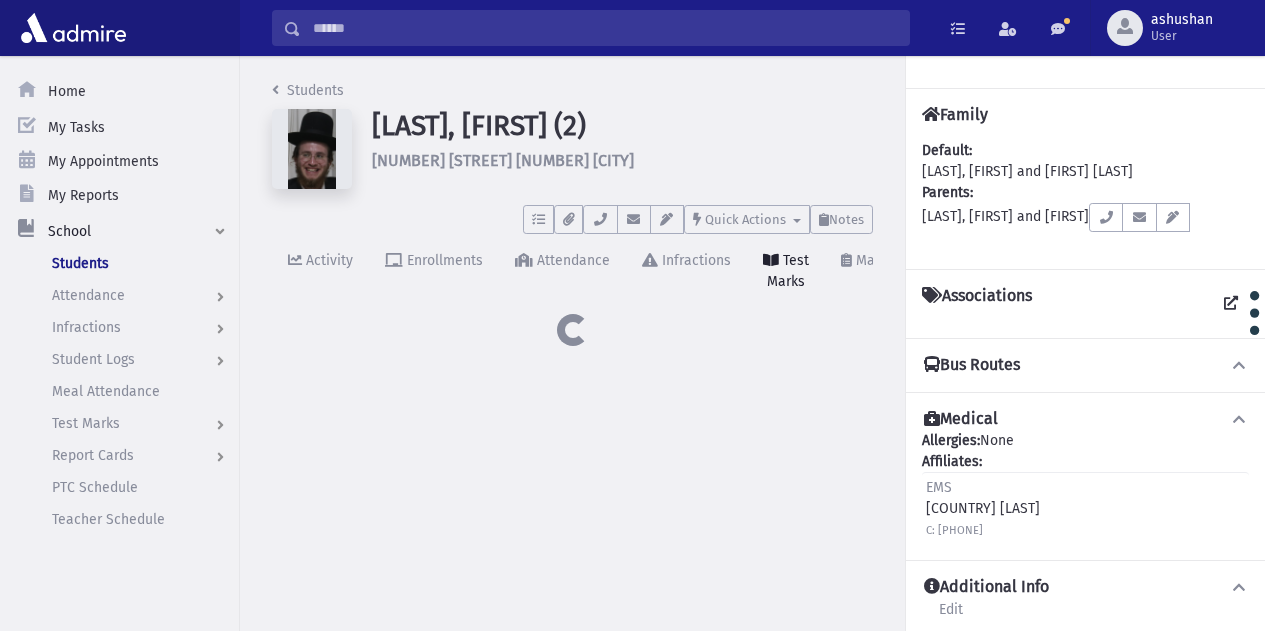 scroll, scrollTop: 0, scrollLeft: 0, axis: both 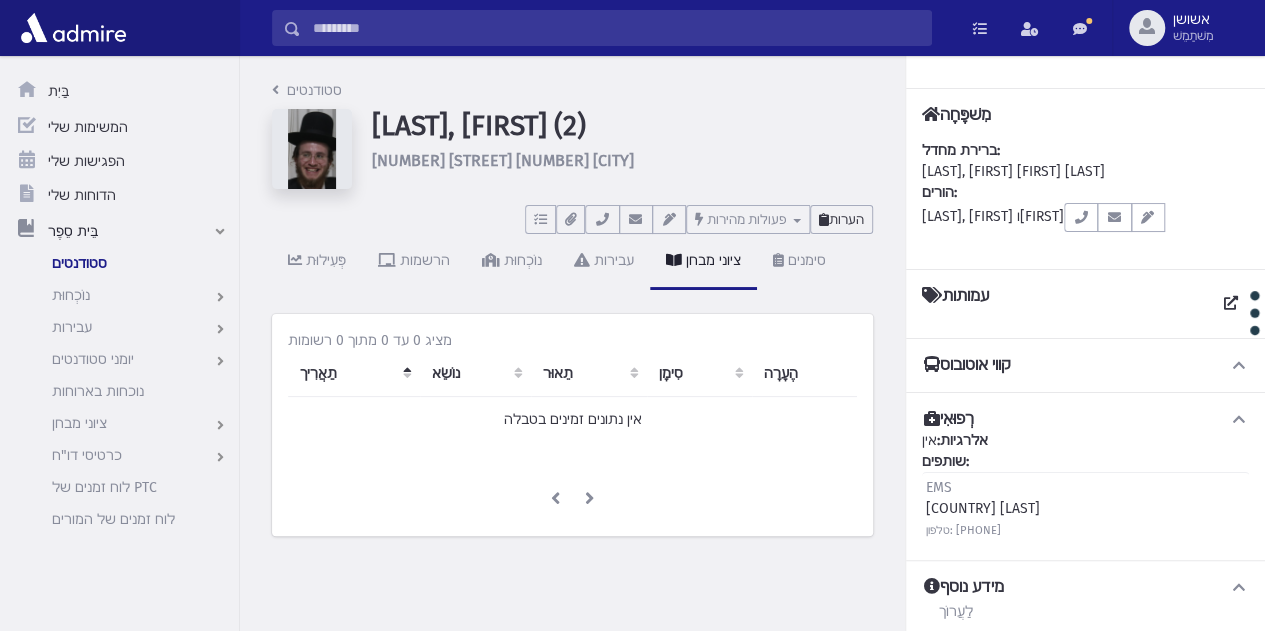 click on "הערות" at bounding box center (846, 219) 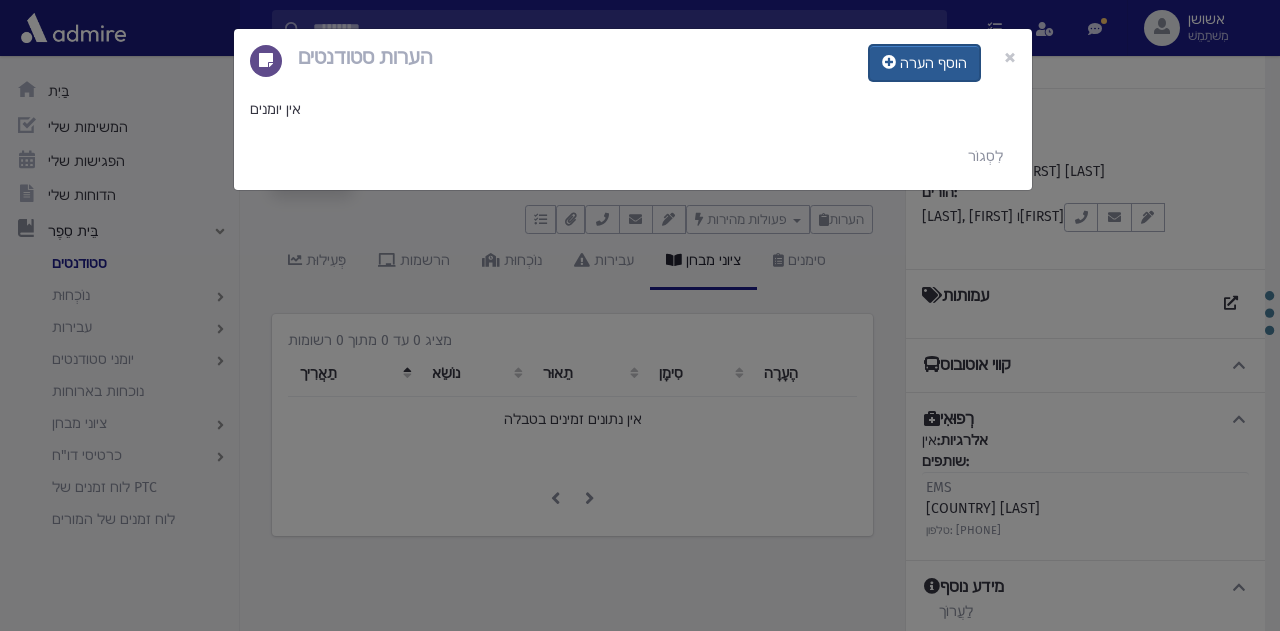 click on "הוסף הערה" at bounding box center [933, 63] 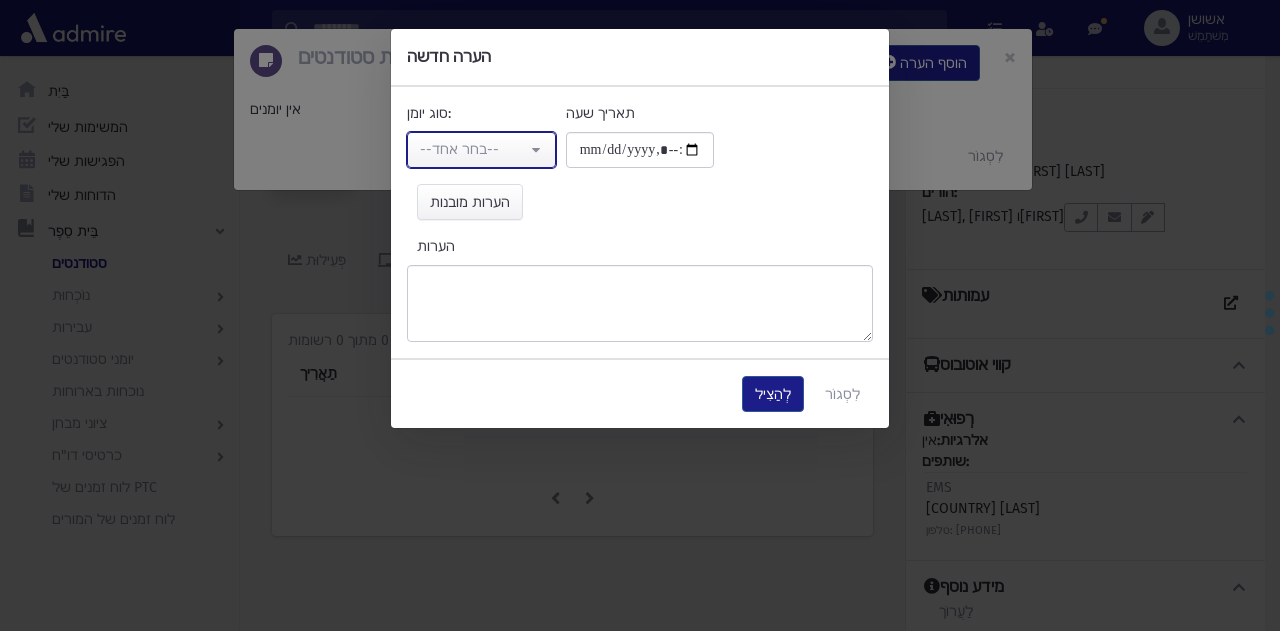 click on "--בחר אחד--" at bounding box center (473, 149) 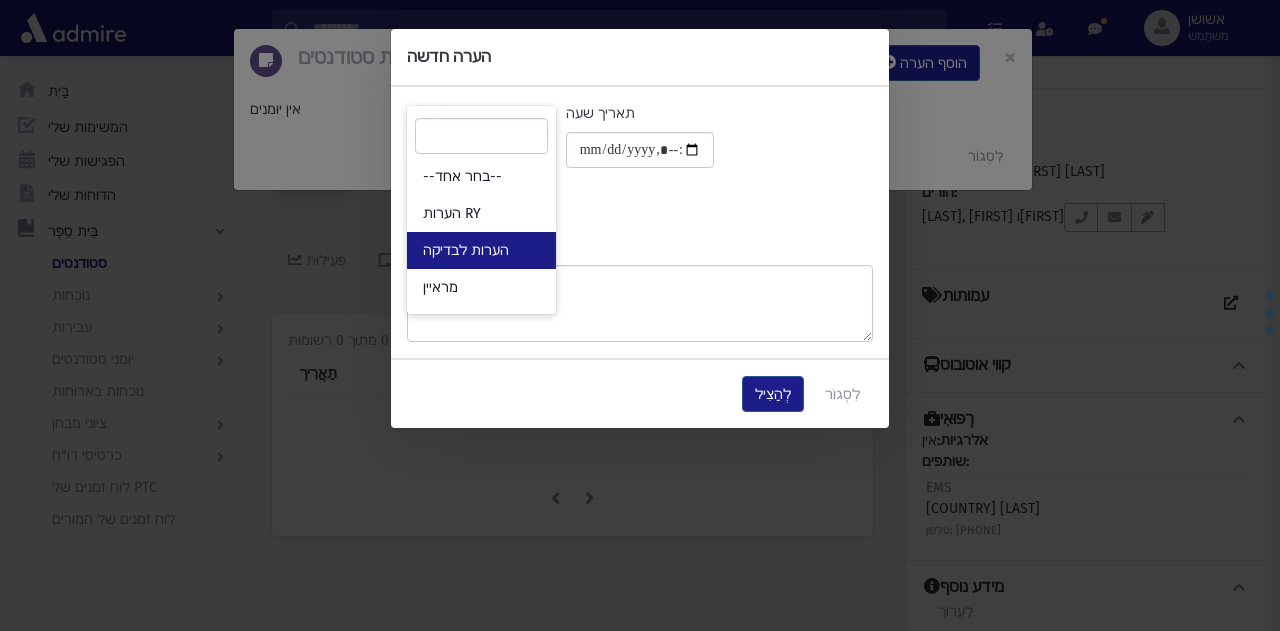 click on "הערות לבדיקה" at bounding box center [481, 250] 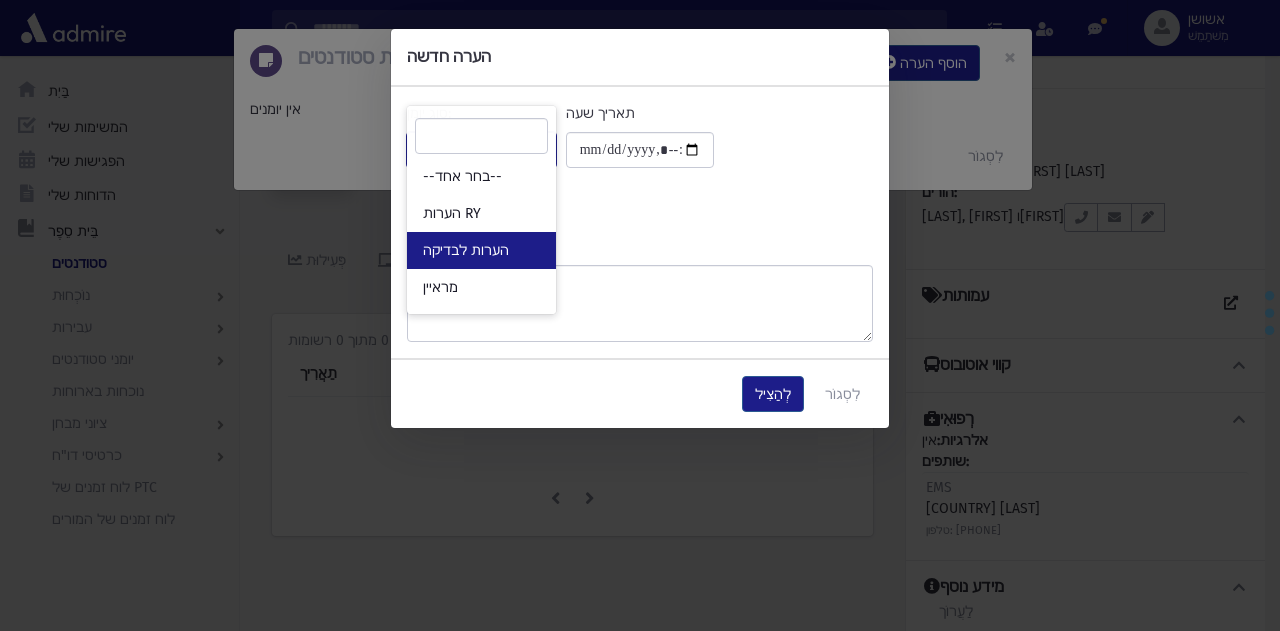 select on "*" 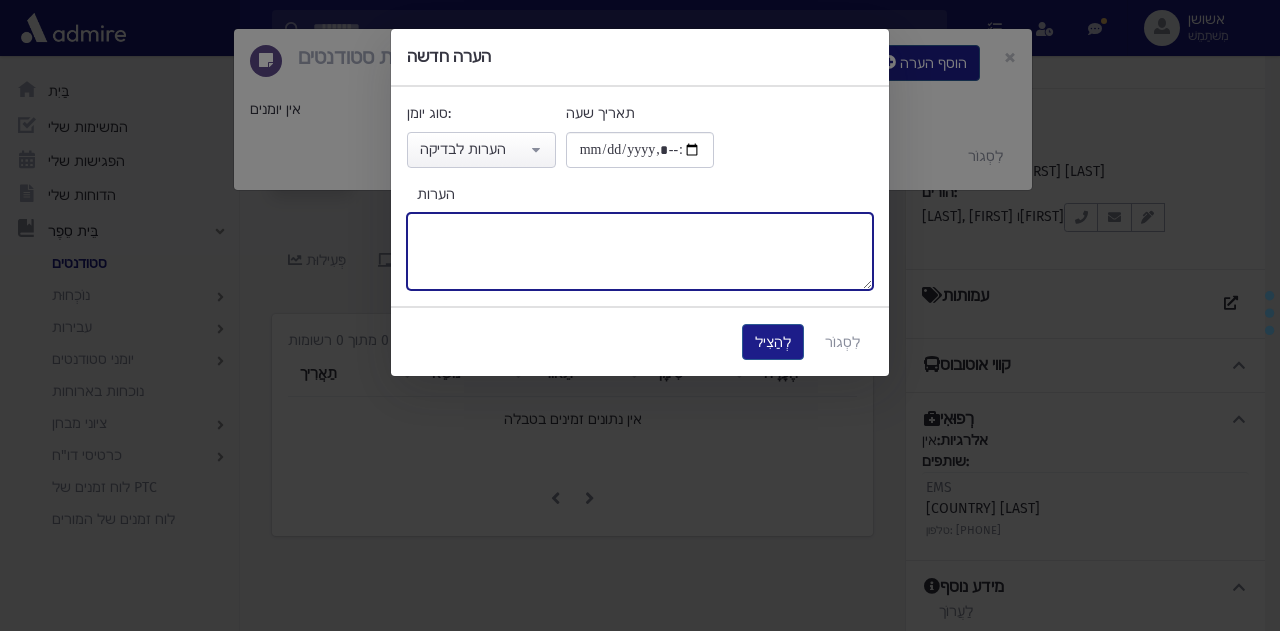 click on "הערות" at bounding box center (640, 251) 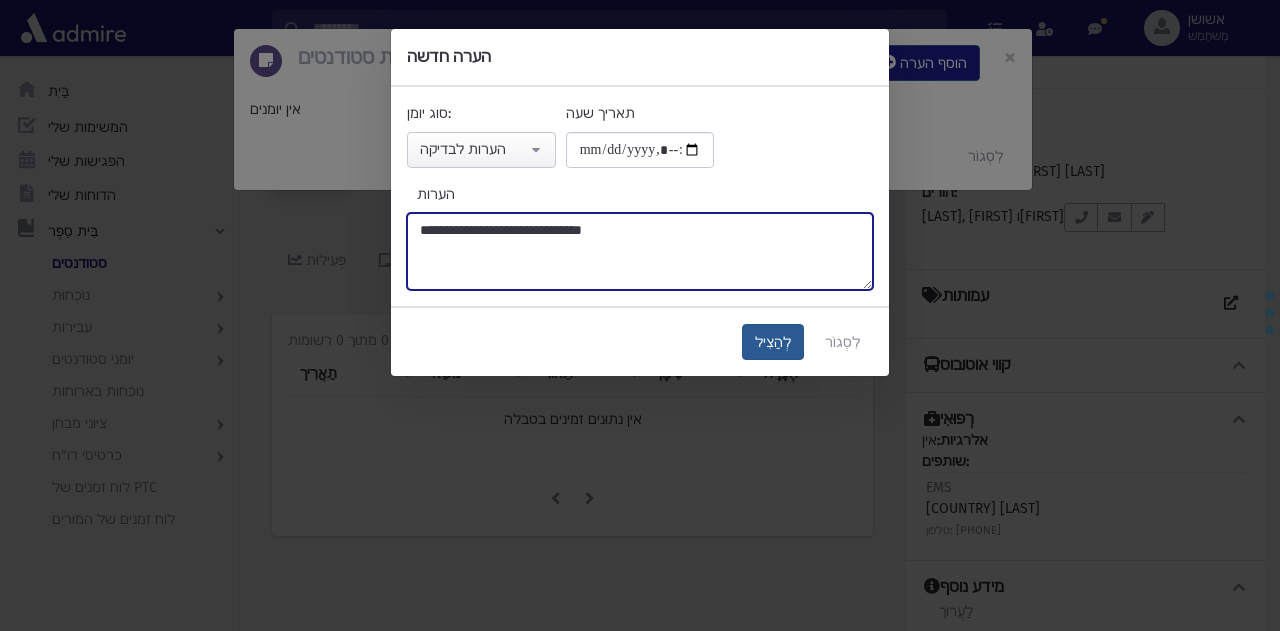 type on "**********" 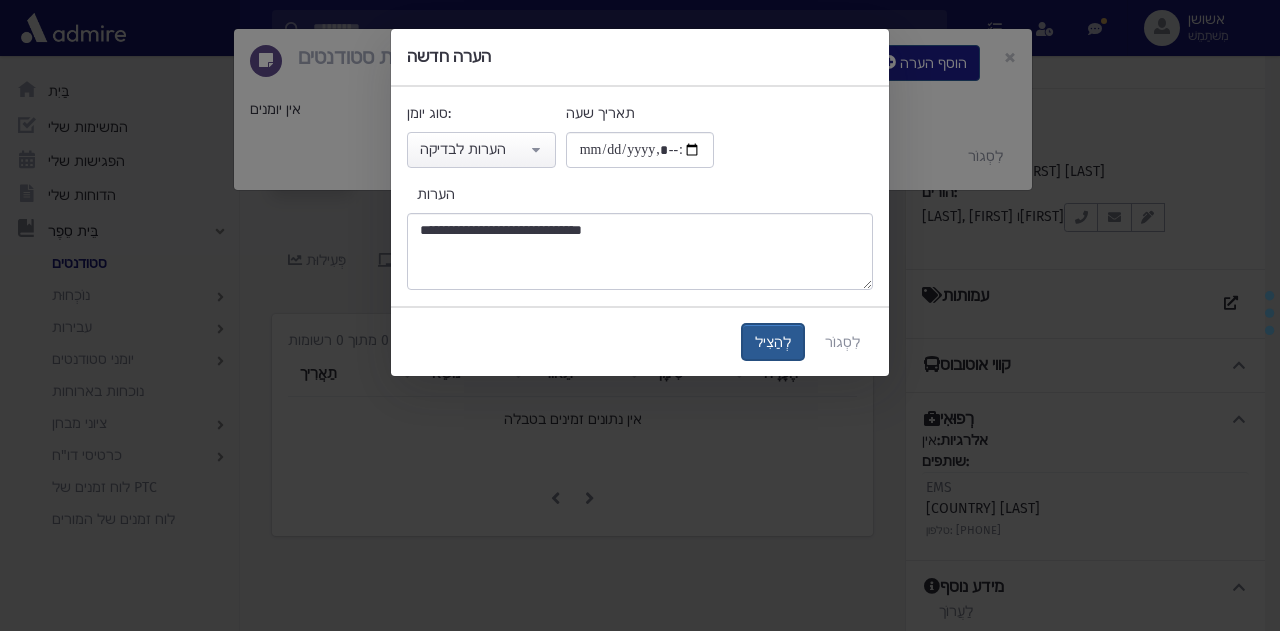 click on "לְהַצִיל" at bounding box center [773, 342] 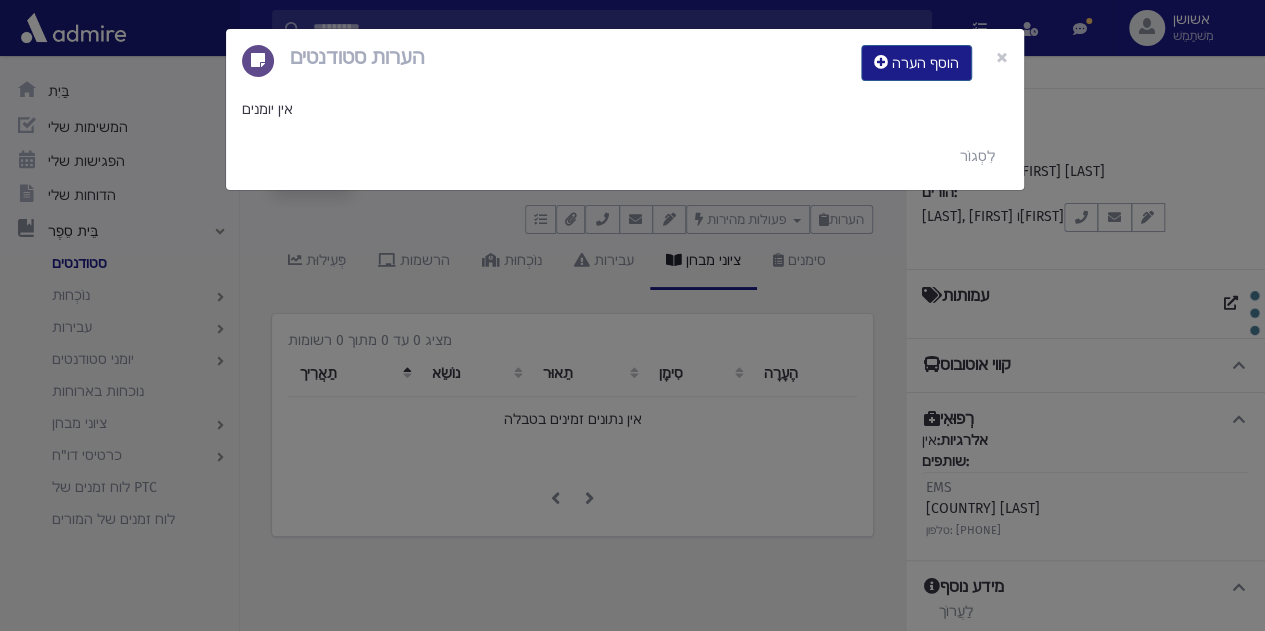 click on "הערות סטודנטים
הוסף הערה
×
אין יומנים
לִסְגוֹר" at bounding box center [632, 315] 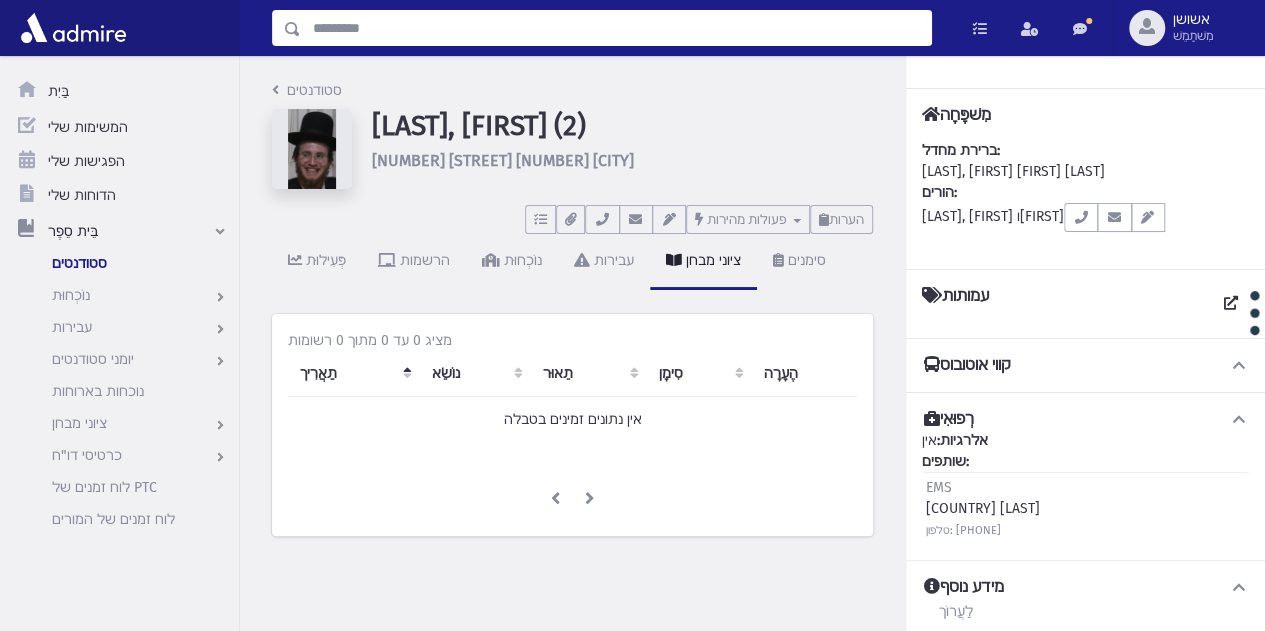 click at bounding box center [616, 28] 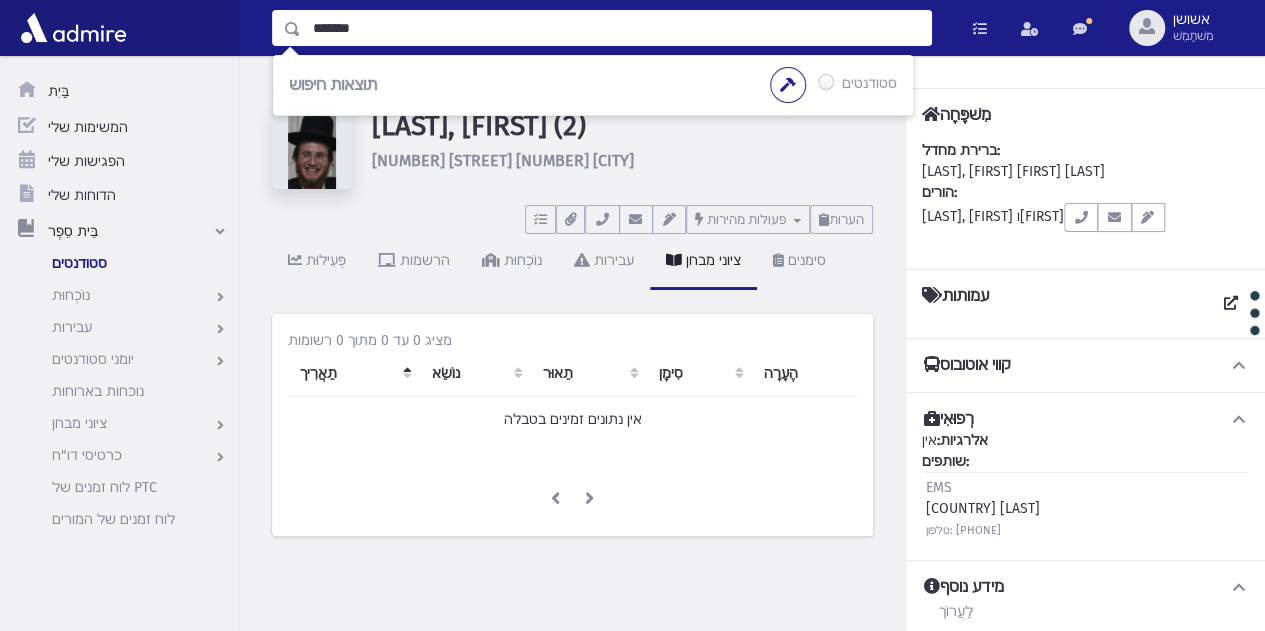 type on "*******" 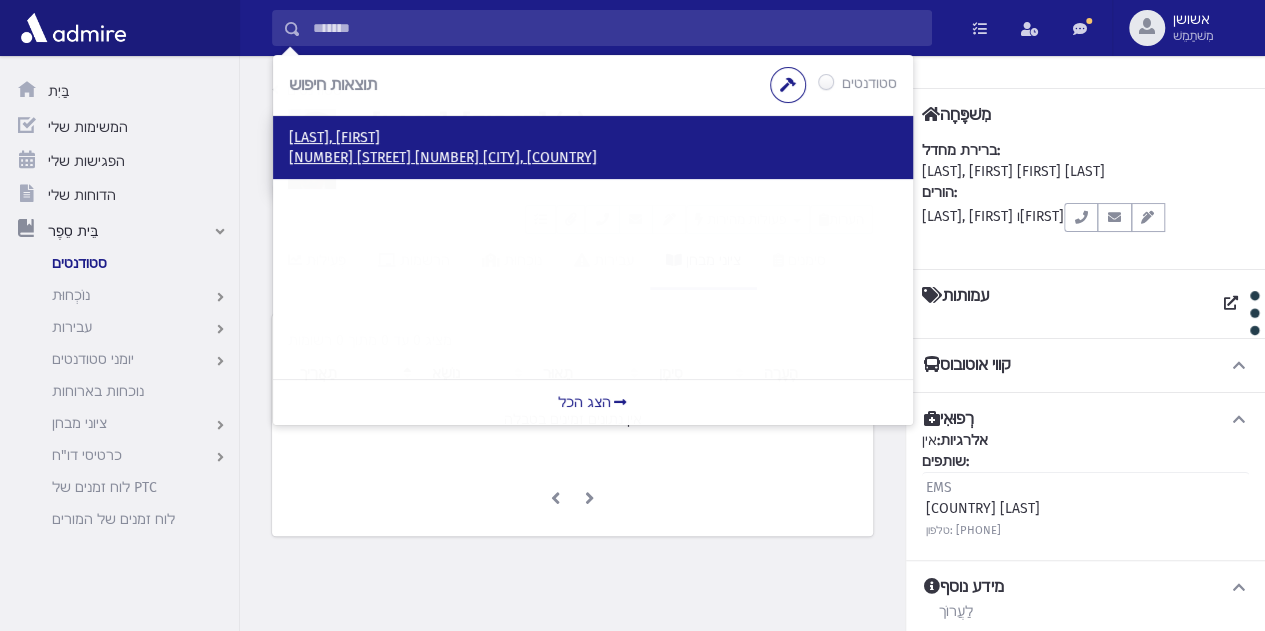 click on "19 פרדס 10 ירושלים, ישראל" at bounding box center (443, 157) 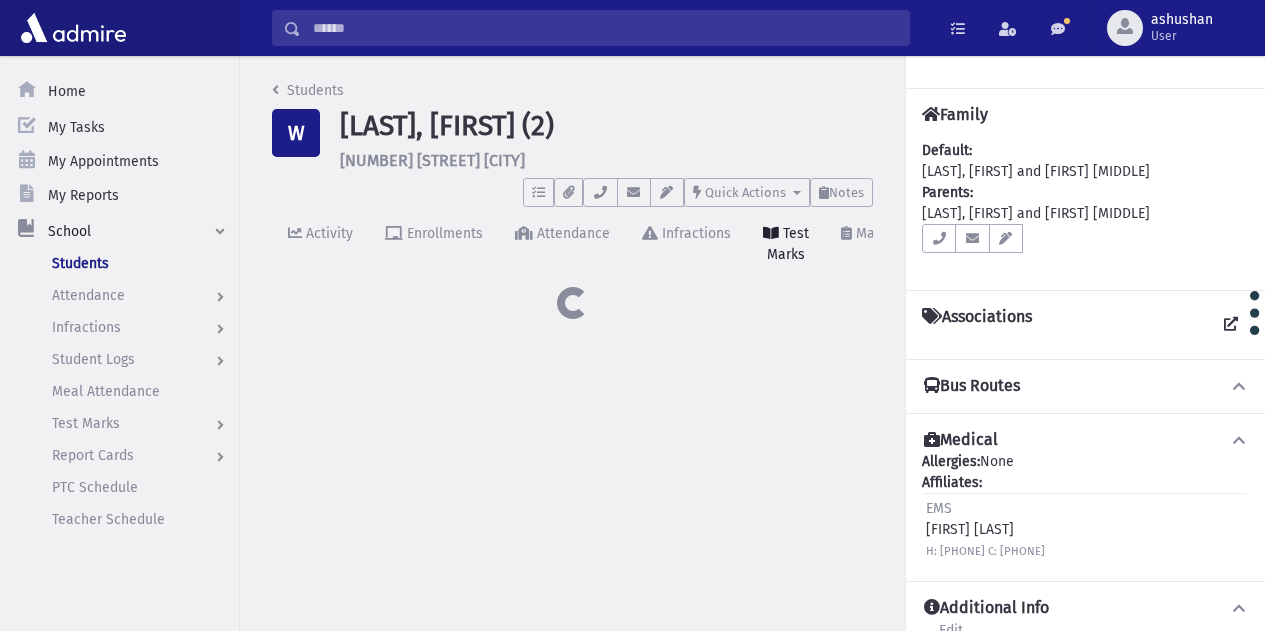 scroll, scrollTop: 0, scrollLeft: 0, axis: both 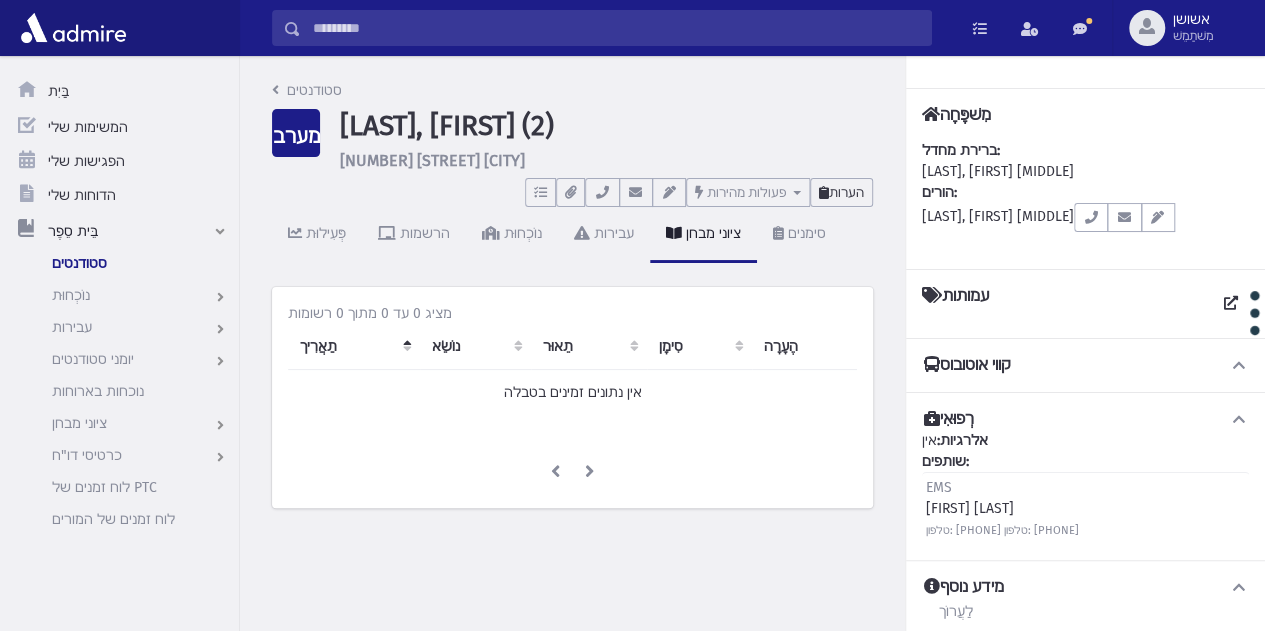 click on "הערות" at bounding box center [846, 192] 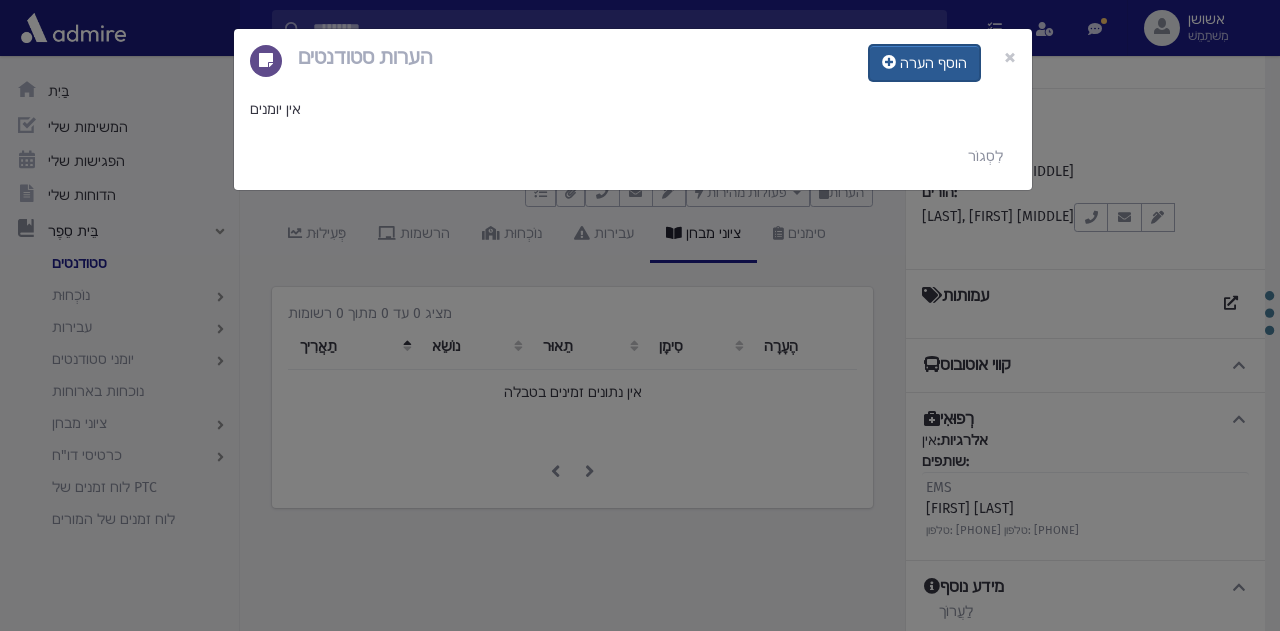 click on "הוסף הערה" at bounding box center [933, 63] 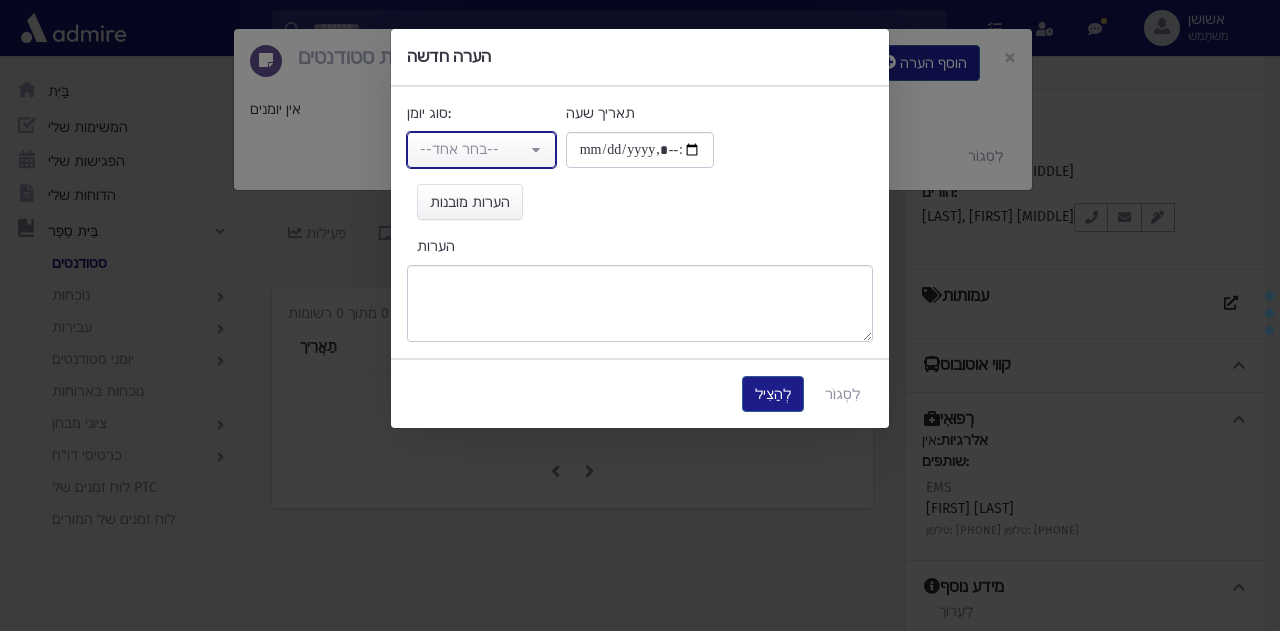 click on "--בחר אחד--" at bounding box center (481, 150) 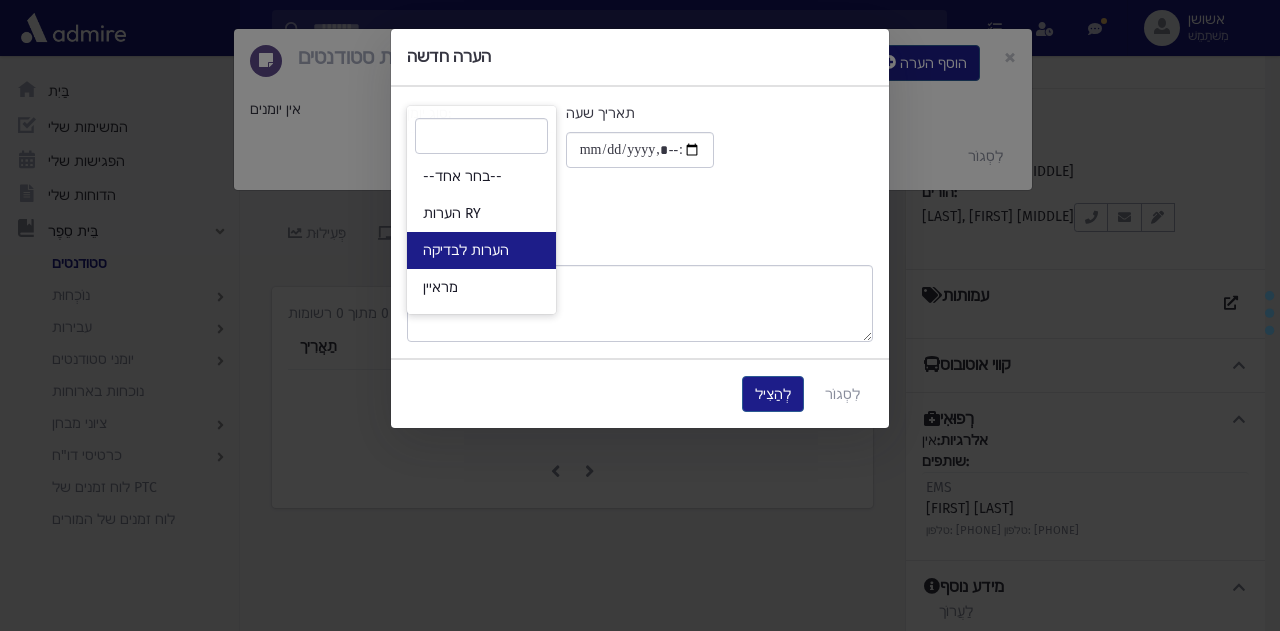 click on "הערות לבדיקה" at bounding box center (466, 250) 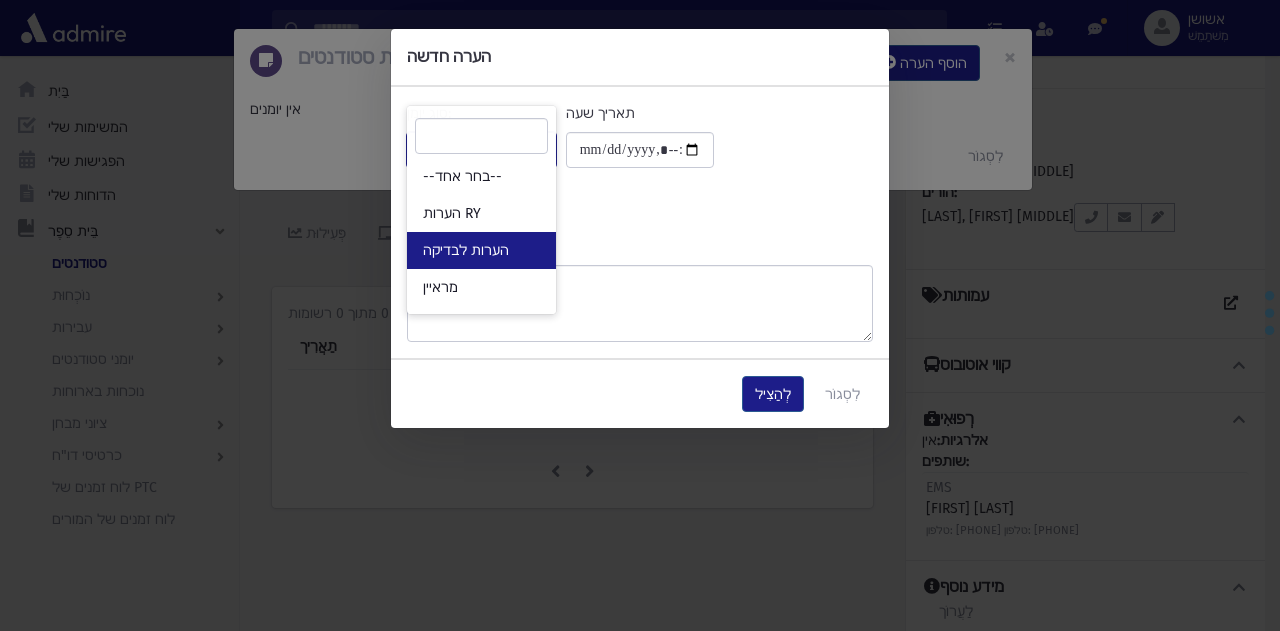 select on "*" 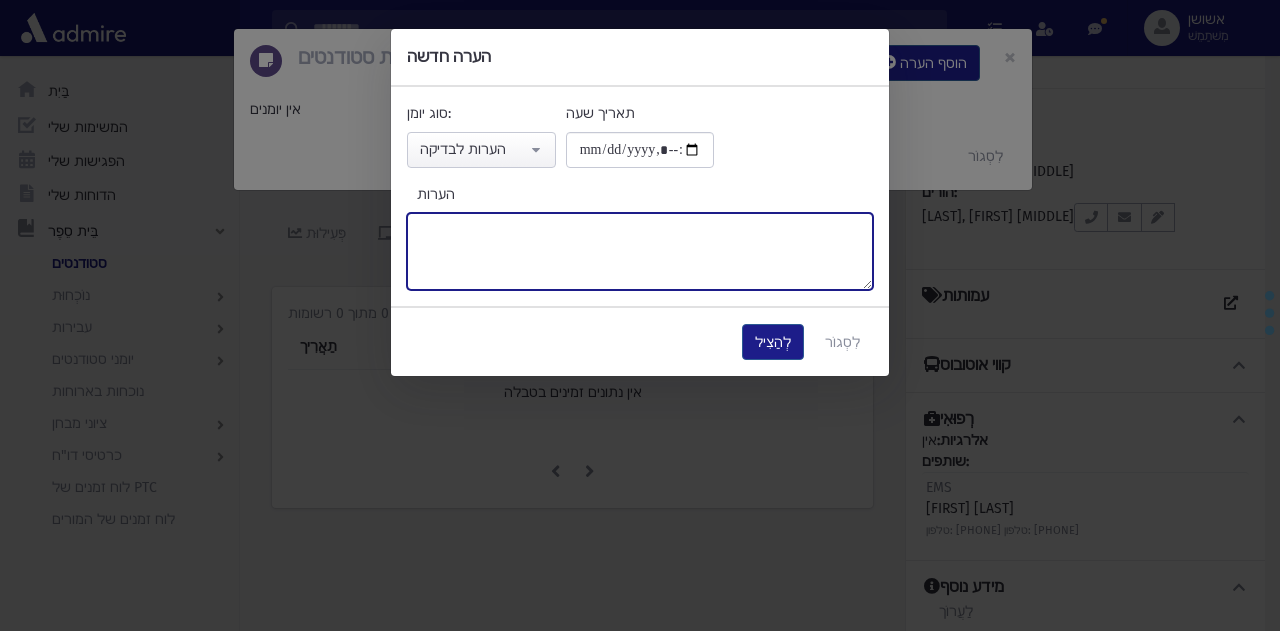 click on "הערות" at bounding box center (640, 251) 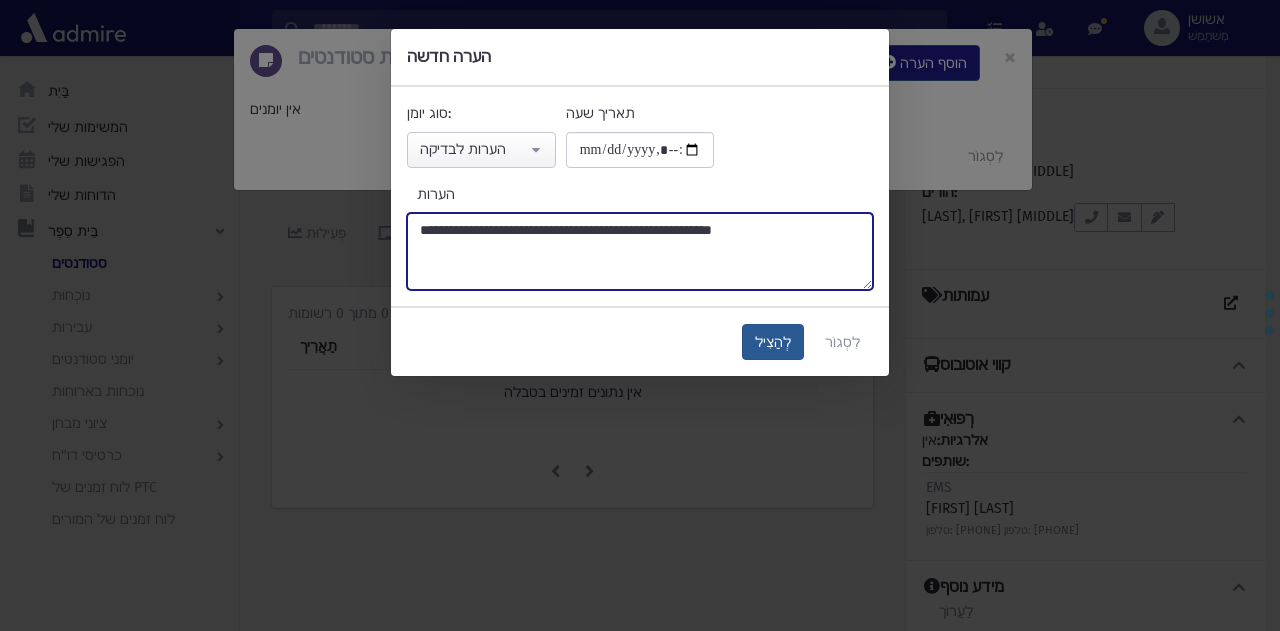 type on "**********" 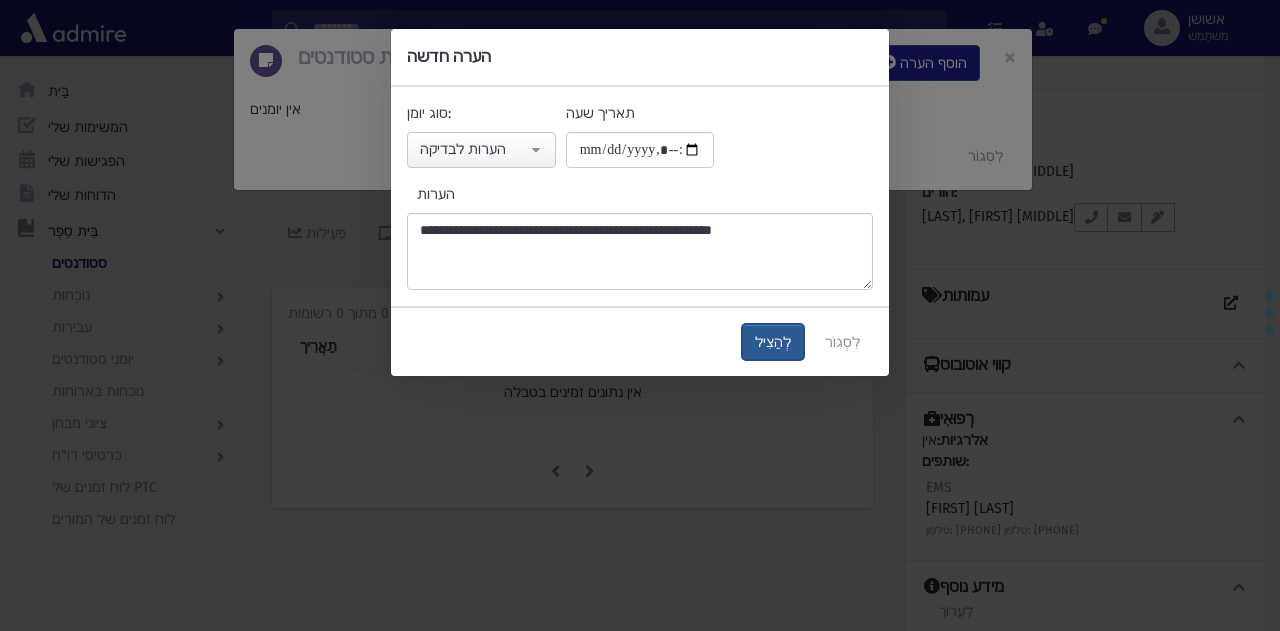 click on "לְהַצִיל" at bounding box center (773, 342) 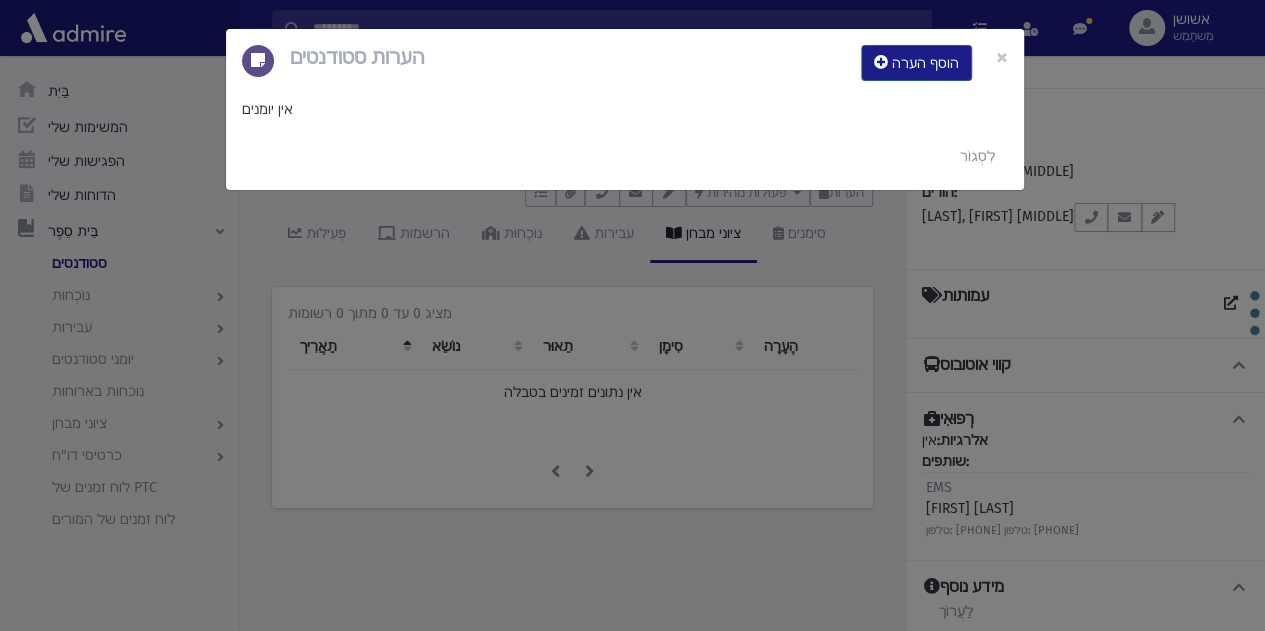 click on "הערות סטודנטים
הוסף הערה
×
אין יומנים
לִסְגוֹר" at bounding box center [632, 315] 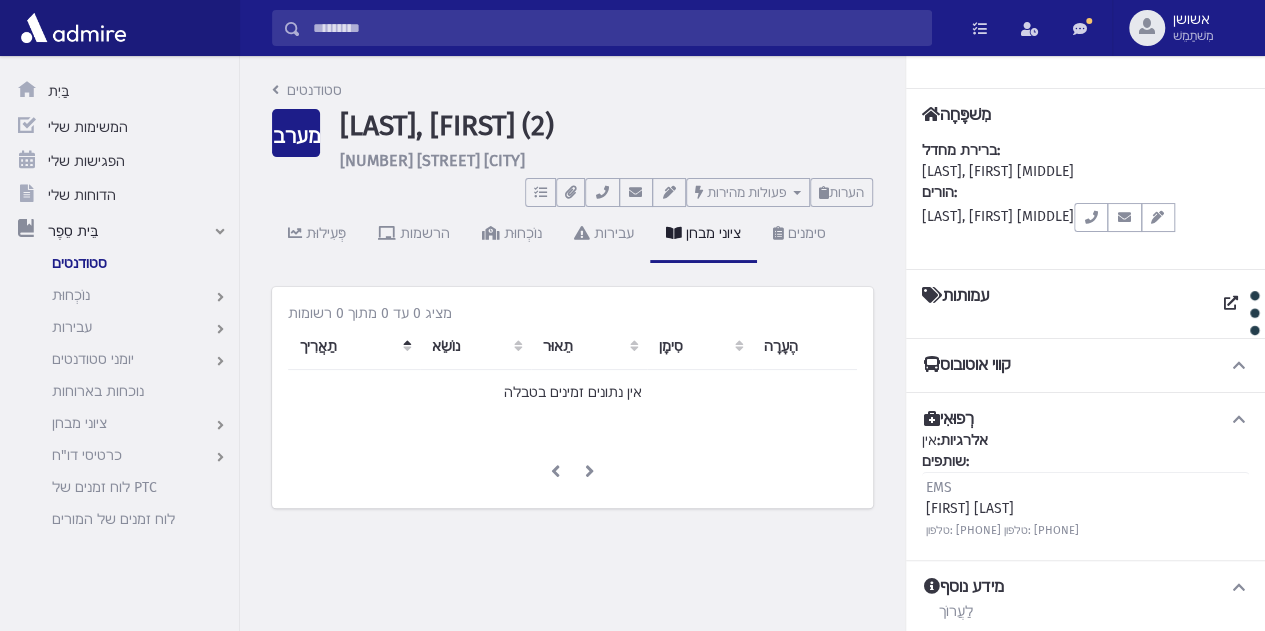 click at bounding box center [616, 28] 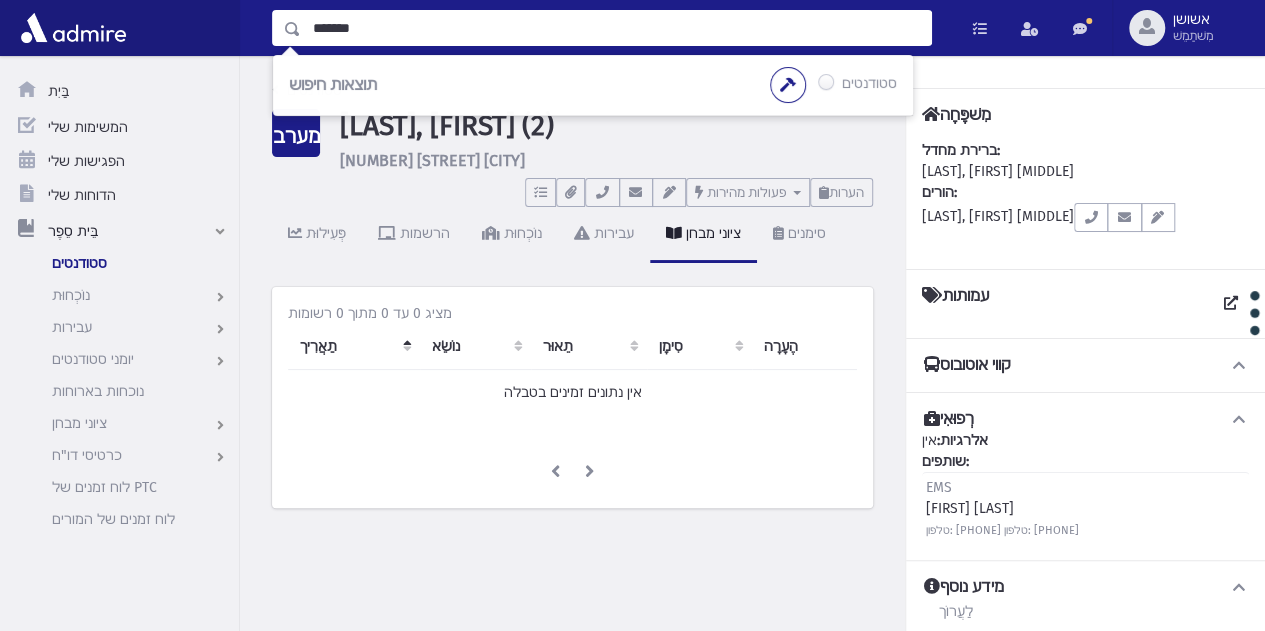 type on "*******" 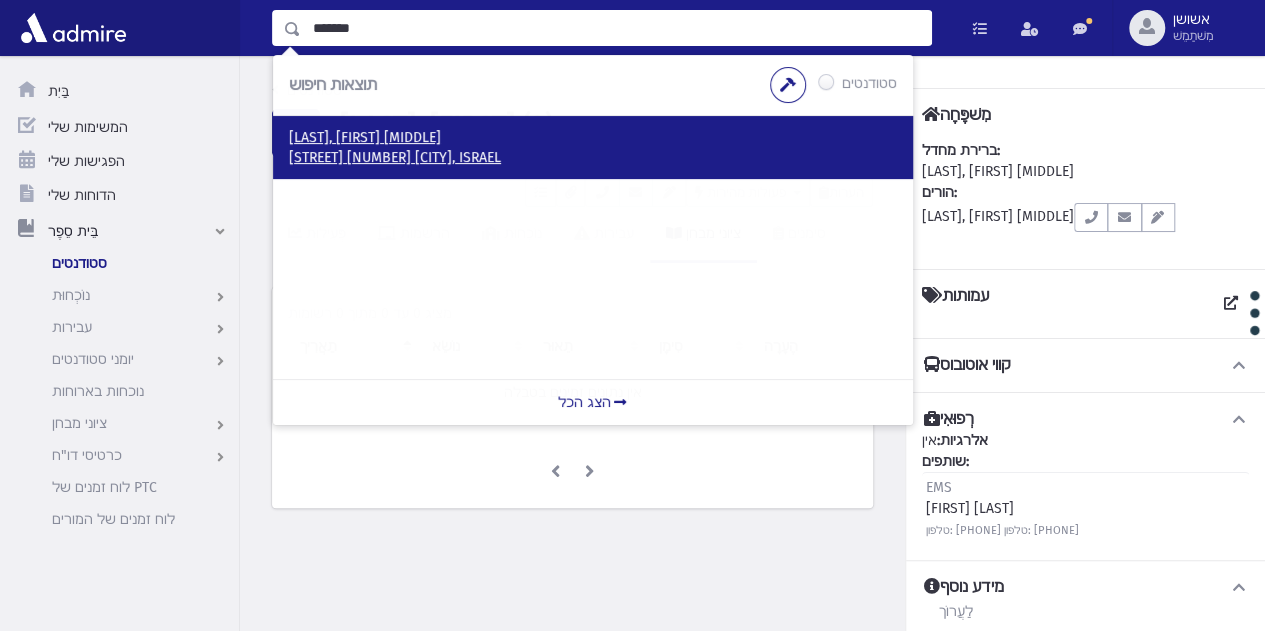 click on "וייס, יעקב שלמה" at bounding box center [365, 137] 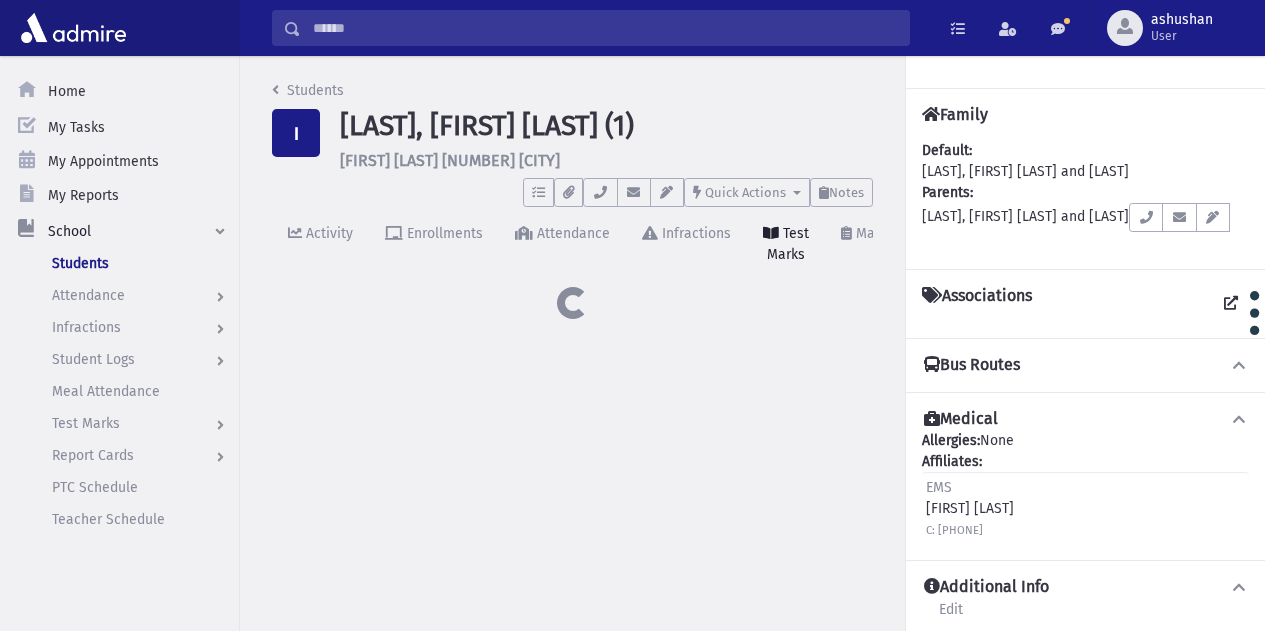 scroll, scrollTop: 0, scrollLeft: 0, axis: both 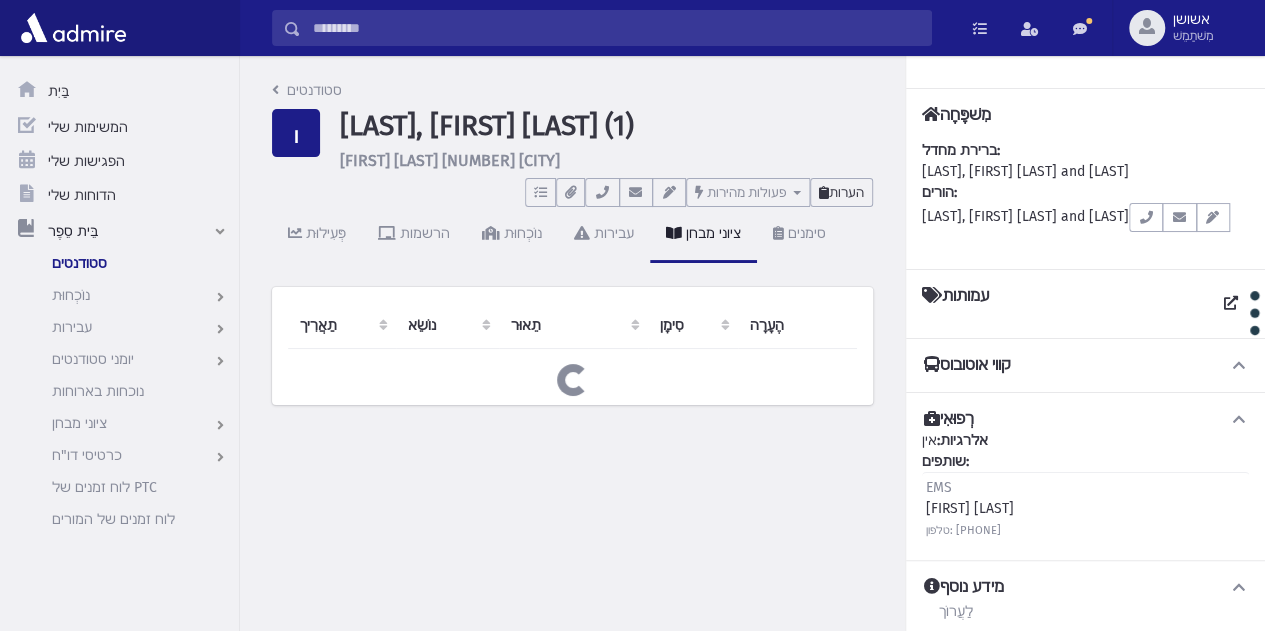 click on "הערות" at bounding box center (846, 192) 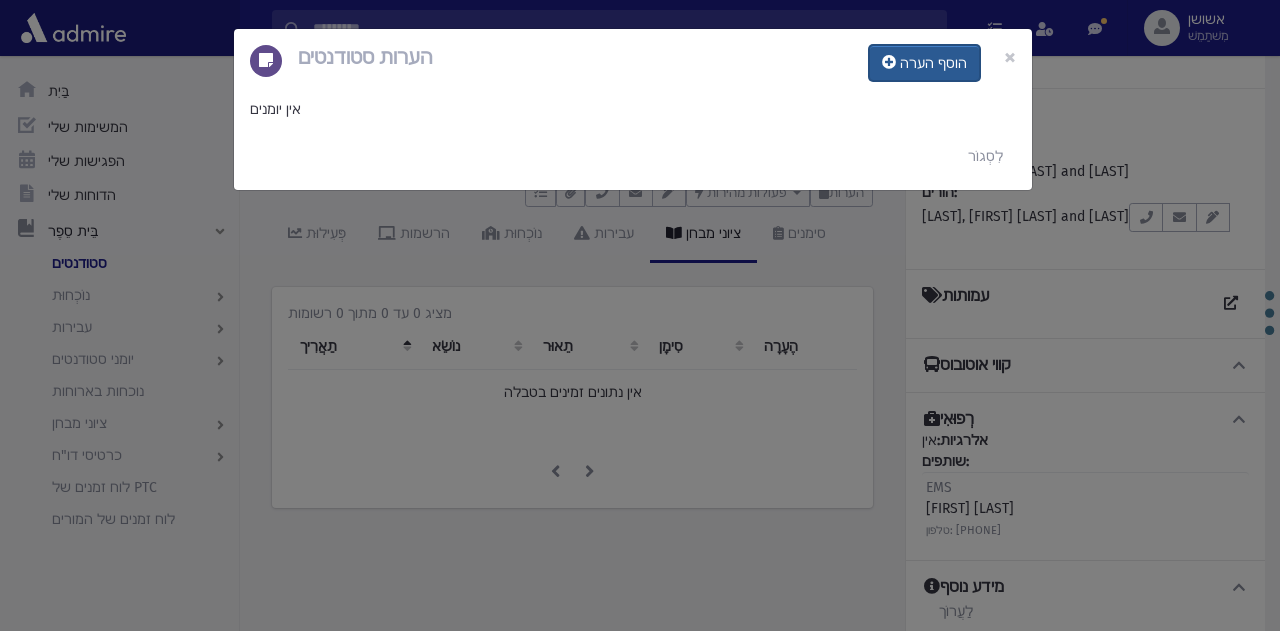 click on "הוסף הערה" at bounding box center (933, 63) 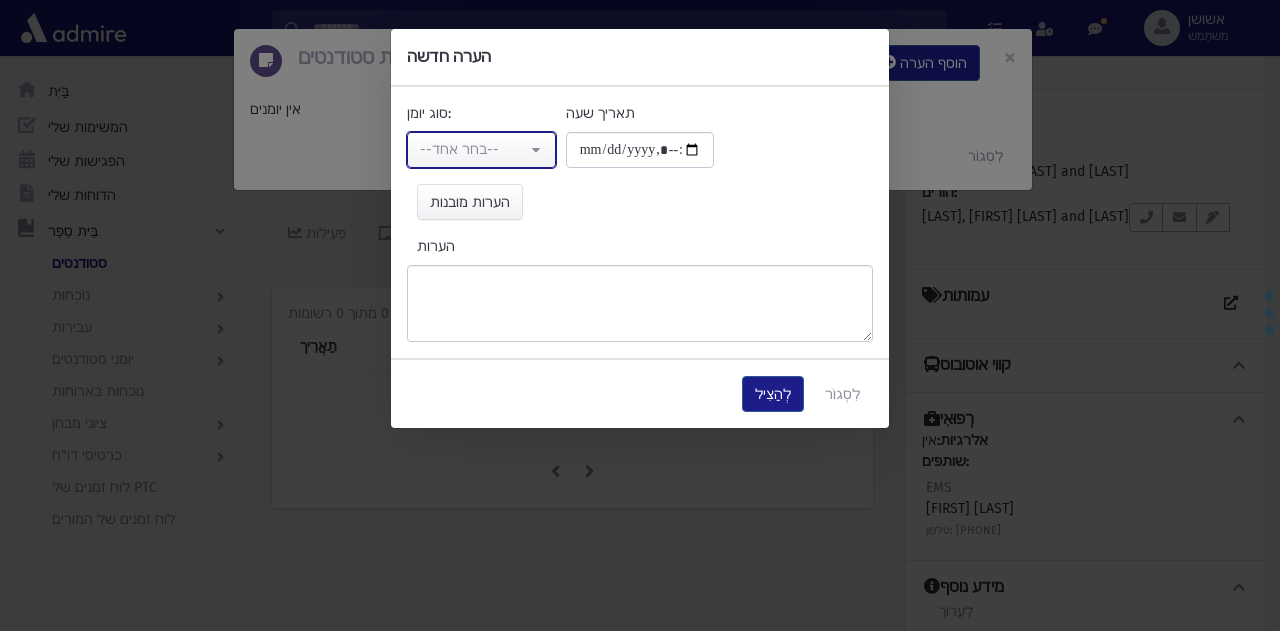 click on "--בחר אחד--" at bounding box center [473, 149] 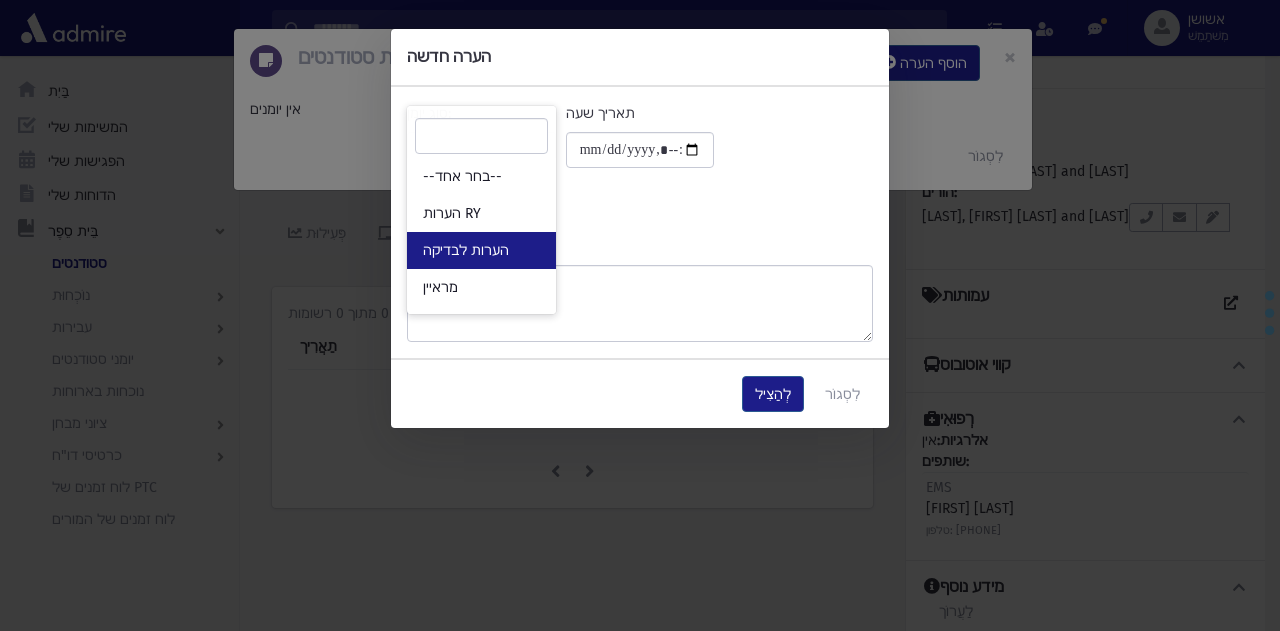 click on "הערות לבדיקה" at bounding box center [481, 250] 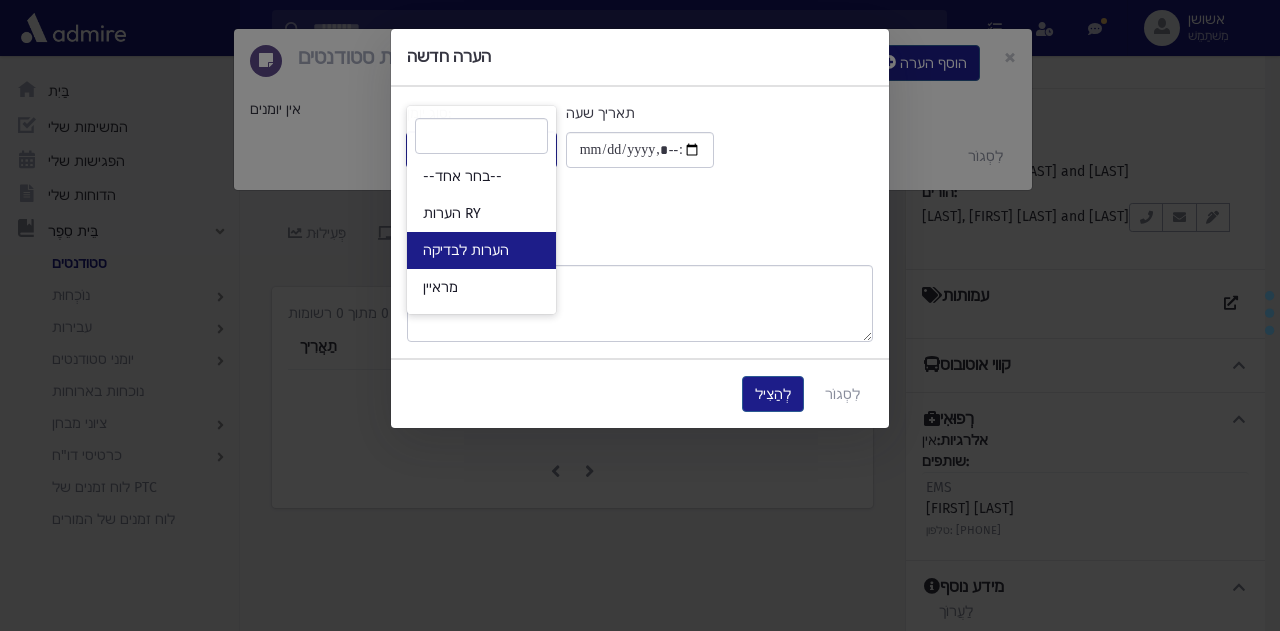 select on "*" 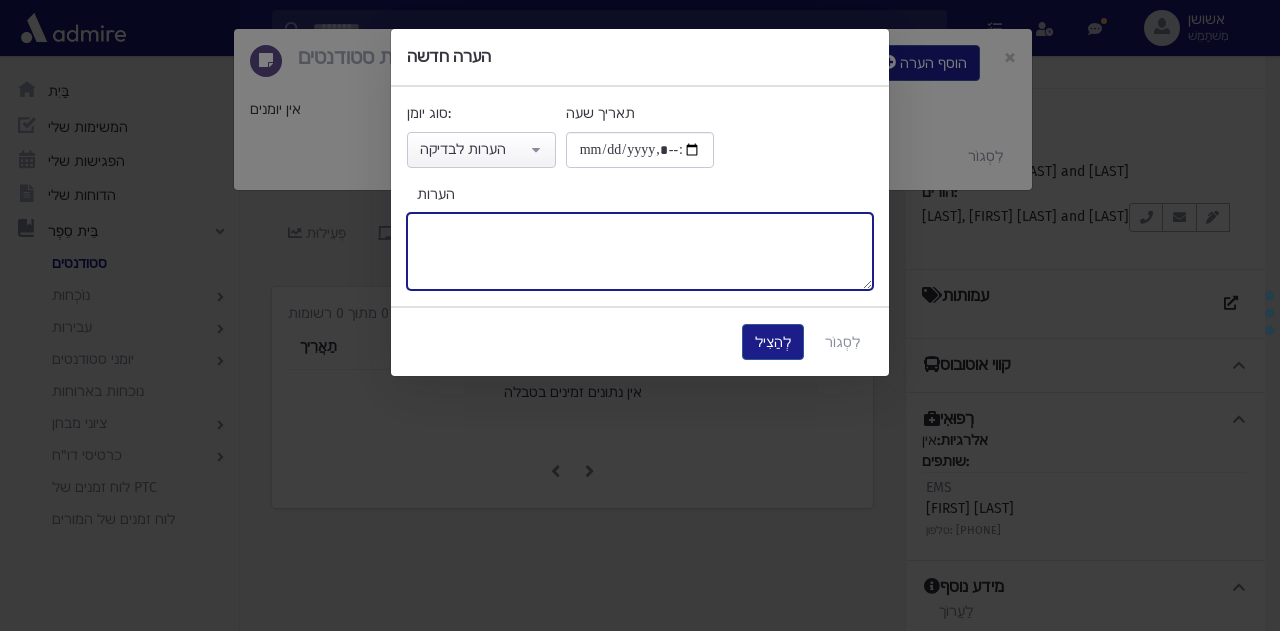 click on "הערות" at bounding box center [640, 251] 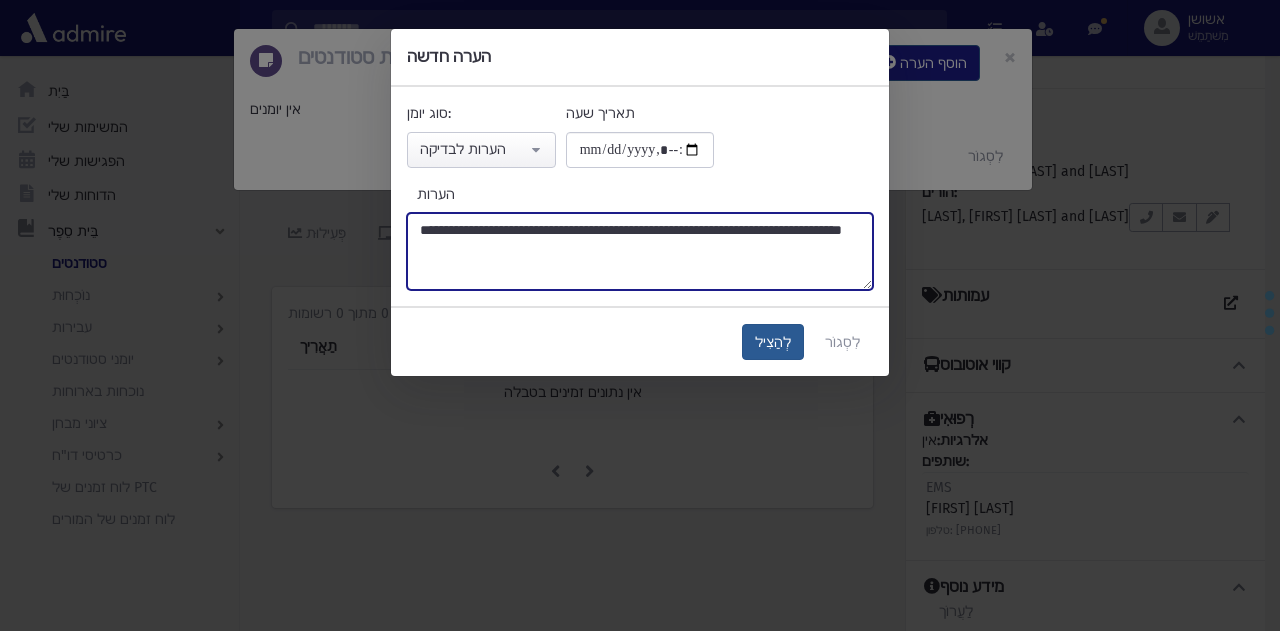 type on "**********" 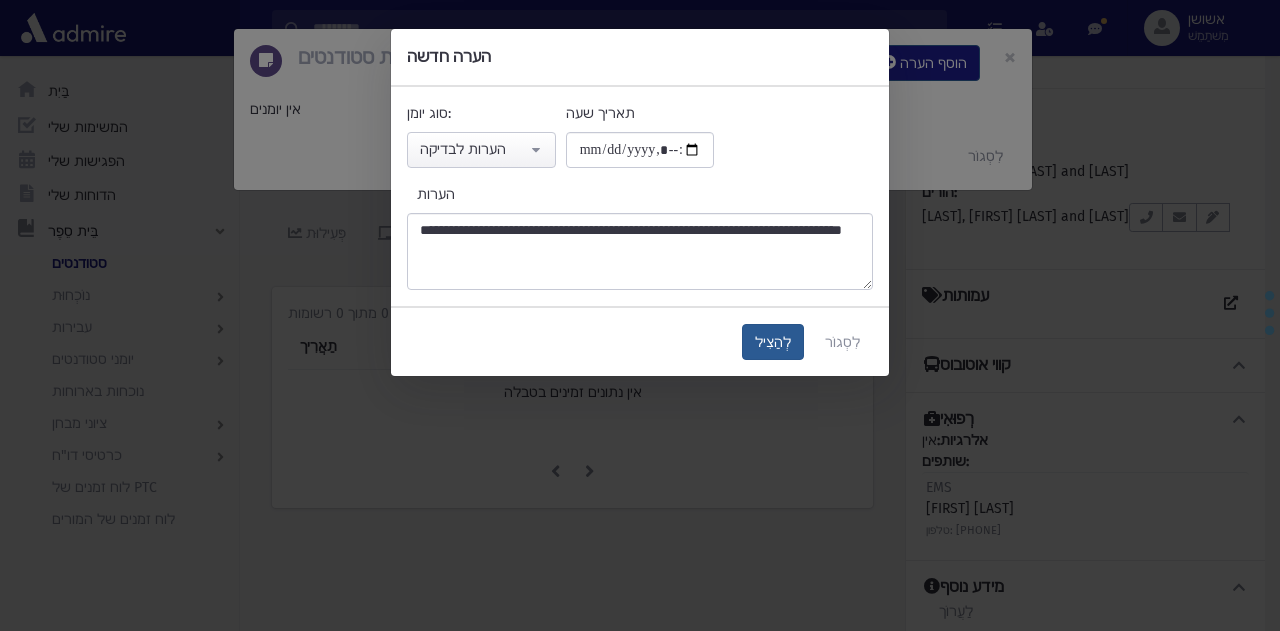 click on "לְהַצִיל" at bounding box center [773, 342] 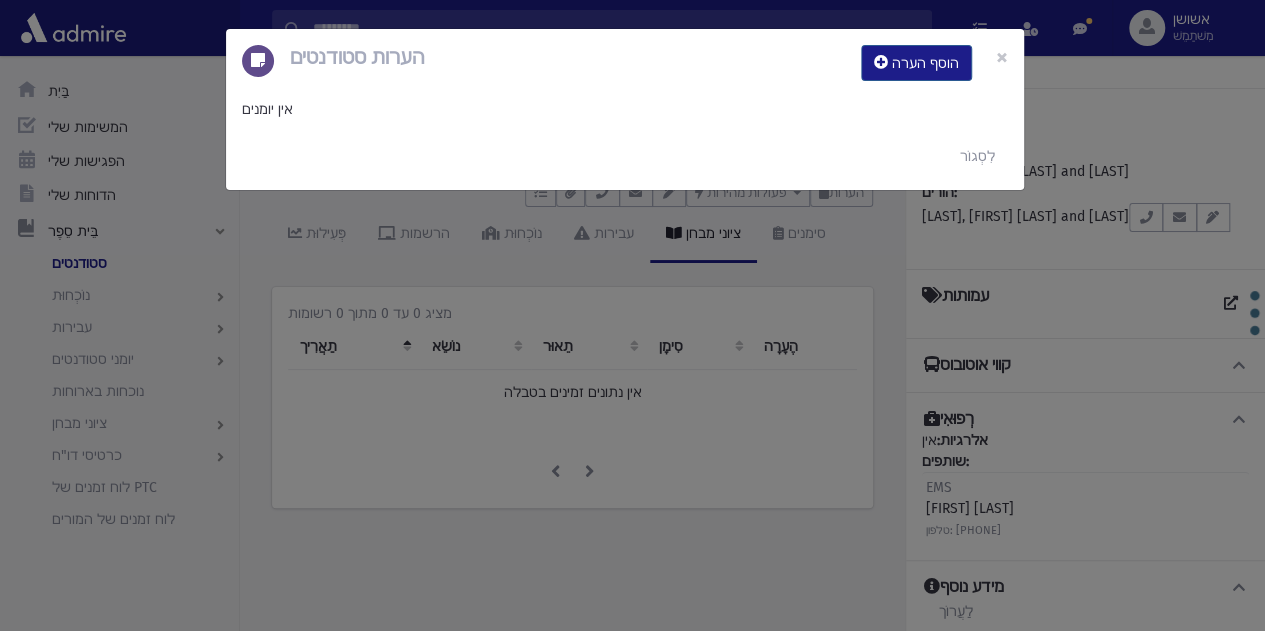click on "הערות סטודנטים
הוסף הערה
×
אין יומנים
לִסְגוֹר" at bounding box center (632, 315) 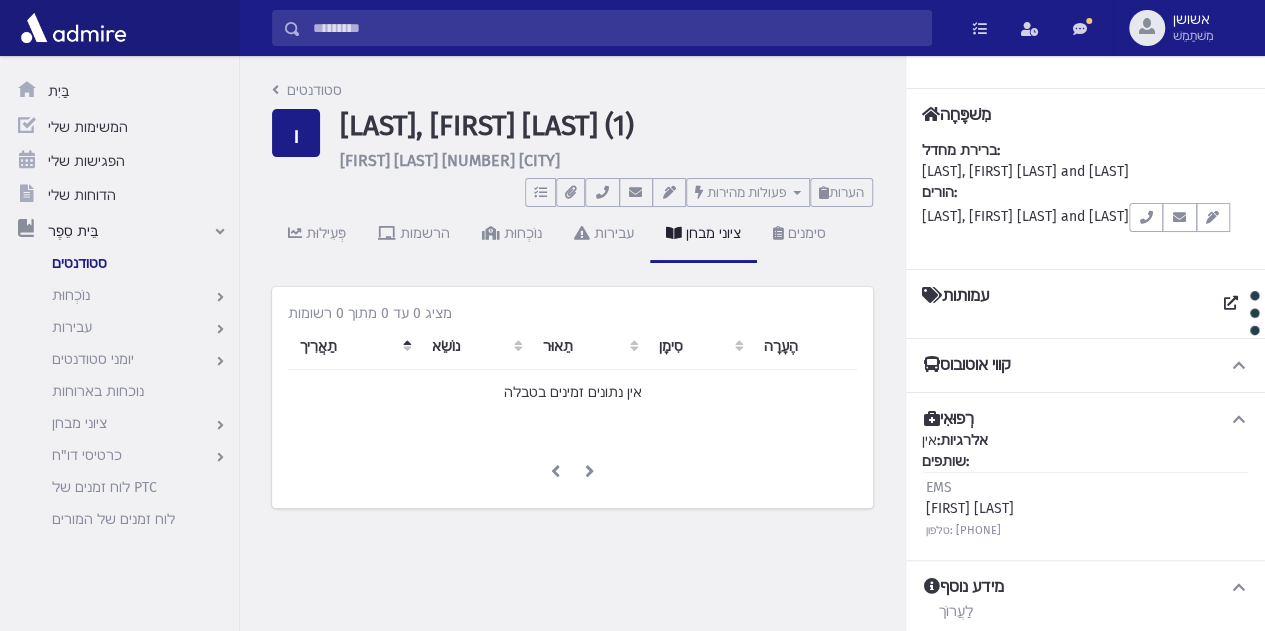 click at bounding box center [616, 28] 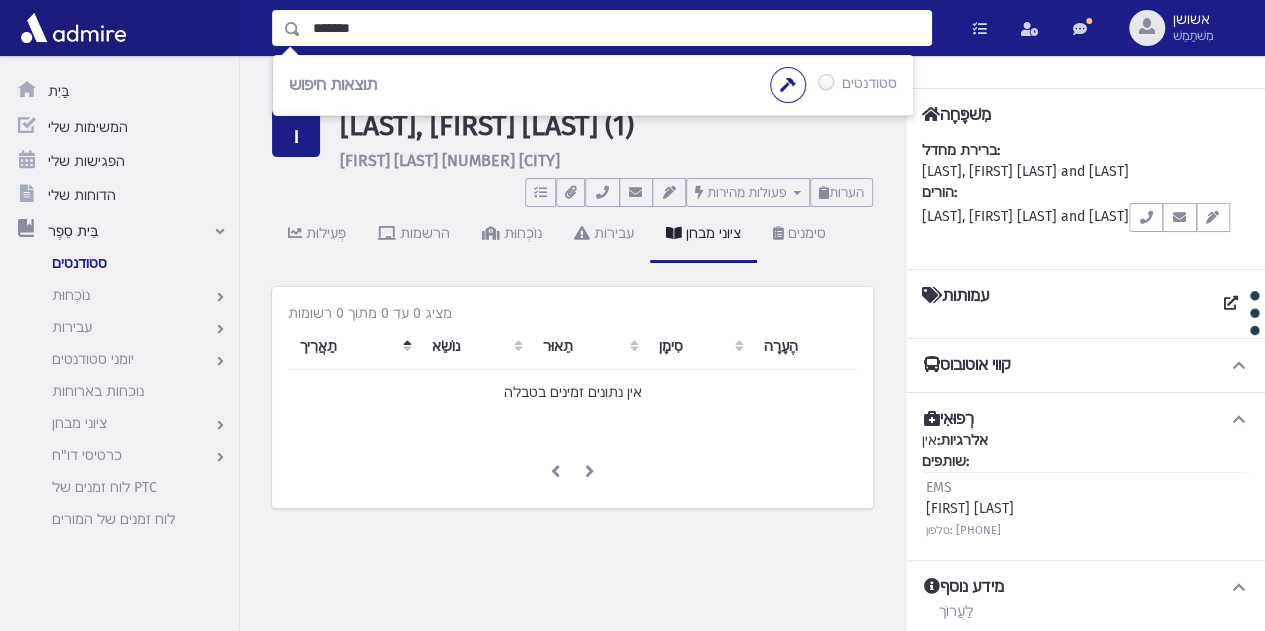 type on "*******" 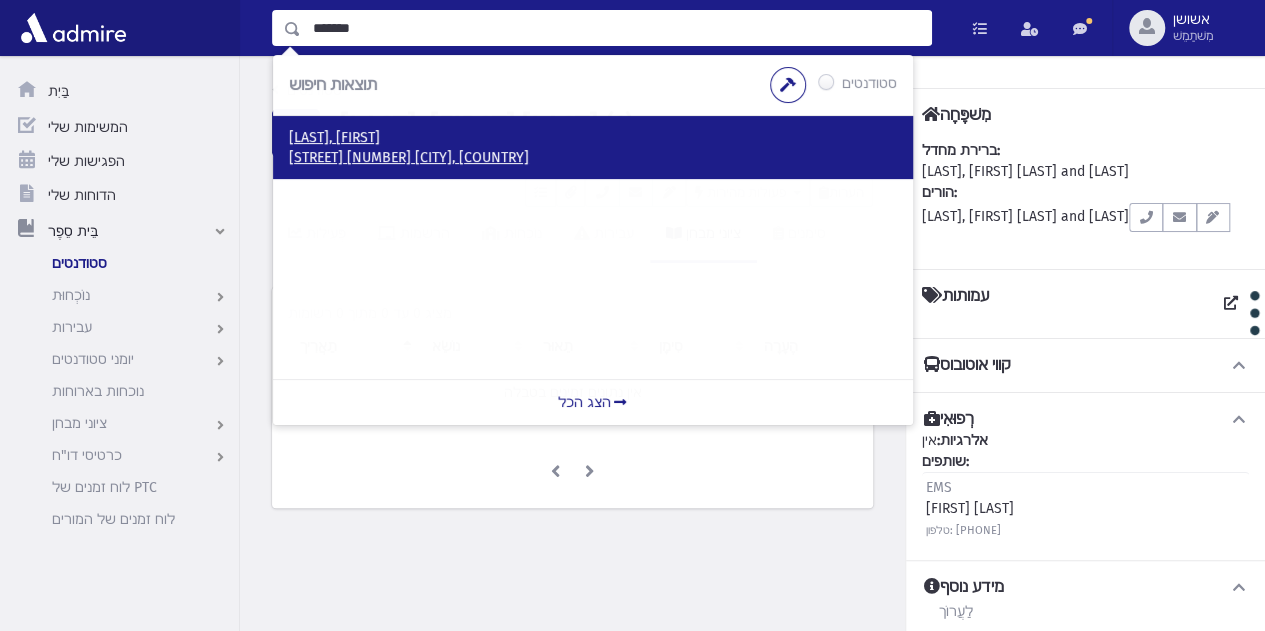click on "החיד"א 1 ירושלים, ישראל" at bounding box center (409, 157) 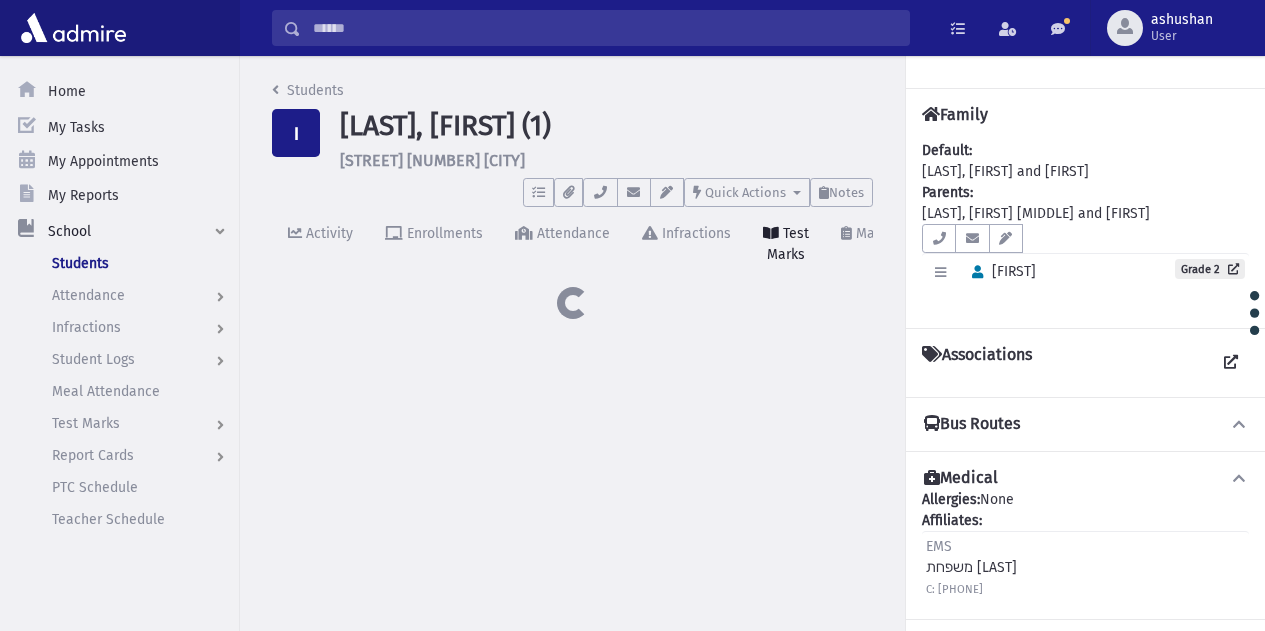 scroll, scrollTop: 0, scrollLeft: 0, axis: both 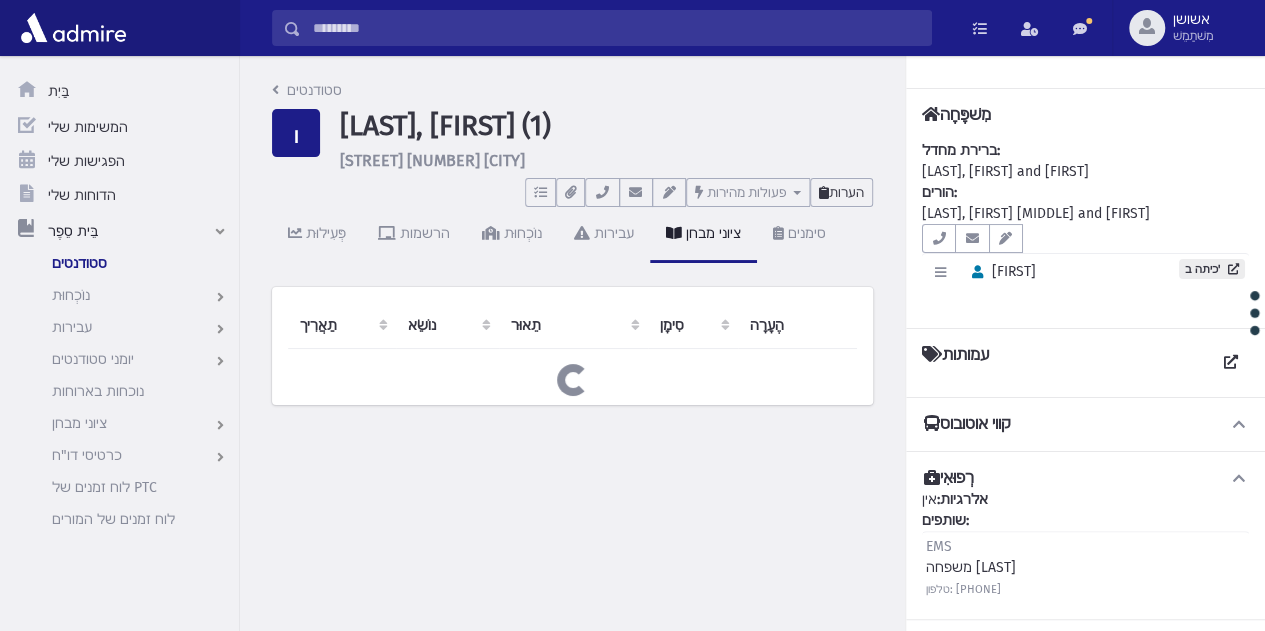 click on "הערות" at bounding box center (846, 192) 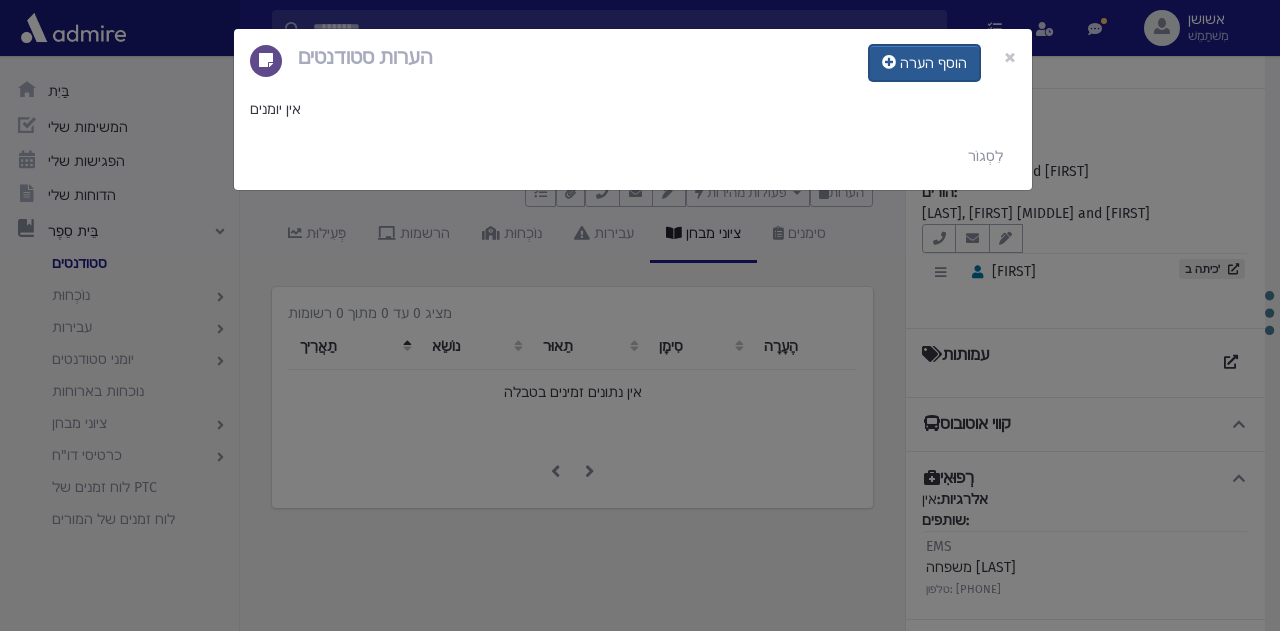 click on "הוסף הערה" at bounding box center [924, 63] 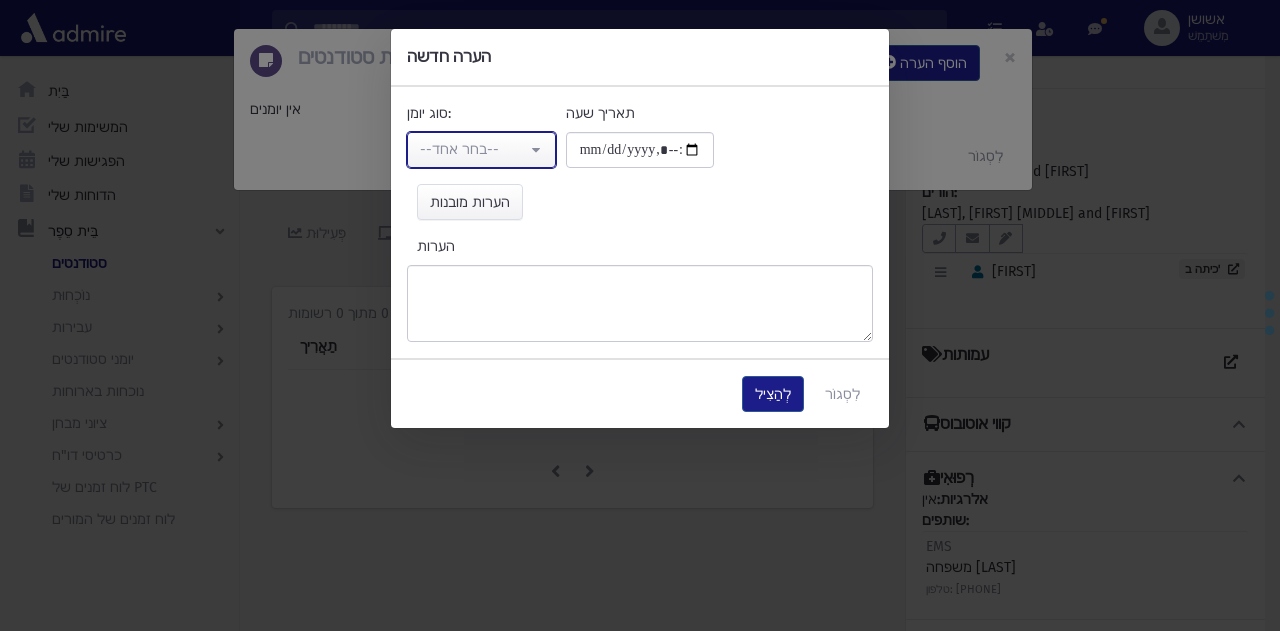 click on "--בחר אחד--" at bounding box center (473, 149) 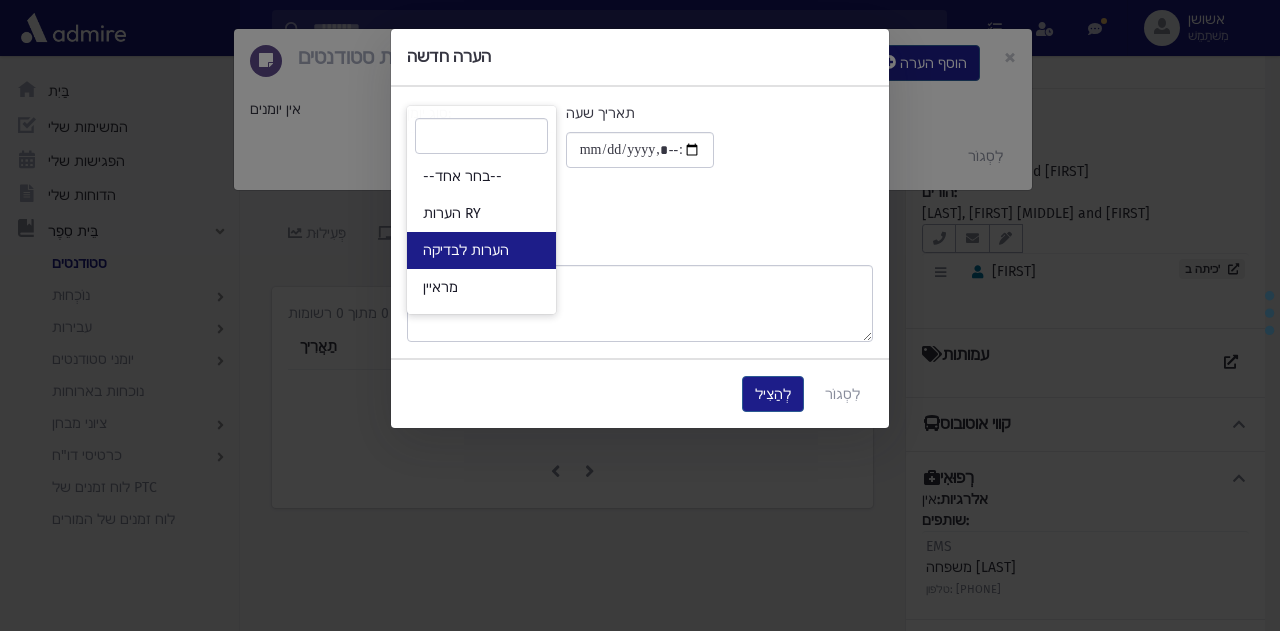click on "הערות לבדיקה" at bounding box center [481, 250] 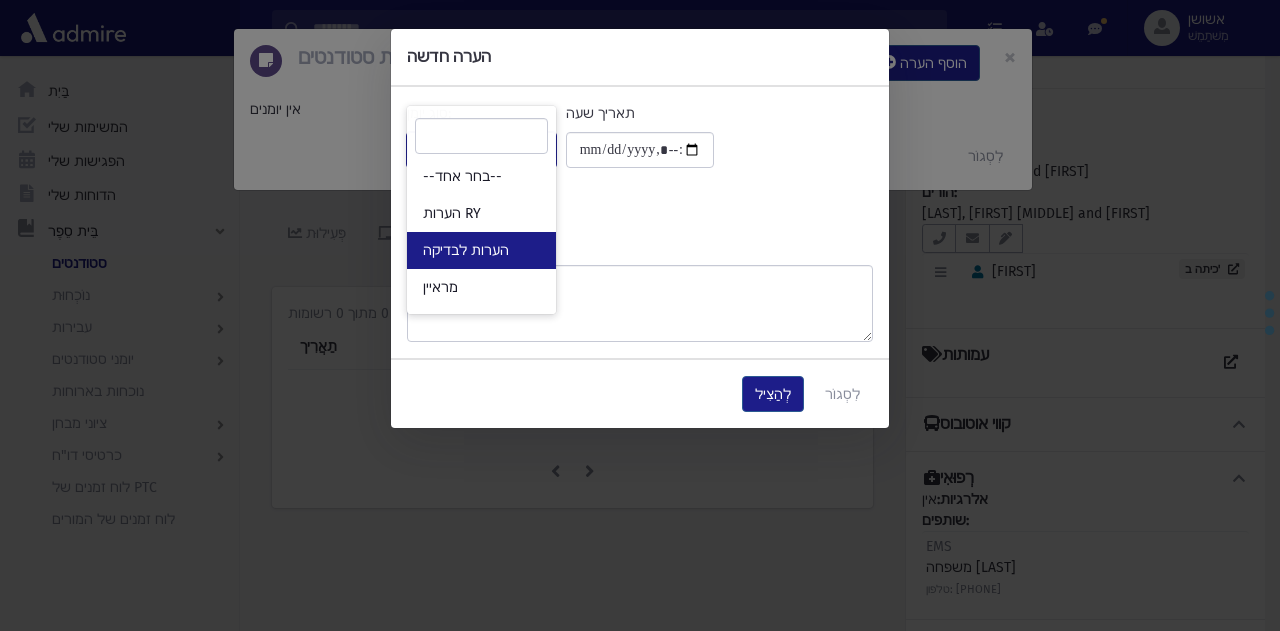 select on "*" 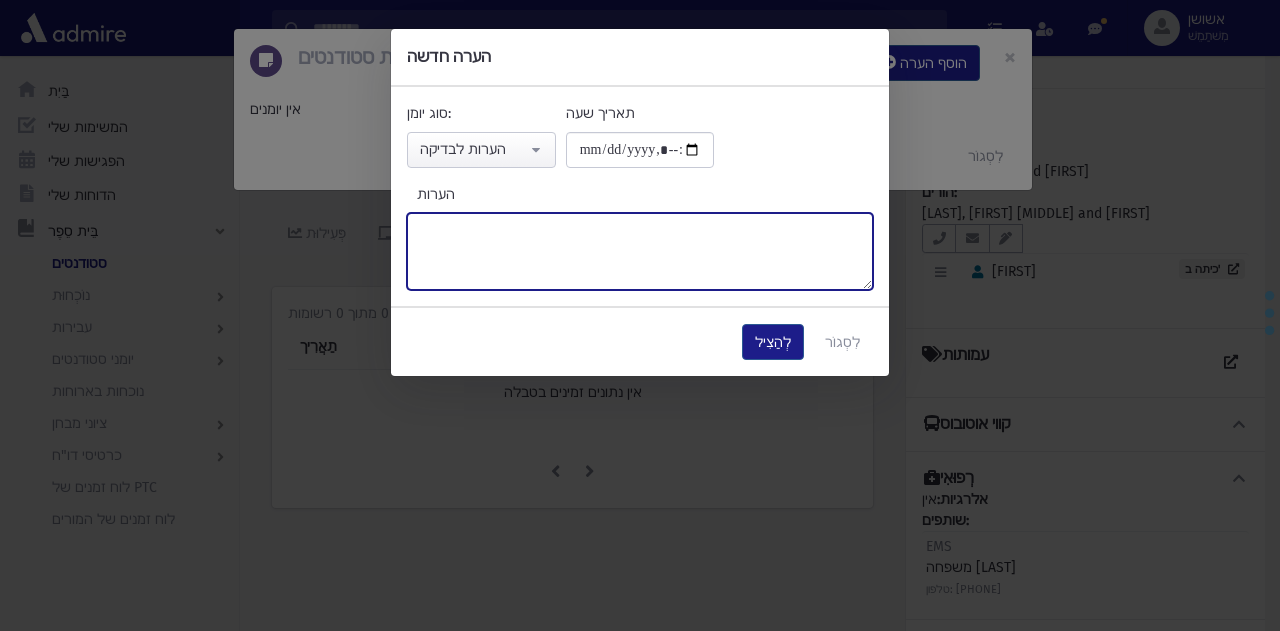 click on "הערות" at bounding box center (640, 251) 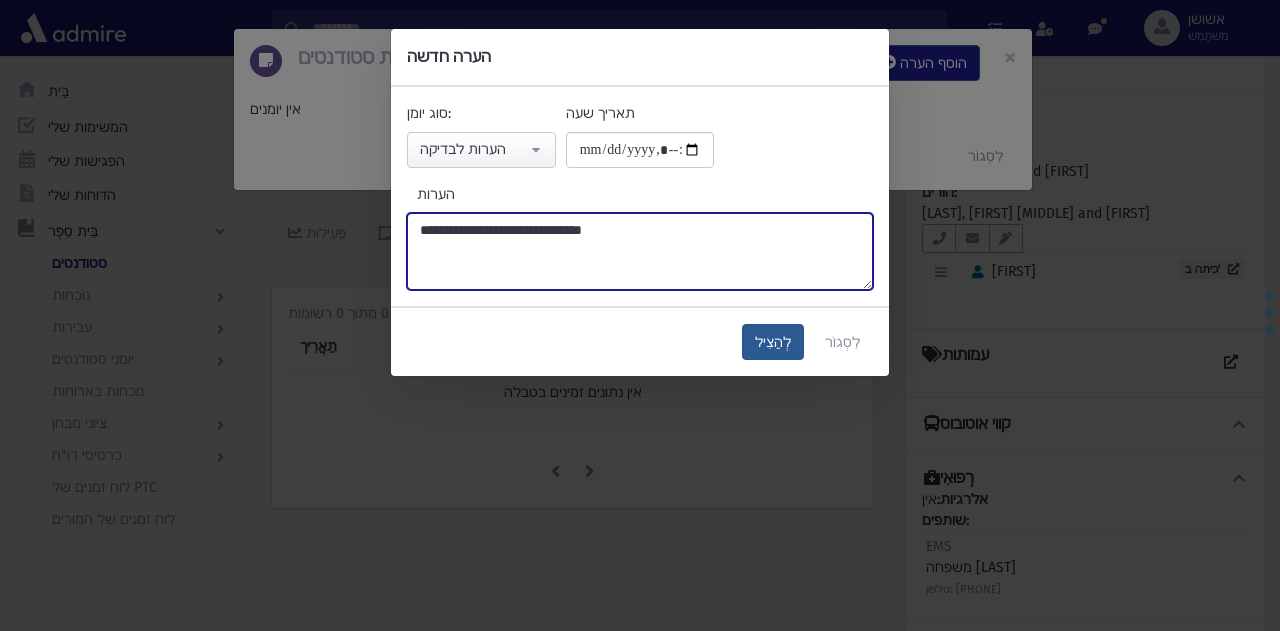 type on "**********" 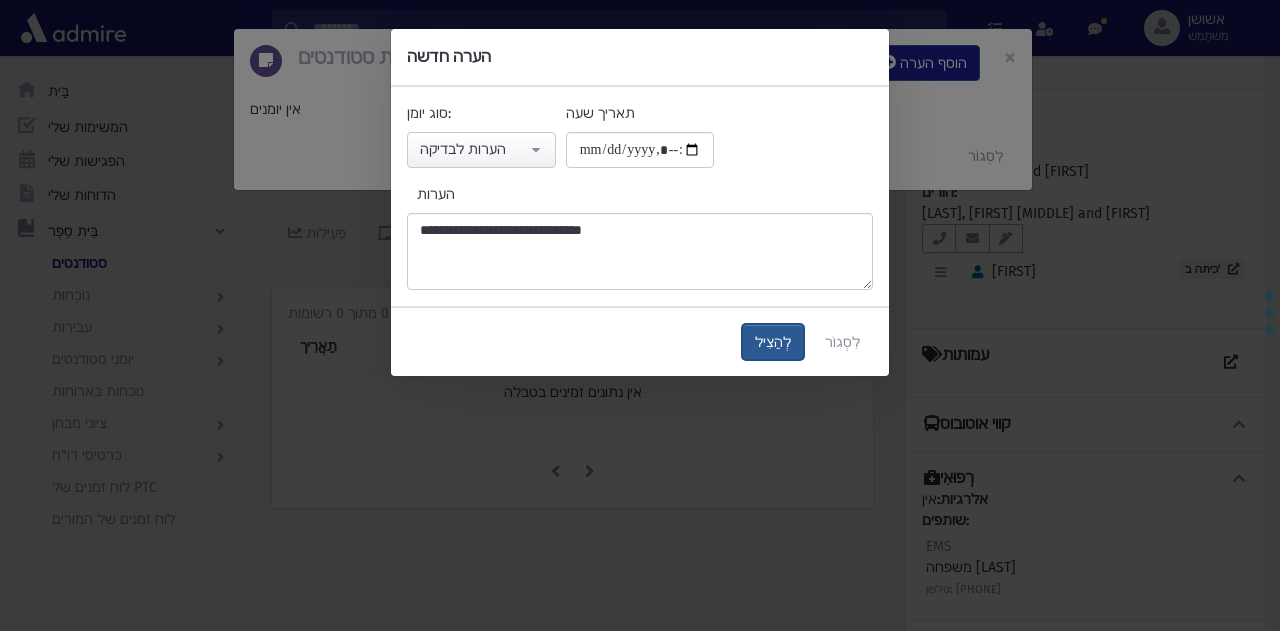 click on "לְהַצִיל" at bounding box center [773, 342] 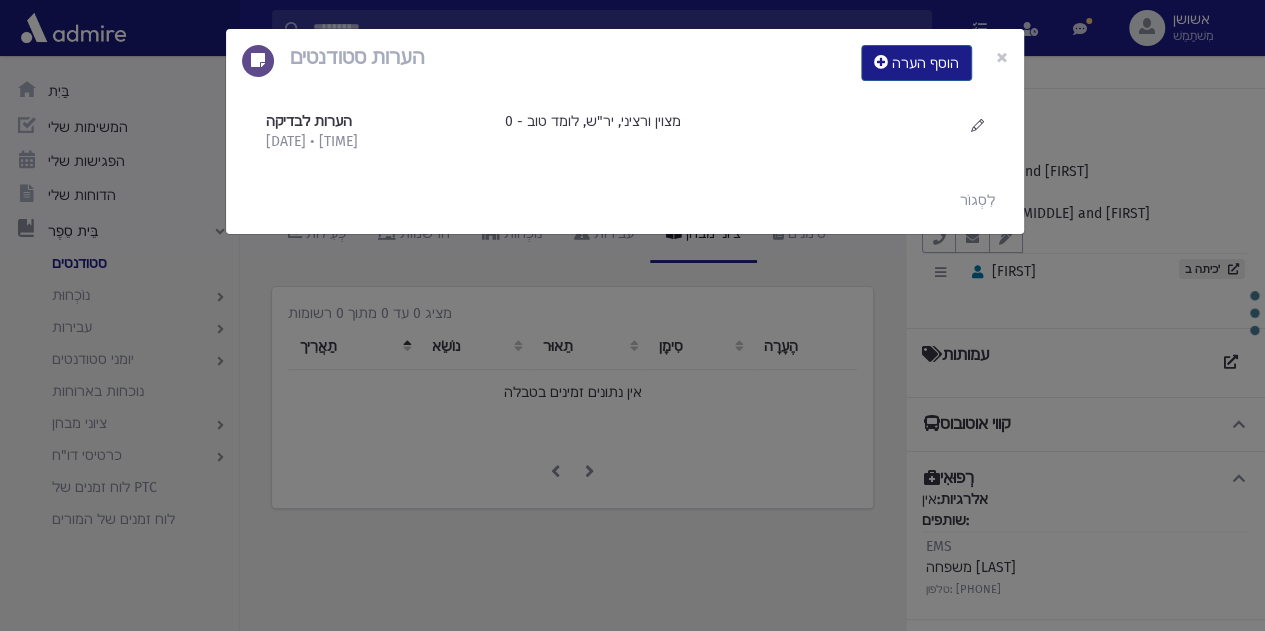 click on "הערות סטודנטים
הוסף הערה
×
הערות לבדיקה
1/8/2025 • 9:19 בבוקר" at bounding box center [632, 315] 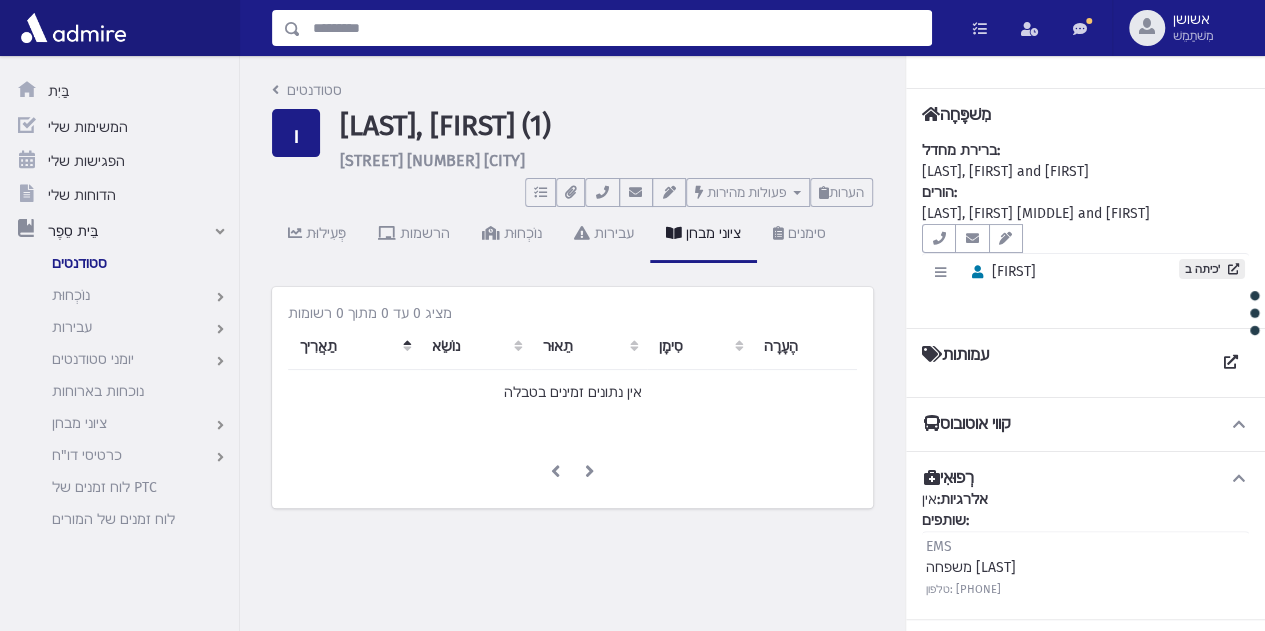 click at bounding box center [616, 28] 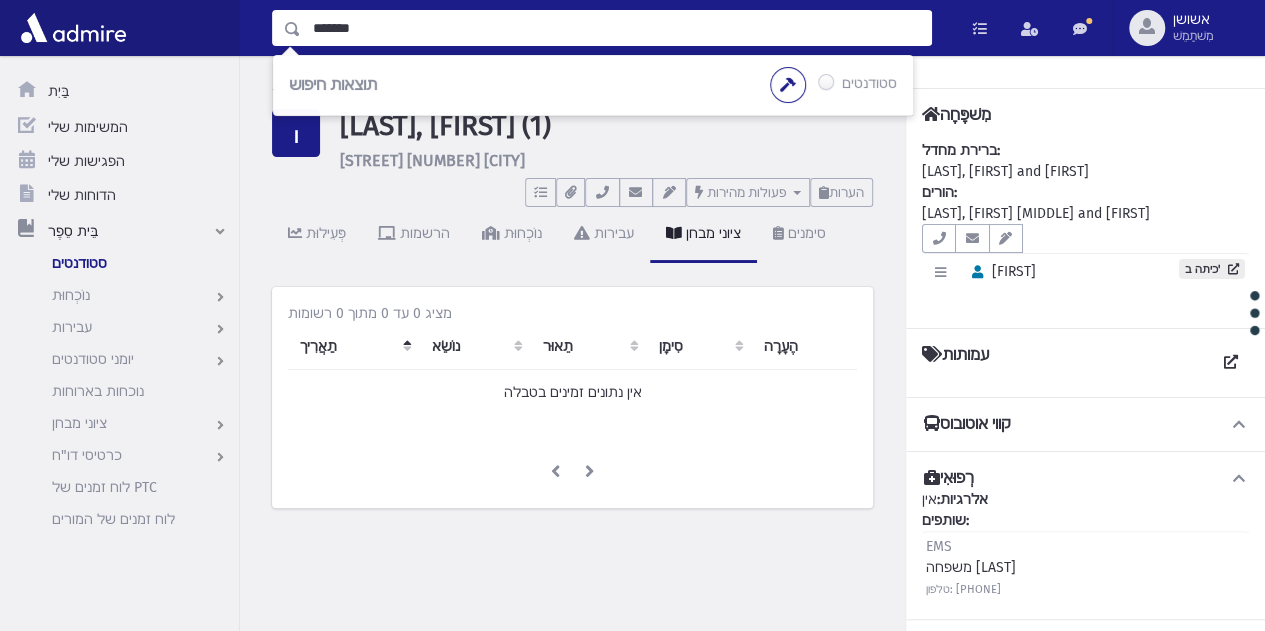 type on "*******" 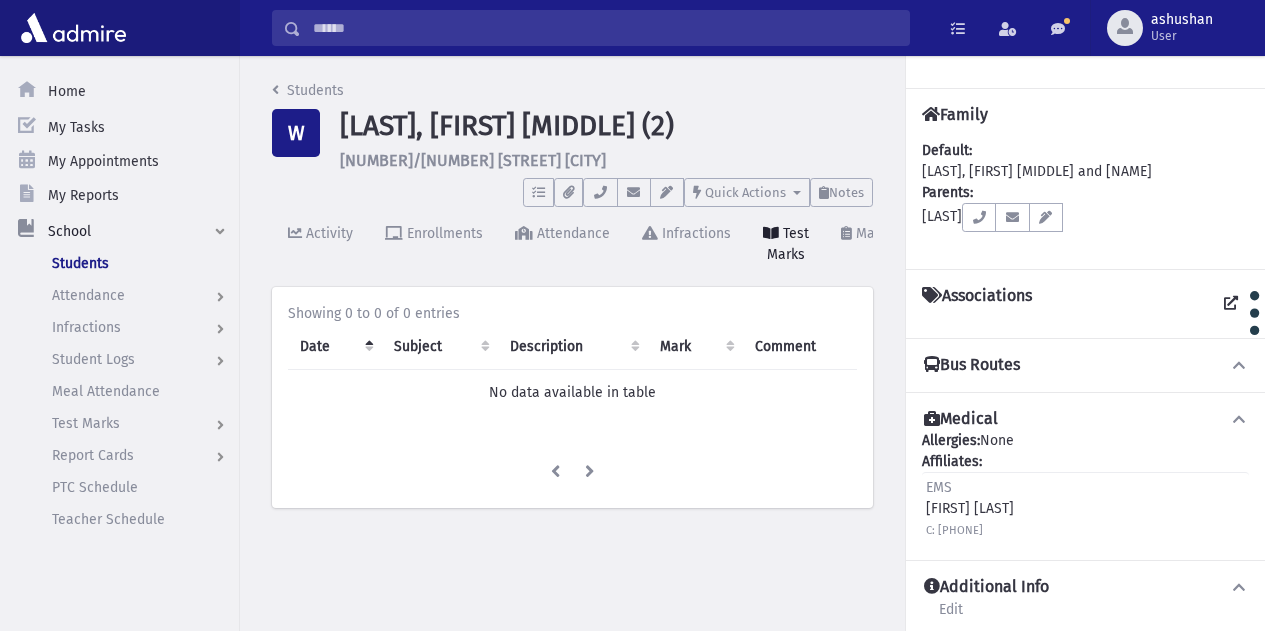 scroll, scrollTop: 0, scrollLeft: 0, axis: both 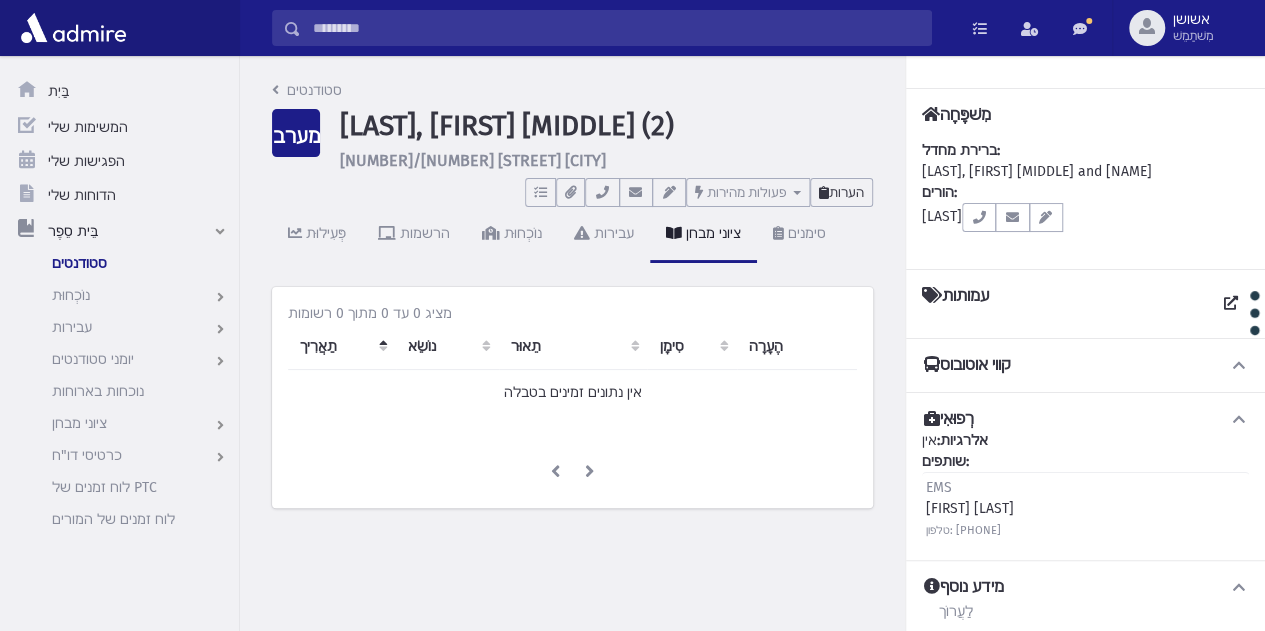 click on "הערות" at bounding box center (846, 192) 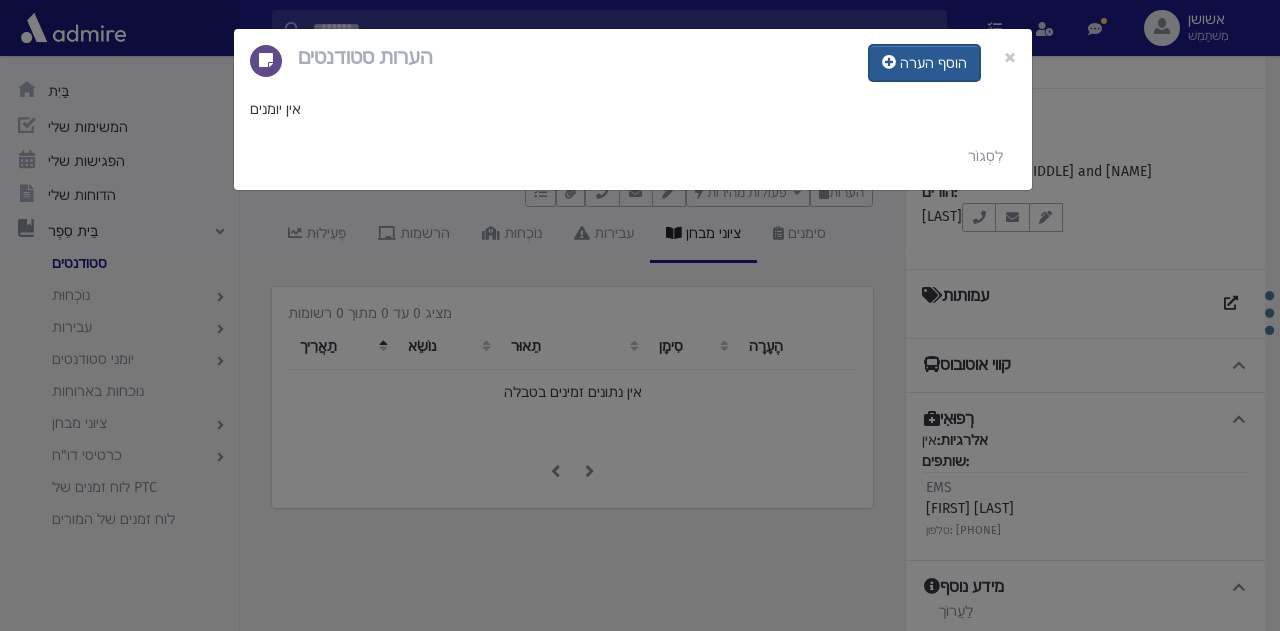 click on "הוסף הערה" at bounding box center [933, 63] 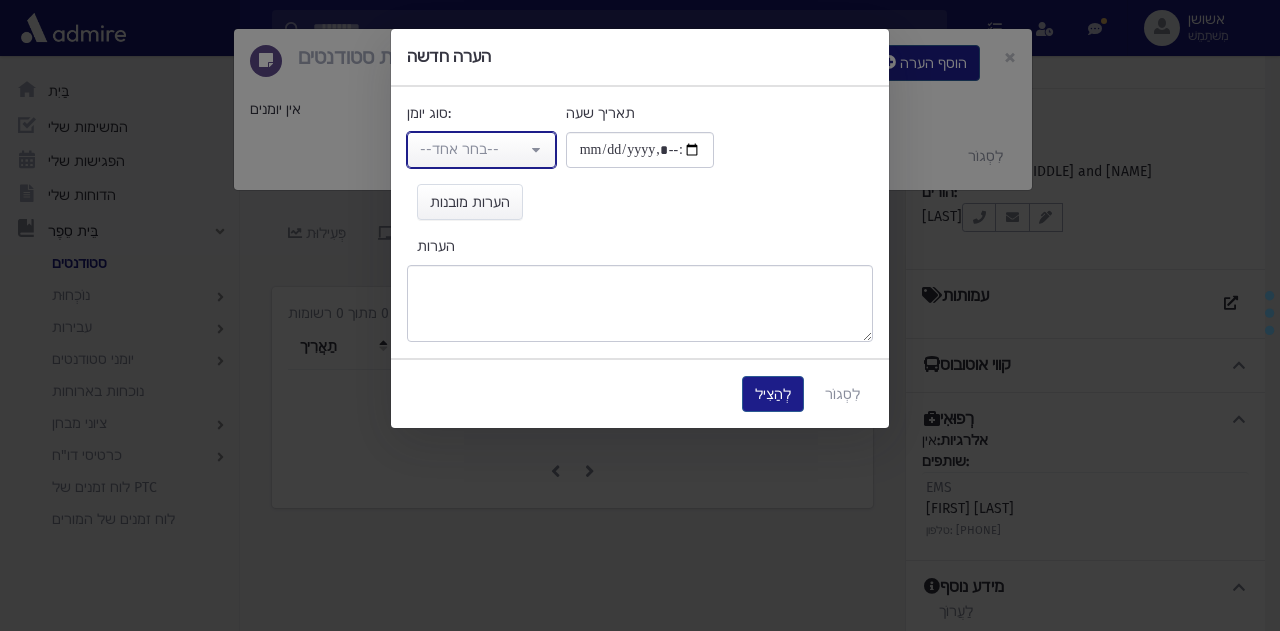 click on "--בחר אחד--" at bounding box center (473, 149) 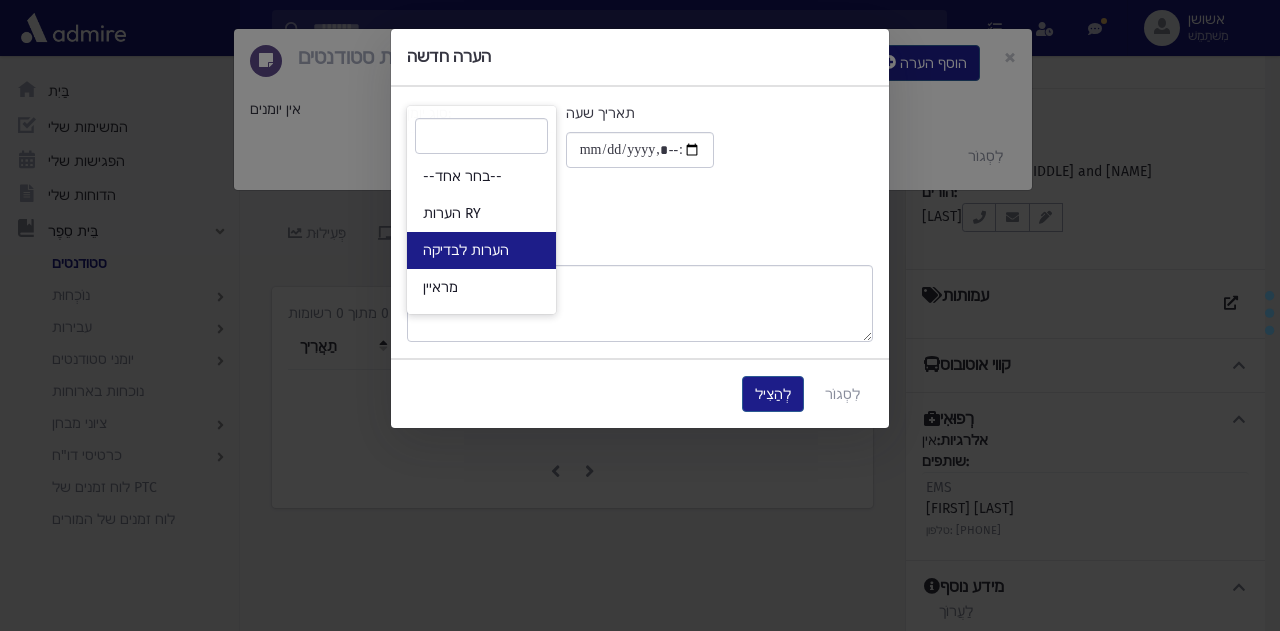 click on "הערות לבדיקה" at bounding box center (481, 250) 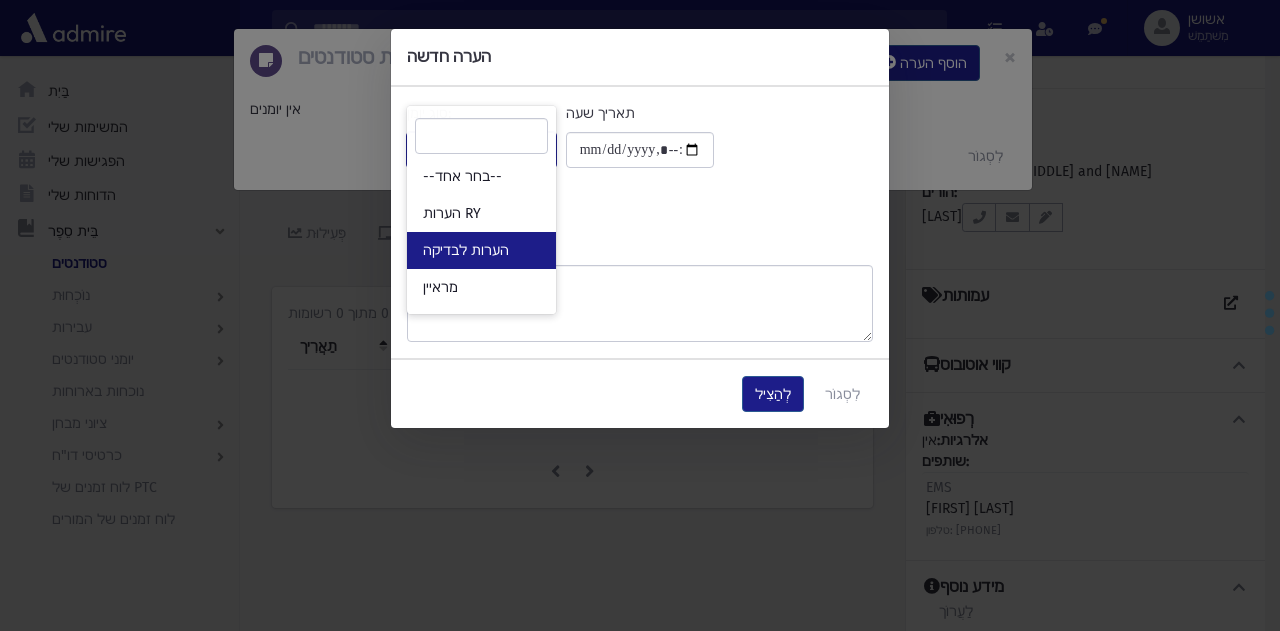 select on "*" 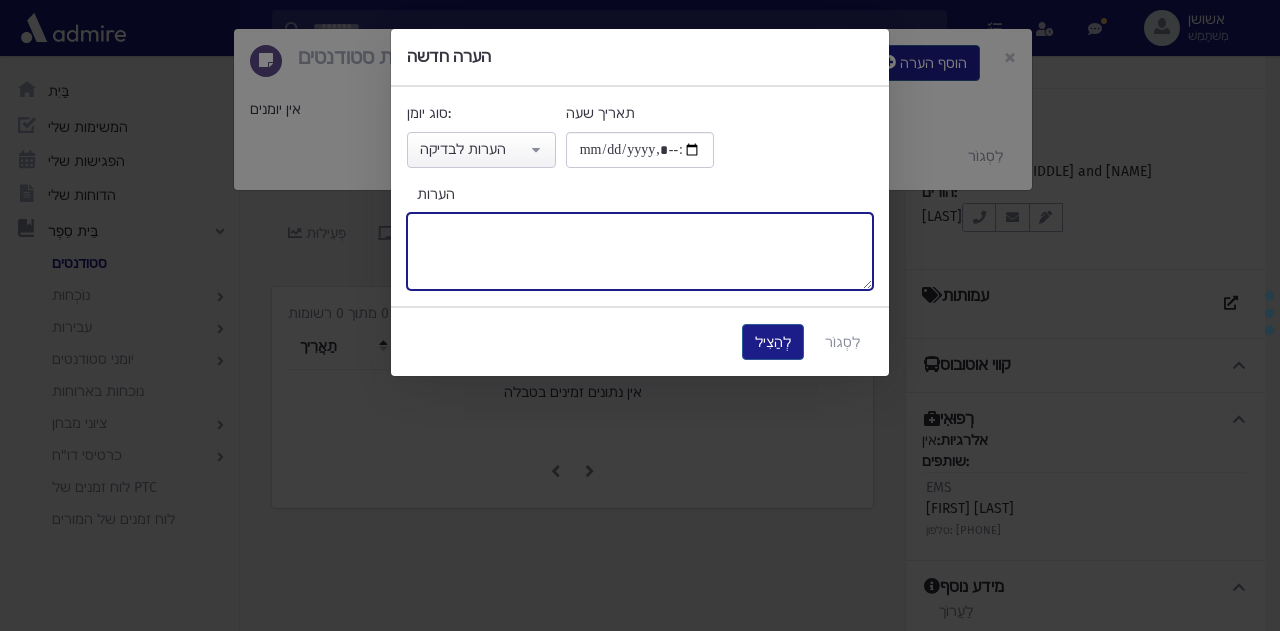 click on "הערות" at bounding box center (640, 251) 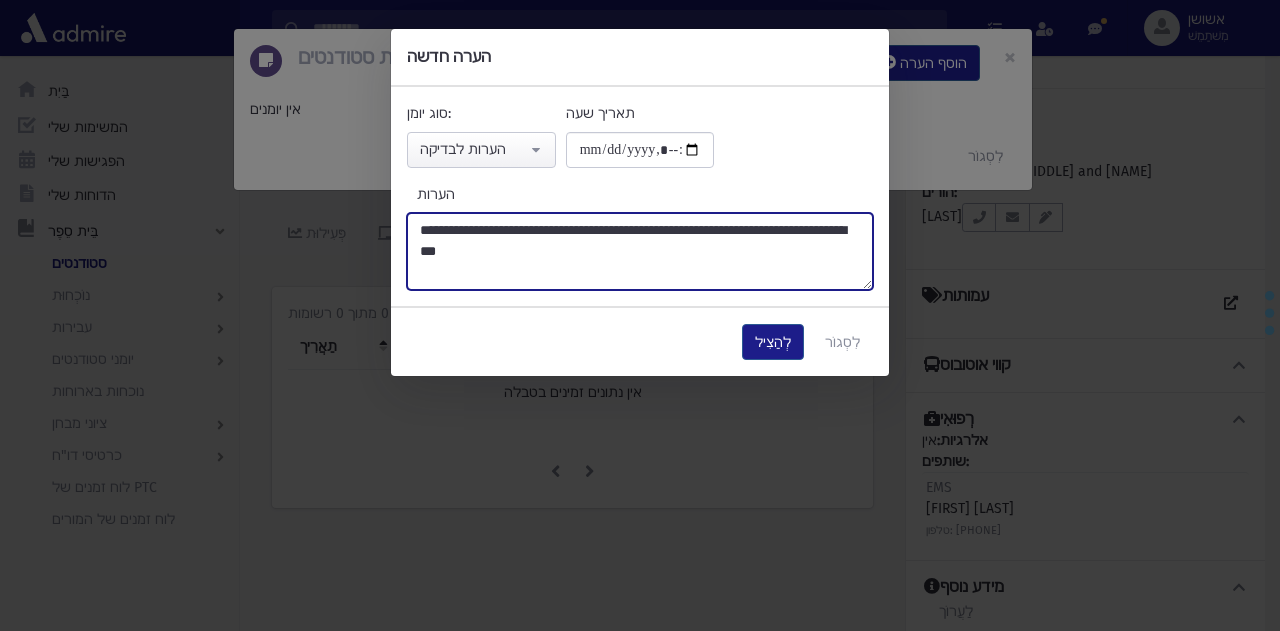 type on "**********" 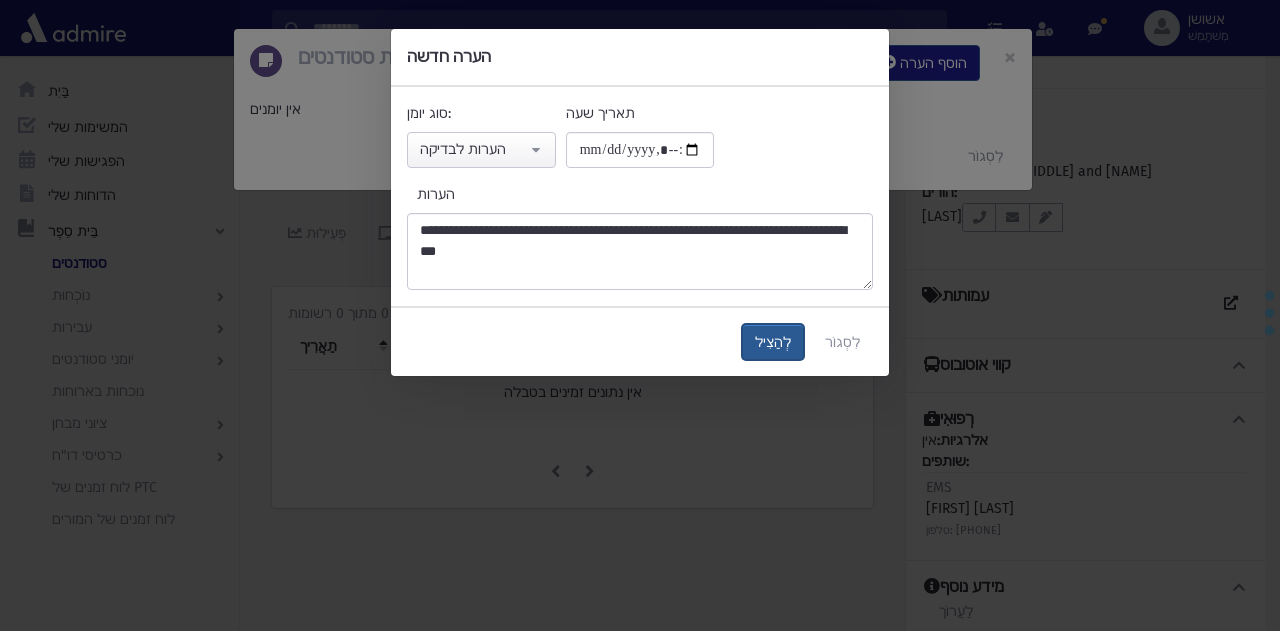 click on "לְהַצִיל" at bounding box center [773, 342] 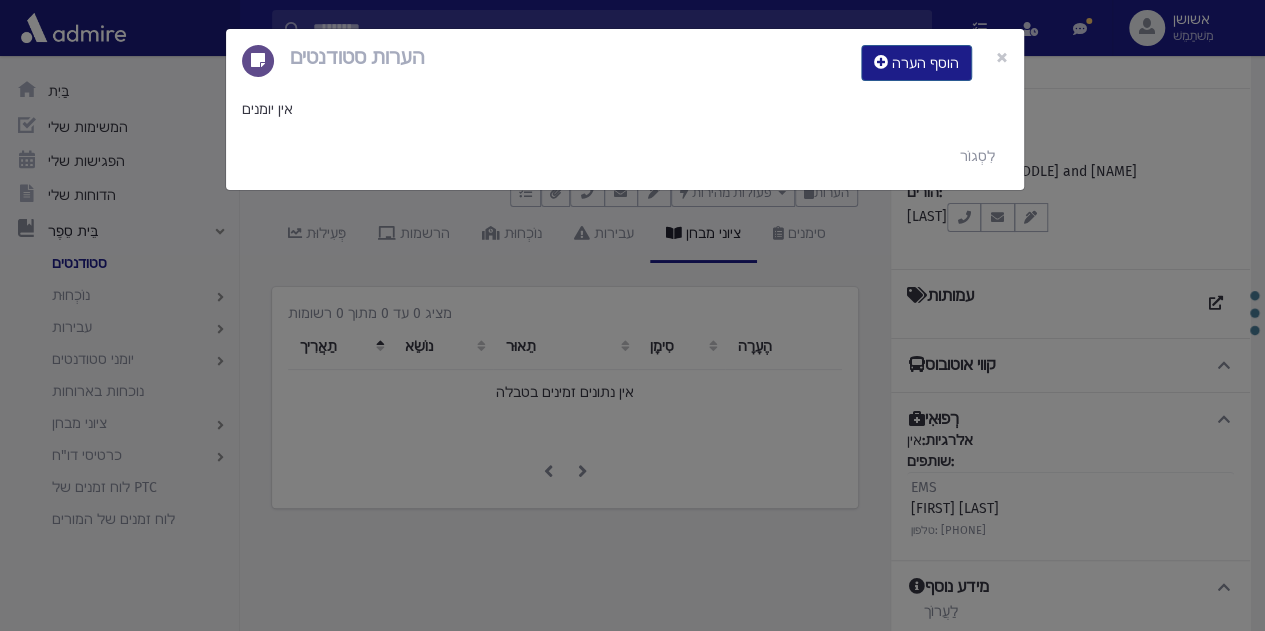 click on "הערות סטודנטים
הוסף הערה
×
אין יומנים
לִסְגוֹר" at bounding box center (632, 315) 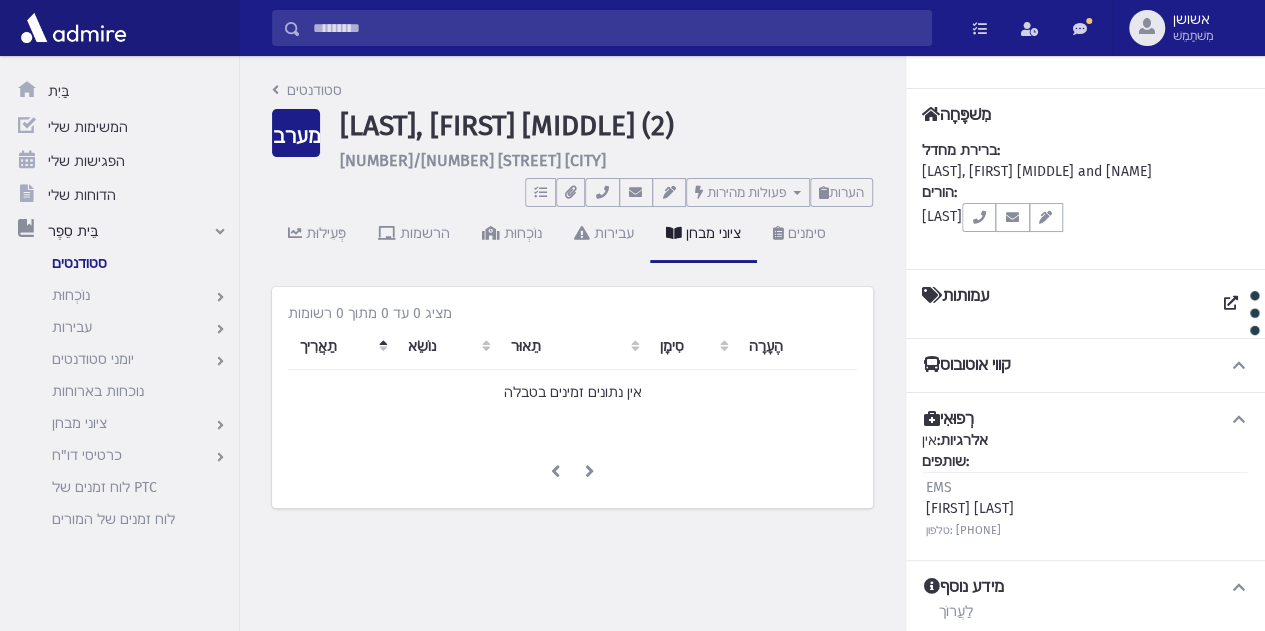 click at bounding box center [616, 28] 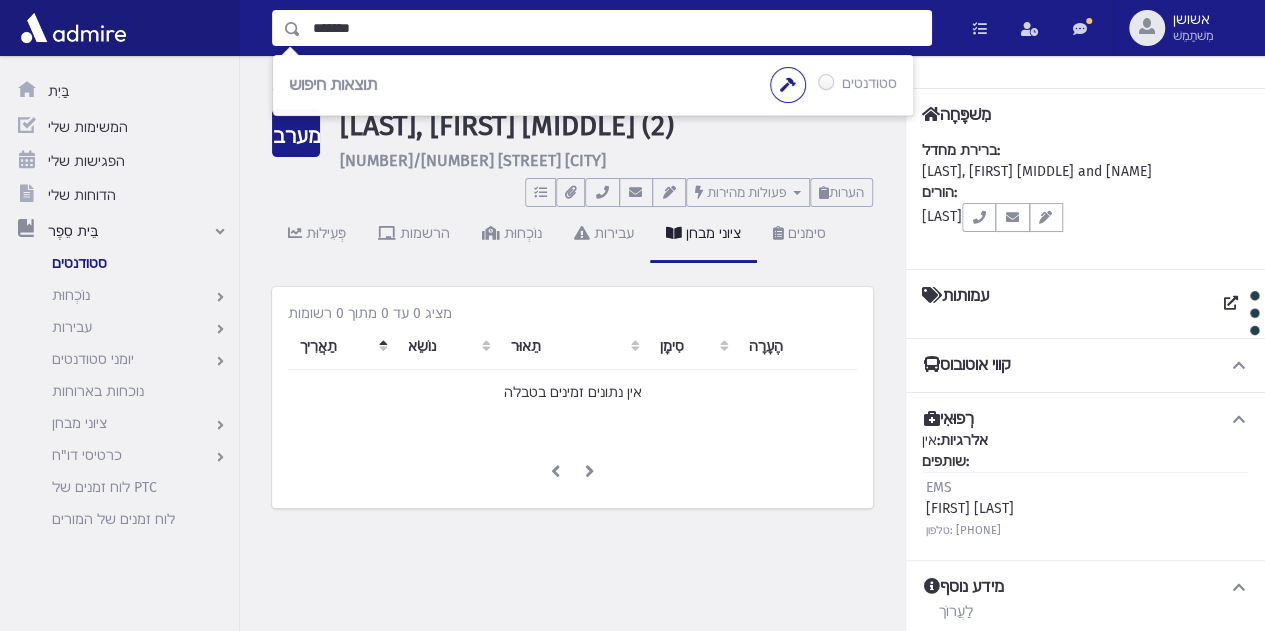 type on "*******" 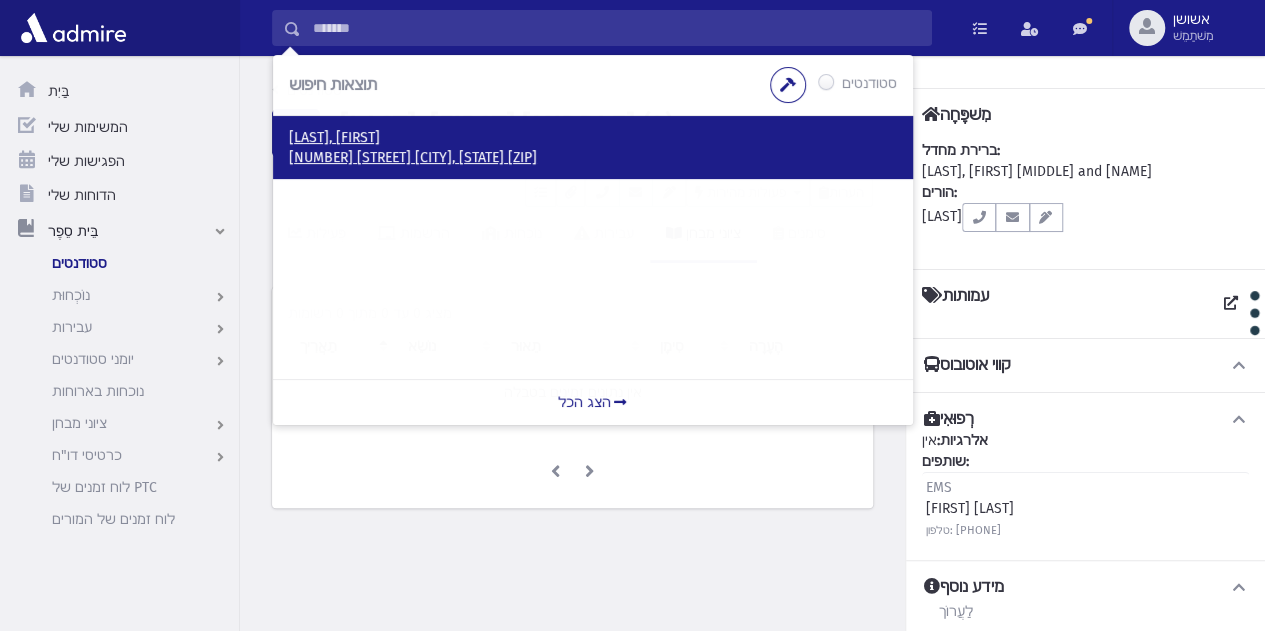 click on "זילברמן, יואל" at bounding box center [334, 137] 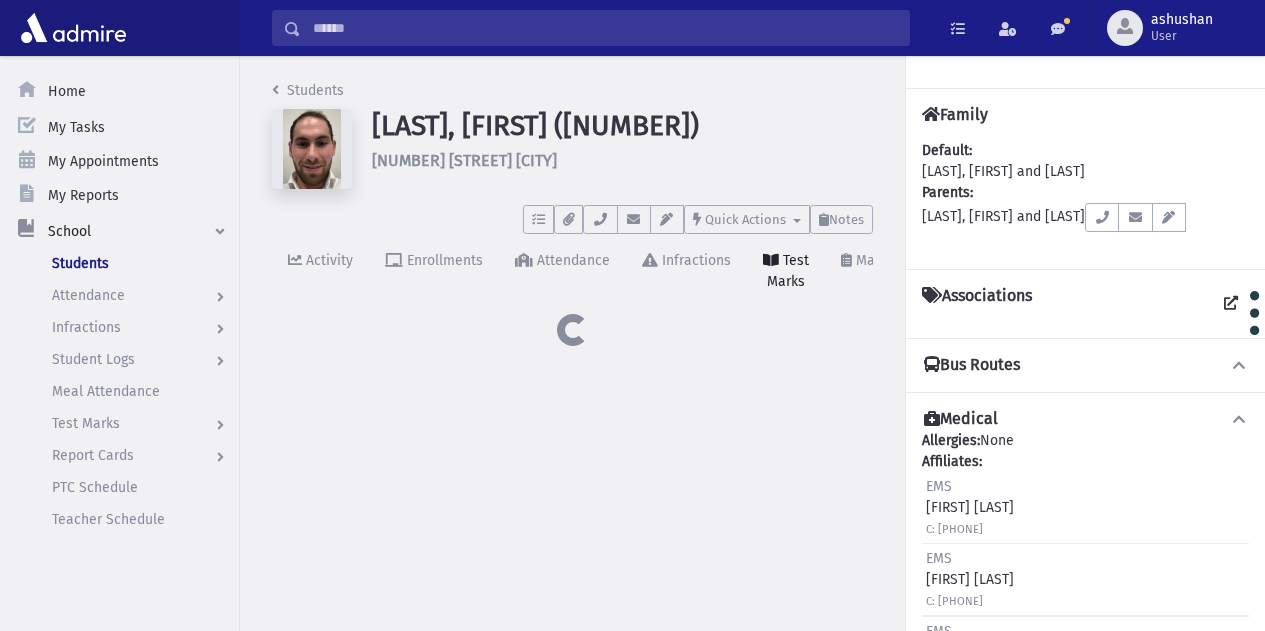 scroll, scrollTop: 0, scrollLeft: 0, axis: both 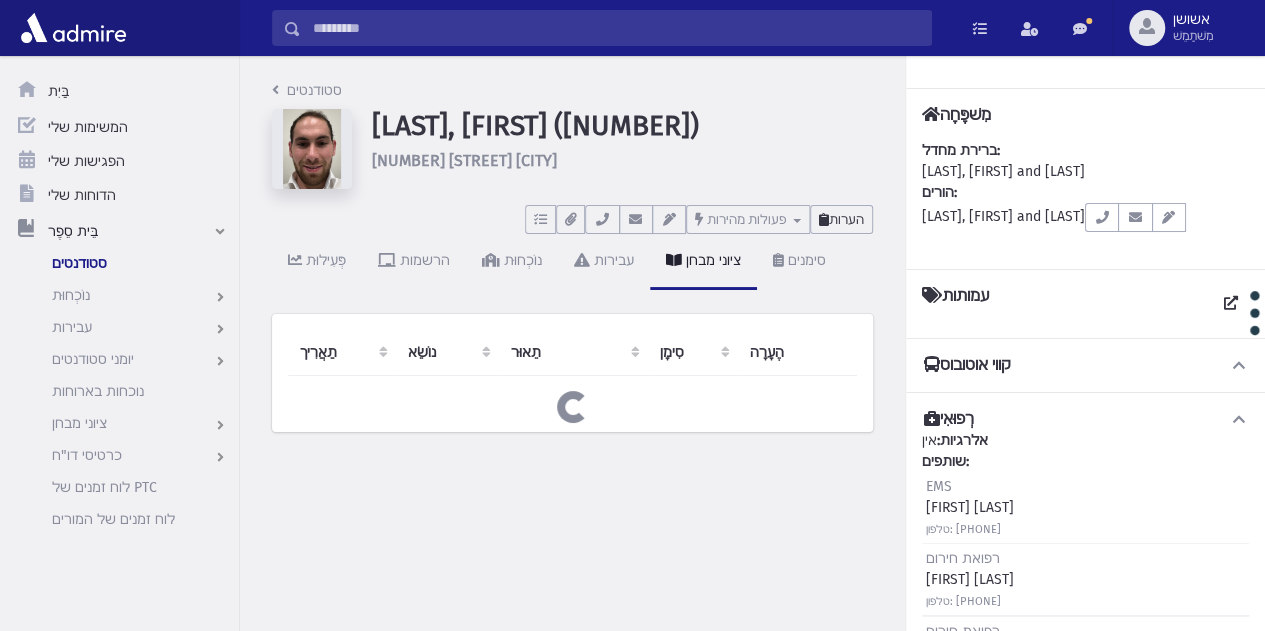 click on "הערות" at bounding box center [846, 219] 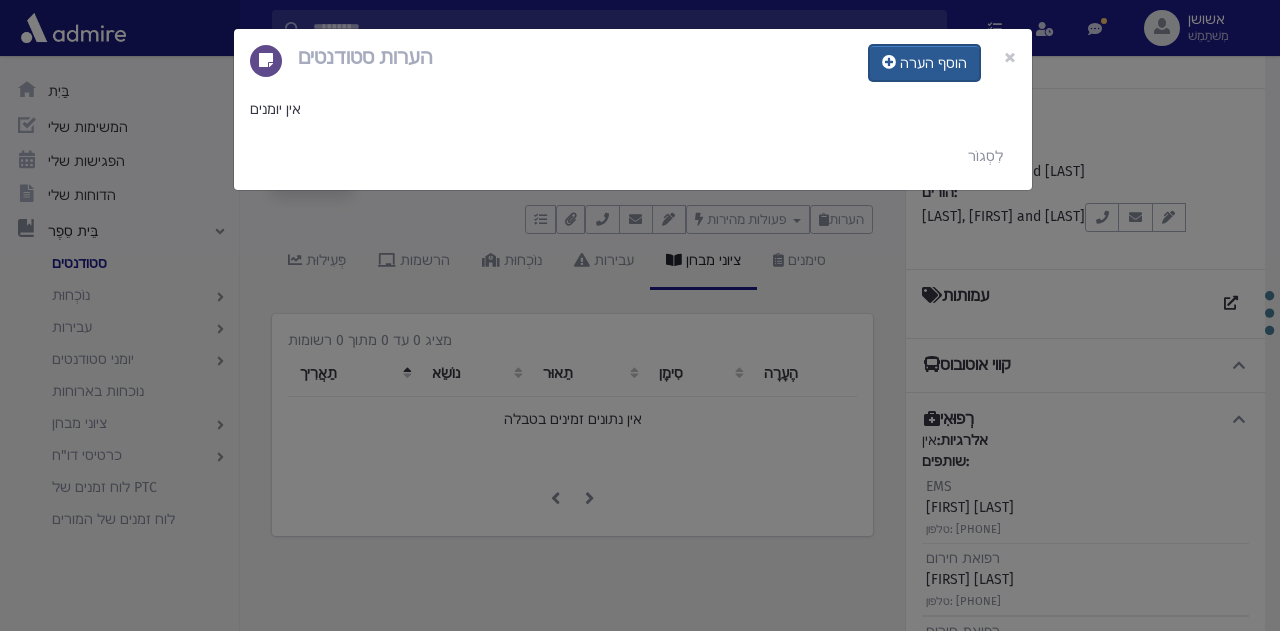 click on "הוסף הערה" at bounding box center (933, 63) 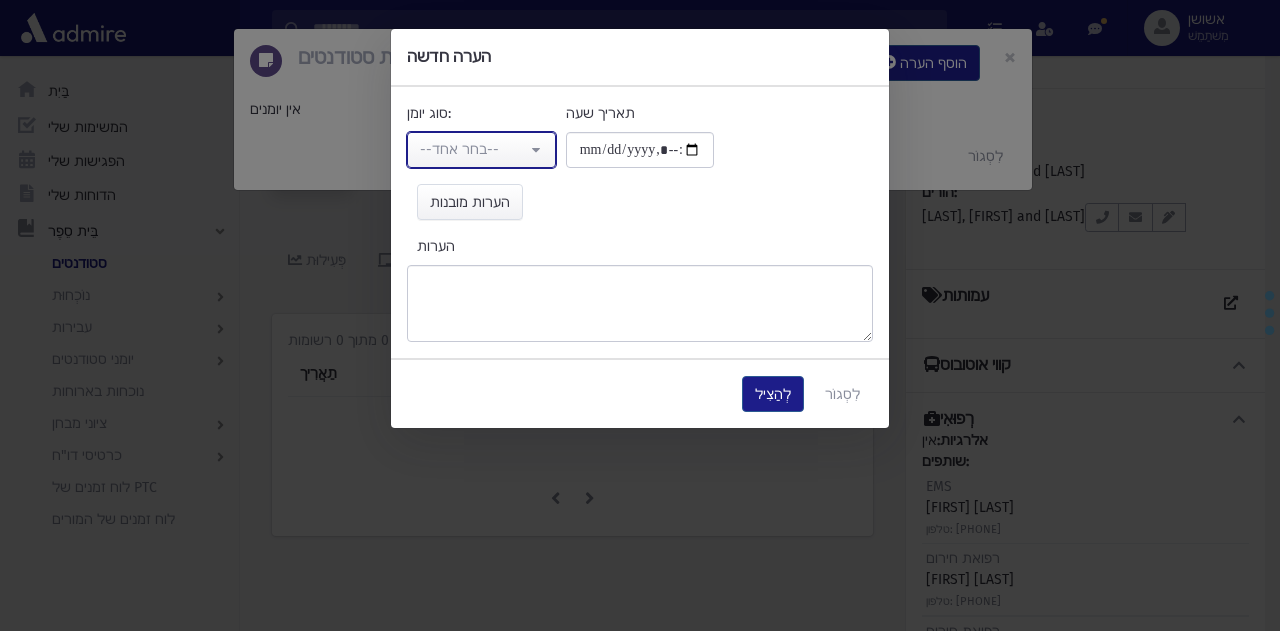 click on "--בחר אחד--" at bounding box center (473, 149) 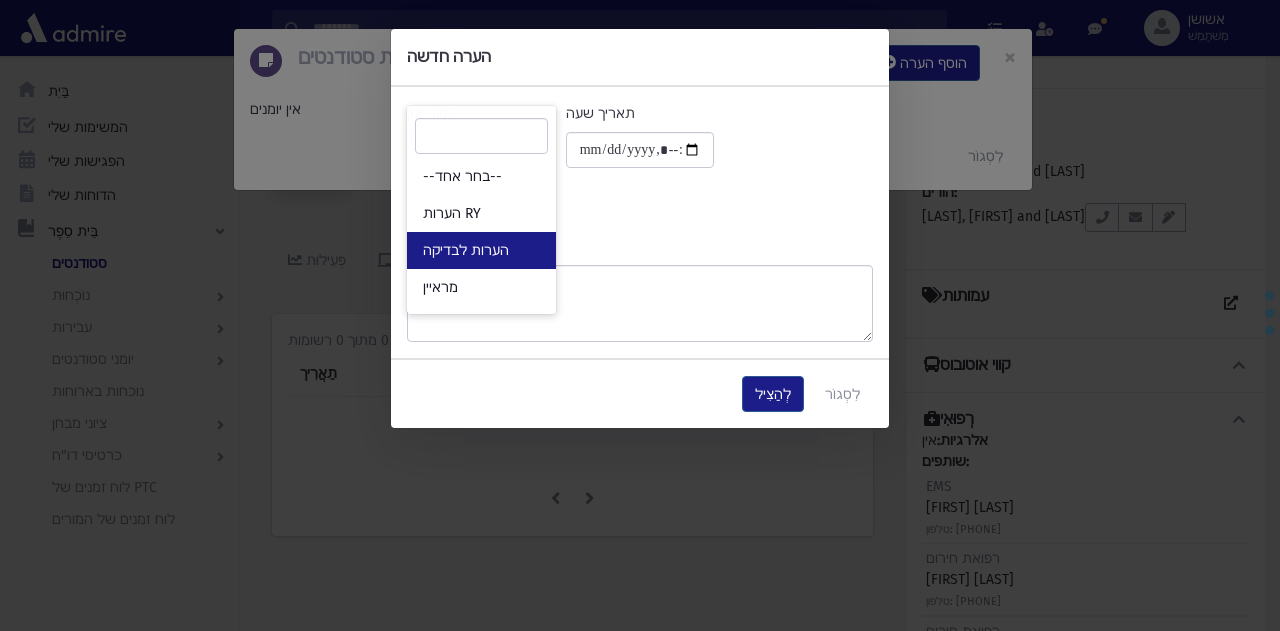 click on "הערות לבדיקה" at bounding box center [481, 250] 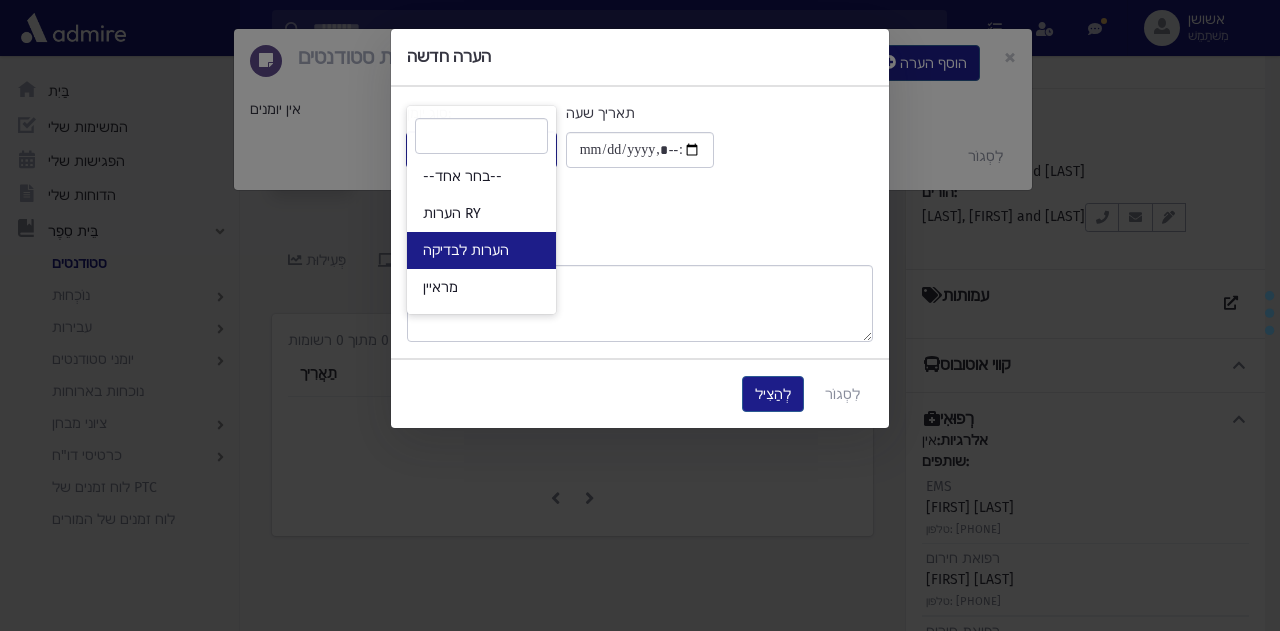 select on "*" 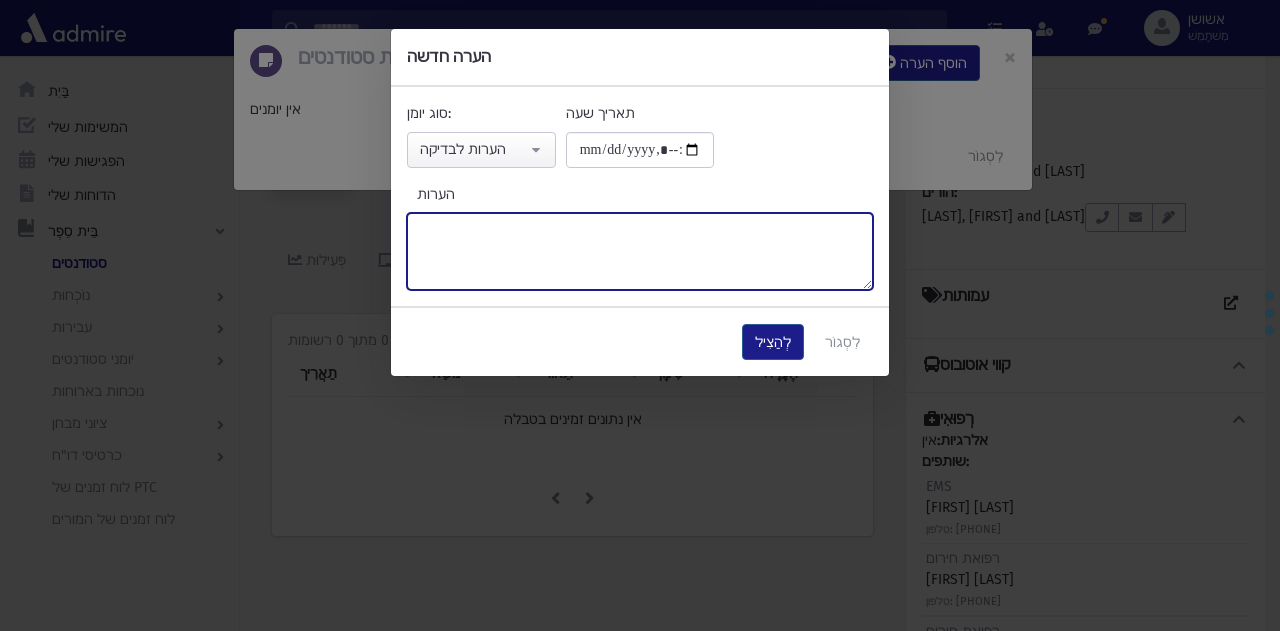 click on "הערות" at bounding box center (640, 251) 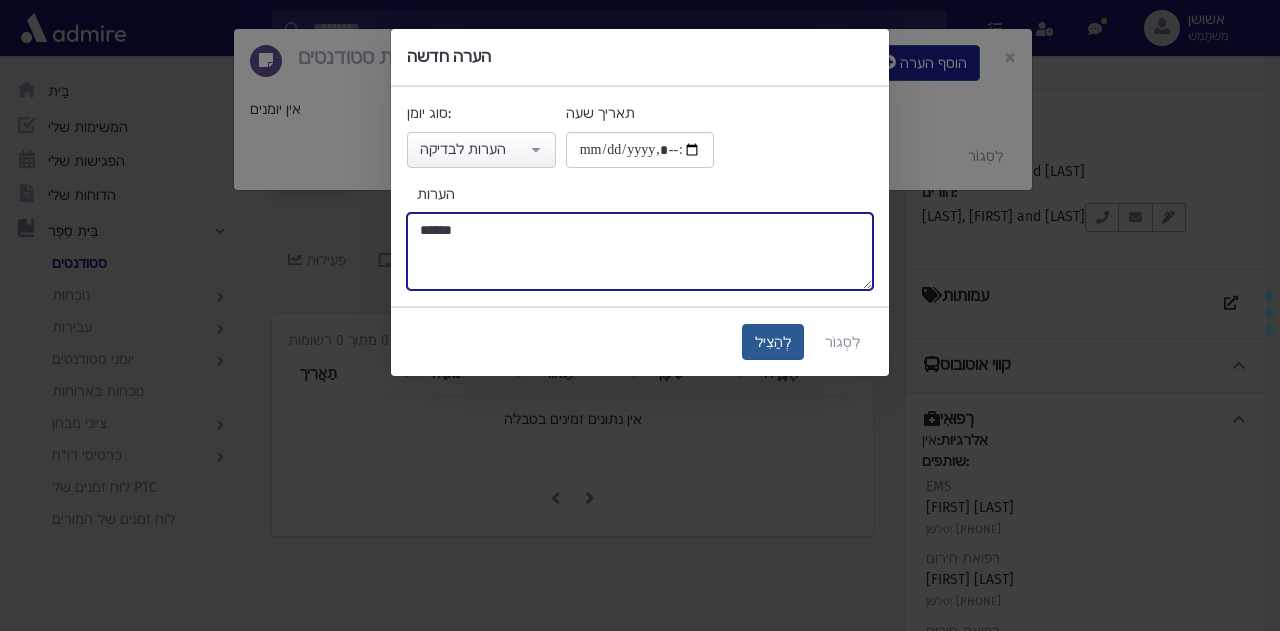 type on "******" 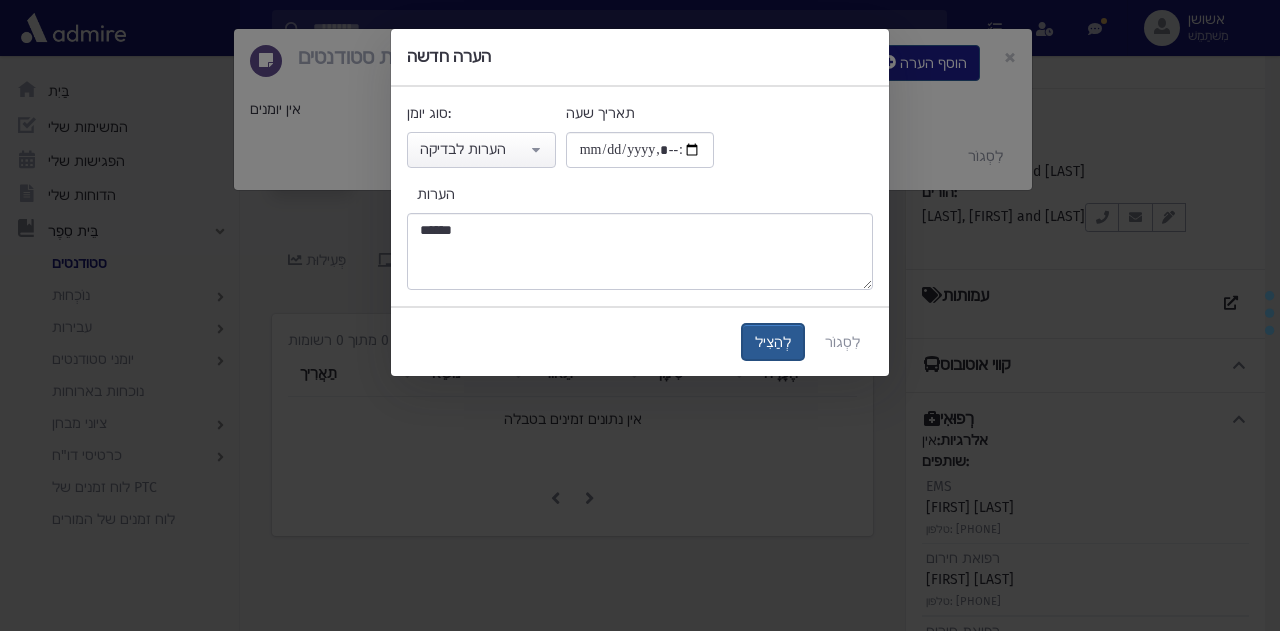 click on "לְהַצִיל" at bounding box center (773, 342) 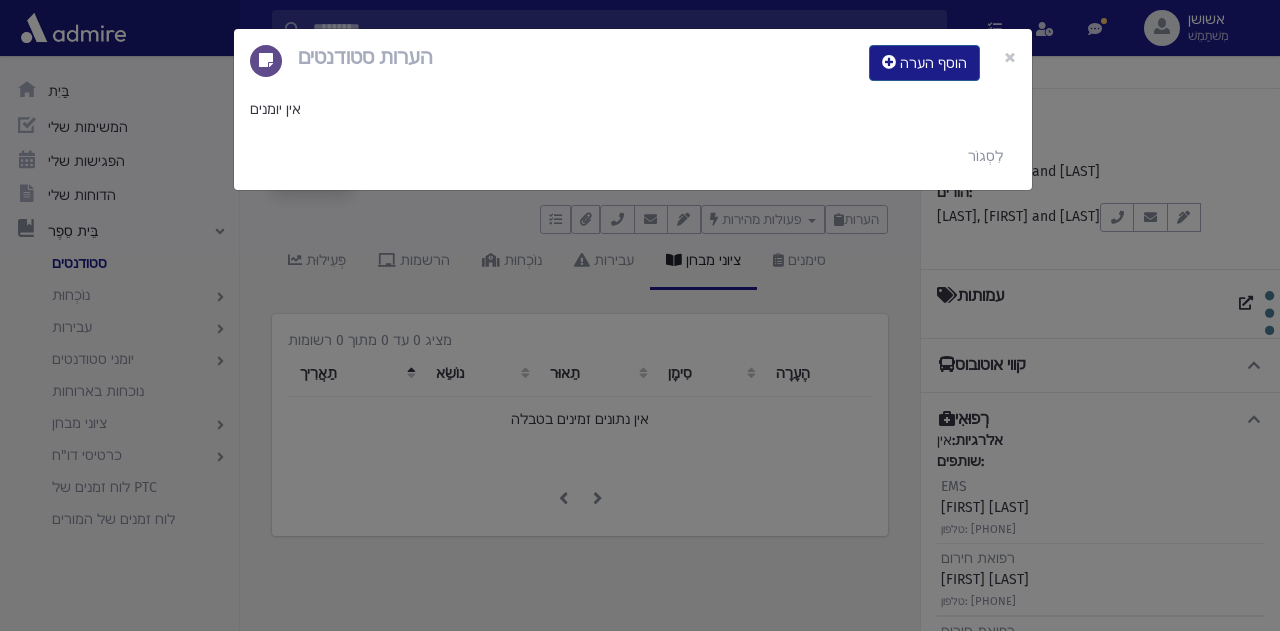 click on "הערות סטודנטים
הוסף הערה
×
אין יומנים
לִסְגוֹר" at bounding box center [640, 315] 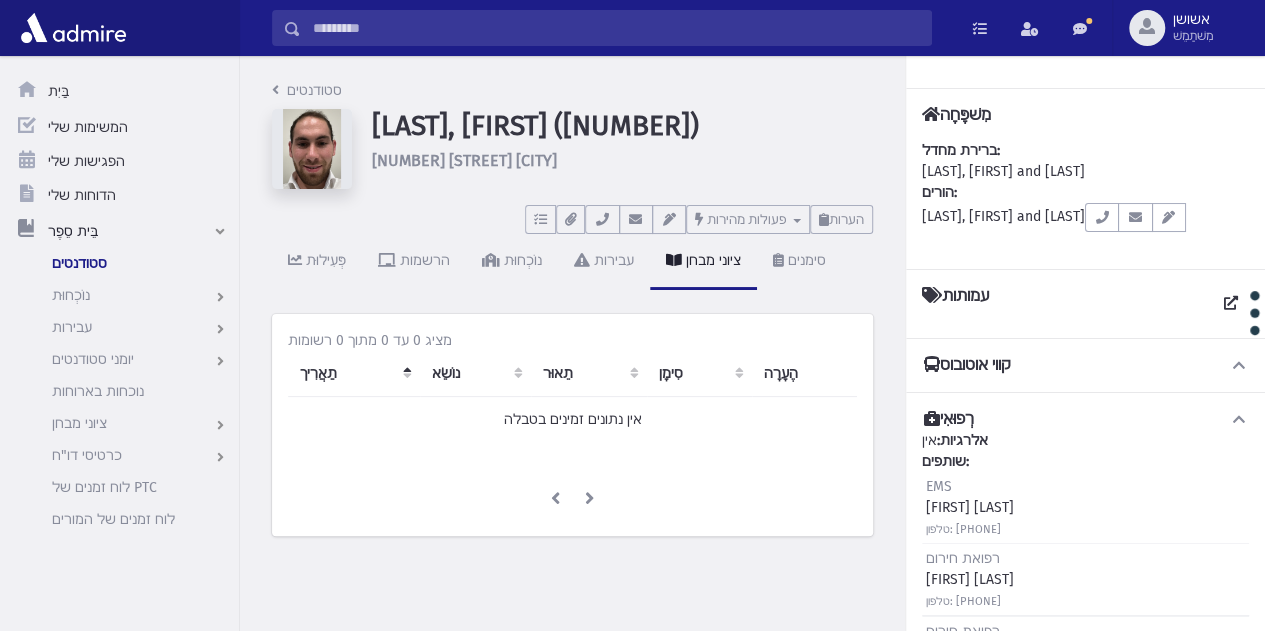 click at bounding box center (616, 28) 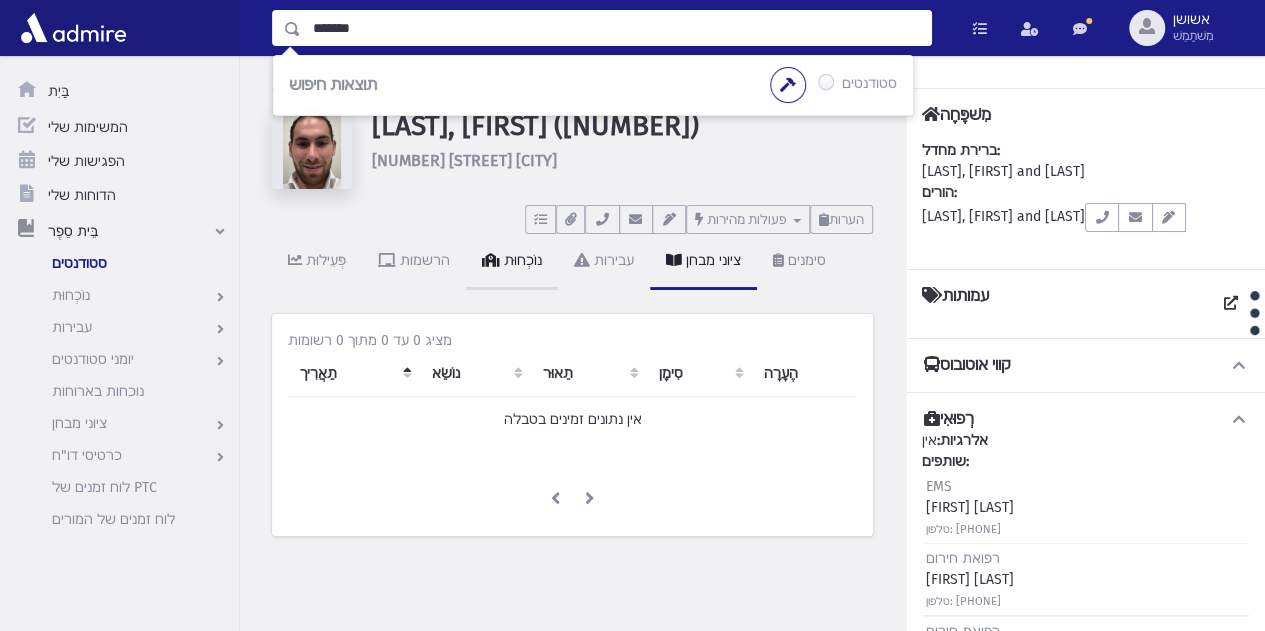 type on "*******" 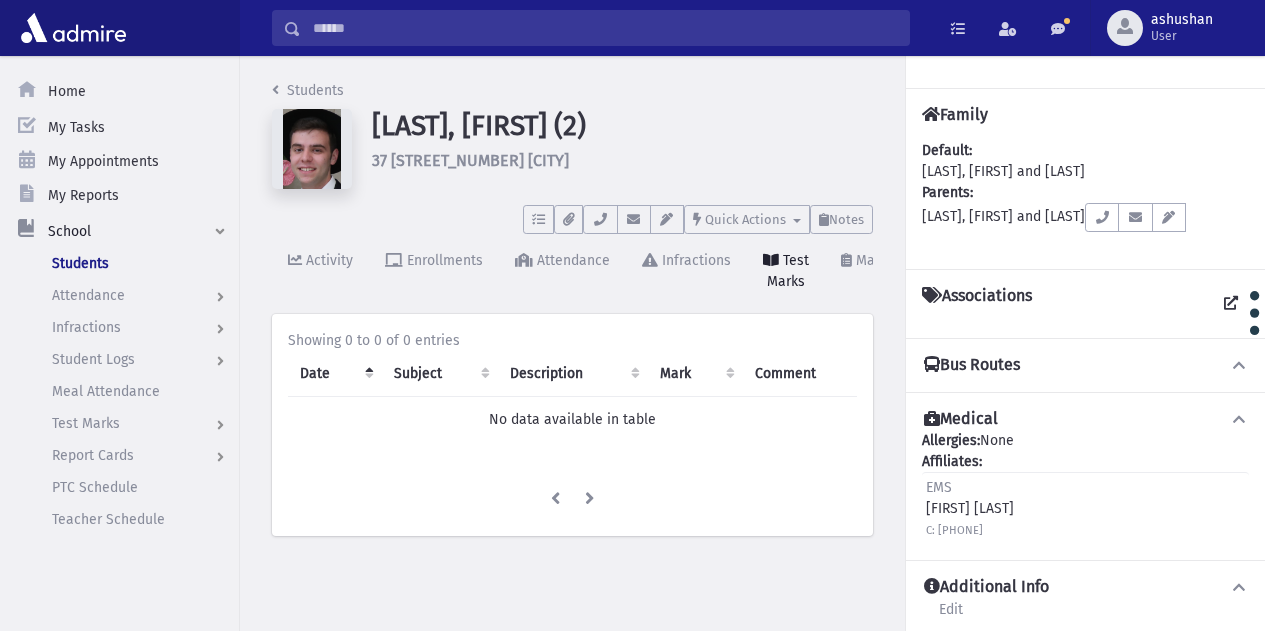 scroll, scrollTop: 0, scrollLeft: 0, axis: both 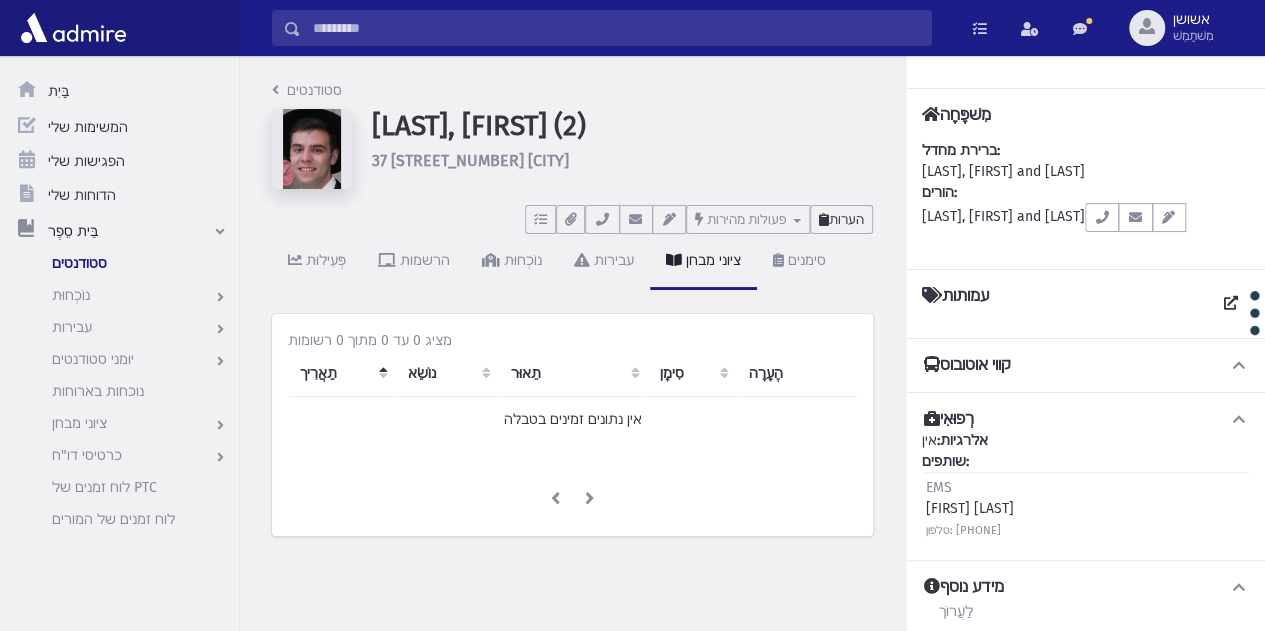 click on "הערות" at bounding box center [841, 219] 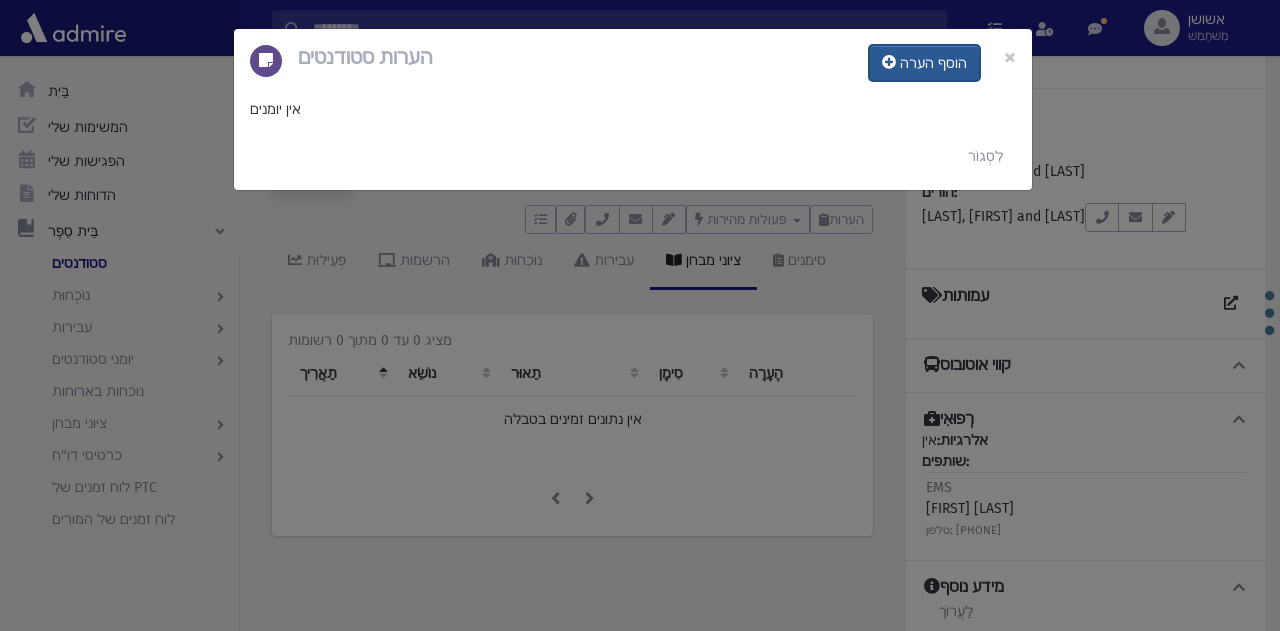 click on "הוסף הערה" at bounding box center [924, 63] 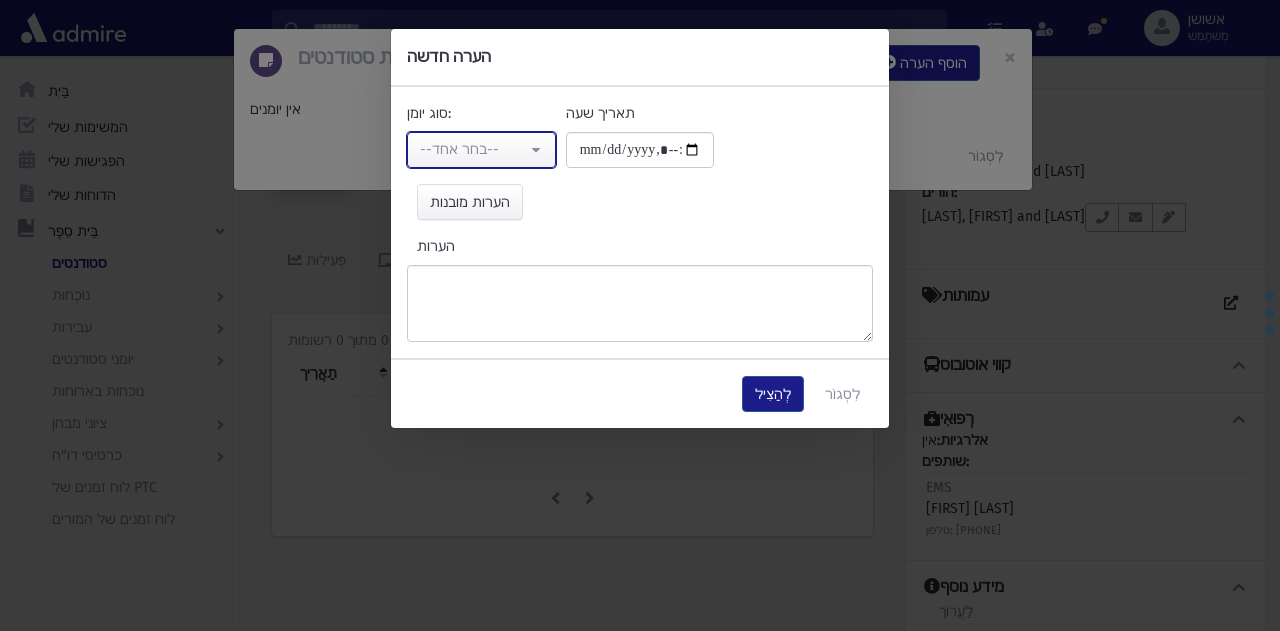 click on "--בחר אחד--" at bounding box center [473, 149] 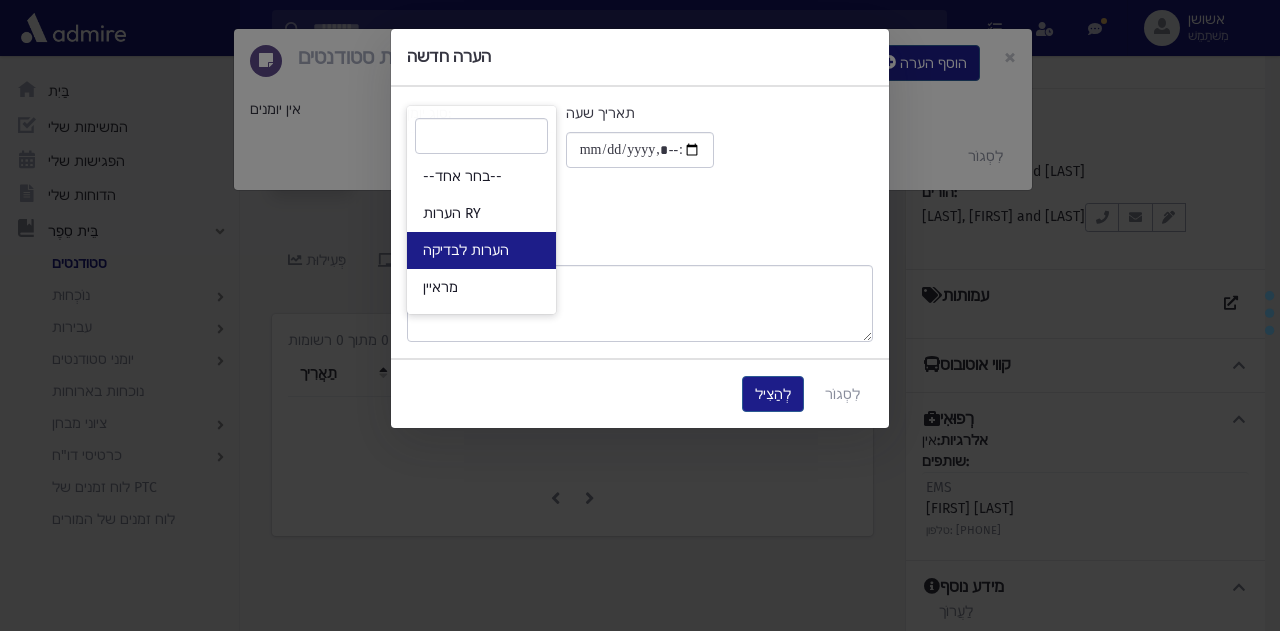 click on "הערות לבדיקה" at bounding box center [481, 250] 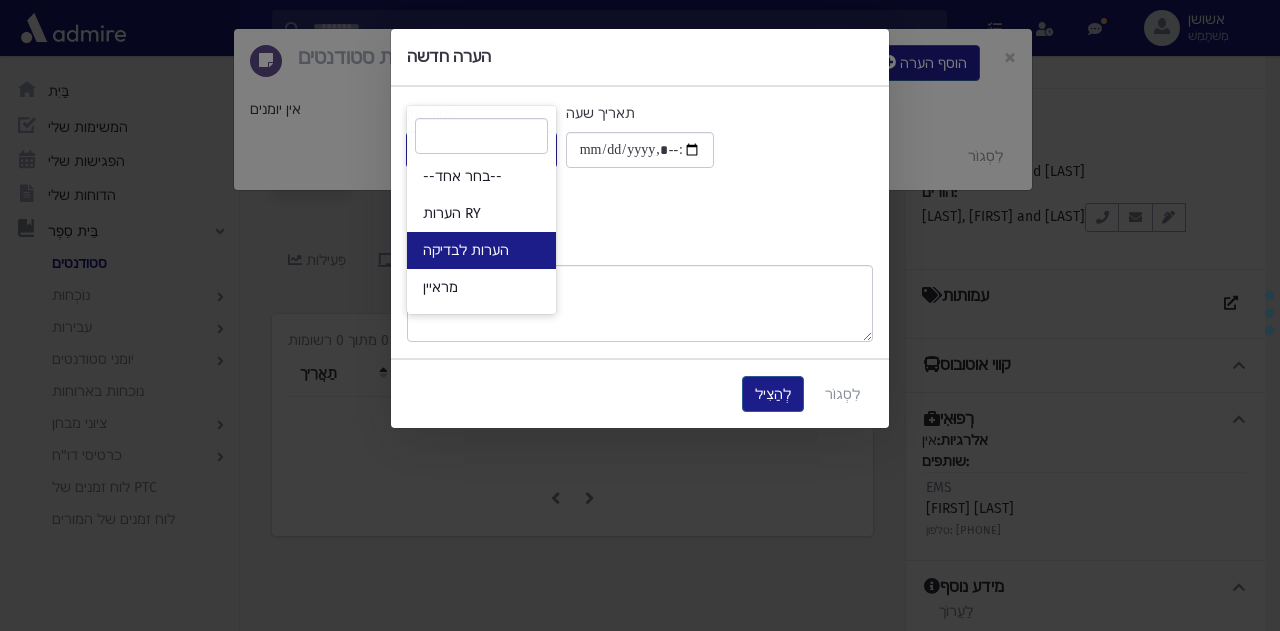 select on "*" 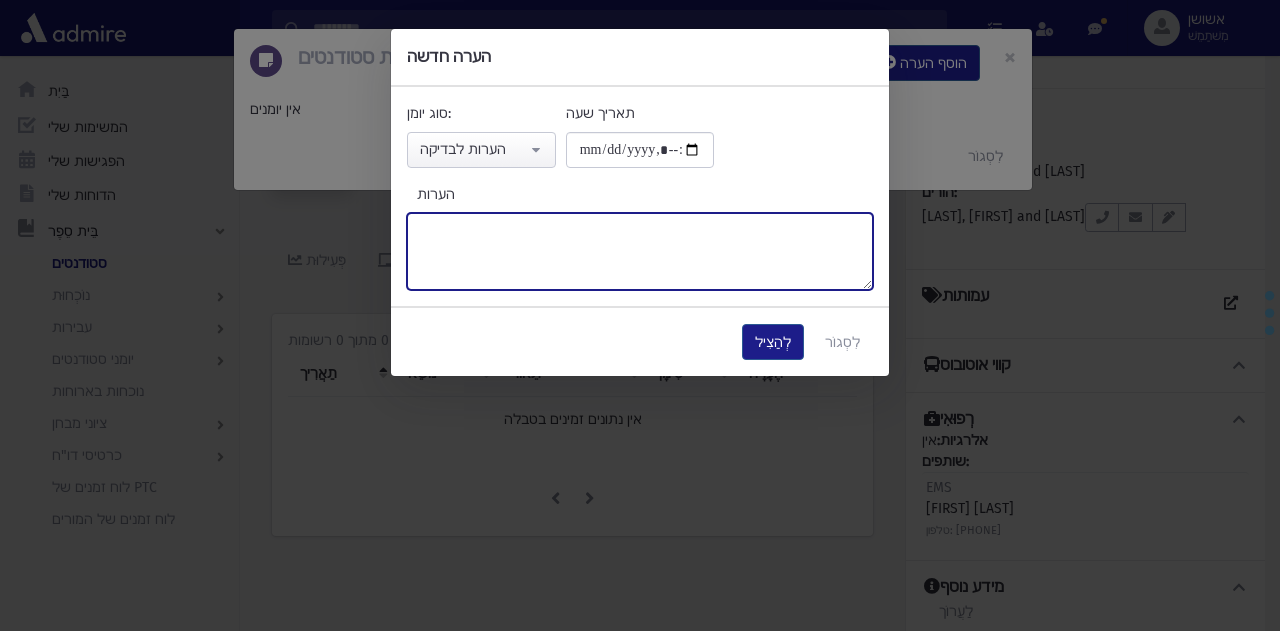 click on "הערות" at bounding box center [640, 251] 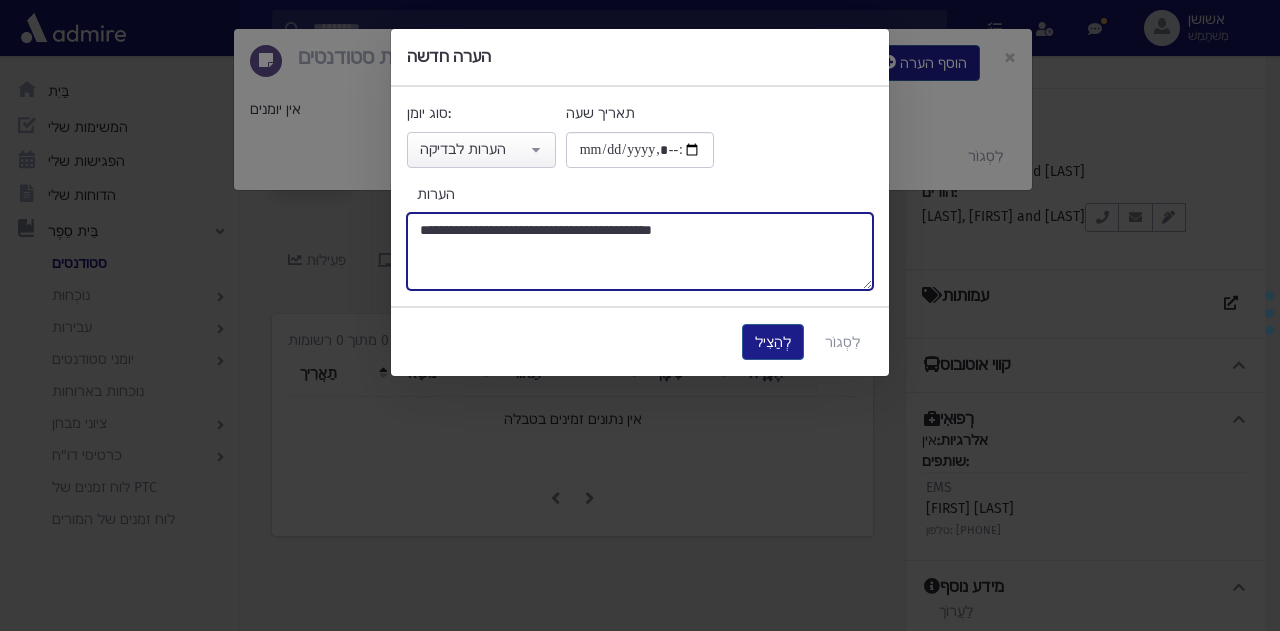 type on "**********" 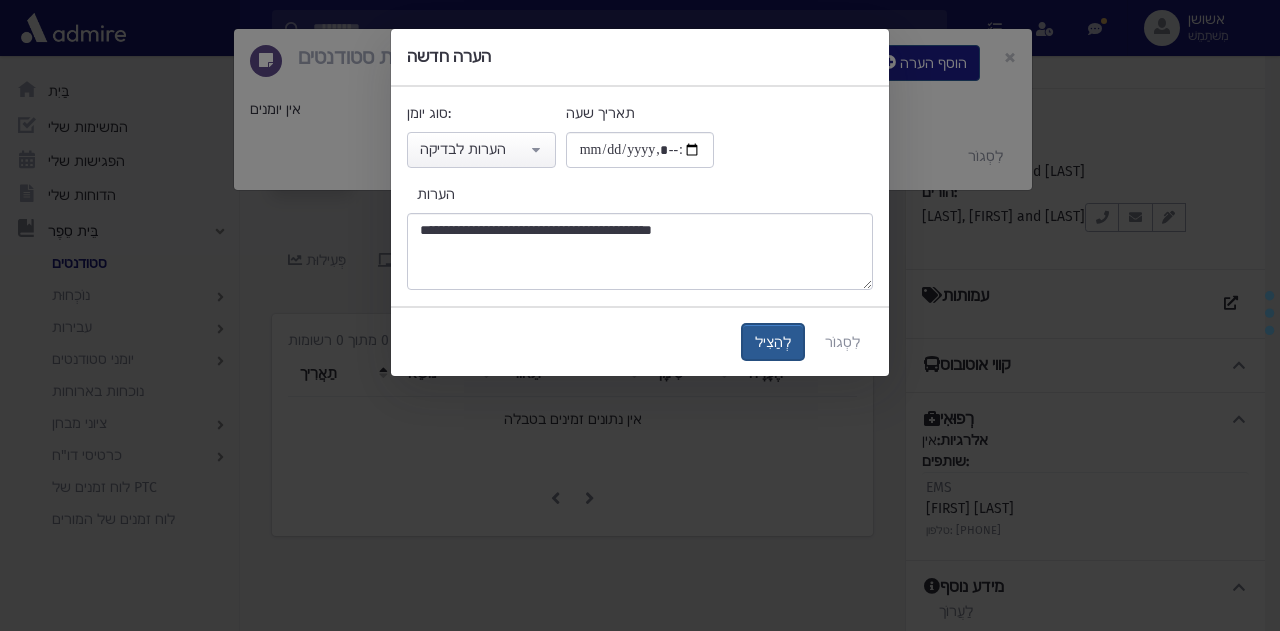 click on "לְהַצִיל" at bounding box center (773, 342) 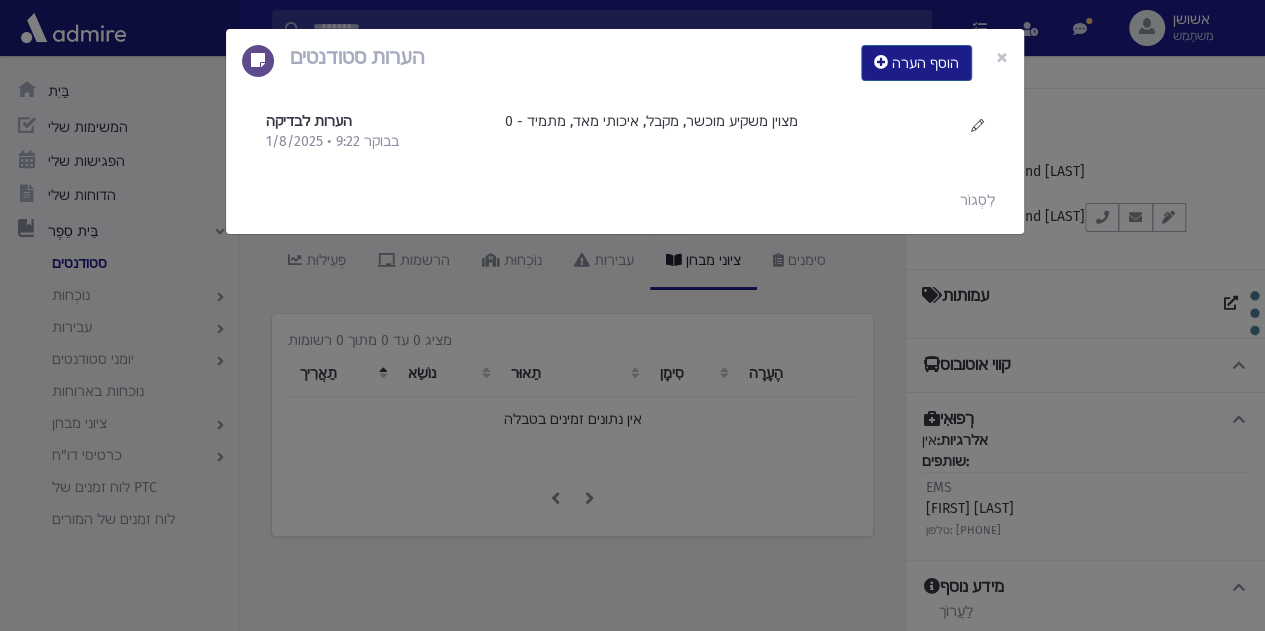 click on "הערות סטודנטים
הוסף הערה
×
הערות לבדיקה
1/8/2025 • 9:22 בבוקר" at bounding box center (632, 315) 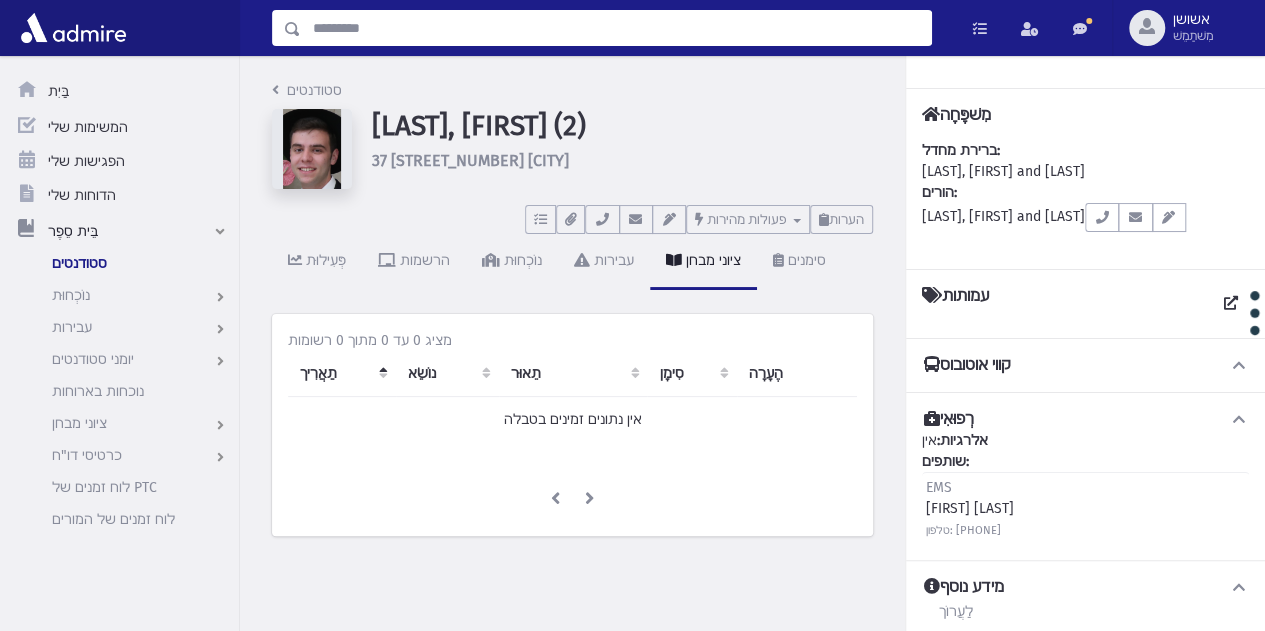 click at bounding box center (616, 28) 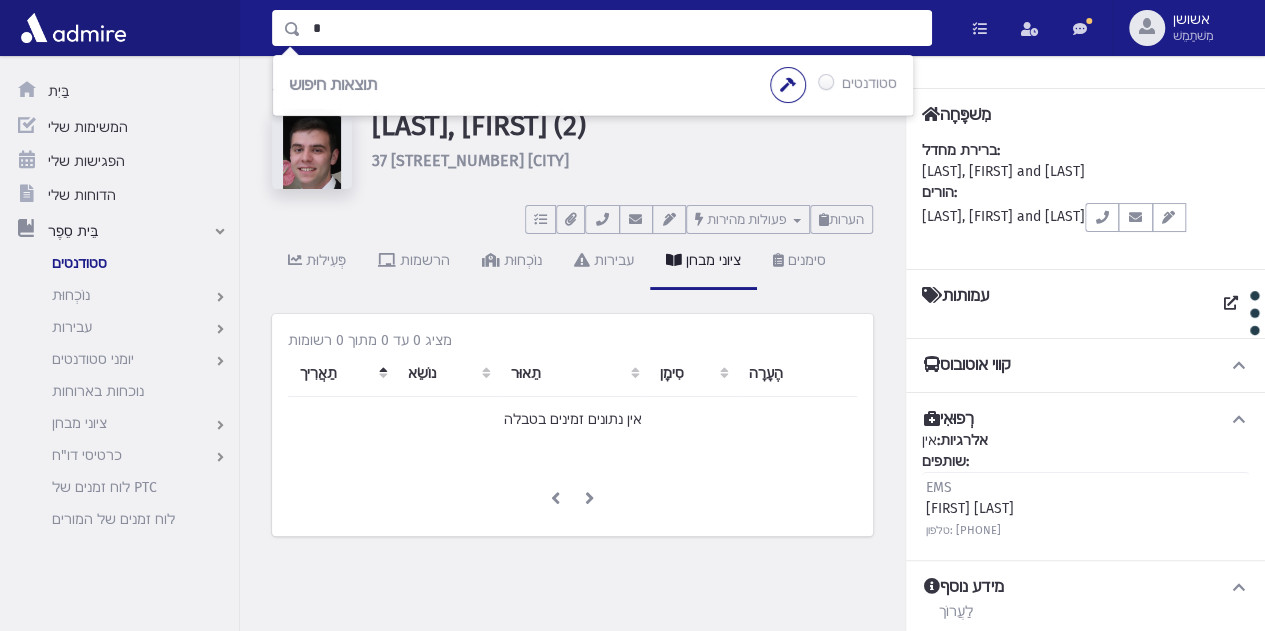 type on "*" 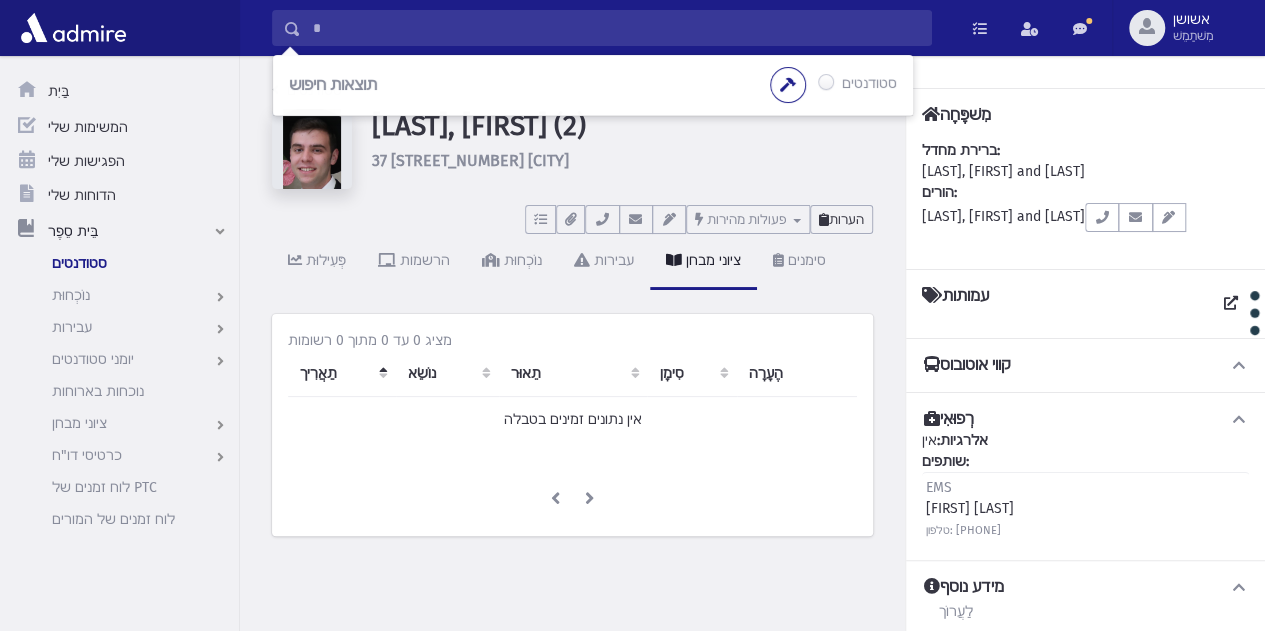 click on "הערות" at bounding box center [841, 219] 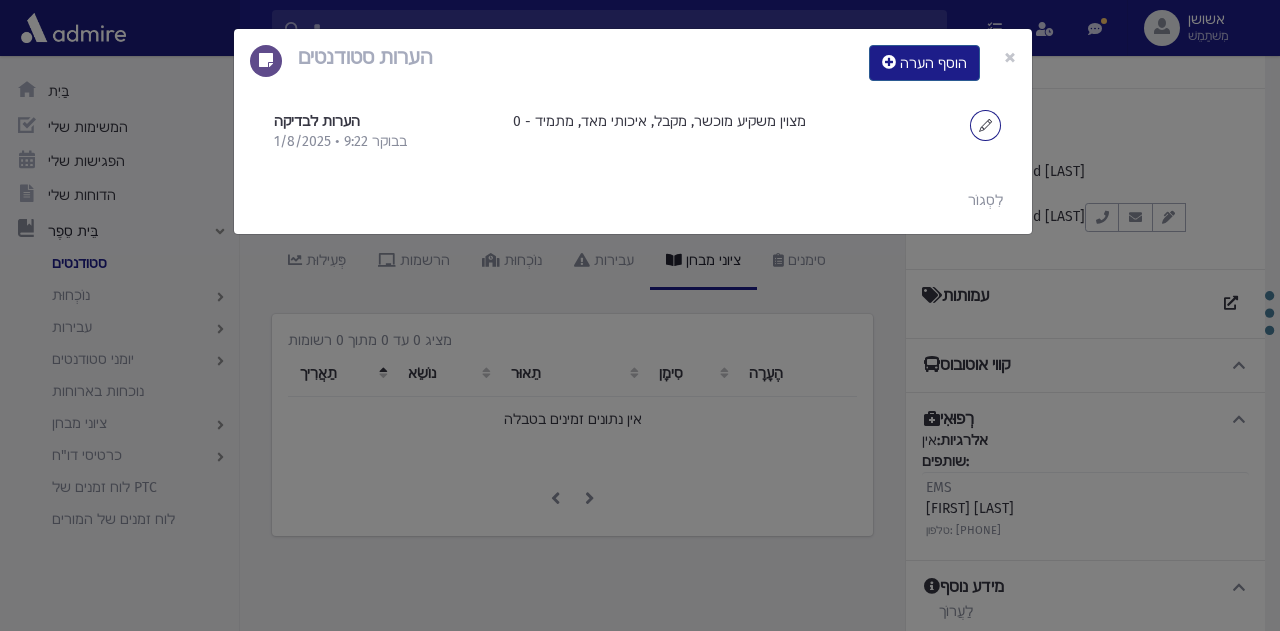 click at bounding box center (985, 125) 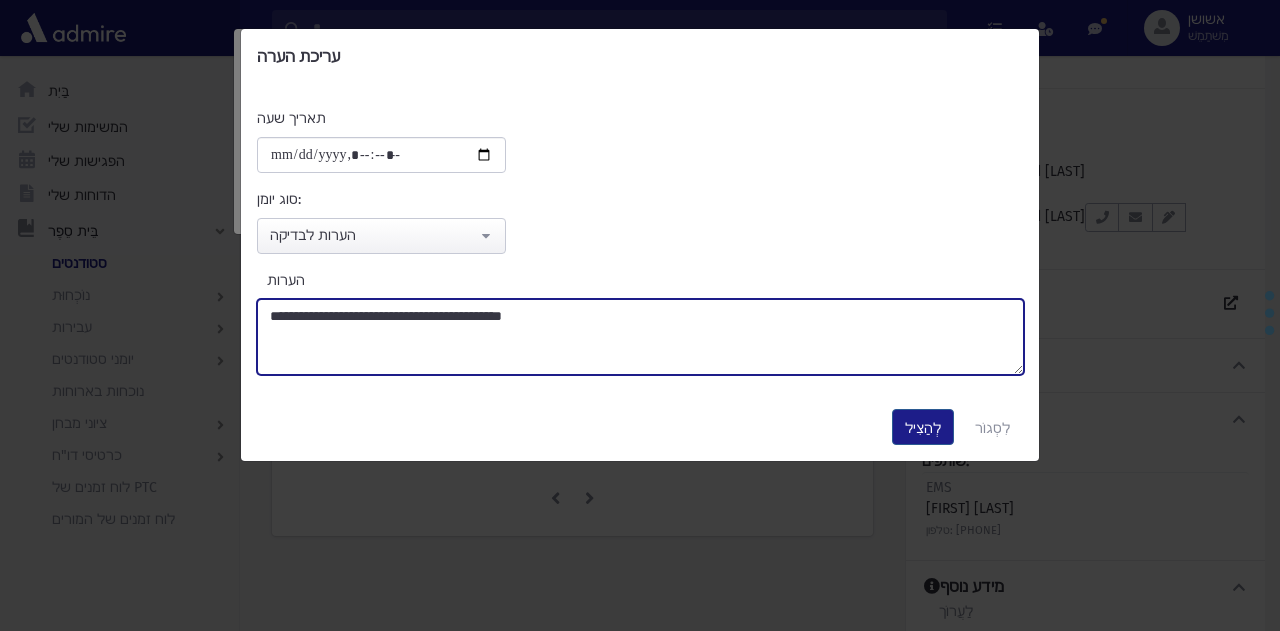 click on "**********" at bounding box center (640, 337) 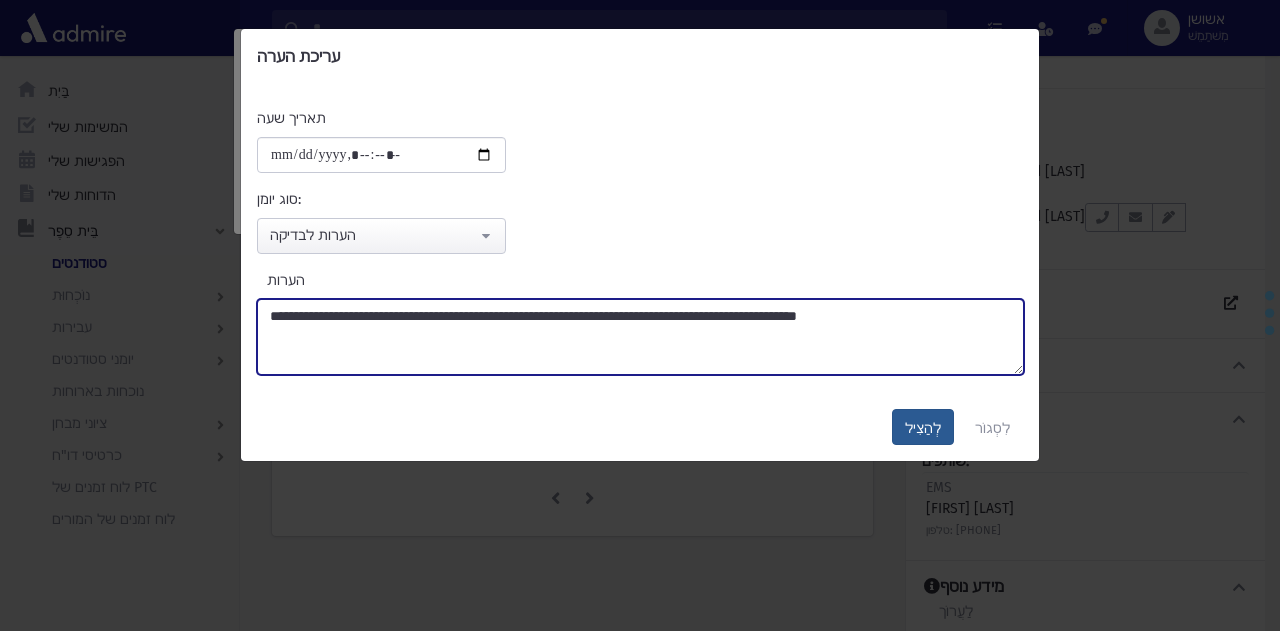 type on "**********" 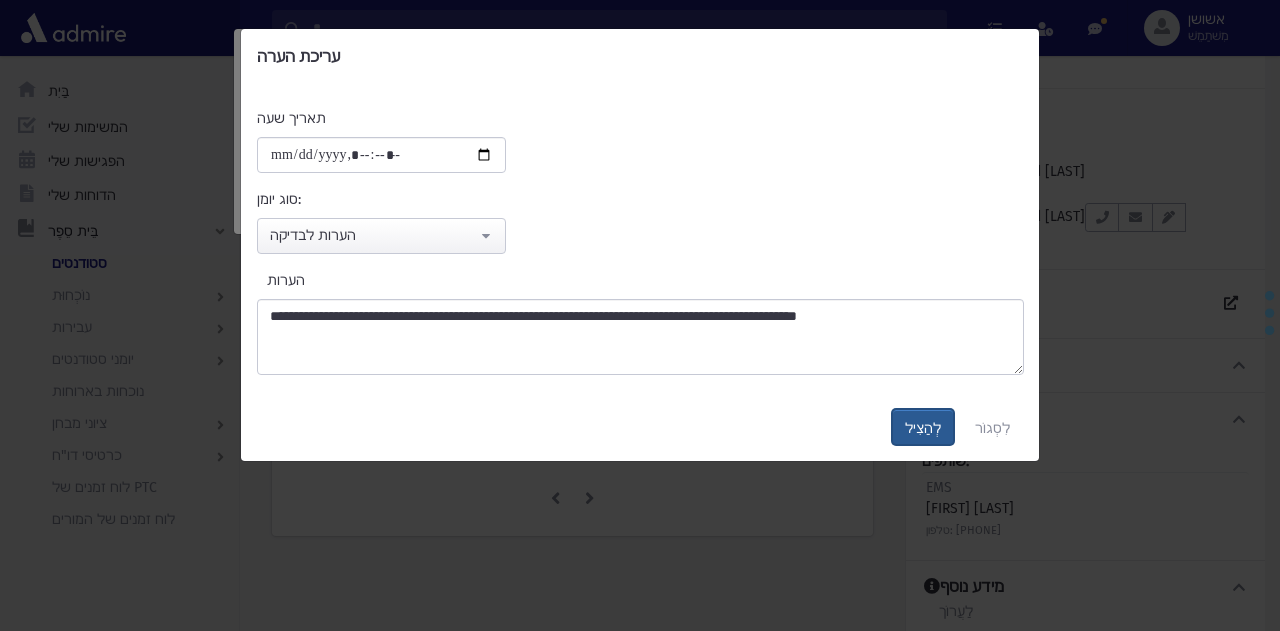click on "לְהַצִיל" at bounding box center (923, 427) 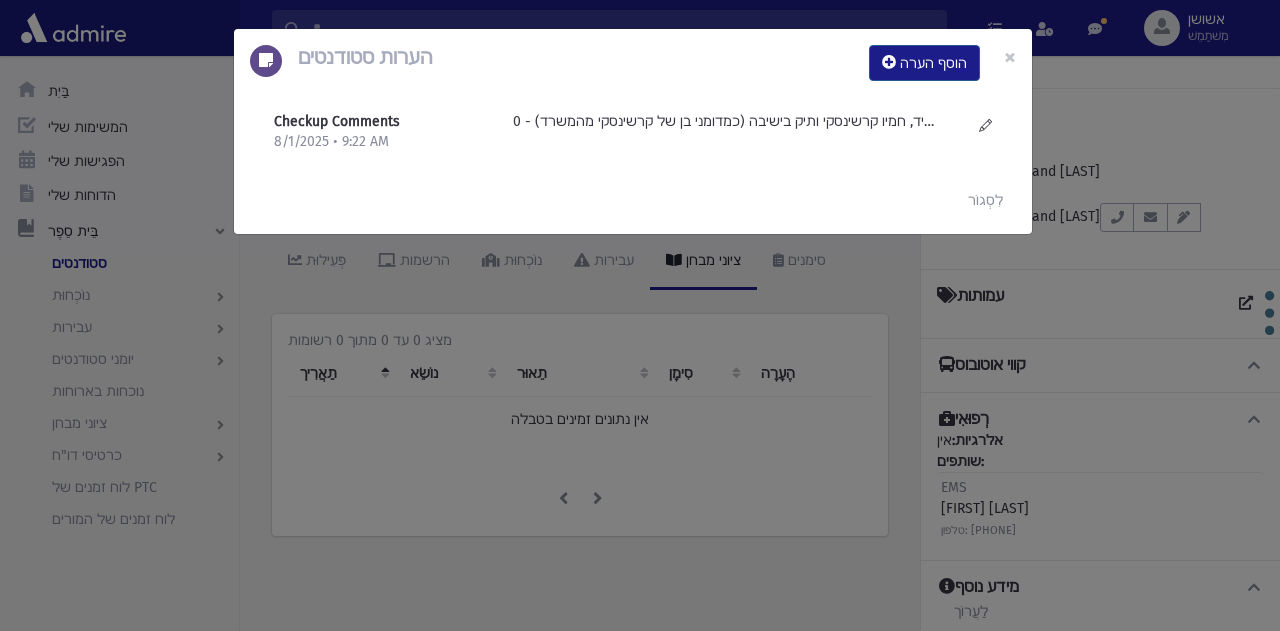 click on "הערות סטודנטים
הוסף הערה
×
Checkup Comments
8/1/2025 • 9:22 AM" at bounding box center (640, 315) 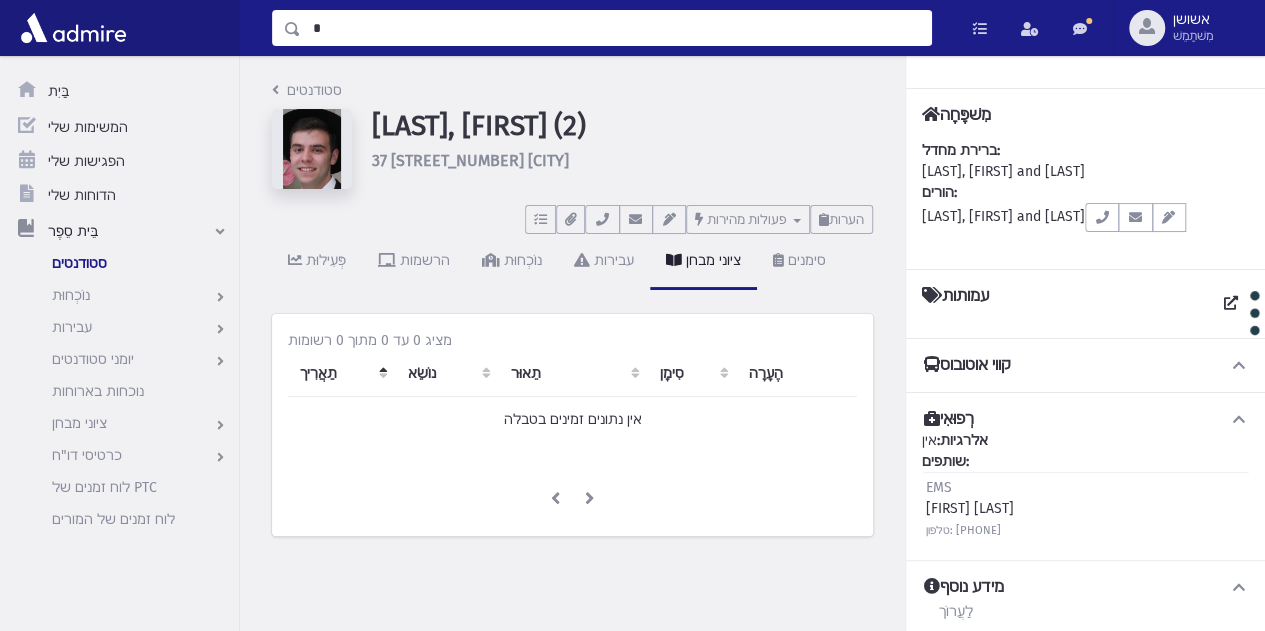 click on "*" at bounding box center [616, 28] 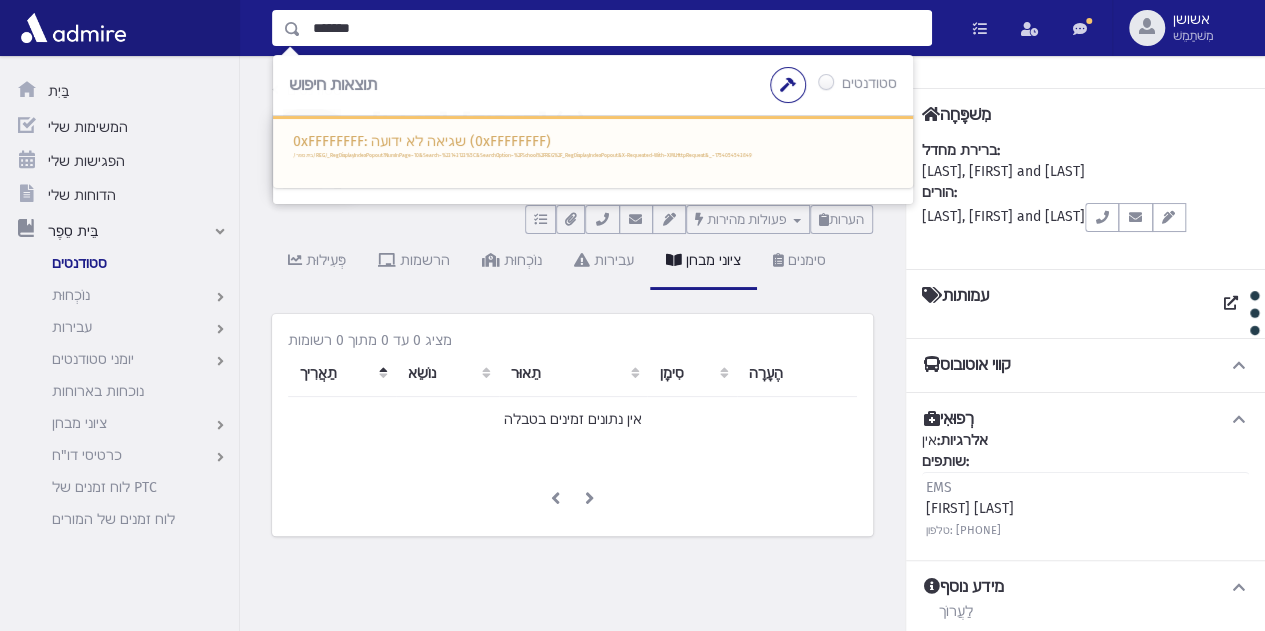 type on "*******" 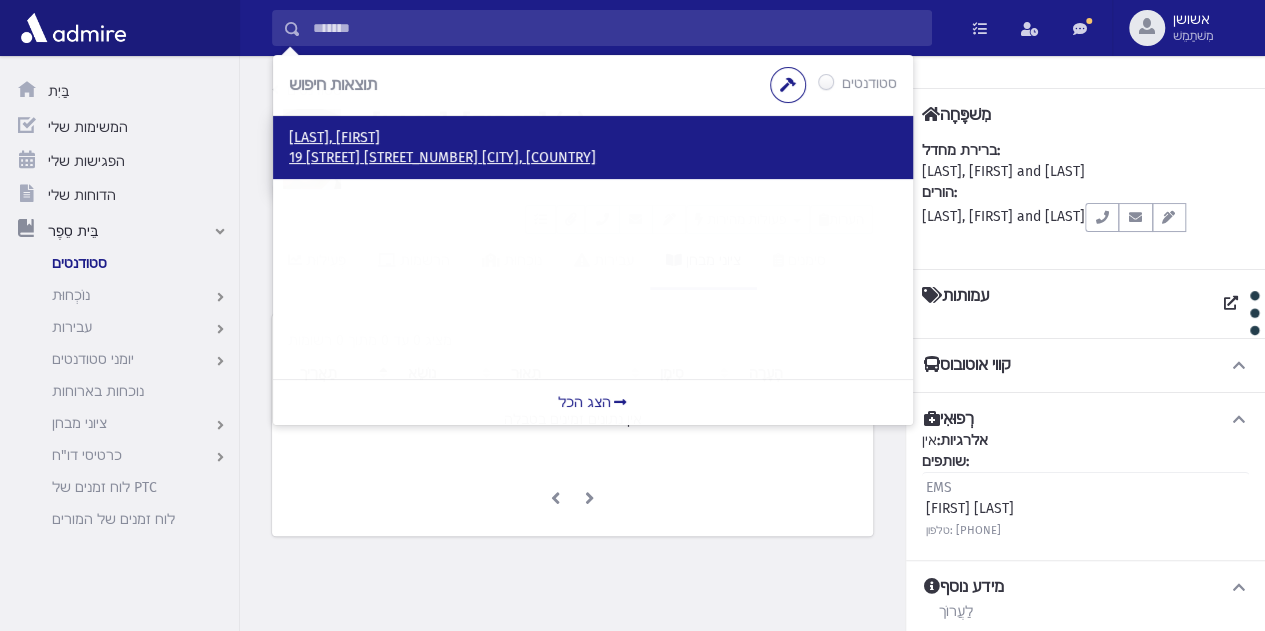 click on "טננבאום, שלמה" at bounding box center (593, 138) 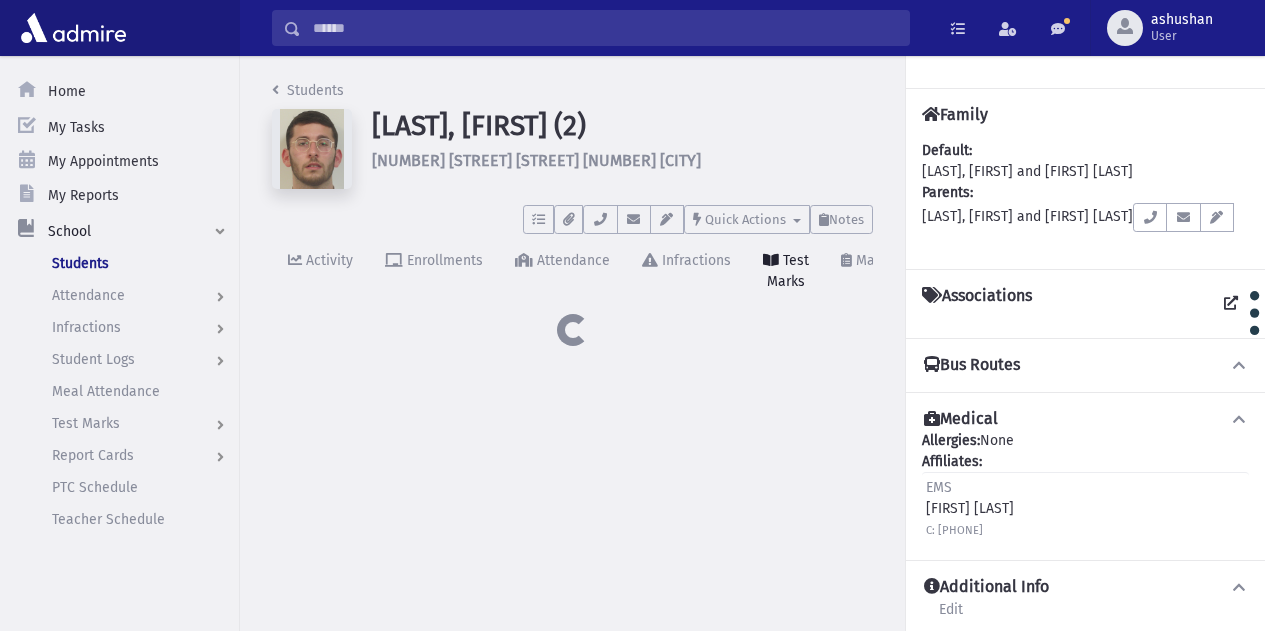 scroll, scrollTop: 0, scrollLeft: 0, axis: both 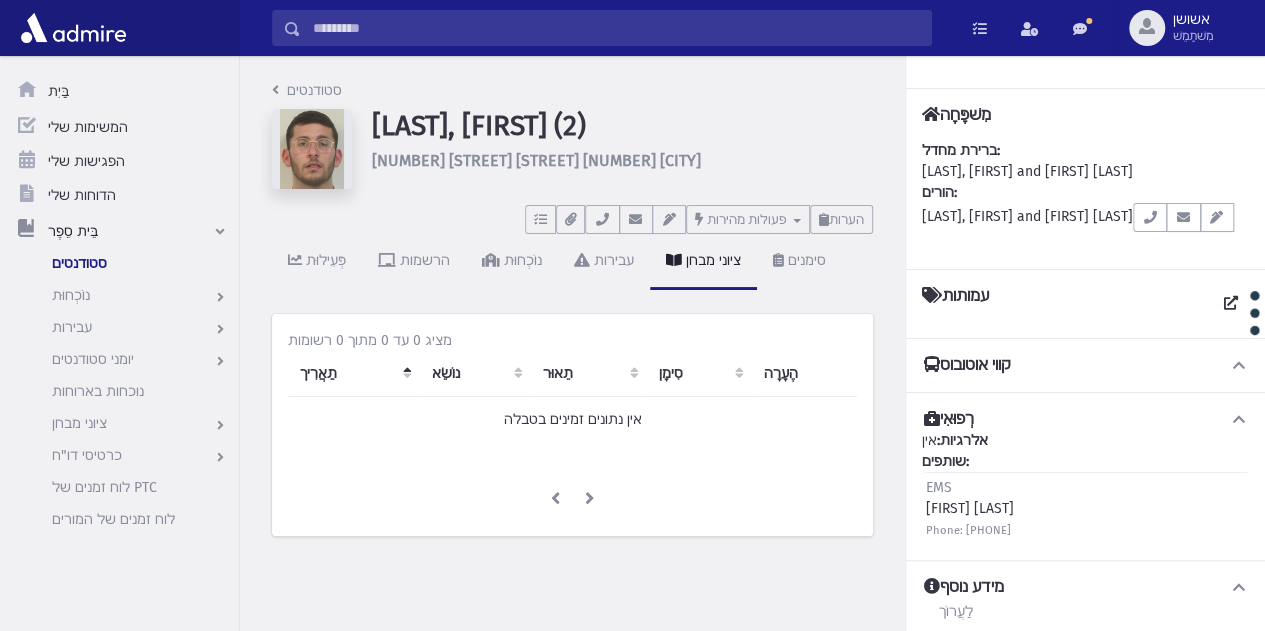 click on "פְּעִילוּת
הרשמות
נוֹכְחוּת
עבירות
ציוני מבחן
סימנים" at bounding box center [572, 270] 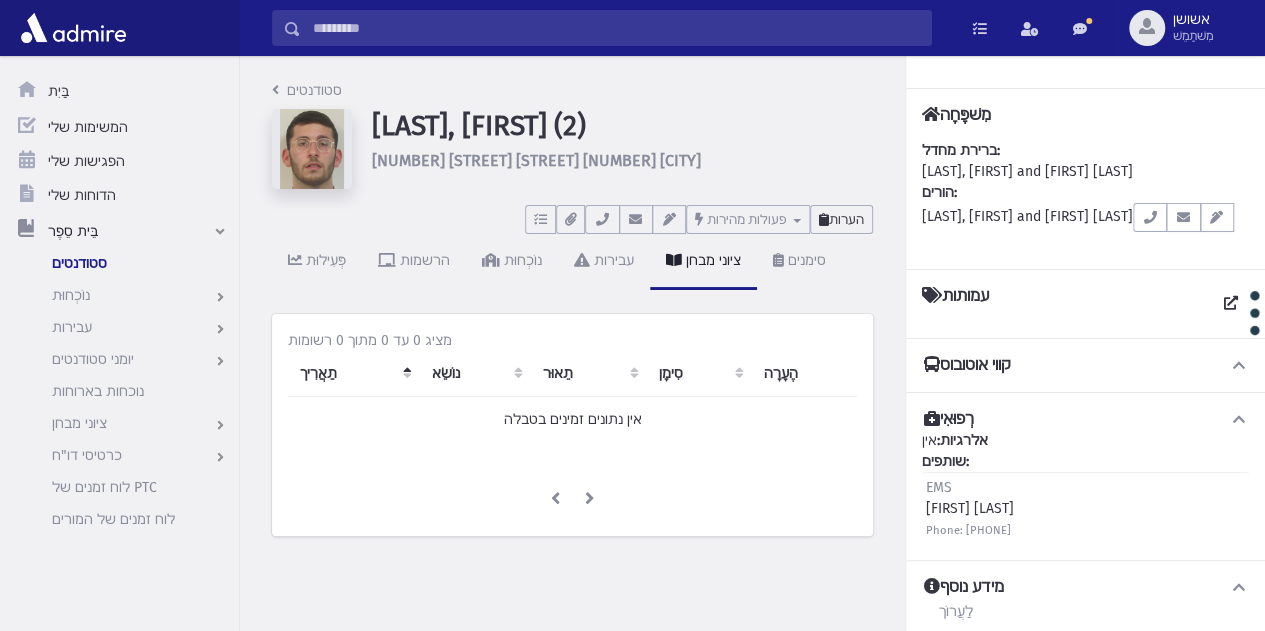 click on "הערות" at bounding box center (841, 219) 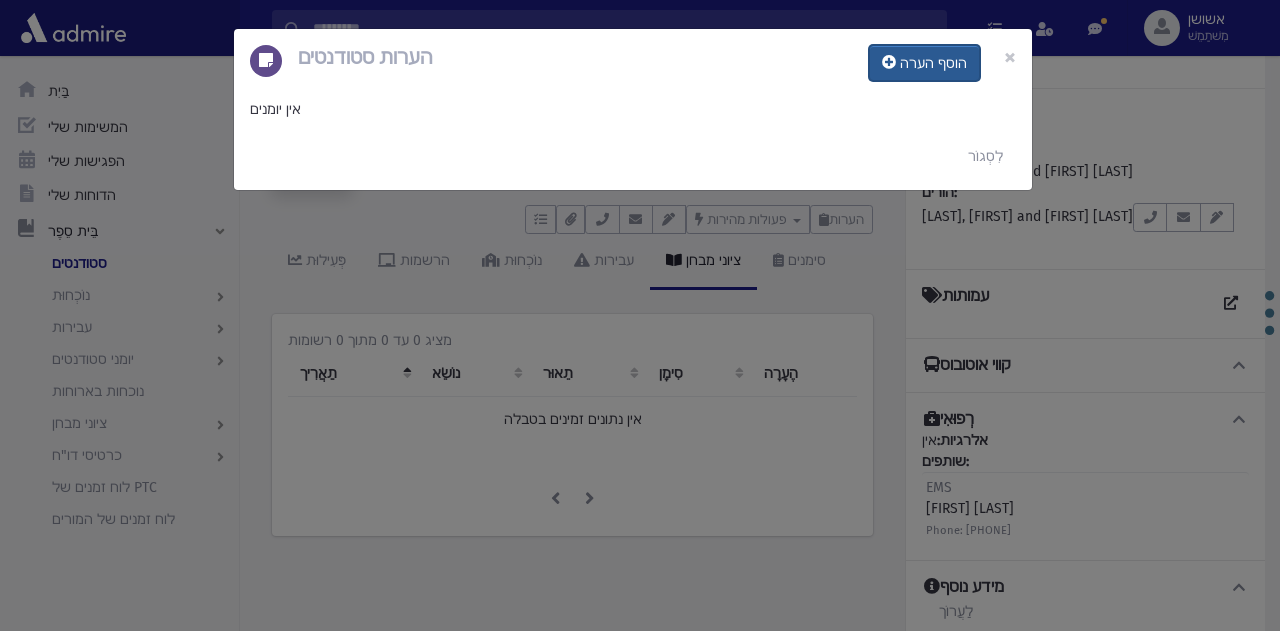 click on "הוסף הערה" at bounding box center [924, 63] 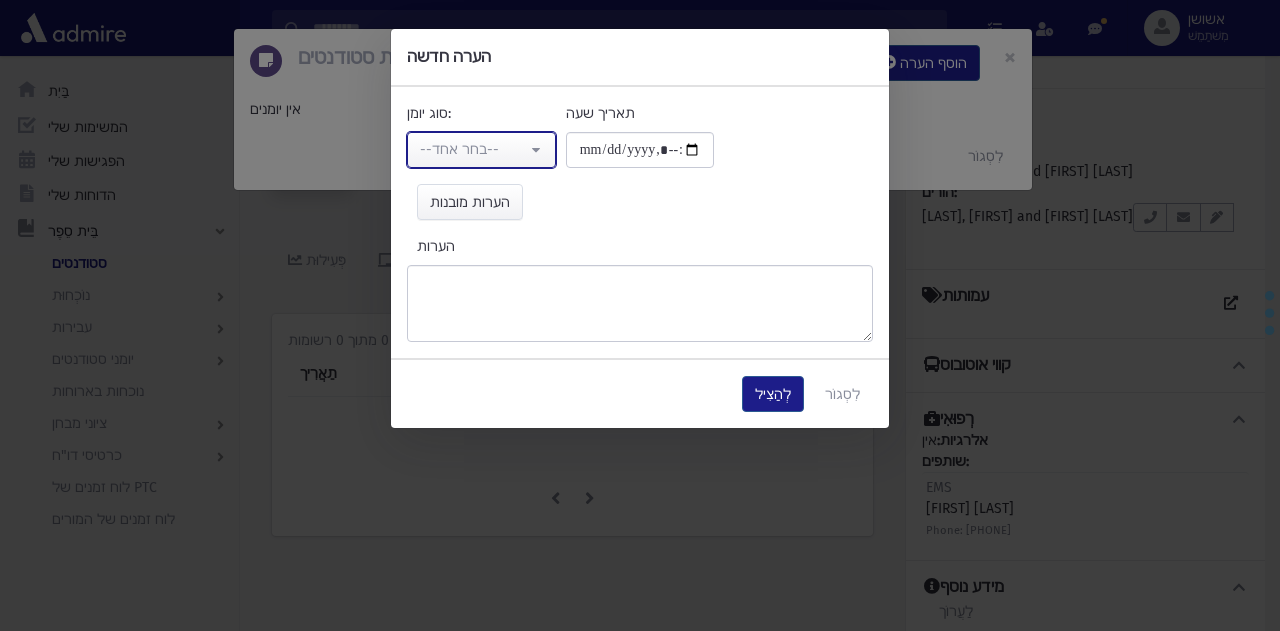 click on "--בחר אחד--" at bounding box center [459, 149] 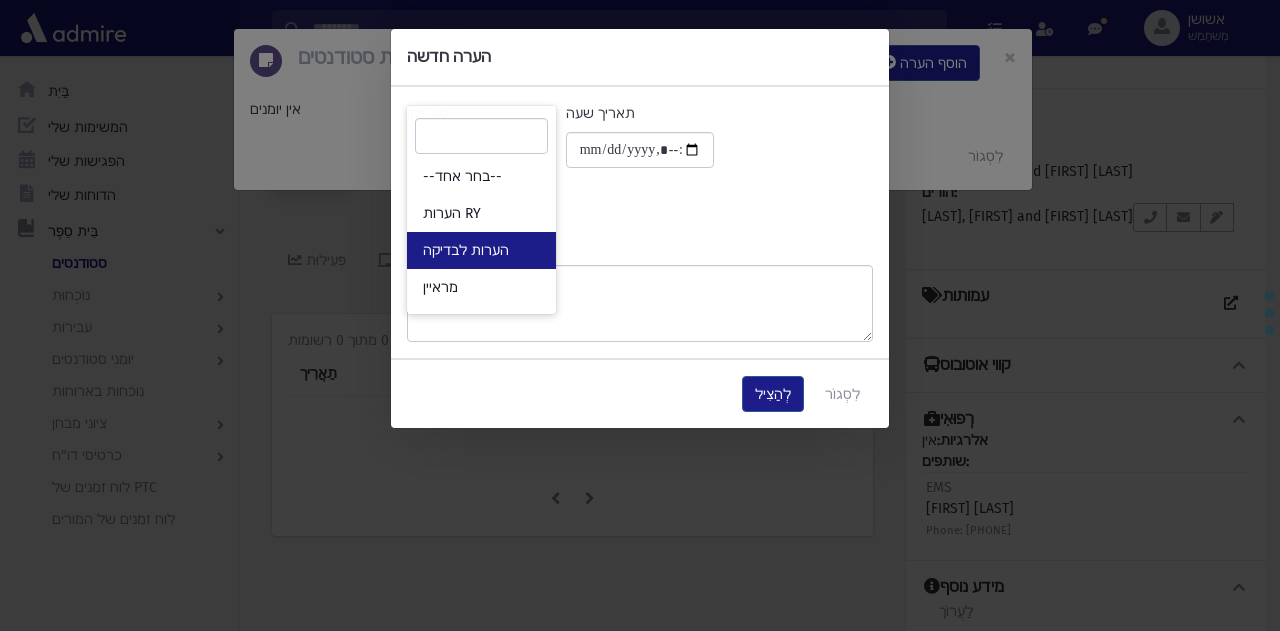 click on "הערות לבדיקה" at bounding box center (466, 250) 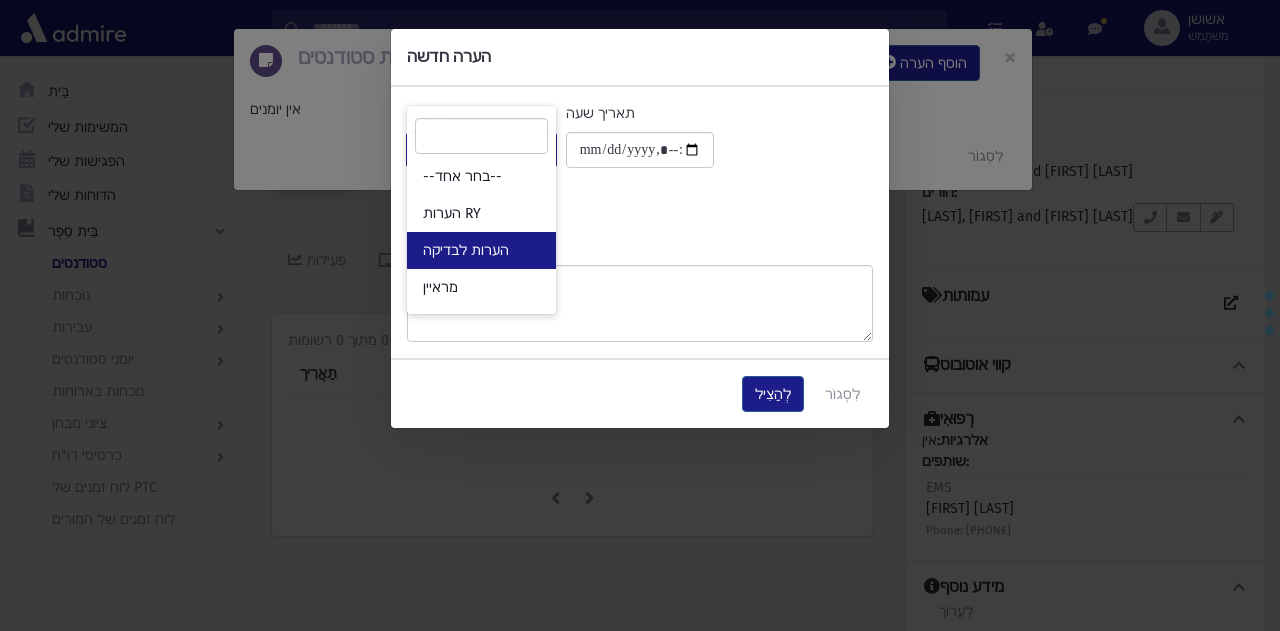 select on "*" 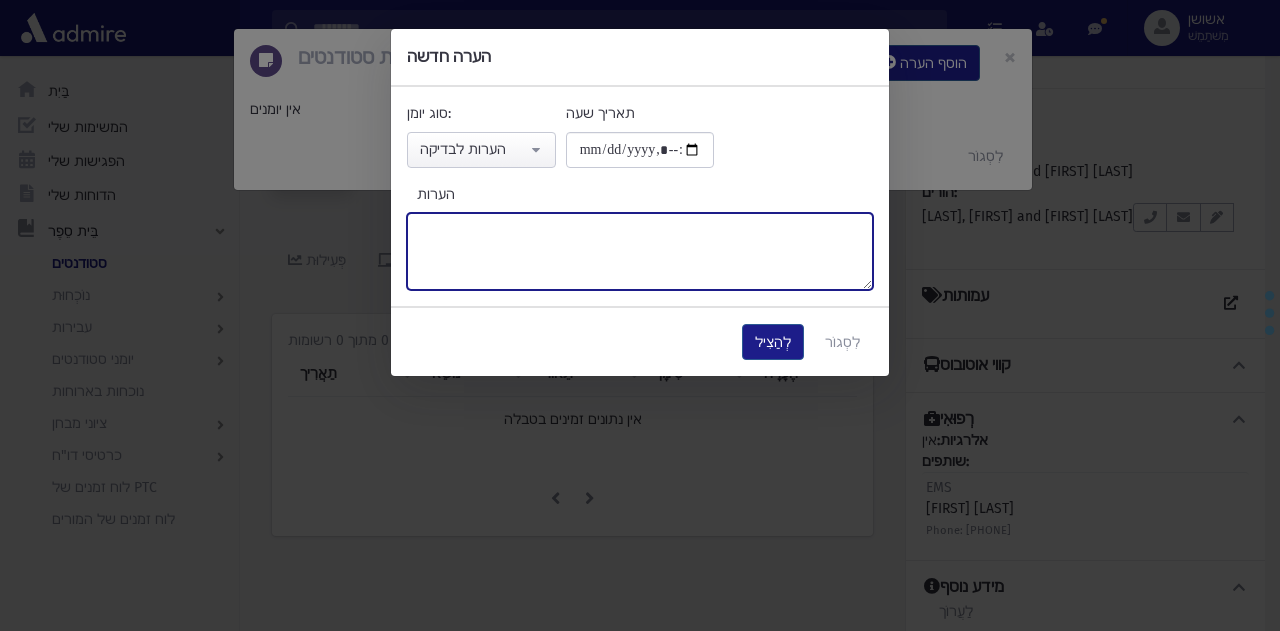 click on "הערות" at bounding box center [640, 251] 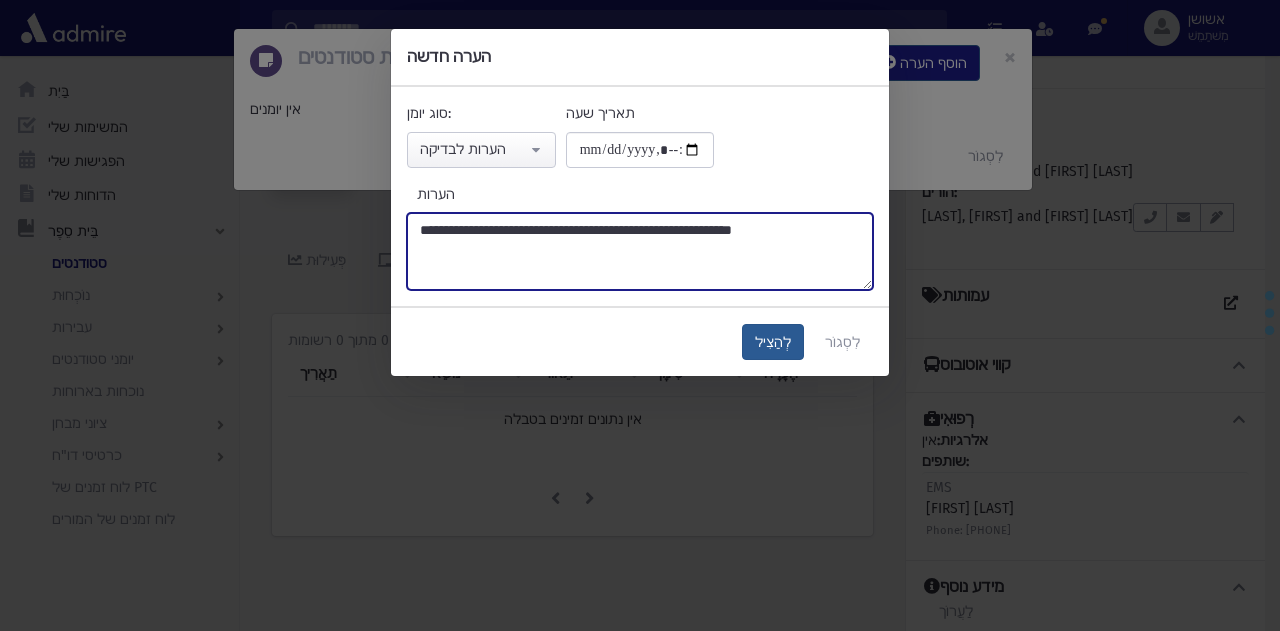 type on "**********" 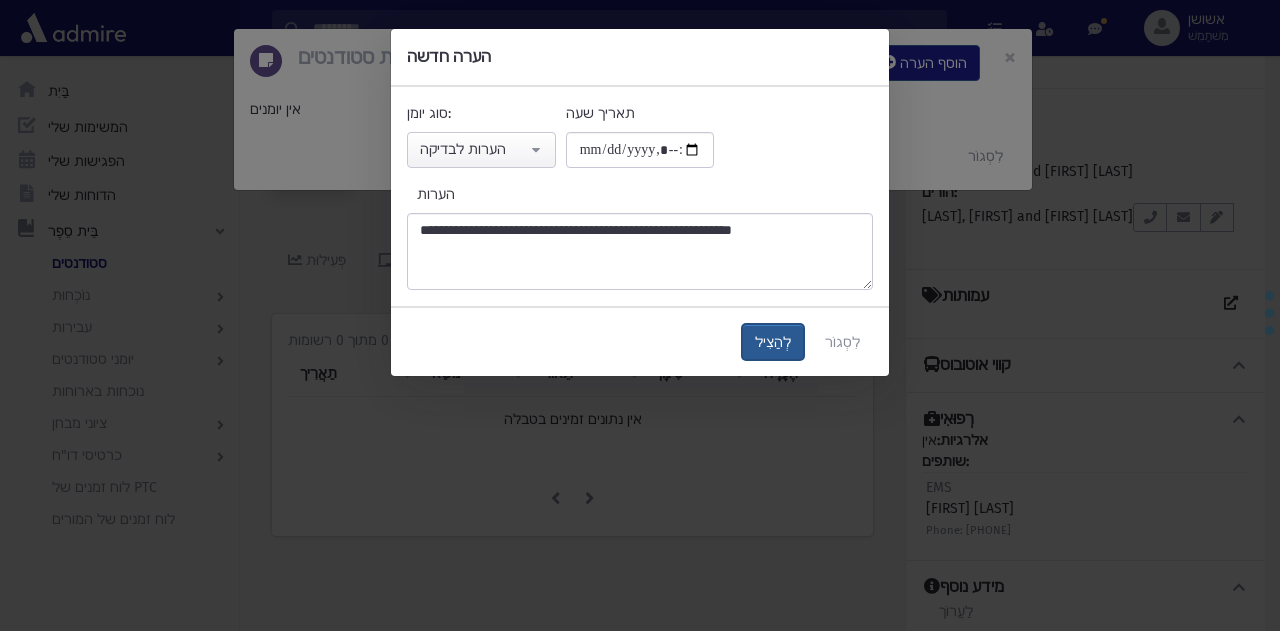 click on "לְהַצִיל" at bounding box center [773, 342] 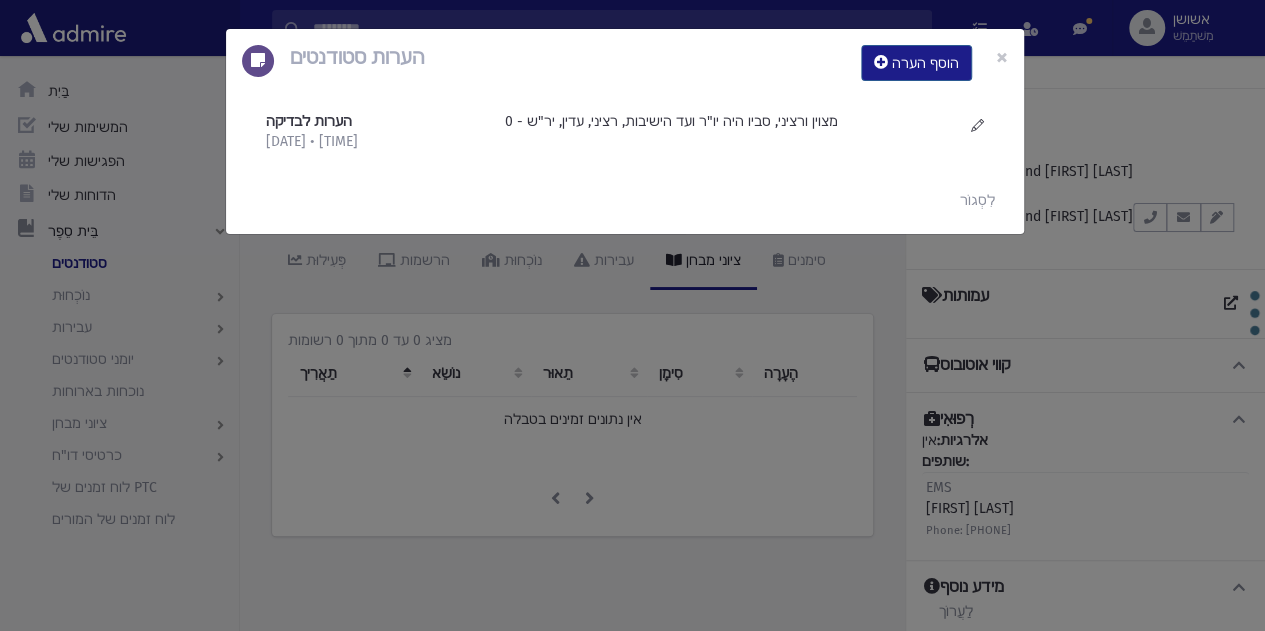 click on "הערות סטודנטים
הוסף הערה
×
הערות לבדיקה
1/8/2025 • 9:26 בבוקר" at bounding box center (632, 315) 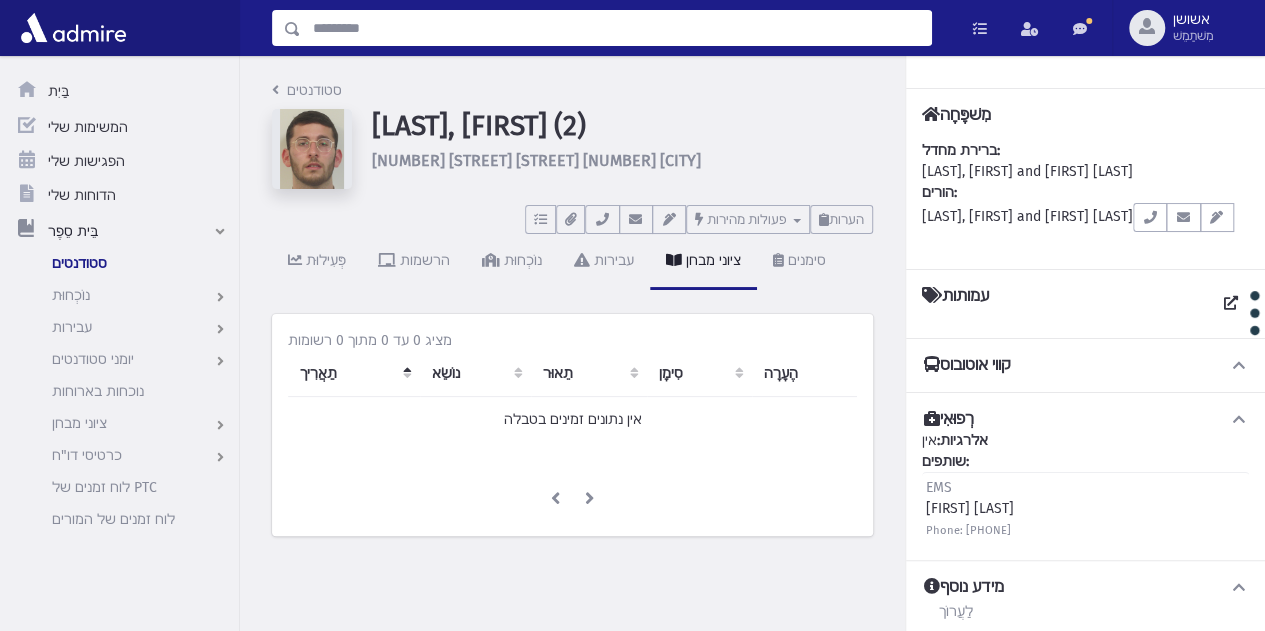 click at bounding box center [616, 28] 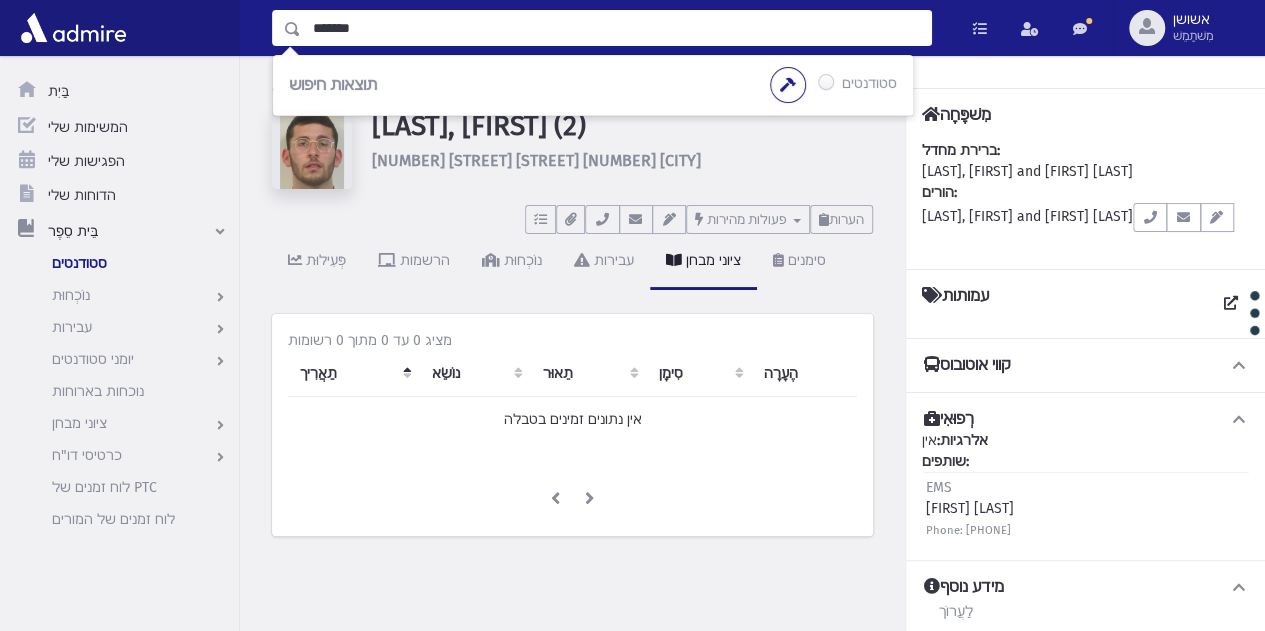 type on "*******" 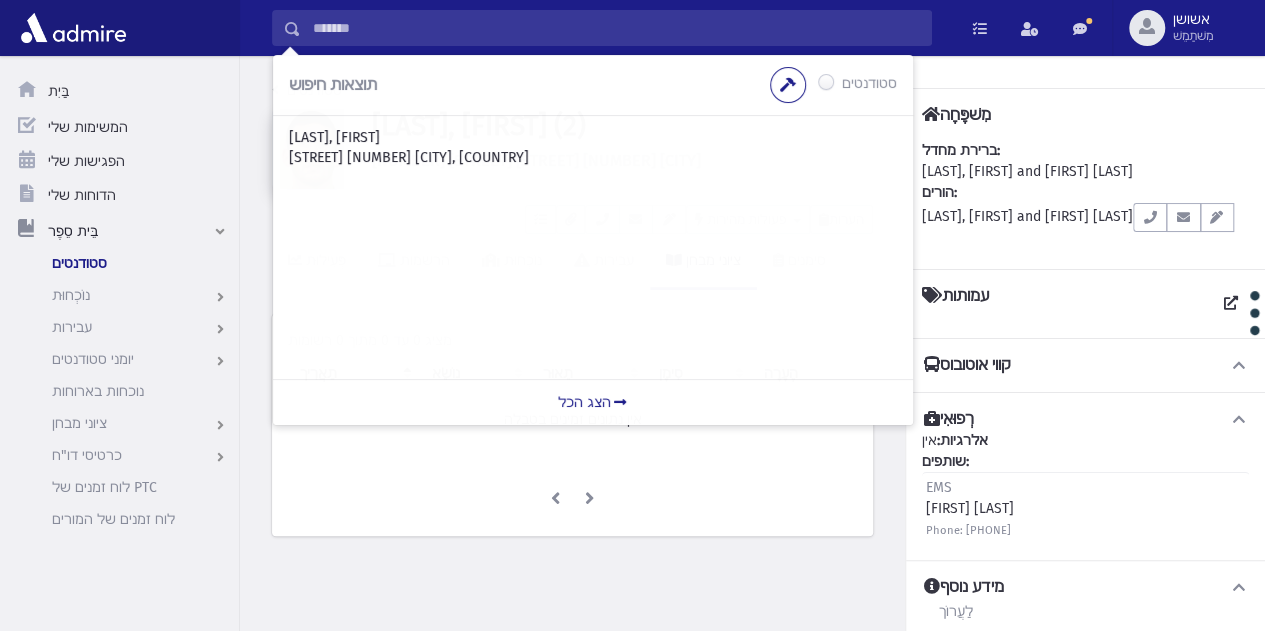 click on "יודלביץ, אליו" at bounding box center [334, 137] 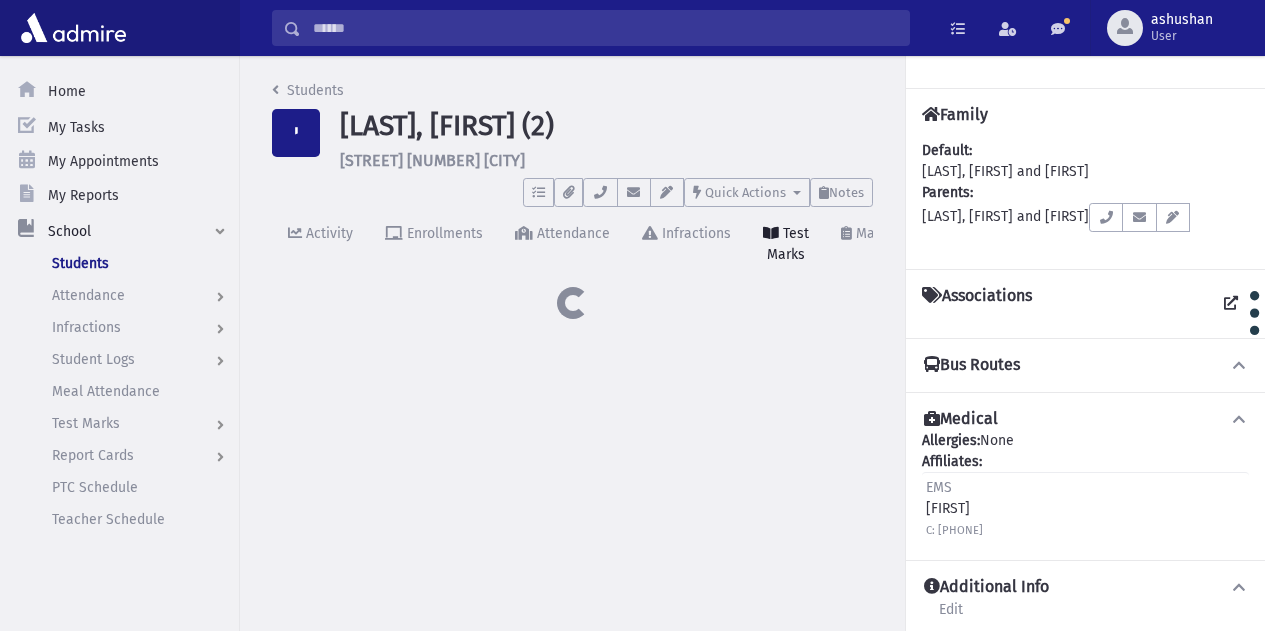scroll, scrollTop: 0, scrollLeft: 0, axis: both 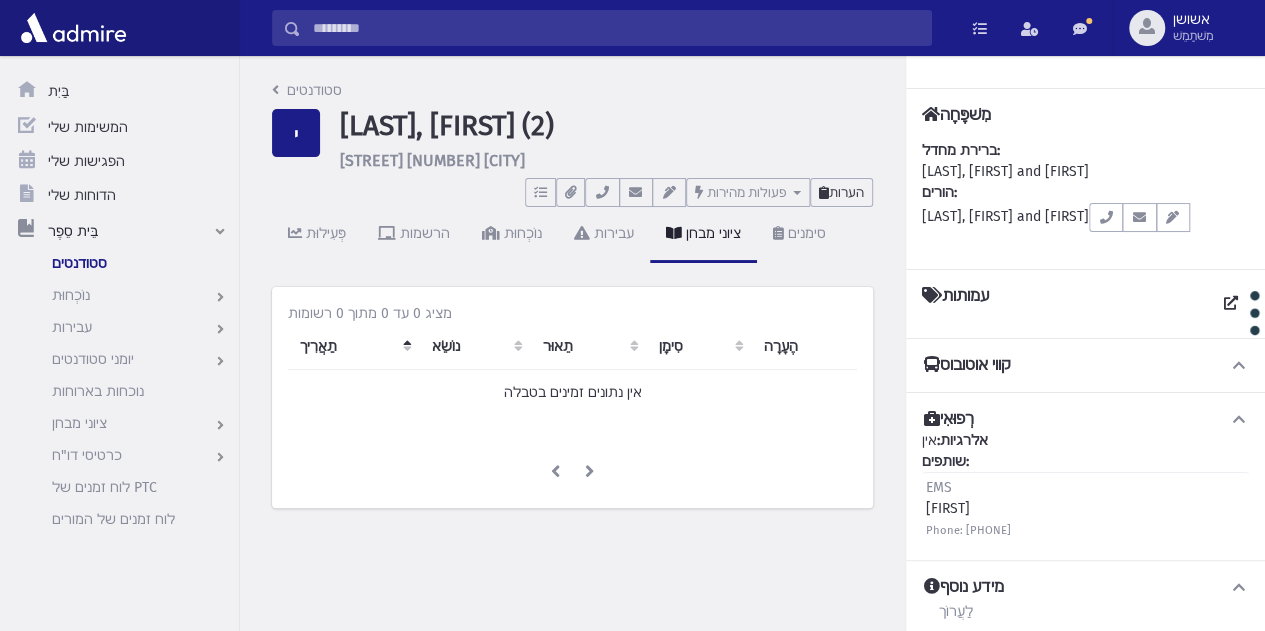 click on "הערות" at bounding box center [846, 192] 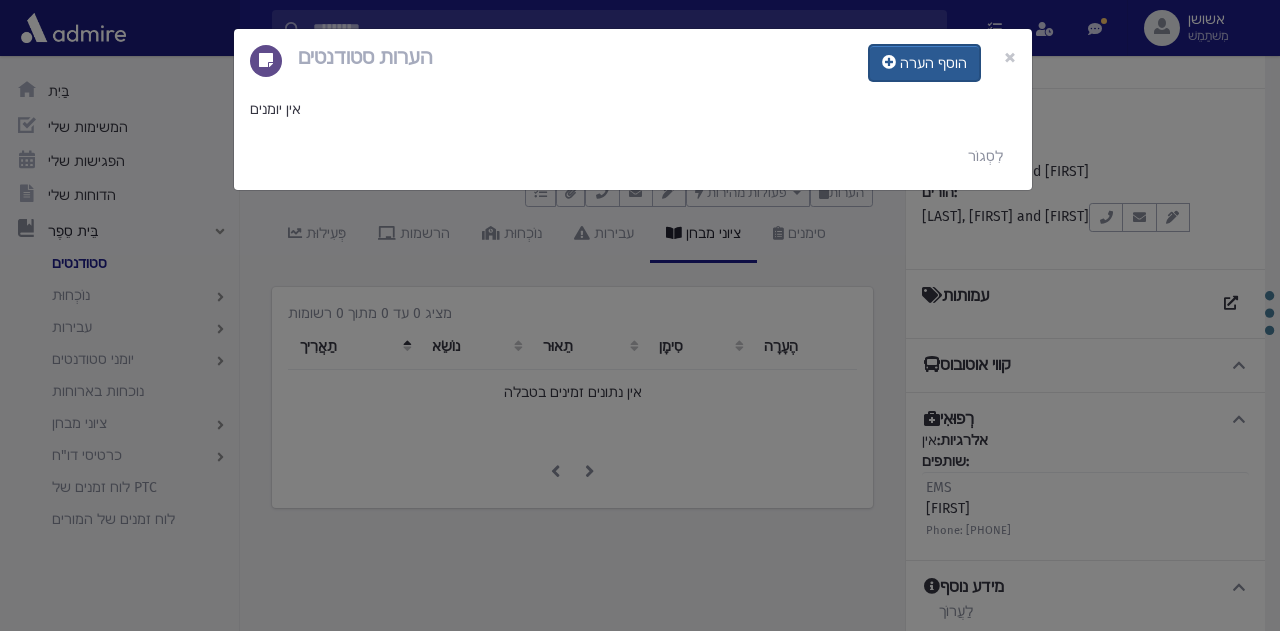 click on "הוסף הערה" at bounding box center (933, 63) 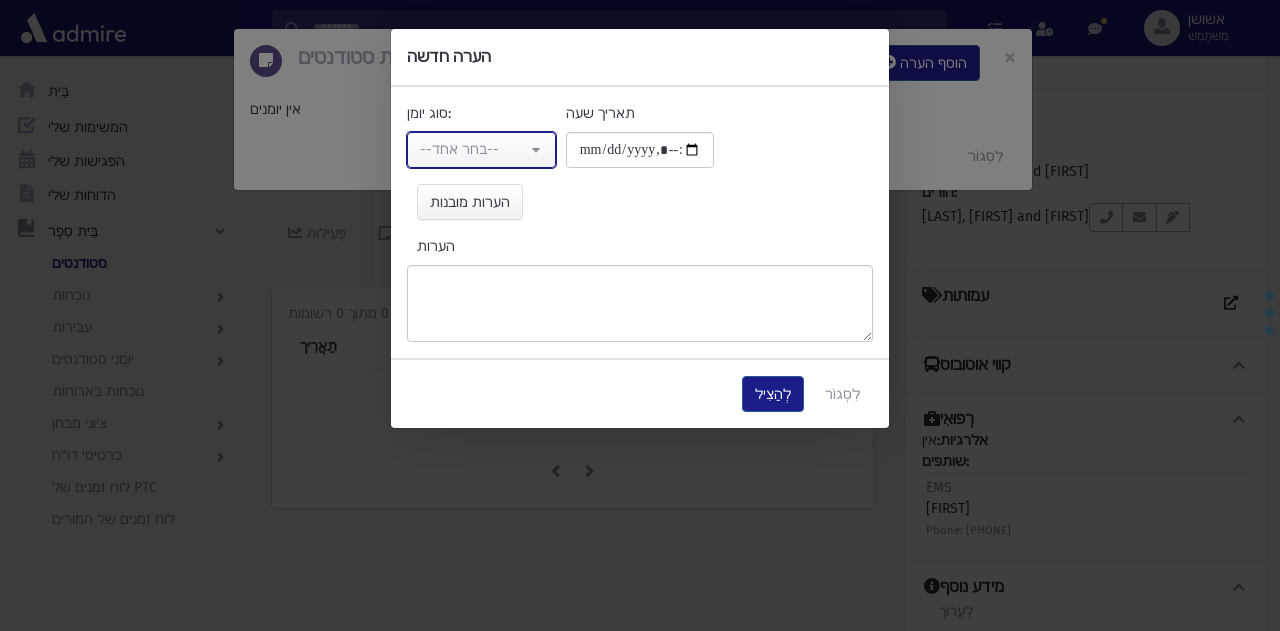 click on "--בחר אחד--" at bounding box center [481, 150] 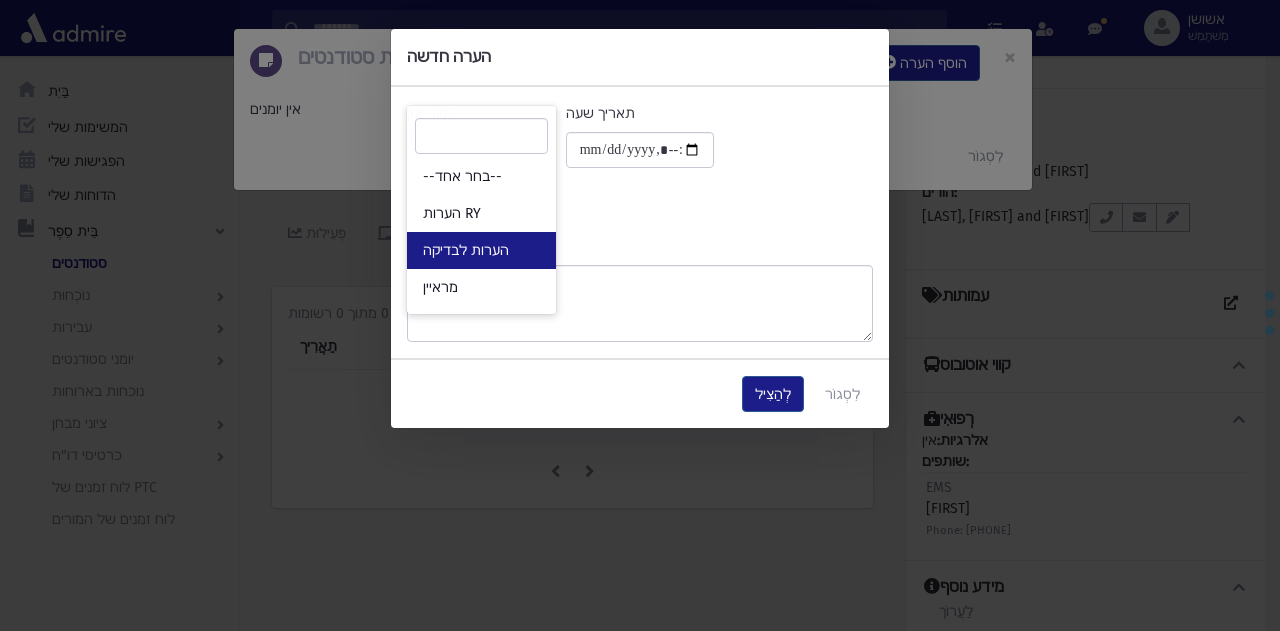 click on "הערות לבדיקה" at bounding box center [481, 250] 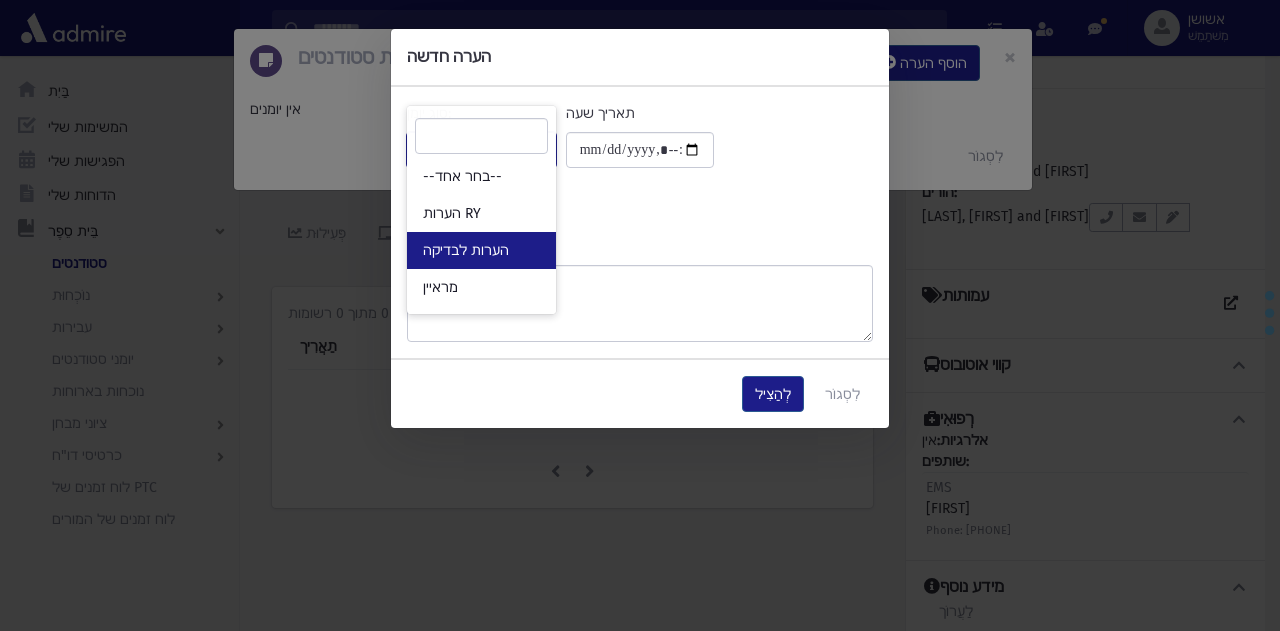 select on "*" 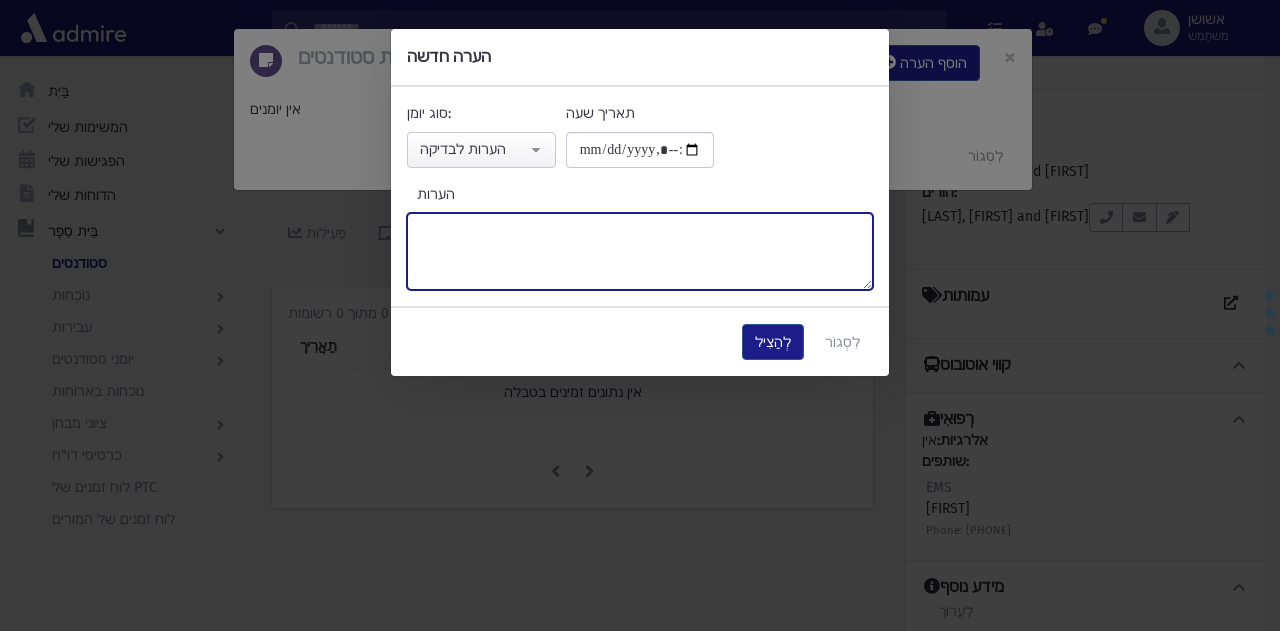 click on "הערות" at bounding box center [640, 251] 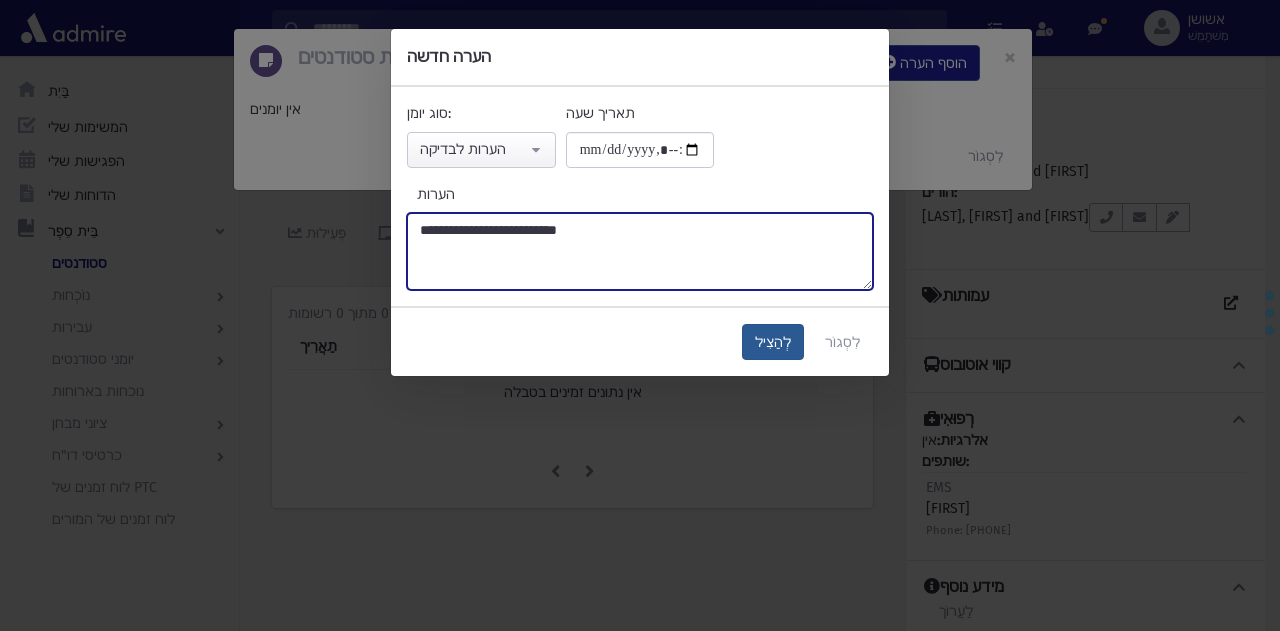 type on "**********" 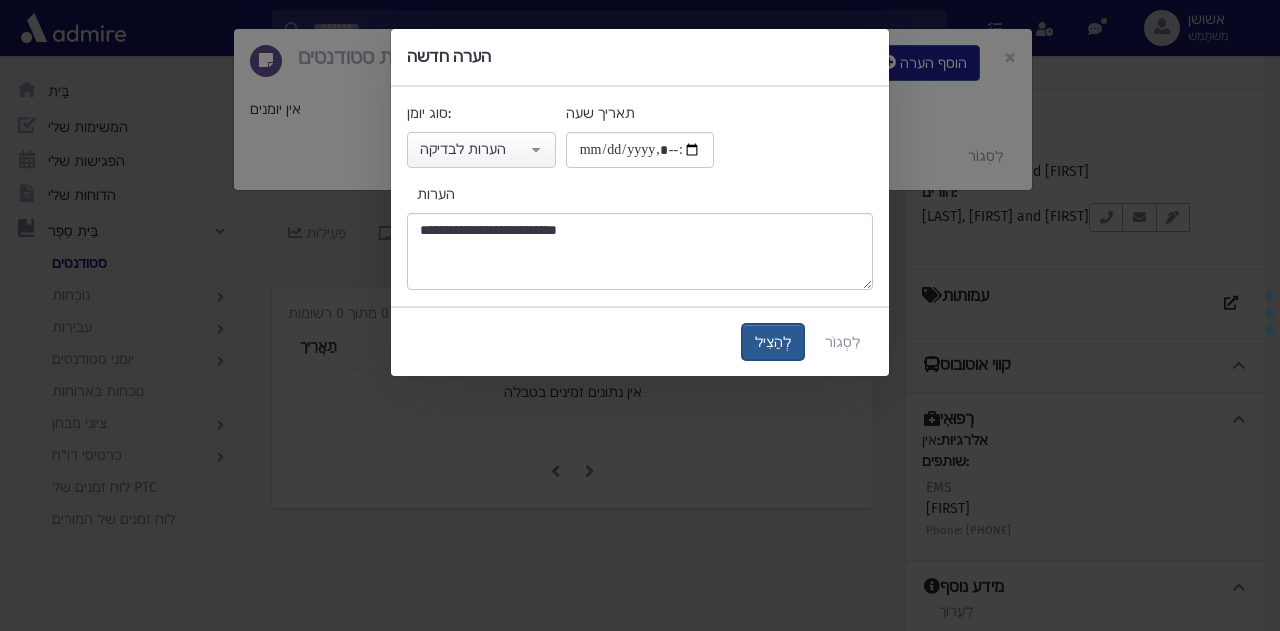 click on "לְהַצִיל" at bounding box center (773, 342) 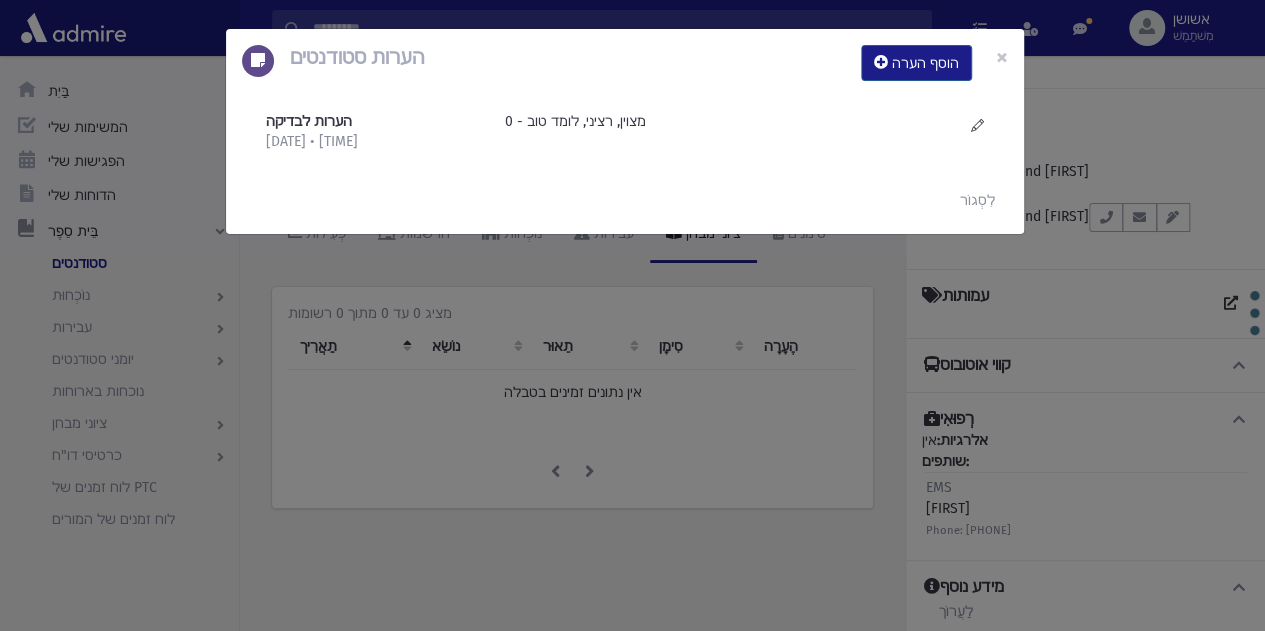 click on "Student Notes
Add Note
×
Notes for Review
[DATE] • [TIME]" at bounding box center (632, 315) 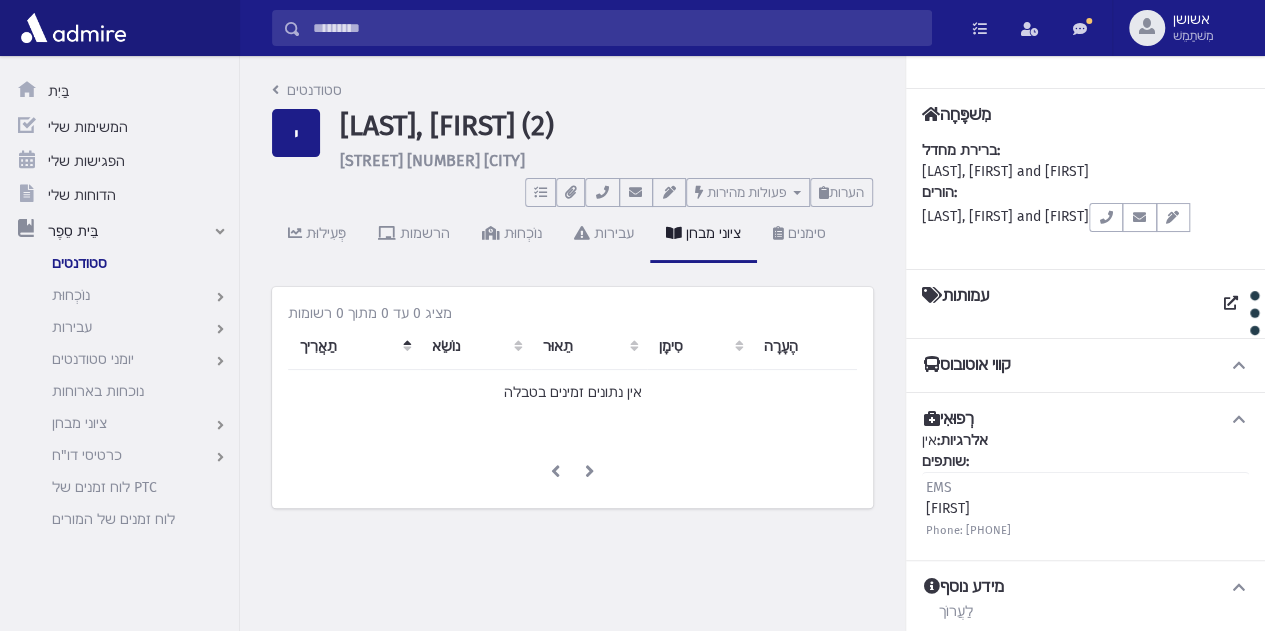 click at bounding box center (616, 28) 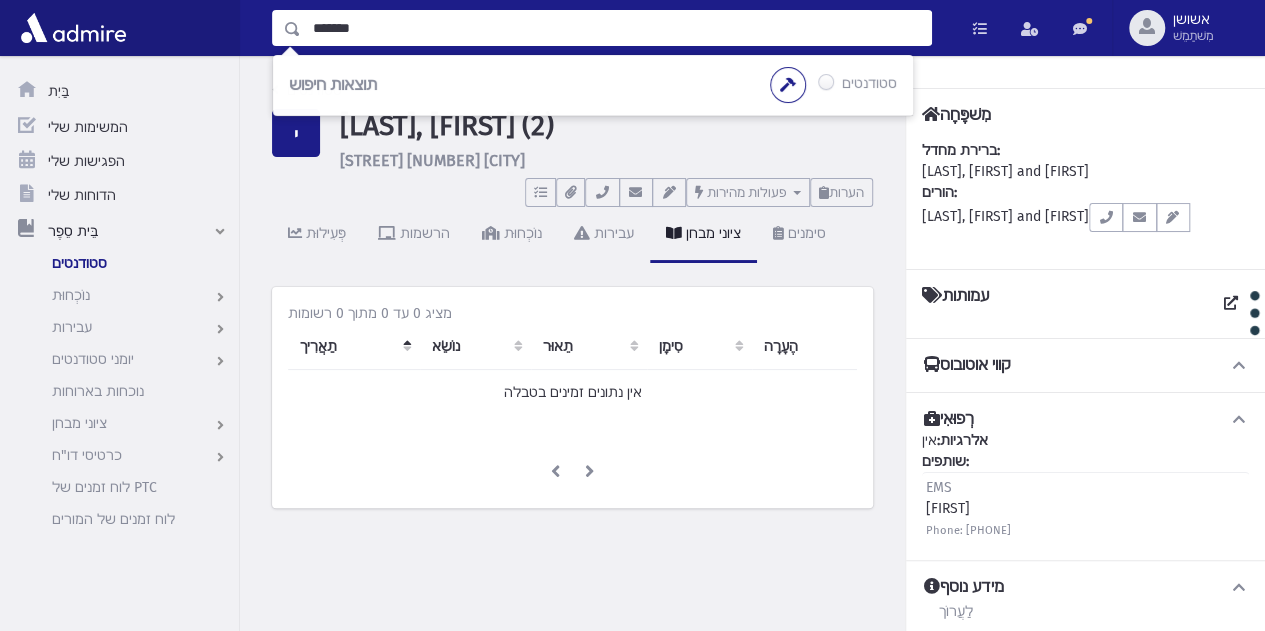 type on "*******" 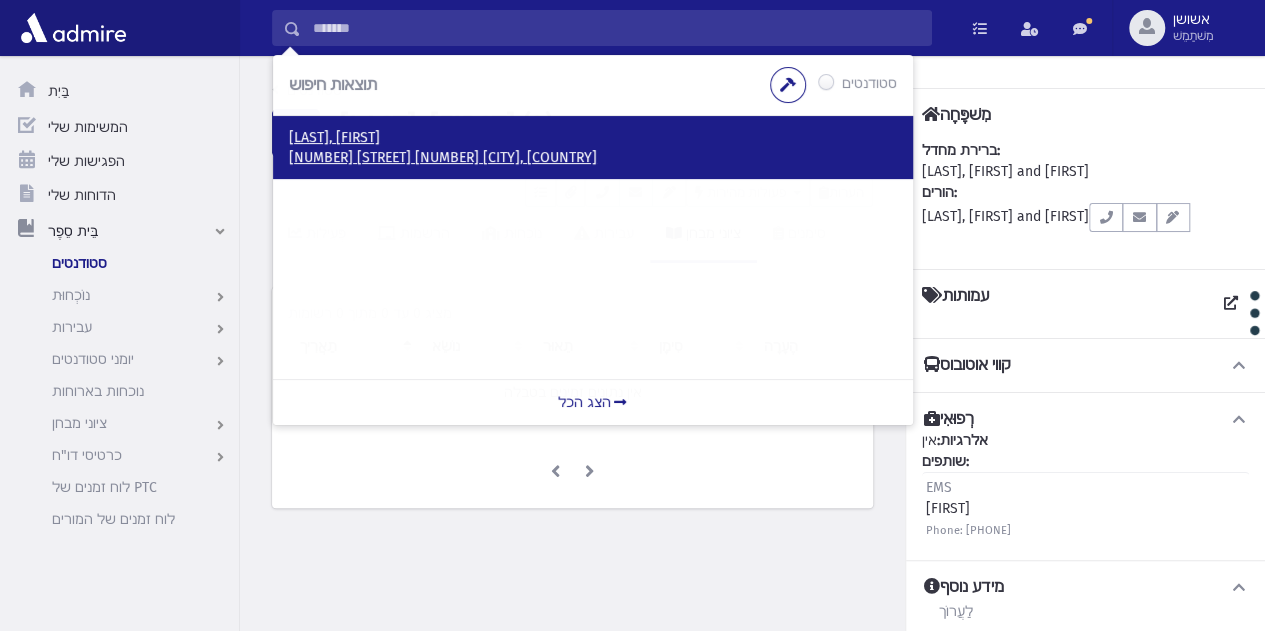 click on "[LAST], [FIRST]" at bounding box center (593, 138) 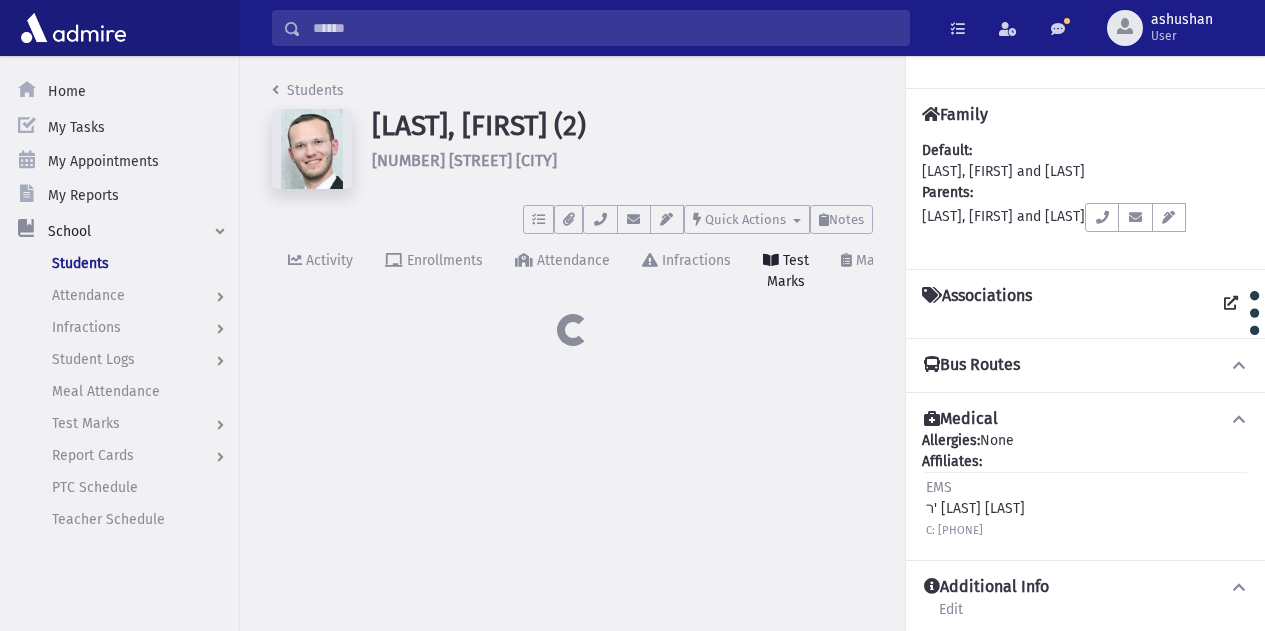 scroll, scrollTop: 0, scrollLeft: 0, axis: both 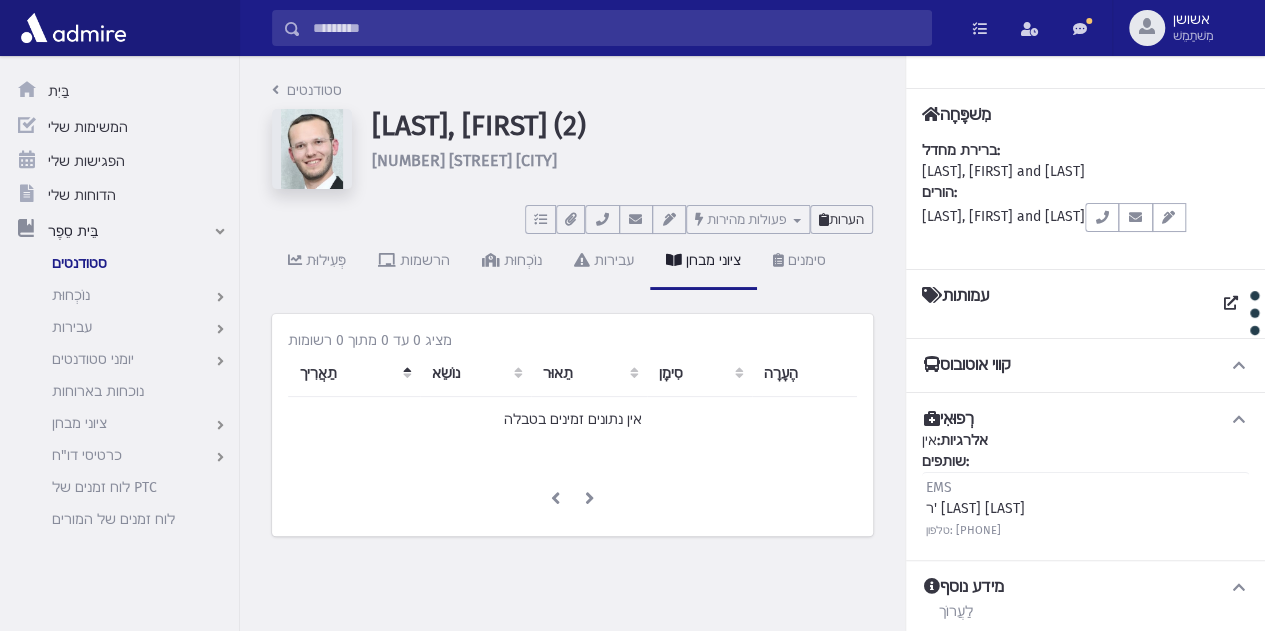 click on "הערות" at bounding box center [841, 219] 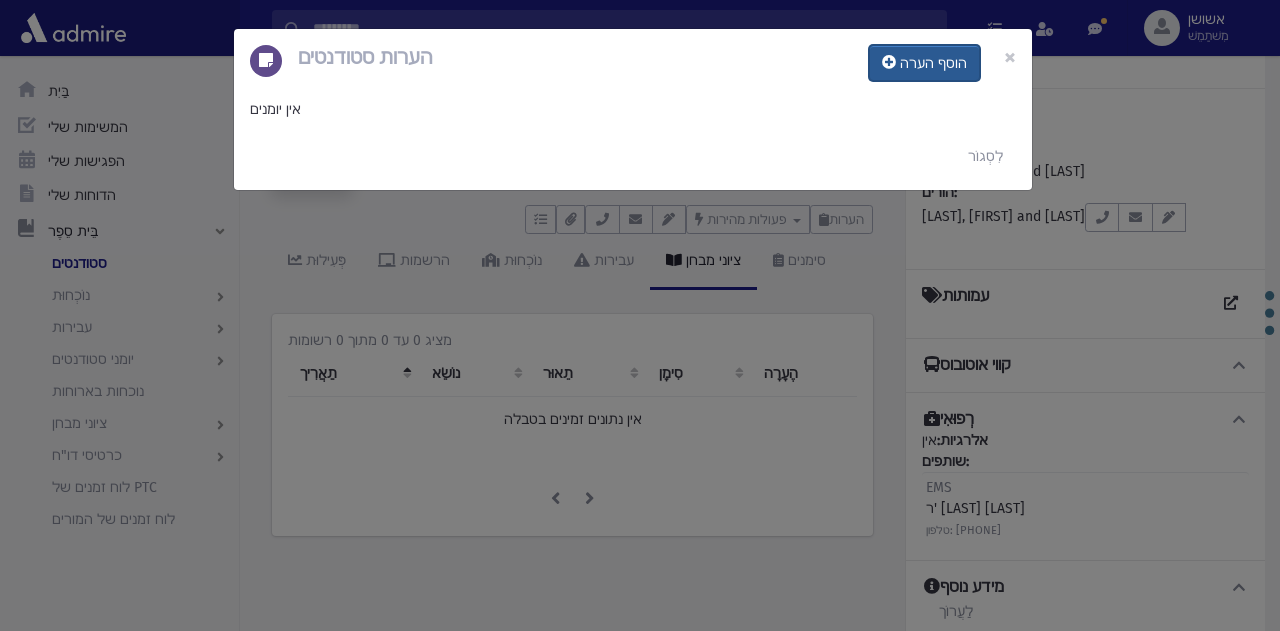 click on "הוסף הערה" at bounding box center (924, 63) 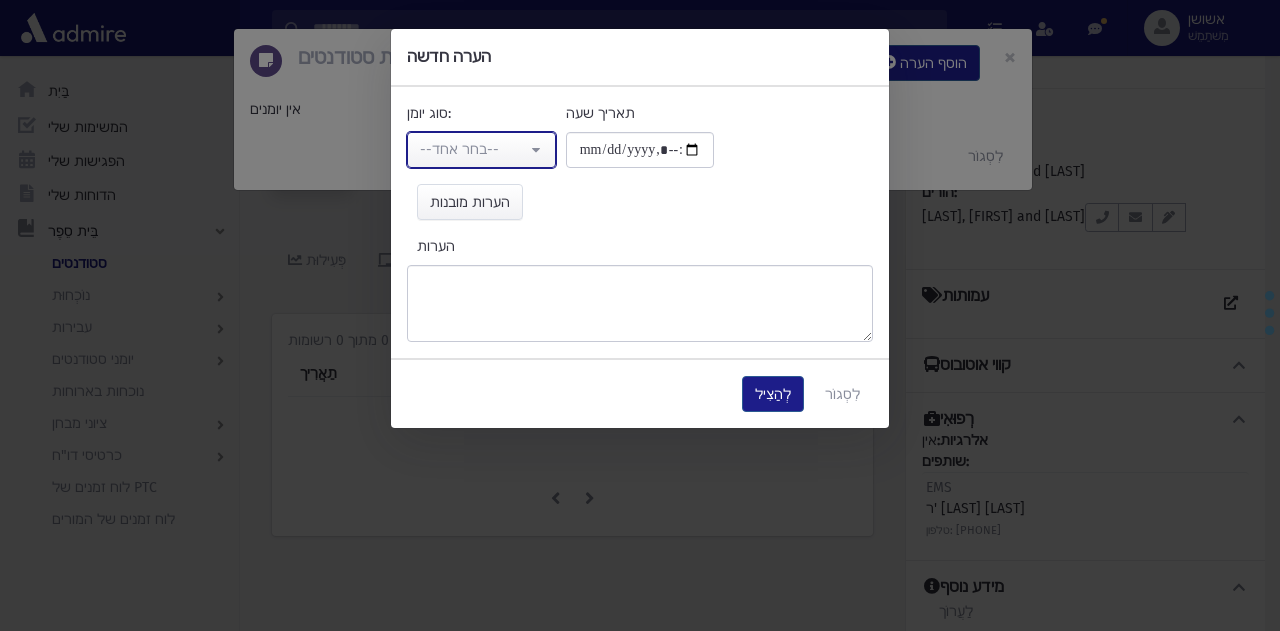 click on "--בחר אחד--" at bounding box center (473, 149) 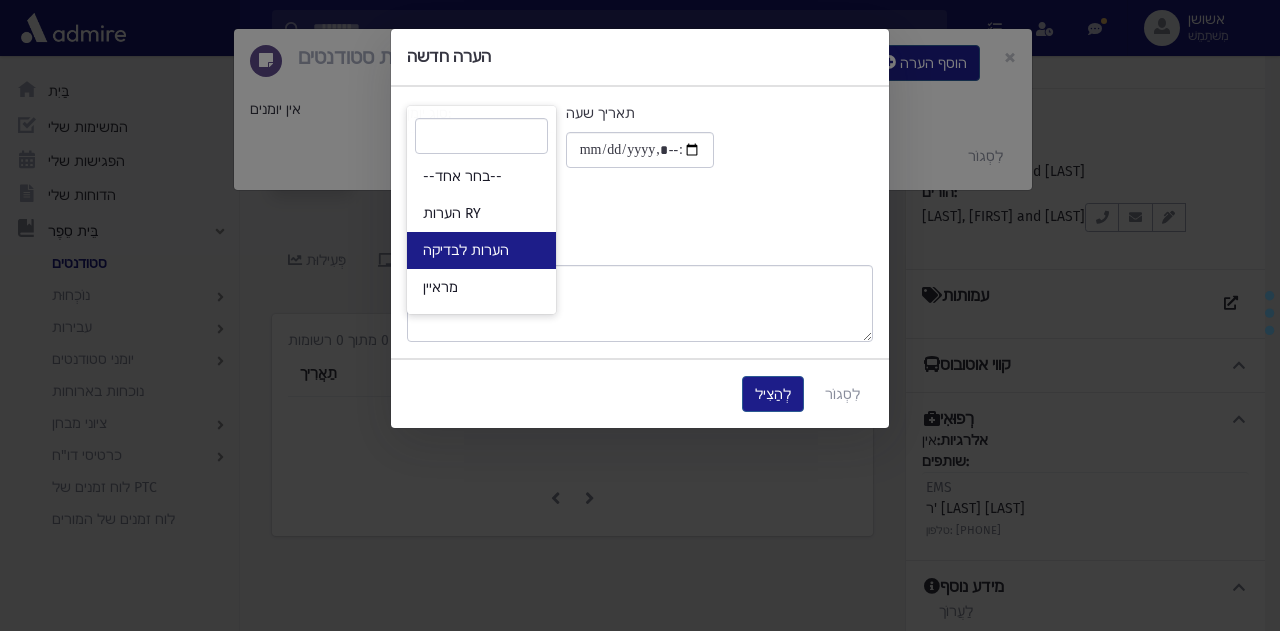 click on "הערות לבדיקה" at bounding box center [466, 250] 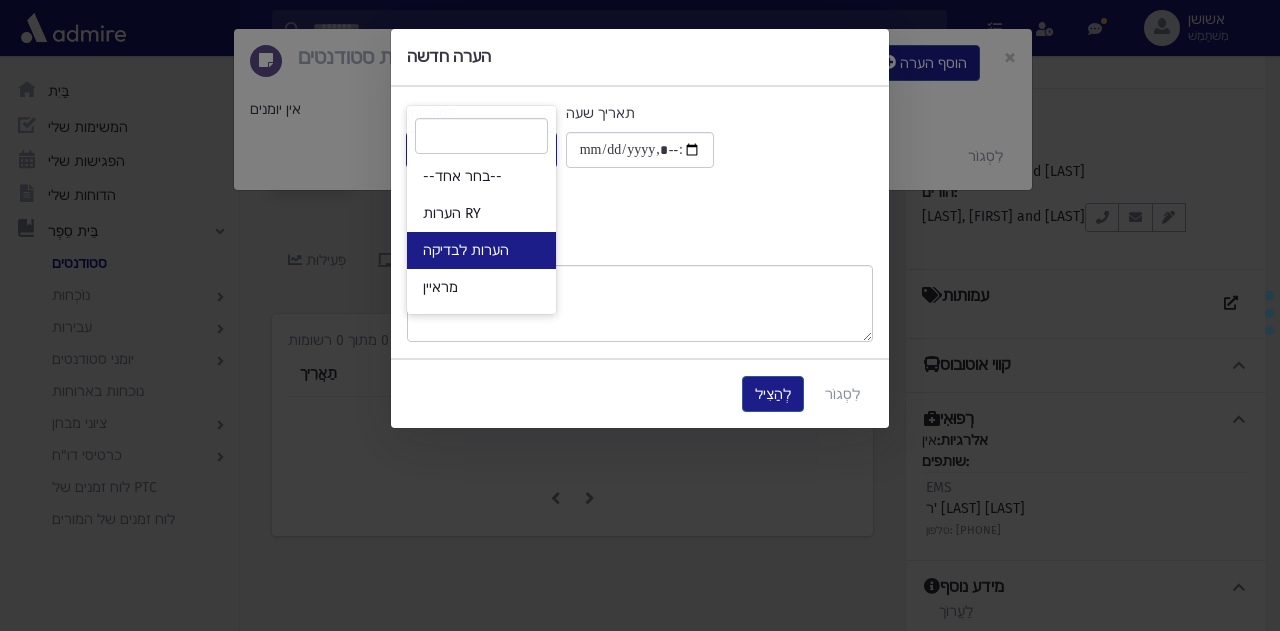 select on "*" 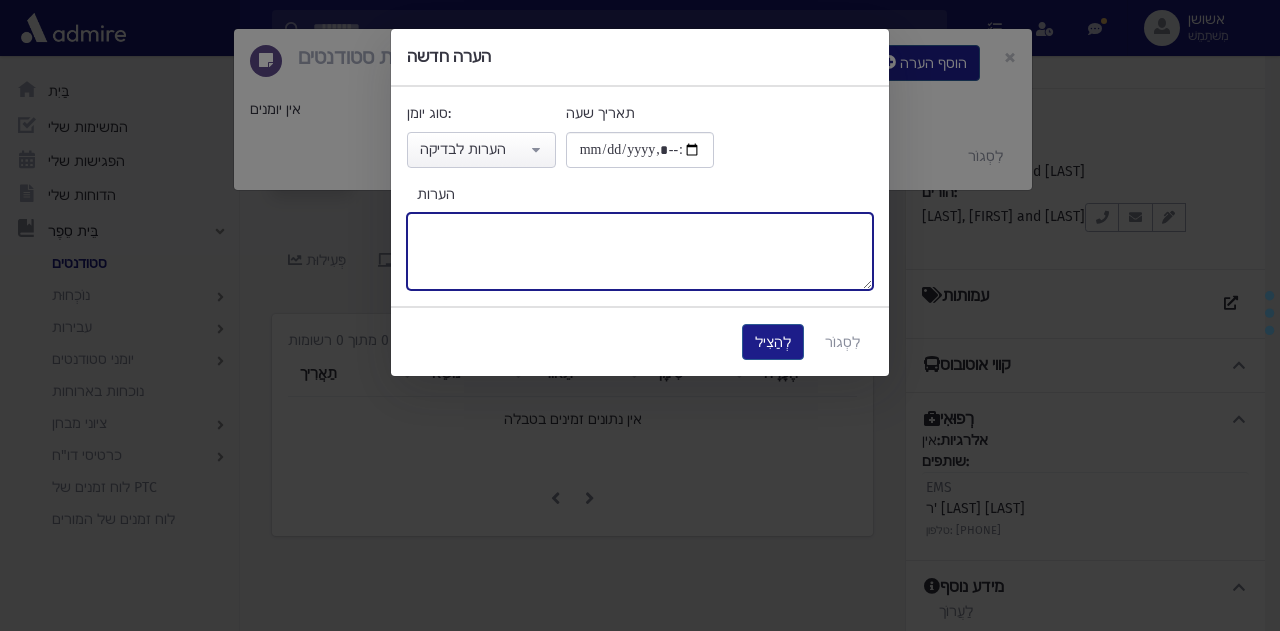 click on "הערות" at bounding box center (640, 251) 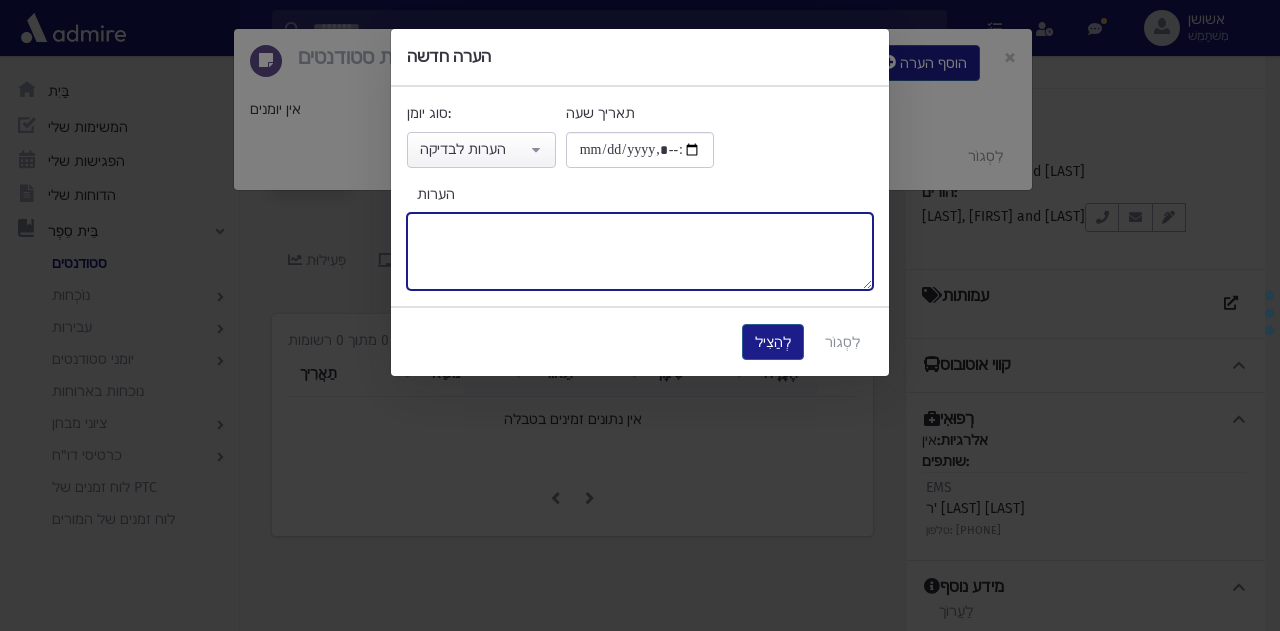 paste on "**********" 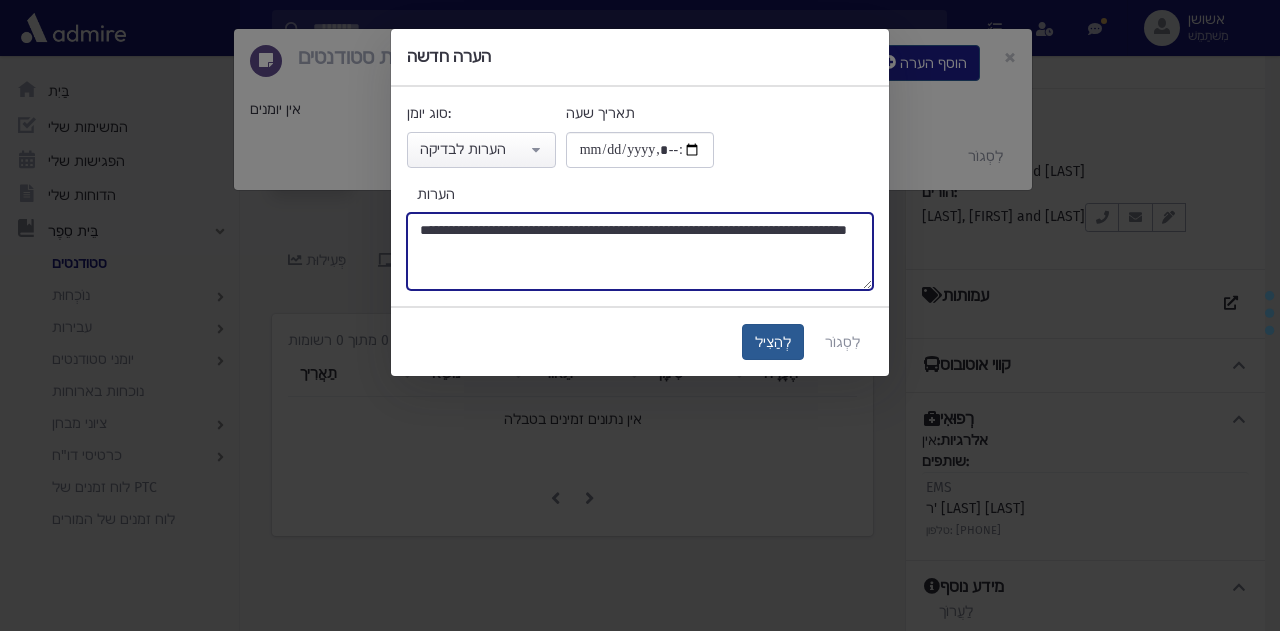 type on "**********" 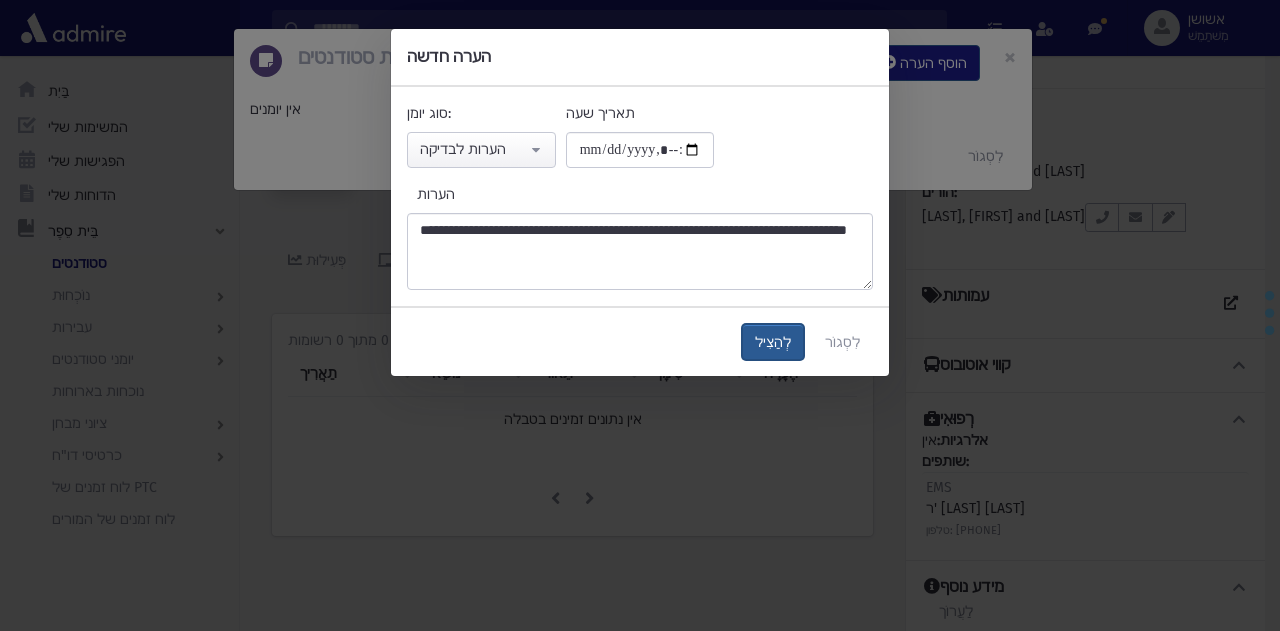 click on "לְהַצִיל" at bounding box center [773, 342] 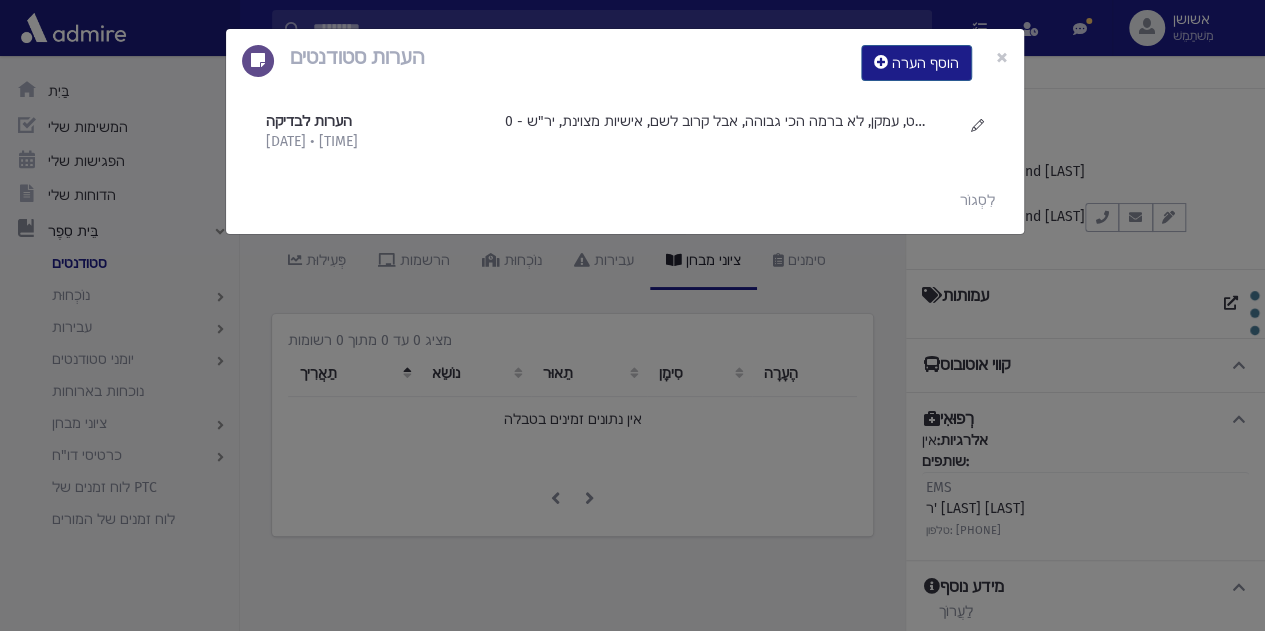 click on "הערות סטודנטים
הוסף הערה
×
הערות לבדיקה
1/8/2025 • 9:28 בבוקר" at bounding box center [632, 315] 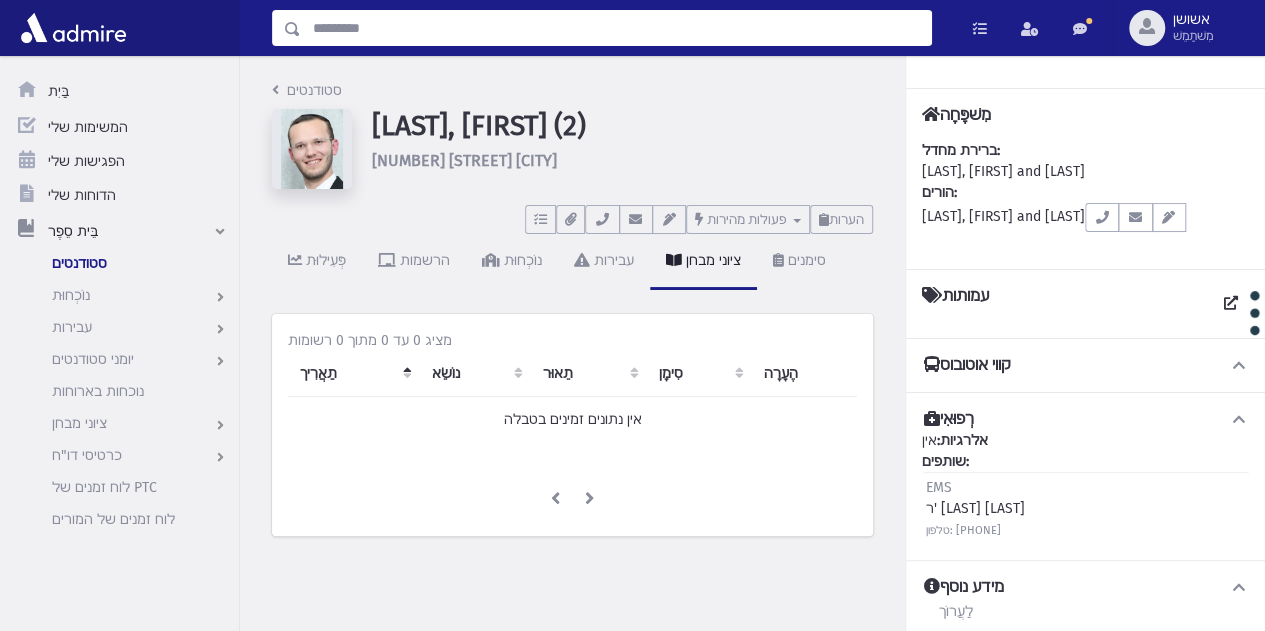 click at bounding box center [616, 28] 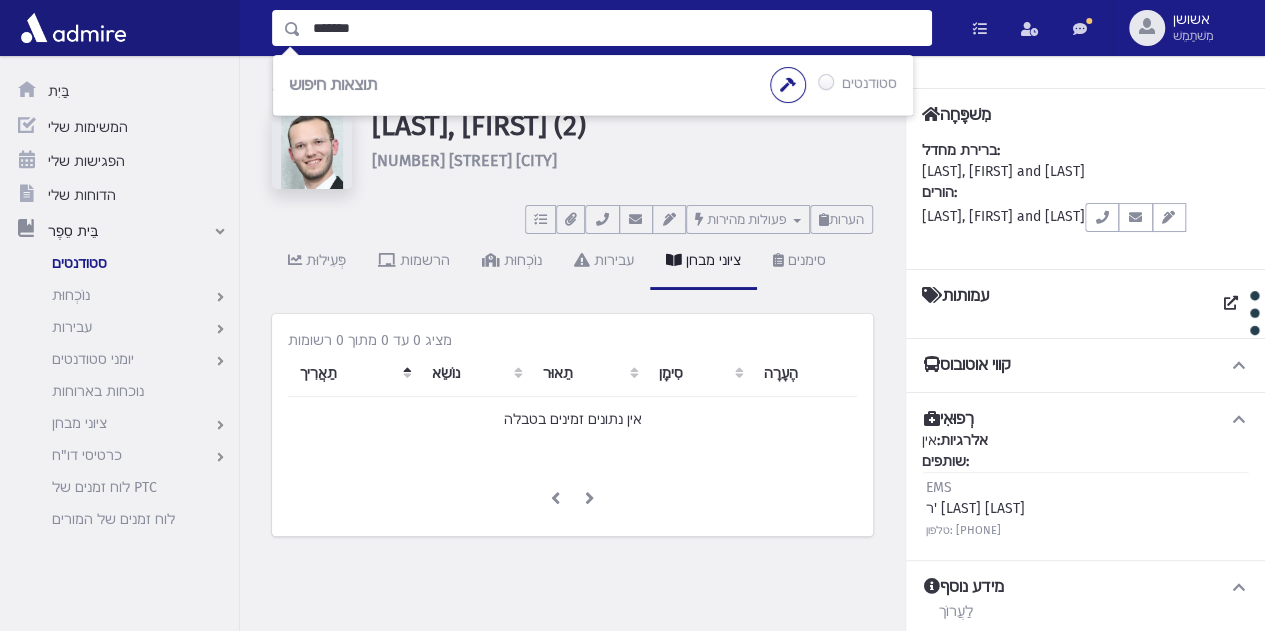 type on "*******" 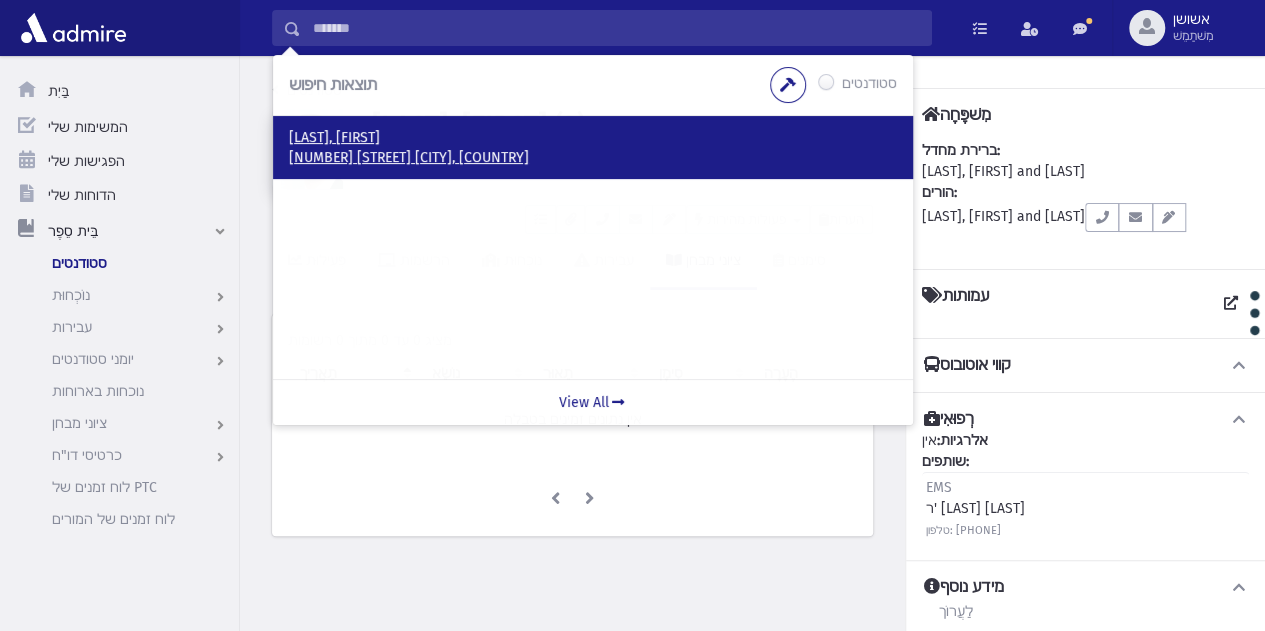 click on "Ludmir, Yeoshua" at bounding box center (593, 138) 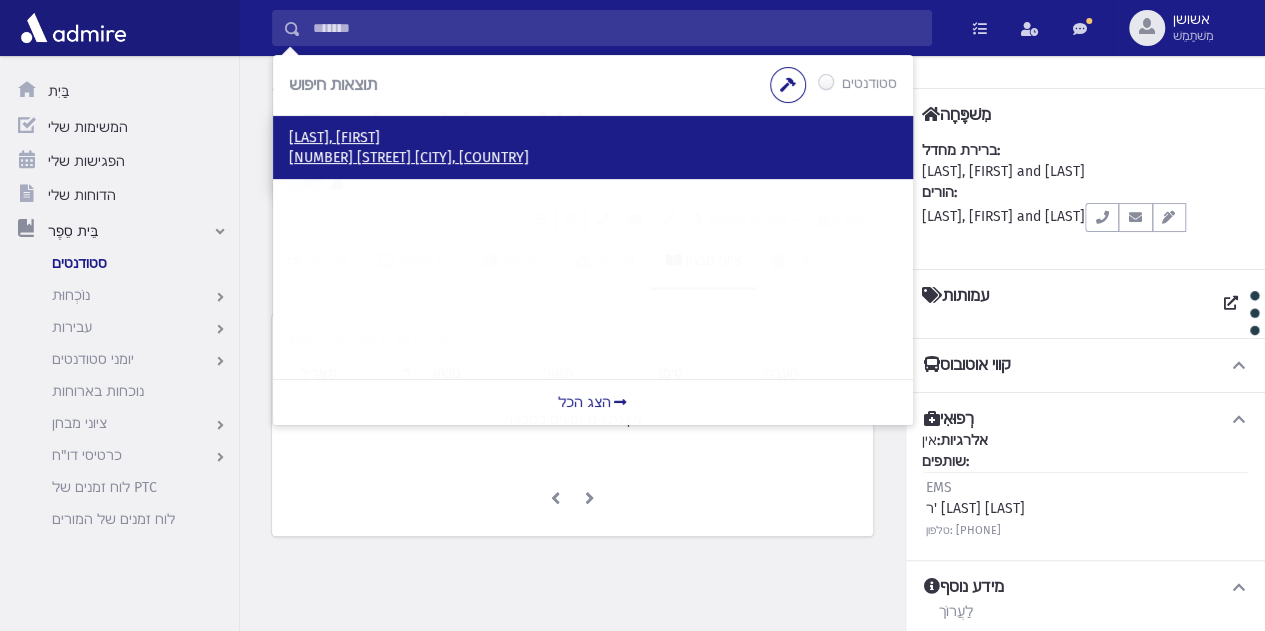 click on "107 סנהדריה המורחבת ירושלים, ISRAEL" at bounding box center (409, 157) 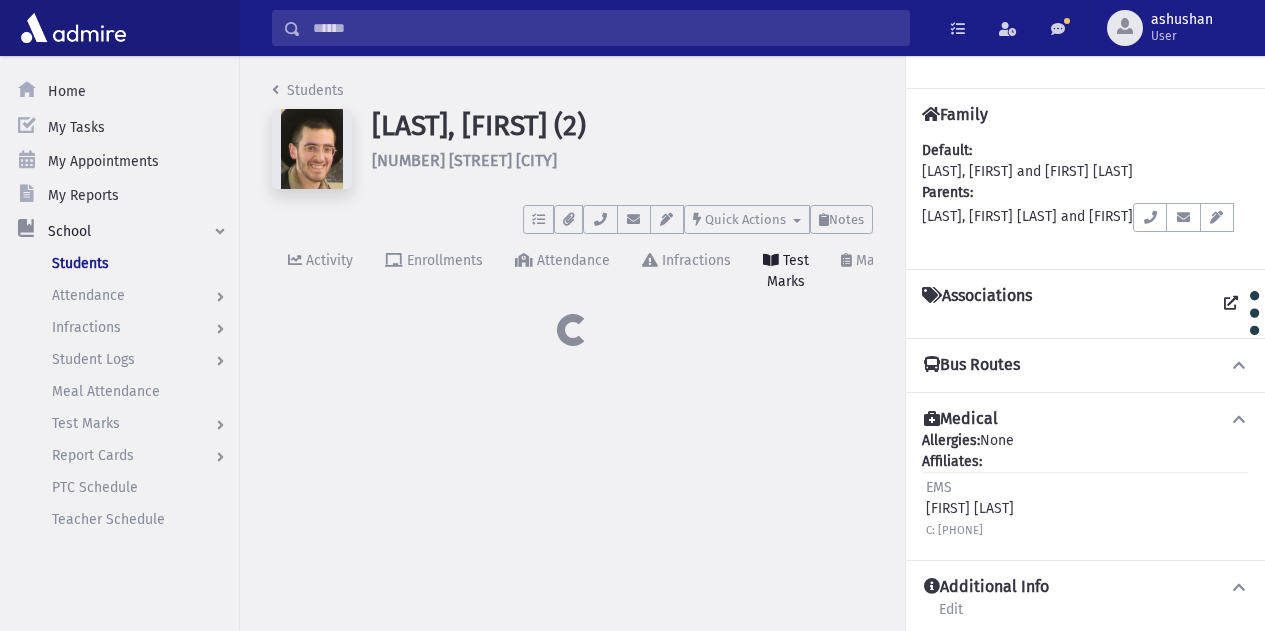scroll, scrollTop: 0, scrollLeft: 0, axis: both 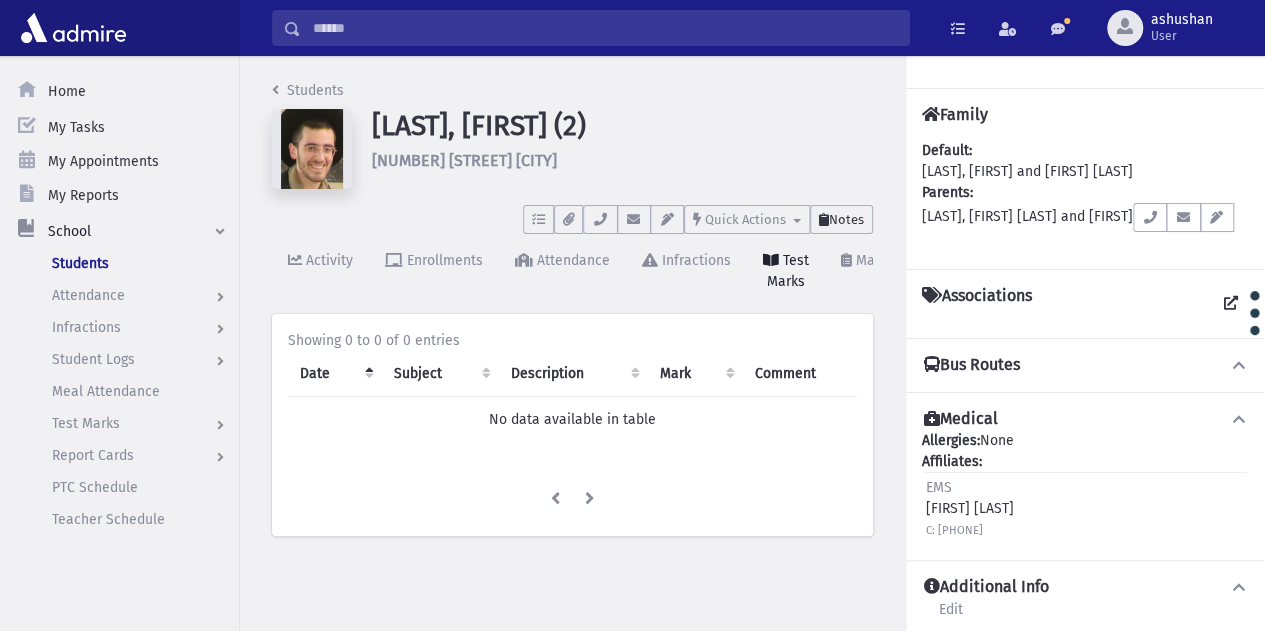 click on "Notes" at bounding box center [846, 219] 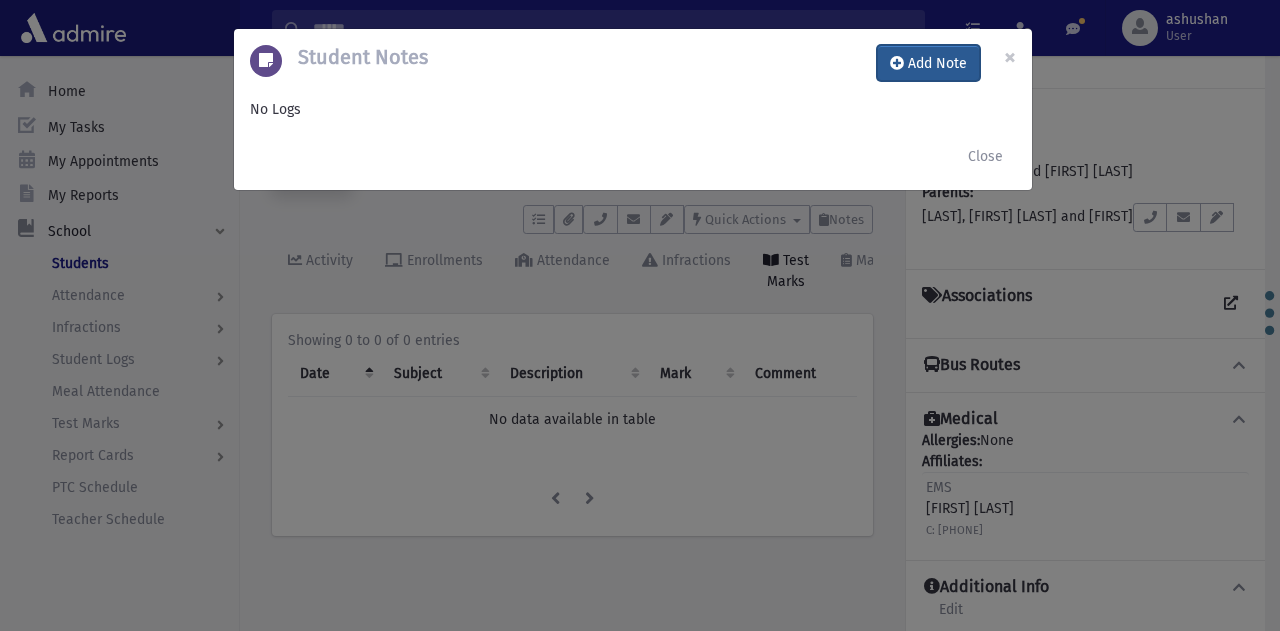 click on "Add Note" at bounding box center (928, 63) 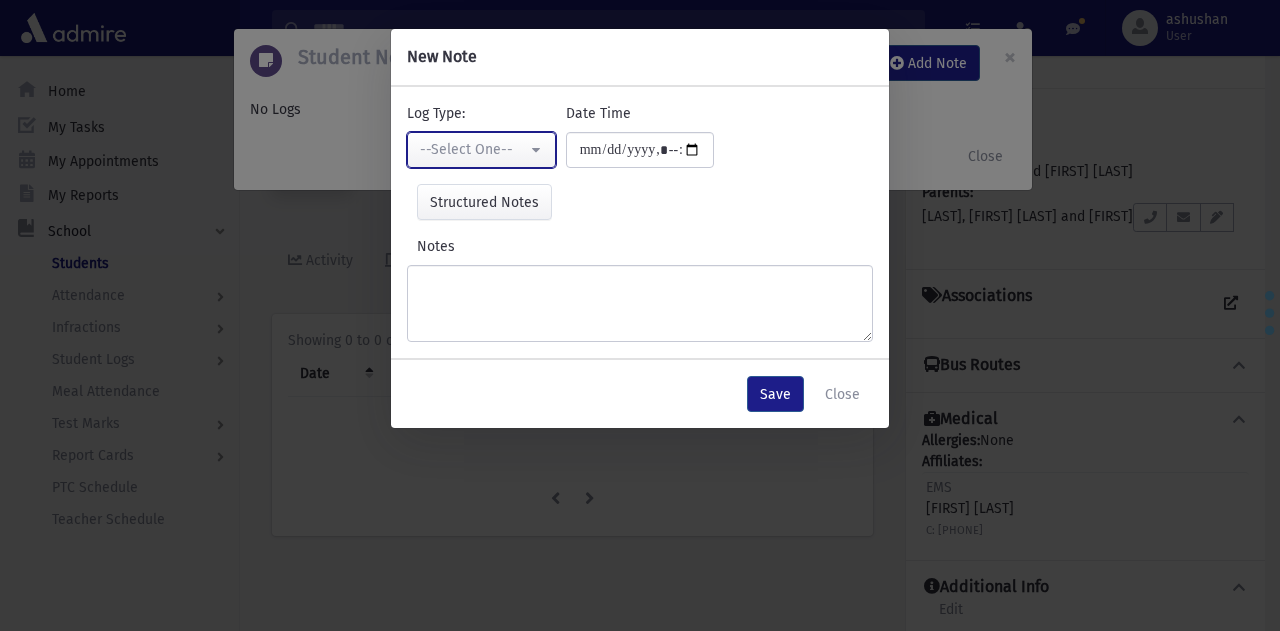 click on "--Select One--" at bounding box center [481, 150] 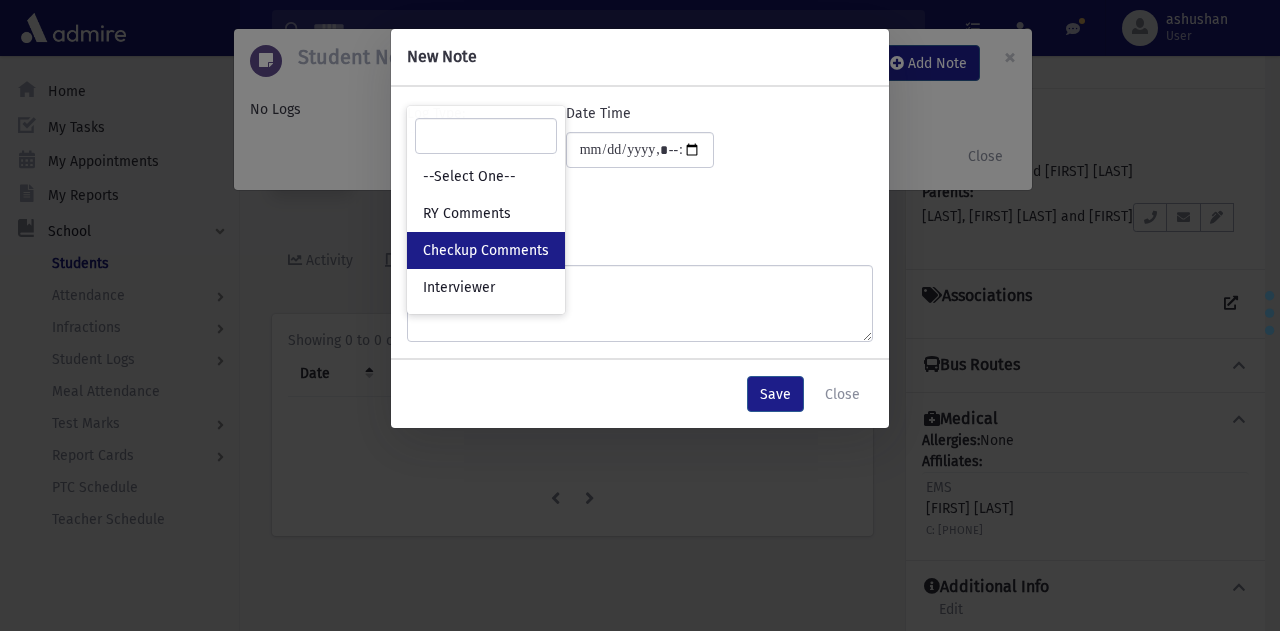 click on "Checkup Comments" at bounding box center (486, 251) 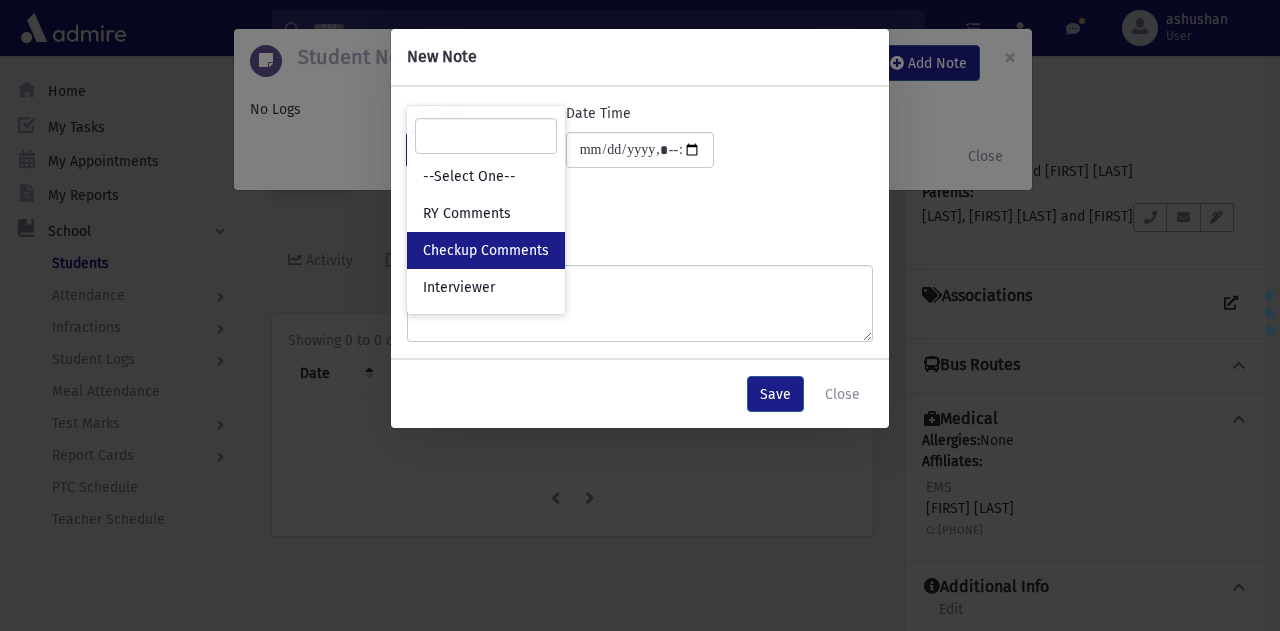 select on "*" 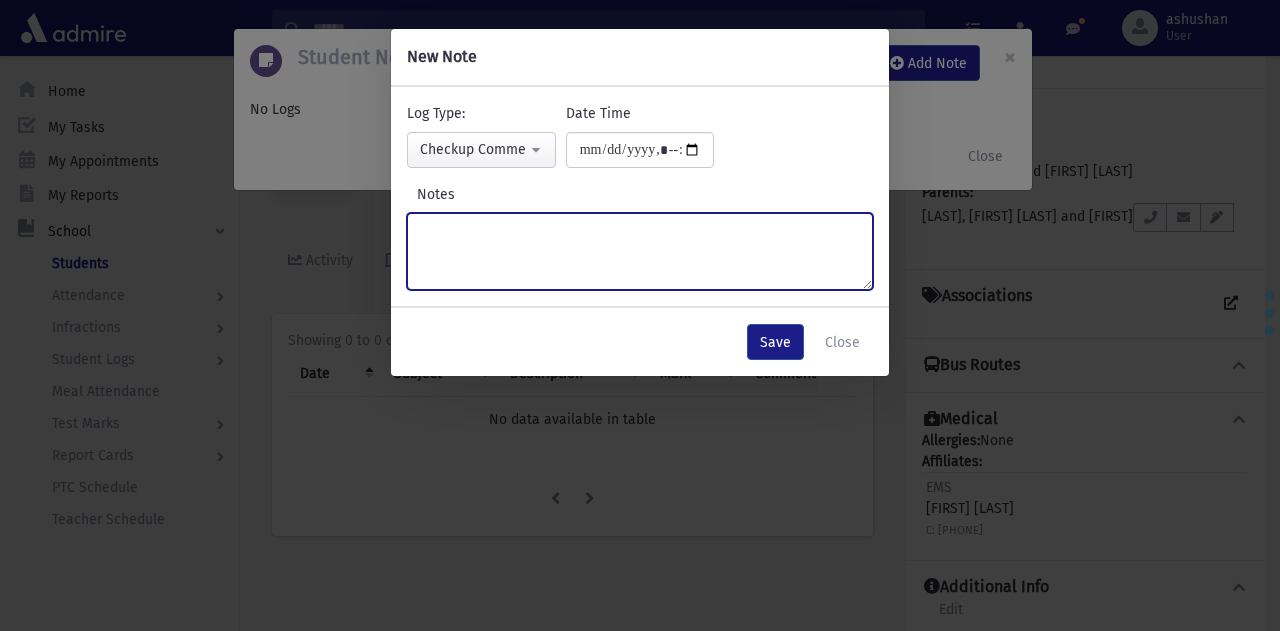 click on "Notes" at bounding box center (640, 251) 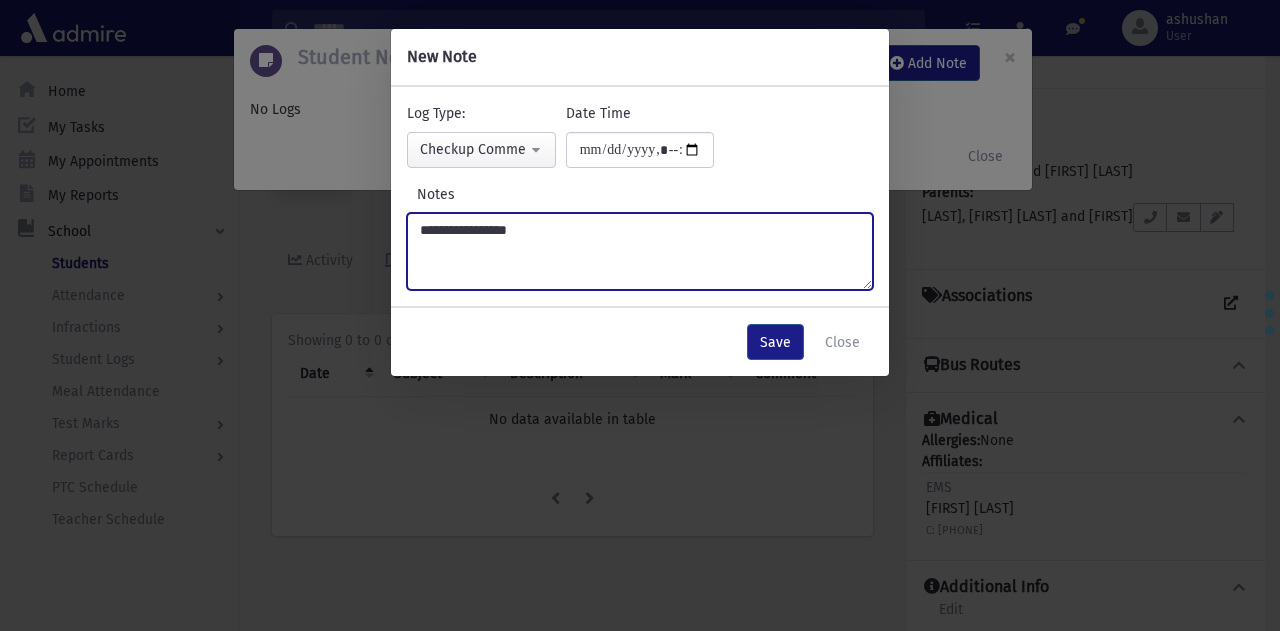 paste on "**********" 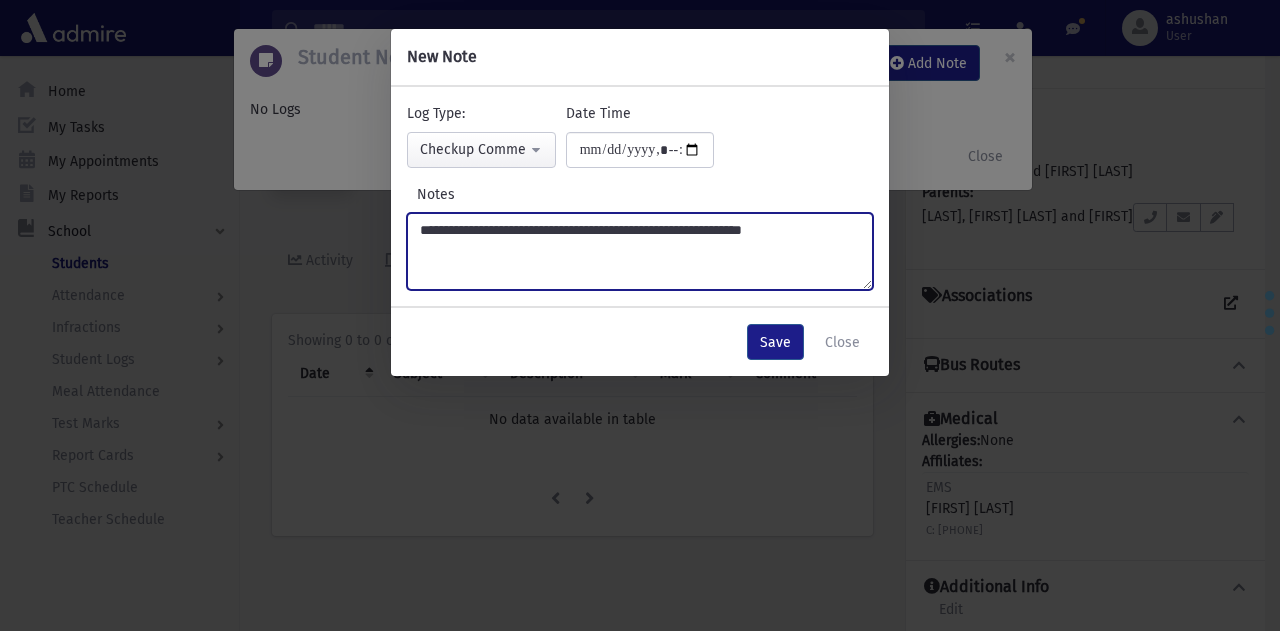 click on "**********" at bounding box center (640, 251) 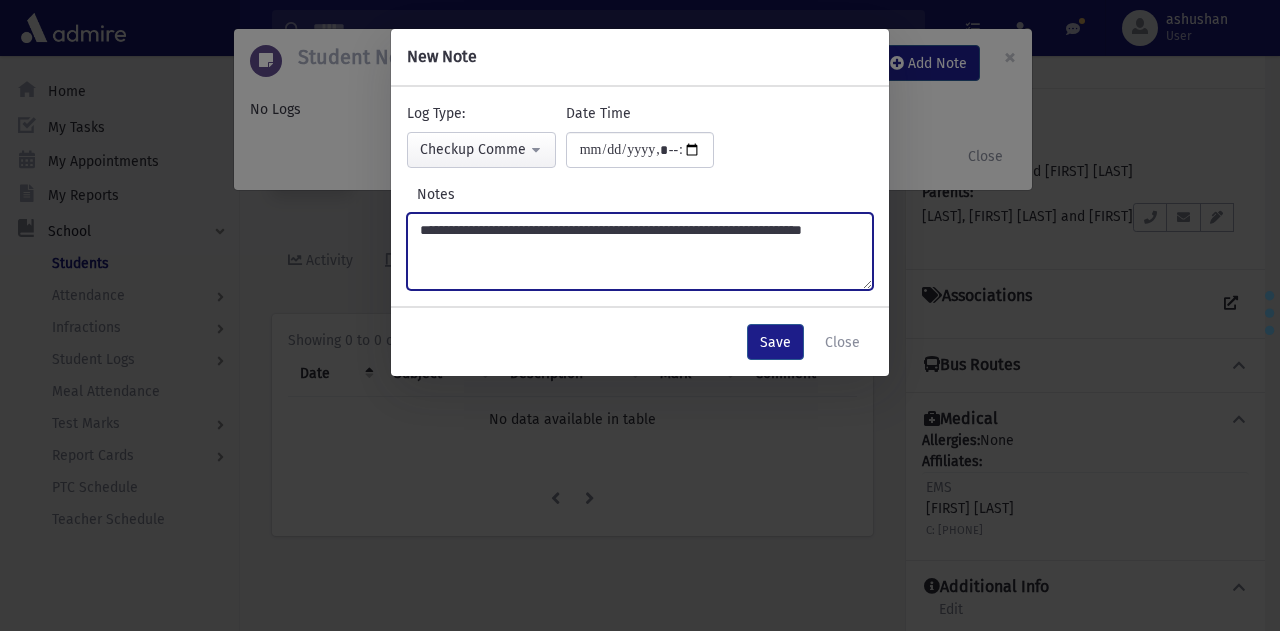 drag, startPoint x: 468, startPoint y: 231, endPoint x: 468, endPoint y: 249, distance: 18 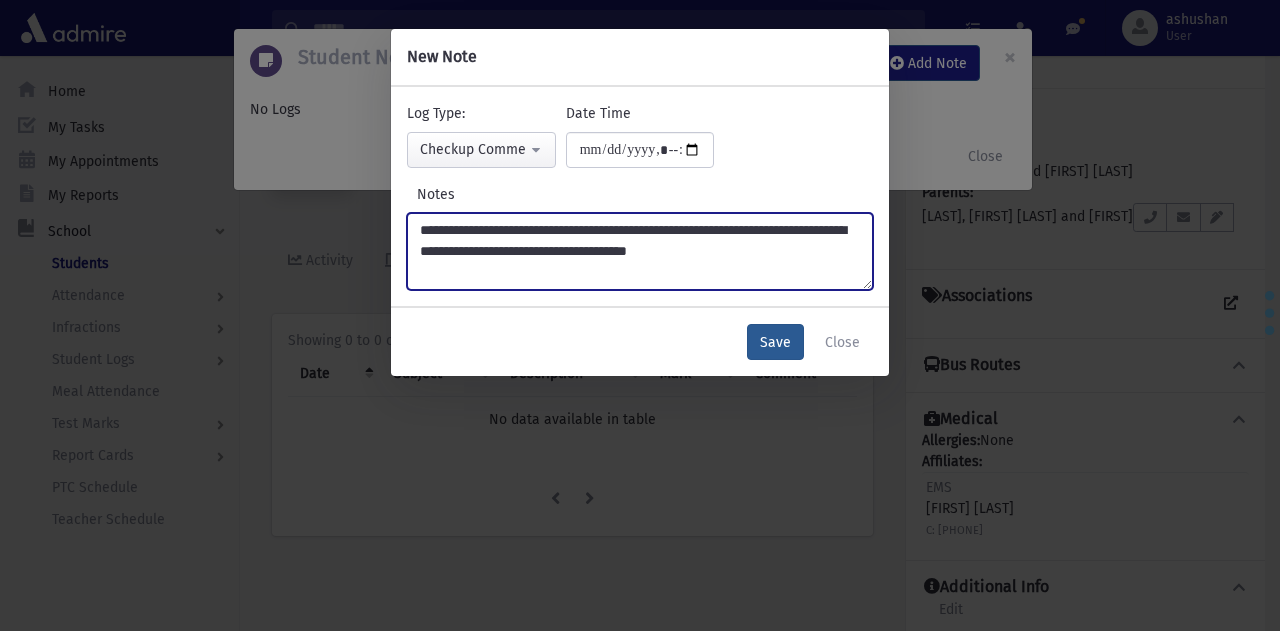type on "**********" 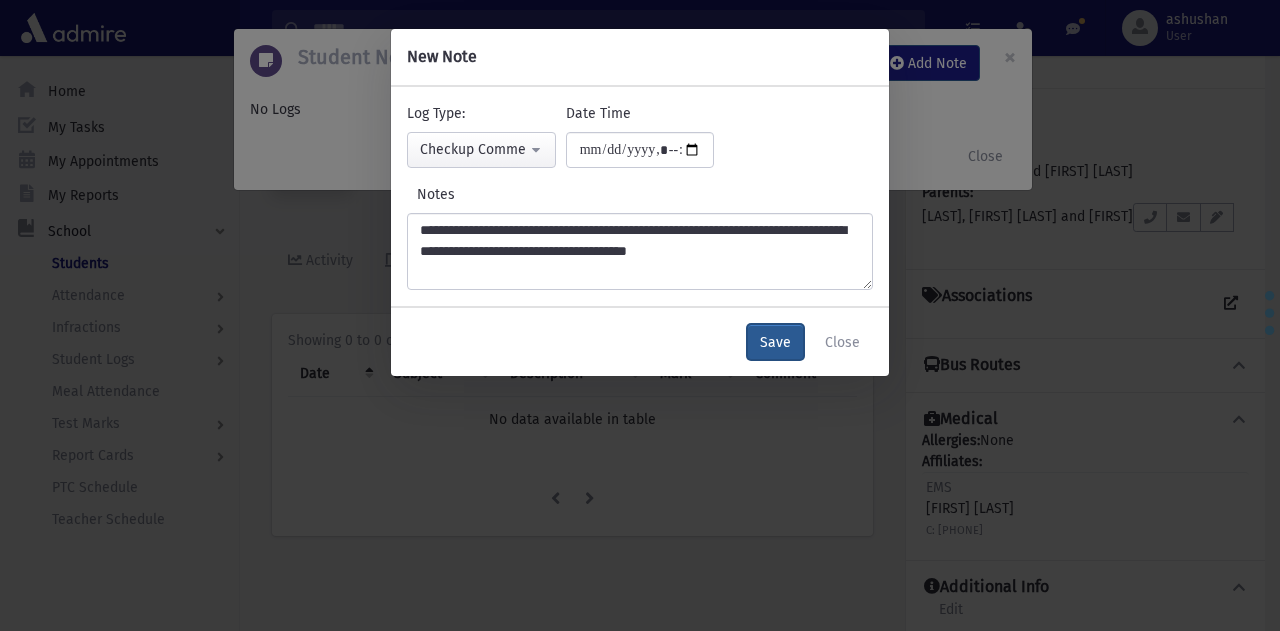 click on "Save" at bounding box center [775, 342] 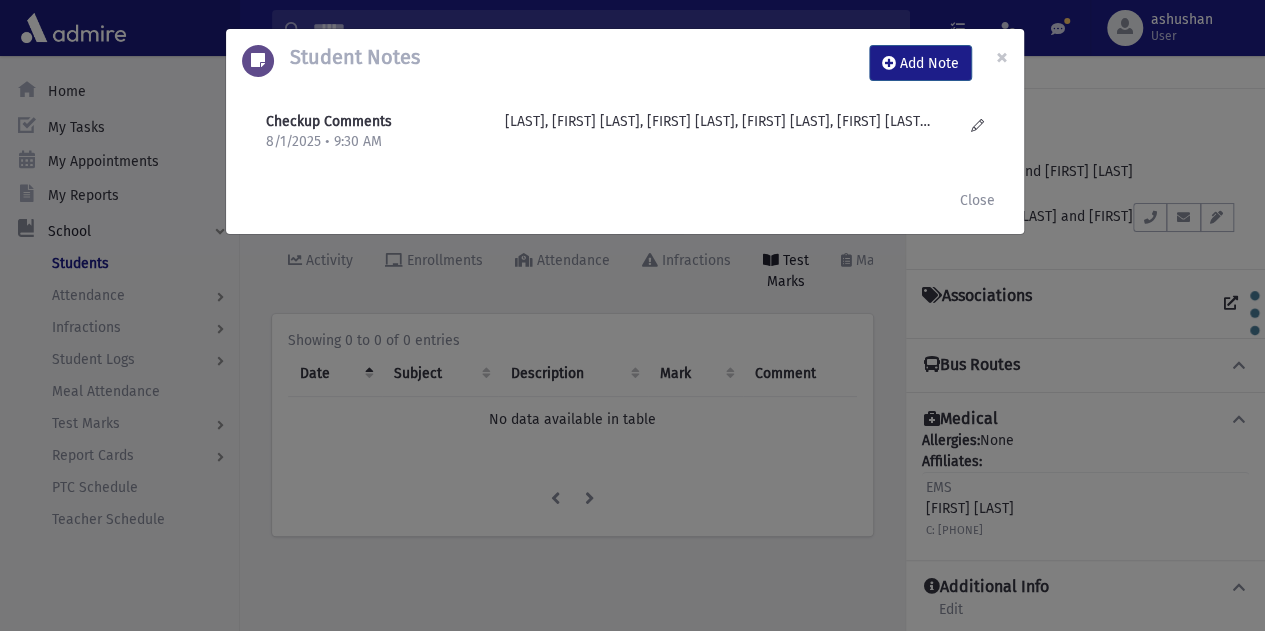 click on "Student Notes
Add Note
×
Checkup Comments
8/1/2025 • 9:30 AM" at bounding box center (632, 315) 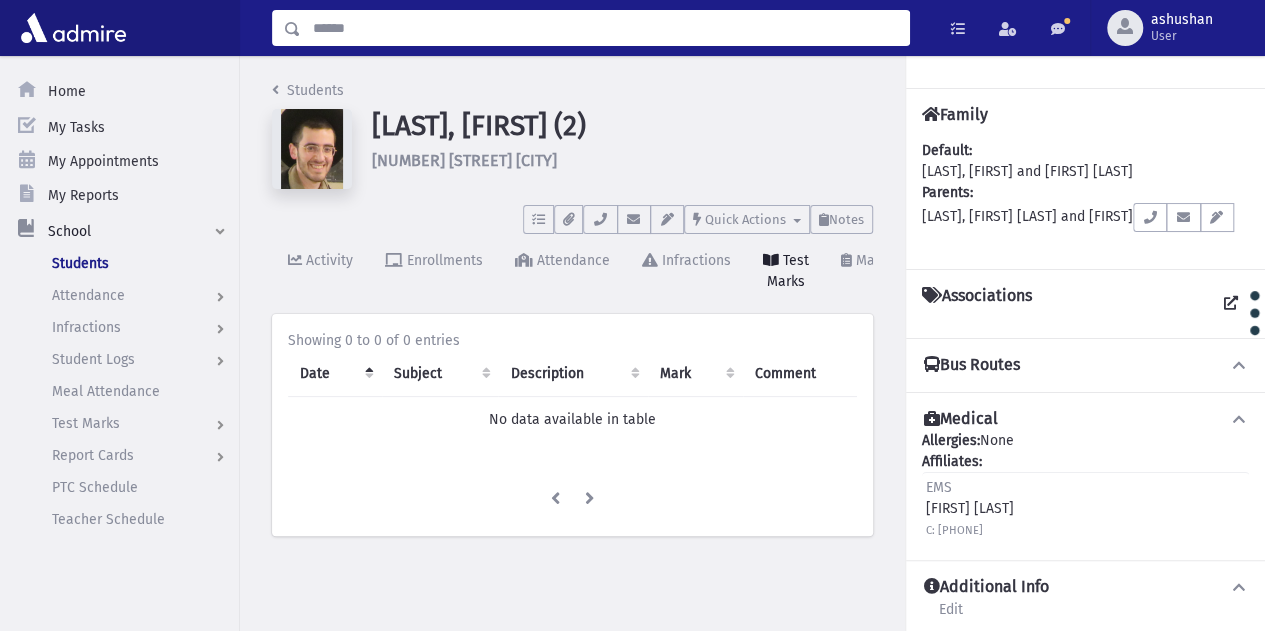 click at bounding box center [605, 28] 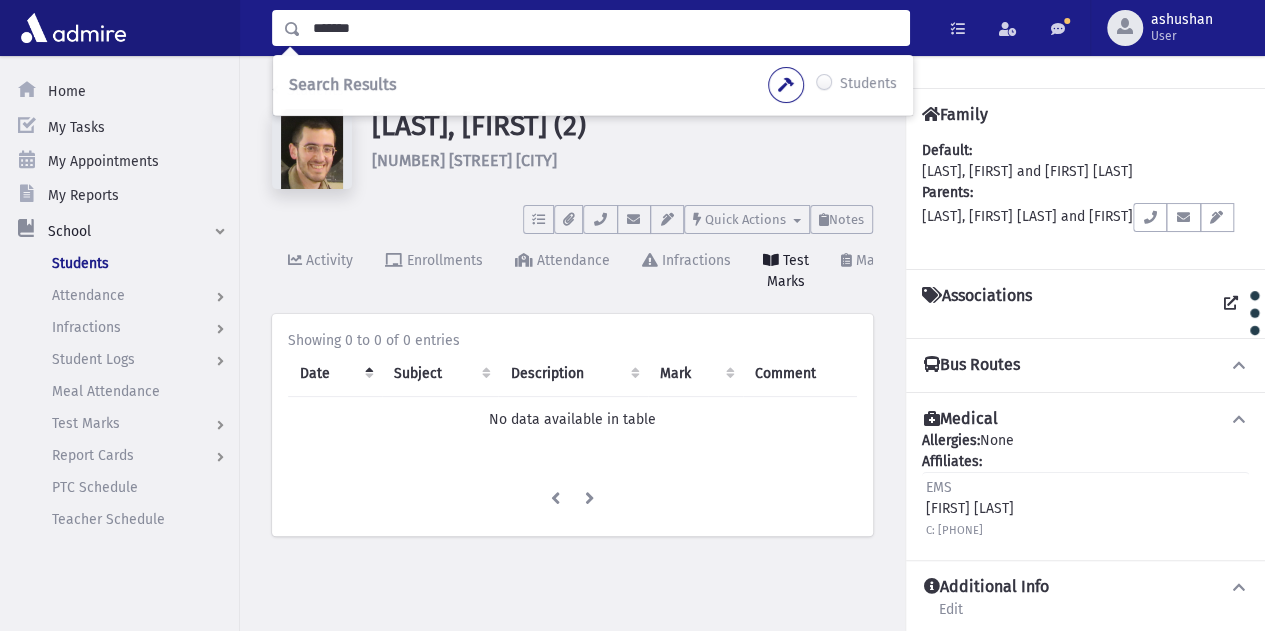 type on "*******" 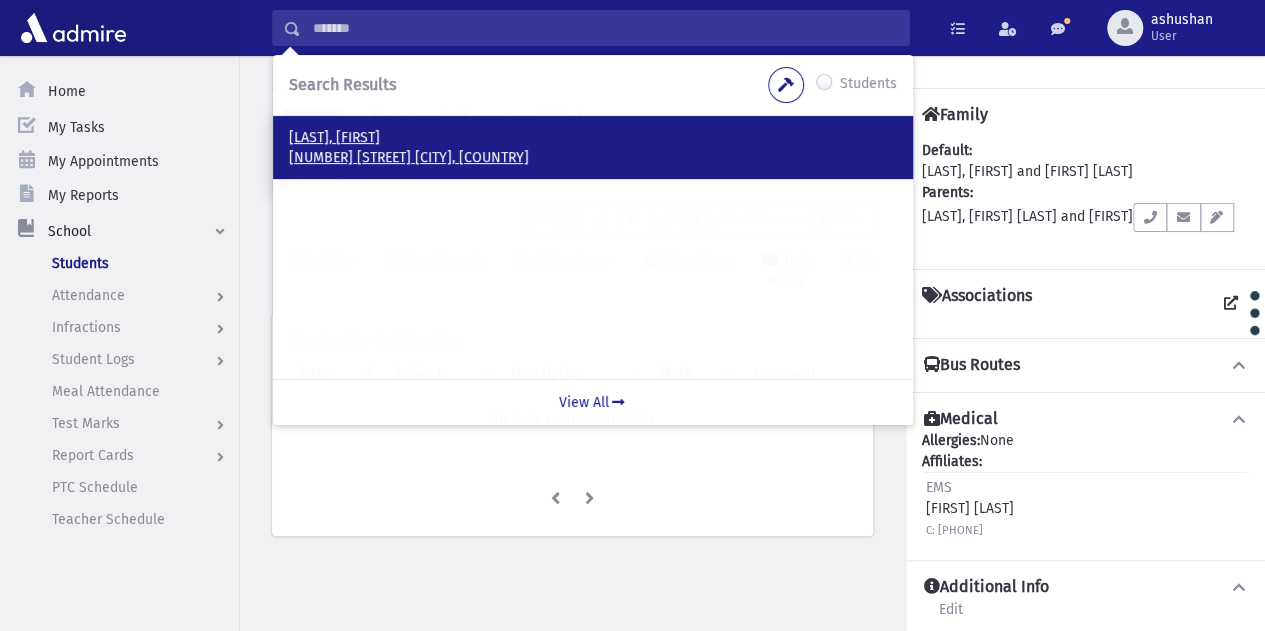 click on "38 רבי שמעון בר יוחאי  מודיעין עילית,   ISRAEL" at bounding box center [593, 158] 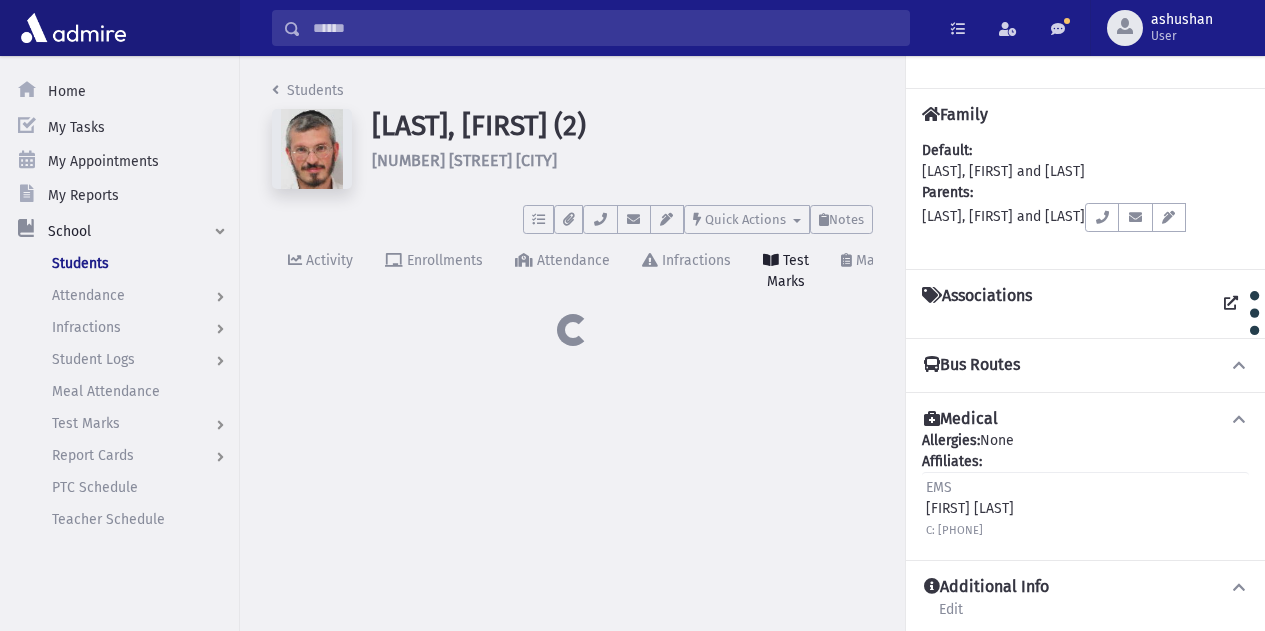 scroll, scrollTop: 0, scrollLeft: 0, axis: both 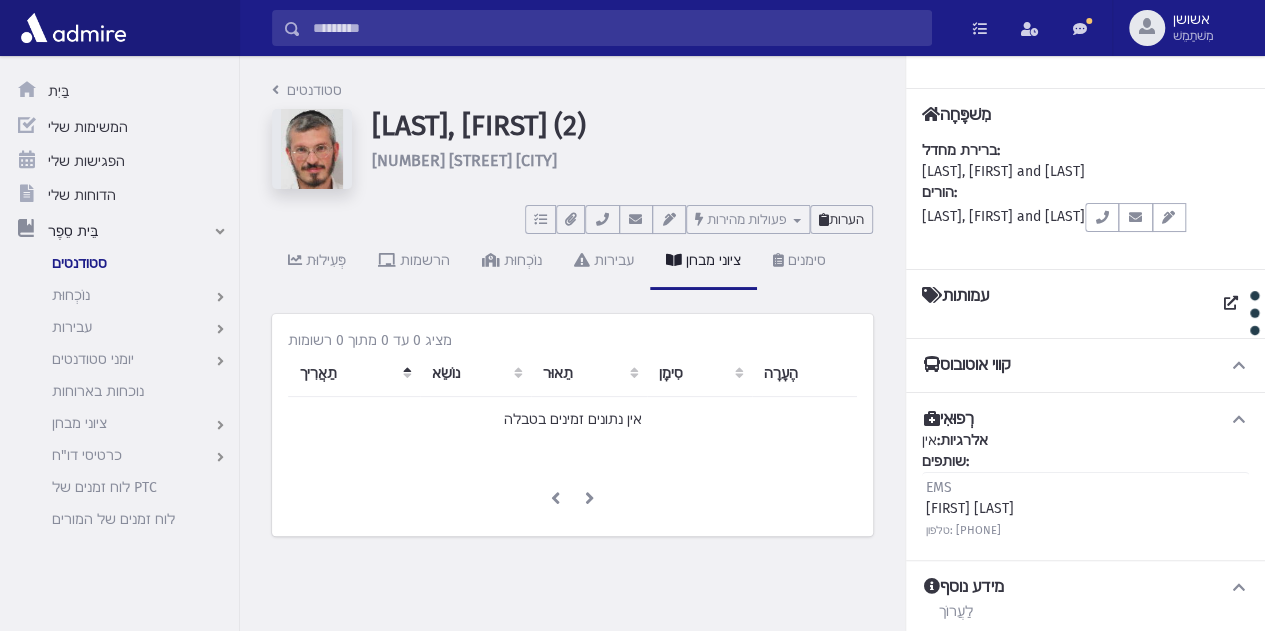 click on "הערות" at bounding box center [846, 219] 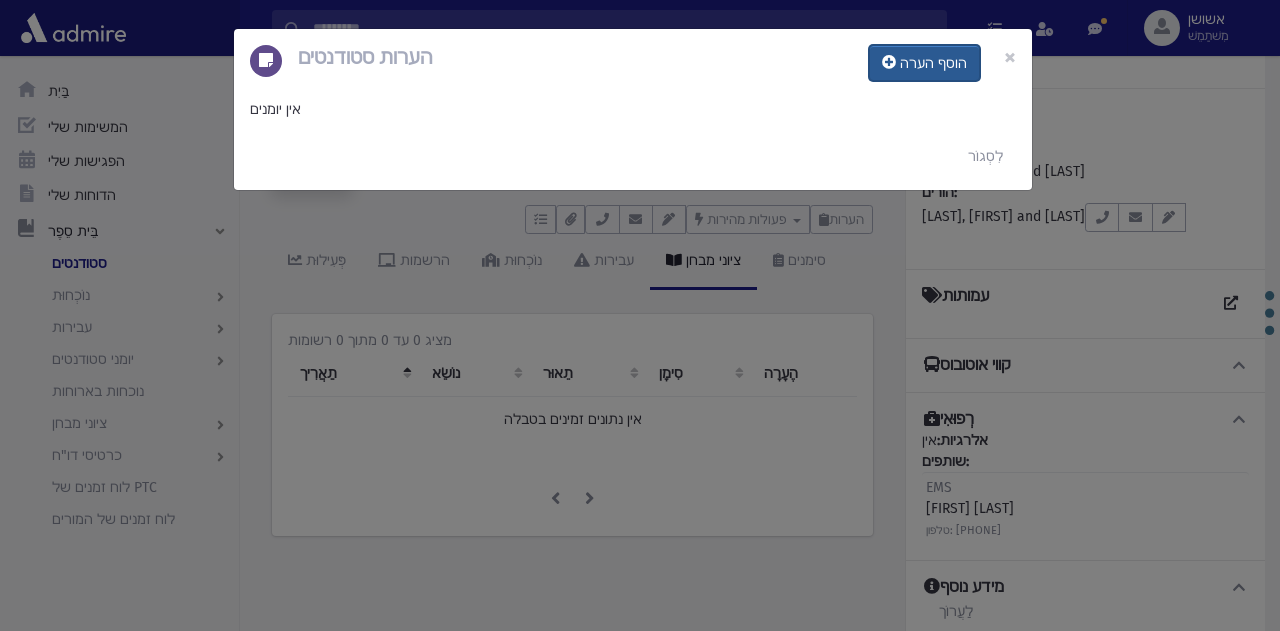 click on "הוסף הערה" at bounding box center [924, 63] 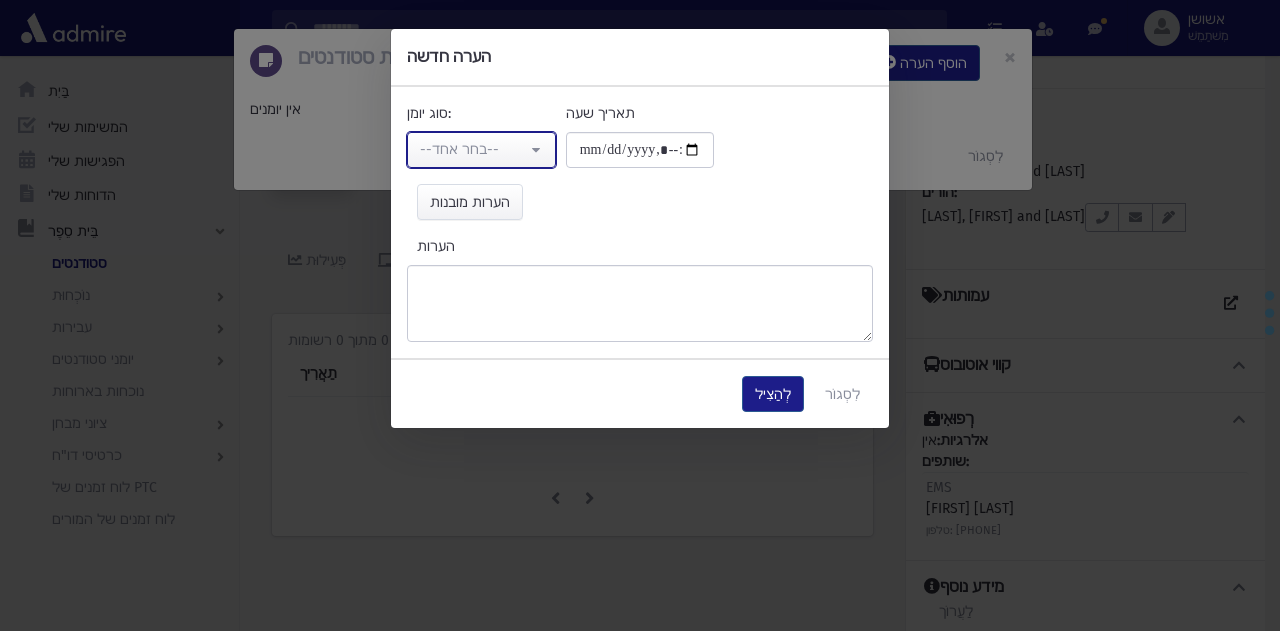click on "--בחר אחד--" at bounding box center (481, 150) 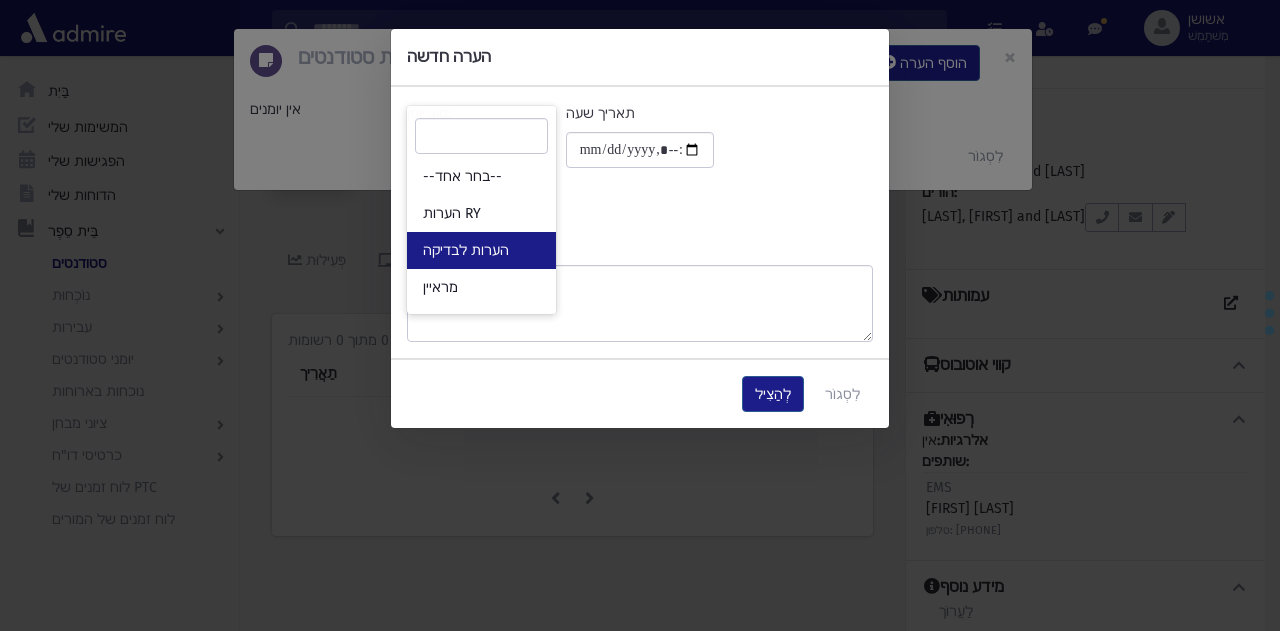 click on "הערות לבדיקה" at bounding box center (481, 250) 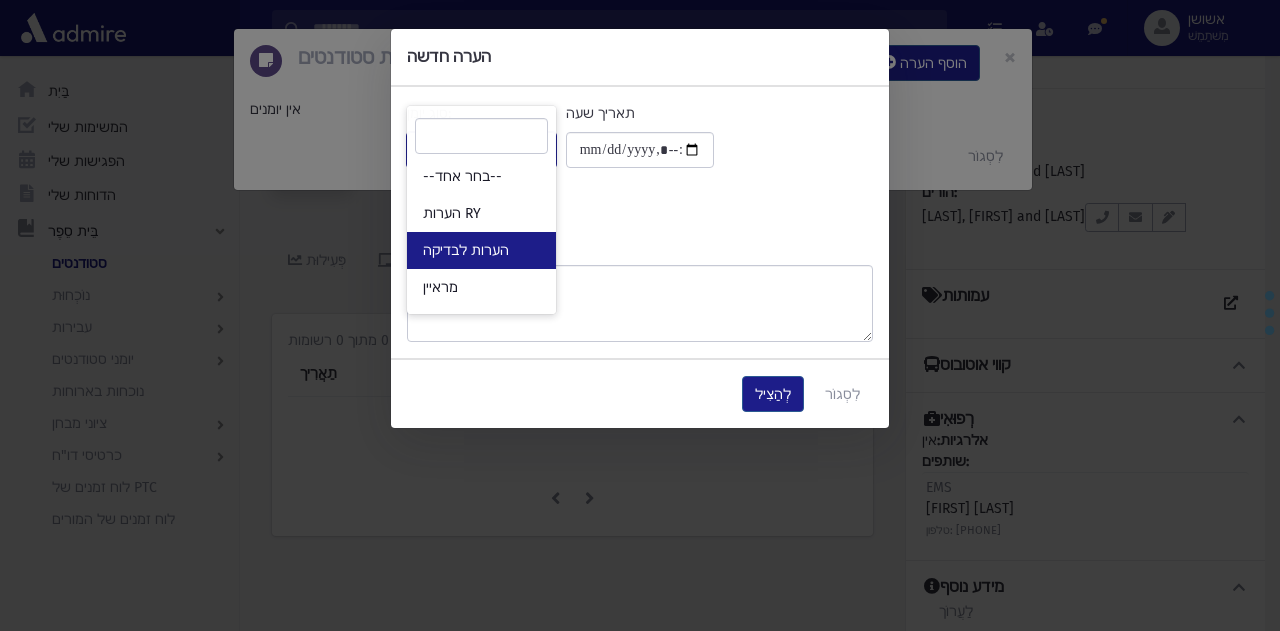 select on "*" 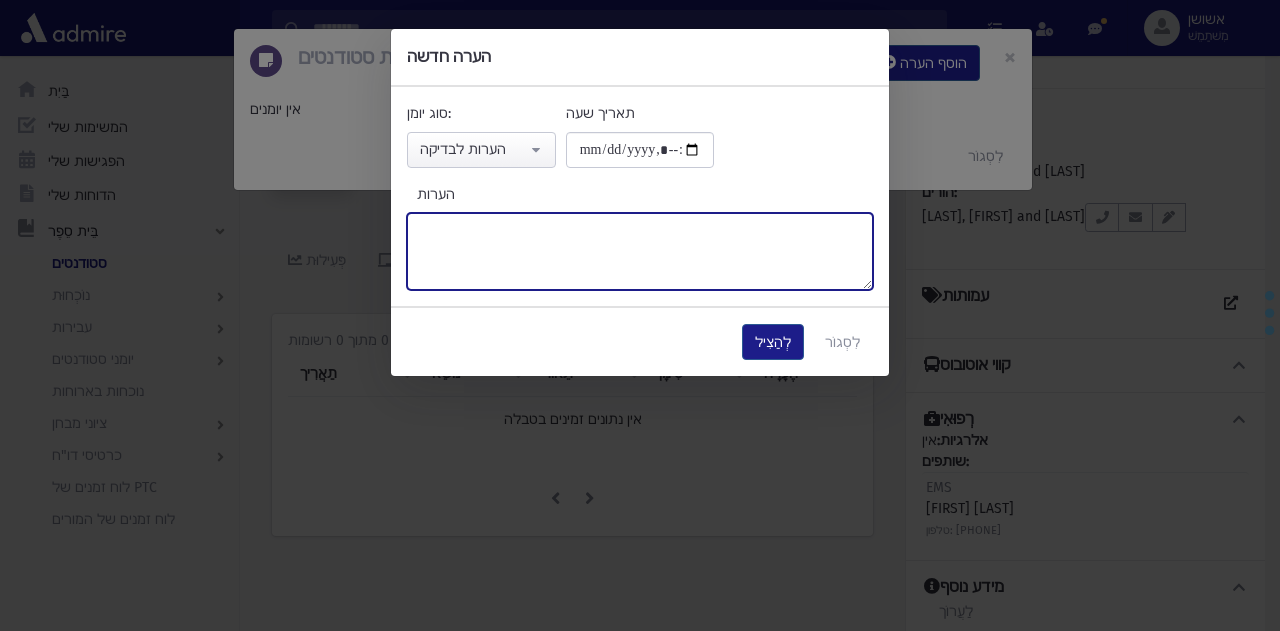 click on "הערות" at bounding box center [640, 251] 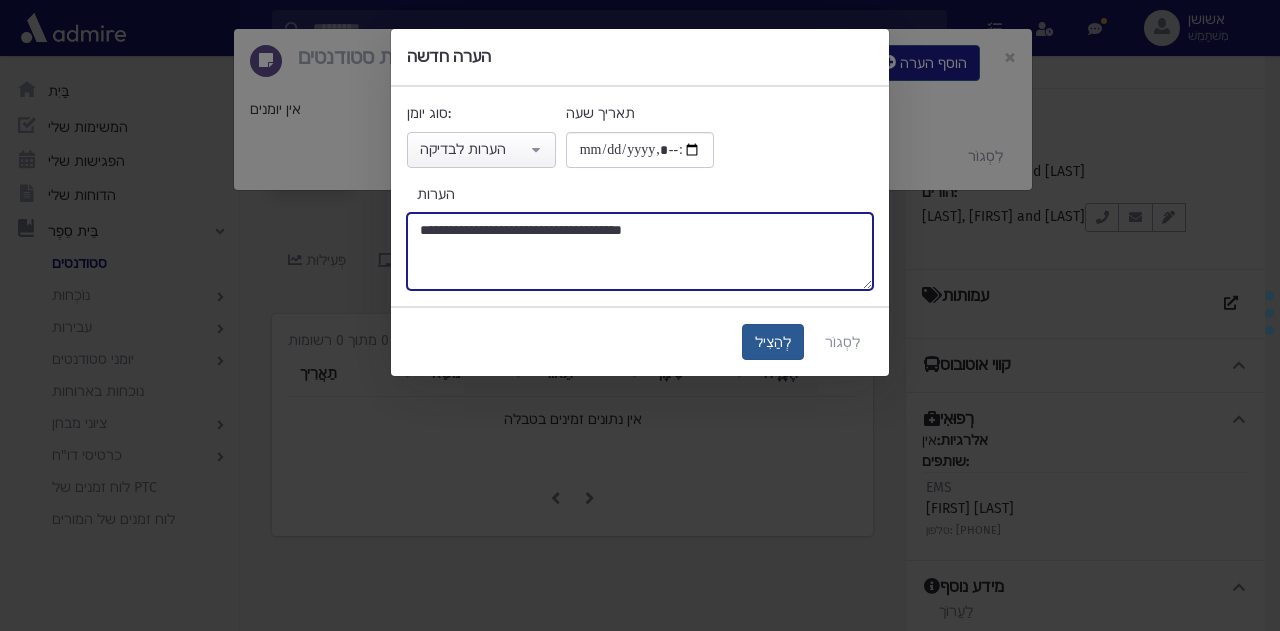 type on "**********" 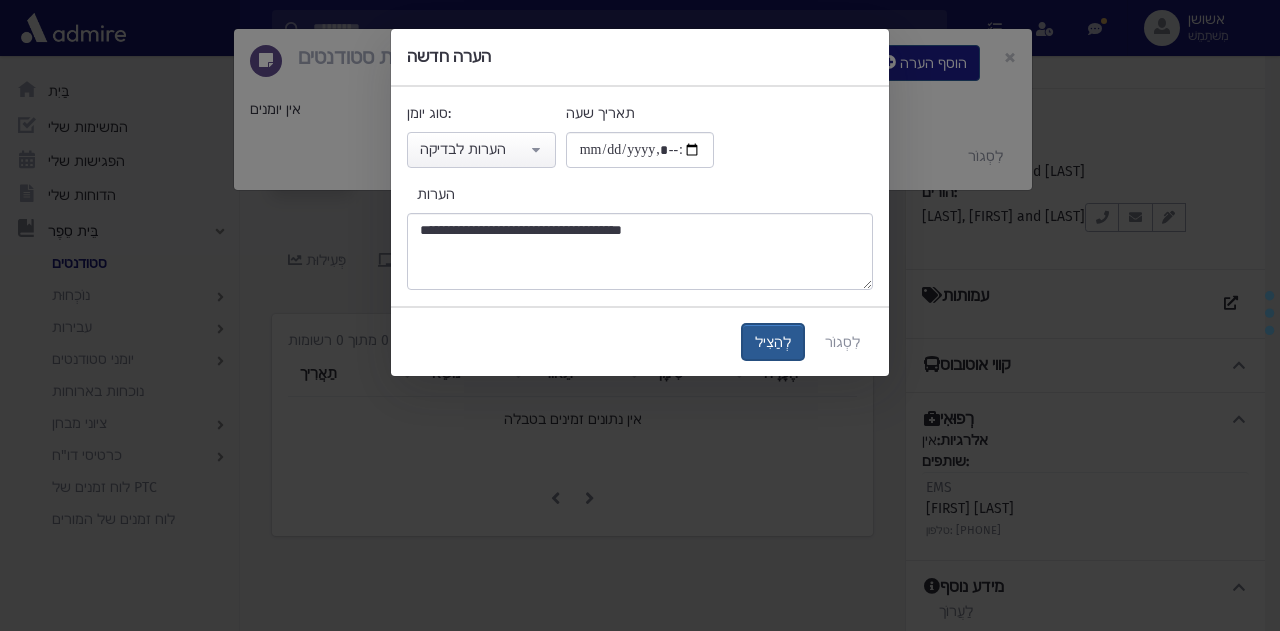 click on "לְהַצִיל" at bounding box center [773, 342] 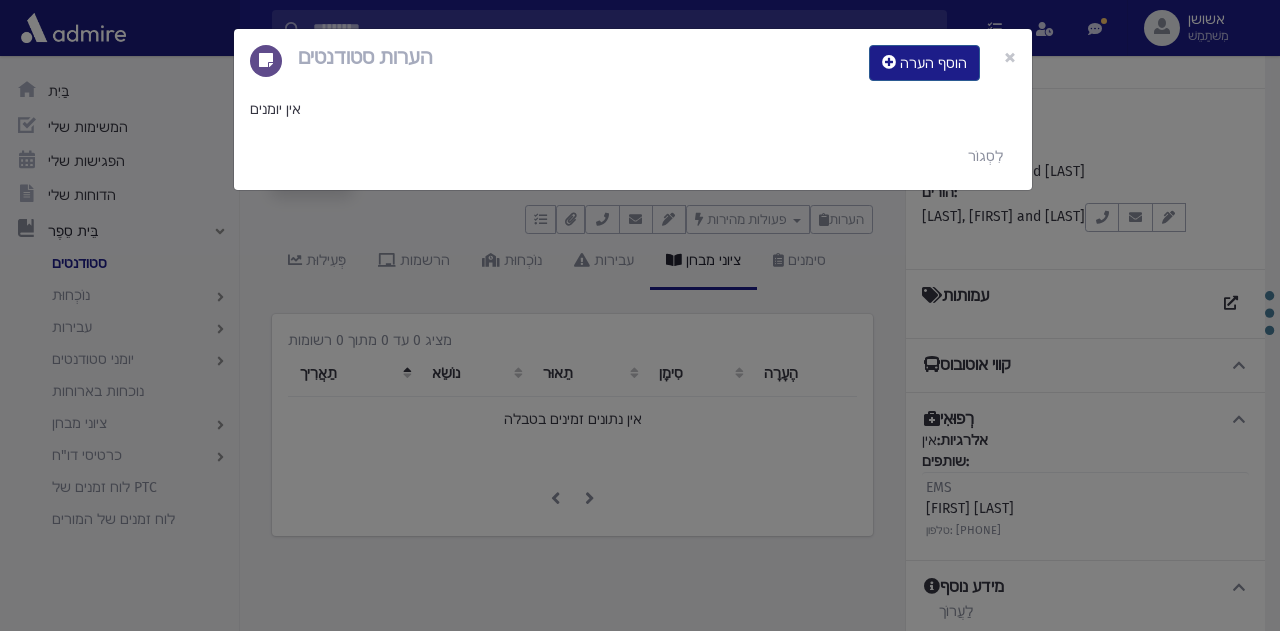 click on "הערות סטודנטים
הוסף הערה
×
אין יומנים
לִסְגוֹר" at bounding box center [640, 315] 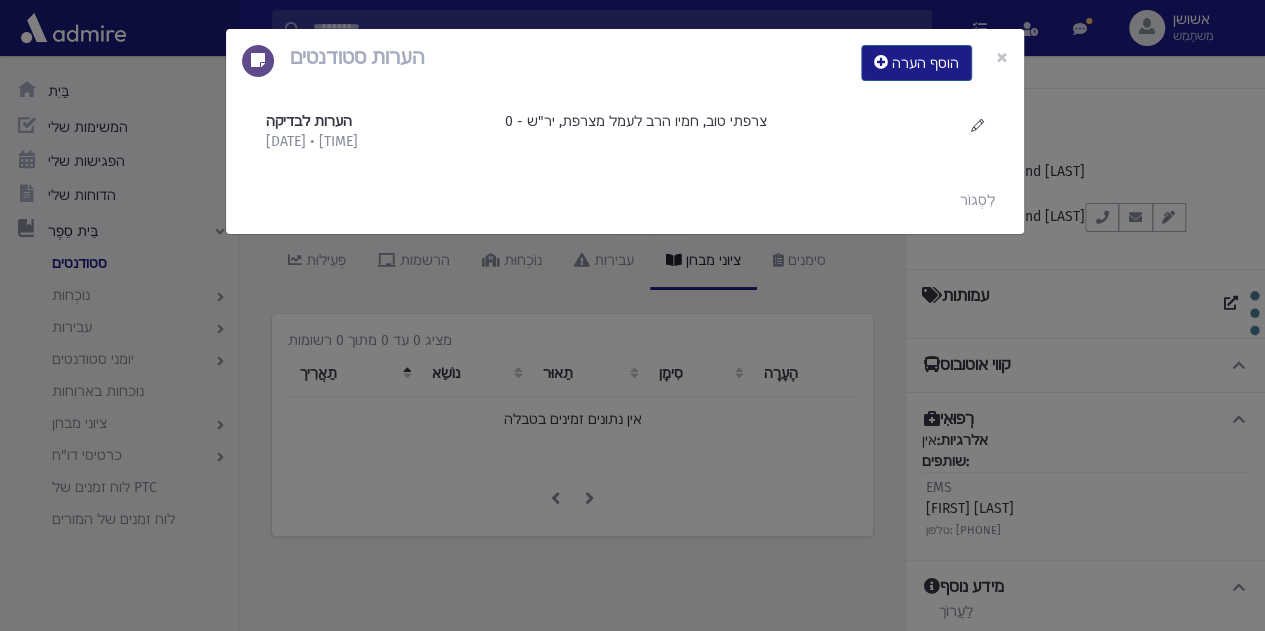 click on "הערות סטודנטים
הוסף הערה
×
הערות לבדיקה
1/8/2025 • 9:31 בבוקר" at bounding box center [632, 315] 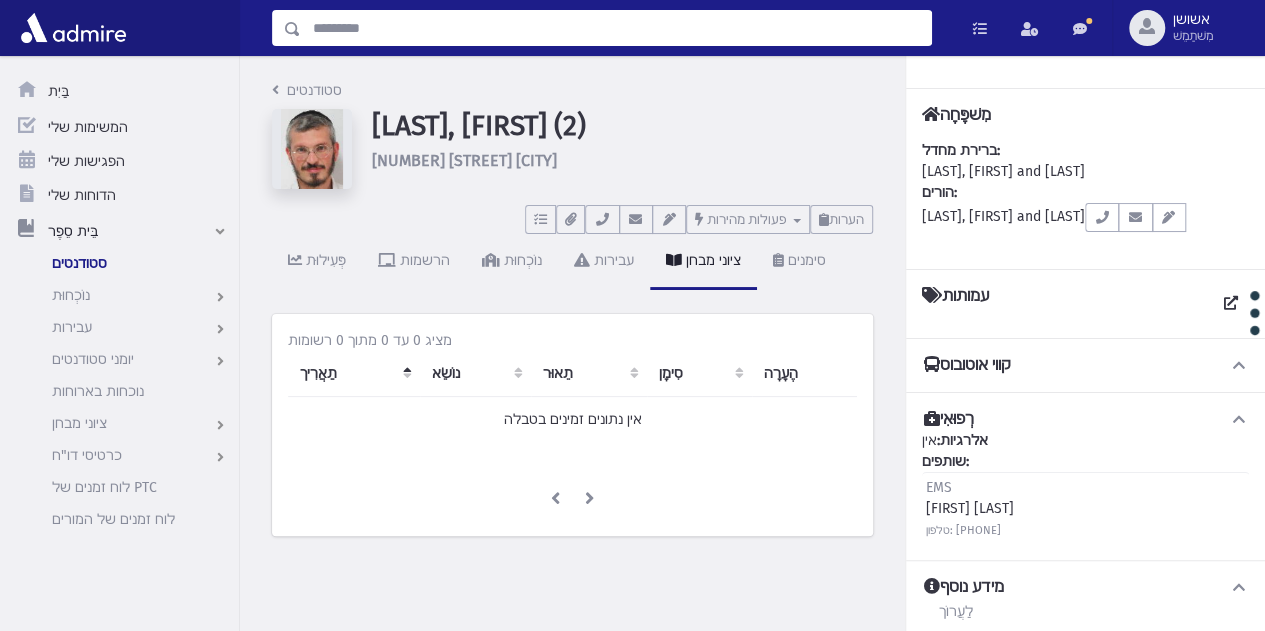 click at bounding box center [616, 28] 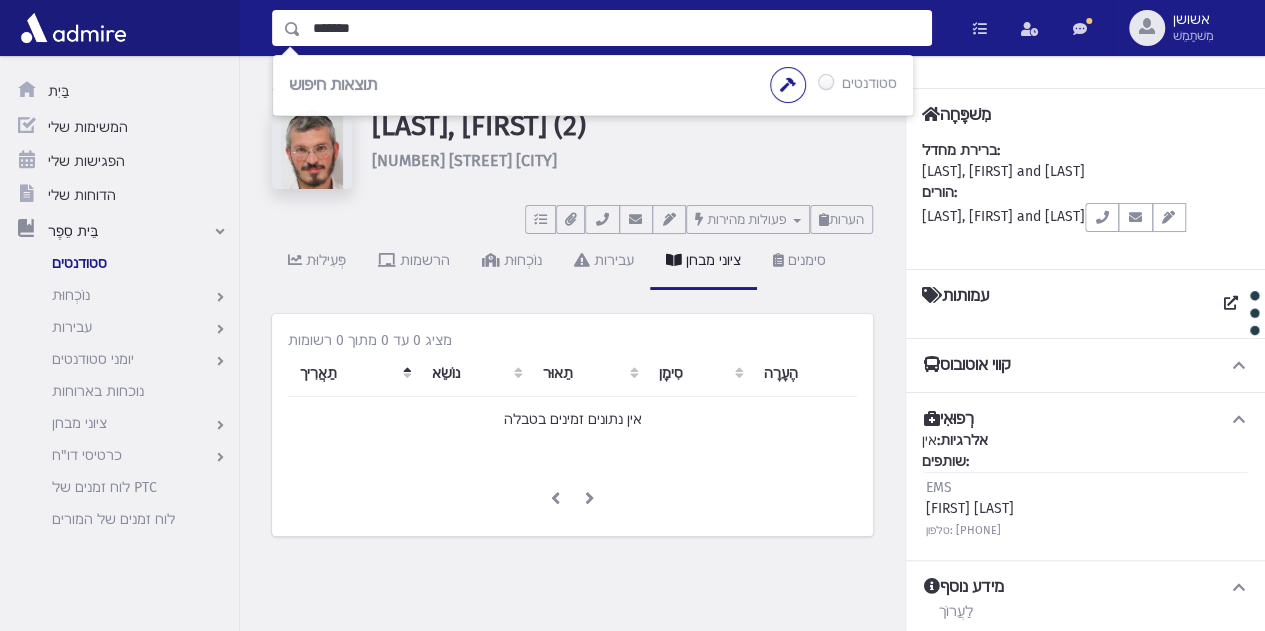 type on "*******" 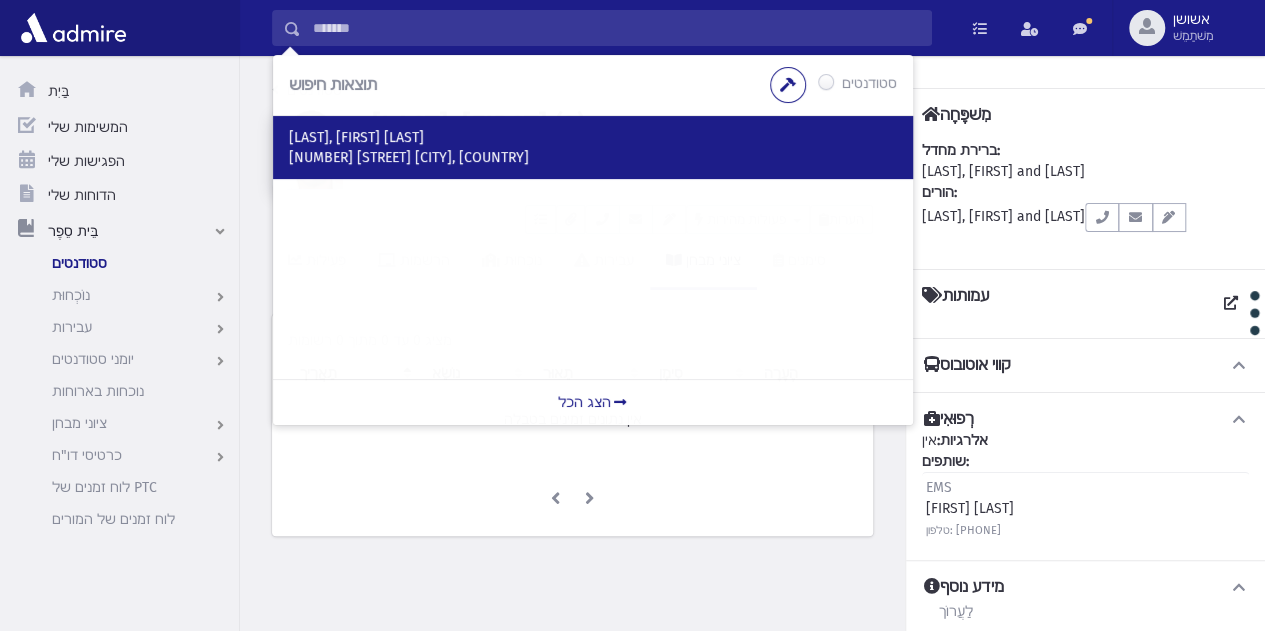 click on "ליזיצין, משה אריה
27 רביבים 32 ירושלים, ישראל" at bounding box center (593, 147) 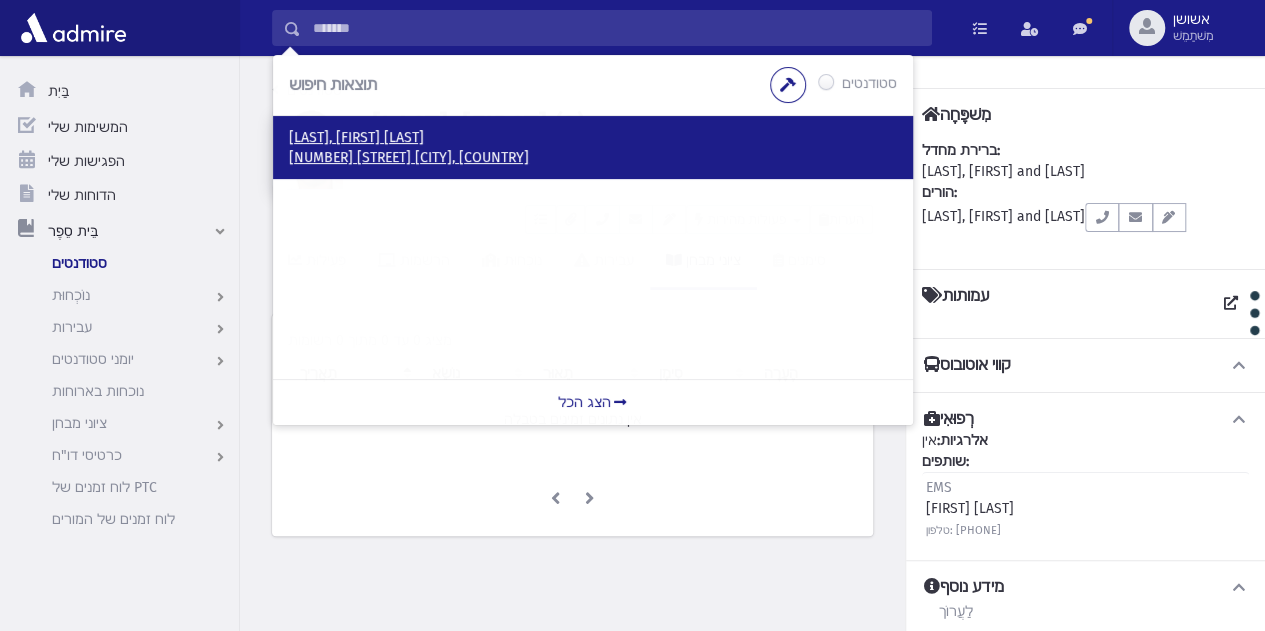 click on "ליזיצין, משה אריה" at bounding box center (356, 137) 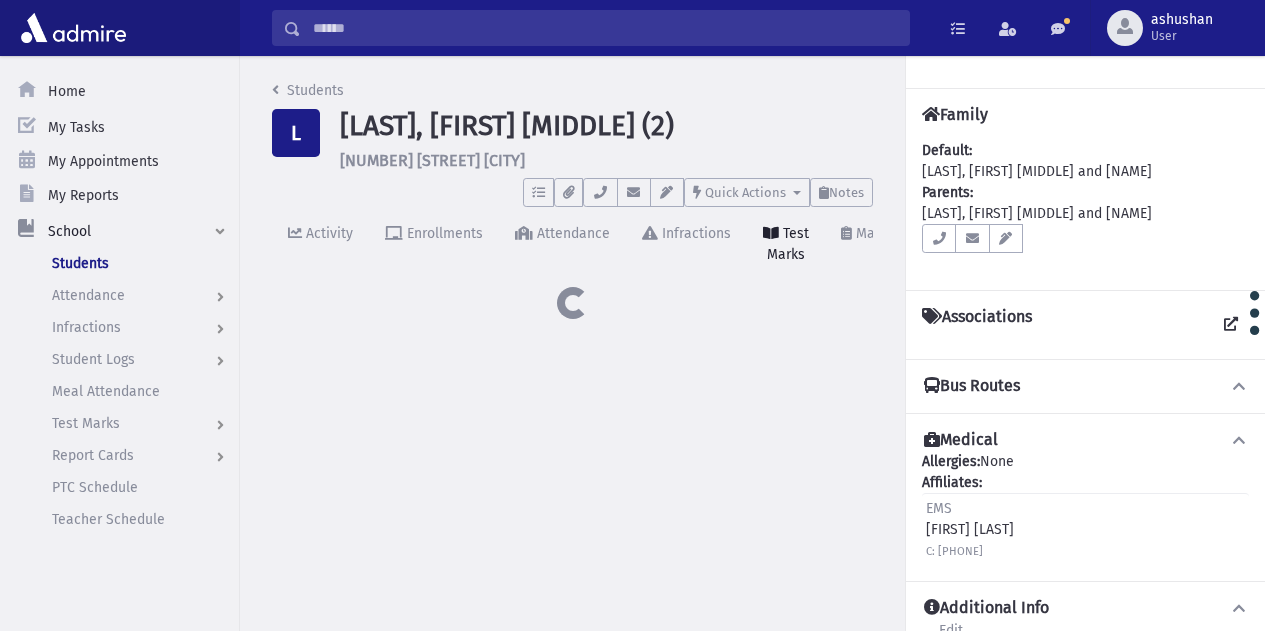 scroll, scrollTop: 0, scrollLeft: 0, axis: both 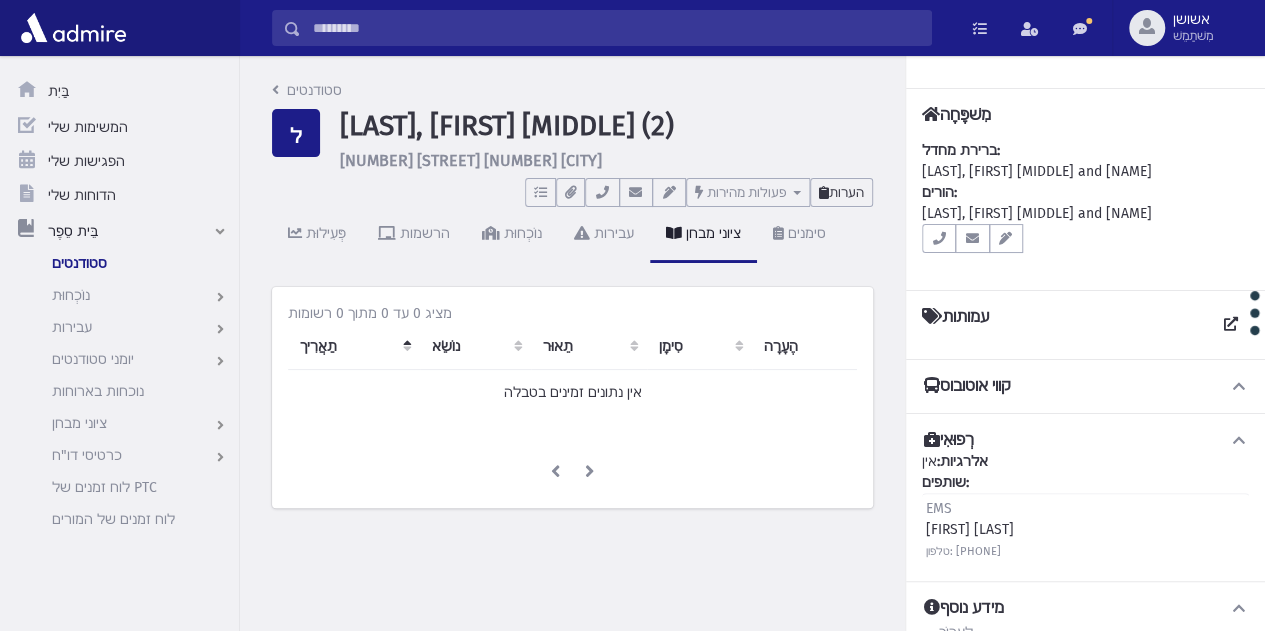 click on "הערות" at bounding box center (841, 192) 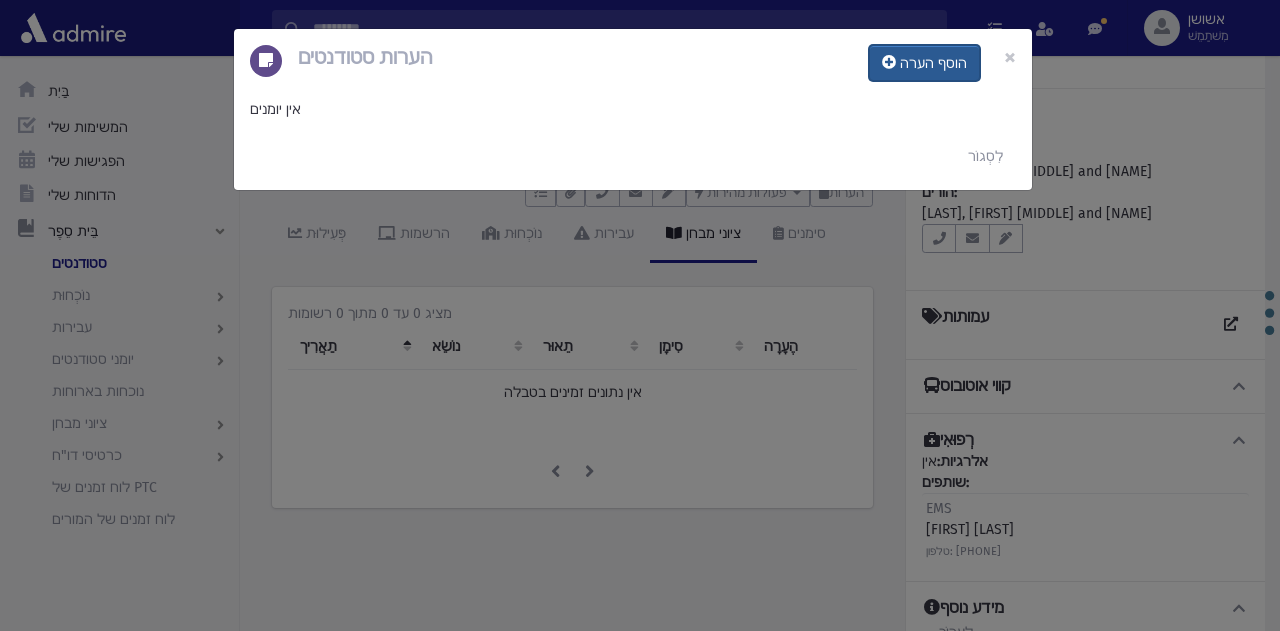 click on "הוסף הערה" at bounding box center [933, 63] 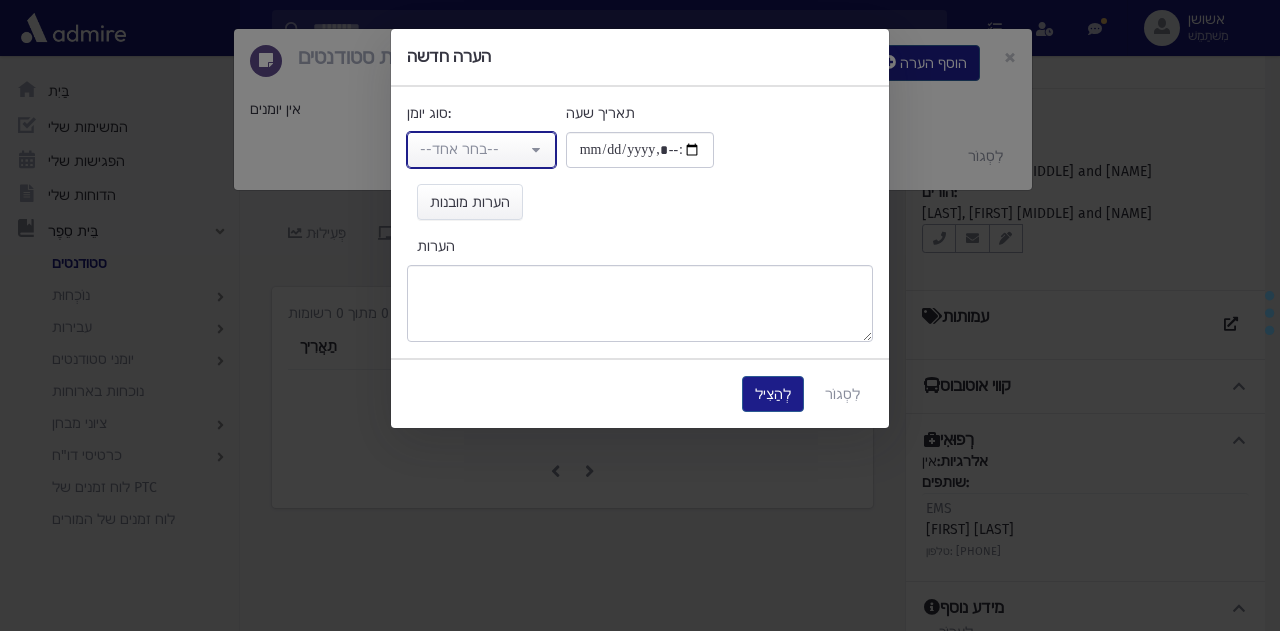 click on "--בחר אחד--" at bounding box center (481, 150) 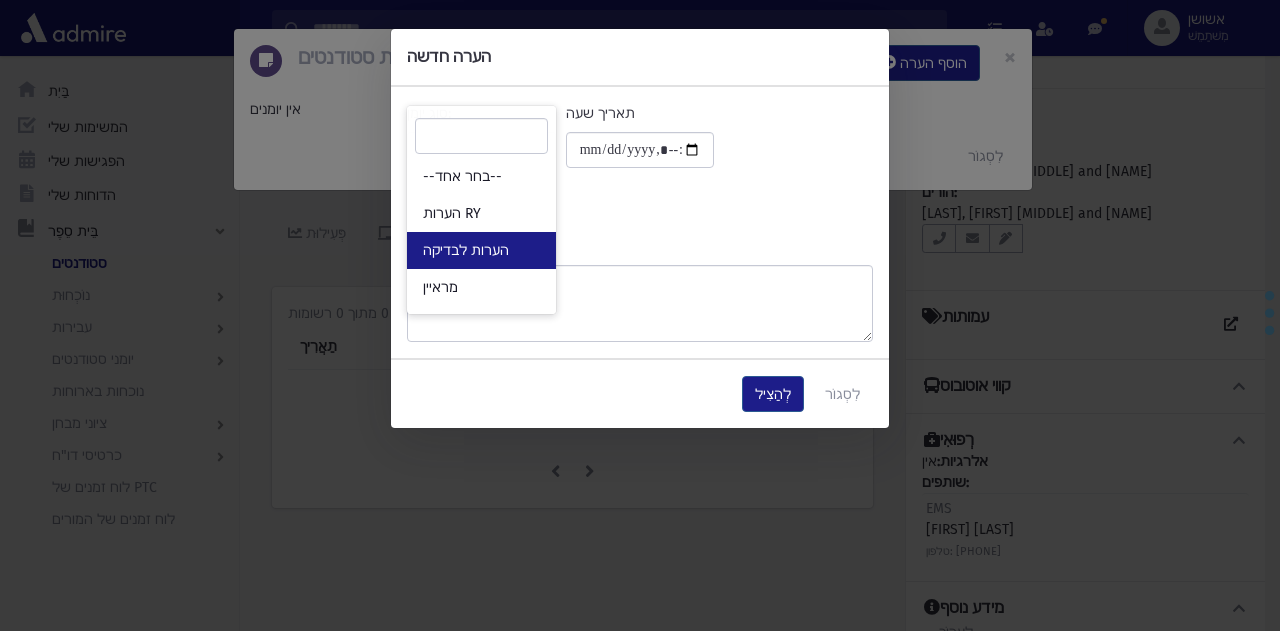 click on "הערות לבדיקה" at bounding box center (481, 250) 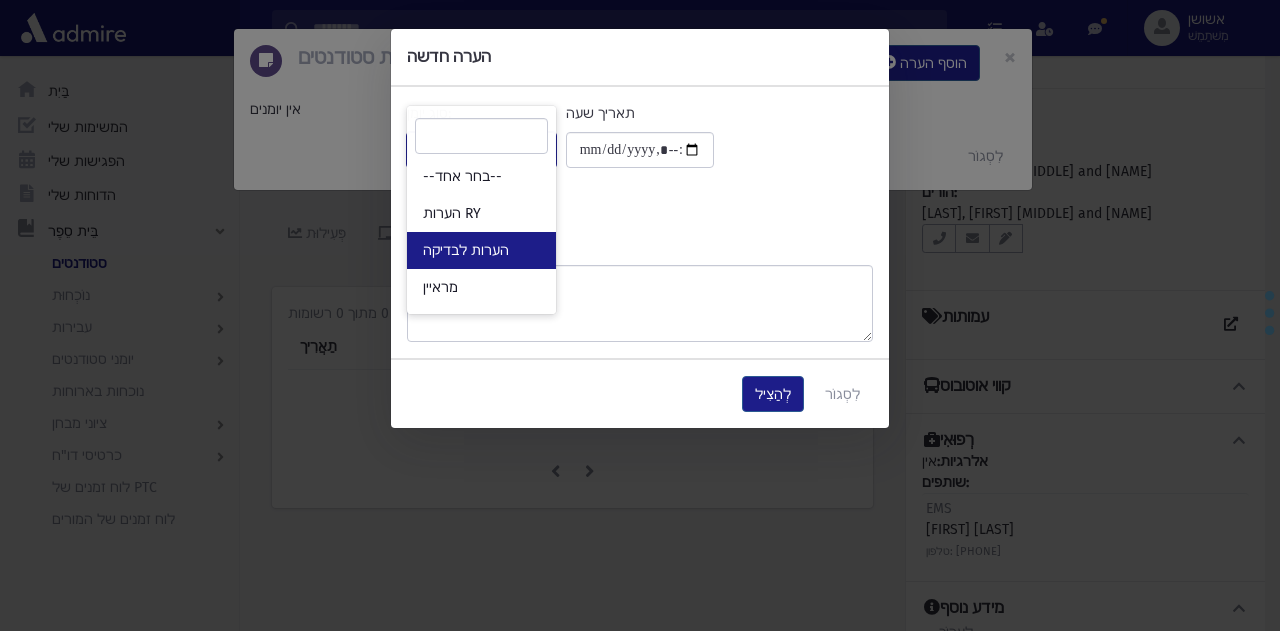 select on "*" 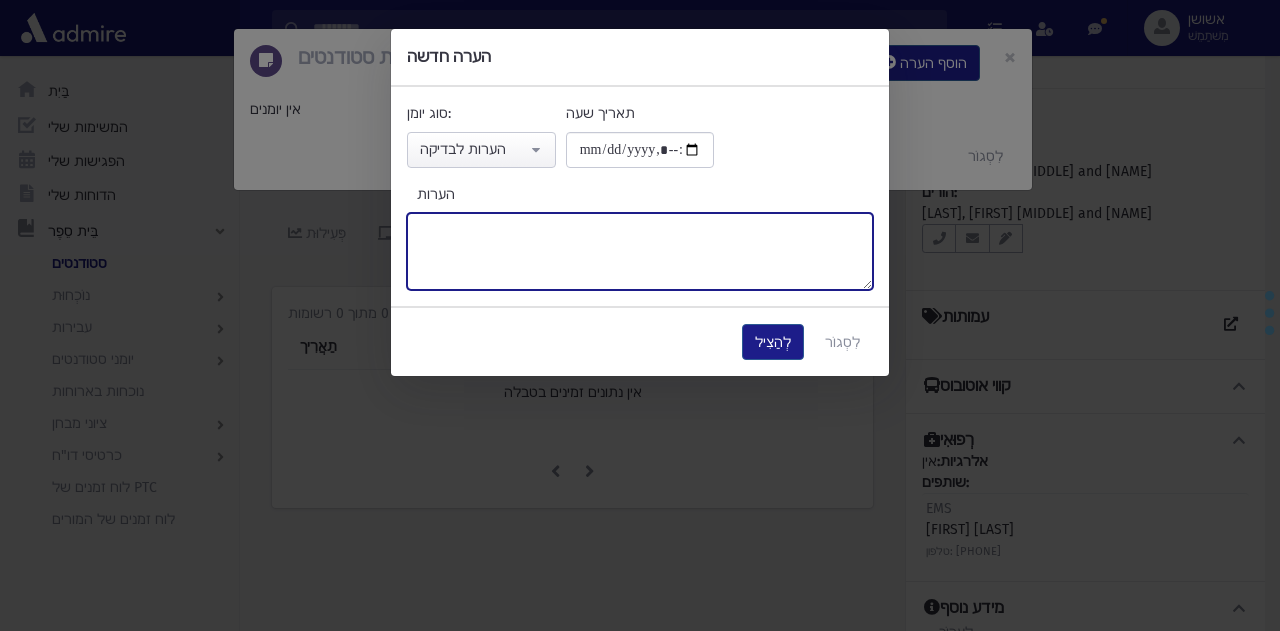 click on "הערות" at bounding box center (640, 251) 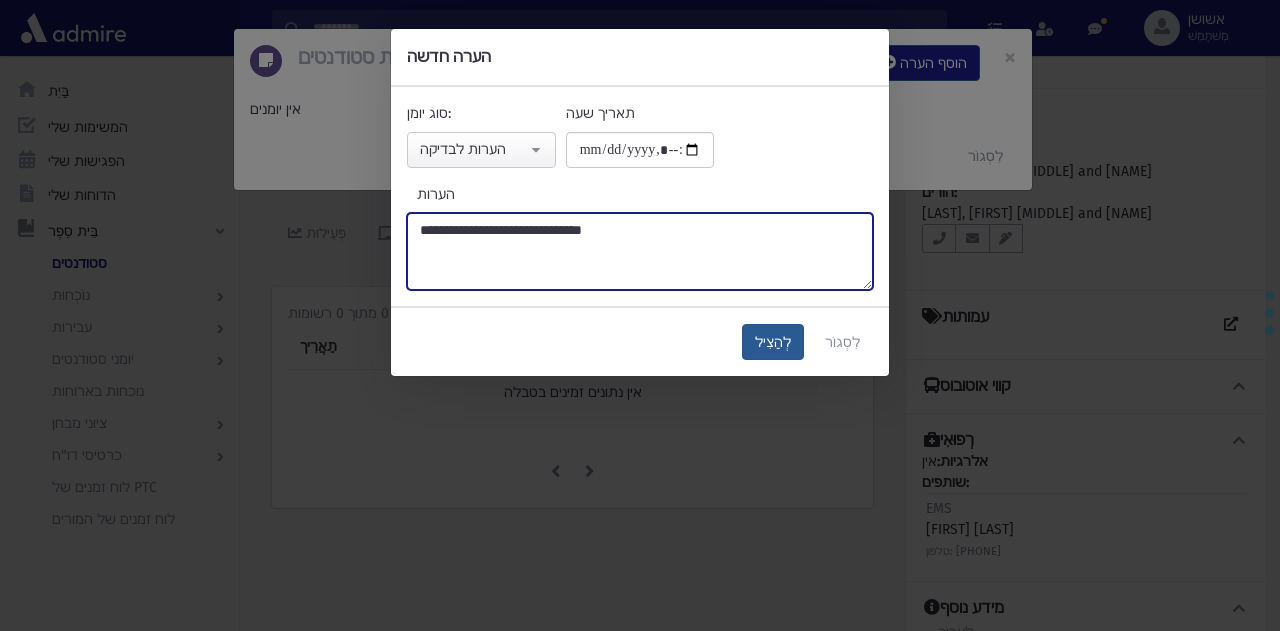 type on "**********" 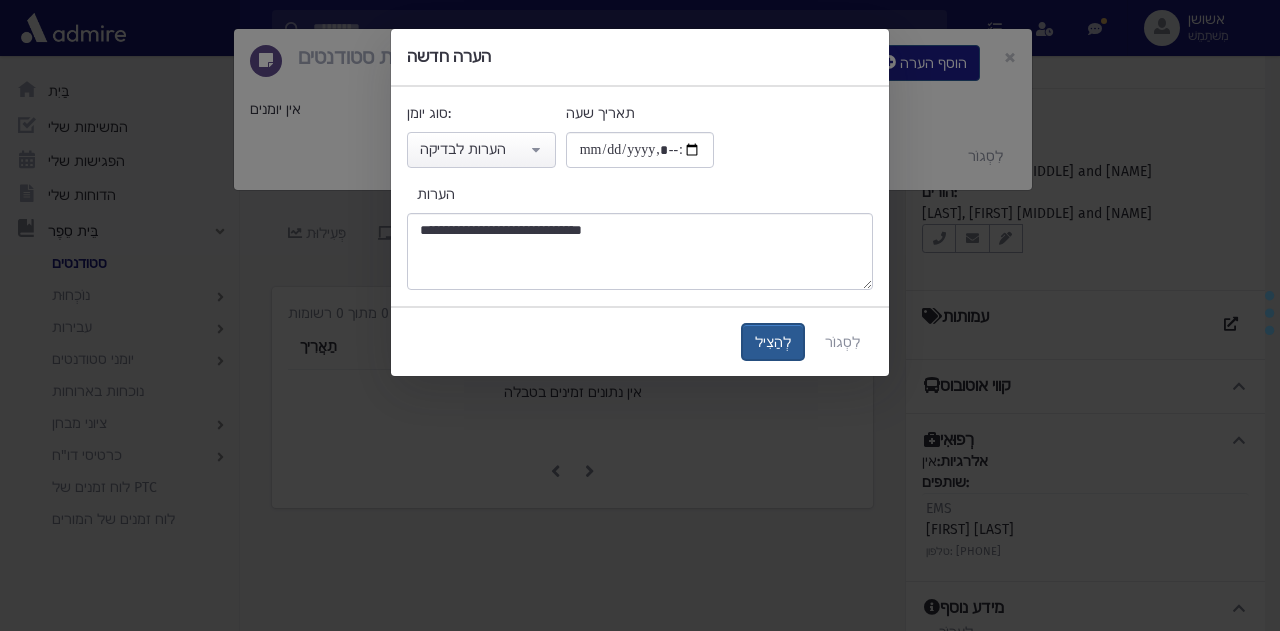 click on "לְהַצִיל" at bounding box center [773, 342] 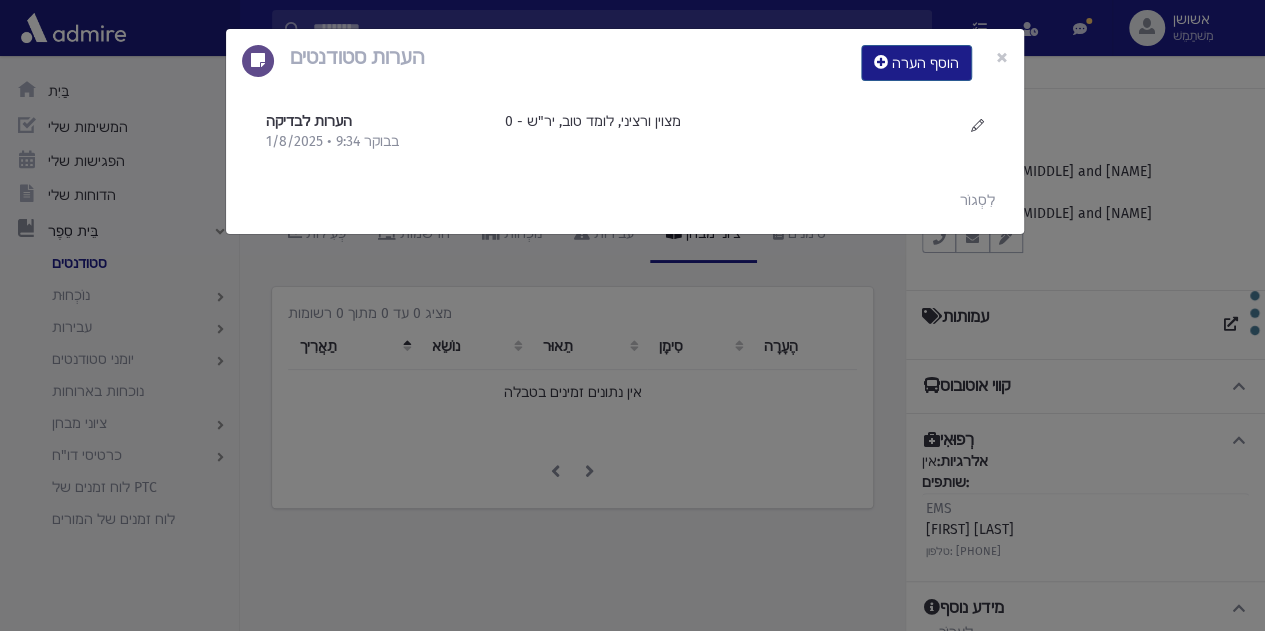 click on "הערות סטודנטים
הוסף הערה
×
הערות לבדיקה
1/8/2025 • 9:34 בבוקר" at bounding box center [632, 315] 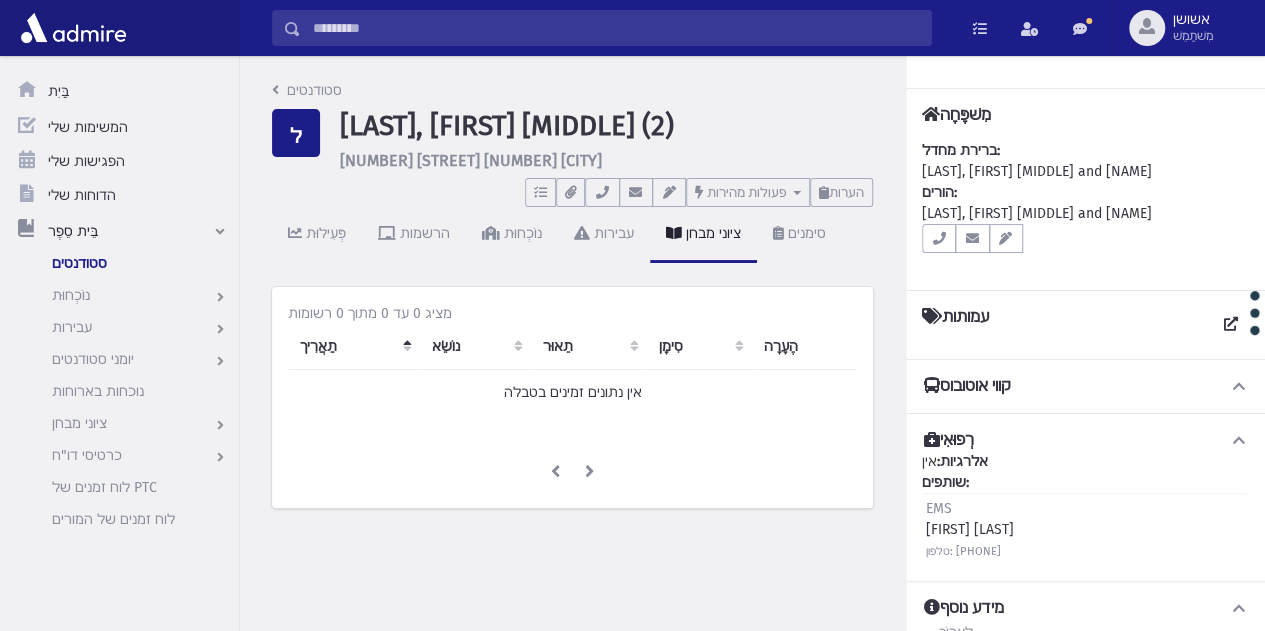 click at bounding box center (616, 28) 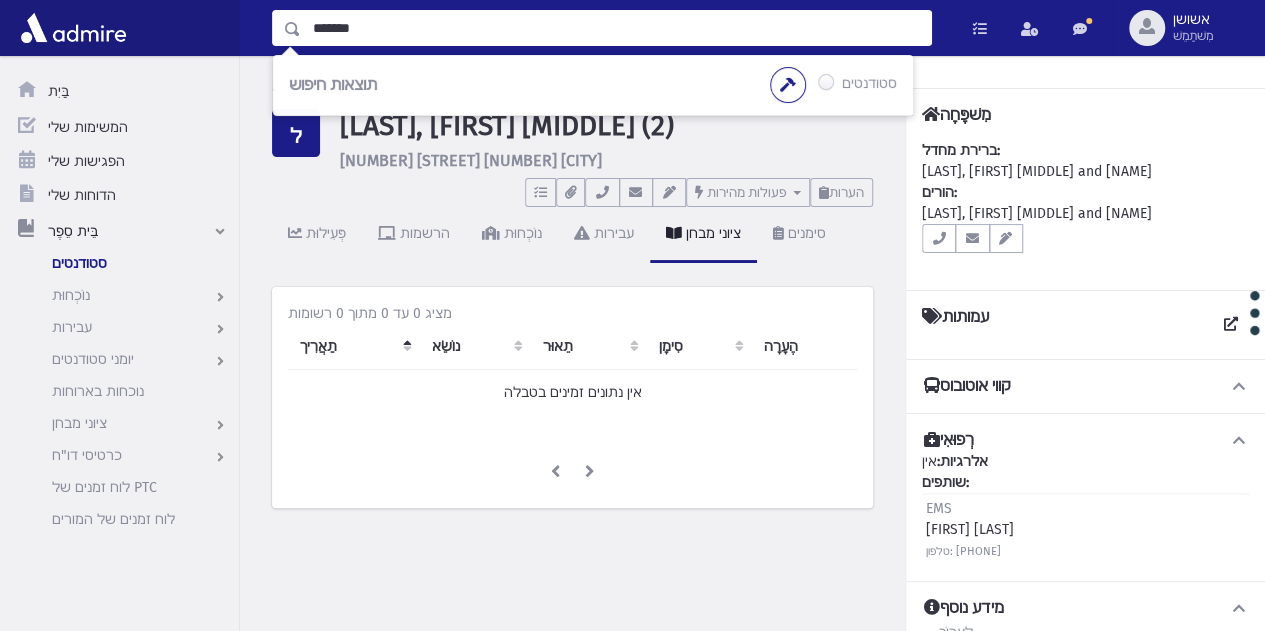 type on "*******" 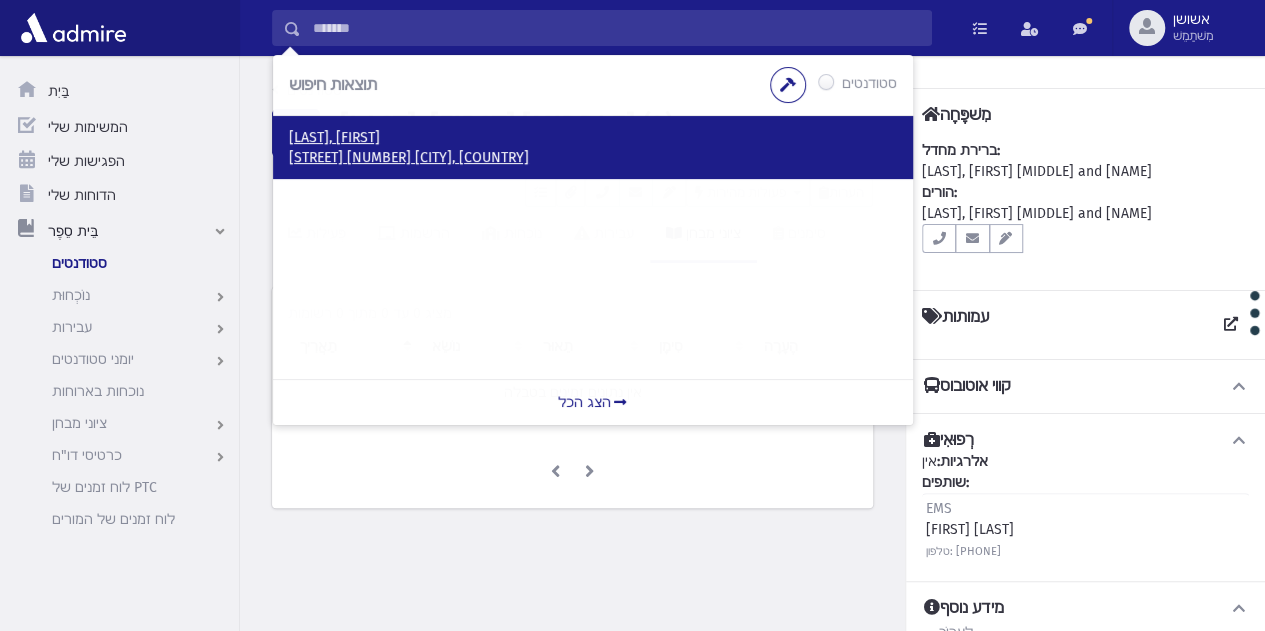 click on "אבני נזר 20 מודיעין עילית, ישראל" at bounding box center (409, 157) 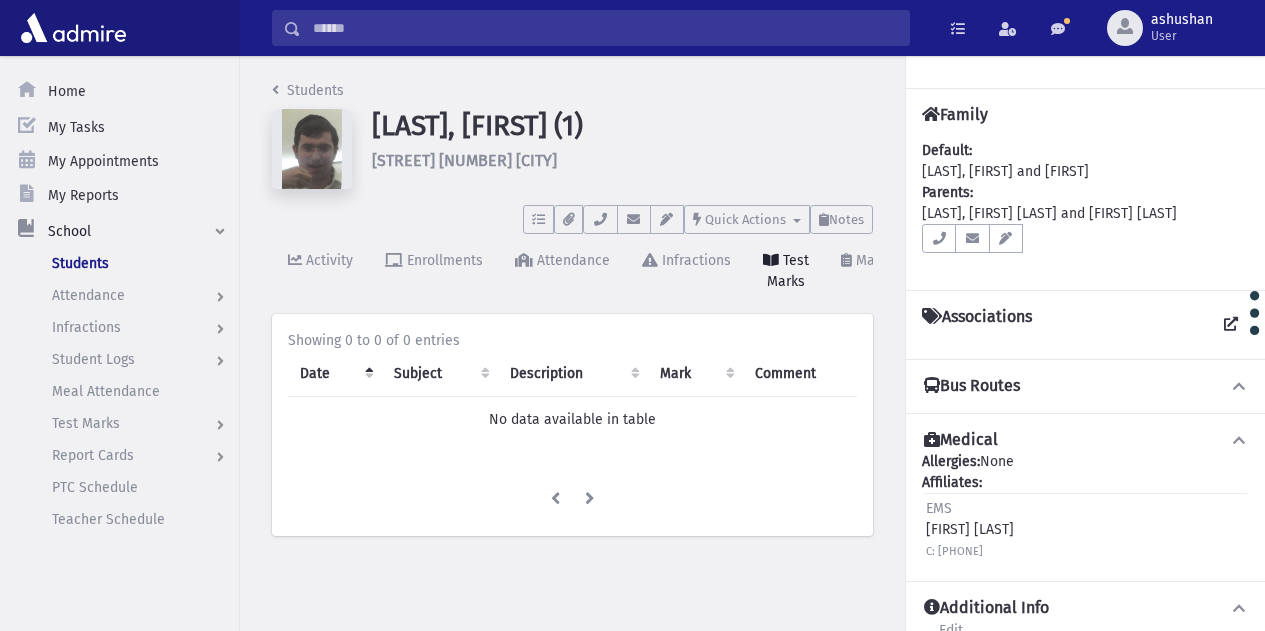 scroll, scrollTop: 0, scrollLeft: 0, axis: both 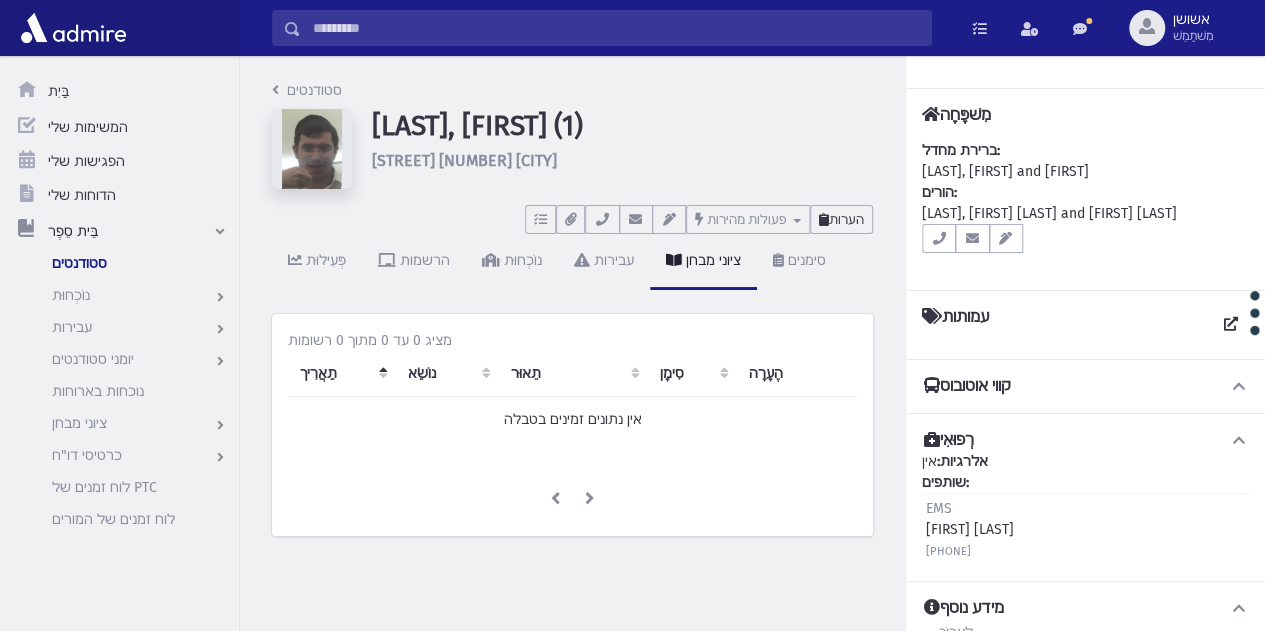 click on "הערות" at bounding box center (846, 219) 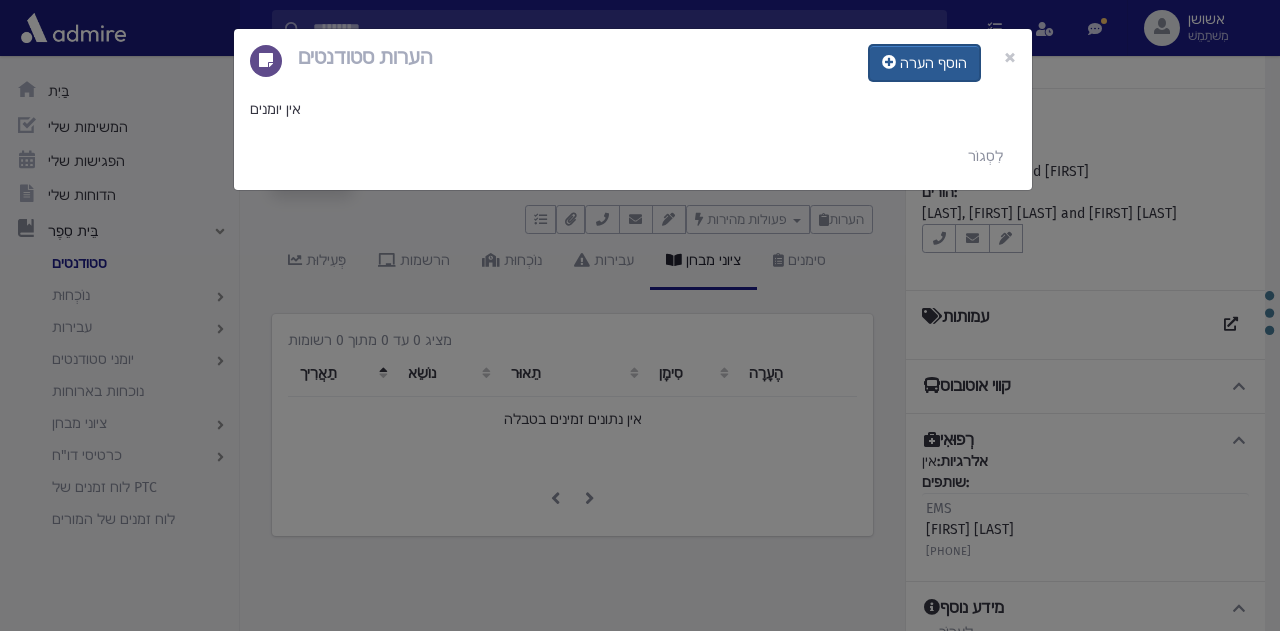 click at bounding box center [889, 62] 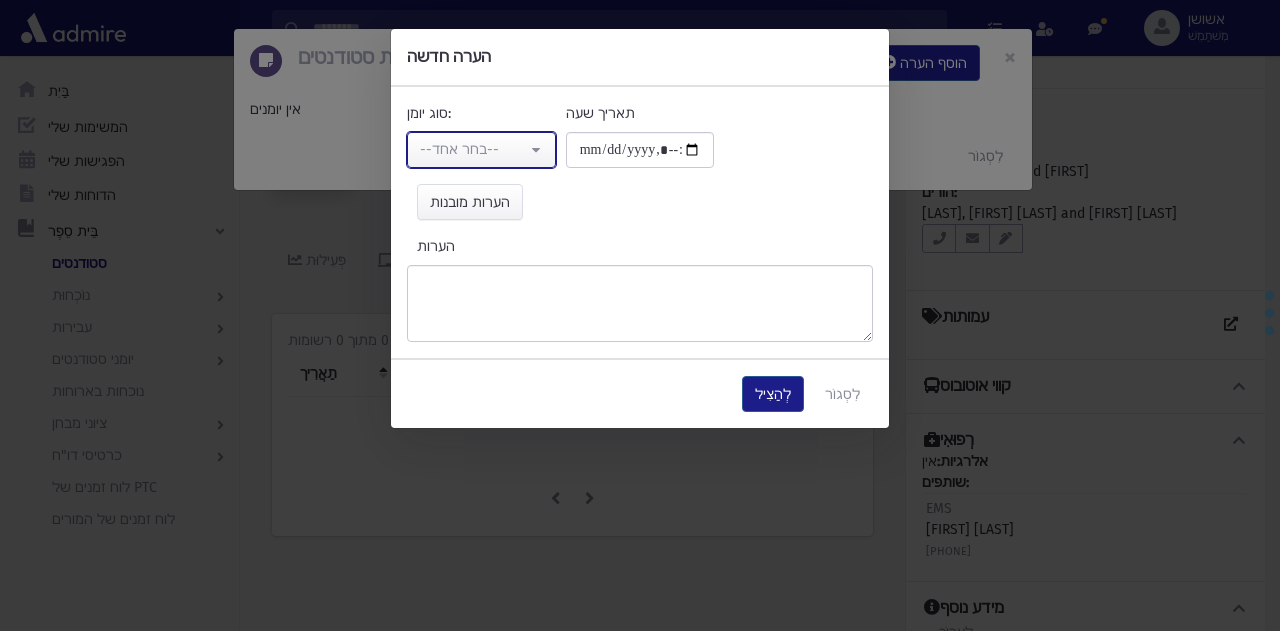 click on "--בחר אחד--" at bounding box center [473, 149] 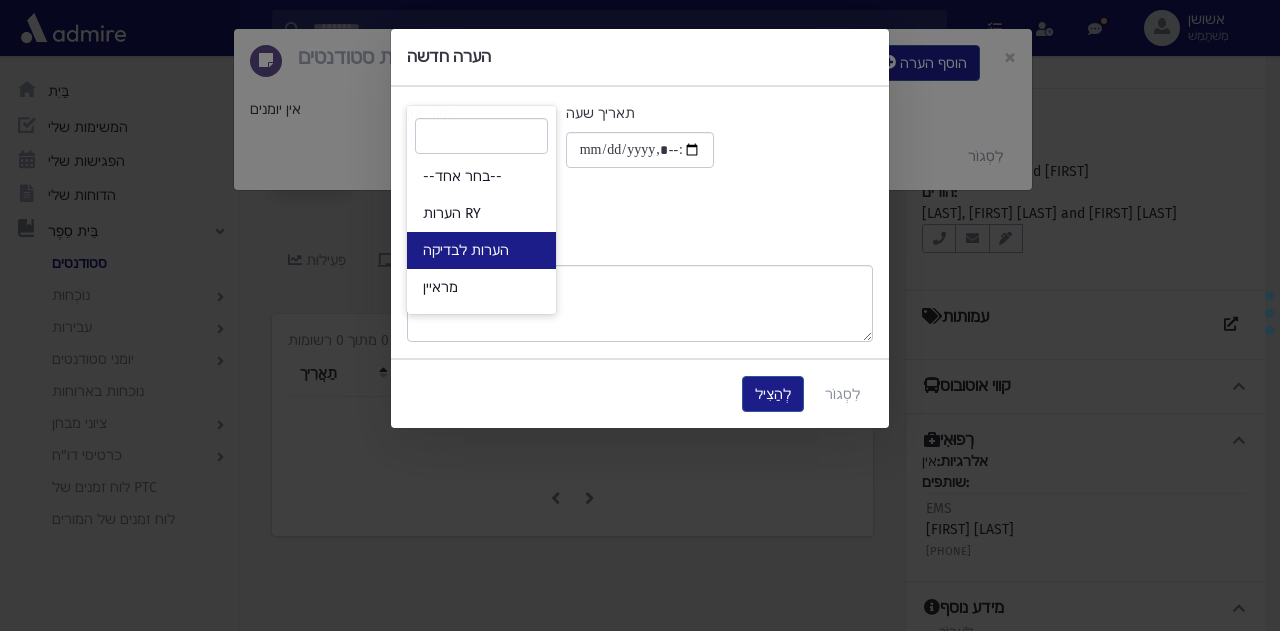 click on "הערות לבדיקה" at bounding box center [481, 250] 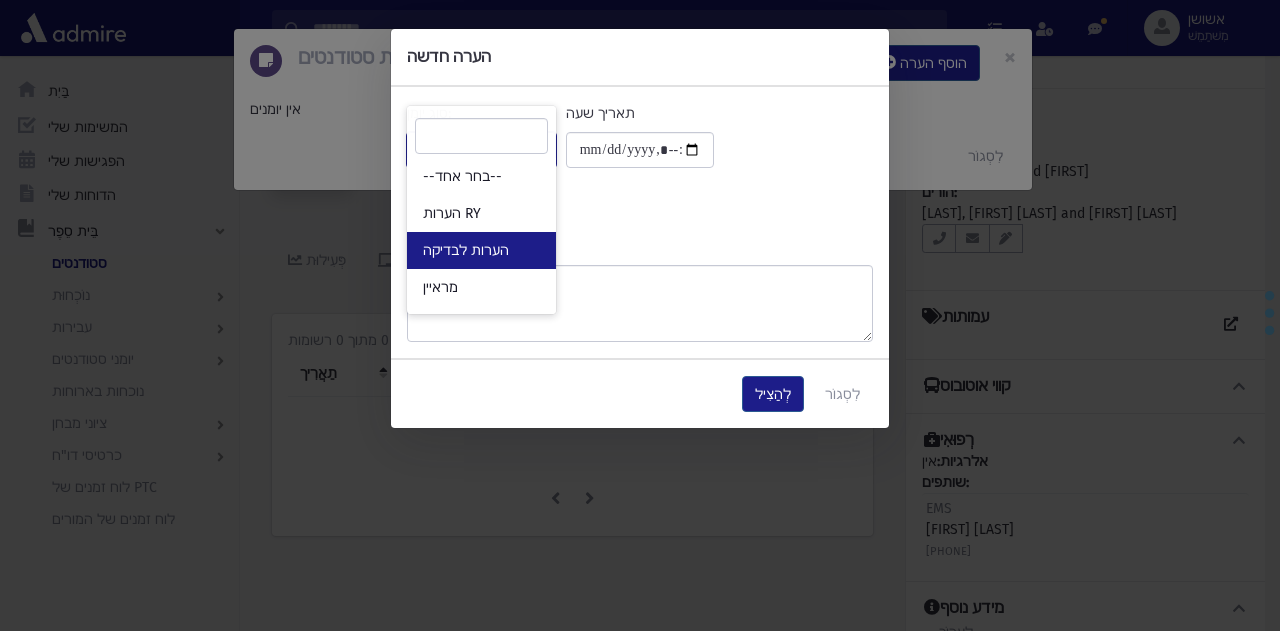 select on "*" 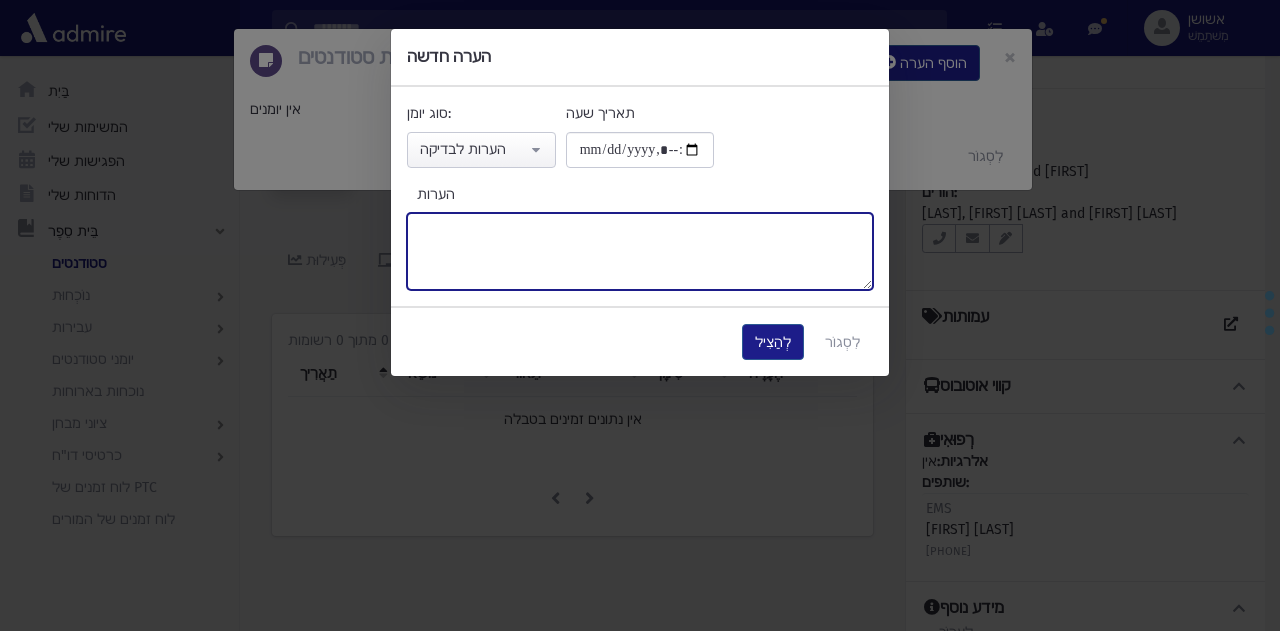 click on "הערות" at bounding box center [640, 251] 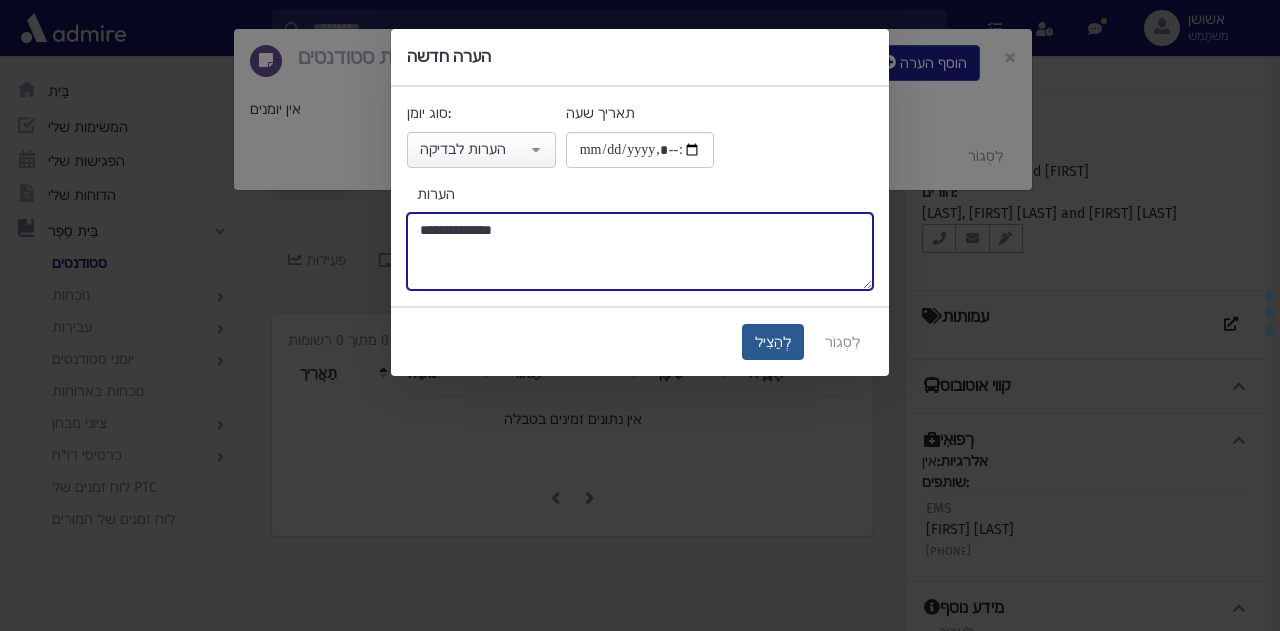 type on "**********" 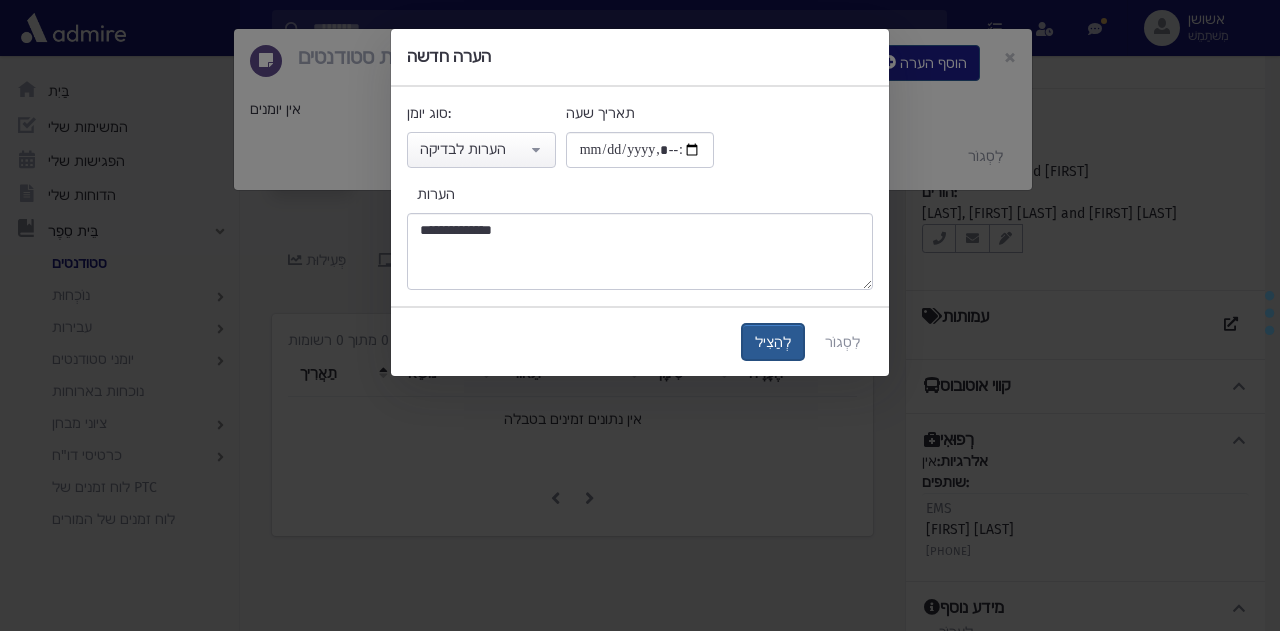 click on "לְהַצִיל" at bounding box center [773, 342] 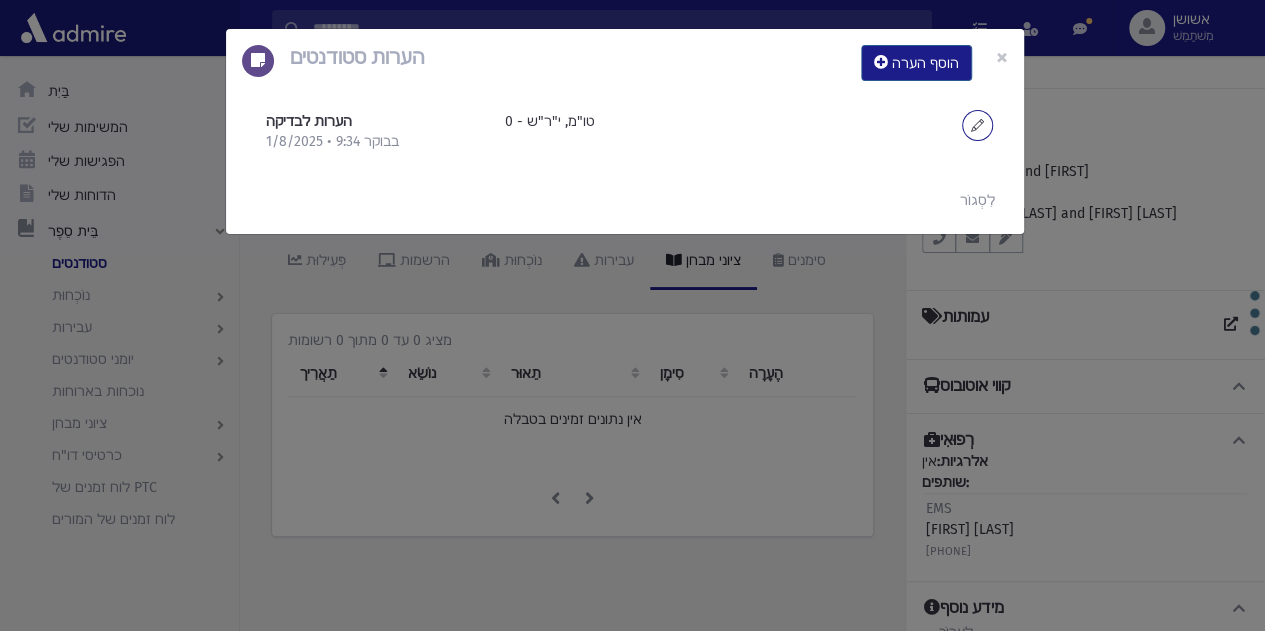 click at bounding box center (977, 125) 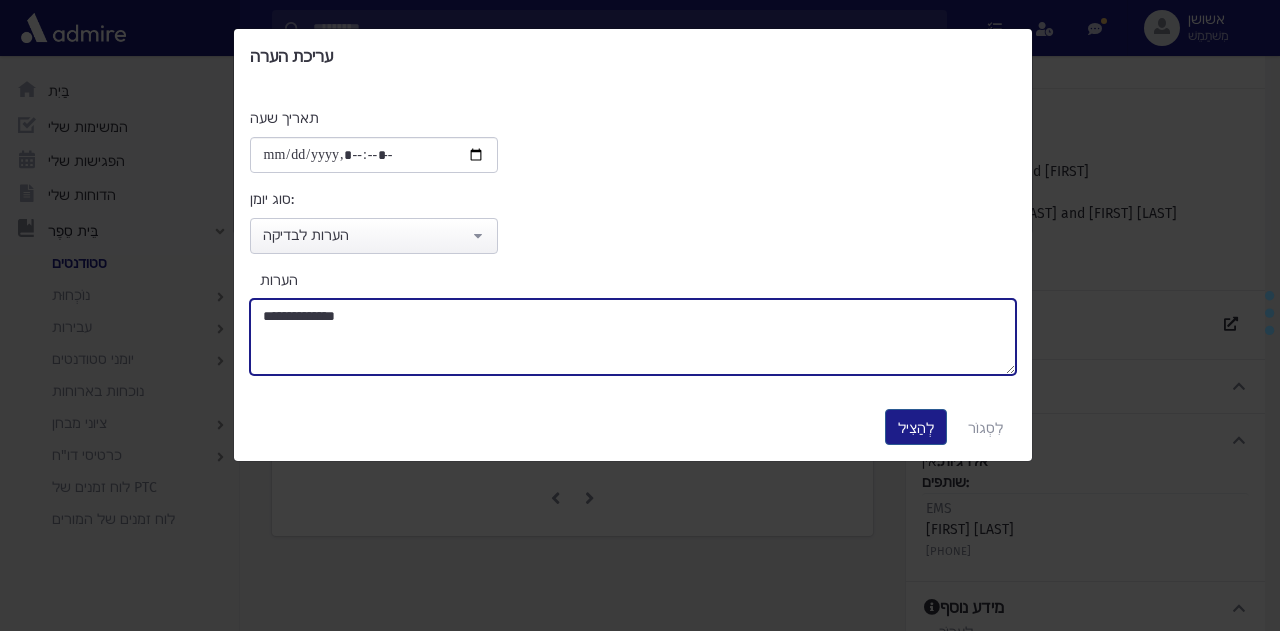 click on "**********" at bounding box center [633, 337] 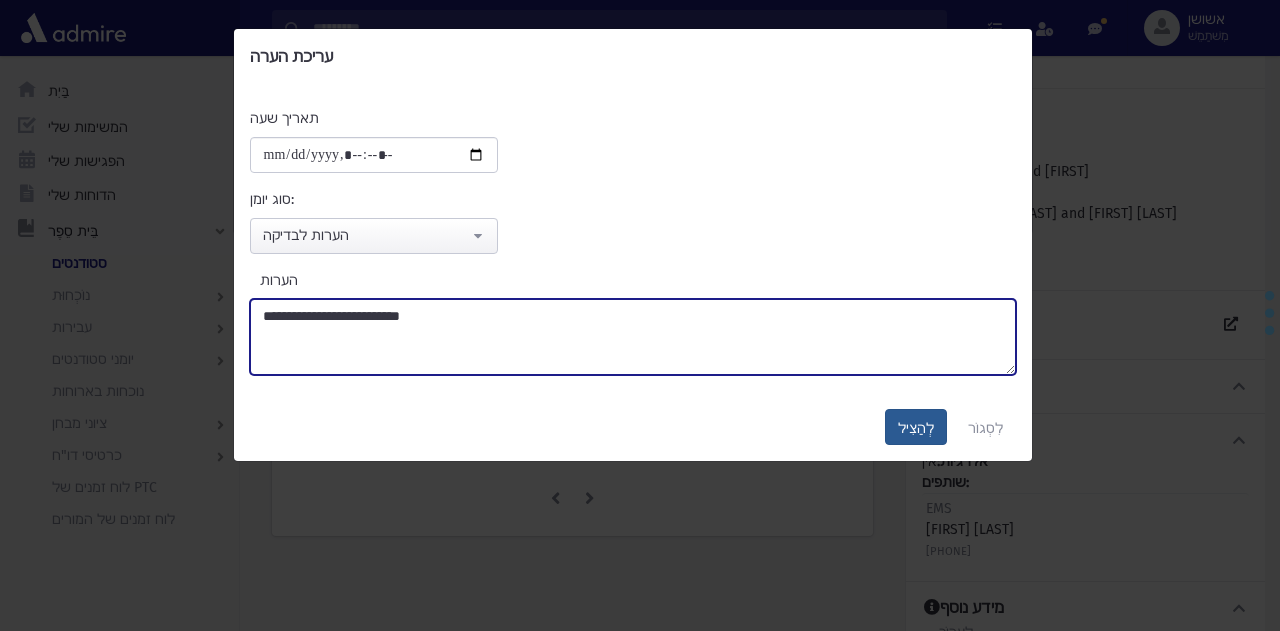 type on "**********" 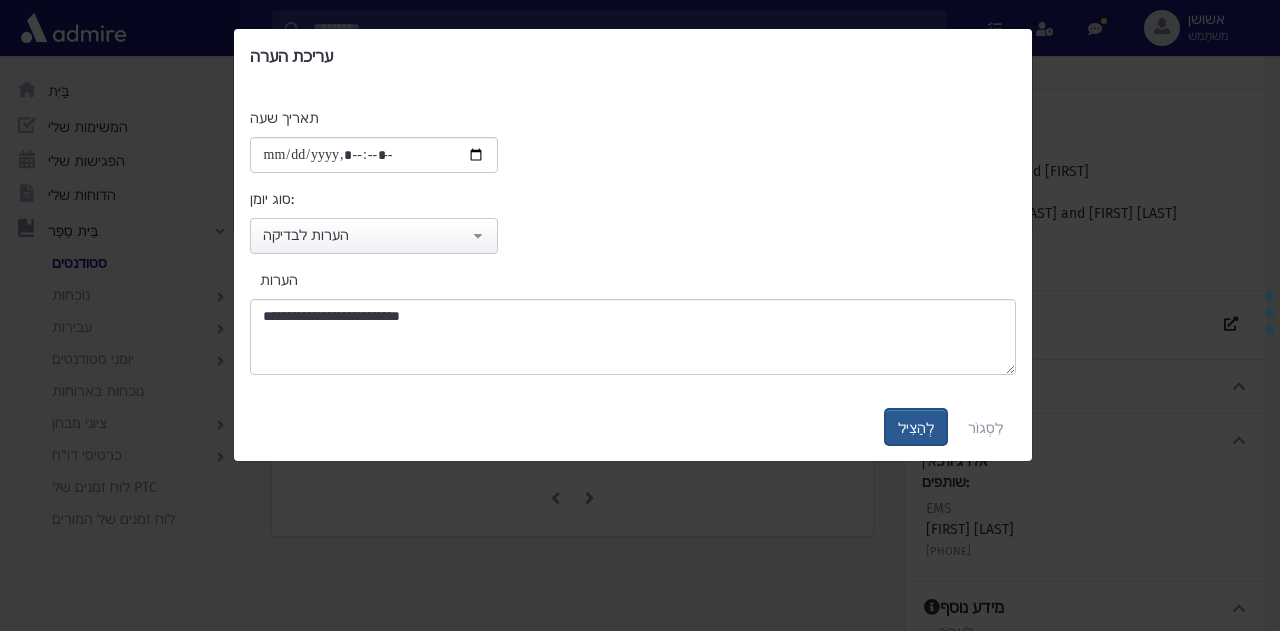 click on "לְהַצִיל" at bounding box center [916, 428] 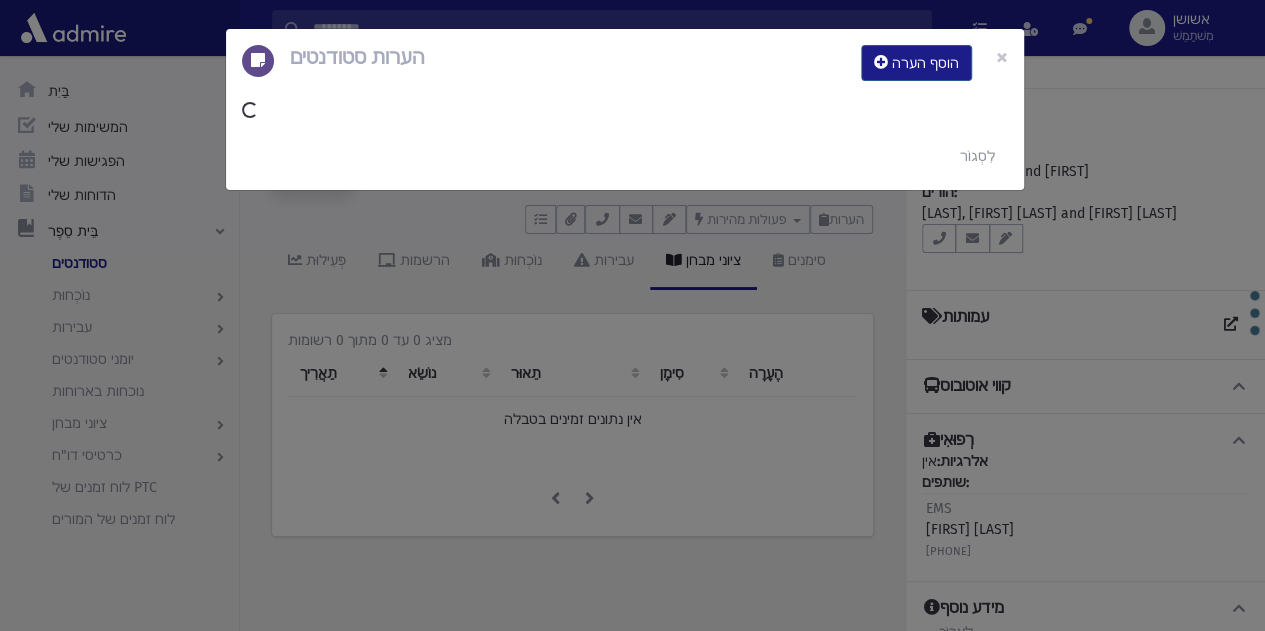 click on "הערות סטודנטים
הוסף הערה
×
לִסְגוֹר" at bounding box center (632, 315) 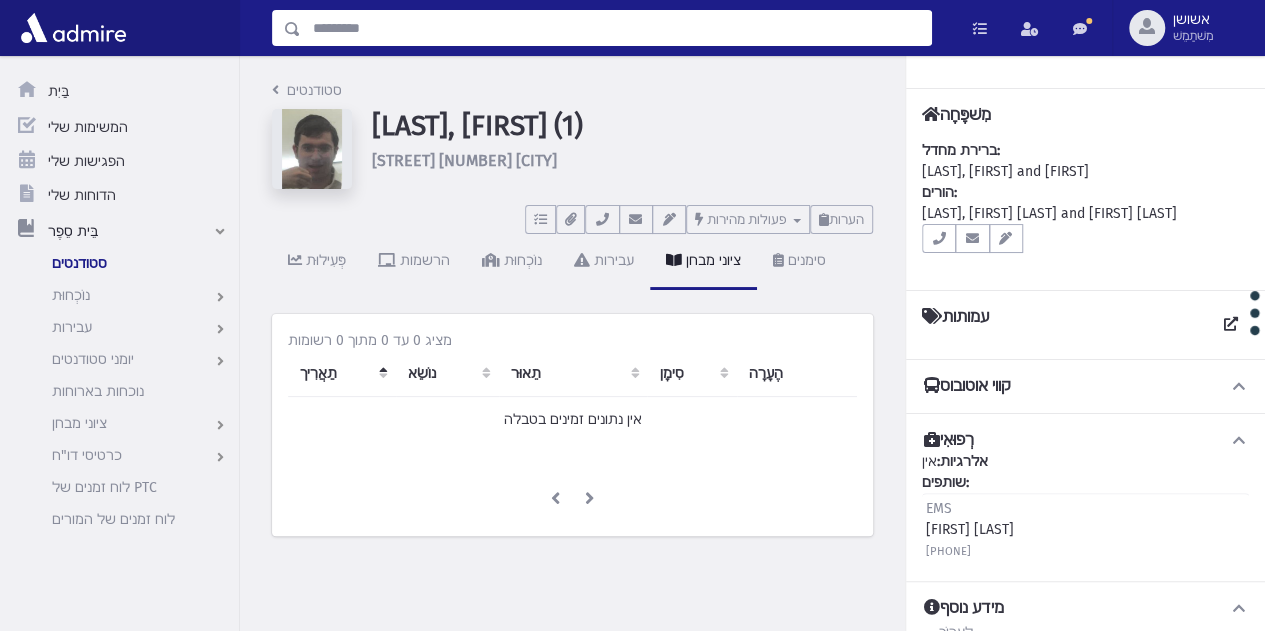 click at bounding box center [616, 28] 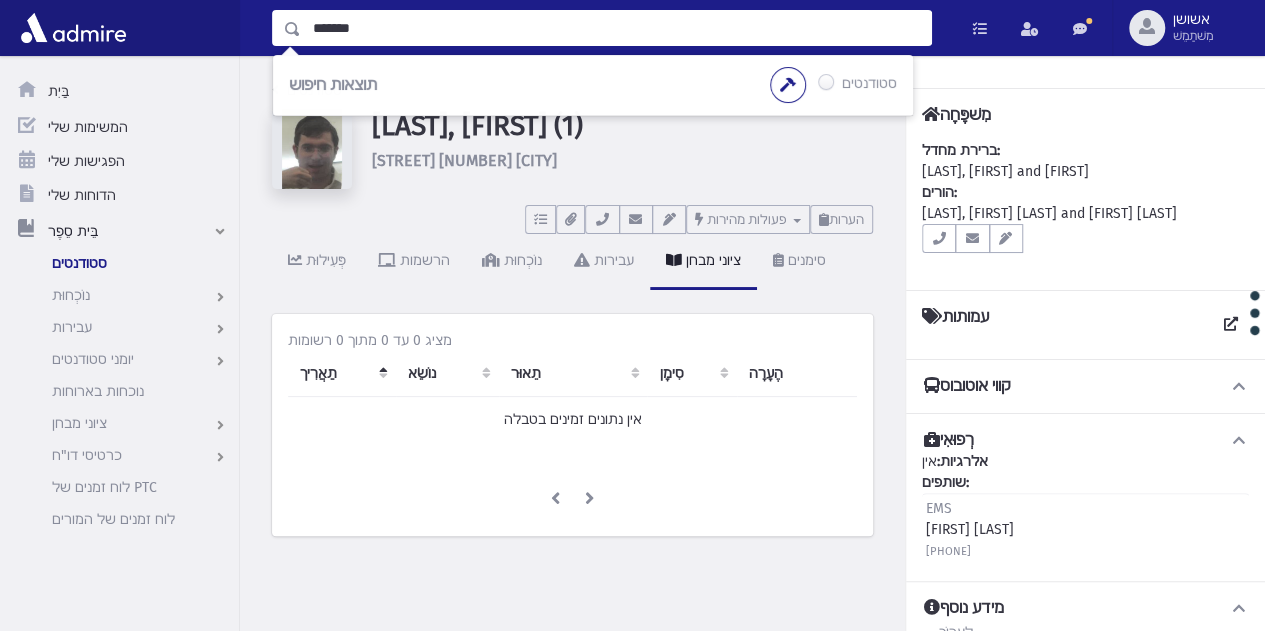 type on "*******" 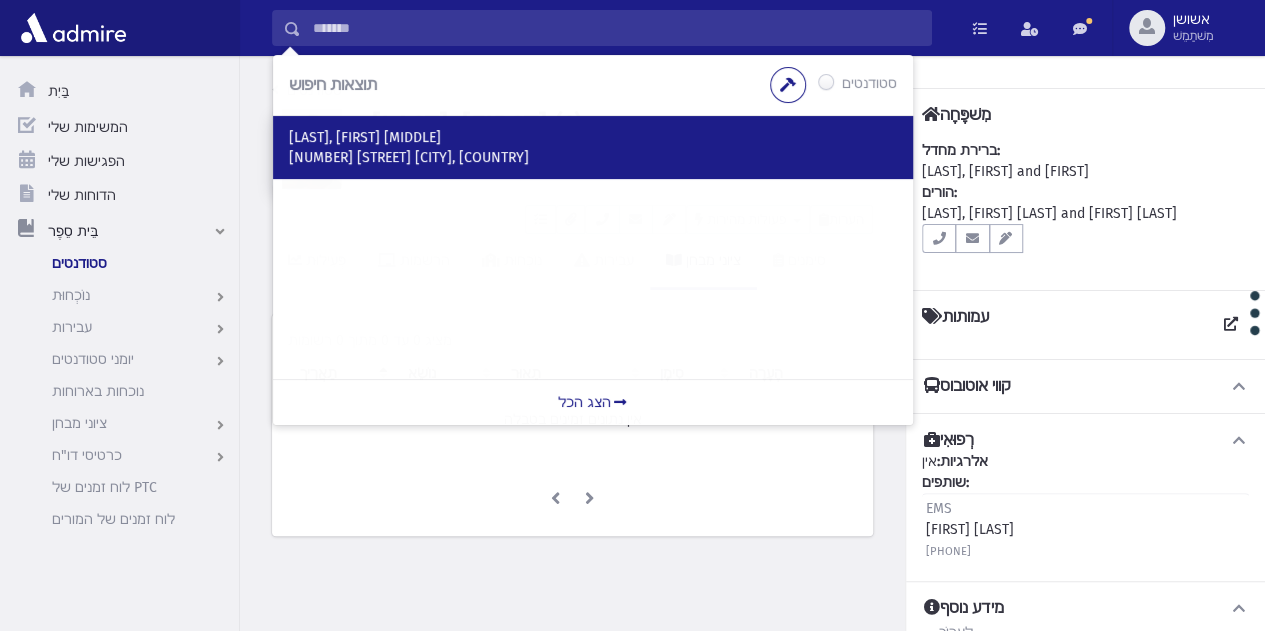 click on "לשינסקי, מתיסיהו זאב
11 מישאל מזרחי 1 ירושלים, ISRAEL" at bounding box center [593, 147] 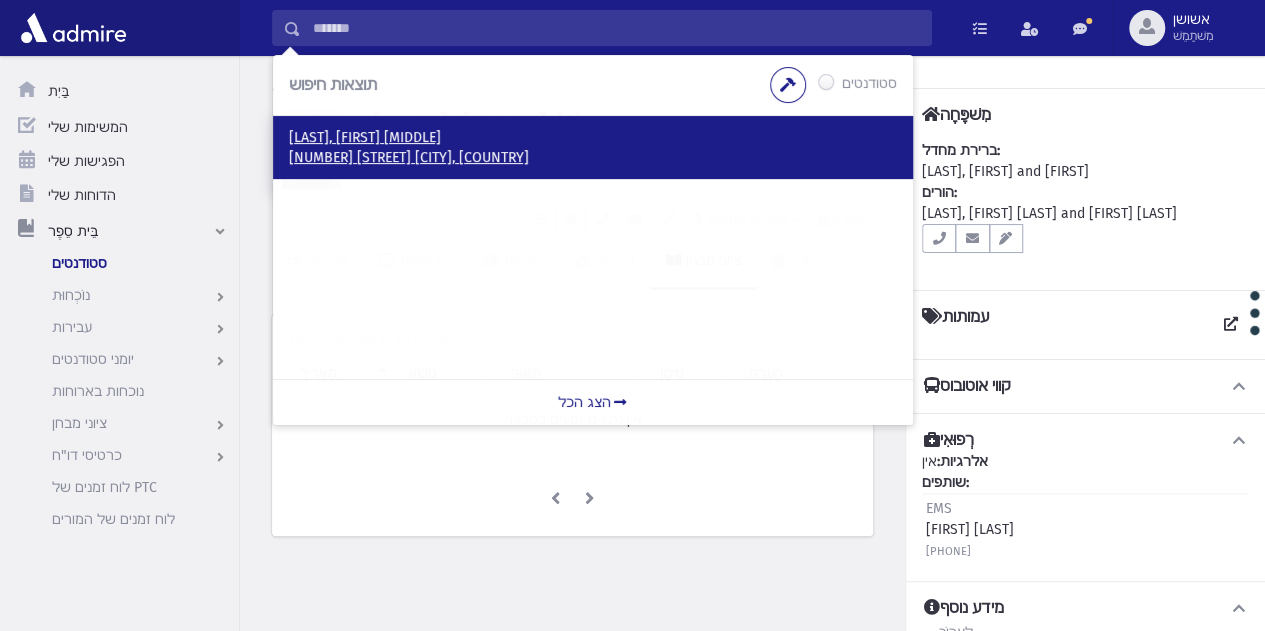 click on "לשינסקי, מתיסיהו זאב" at bounding box center (365, 137) 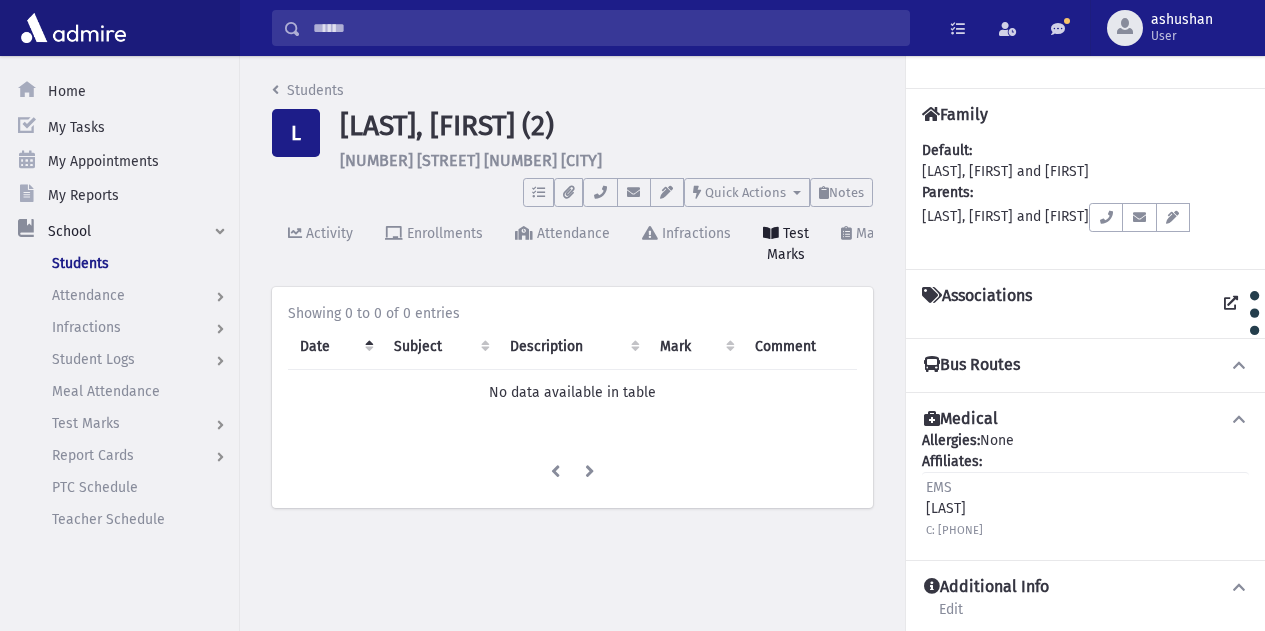 scroll, scrollTop: 0, scrollLeft: 0, axis: both 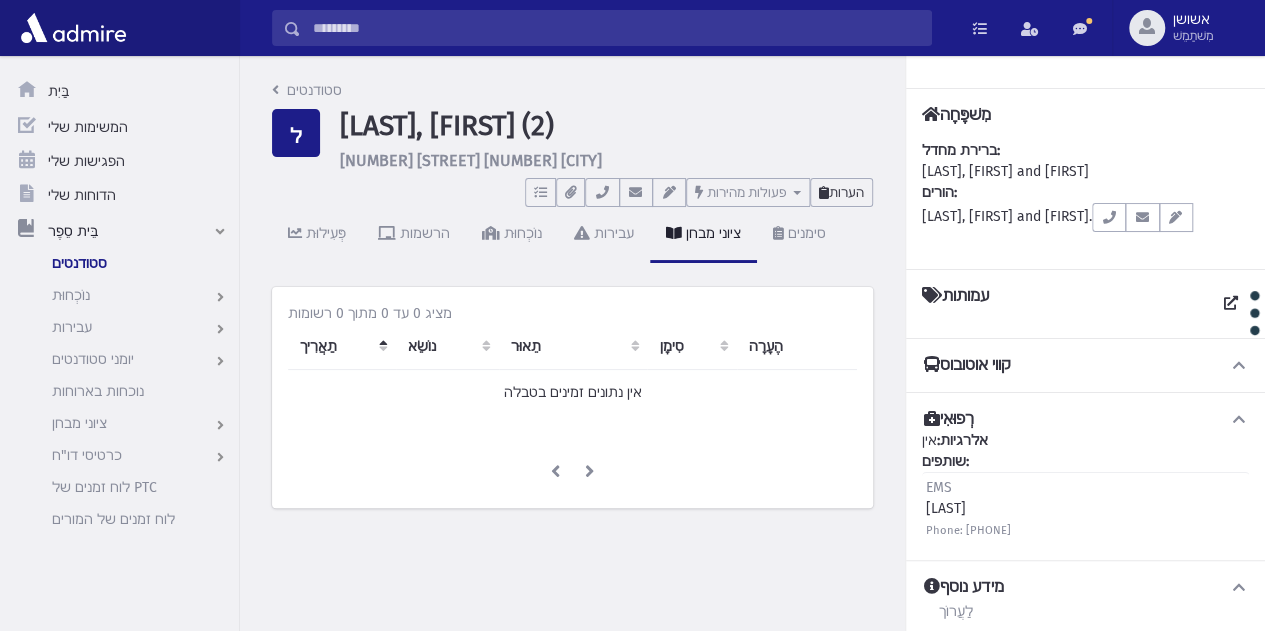 click on "הערות" at bounding box center (846, 192) 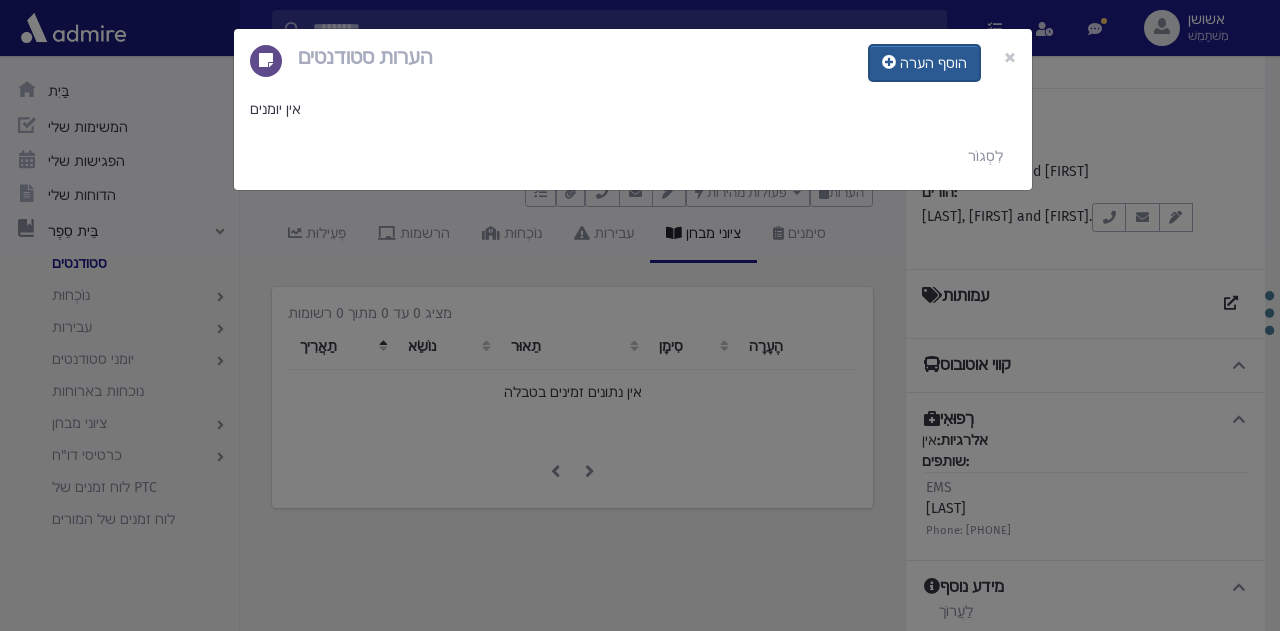 click on "הוסף הערה" at bounding box center (933, 63) 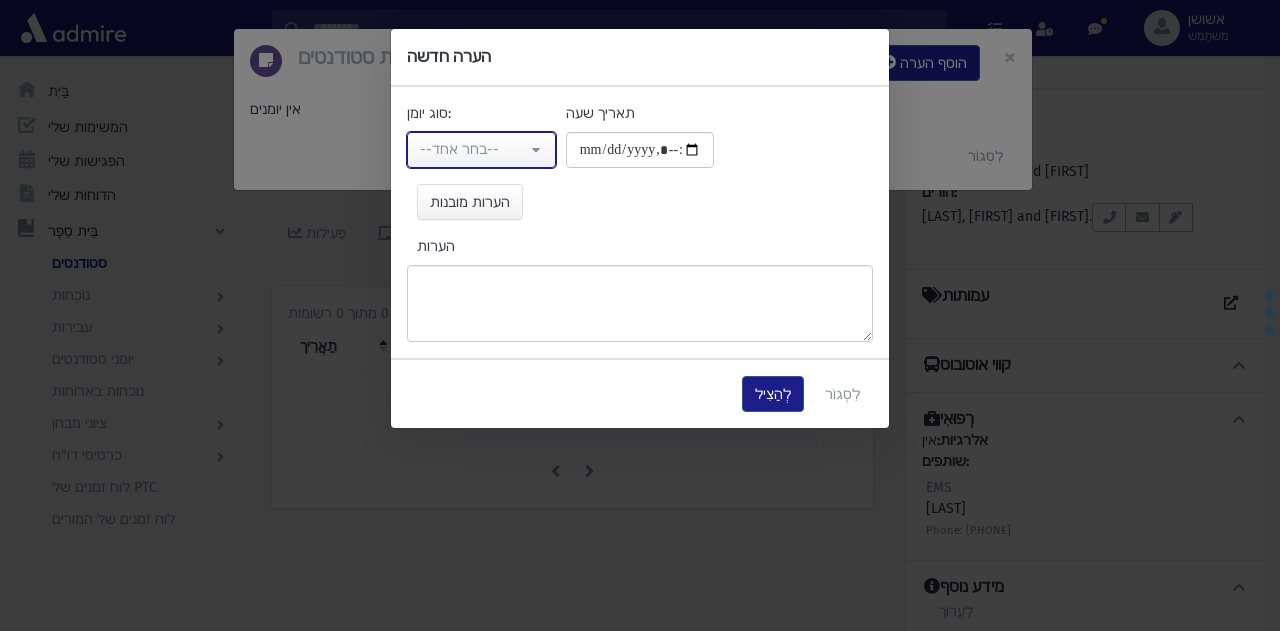 click on "--בחר אחד--" at bounding box center (459, 149) 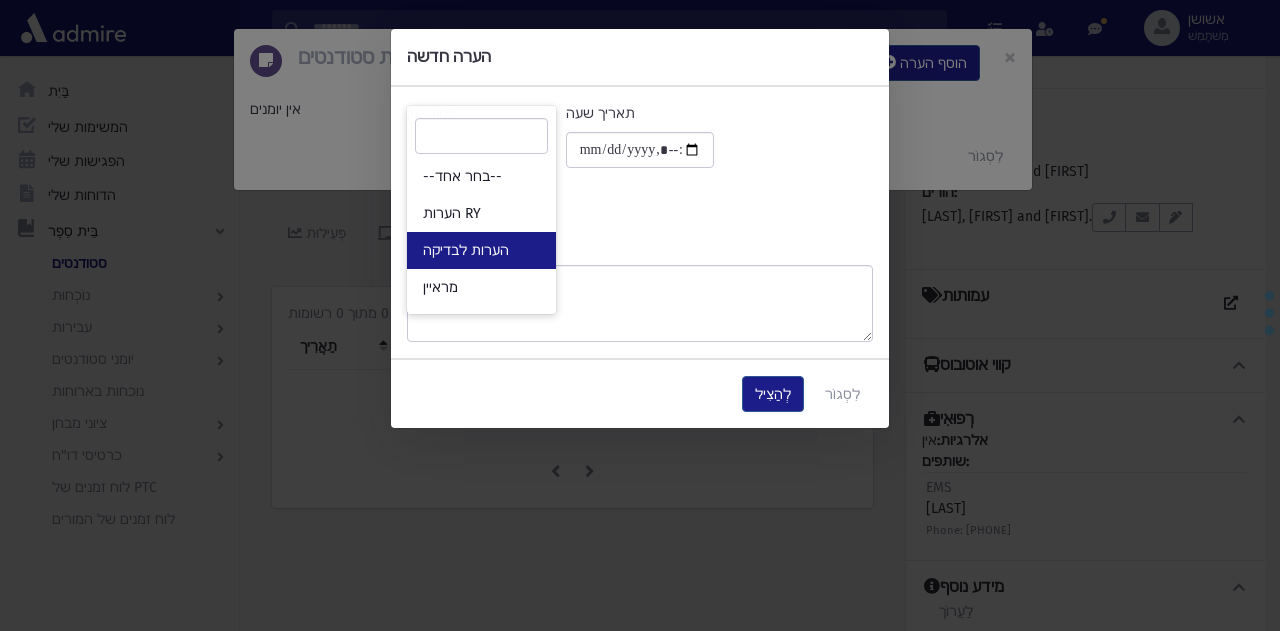 click on "הערות לבדיקה" at bounding box center [466, 250] 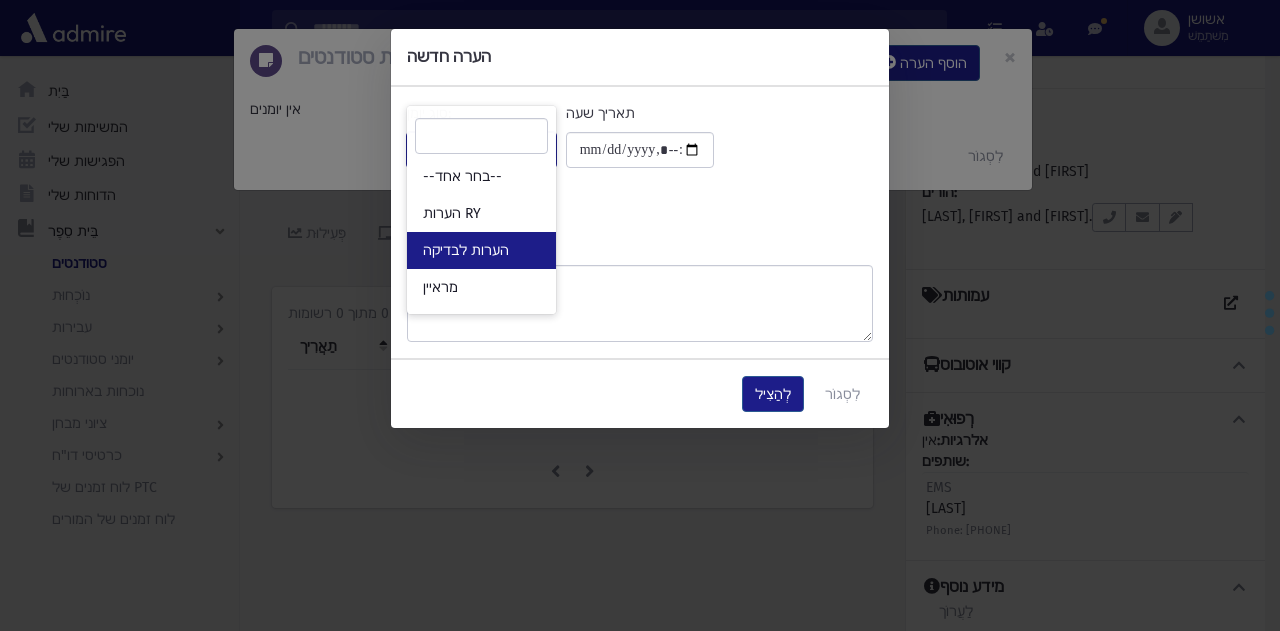 select on "*" 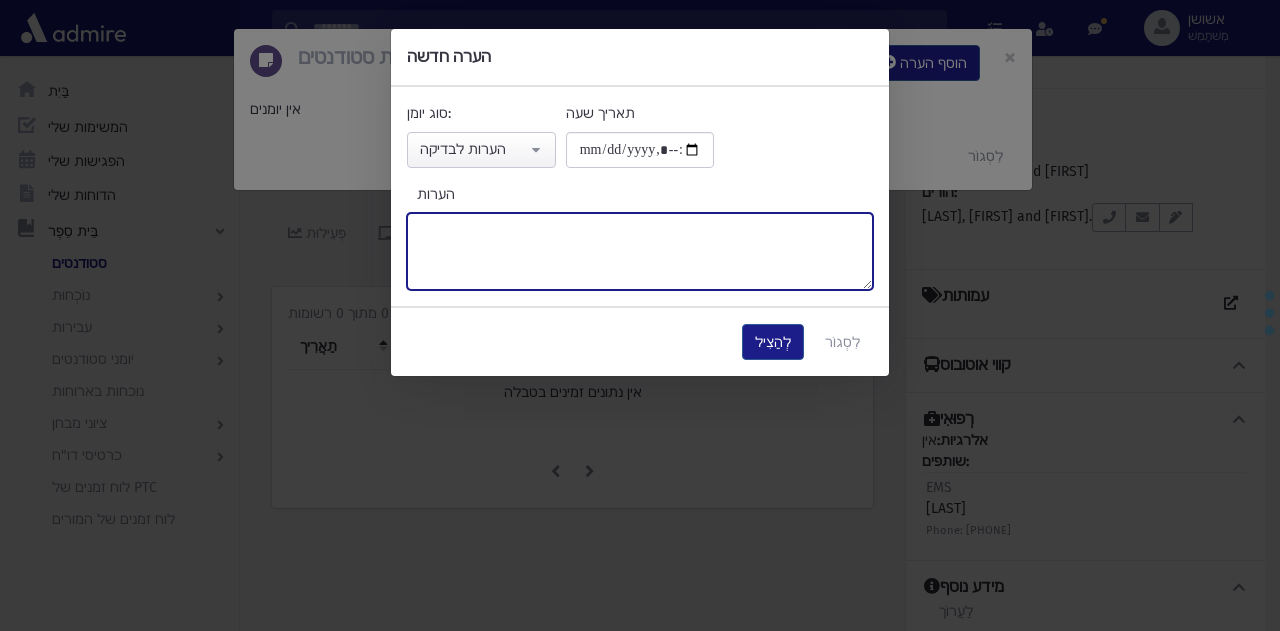 click on "הערות" at bounding box center [640, 251] 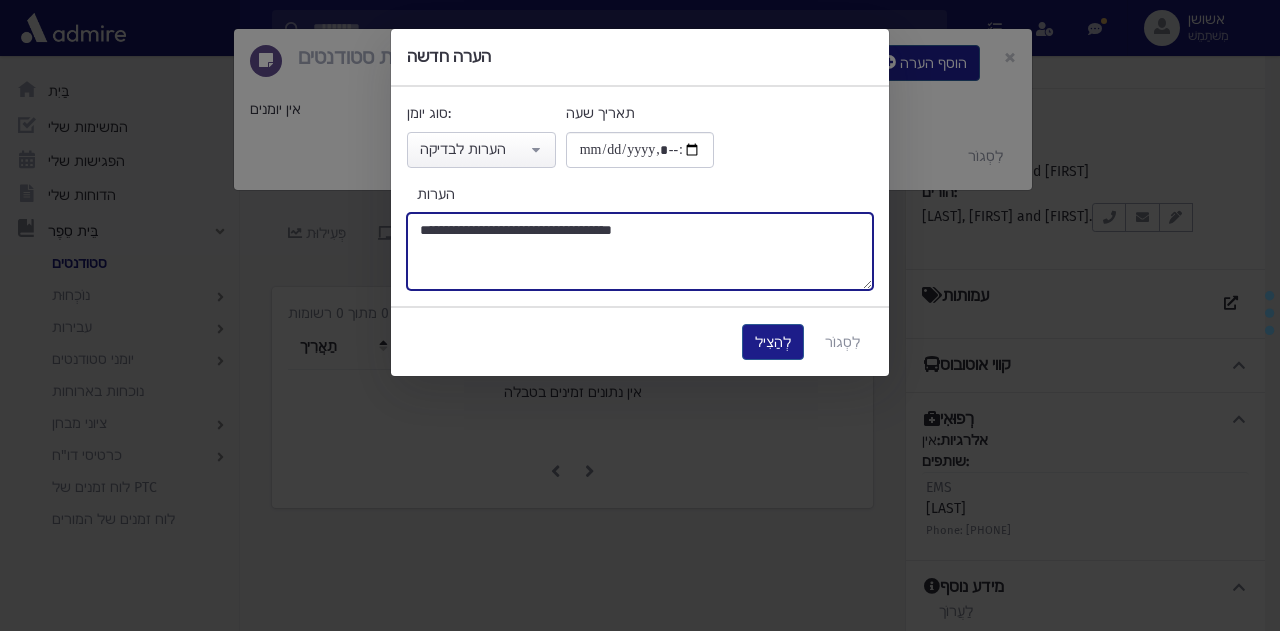 type on "**********" 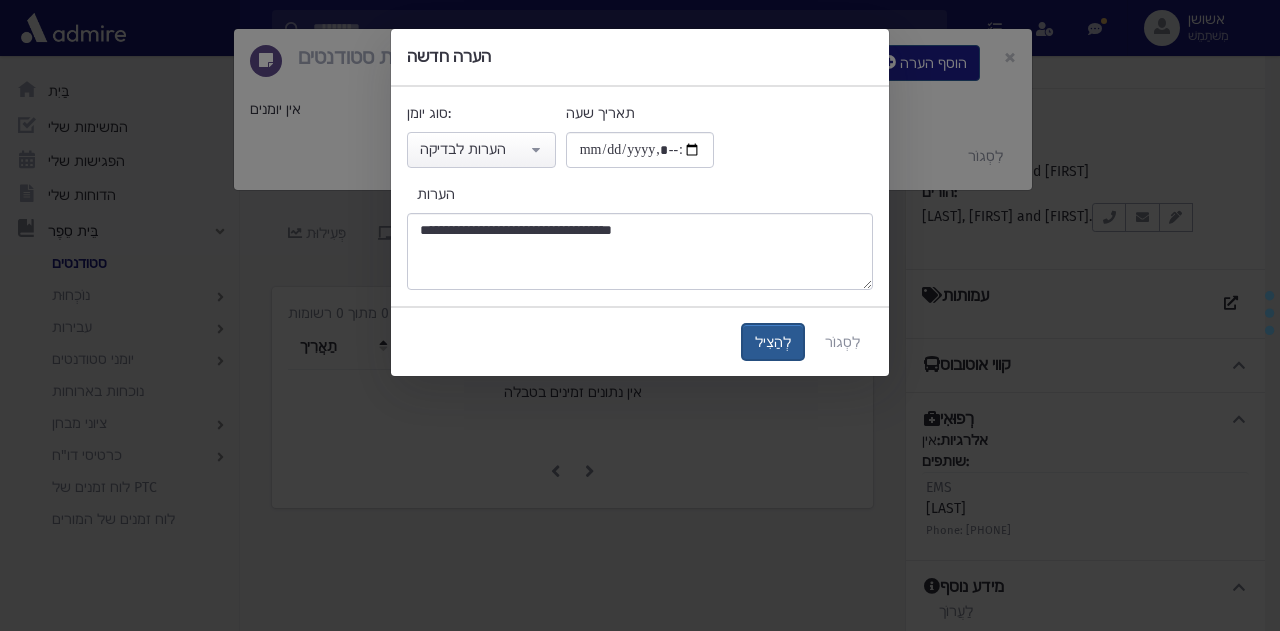click on "לְהַצִיל" at bounding box center (773, 342) 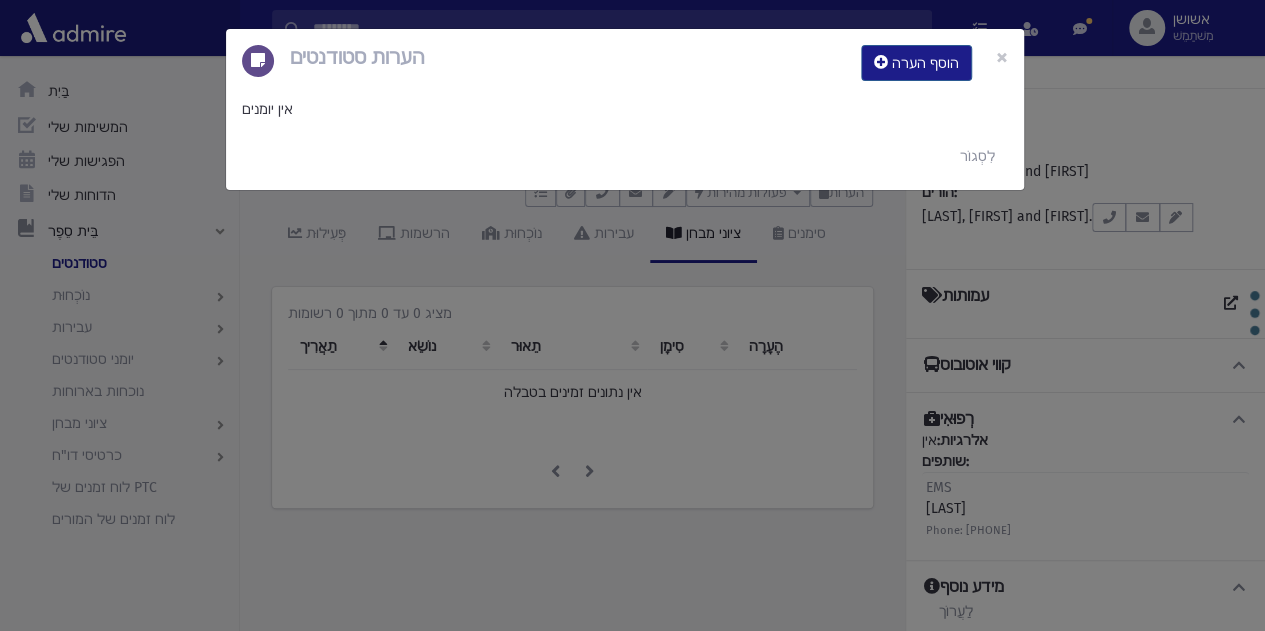 click on "הערות סטודנטים
הוסף הערה
×
אין יומנים
לִסְגוֹר" at bounding box center [632, 315] 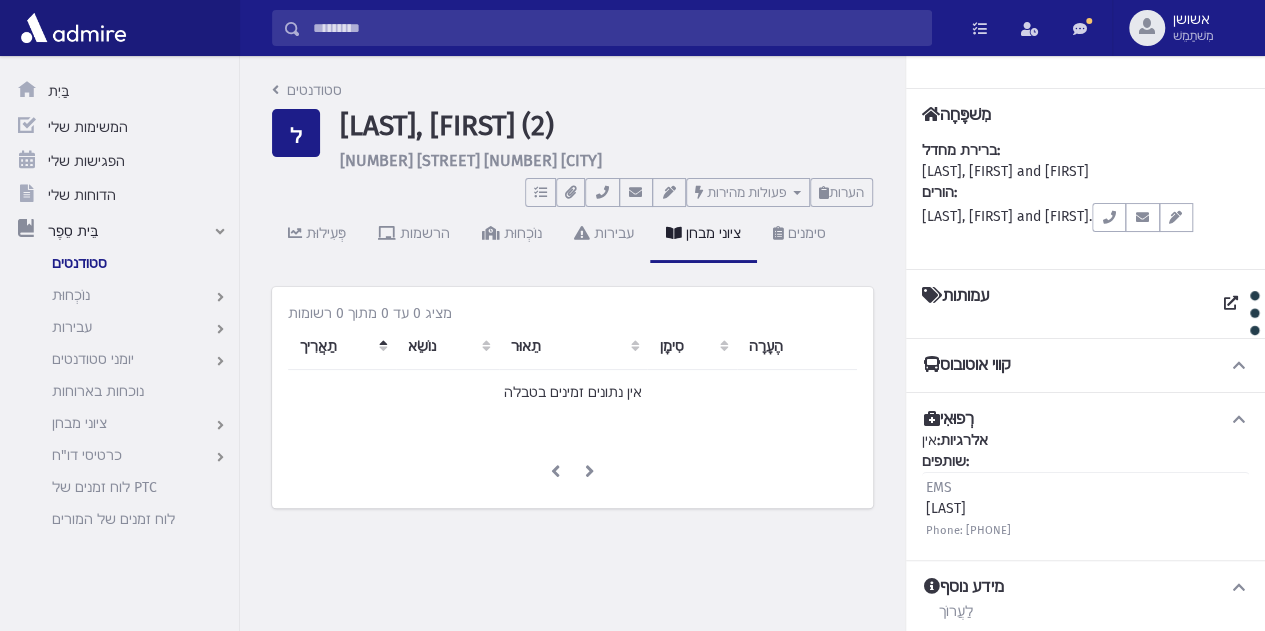 click at bounding box center (616, 28) 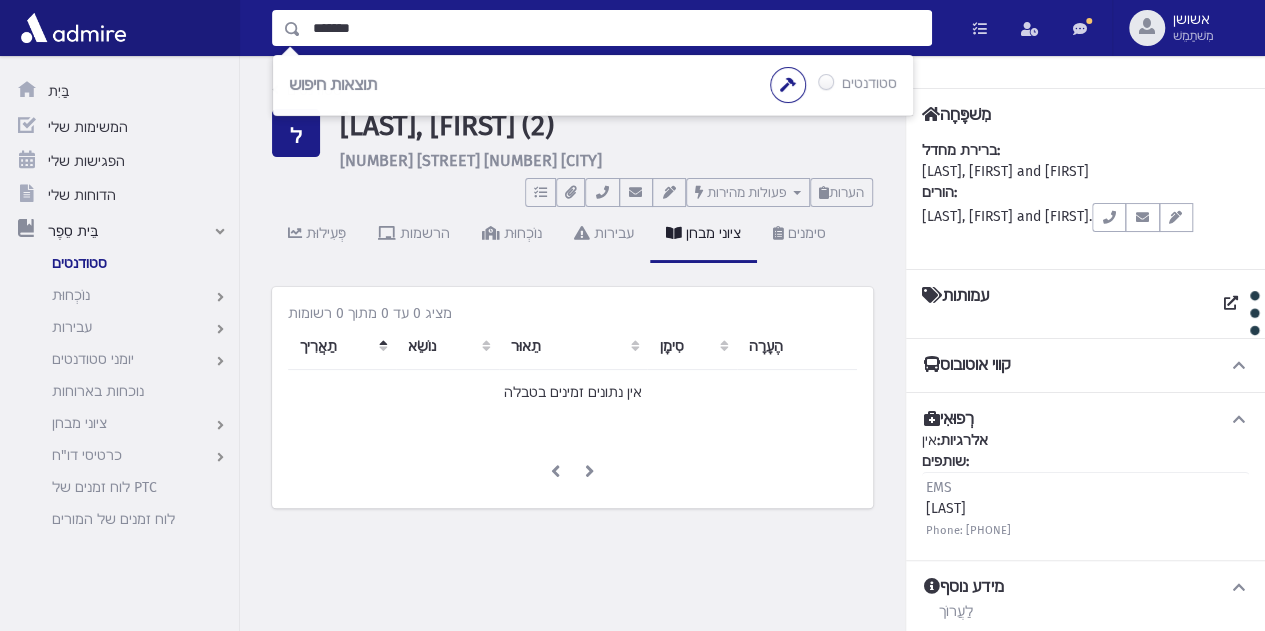 type on "*******" 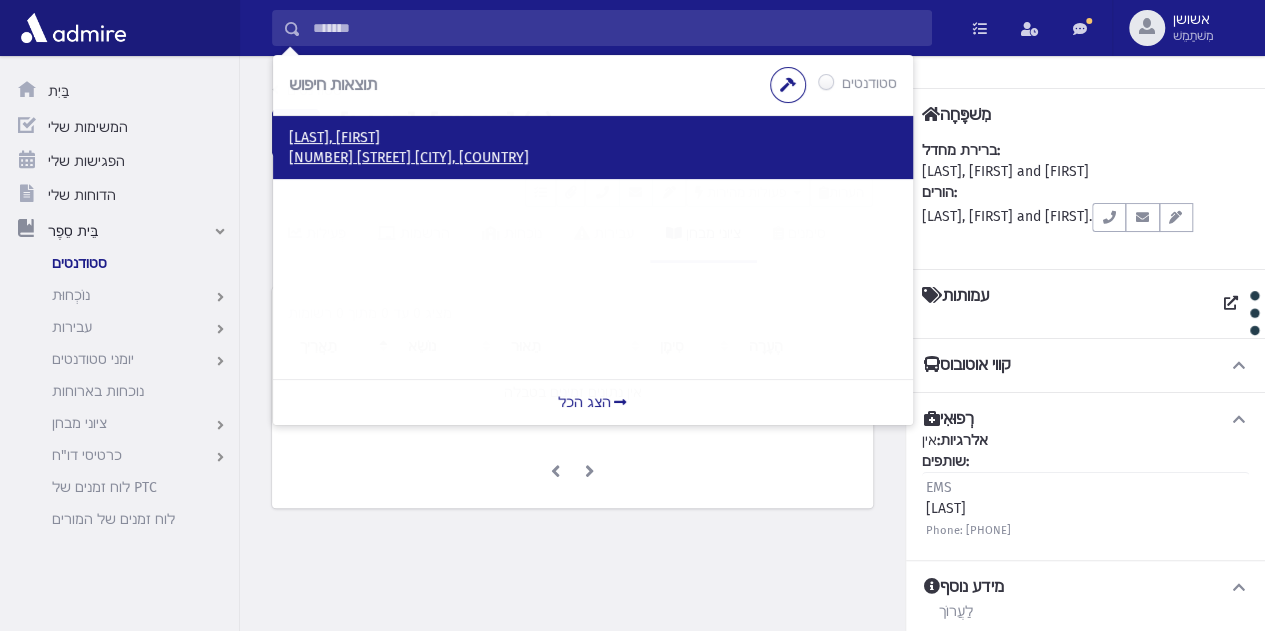 click on "מאירוביץ', אלעזר" at bounding box center [334, 137] 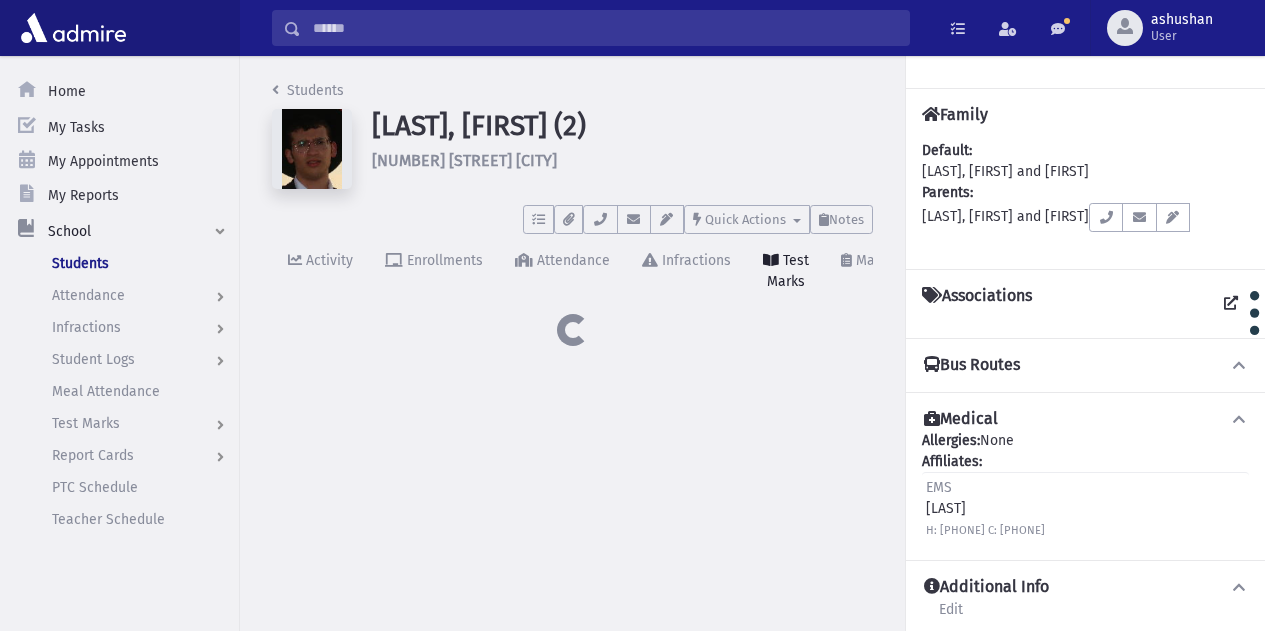 scroll, scrollTop: 0, scrollLeft: 0, axis: both 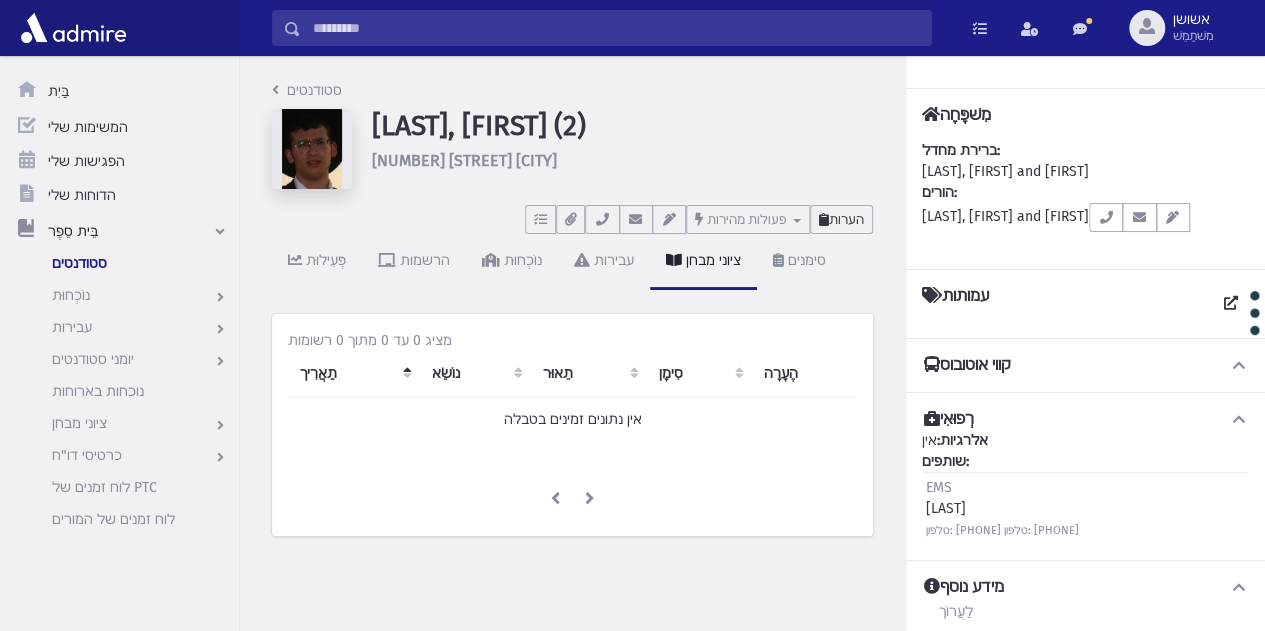 click at bounding box center [824, 219] 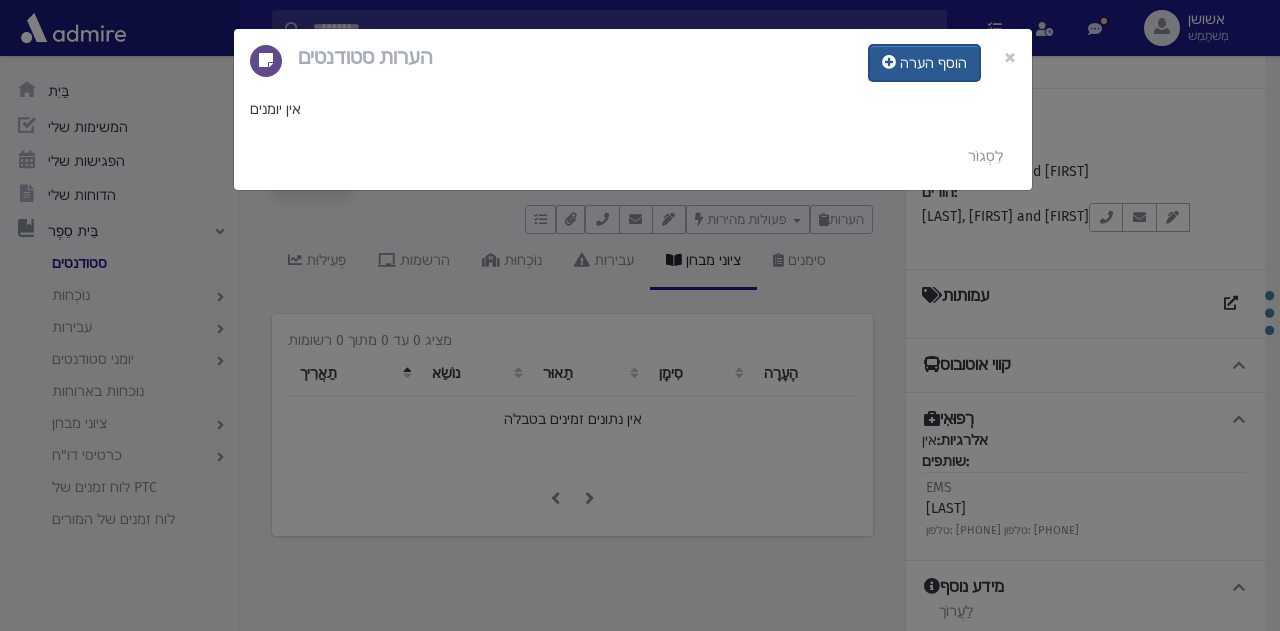 click on "הוסף הערה" at bounding box center (933, 63) 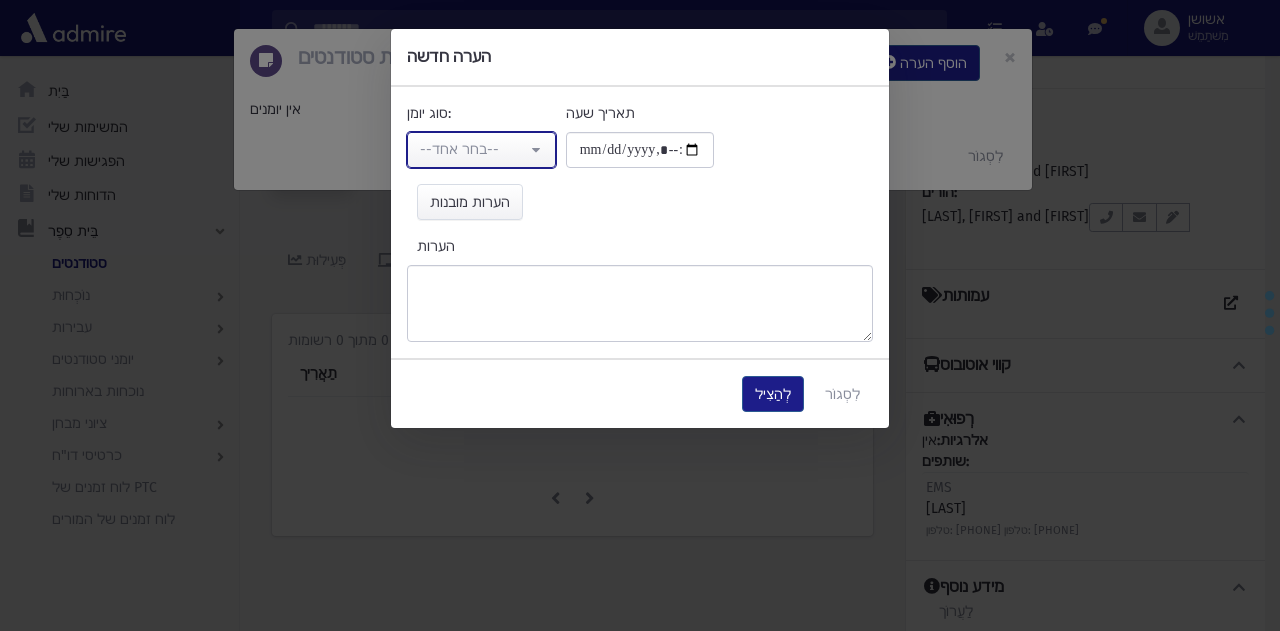 click on "--בחר אחד--" at bounding box center (481, 150) 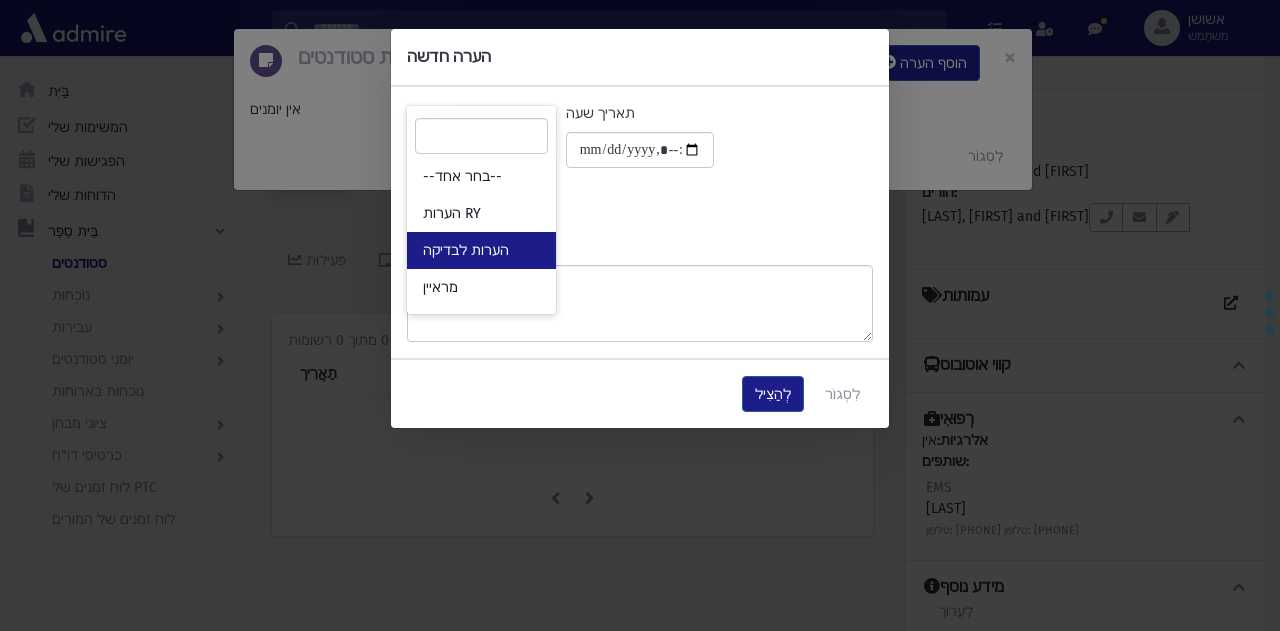 click on "הערות לבדיקה" at bounding box center [481, 250] 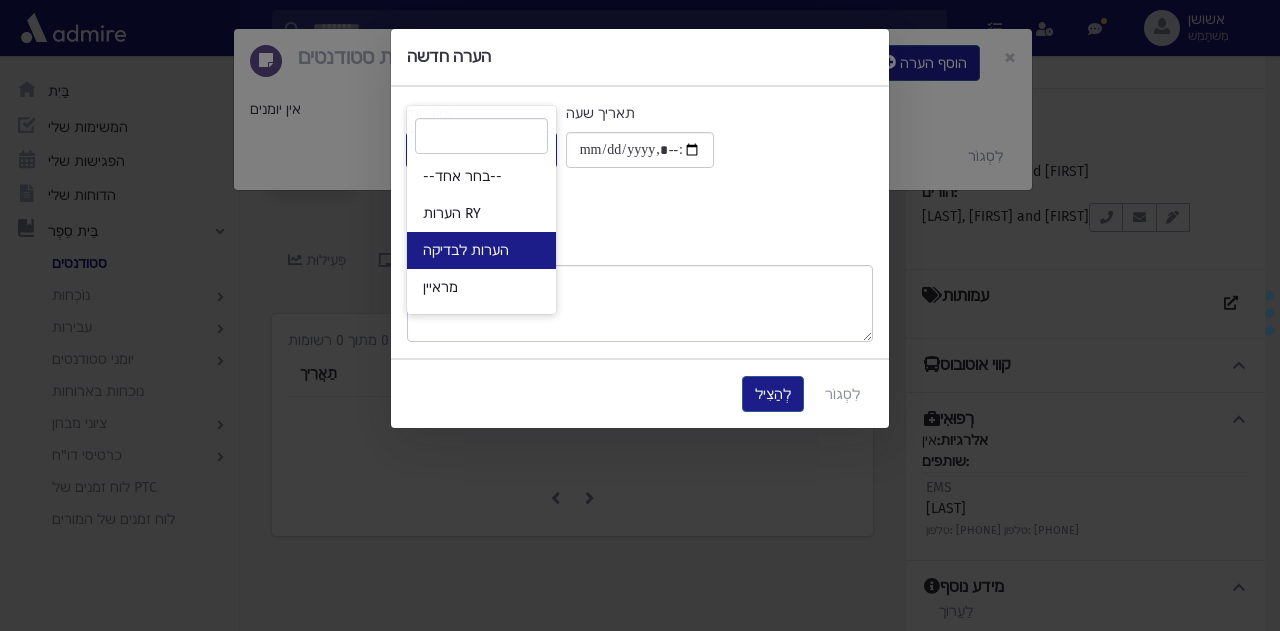 select on "*" 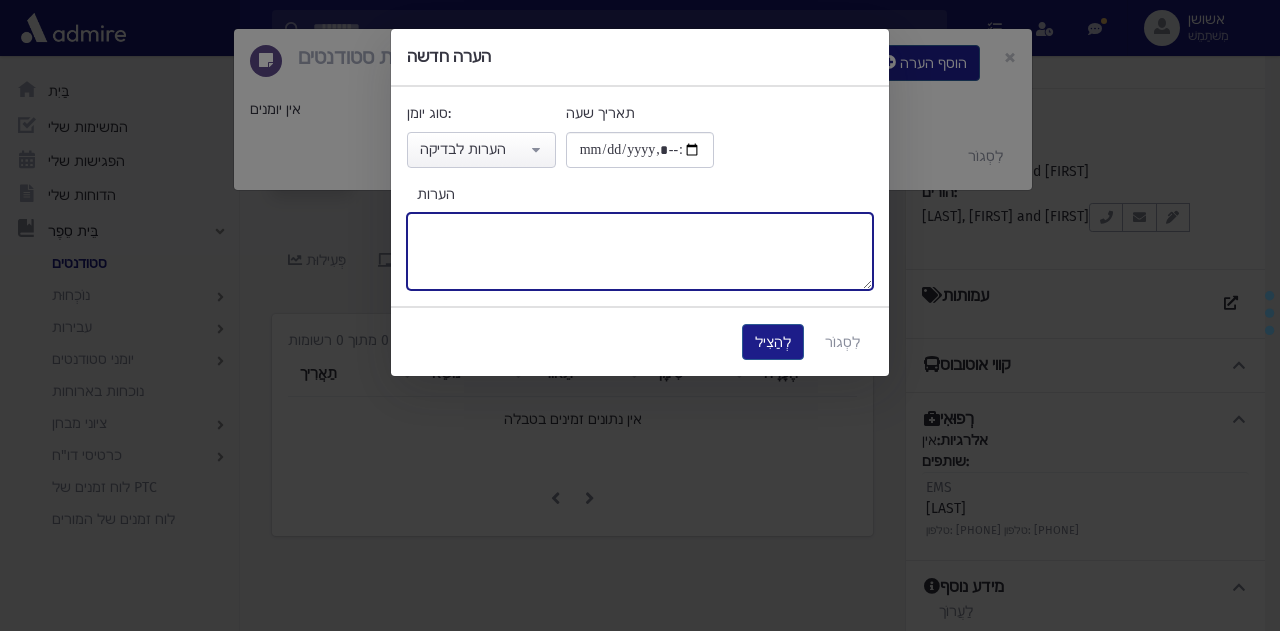 click on "הערות" at bounding box center [640, 251] 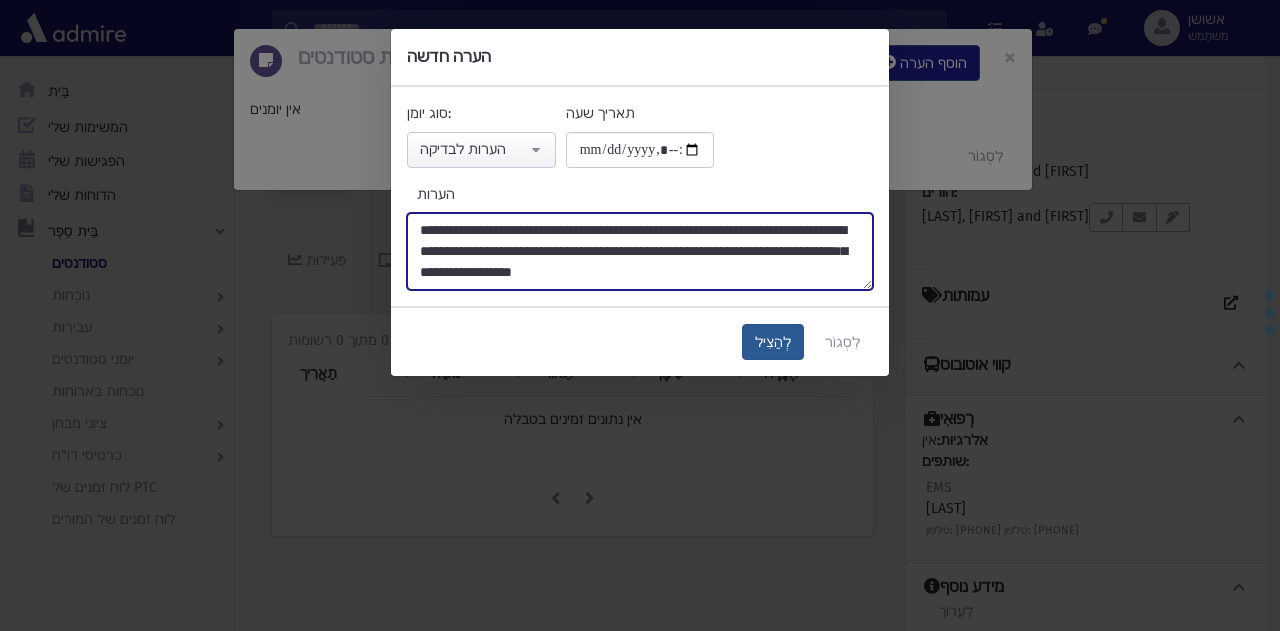 type on "**********" 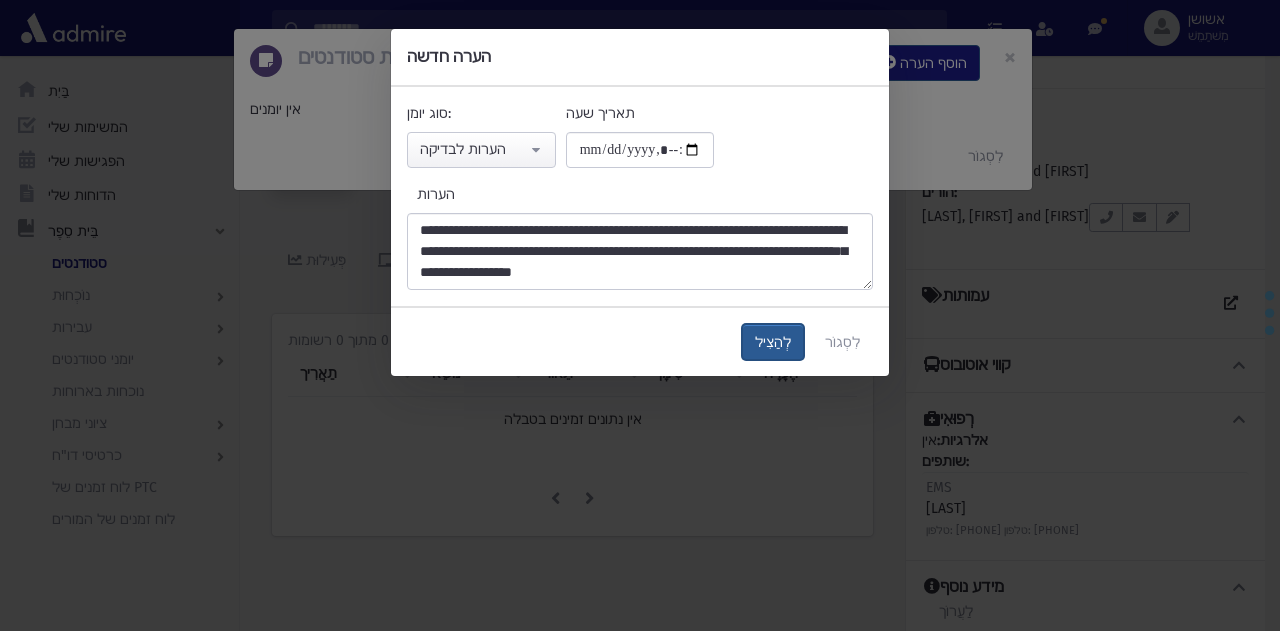 click on "לְהַצִיל" at bounding box center [773, 342] 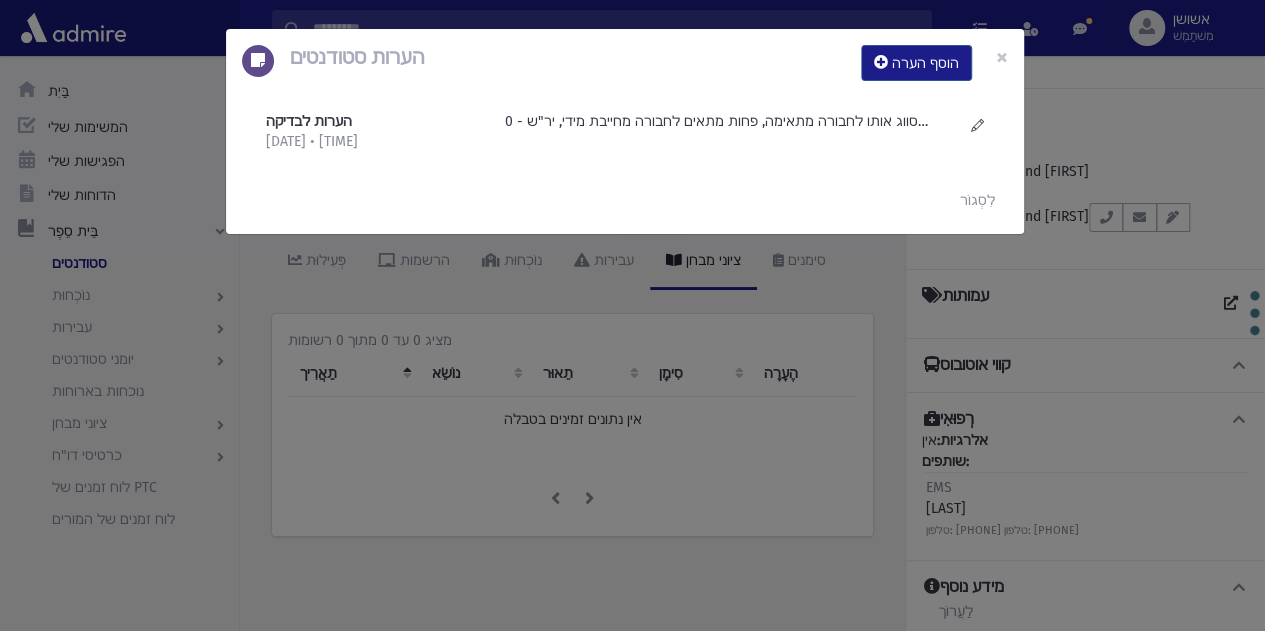 click on "הערות סטודנטים
הוסף הערה
×
הערות לבדיקה
1/8/2025 • 9:36 בבוקר" at bounding box center [632, 315] 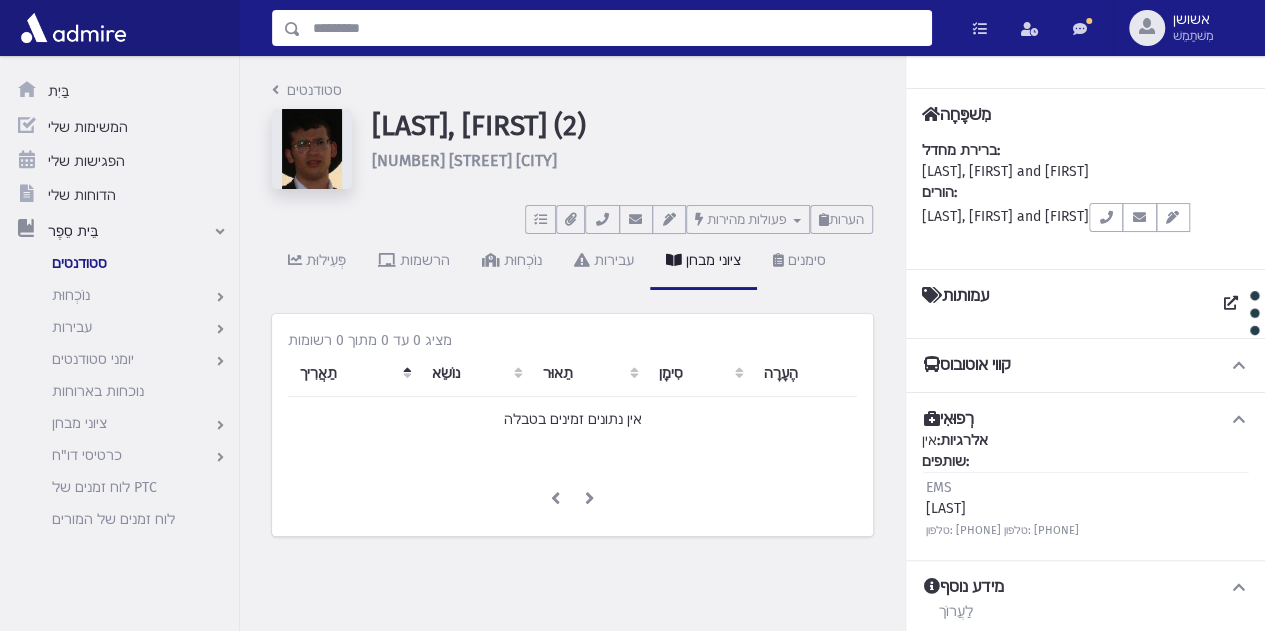 click at bounding box center (616, 28) 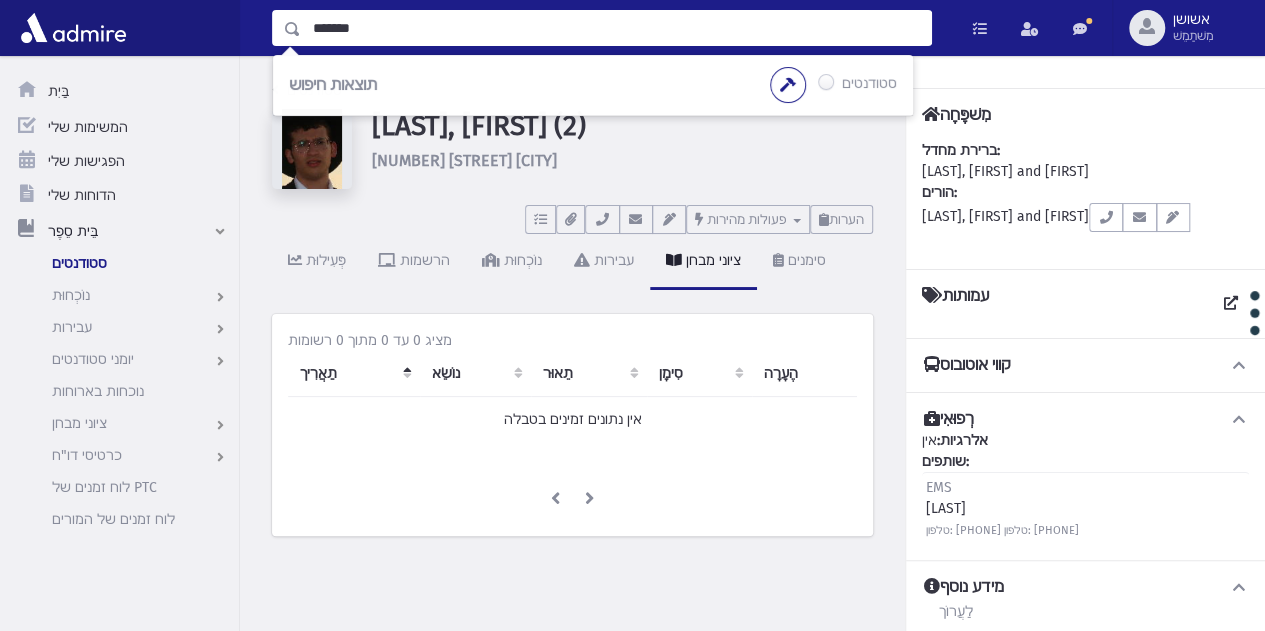type on "*******" 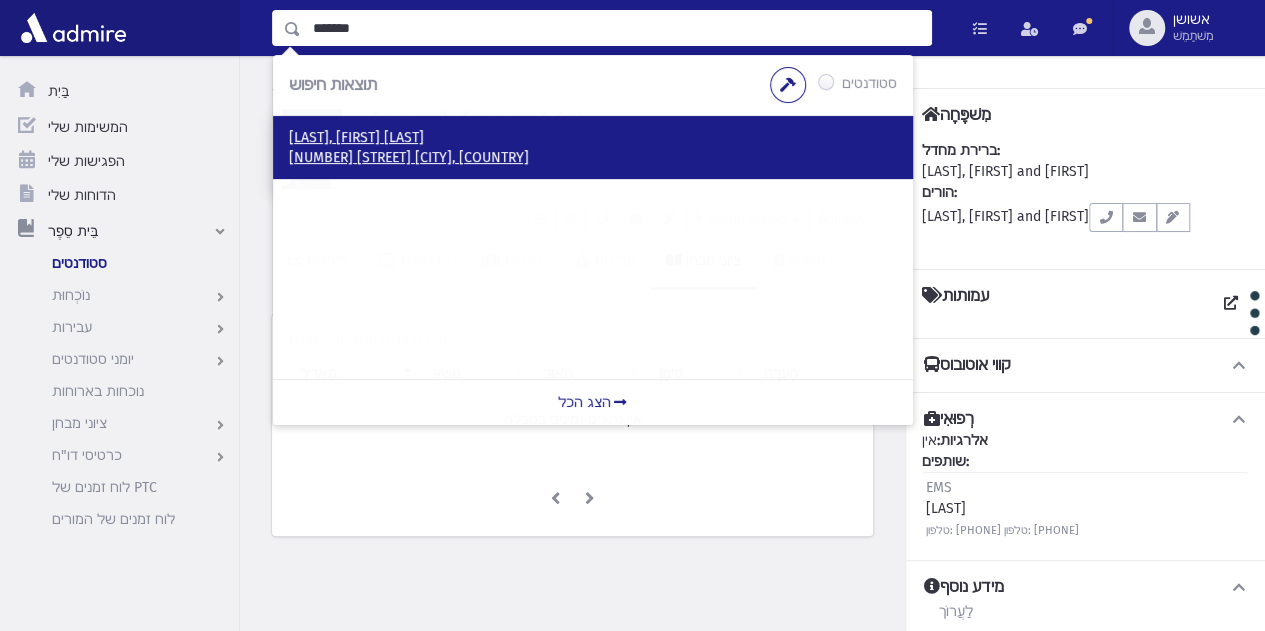click on "מרזל, שלמה זלמן" at bounding box center [356, 137] 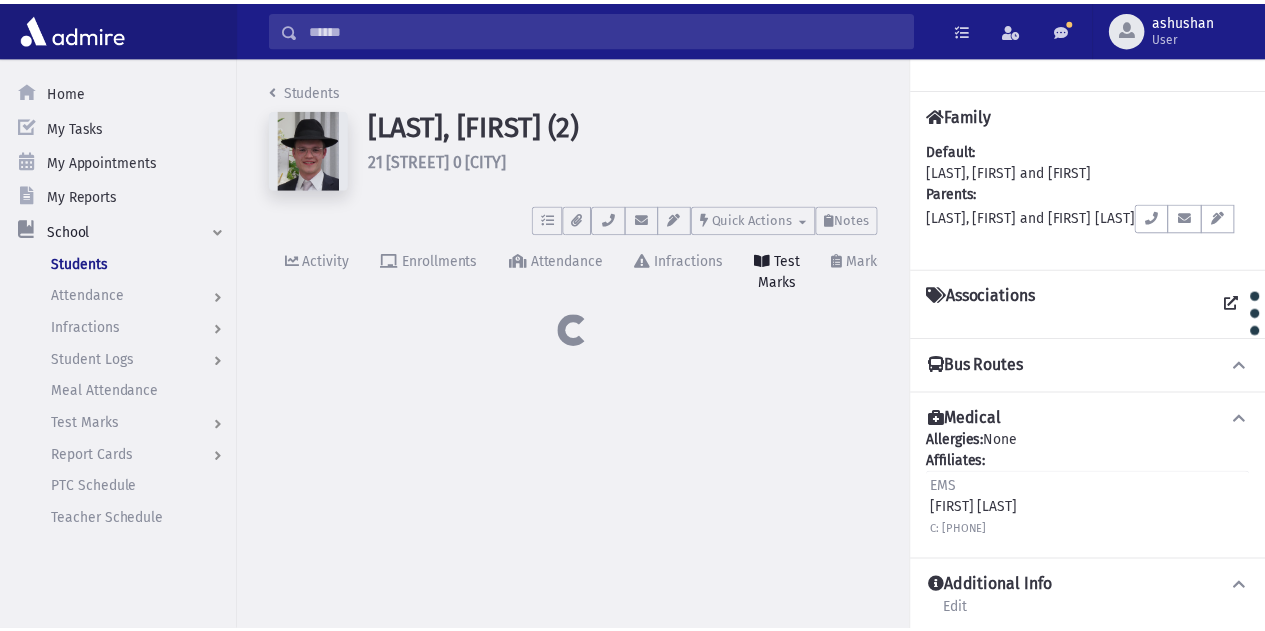 scroll, scrollTop: 0, scrollLeft: 0, axis: both 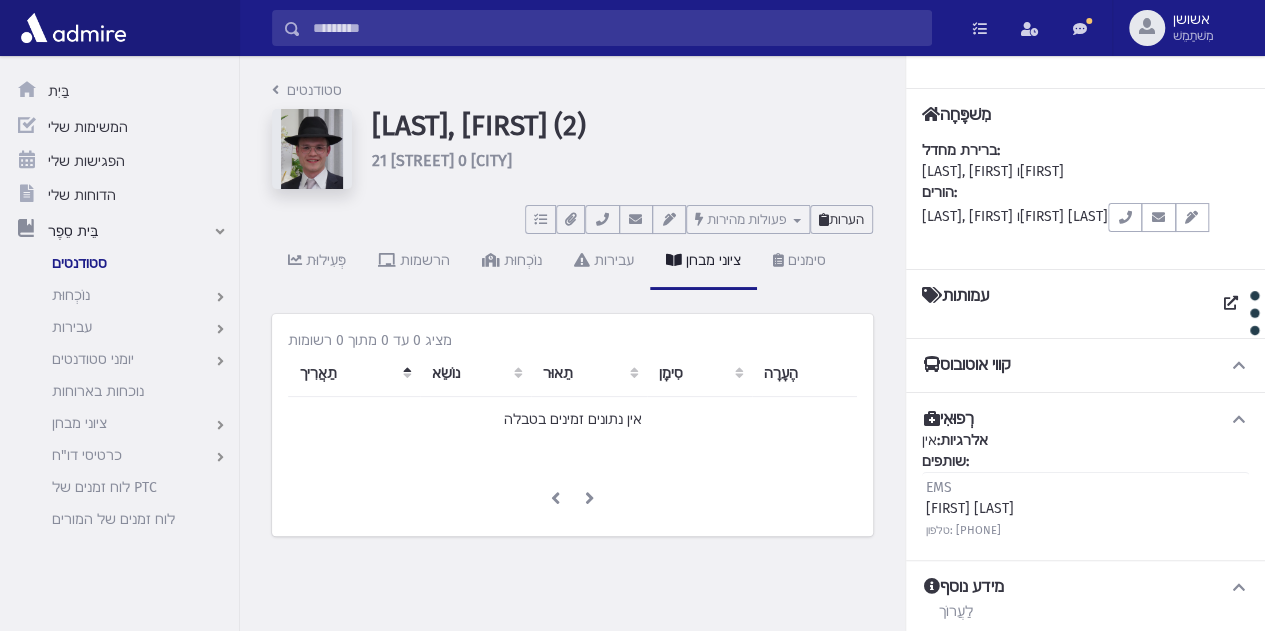 click on "הערות" at bounding box center [846, 219] 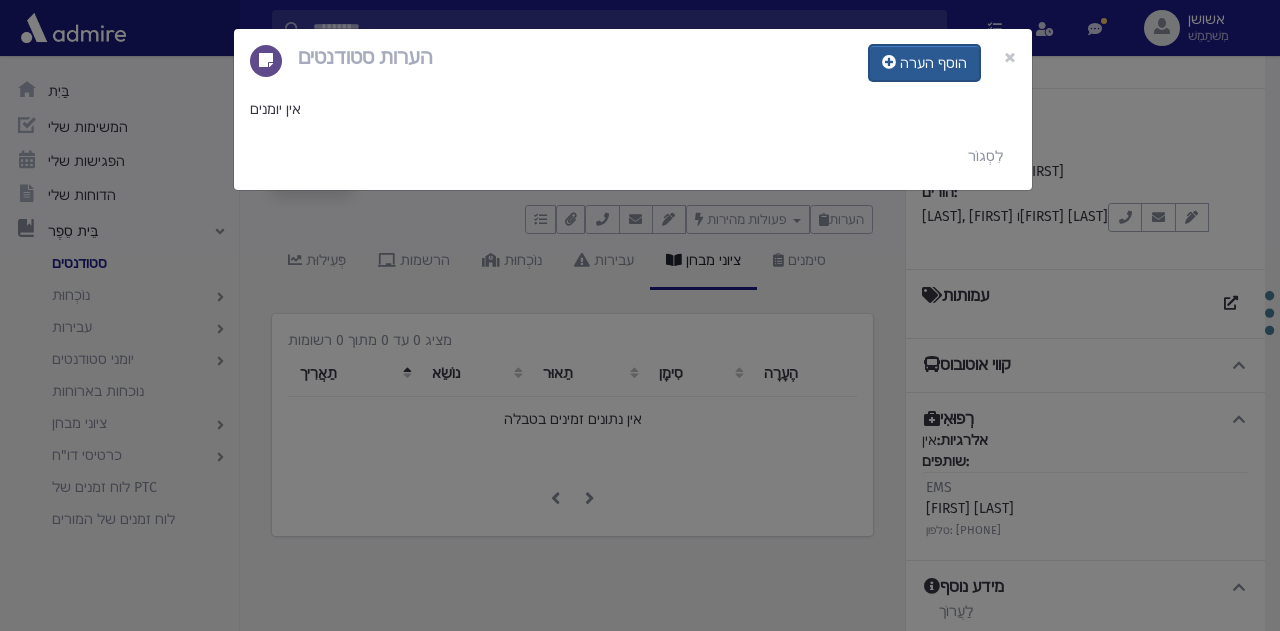 click at bounding box center (889, 62) 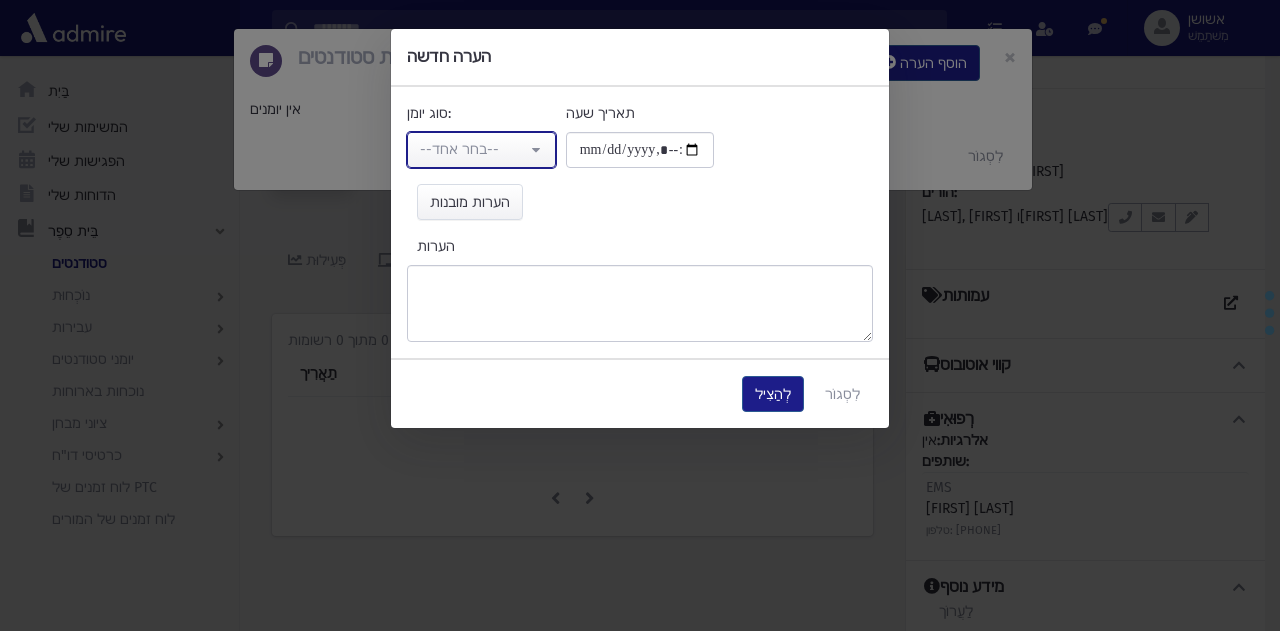 click on "--בחר אחד--" at bounding box center (481, 150) 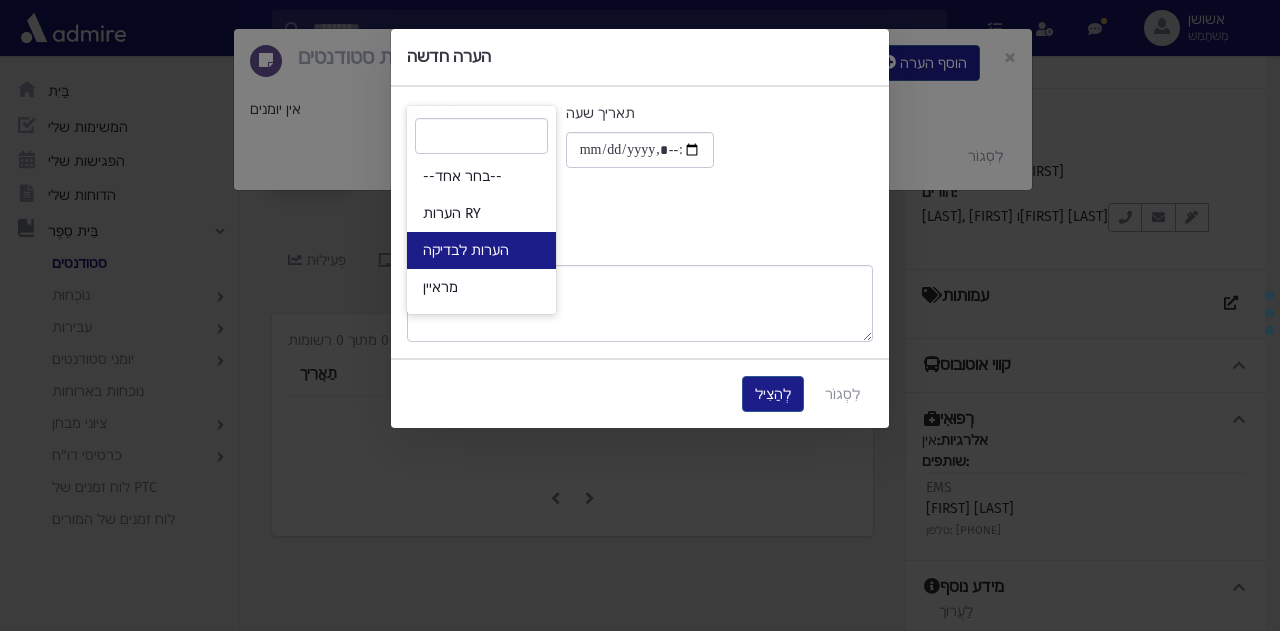 click on "הערות לבדיקה" at bounding box center [481, 250] 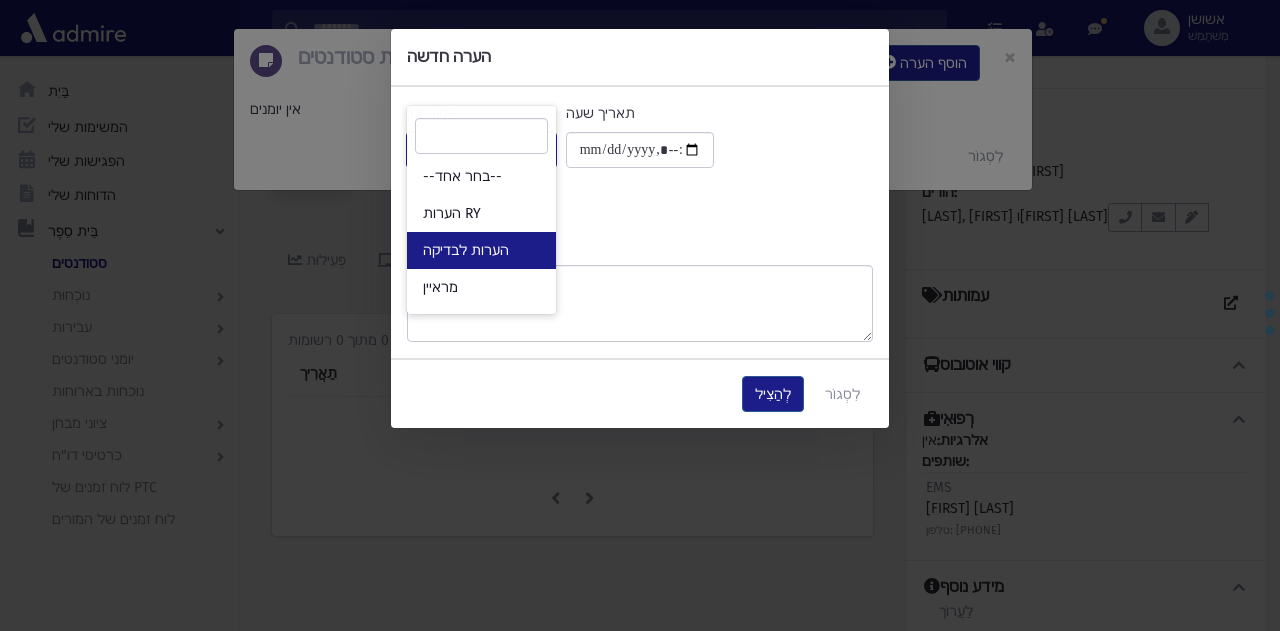 select on "*" 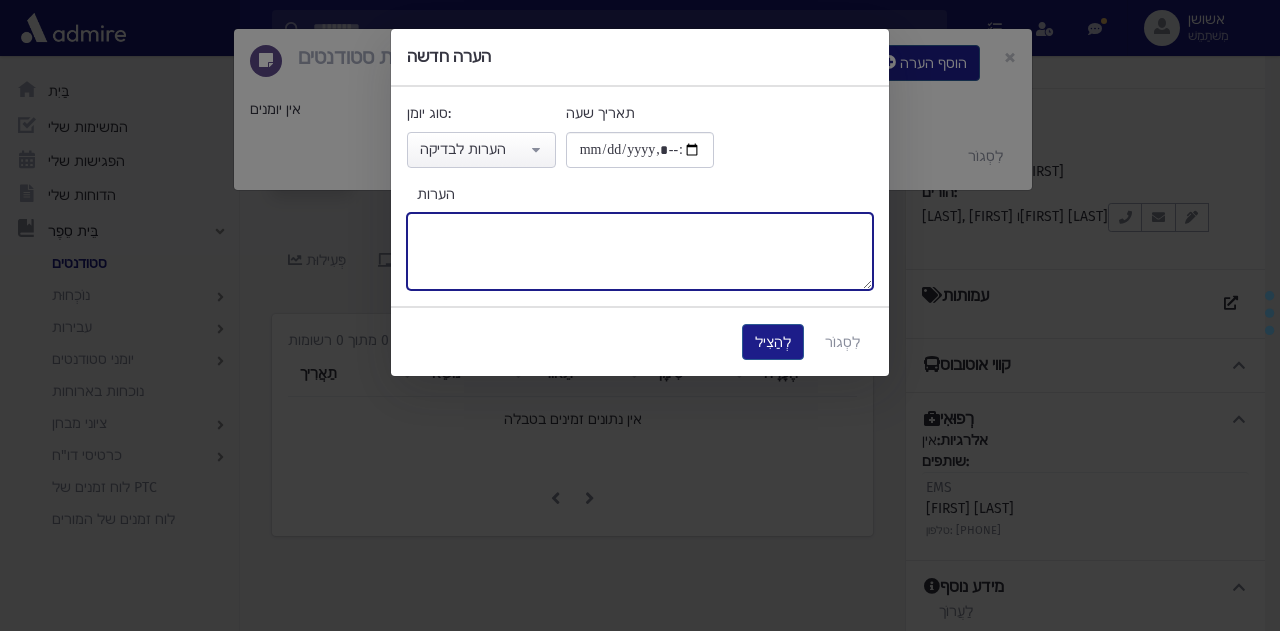 click on "הערות" at bounding box center (640, 251) 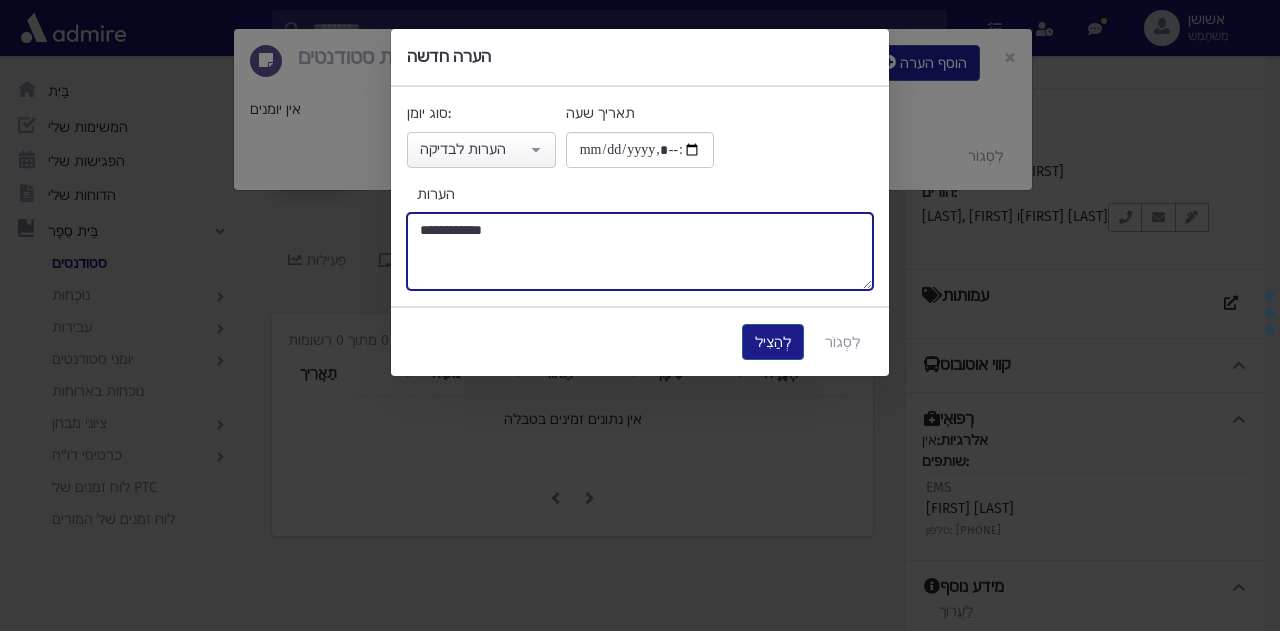 paste on "**********" 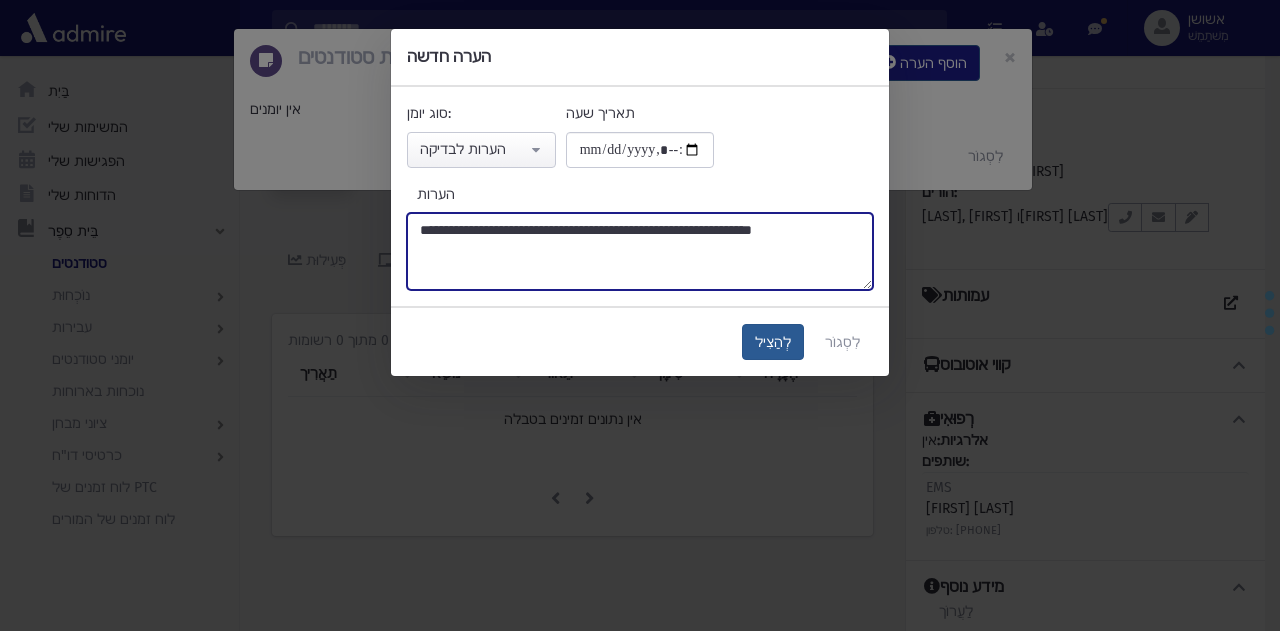 type on "**********" 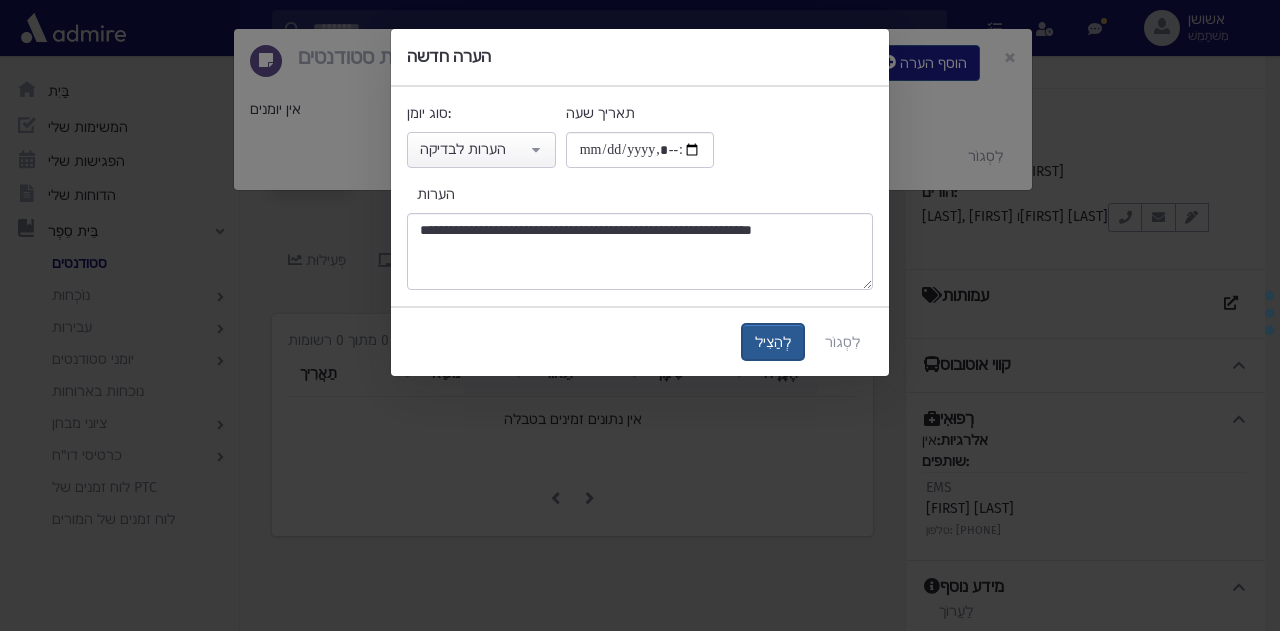 click on "לְהַצִיל" at bounding box center (773, 342) 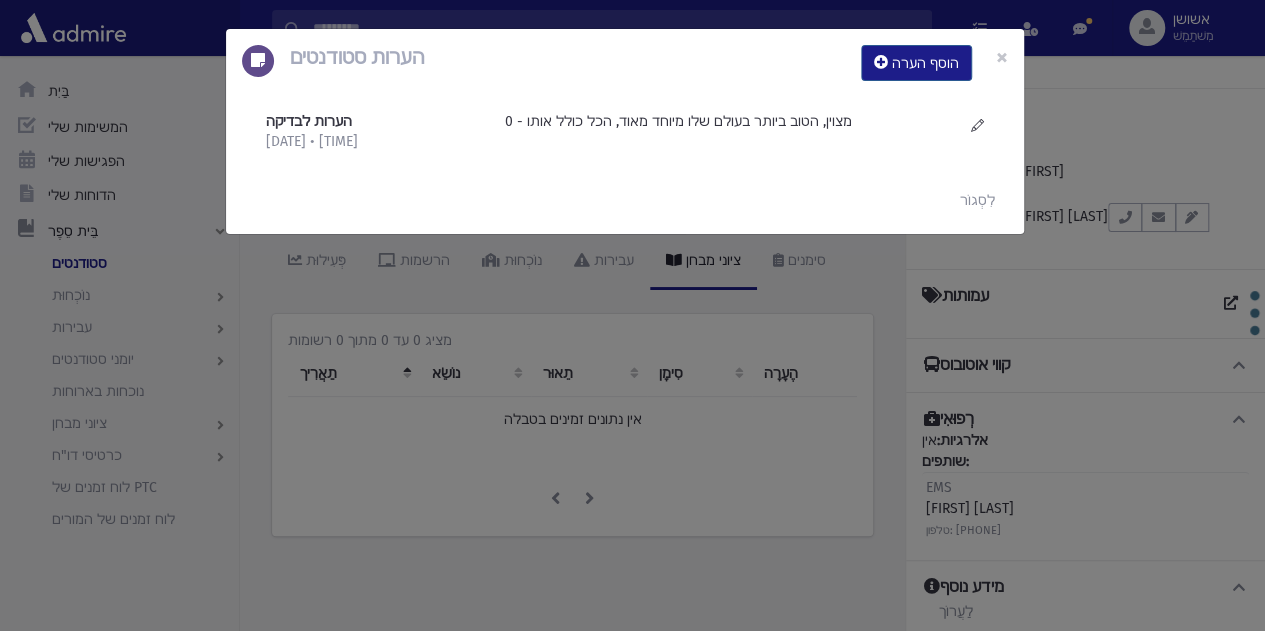 click on "הערות סטודנטים
הוסף הערה
×
הערות לבדיקה
1/8/2025 • 9:38 בבוקר" at bounding box center [632, 315] 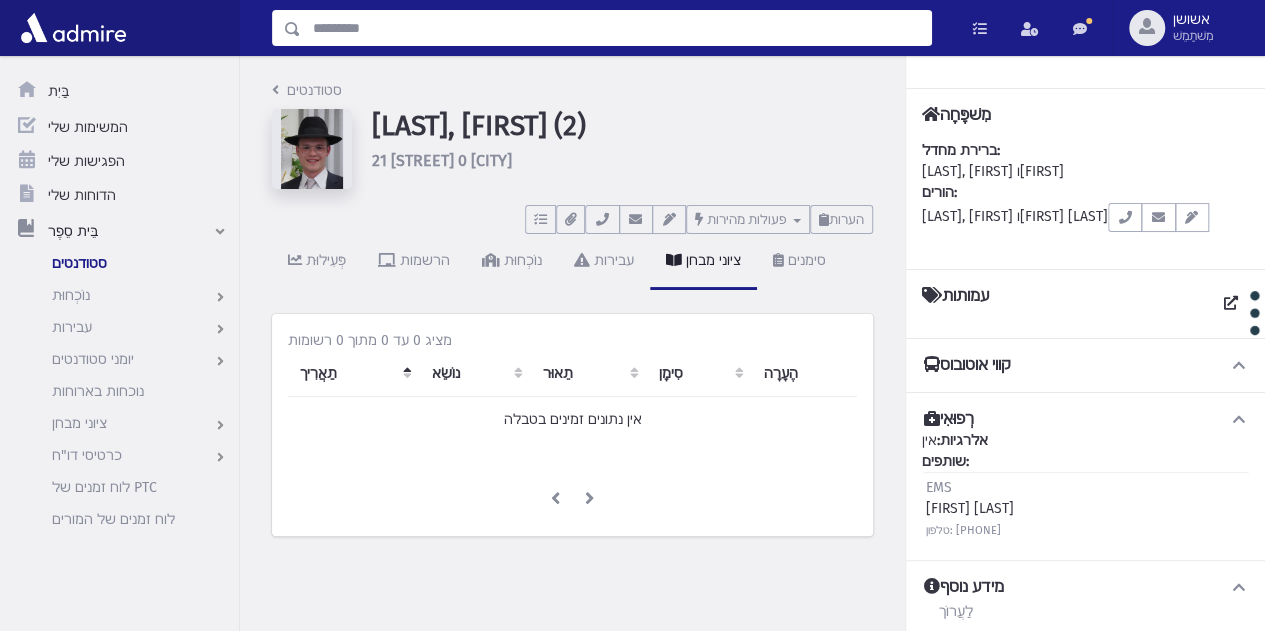 click at bounding box center [616, 28] 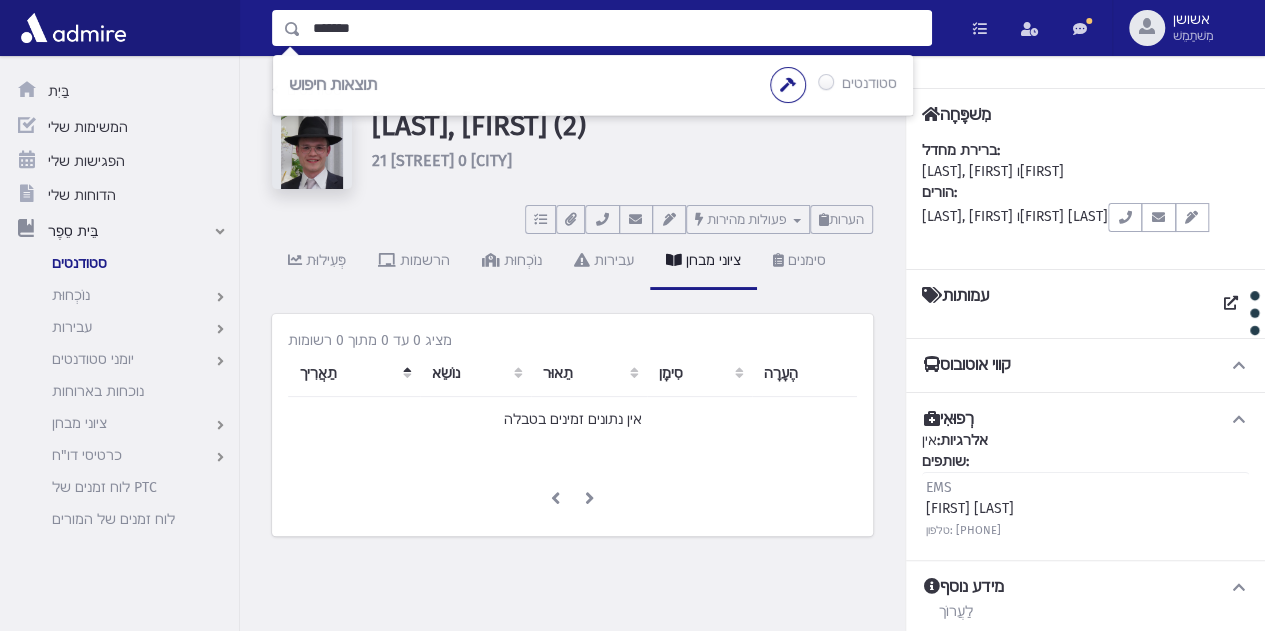 type on "*******" 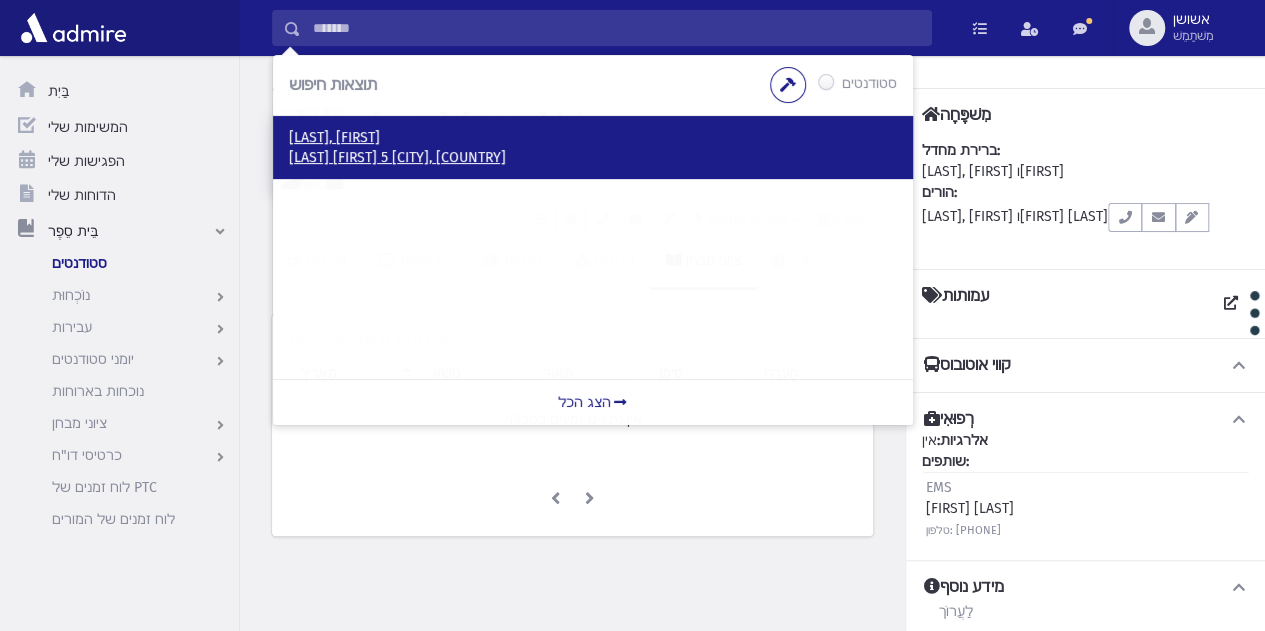 click on "נוסבכר, אברהם יוסף" at bounding box center (334, 137) 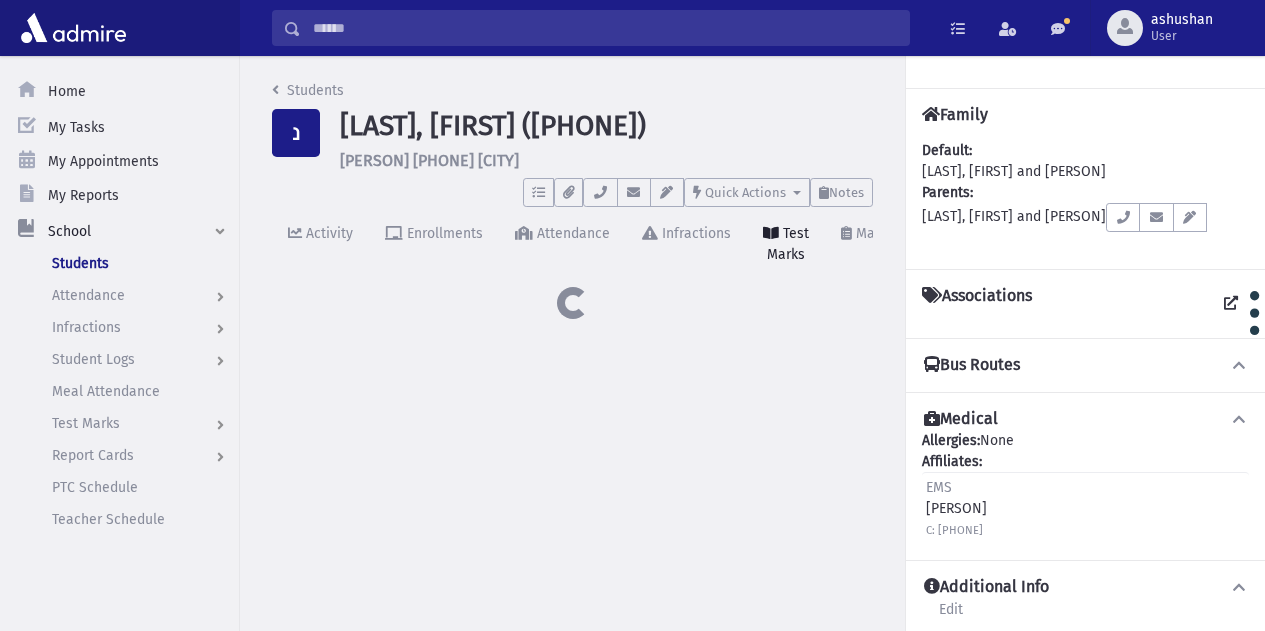 scroll, scrollTop: 0, scrollLeft: 0, axis: both 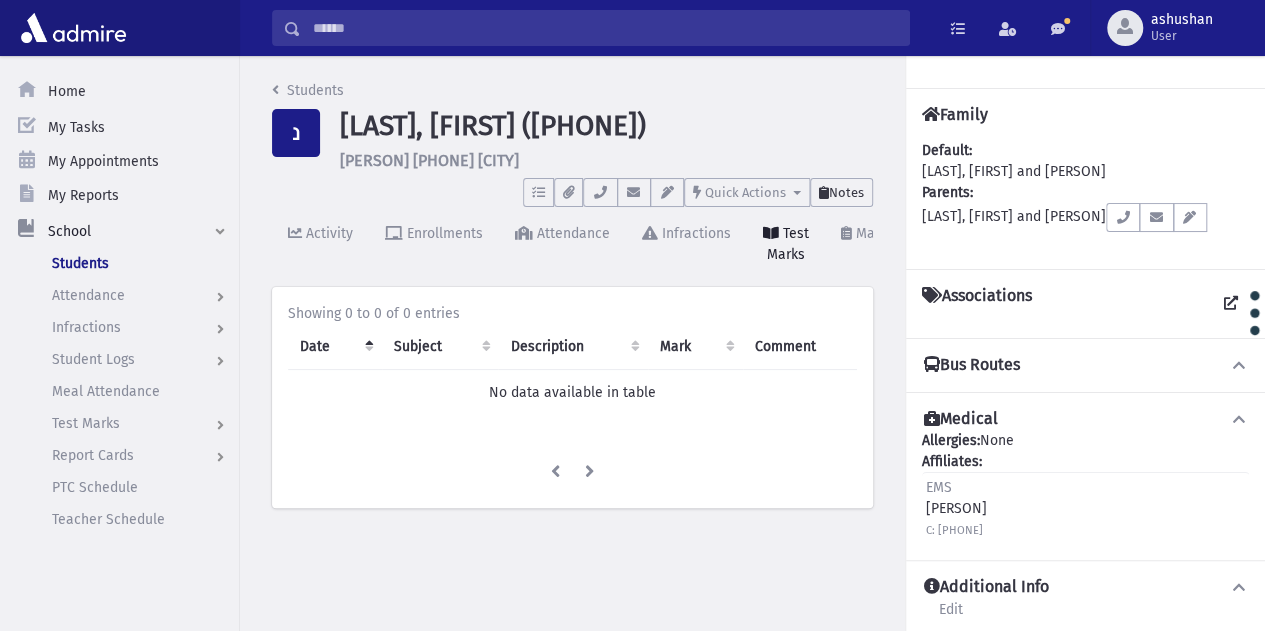 click on "Notes" at bounding box center (846, 192) 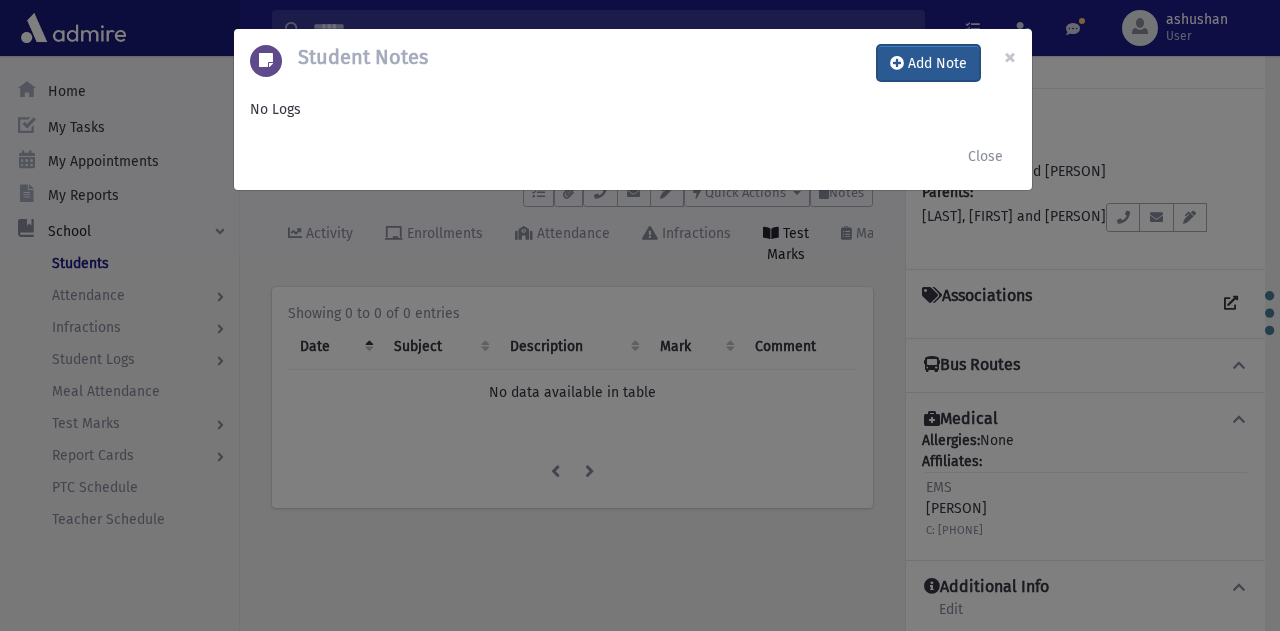 click on "Add Note" at bounding box center [928, 63] 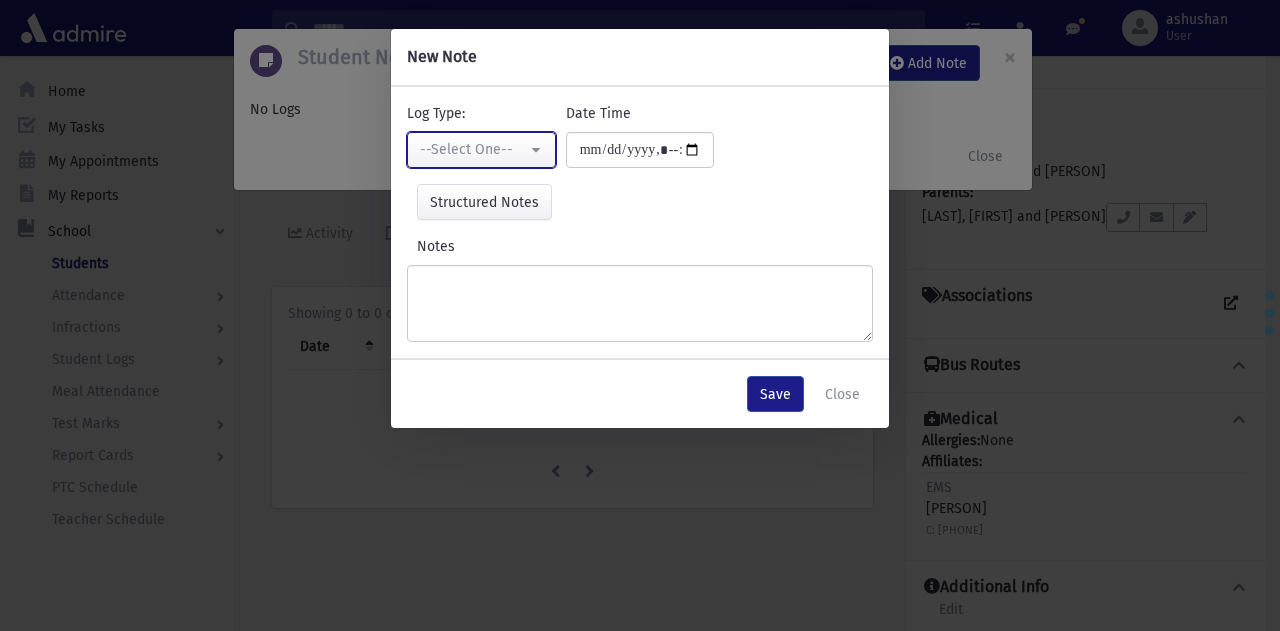 click on "--Select One--" at bounding box center [481, 150] 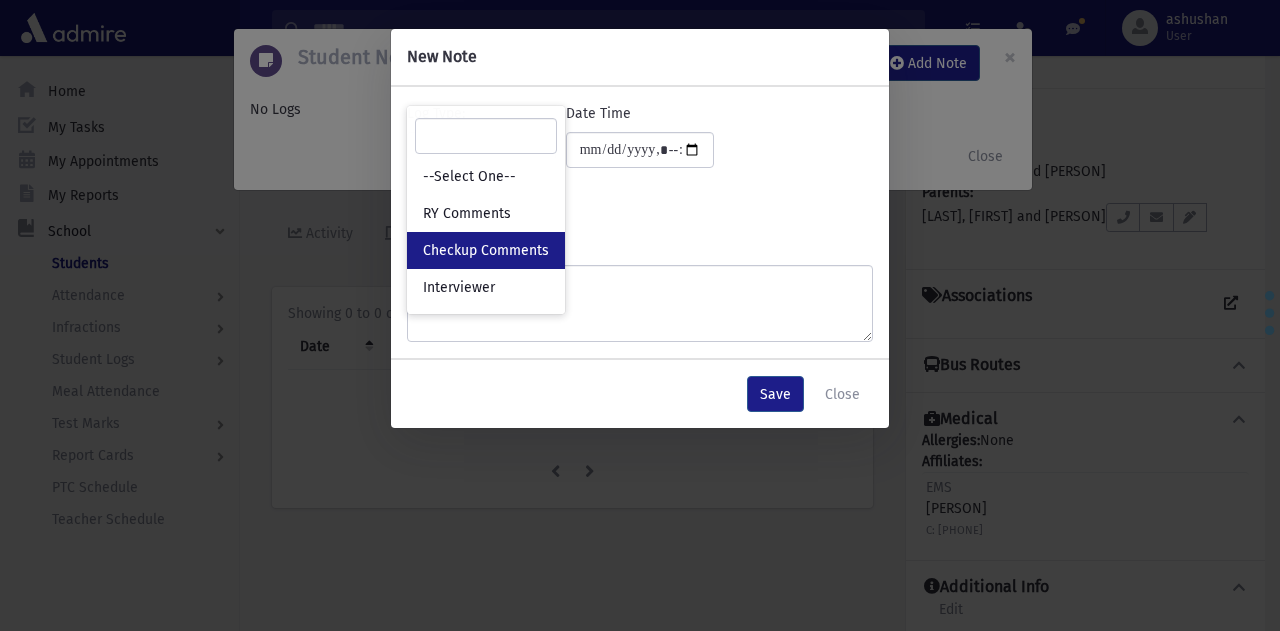 click on "Checkup Comments" at bounding box center (486, 251) 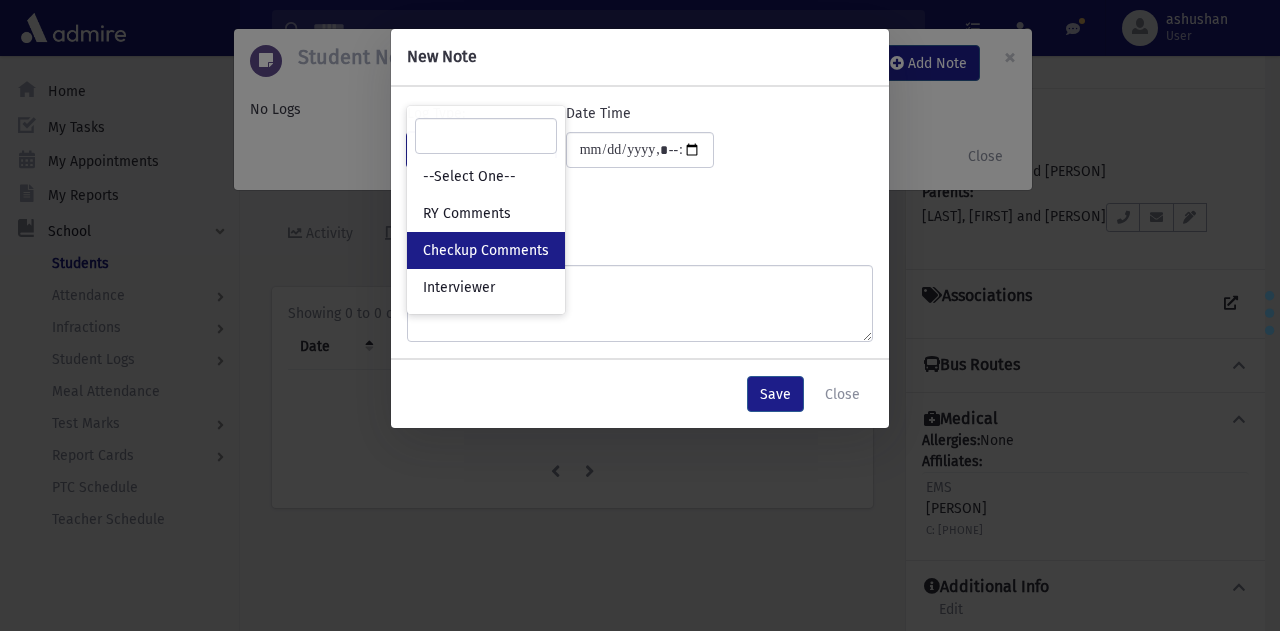 select on "*" 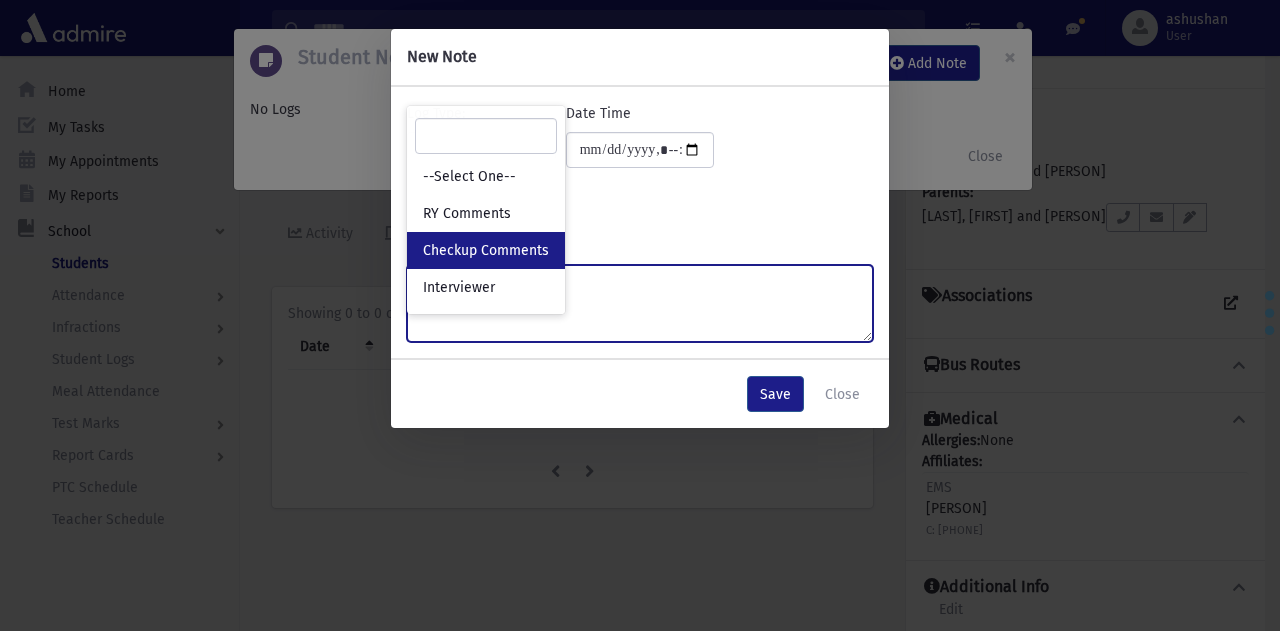 click on "Notes" at bounding box center [640, 303] 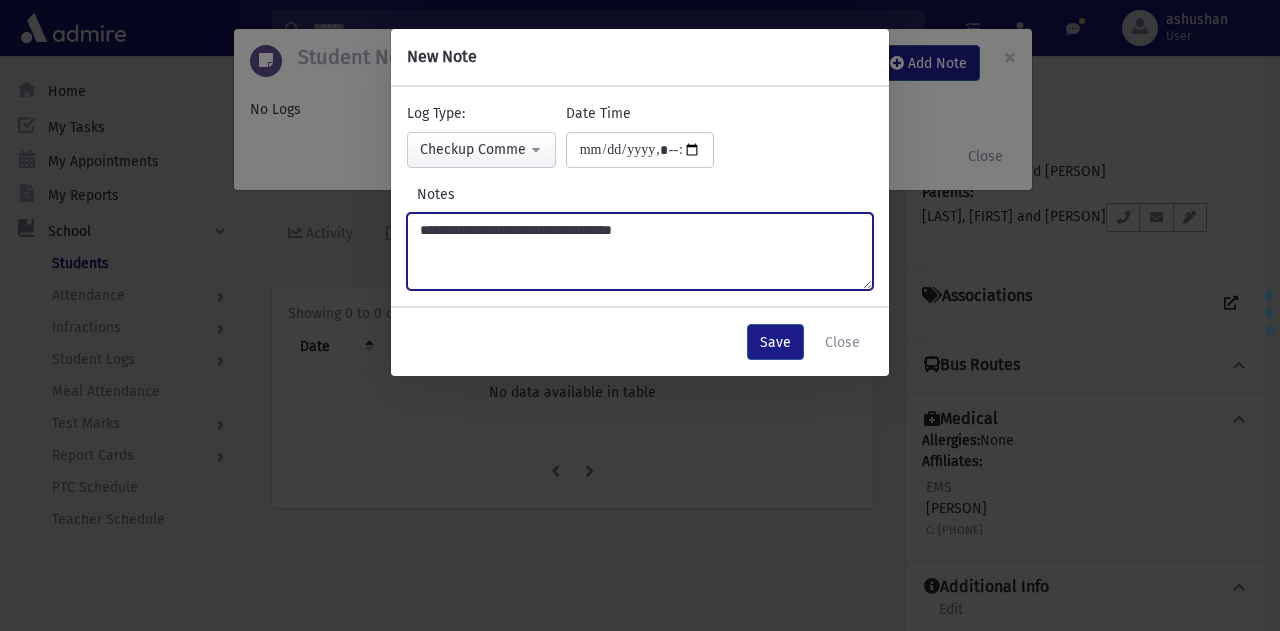 type on "**********" 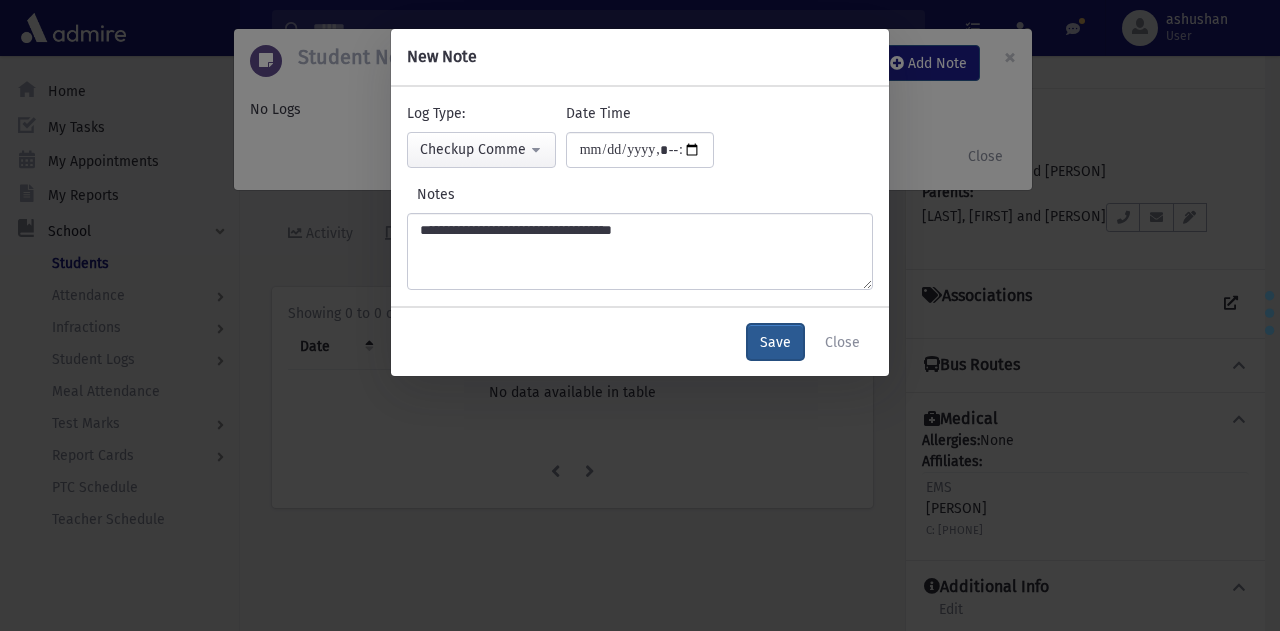click on "Save" at bounding box center (775, 342) 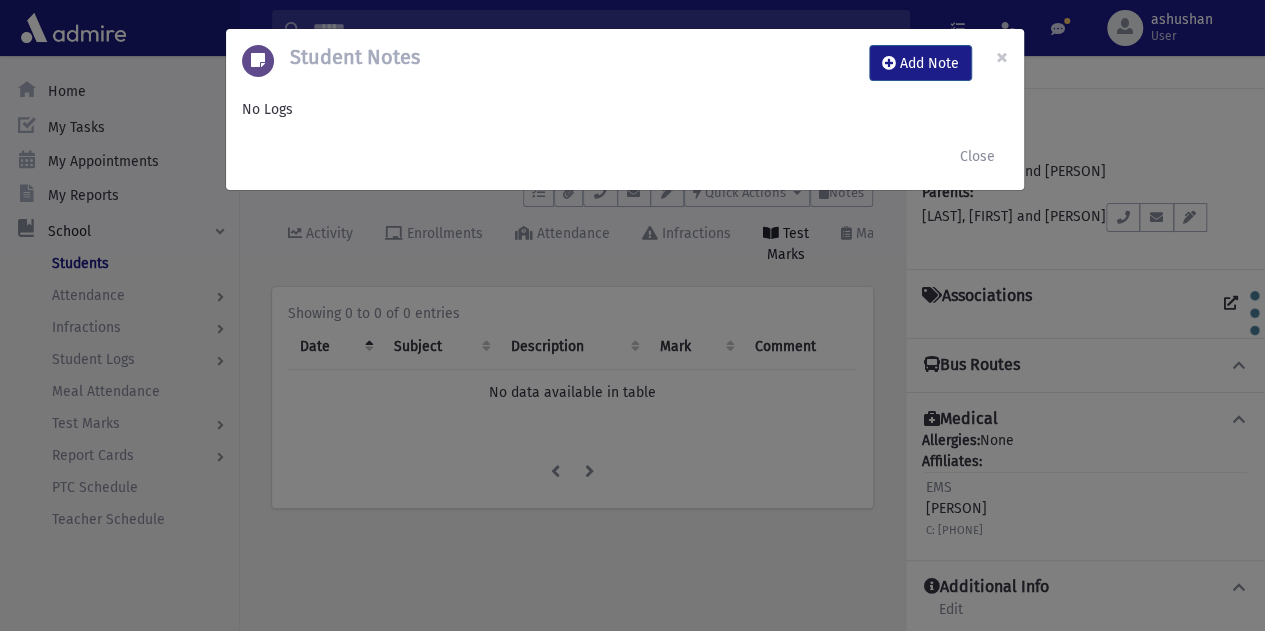 click on "Student Notes
Add Note
×
No Logs
Close" at bounding box center (632, 315) 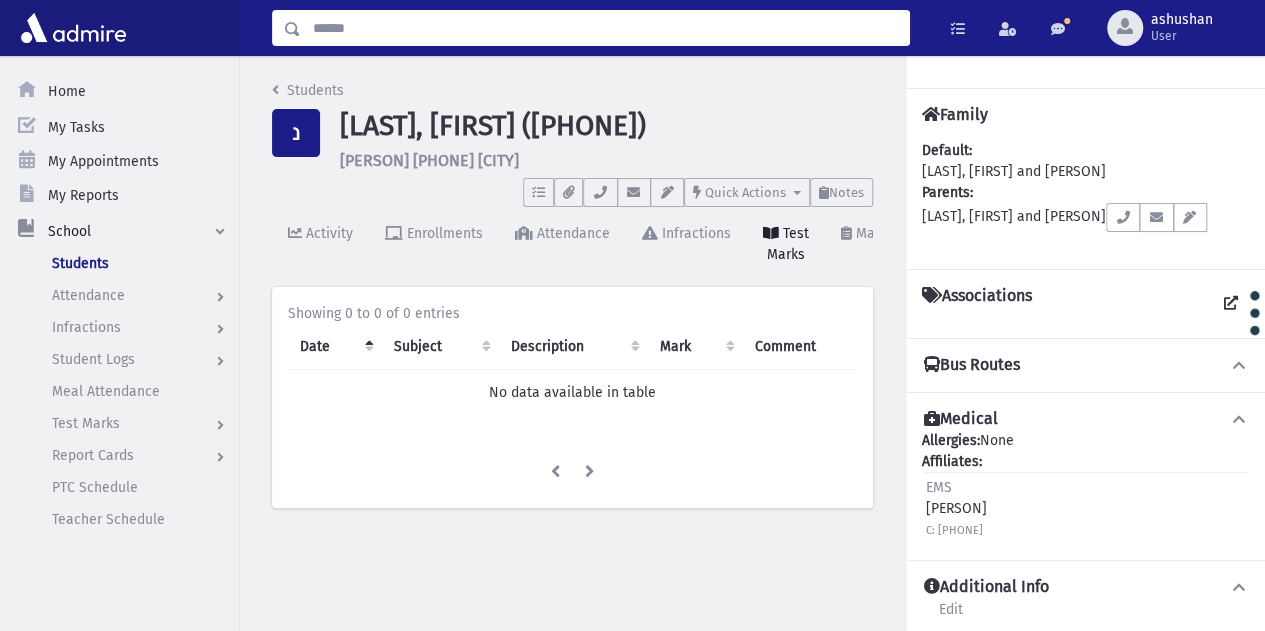 click at bounding box center [605, 28] 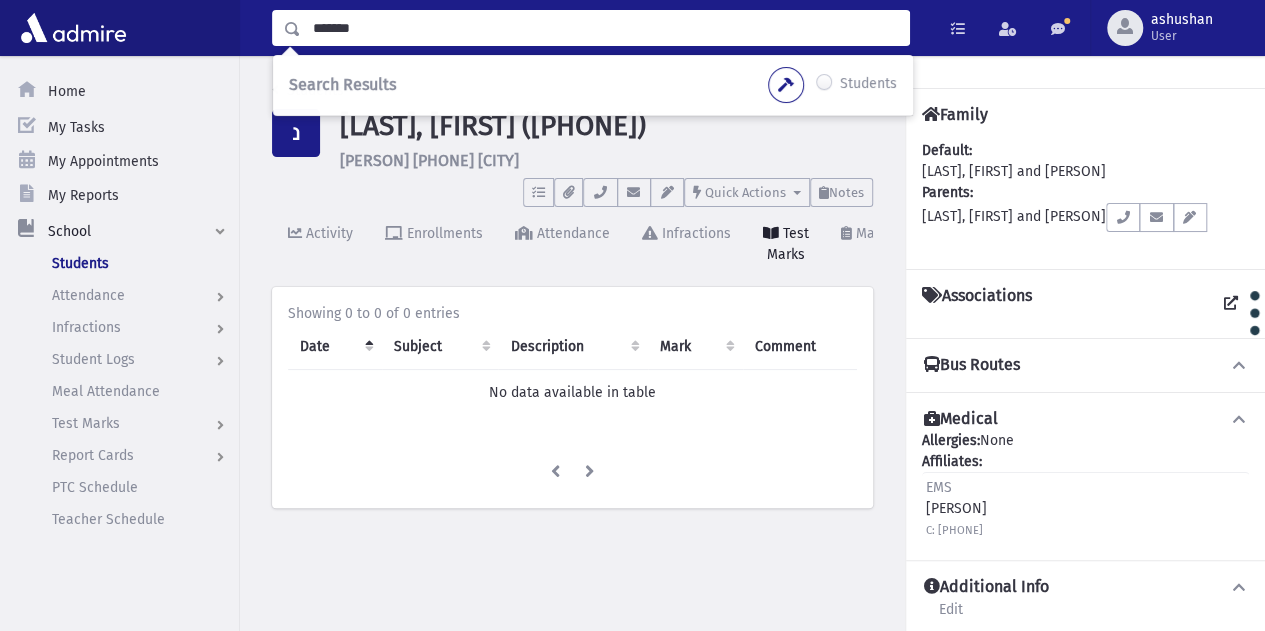 type on "*******" 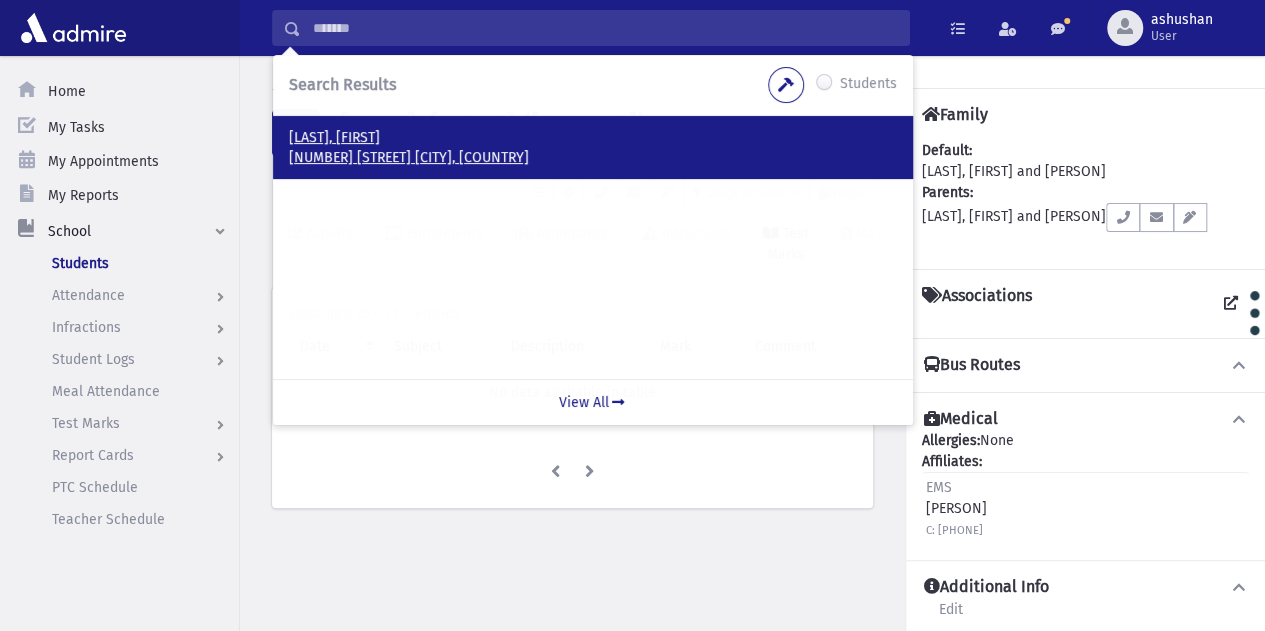 click on "Schweitzer, Avrham" at bounding box center (593, 138) 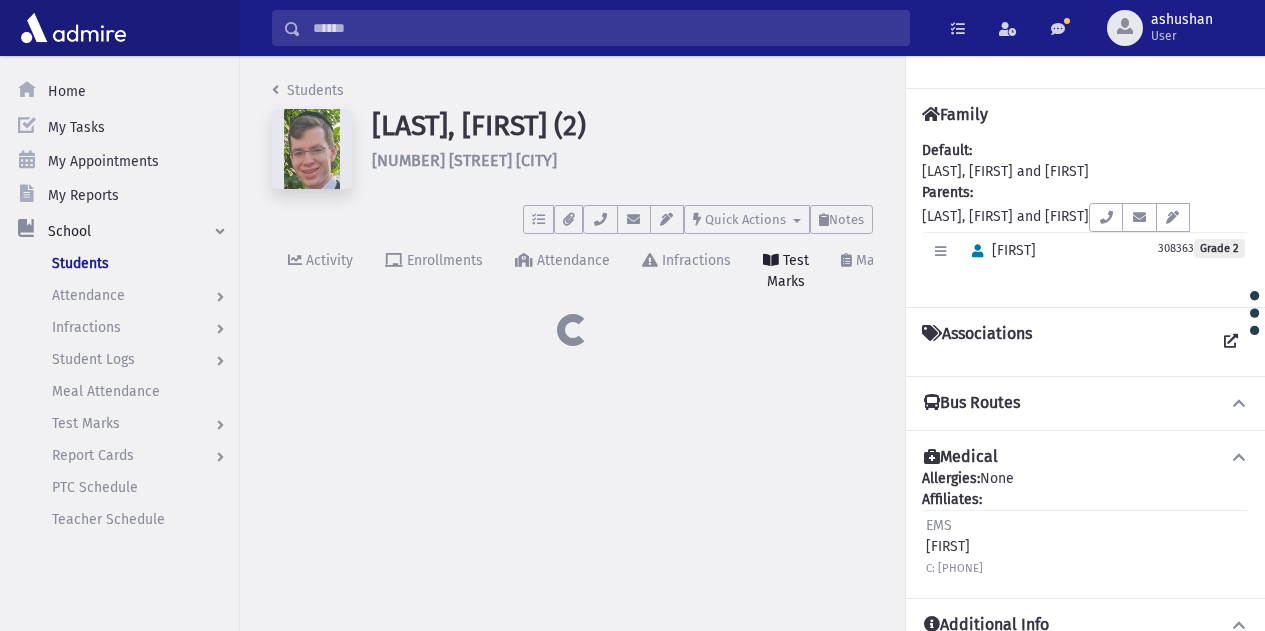scroll, scrollTop: 0, scrollLeft: 0, axis: both 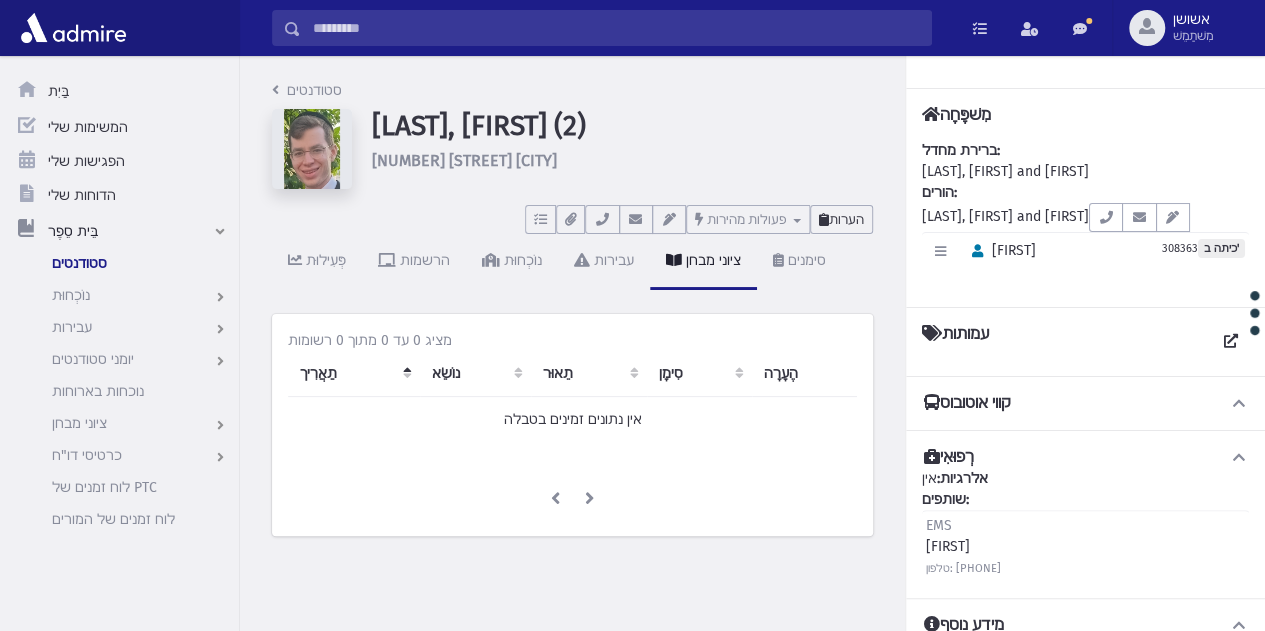 click on "הערות" at bounding box center (846, 219) 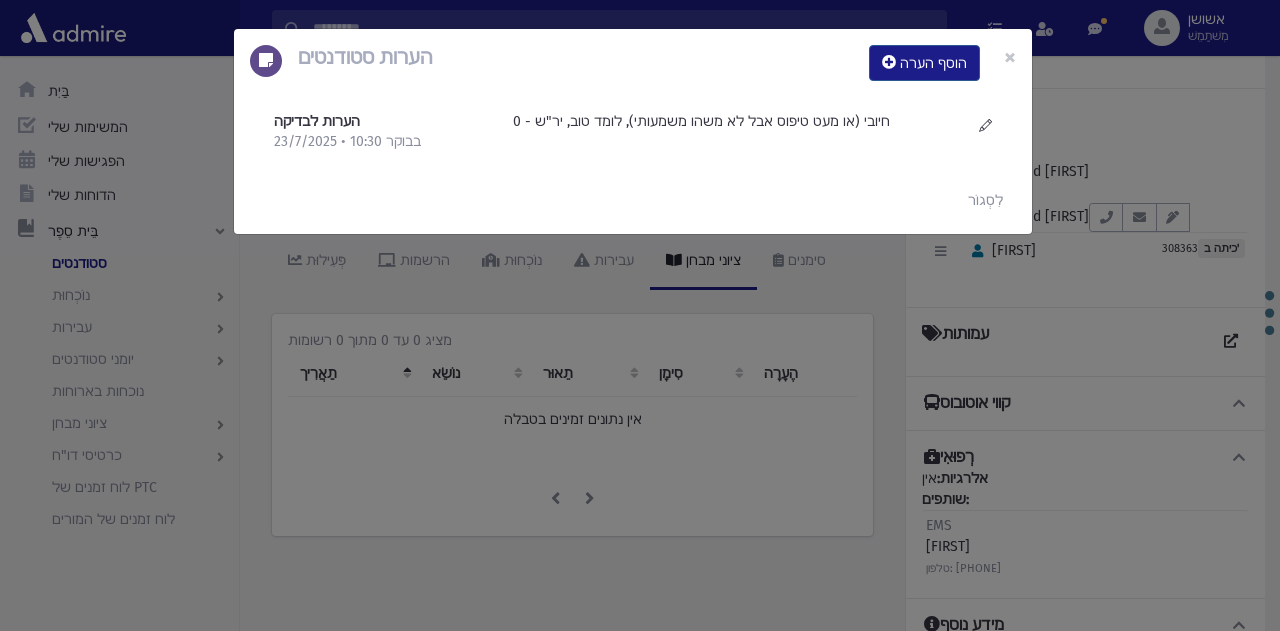 click on "הערות לבדיקה
[DATE] • [TIME]" at bounding box center [640, 315] 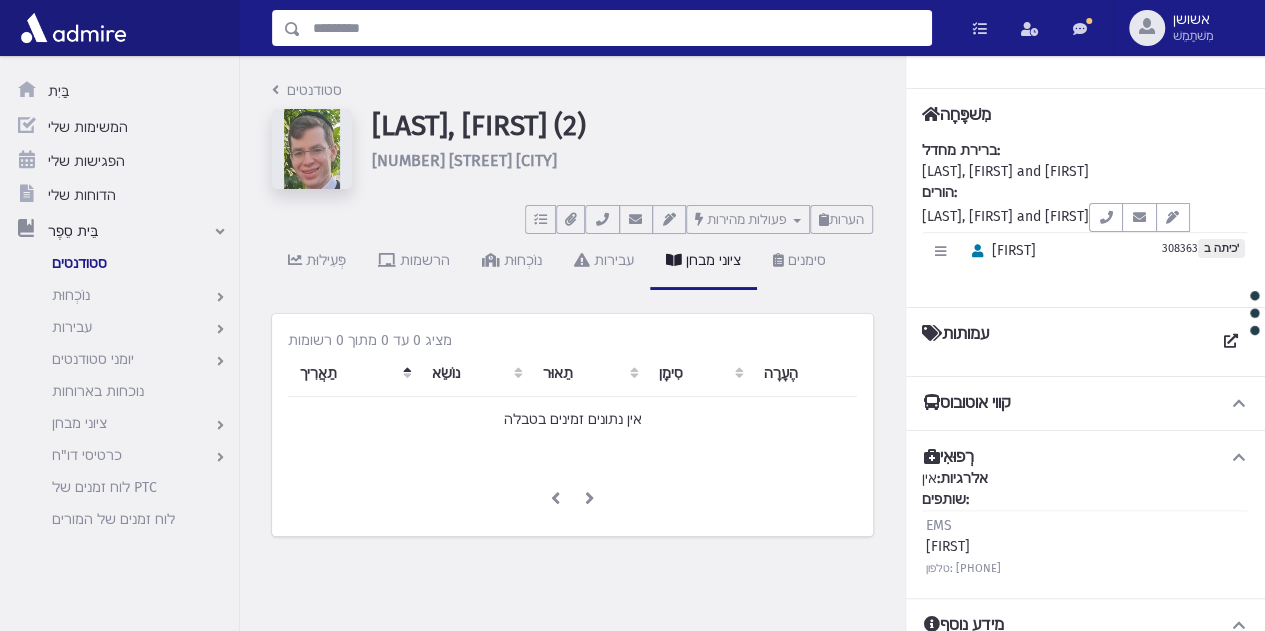 click at bounding box center (616, 28) 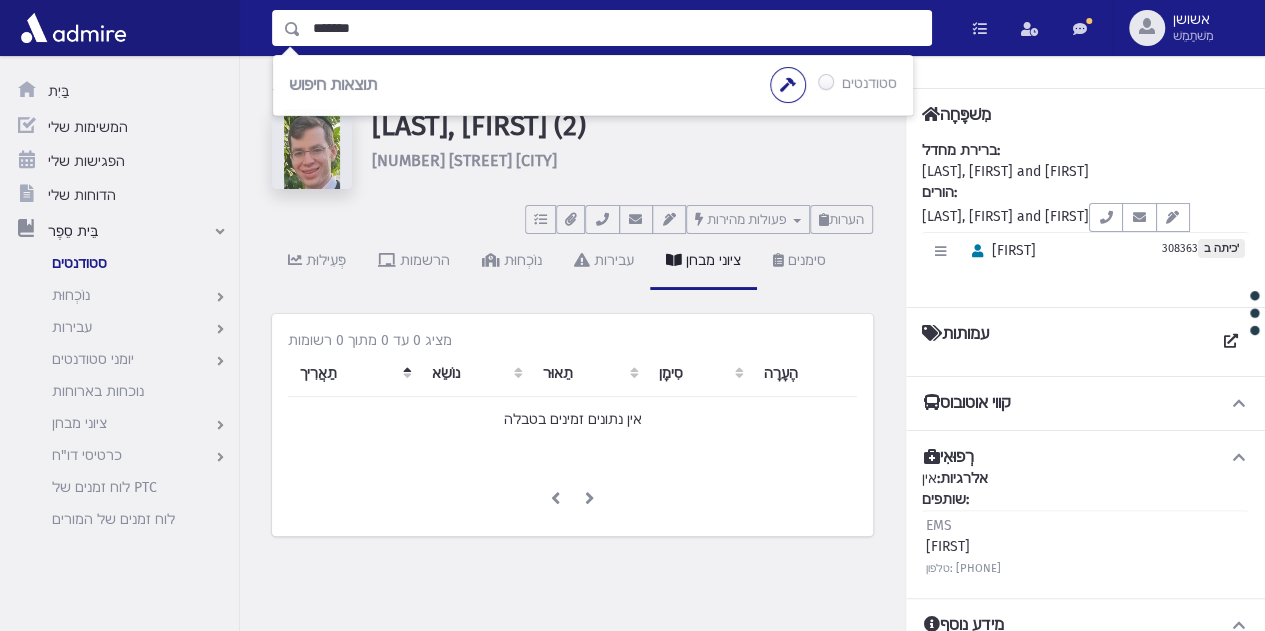 type on "*******" 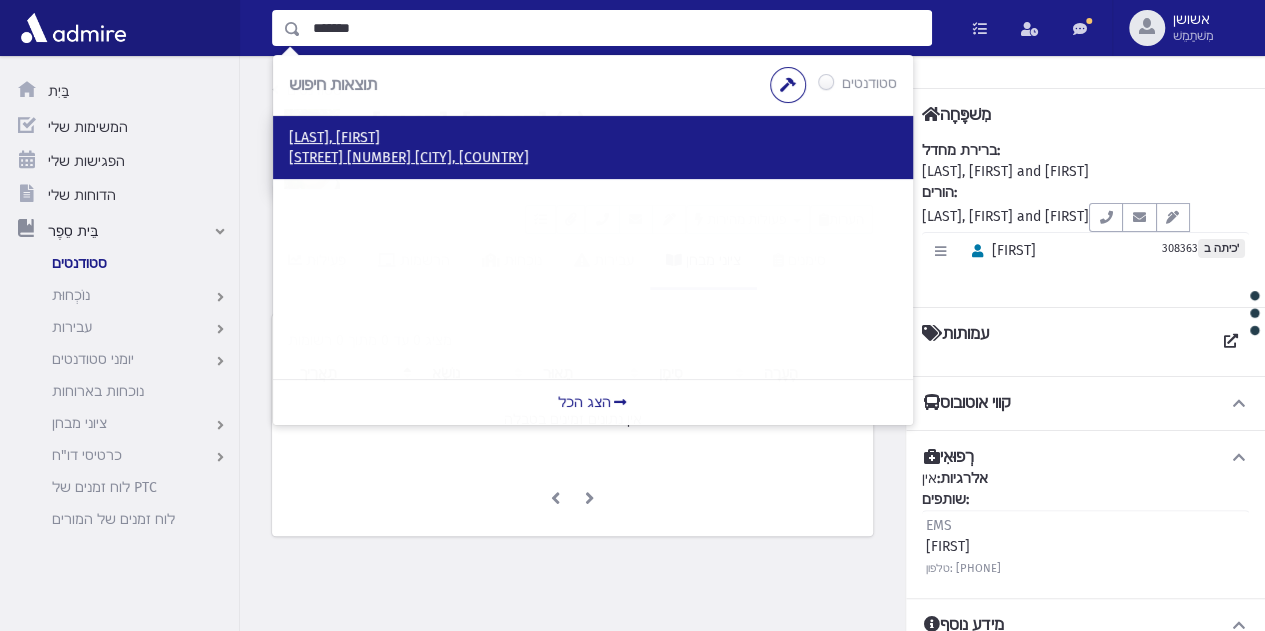 click on "[STREET] [NUMBER] [CITY], [COUNTRY]" at bounding box center (409, 157) 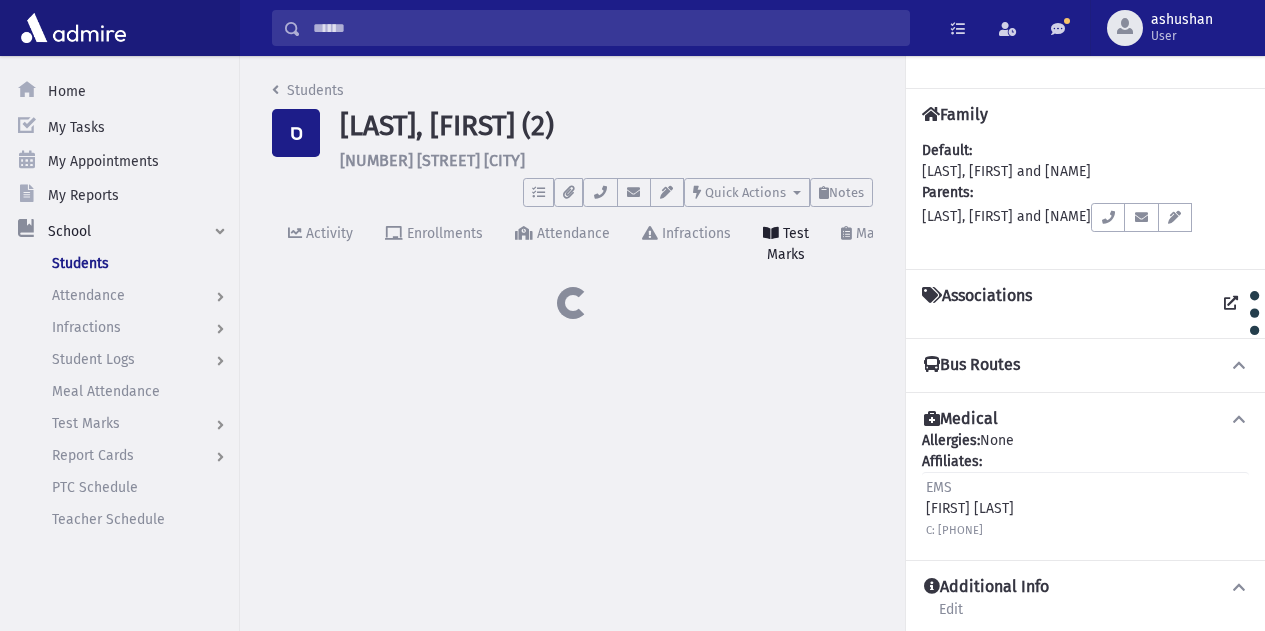 scroll, scrollTop: 0, scrollLeft: 0, axis: both 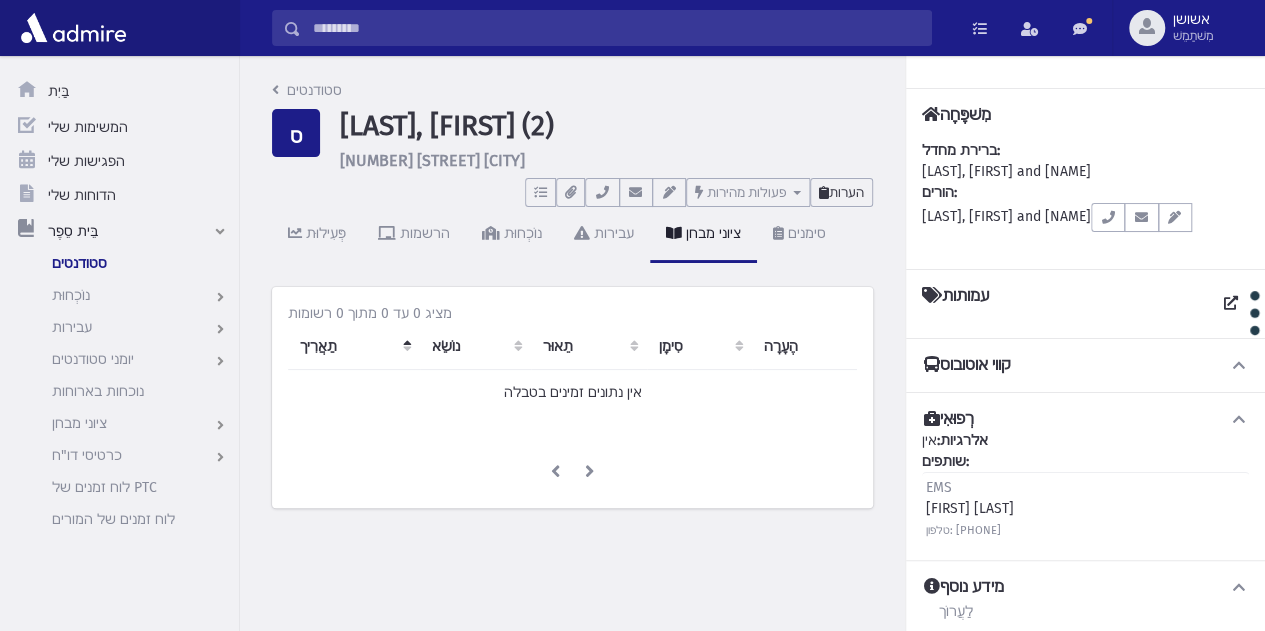click on "הערות" at bounding box center [841, 192] 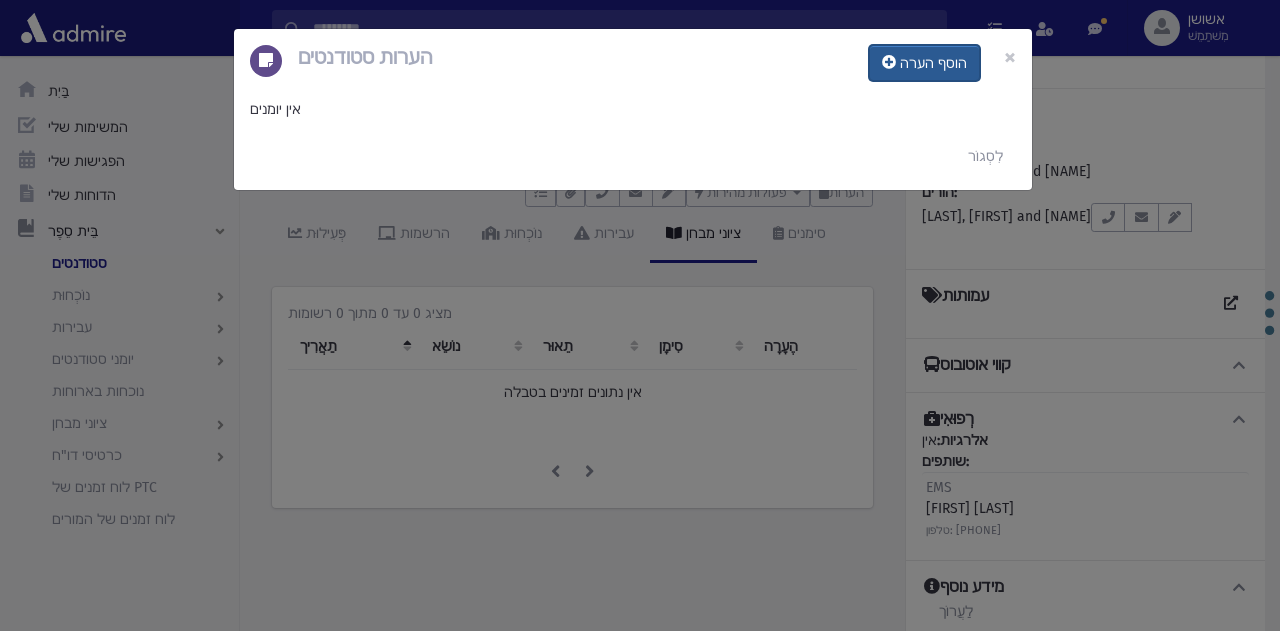 click on "הוסף הערה" at bounding box center (933, 63) 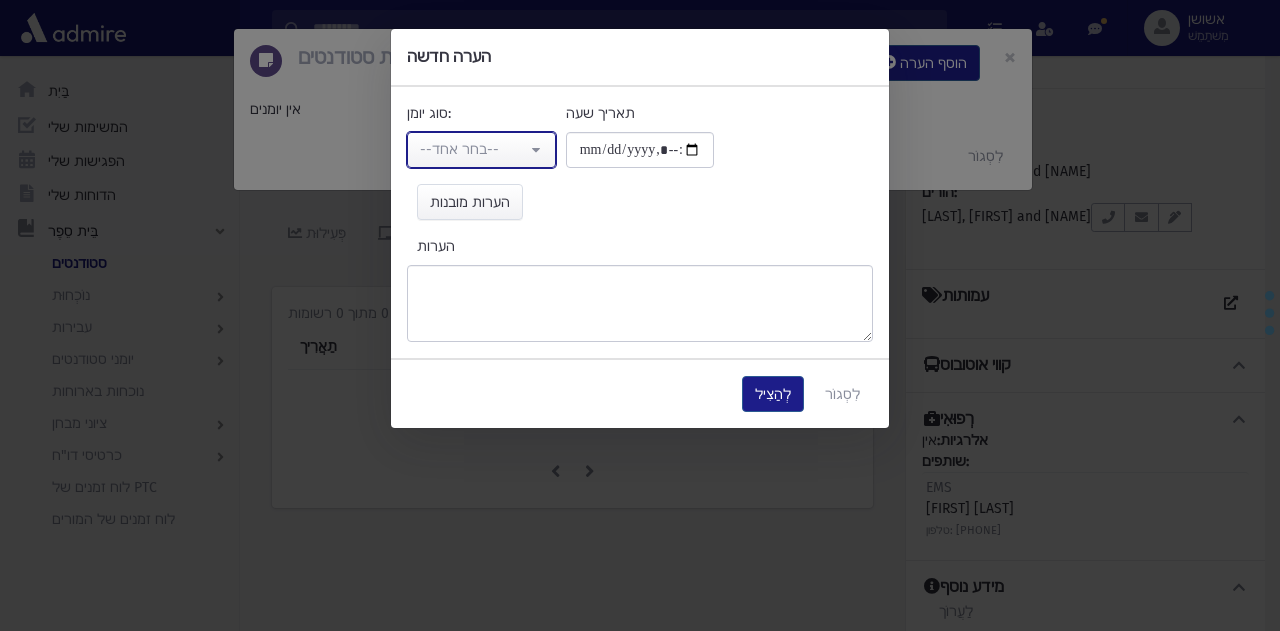 click on "--בחר אחד--" at bounding box center (481, 150) 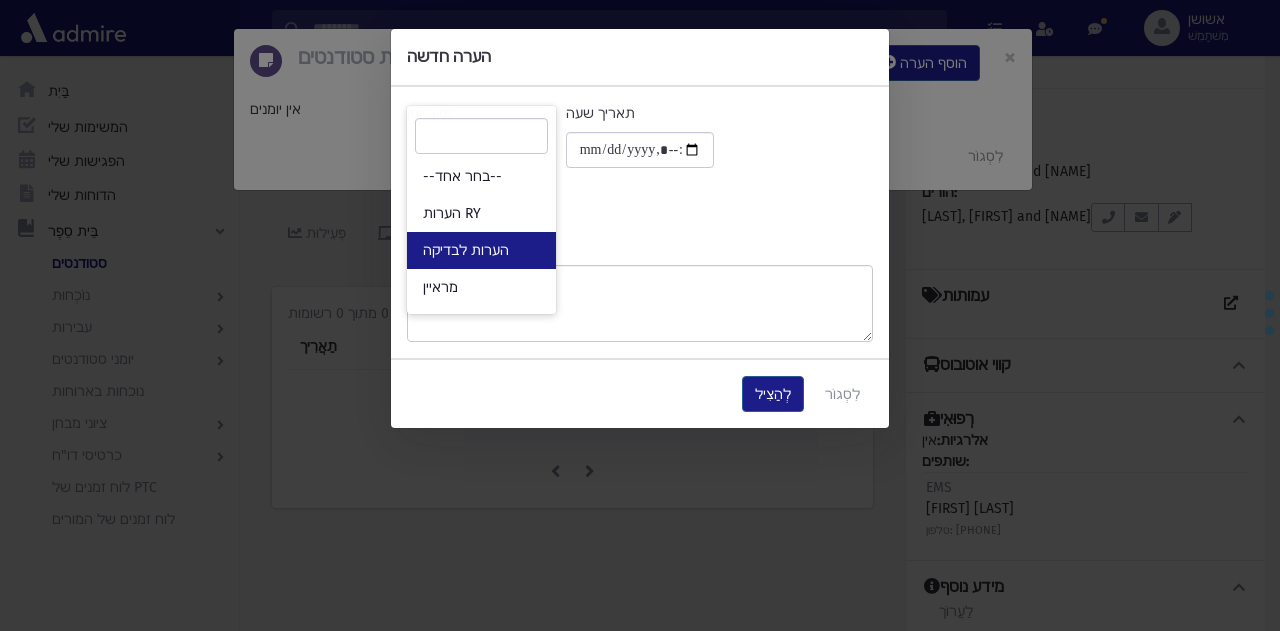 click on "הערות לבדיקה" at bounding box center (466, 250) 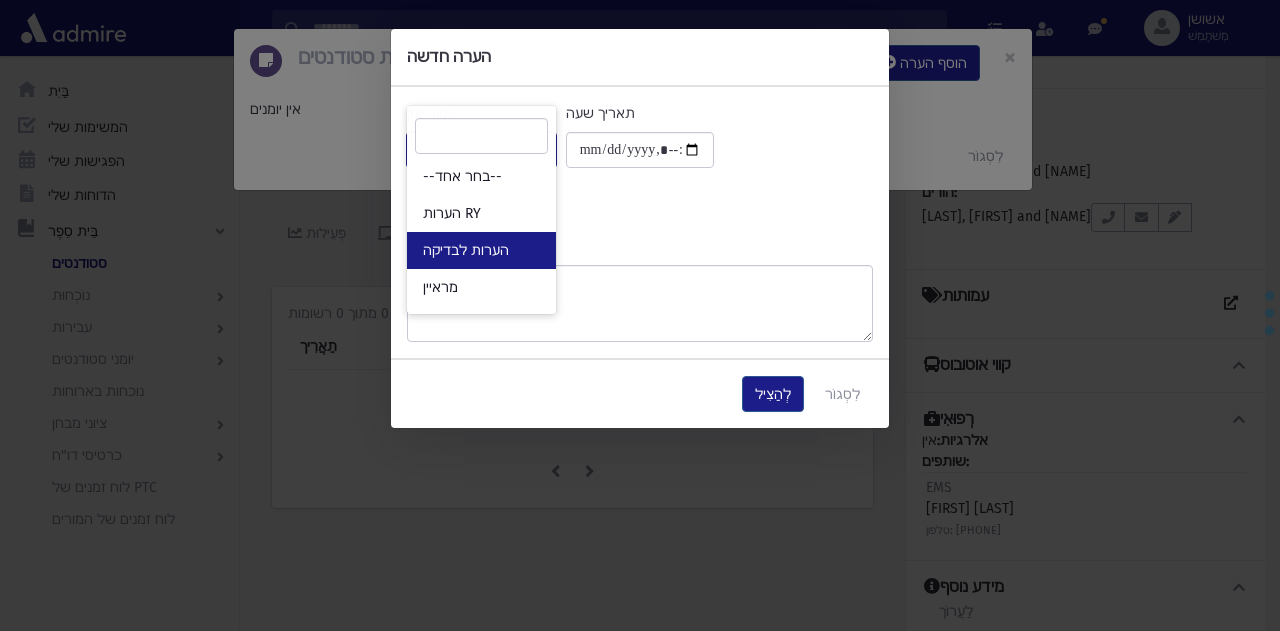 select on "*" 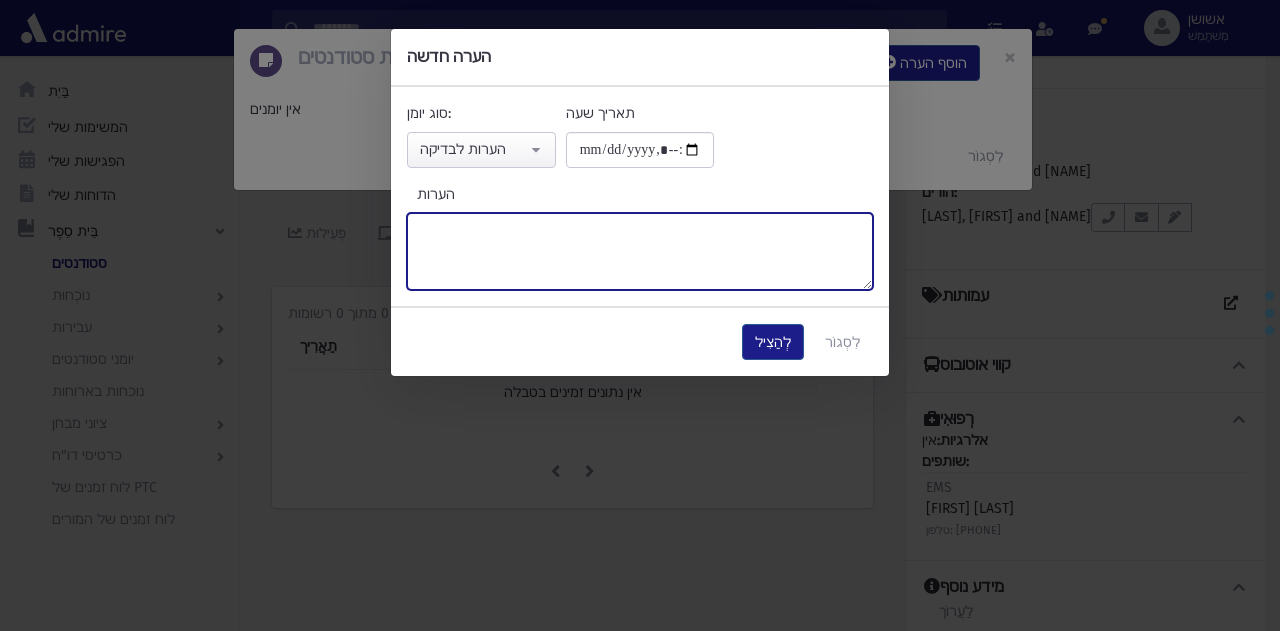 click on "הערות" at bounding box center (640, 251) 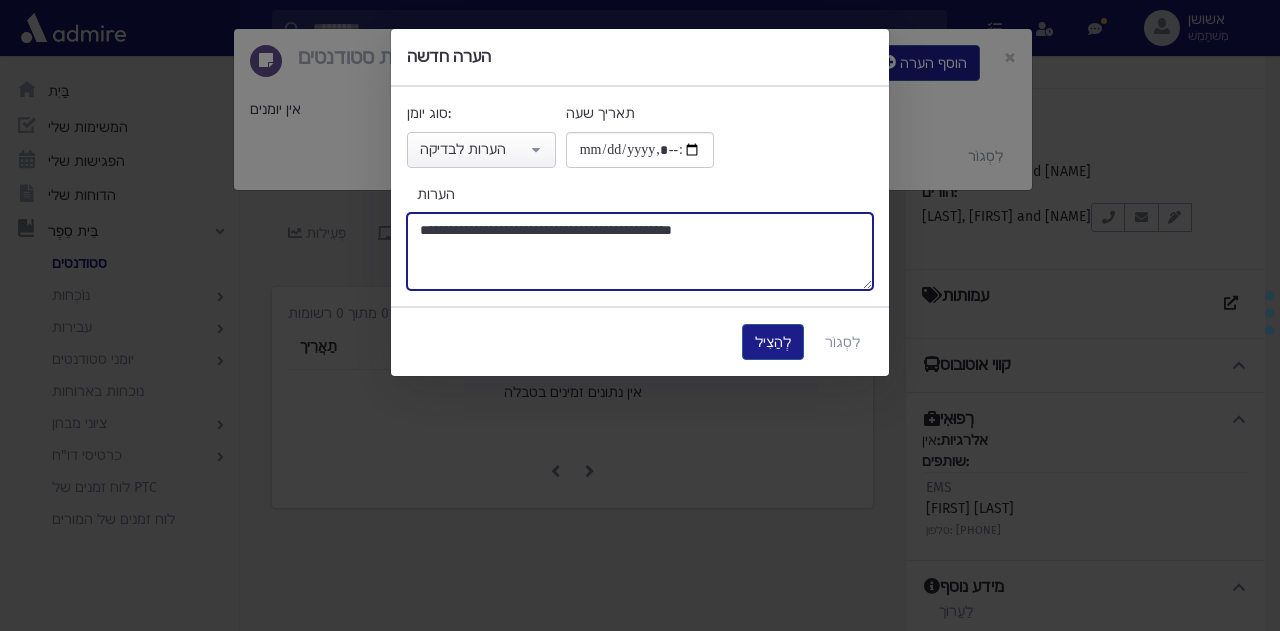 click on "**********" at bounding box center [640, 251] 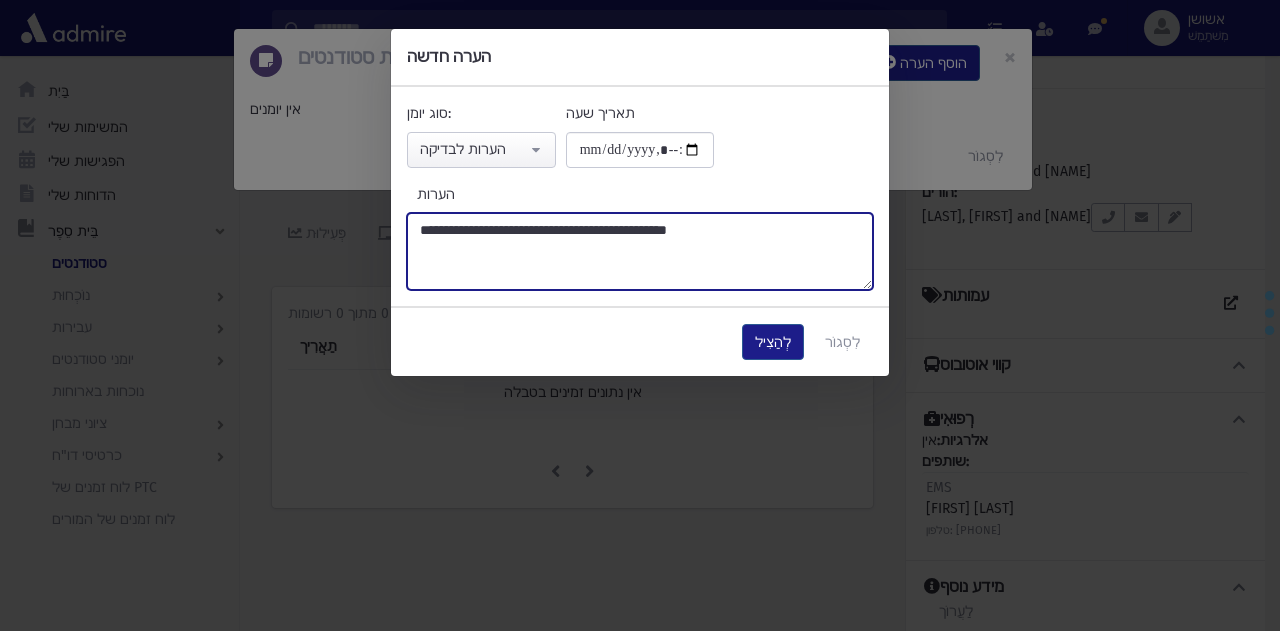 type on "**********" 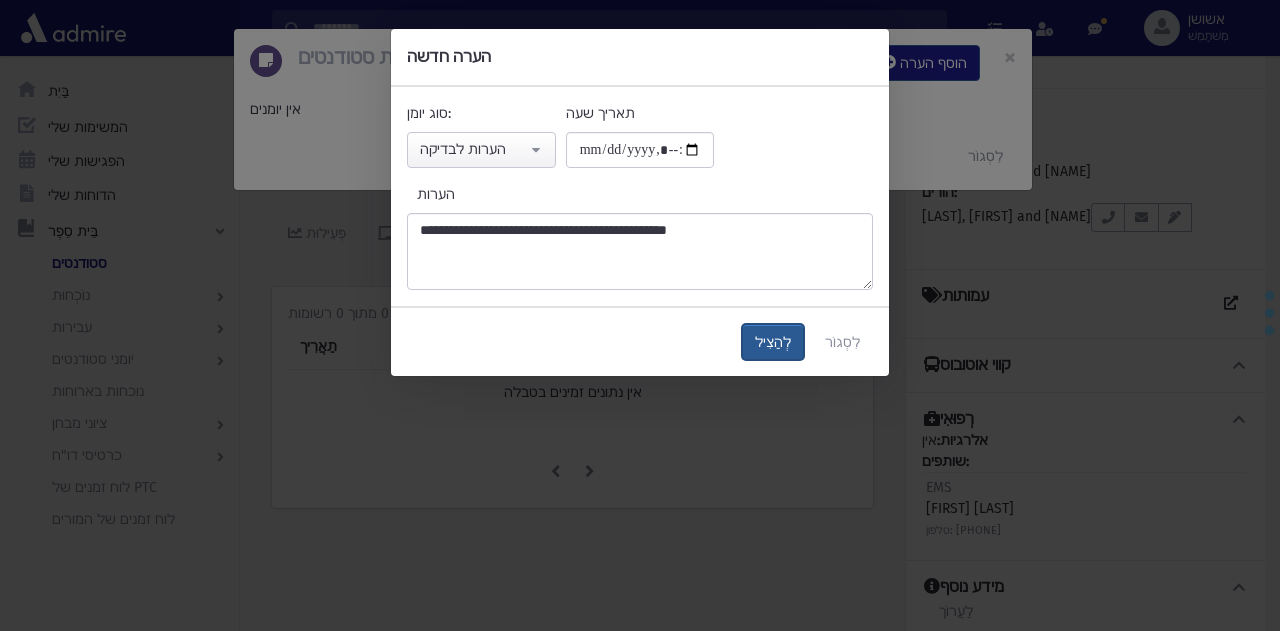 click on "לְהַצִיל" at bounding box center [773, 342] 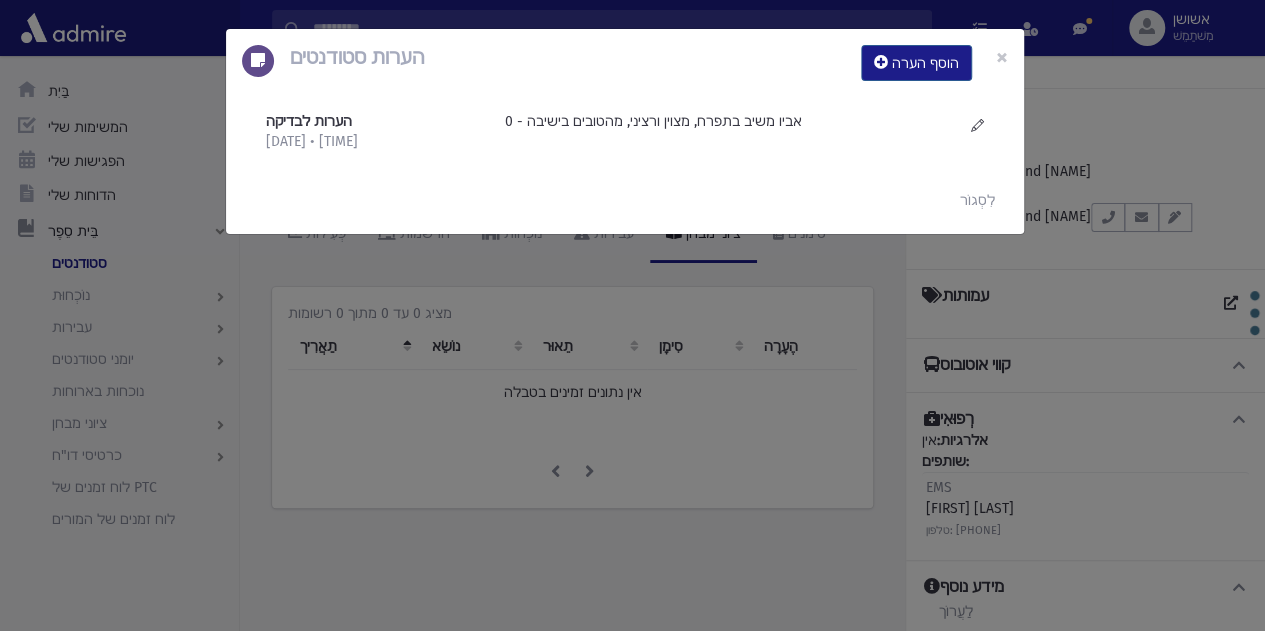 click on "הערות סטודנטים
הוסף הערה
×
הערות לבדיקה
1/8/2025 • 9:41 בבוקר" at bounding box center [632, 315] 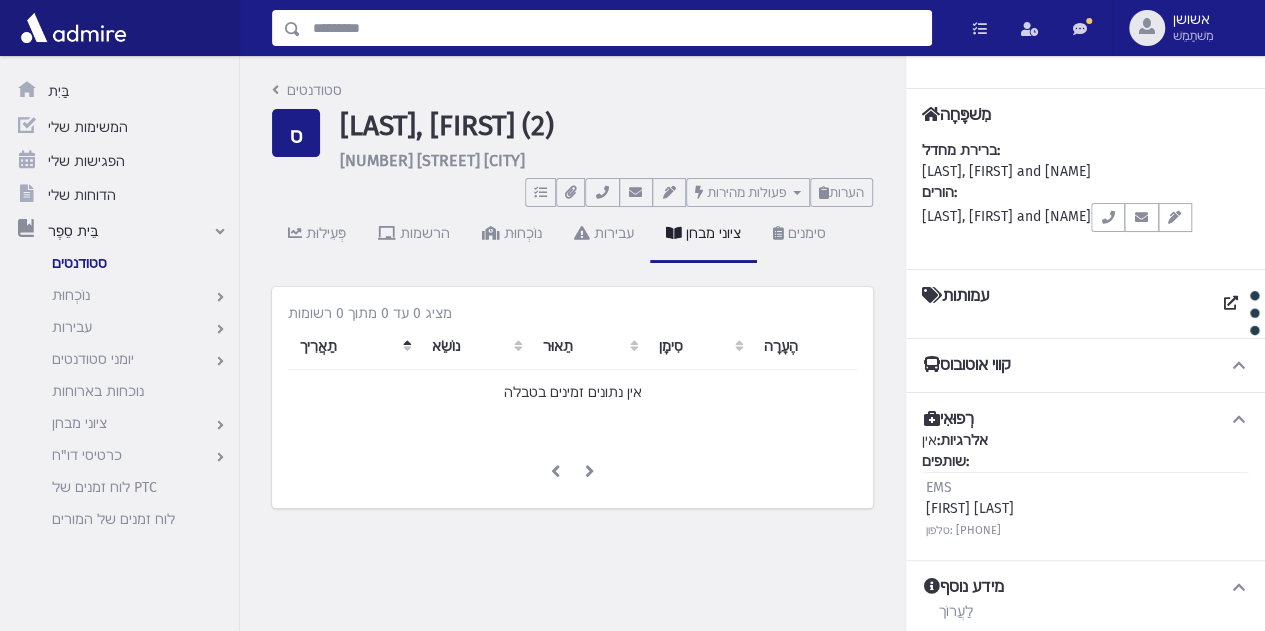 click at bounding box center [616, 28] 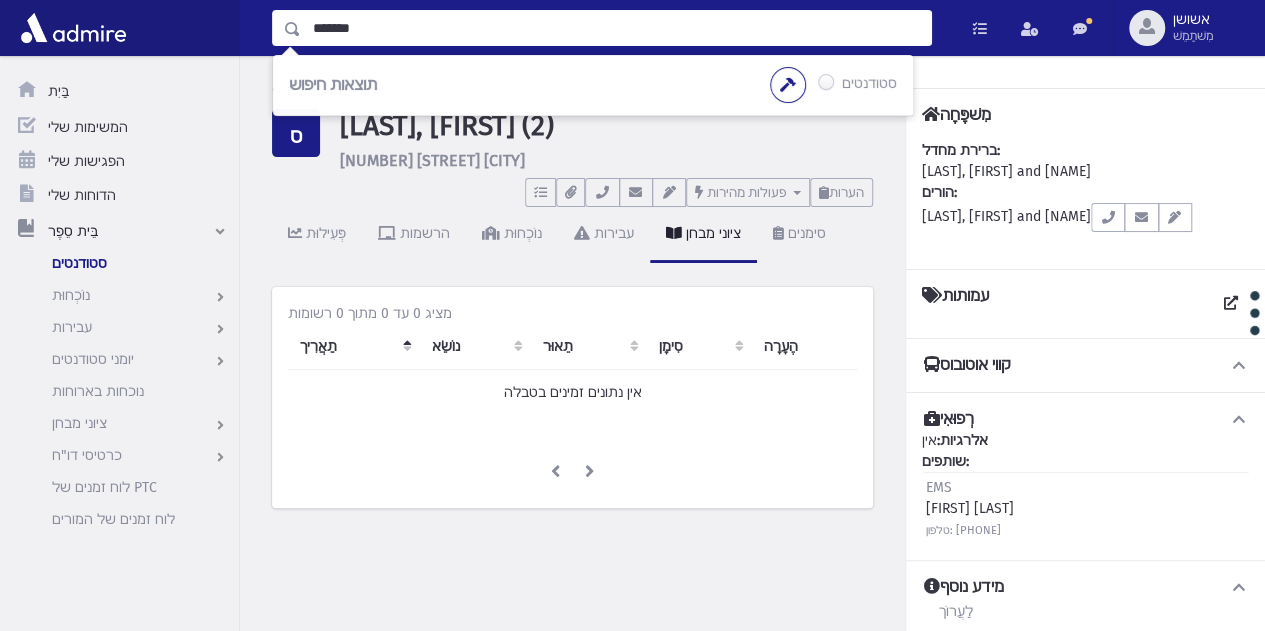 type on "*******" 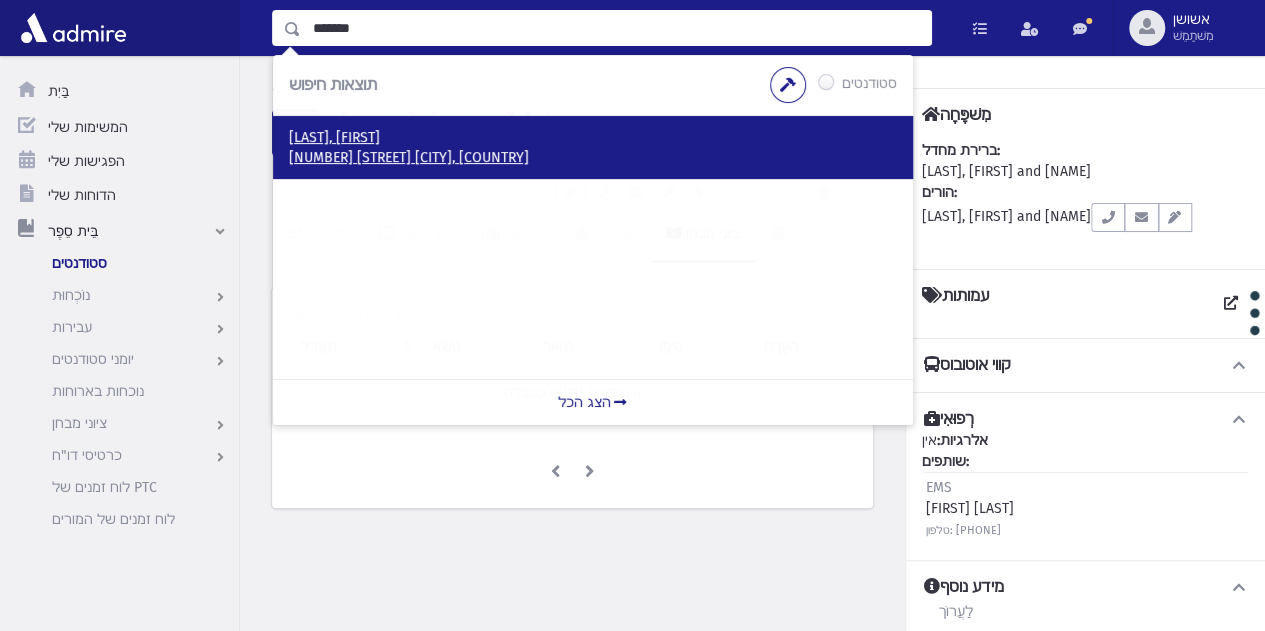 click on "סורובסקי, רפאל יהודה" at bounding box center (593, 138) 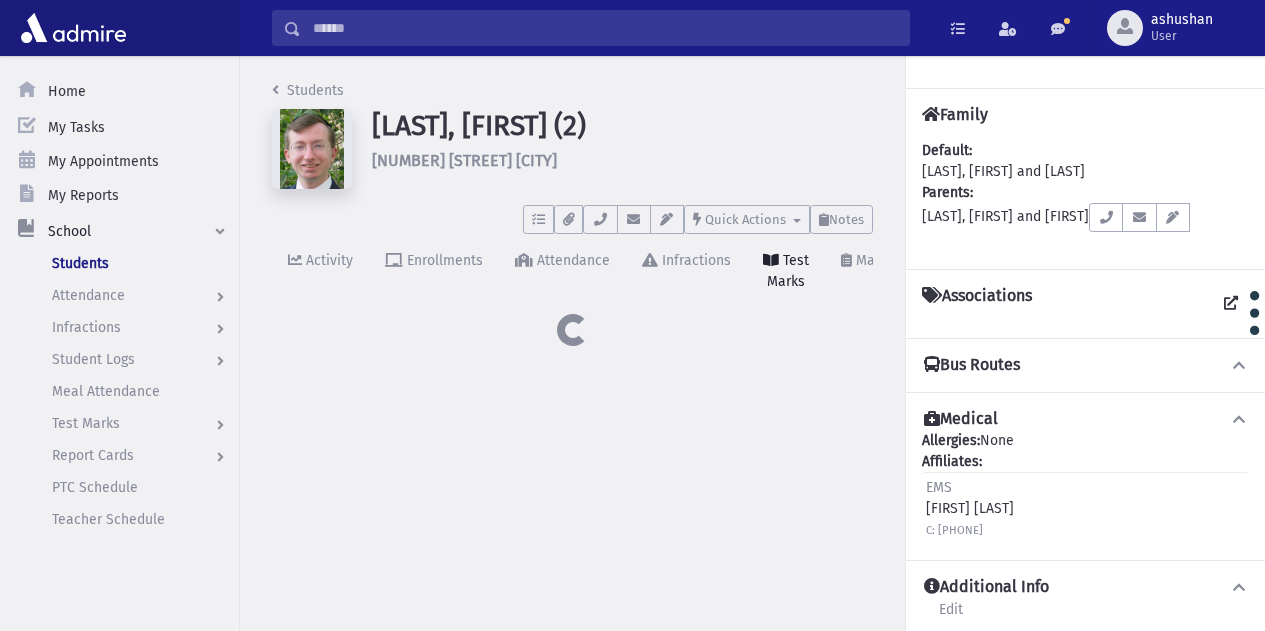 scroll, scrollTop: 0, scrollLeft: 0, axis: both 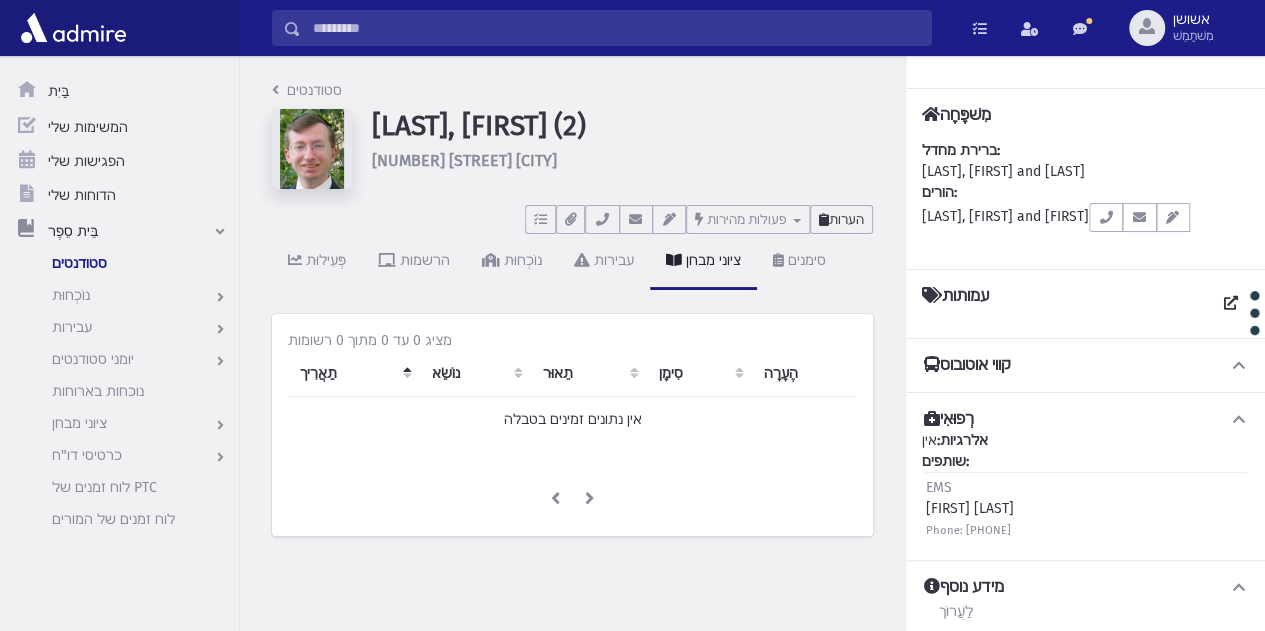 click on "הערות" at bounding box center [846, 219] 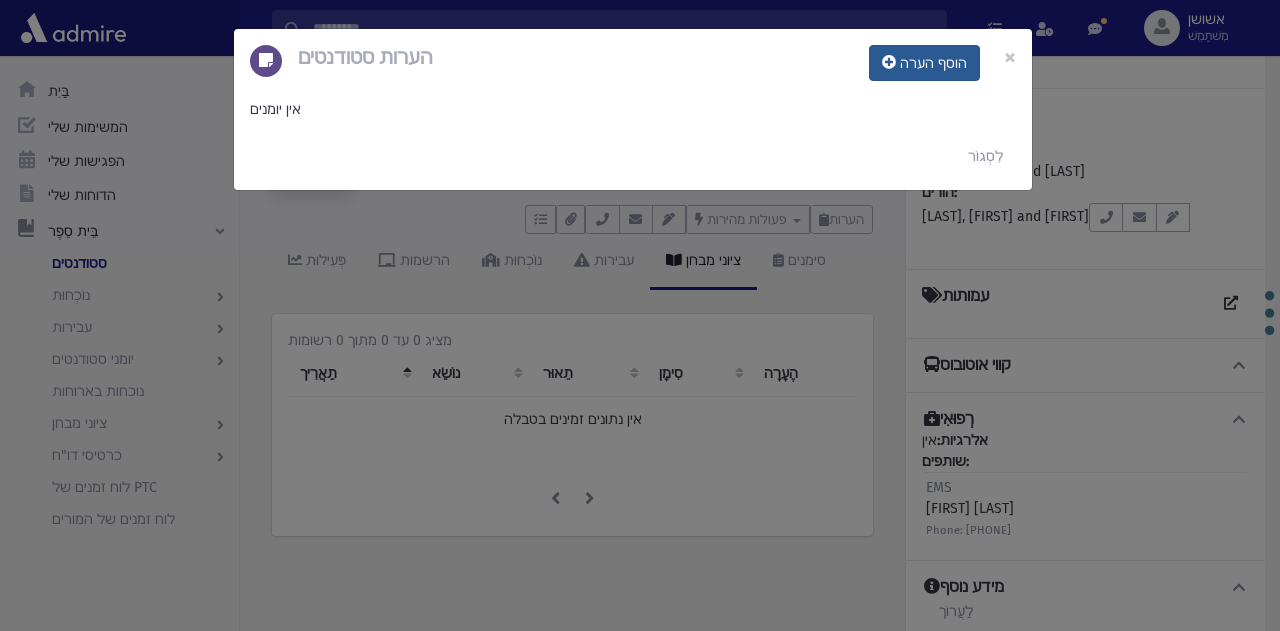 click on "הוסף הערה" at bounding box center (933, 63) 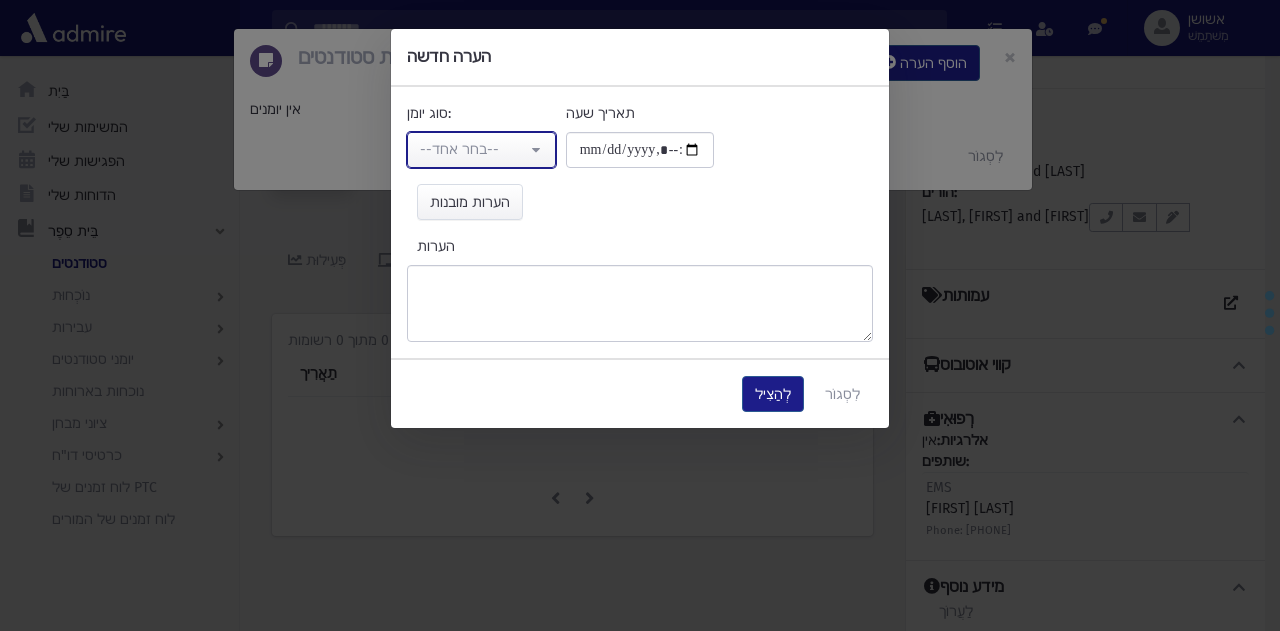 click on "--בחר אחד--" at bounding box center [473, 149] 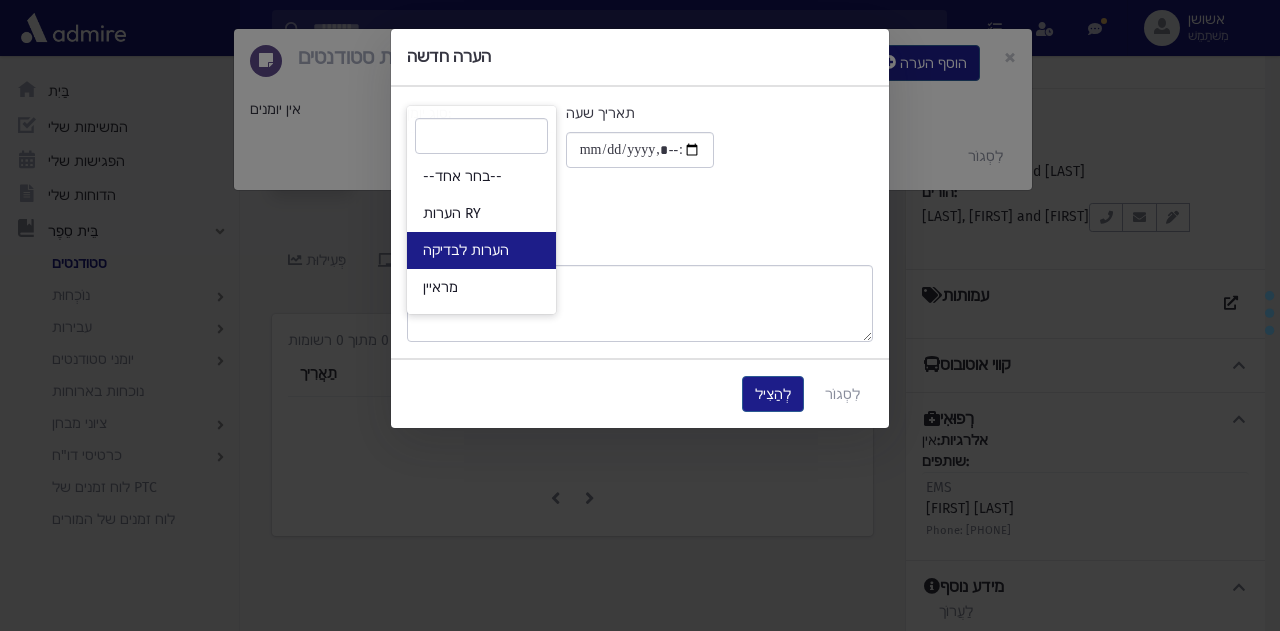click on "הערות לבדיקה" at bounding box center (481, 250) 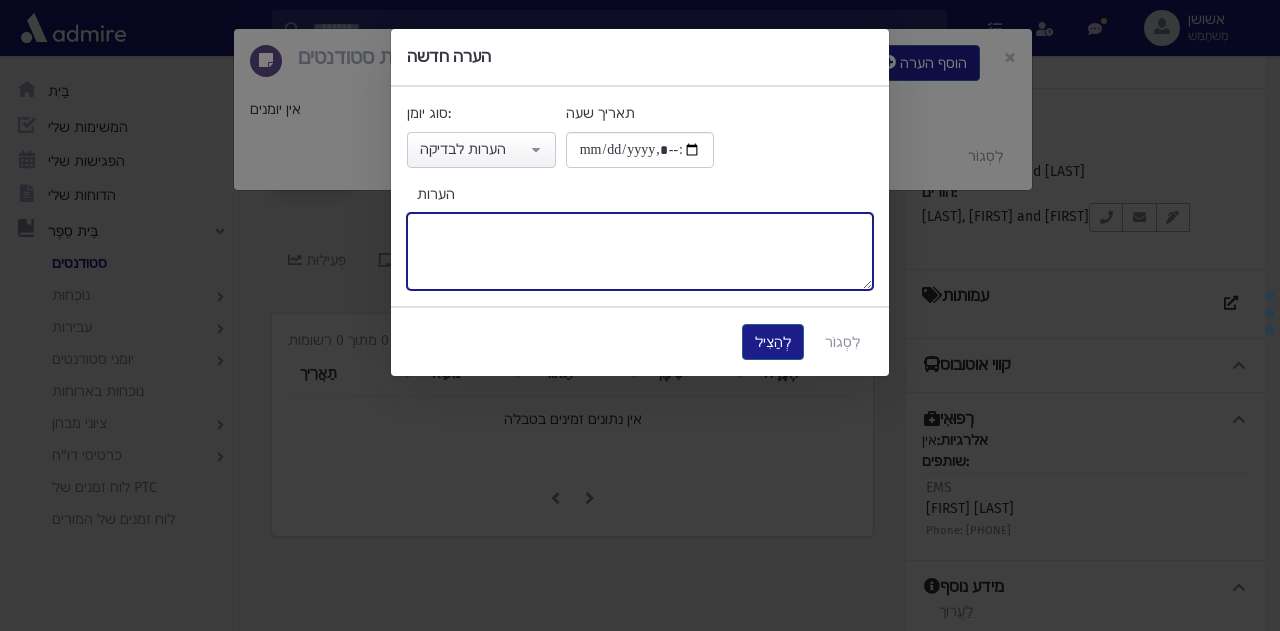 click on "הערות" at bounding box center [640, 251] 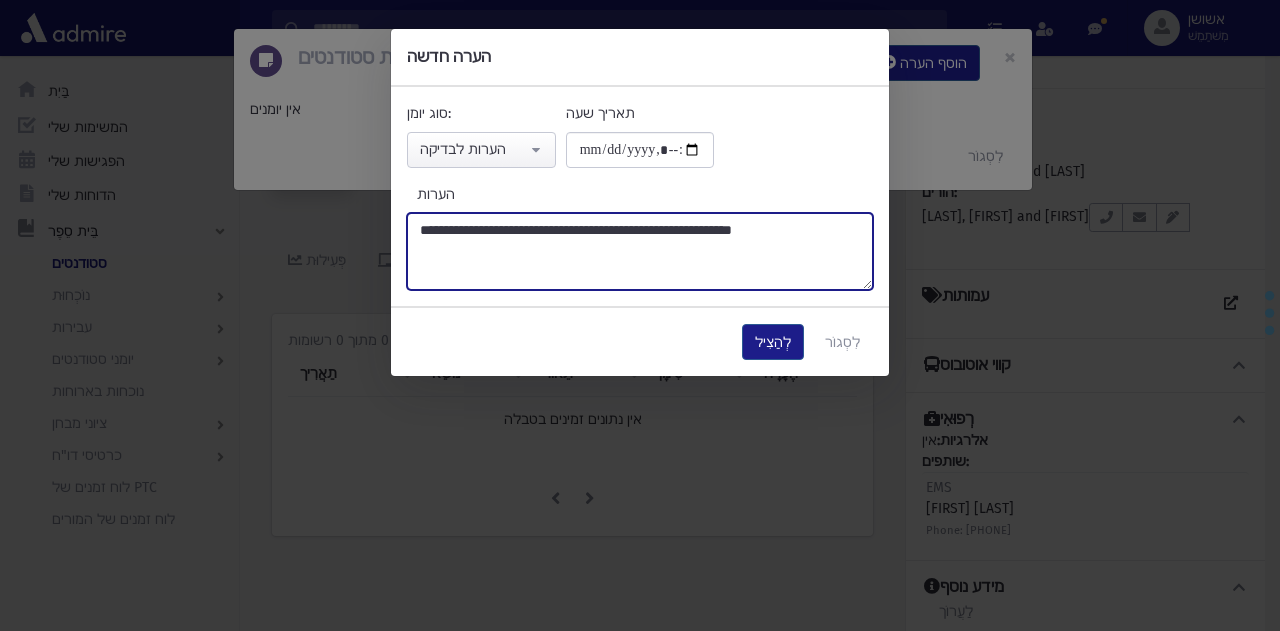 click on "**********" at bounding box center [640, 251] 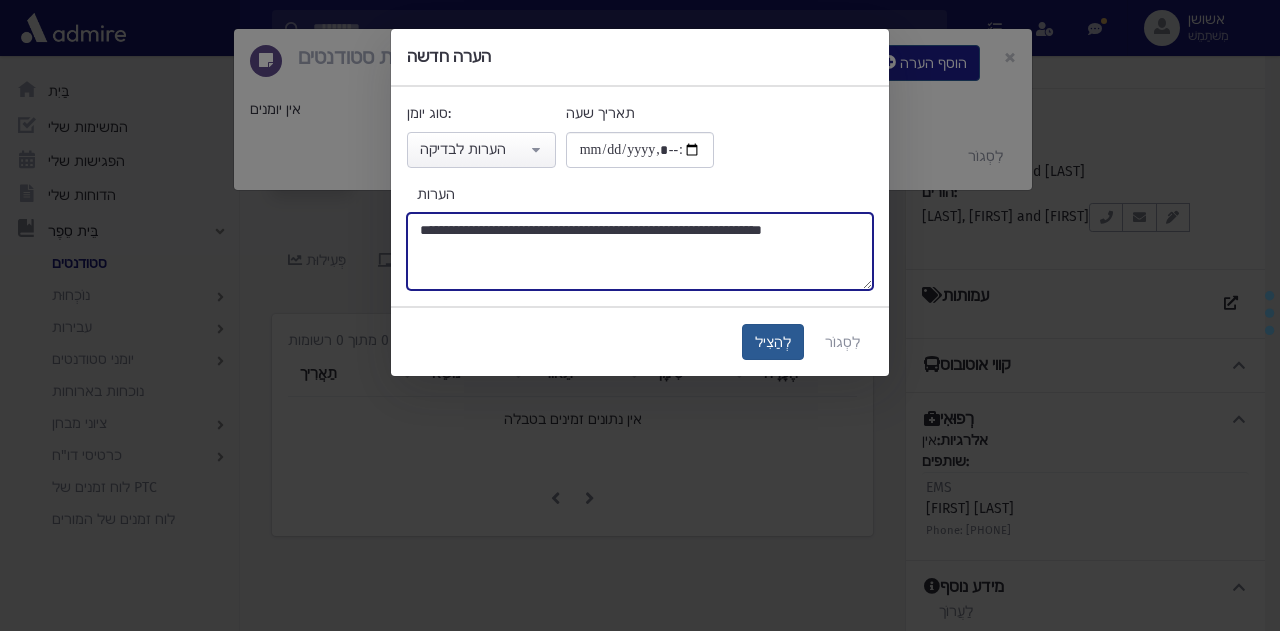 type on "**********" 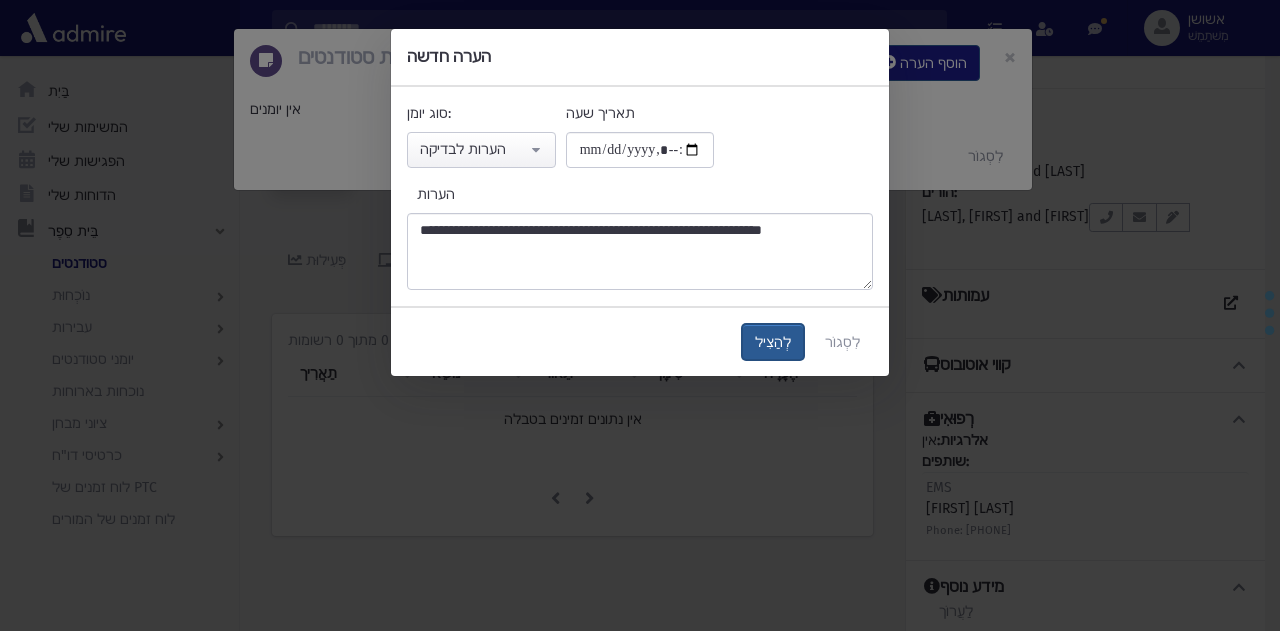 click on "לְהַצִיל" at bounding box center [773, 342] 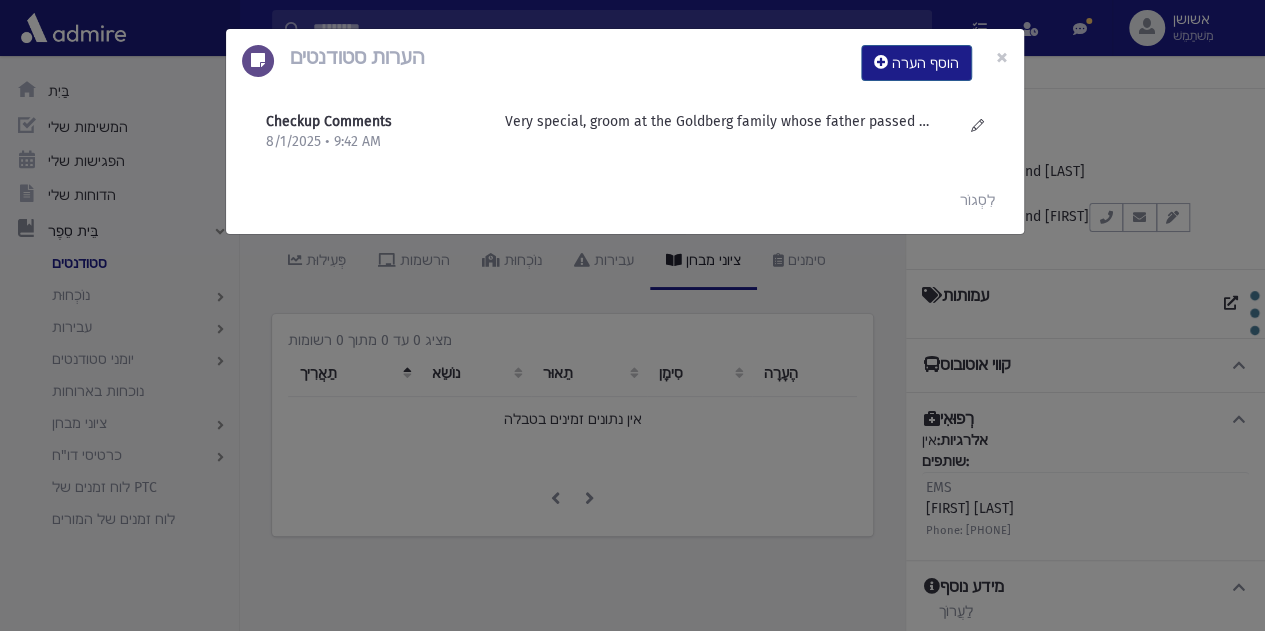 click on "הערות סטודנטים
הוסף הערה
×
Checkup Comments
8/1/2025 • 9:42 AM" at bounding box center [632, 315] 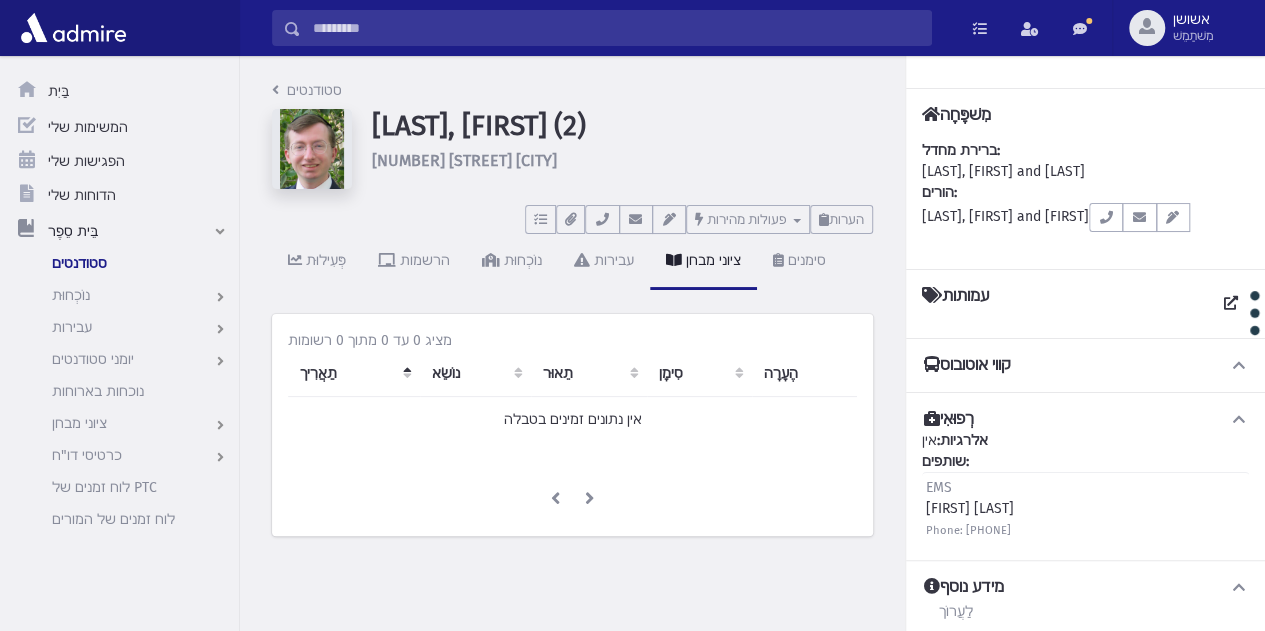 click at bounding box center [616, 28] 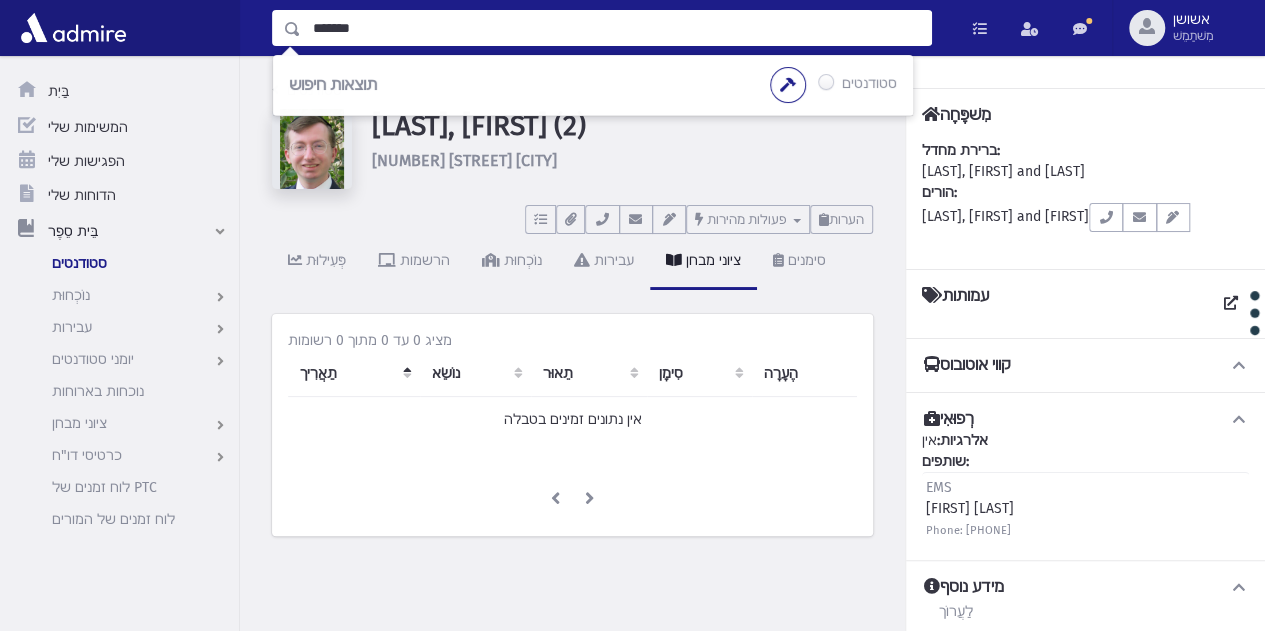 type on "*******" 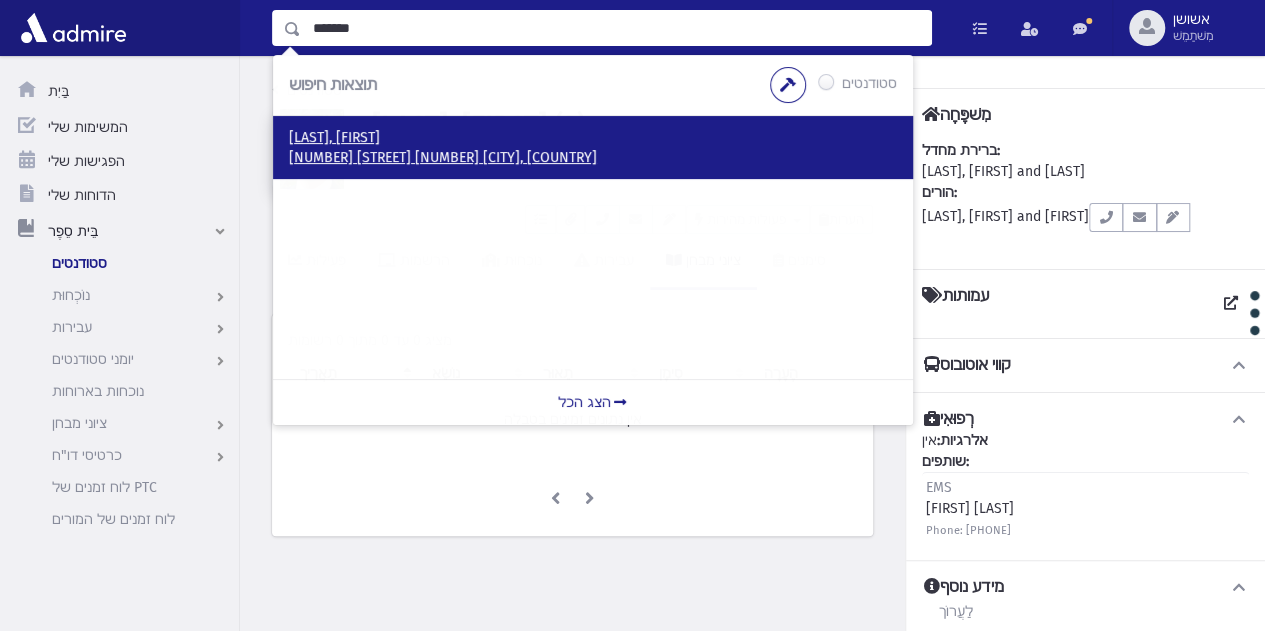 click on "סירוטה, יעקב" at bounding box center (334, 137) 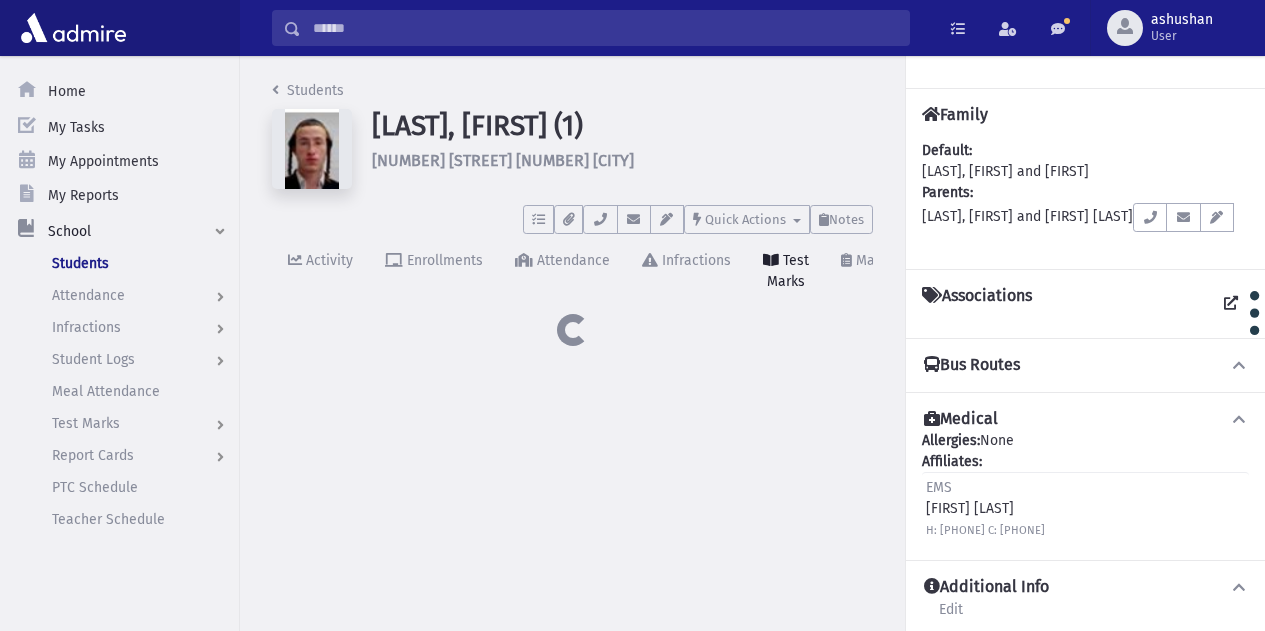 scroll, scrollTop: 0, scrollLeft: 0, axis: both 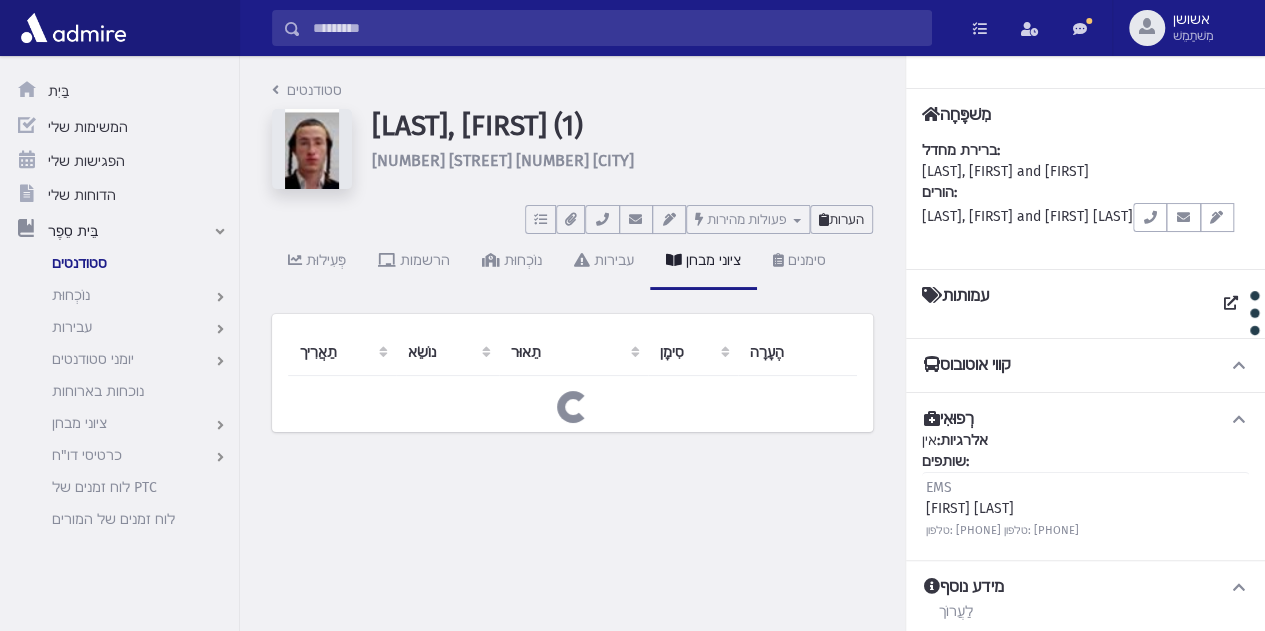 click on "הערות" at bounding box center (846, 219) 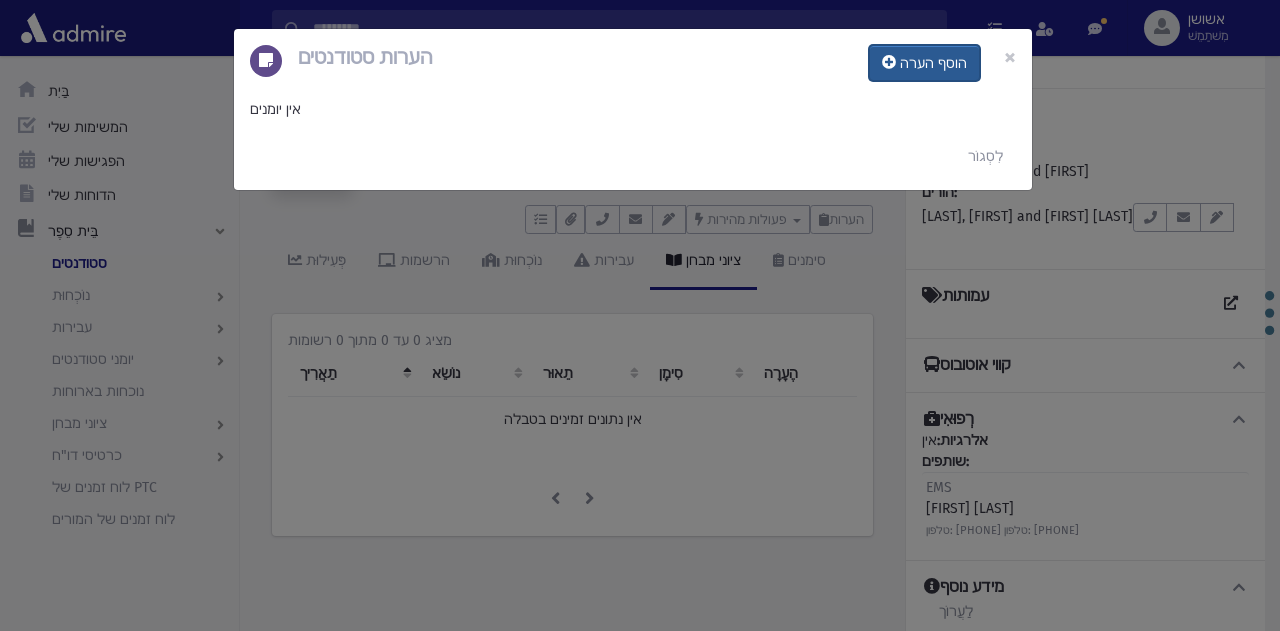 click on "הוסף הערה" at bounding box center [933, 63] 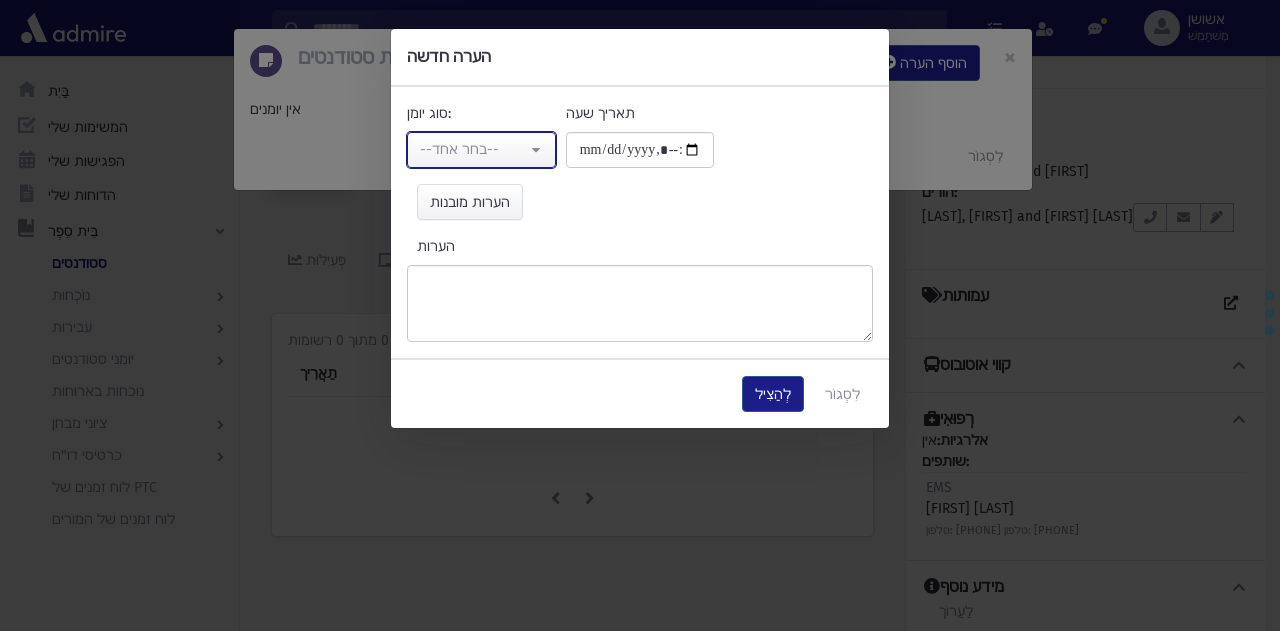 click on "--בחר אחד--" at bounding box center [473, 149] 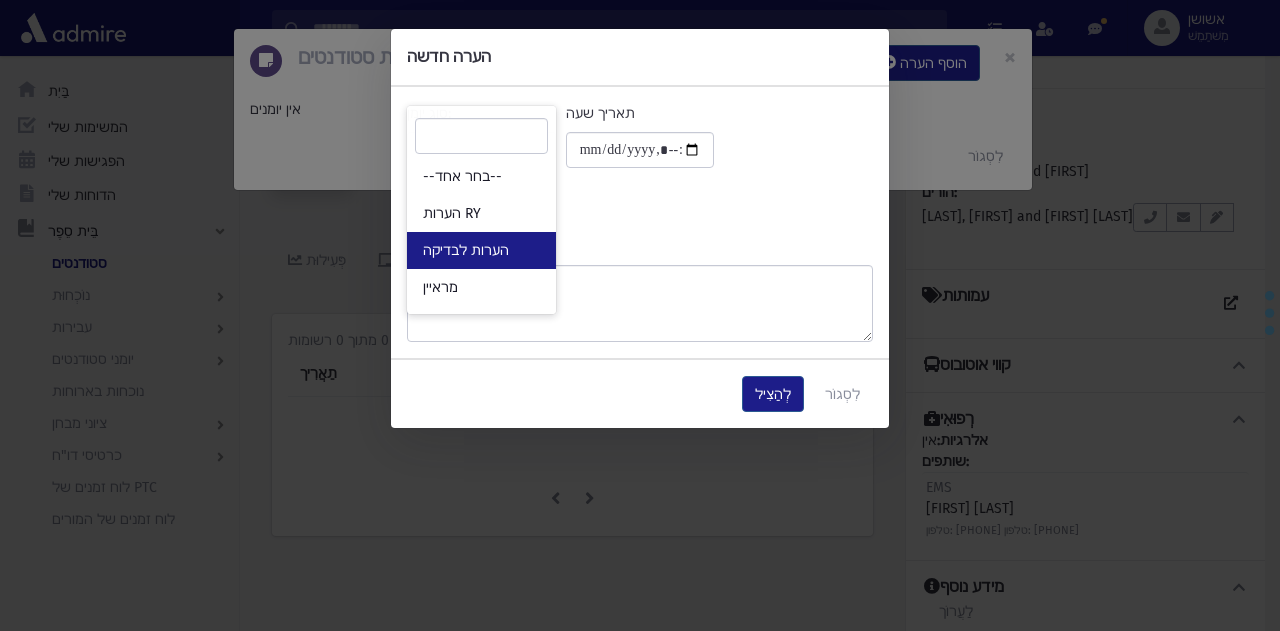 click on "הערות לבדיקה" at bounding box center (481, 250) 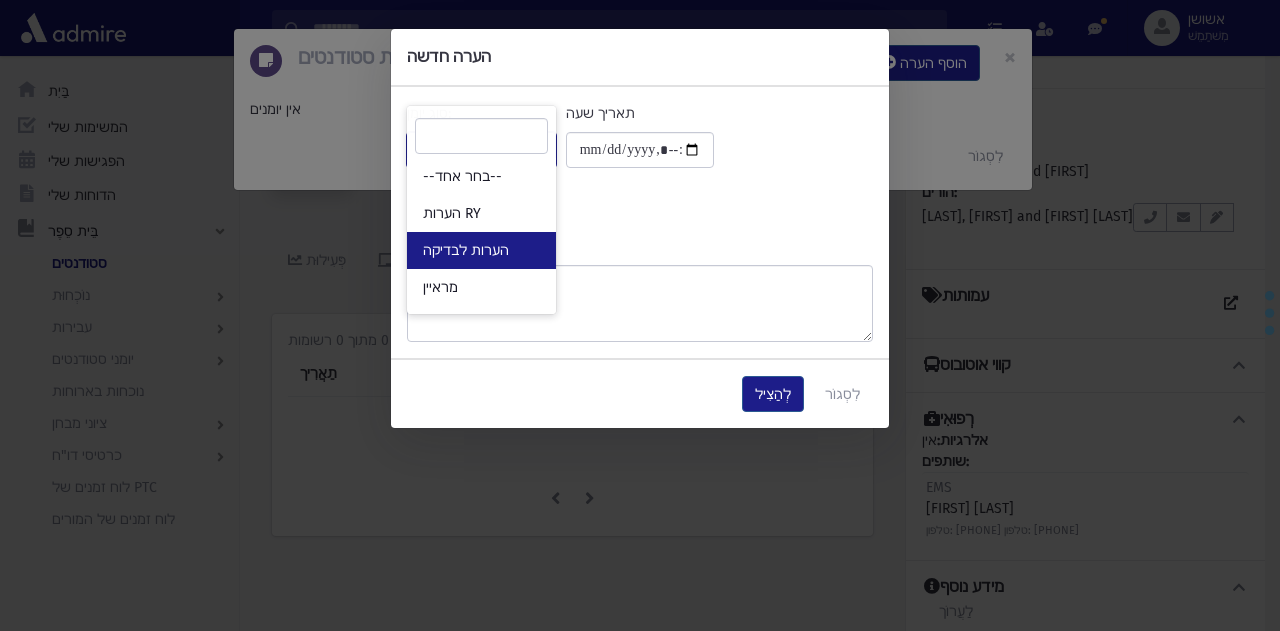 select on "*" 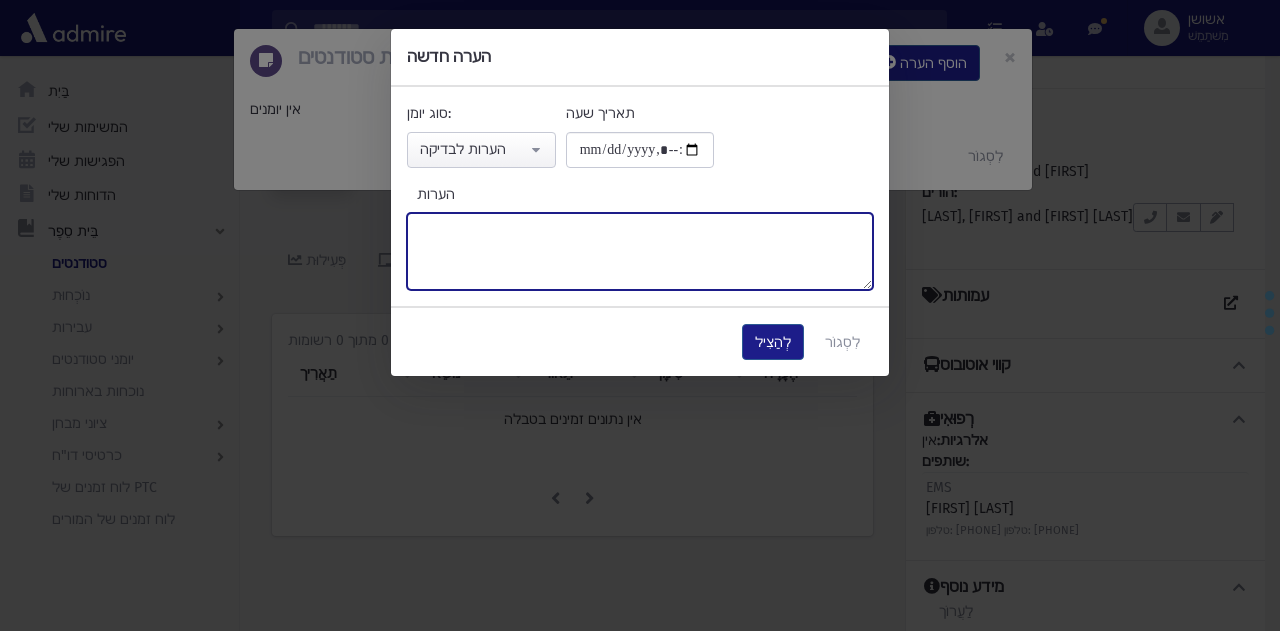click on "הערות" at bounding box center [640, 251] 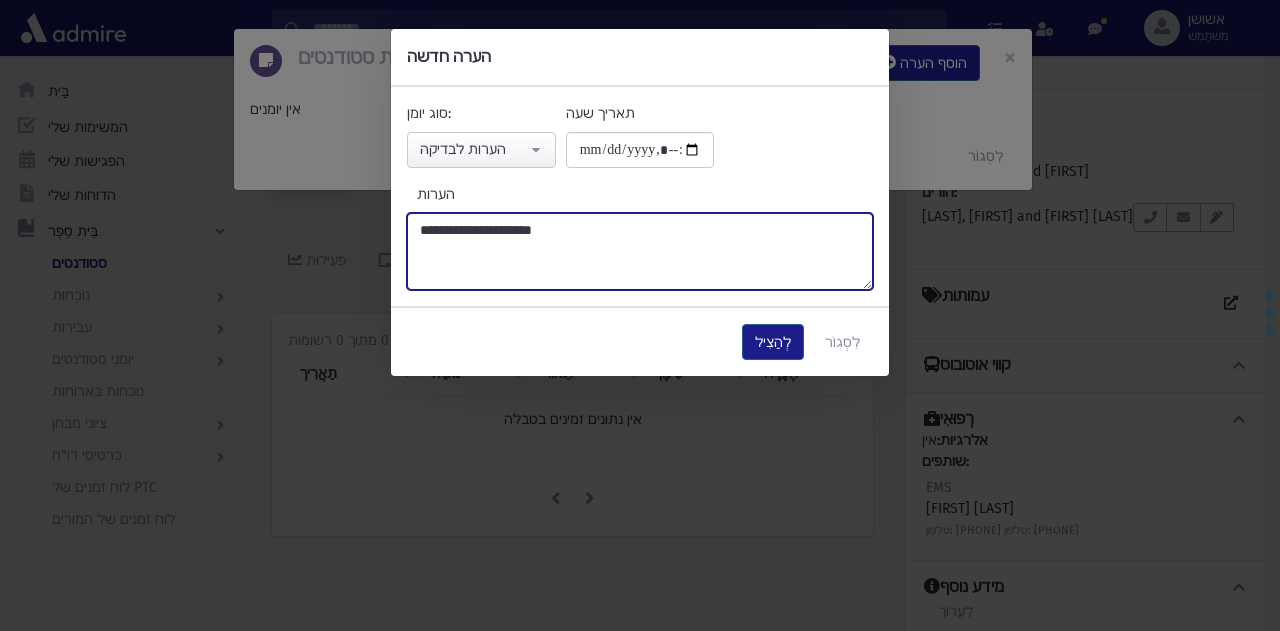 type on "**********" 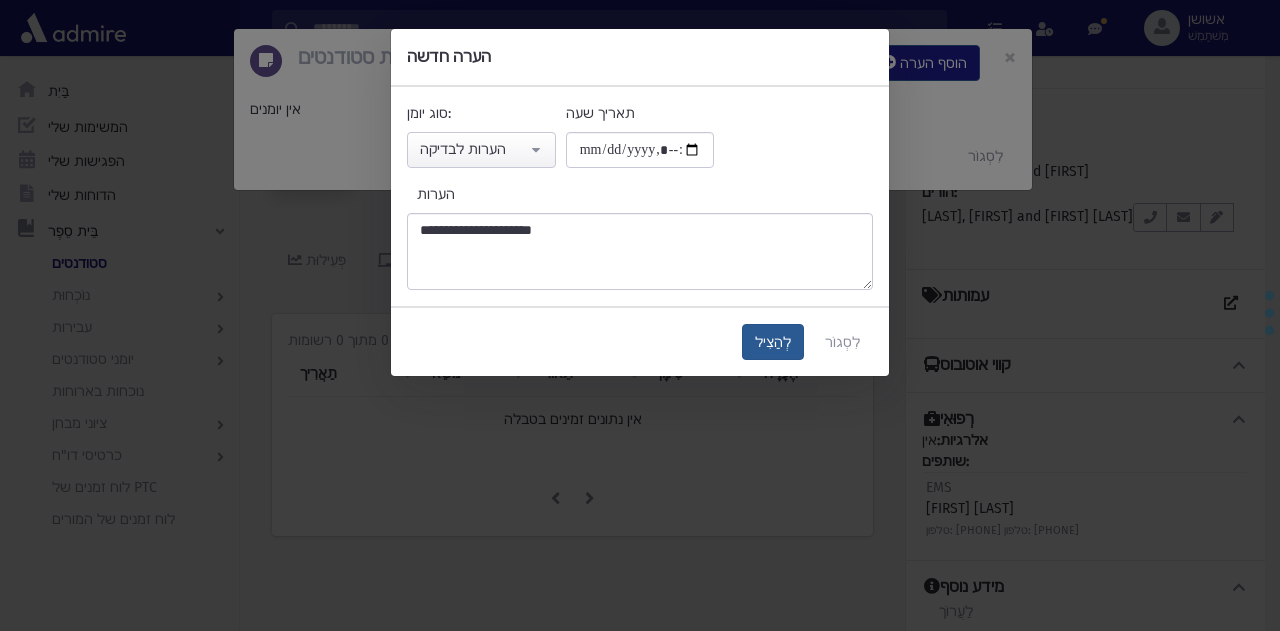 click on "לְהַצִיל" at bounding box center [773, 342] 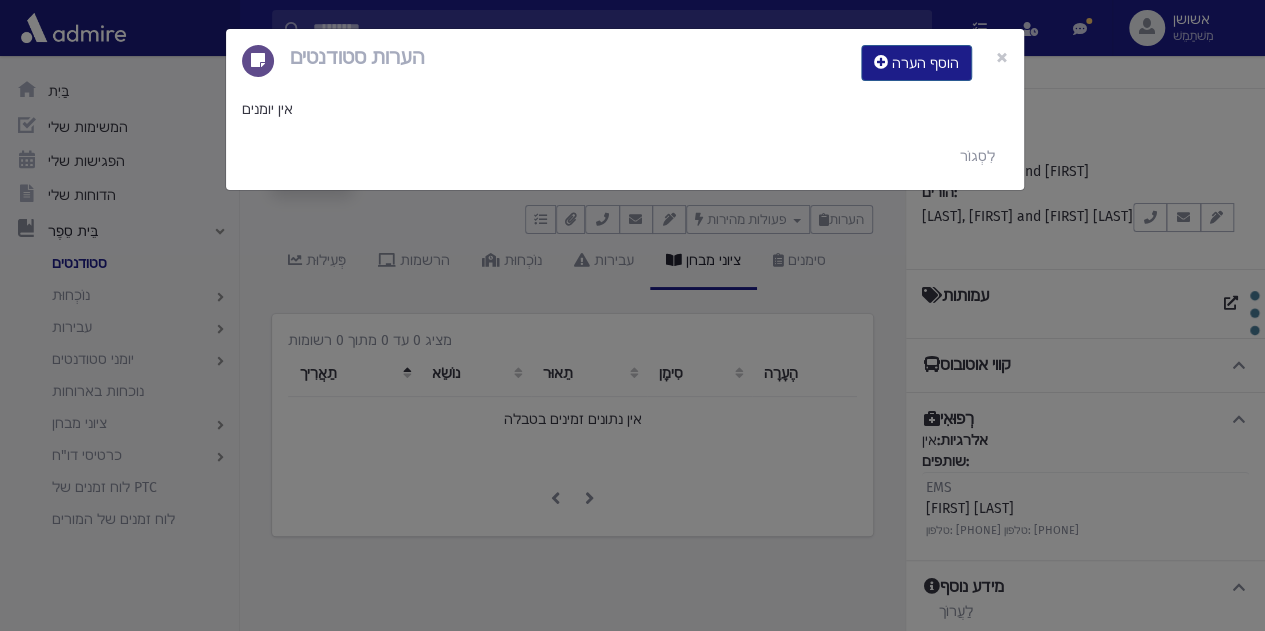 click on "הערות סטודנטים
הוסף הערה
×
אין יומנים
לִסְגוֹר" at bounding box center (632, 315) 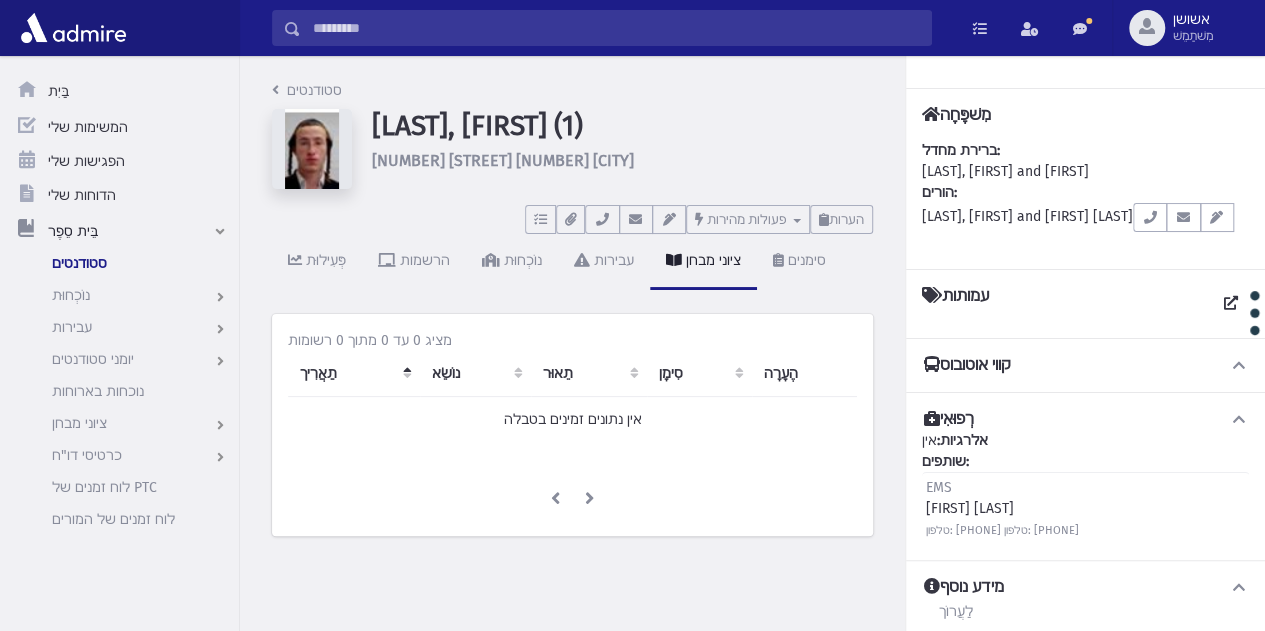 click at bounding box center [616, 28] 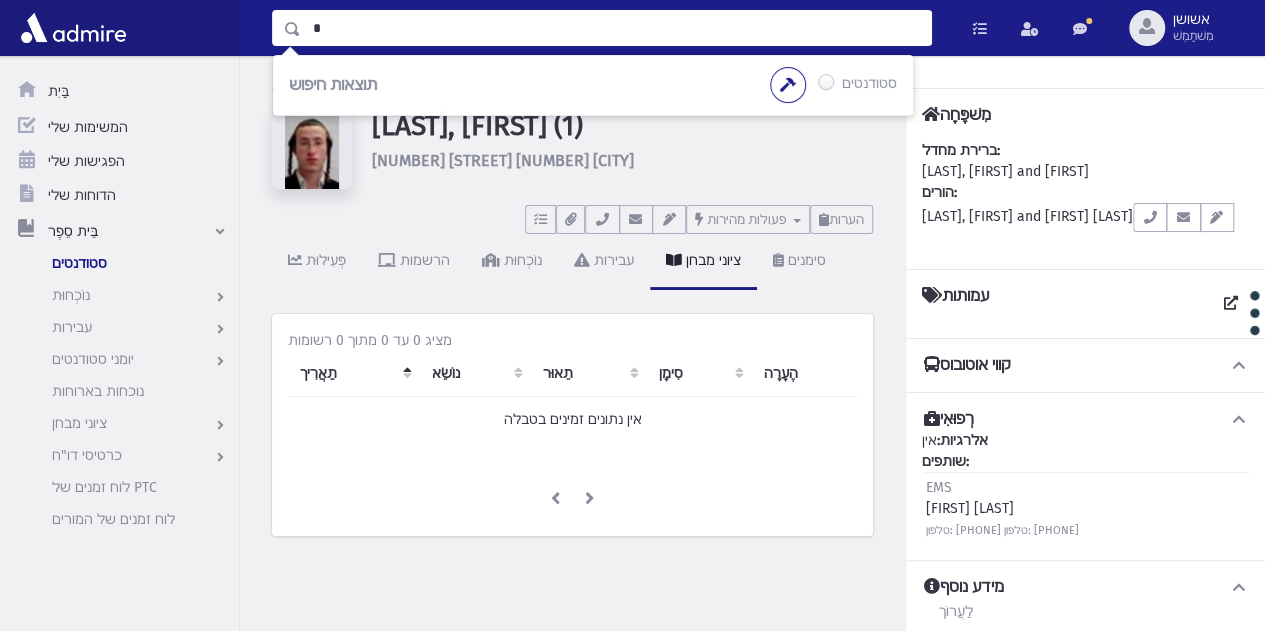 type on "*" 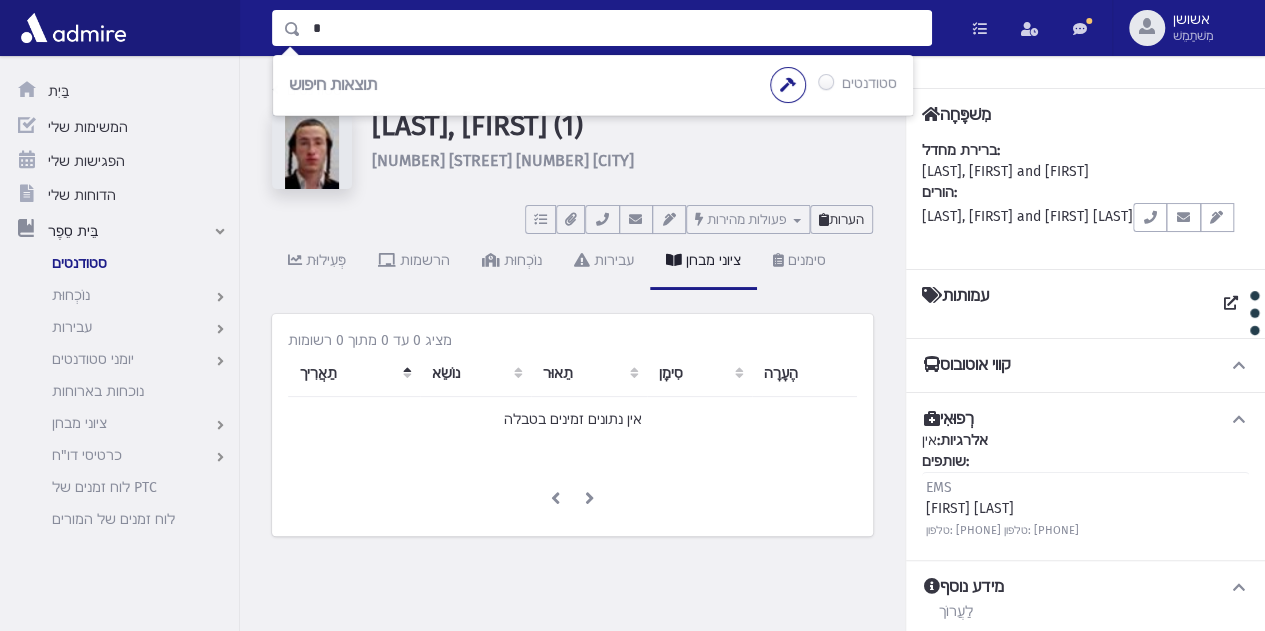 click on "הערות" at bounding box center (846, 219) 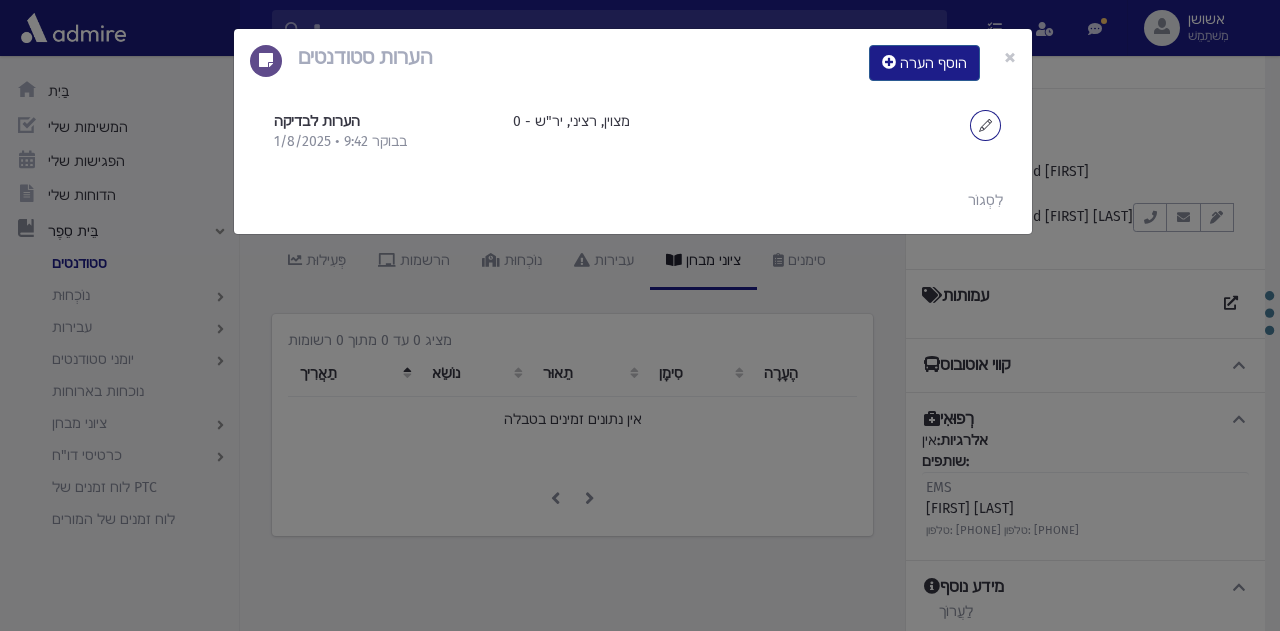 click at bounding box center (985, 125) 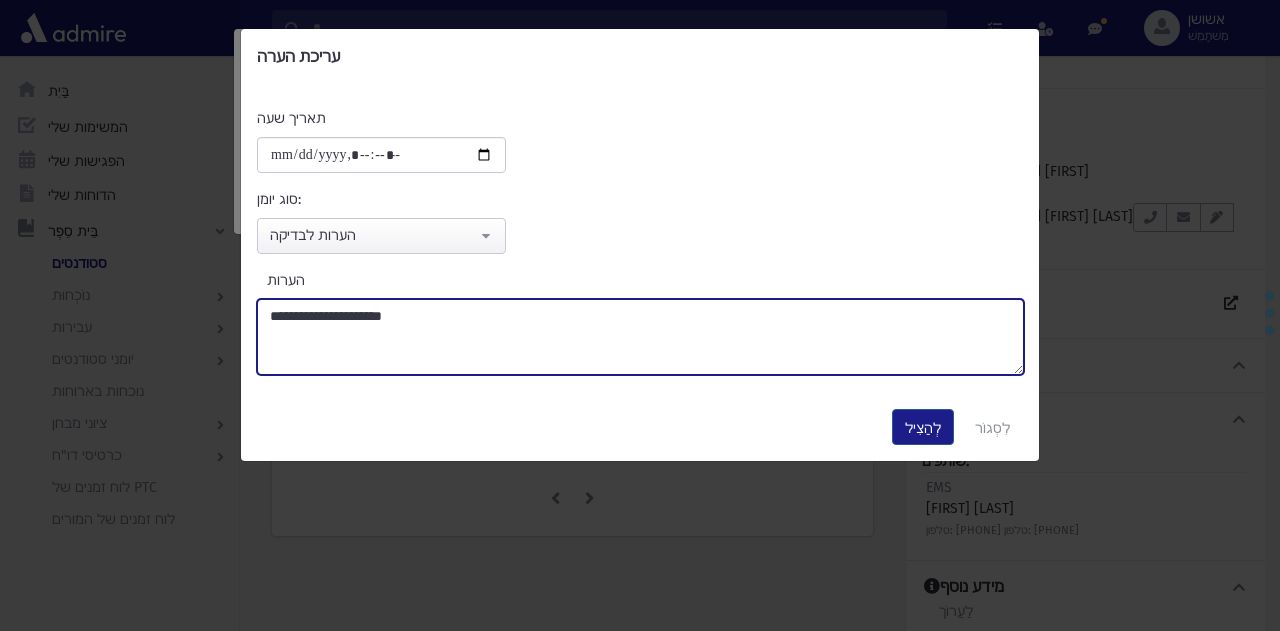 click on "**********" at bounding box center (640, 337) 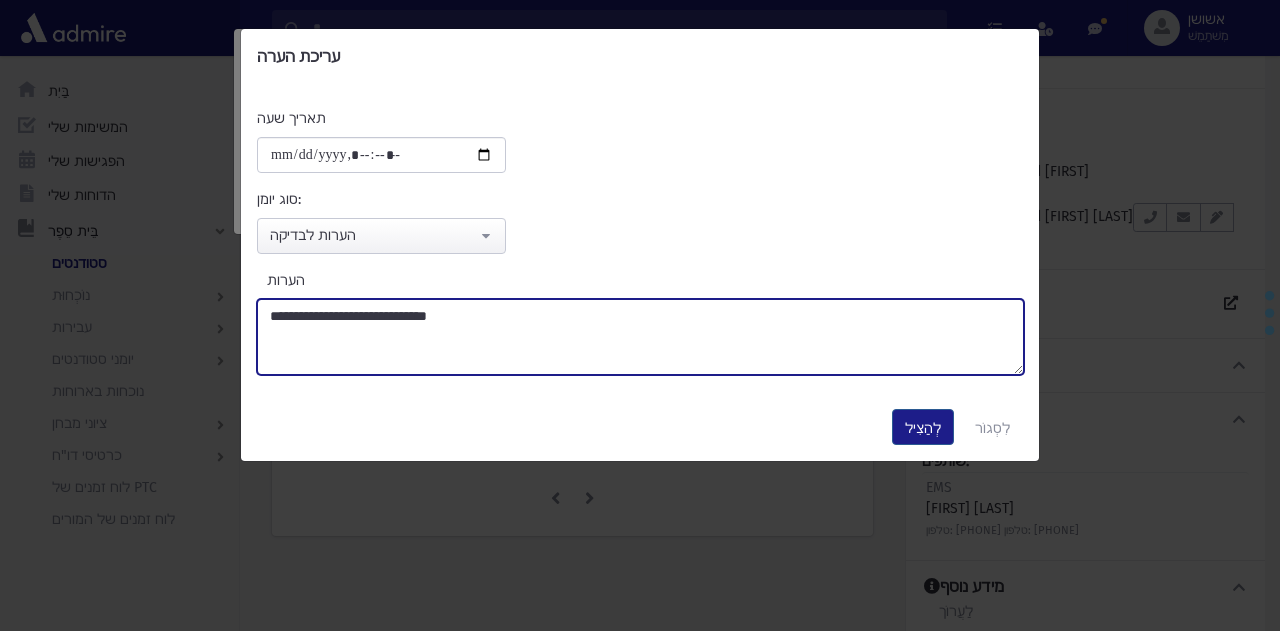 type on "**********" 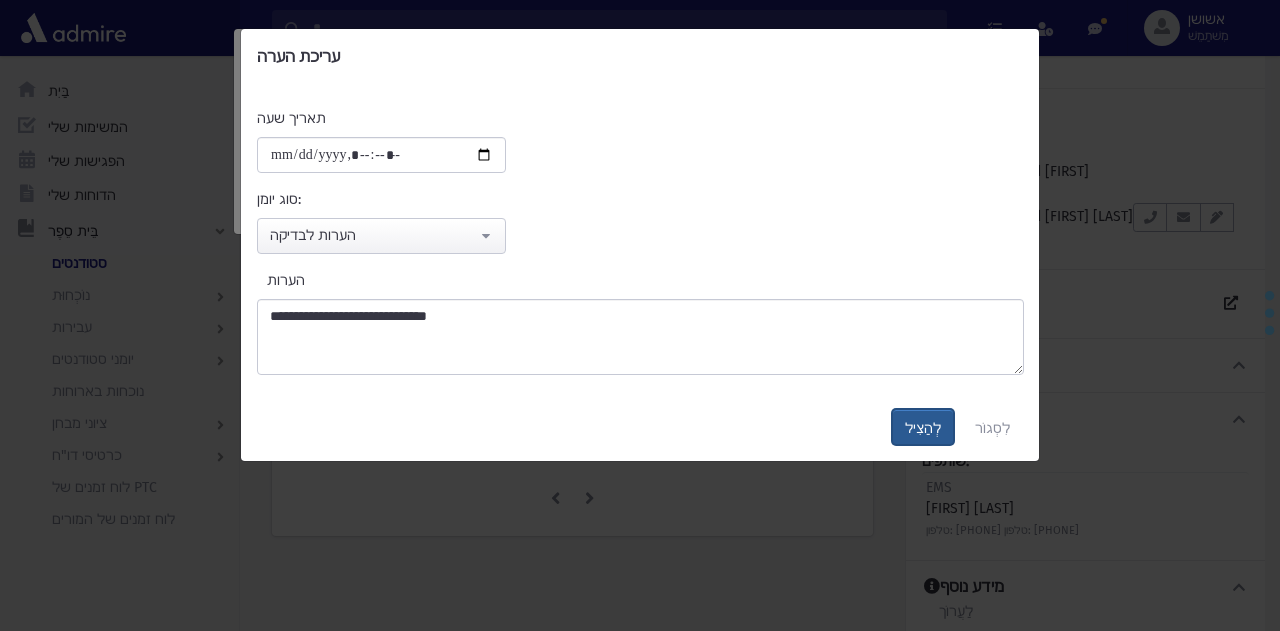 click on "לְהַצִיל" at bounding box center (923, 428) 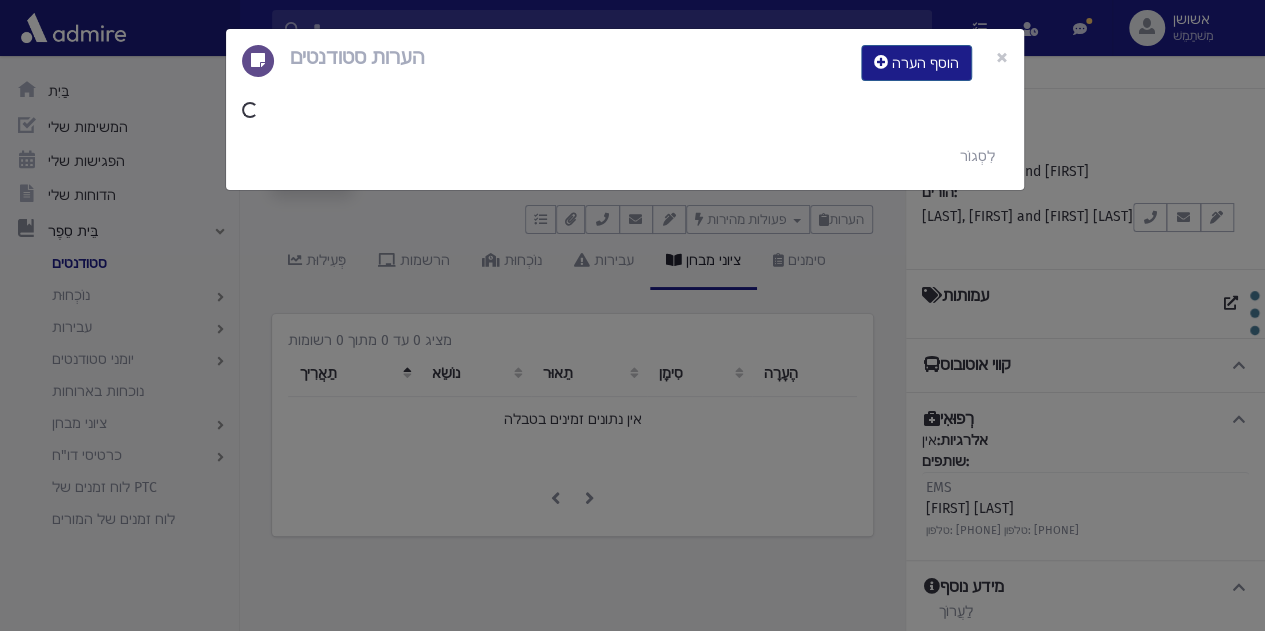click on "הערות סטודנטים
הוסף הערה
×
לִסְגוֹר" at bounding box center (632, 315) 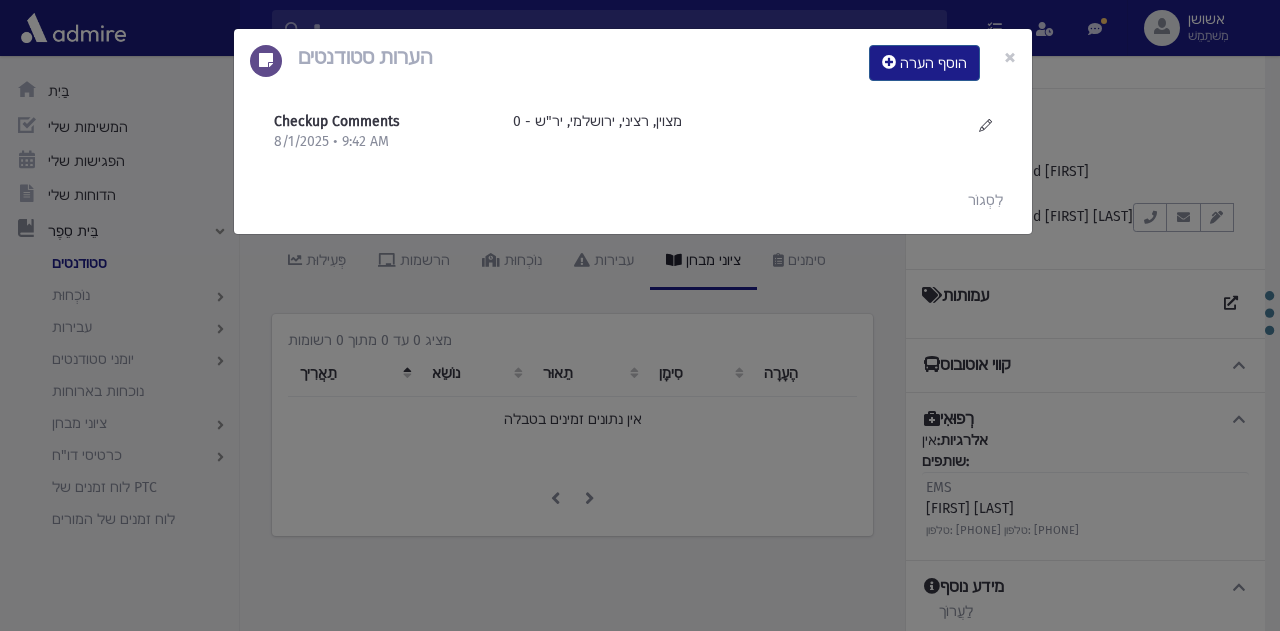 click on "הערות סטודנטים
הוסף הערה
×
Checkup Comments
8/1/2025 • 9:42 AM" at bounding box center [640, 315] 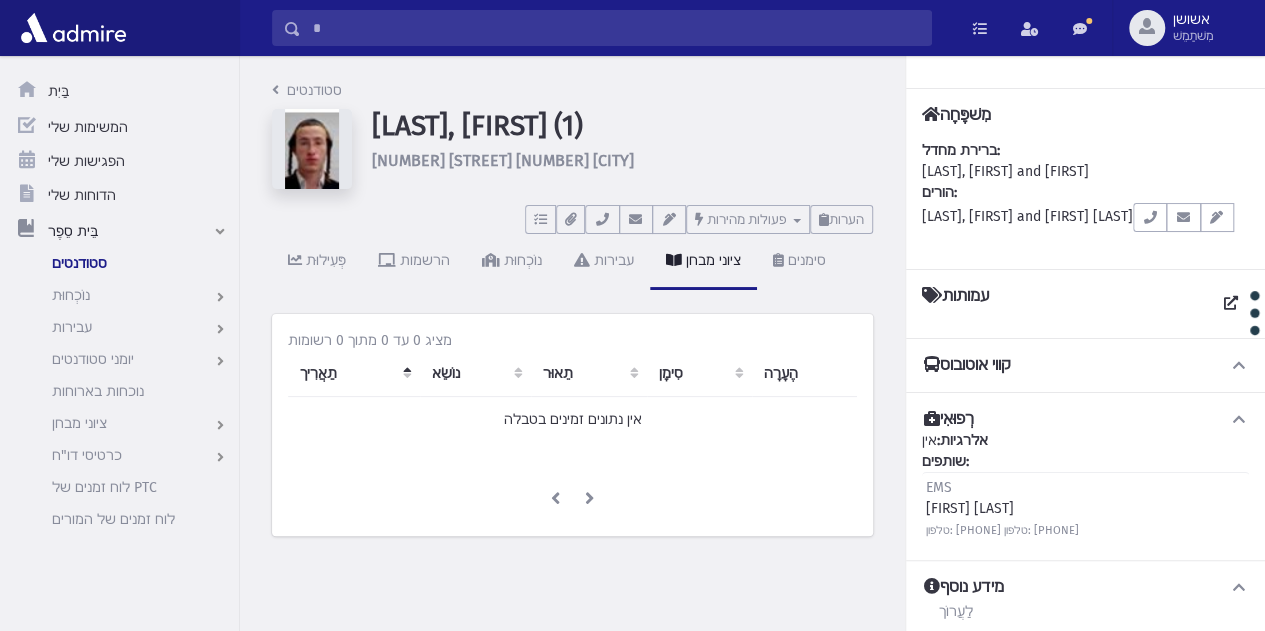click on "*" at bounding box center (616, 28) 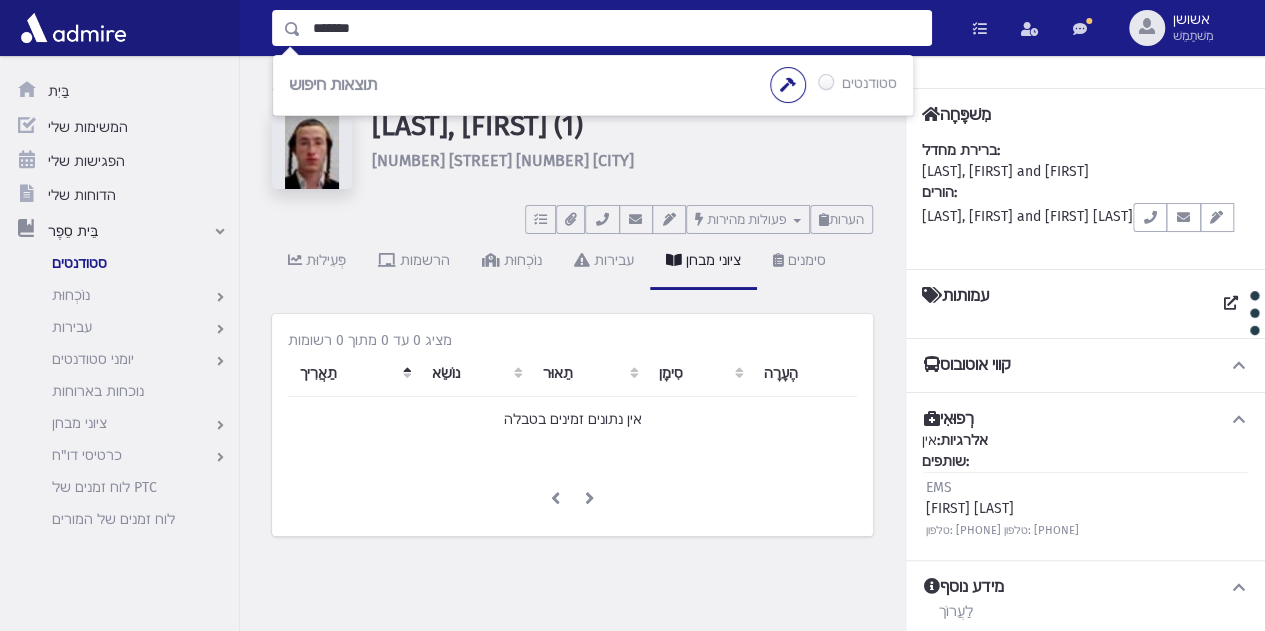 type on "*******" 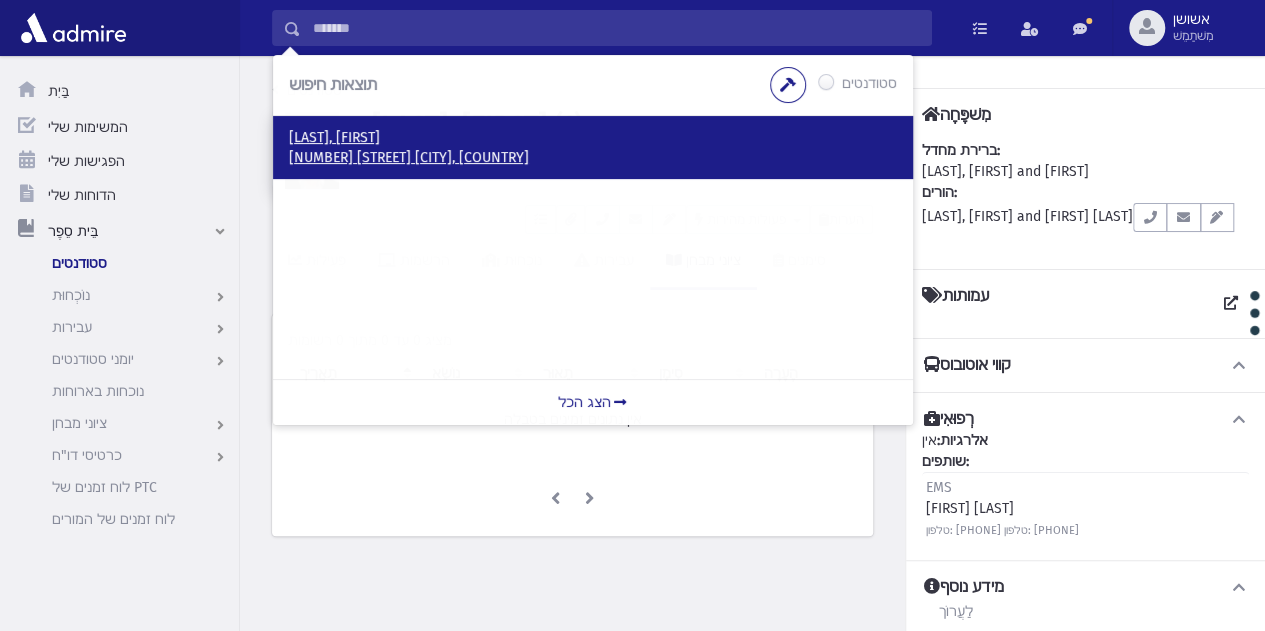 click on "10 מנה שמחה ירושלים, ISRAEL" at bounding box center (409, 157) 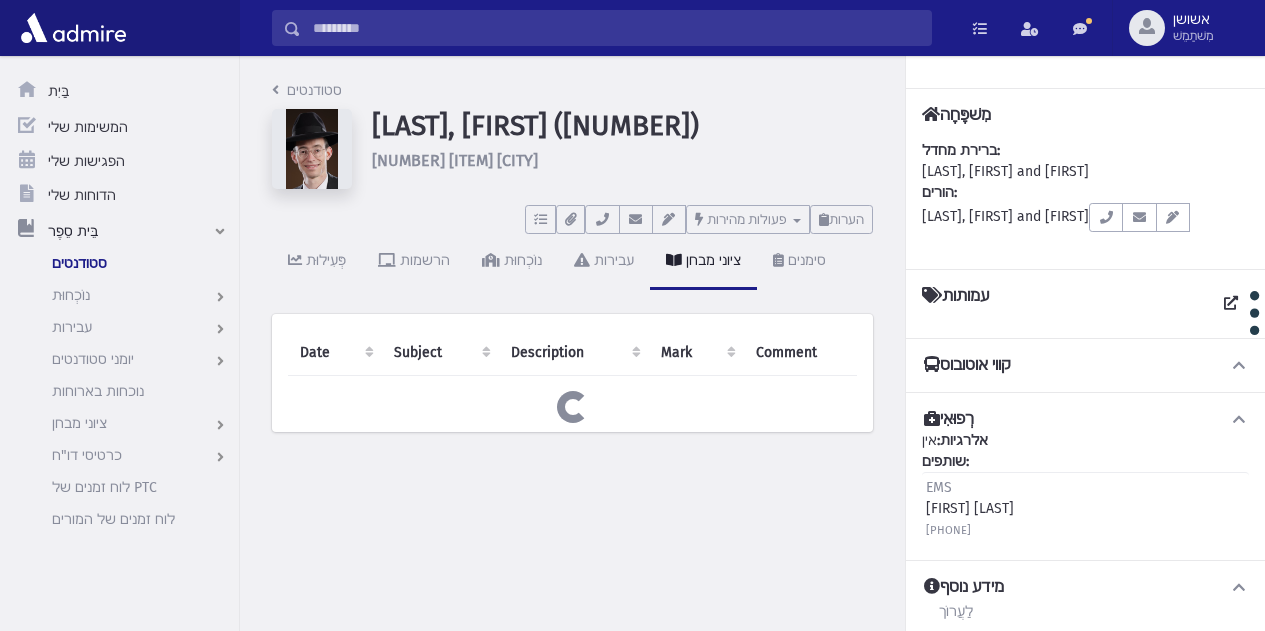 scroll, scrollTop: 0, scrollLeft: 0, axis: both 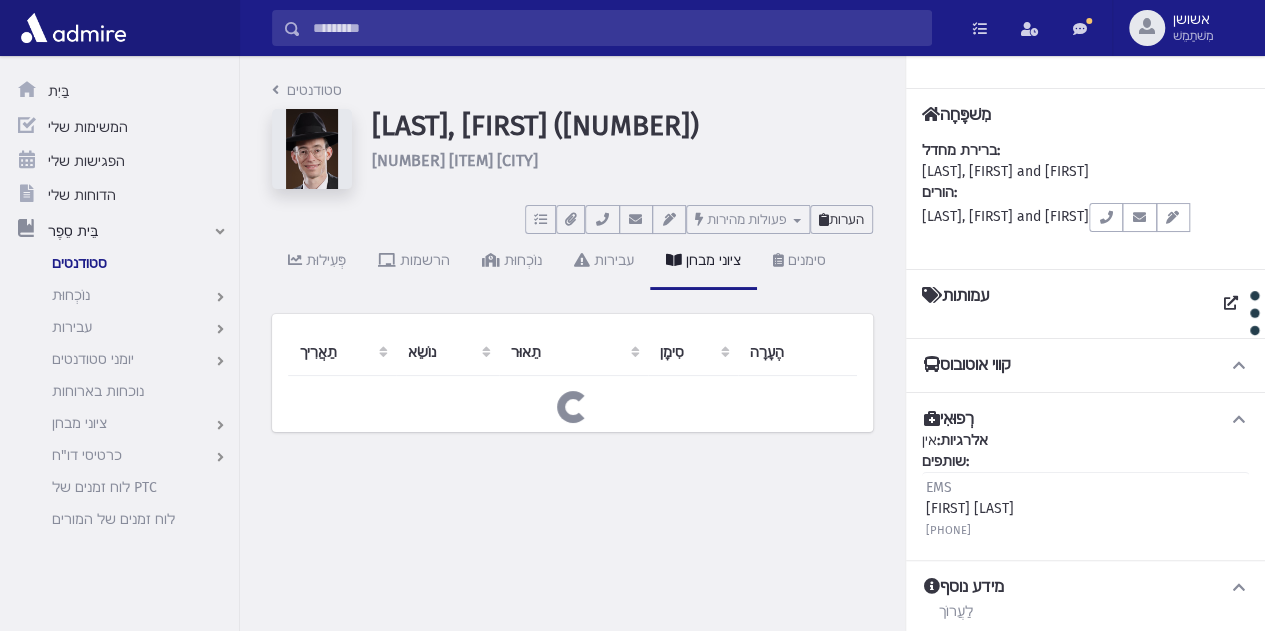 click on "הערות" at bounding box center [846, 219] 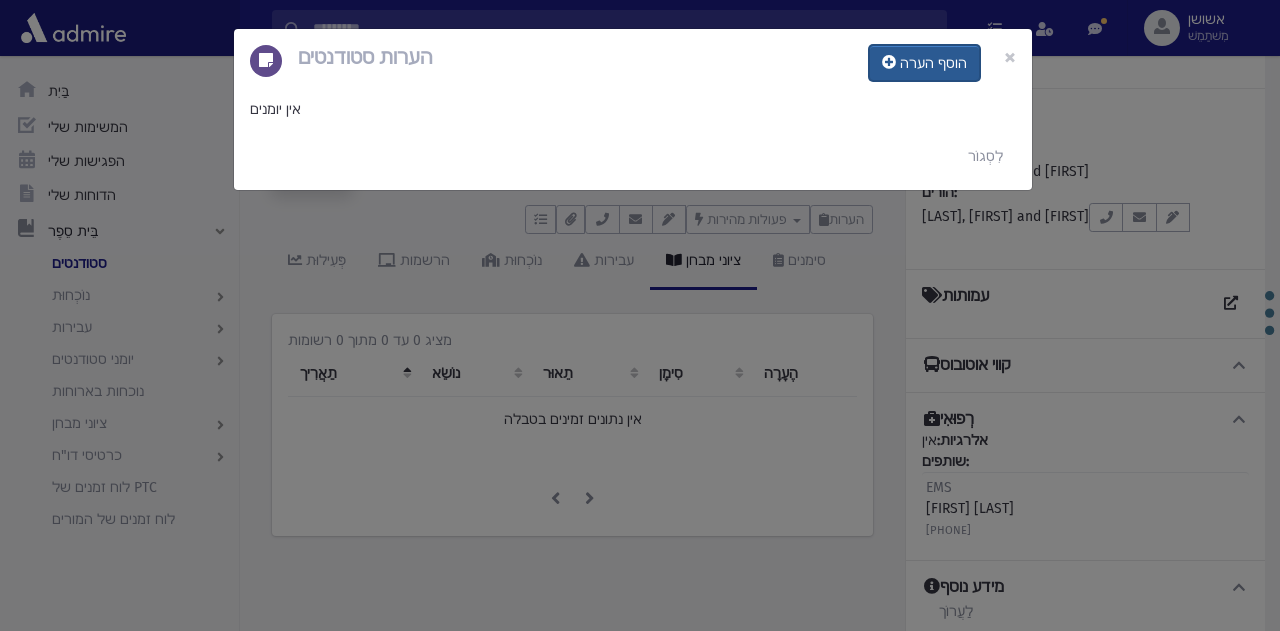 click on "הוסף הערה" at bounding box center [924, 63] 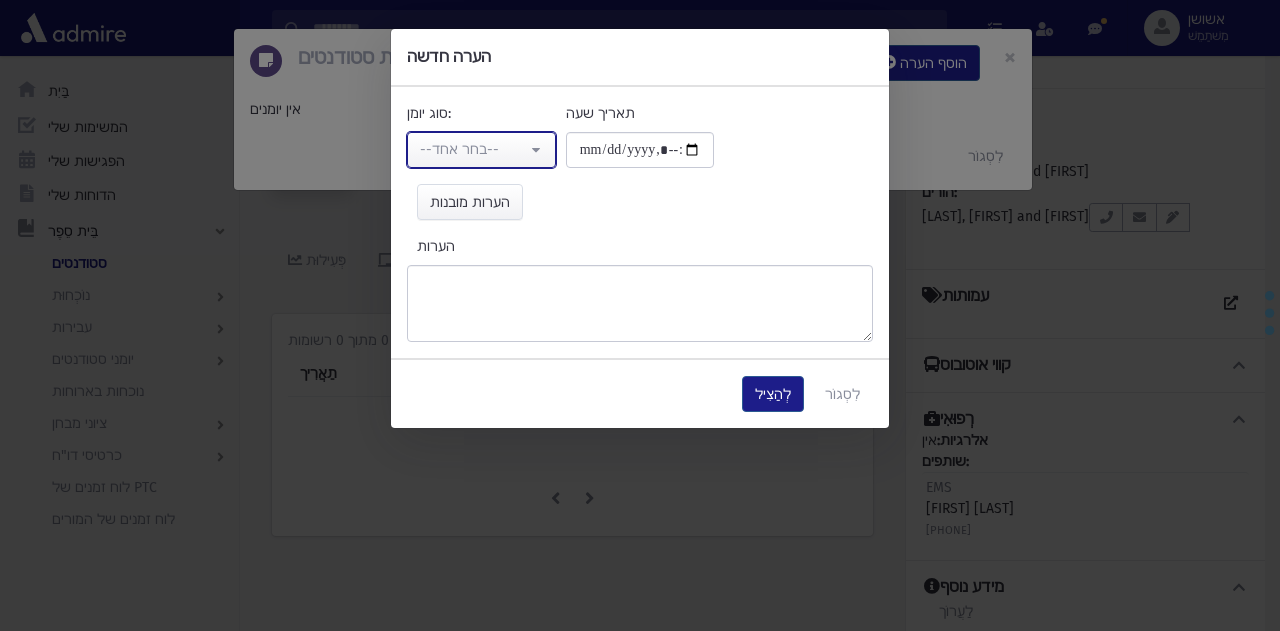 click on "--בחר אחד--" at bounding box center [473, 149] 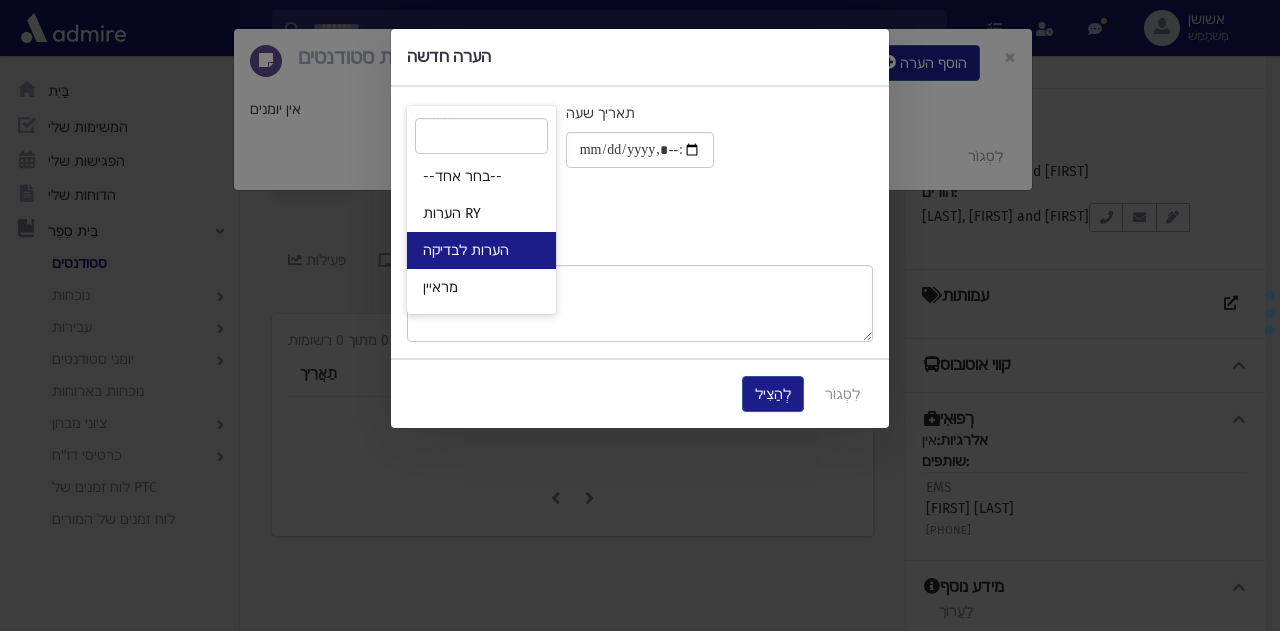 click on "הערות לבדיקה" at bounding box center [481, 250] 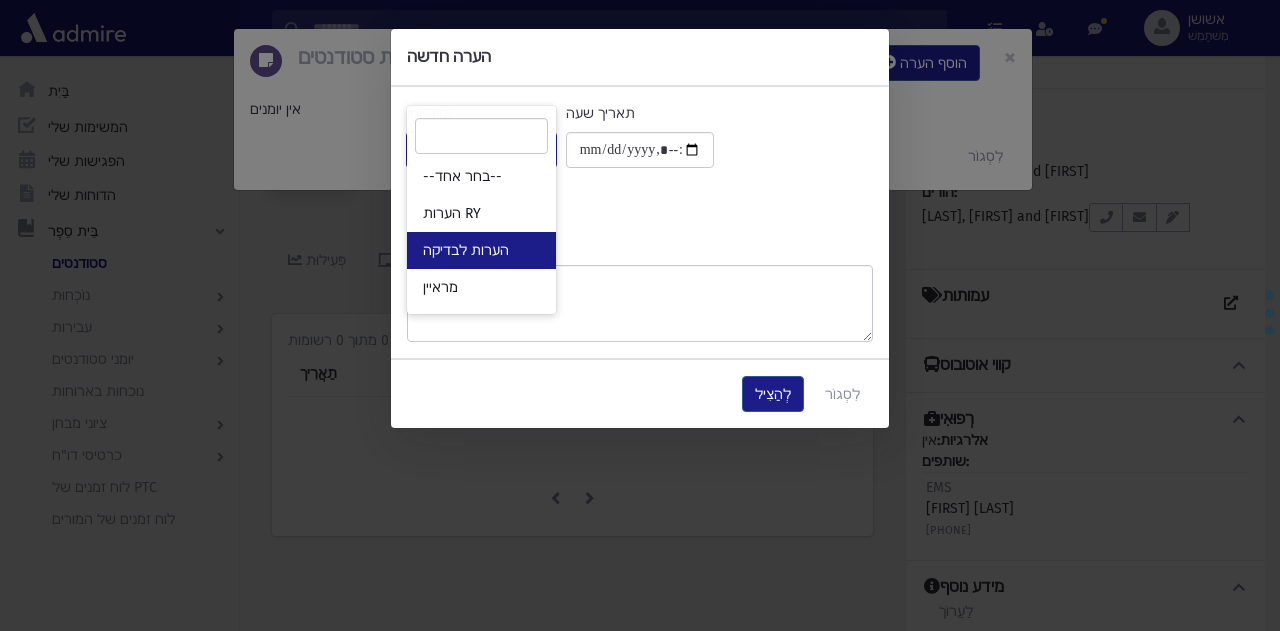 select on "*" 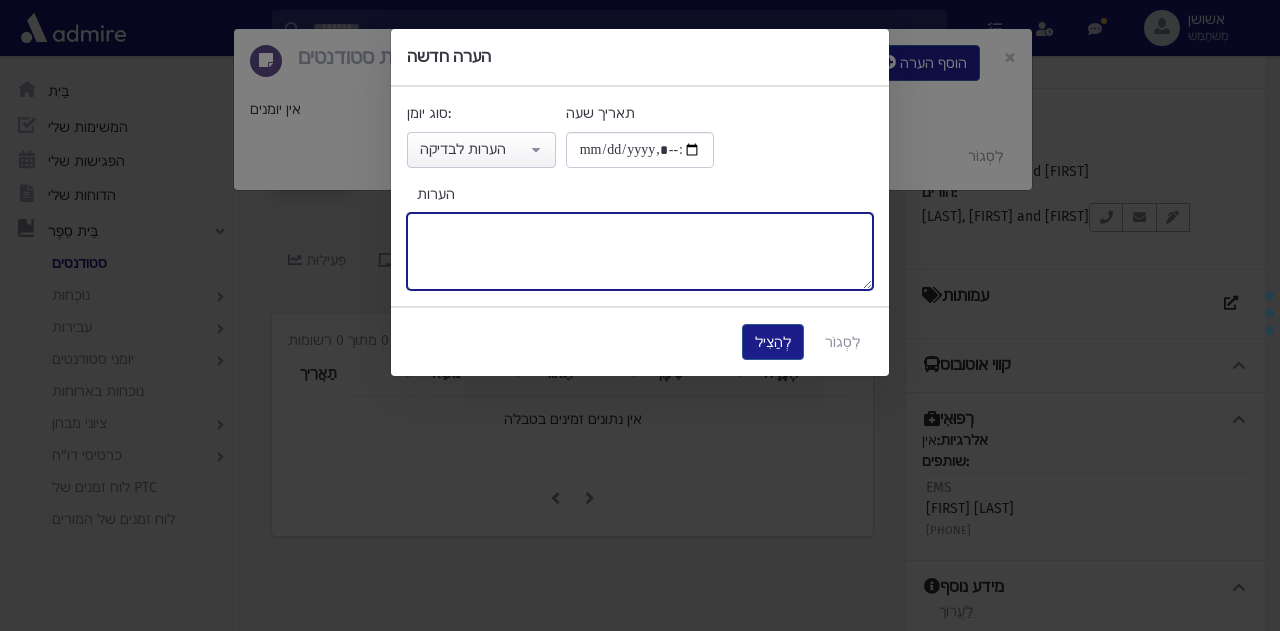 click on "הערות" at bounding box center [640, 251] 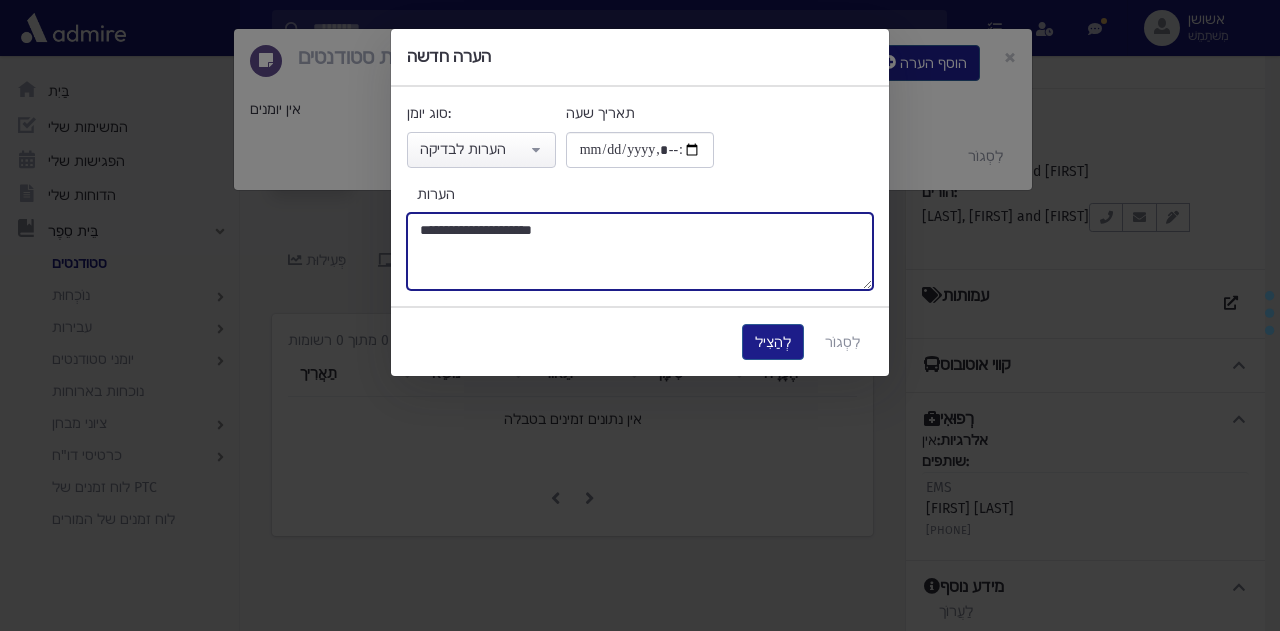 type on "**********" 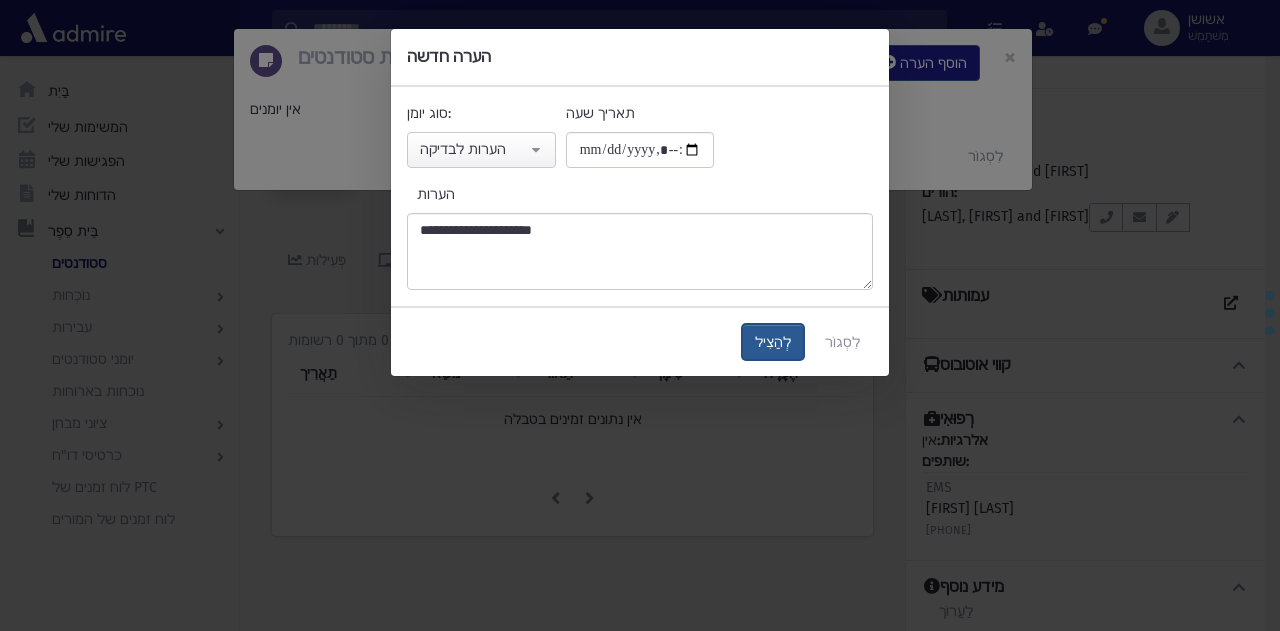 click on "לְהַצִיל" at bounding box center (773, 342) 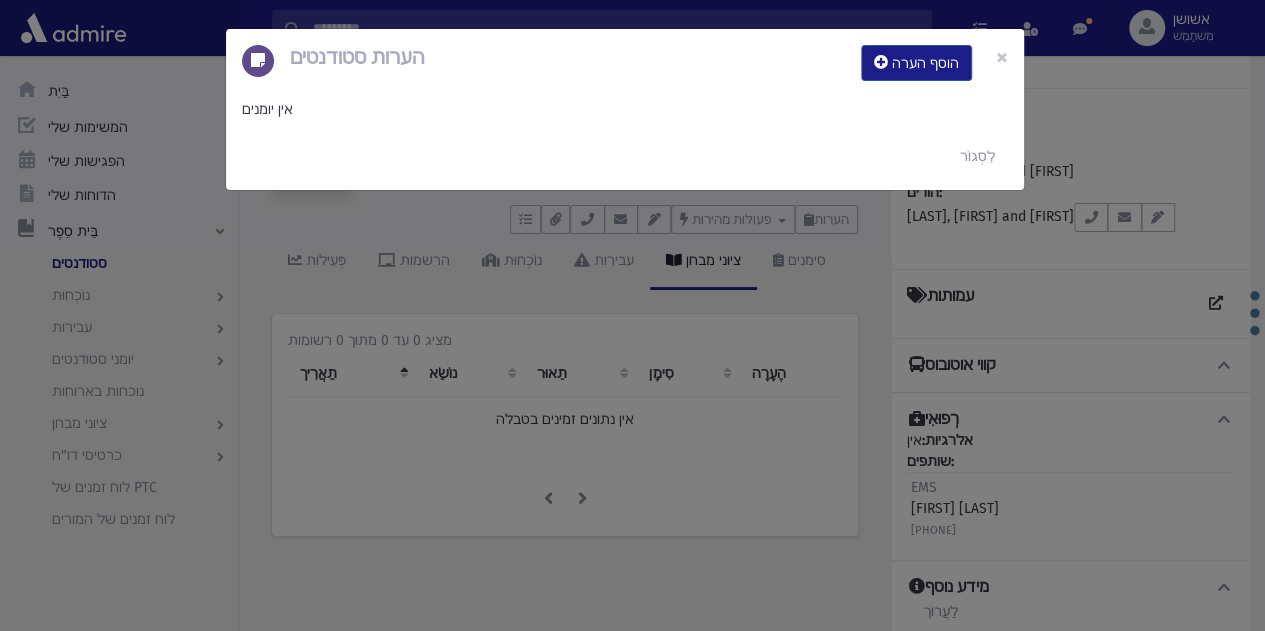 click on "הערות סטודנטים
הוסף הערה
×
אין יומנים
לִסְגוֹר" at bounding box center (632, 315) 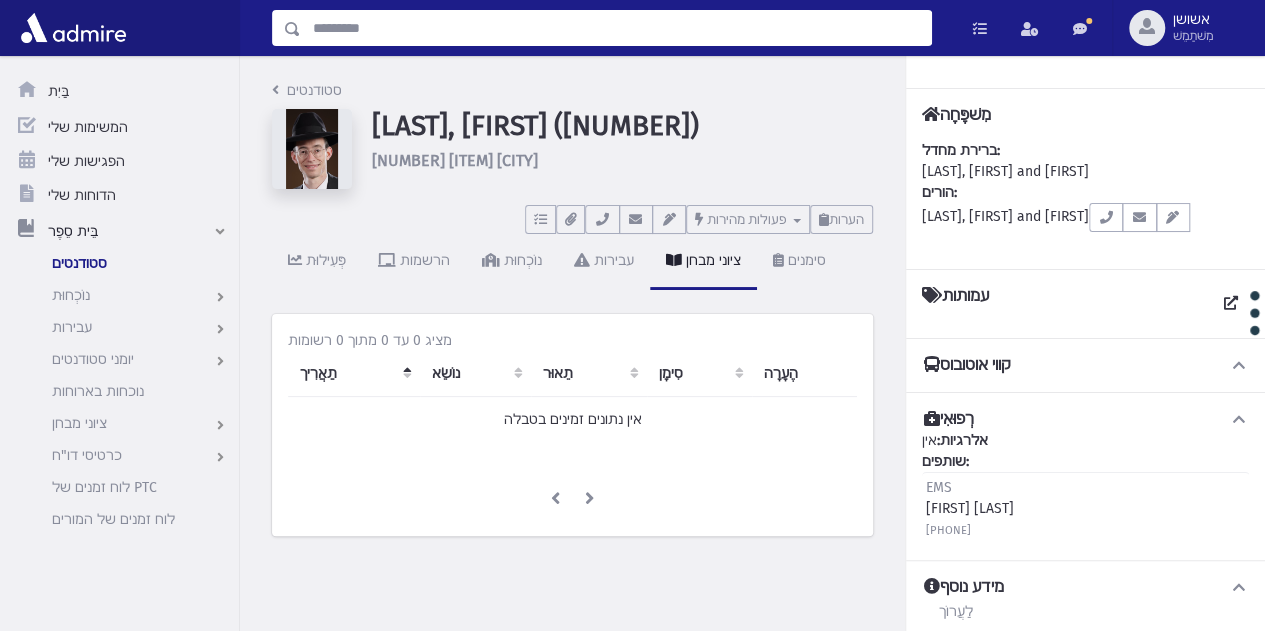 click at bounding box center (616, 28) 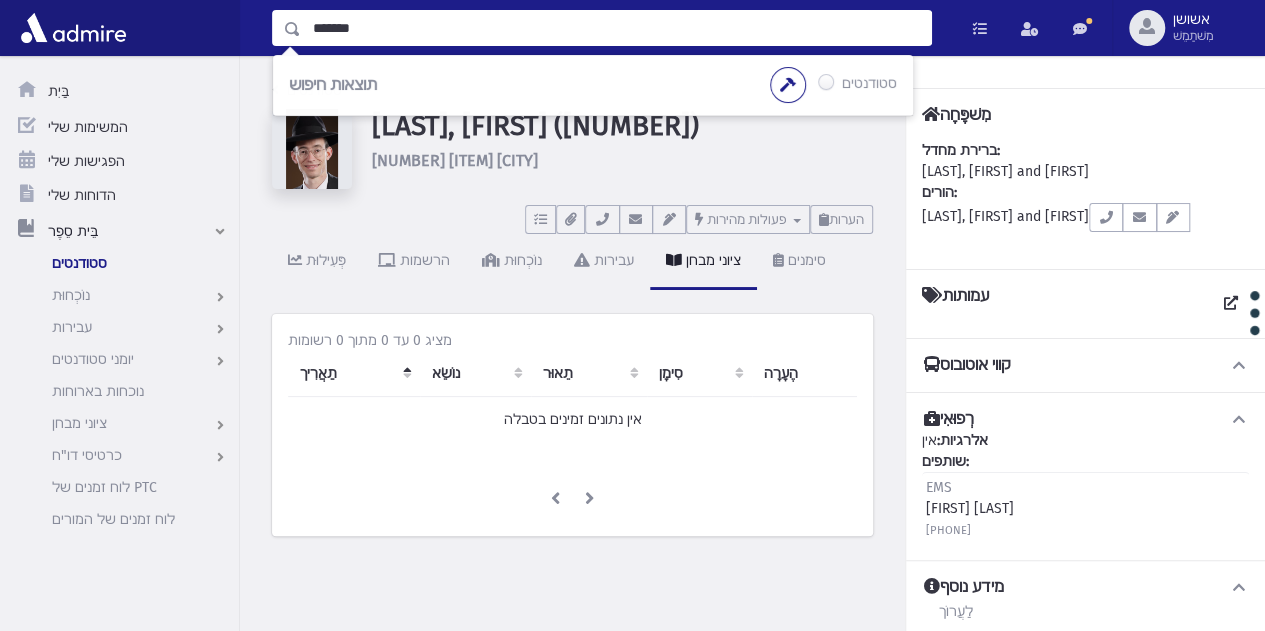 type on "*******" 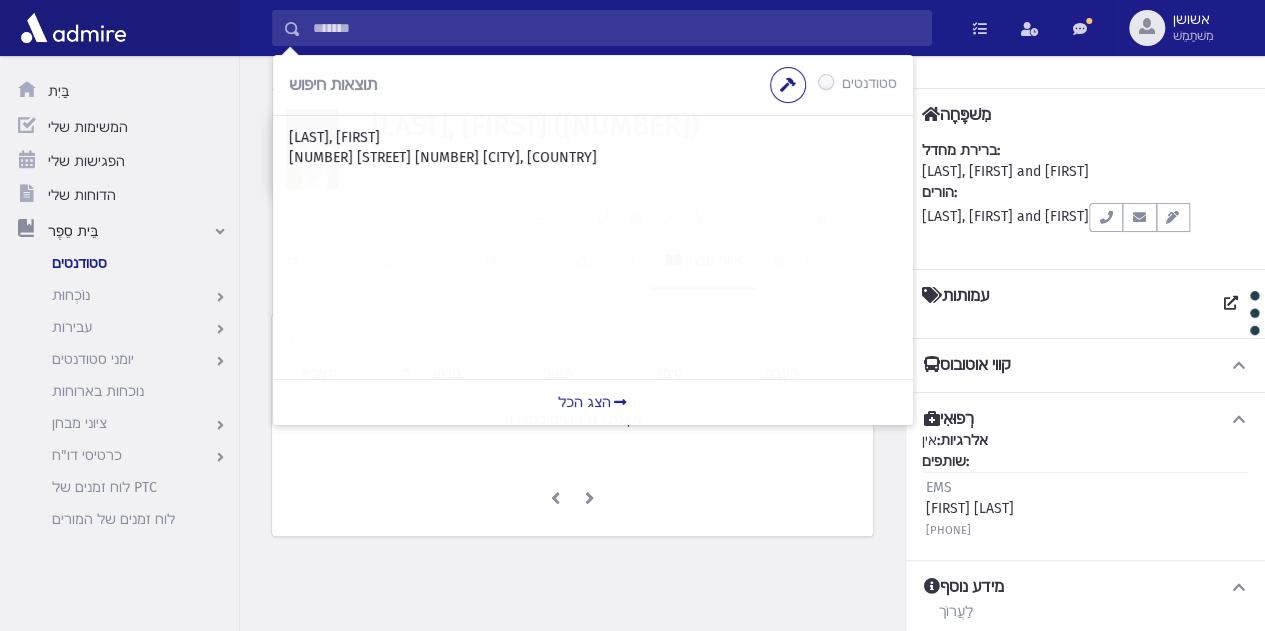 click on "[LAST], [FIRST]
[NUMBER] [STREET] [NUMBER] [CITY], [COUNTRY]" at bounding box center [593, 147] 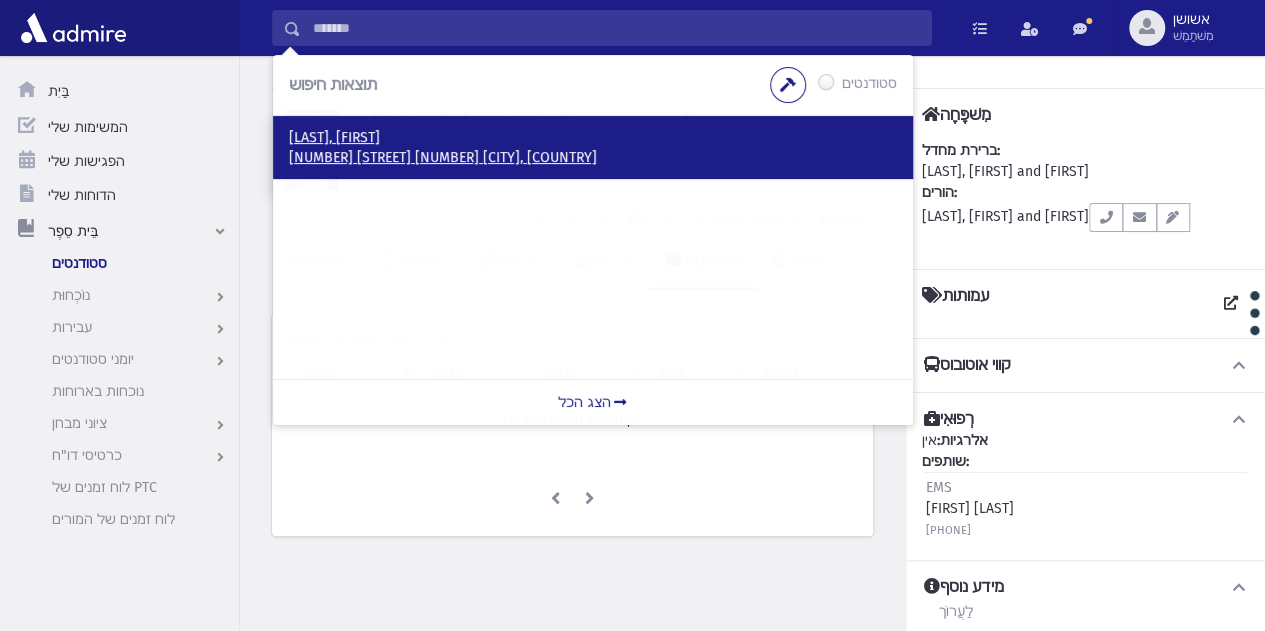 click on "[LAST], [FIRST]" at bounding box center (334, 137) 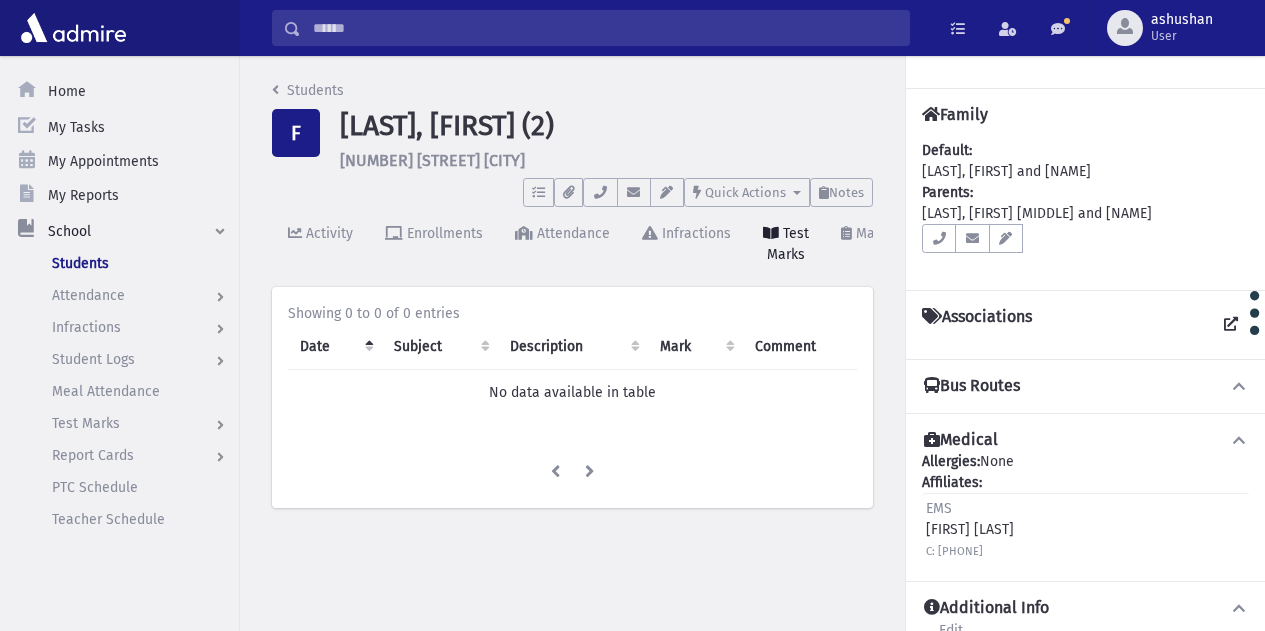 scroll, scrollTop: 0, scrollLeft: 0, axis: both 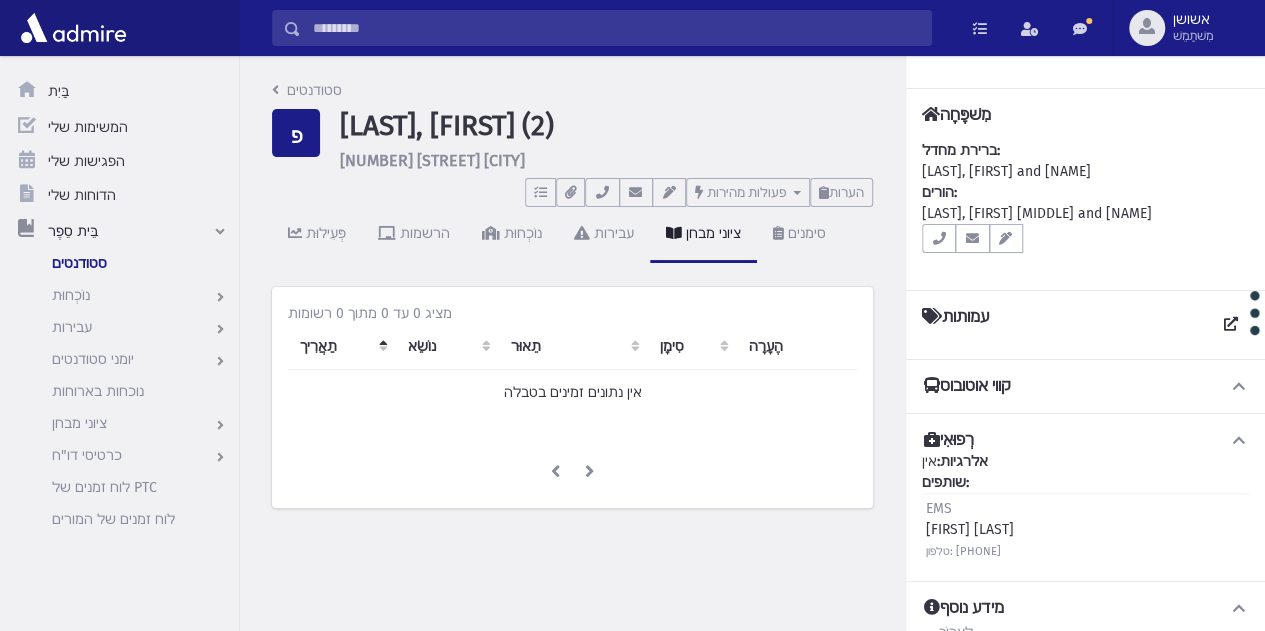 click on "מטלות
אין משימות פתוחות
הצג רשימה
מסמכים
אין מסמכים
הצג רשימה
בחר כתובת דוא"ל" at bounding box center [572, 188] 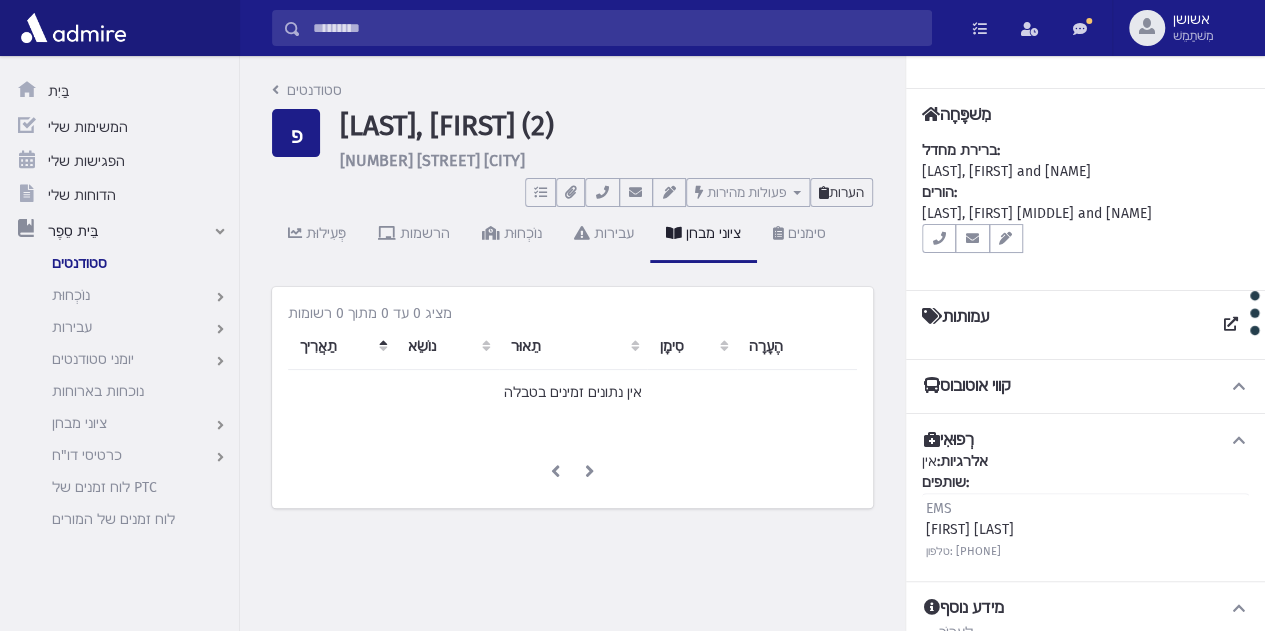 click on "הערות" at bounding box center (846, 192) 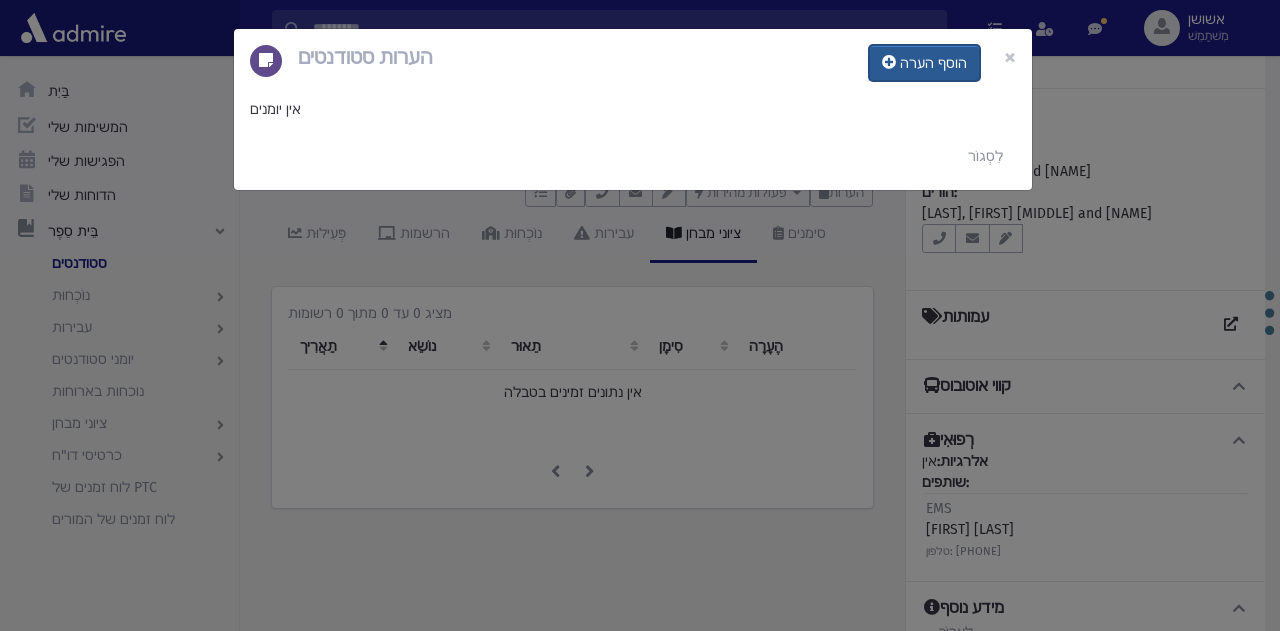 click on "הוסף הערה" at bounding box center [933, 63] 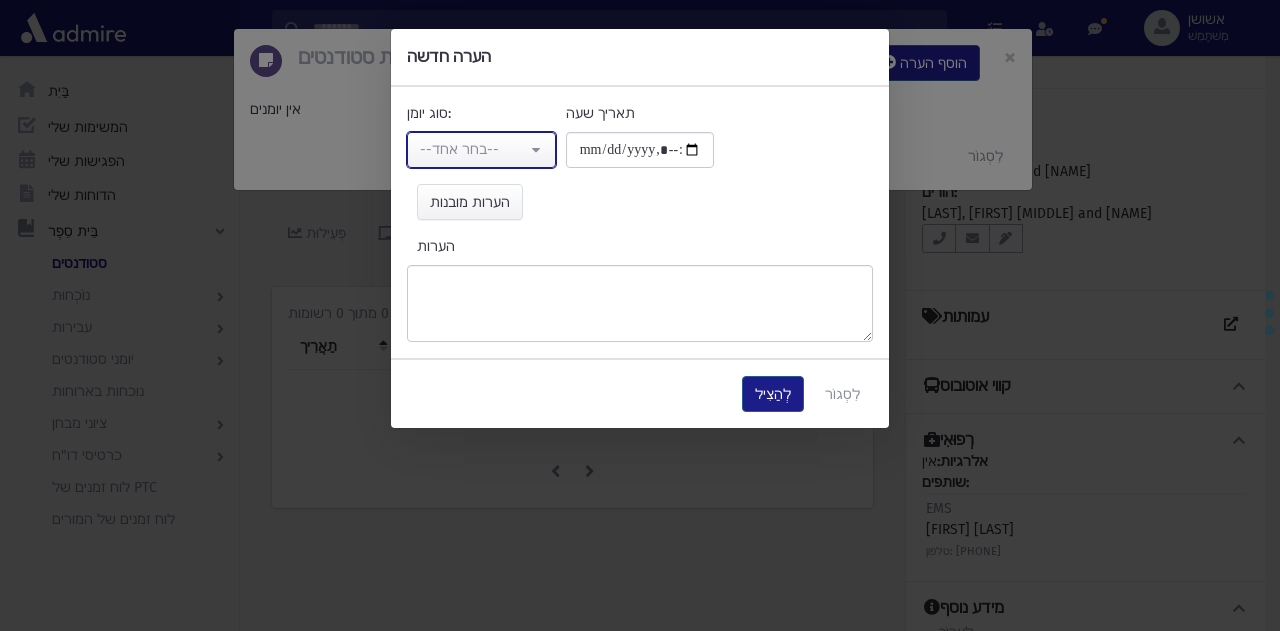 click on "--בחר אחד--" at bounding box center (459, 149) 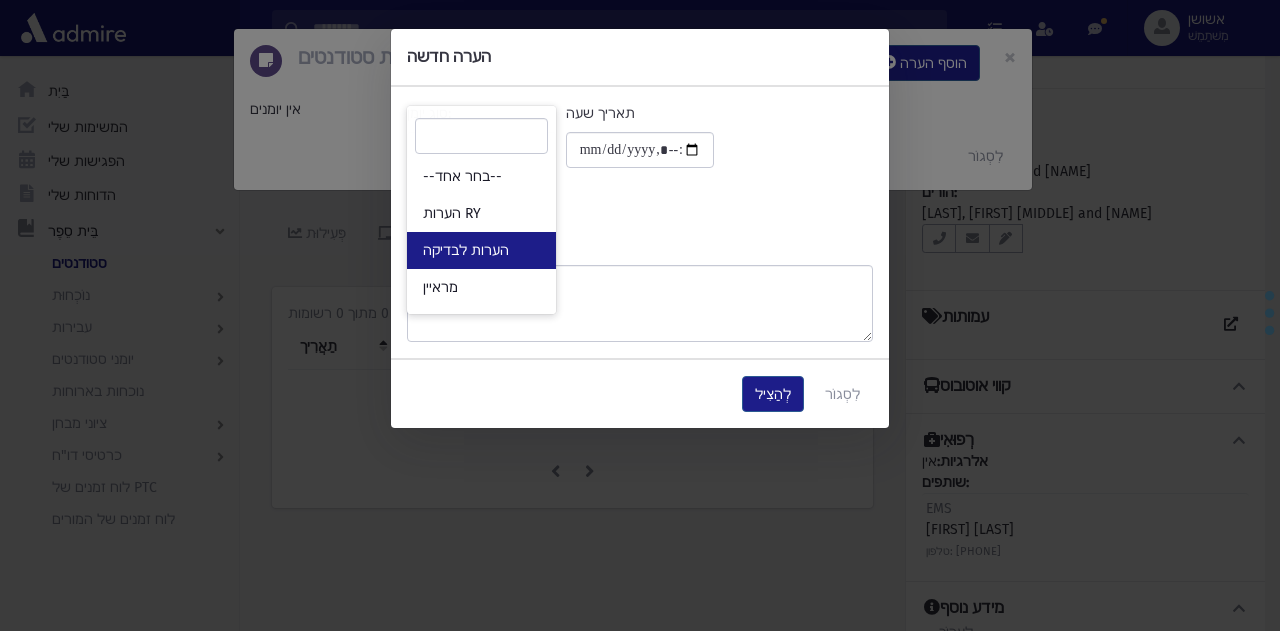 click on "הערות לבדיקה" at bounding box center [466, 250] 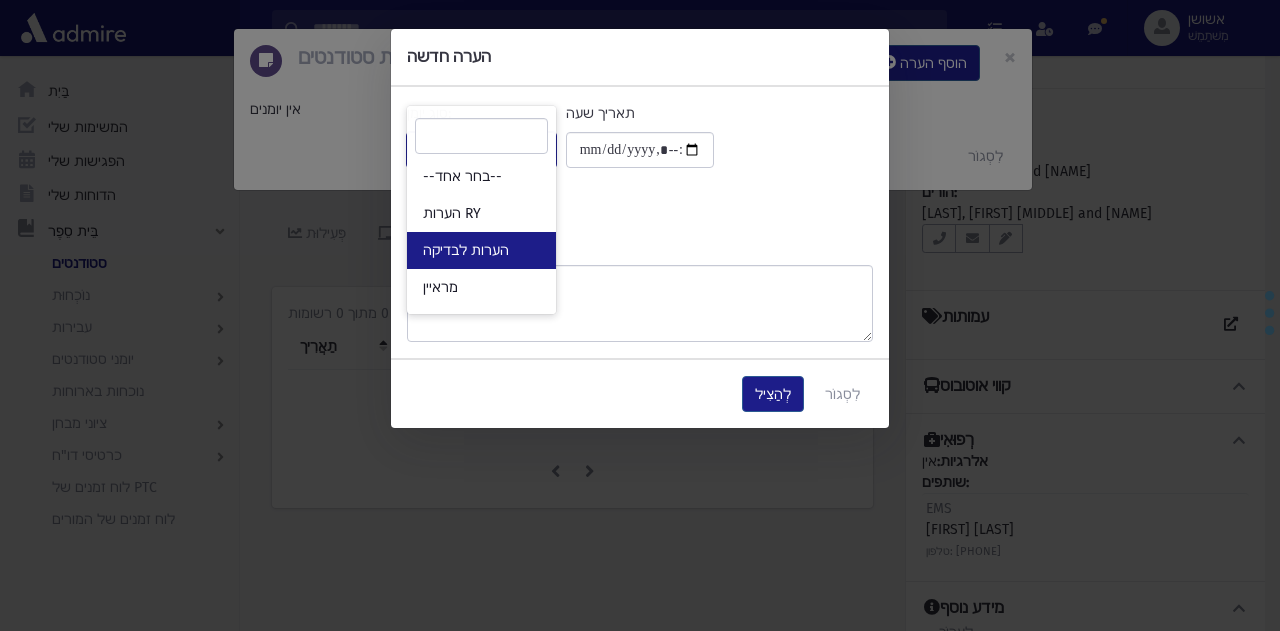 select on "*" 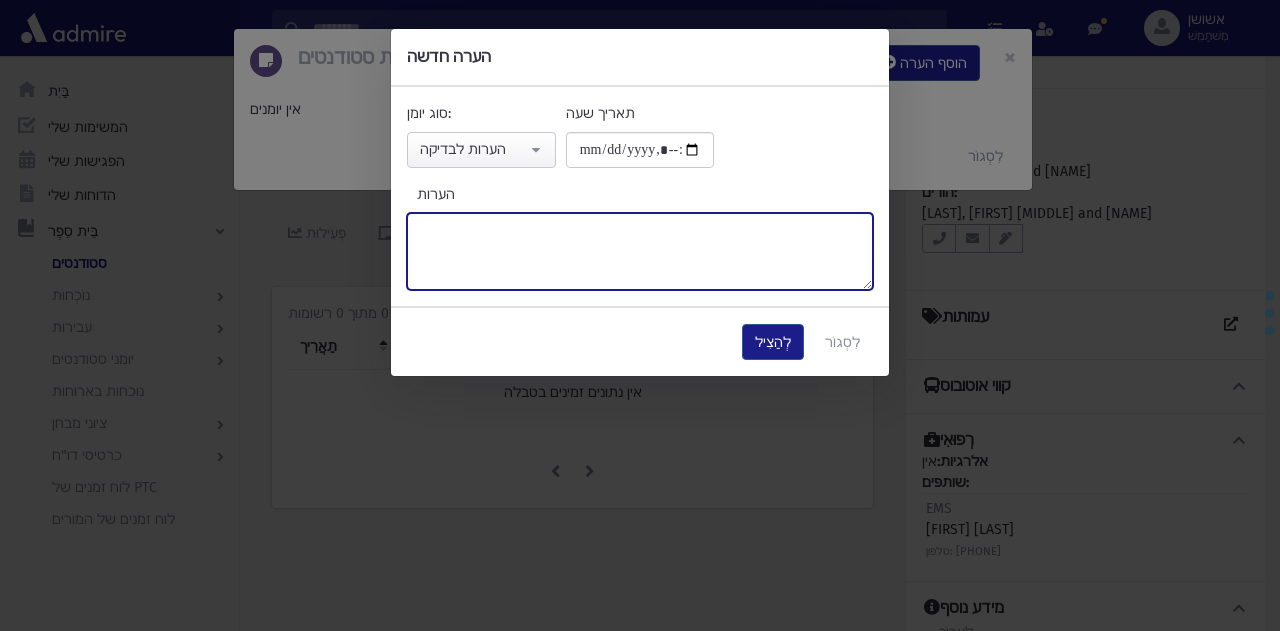 click on "הערות" at bounding box center (640, 251) 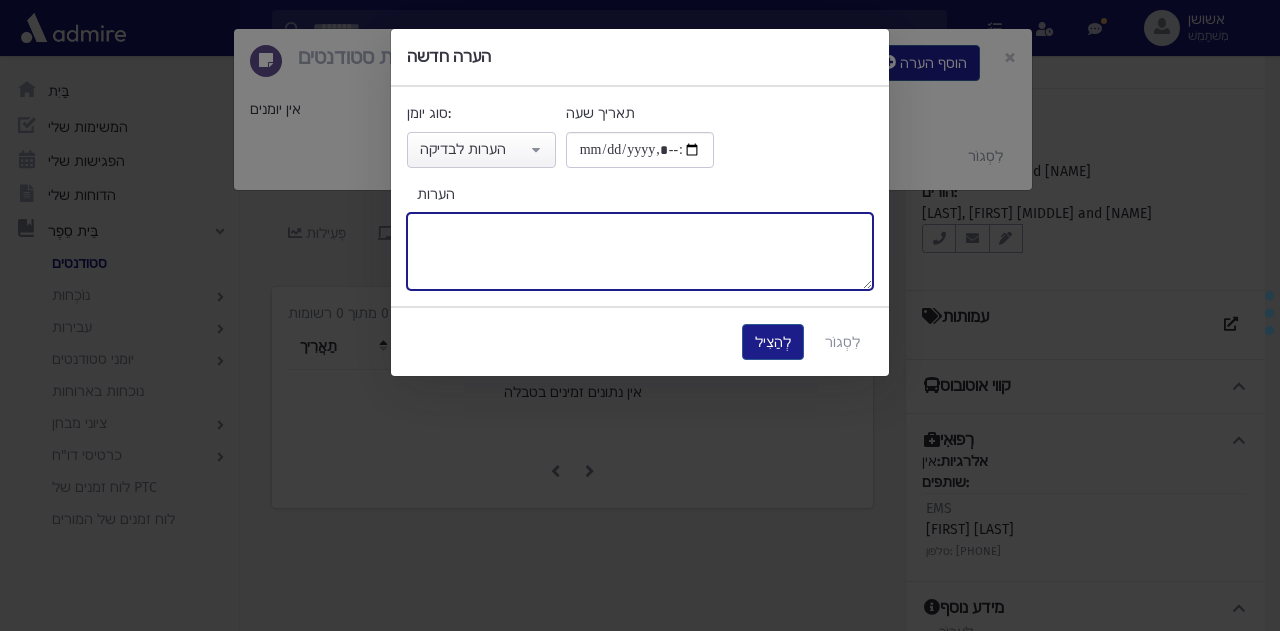 paste on "**********" 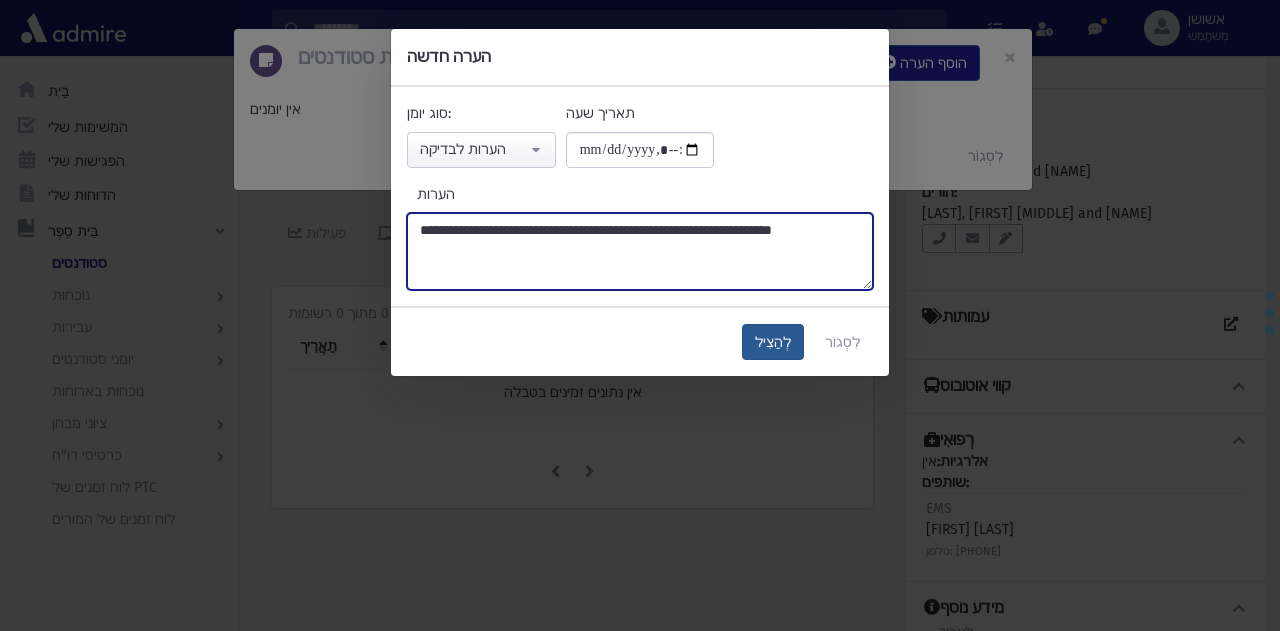 type on "**********" 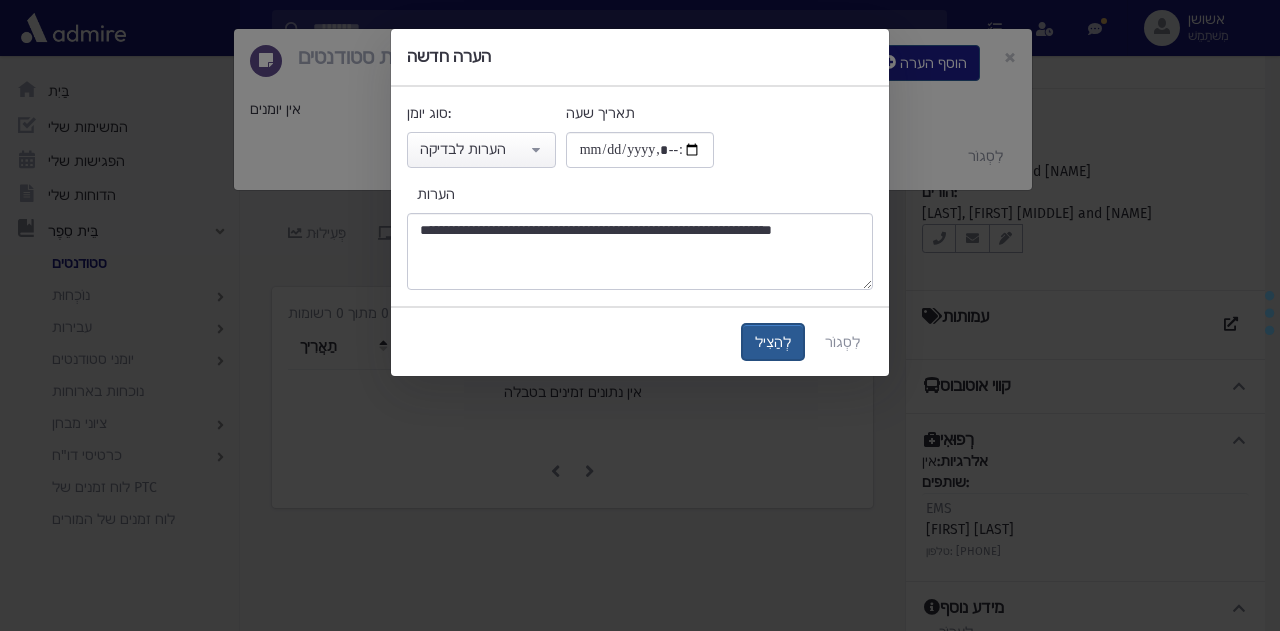 click on "לְהַצִיל" at bounding box center (773, 342) 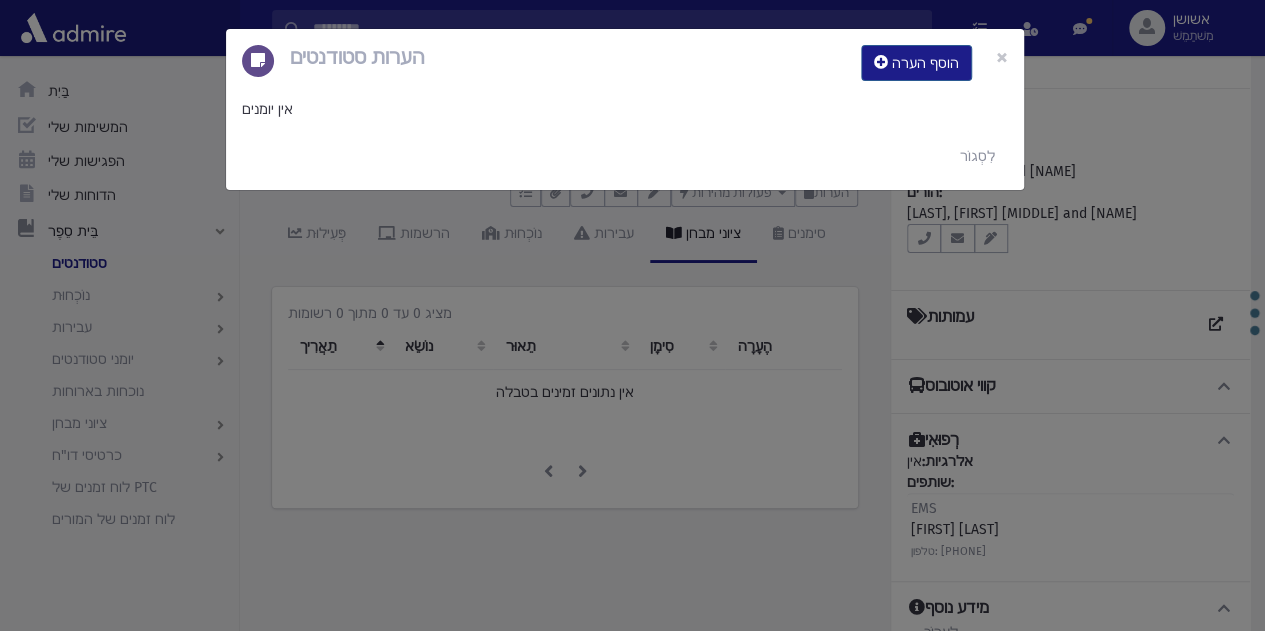 click on "הערות סטודנטים
הוסף הערה
×
אין יומנים
לִסְגוֹר" at bounding box center [632, 315] 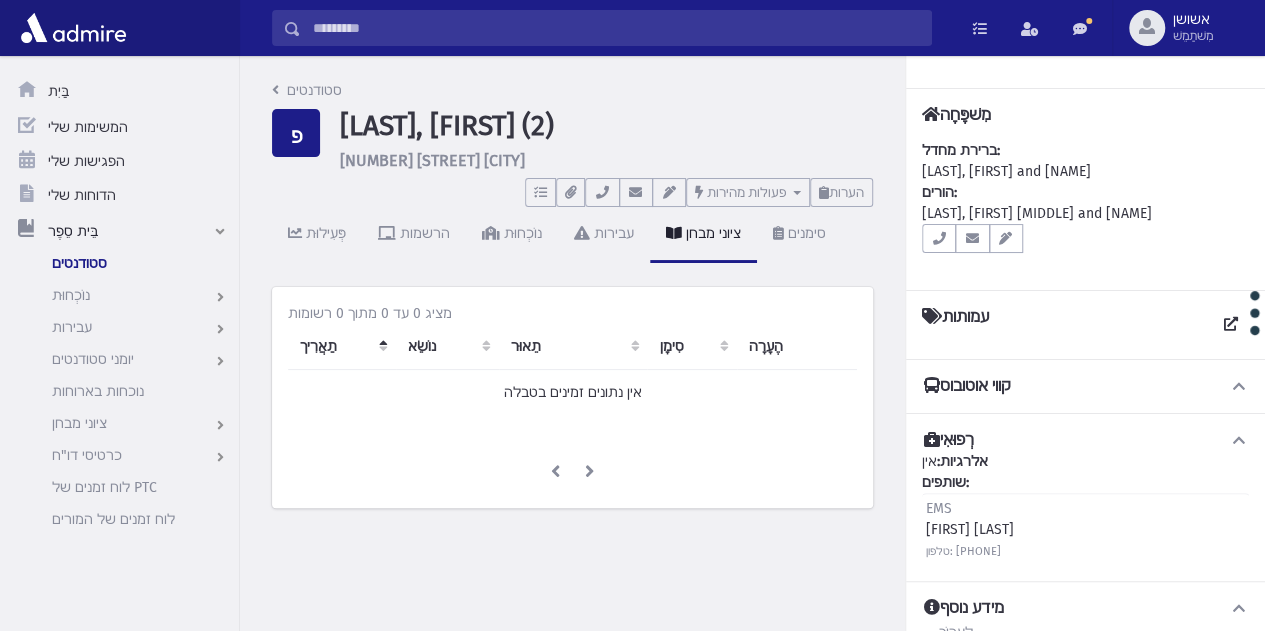 click at bounding box center [616, 28] 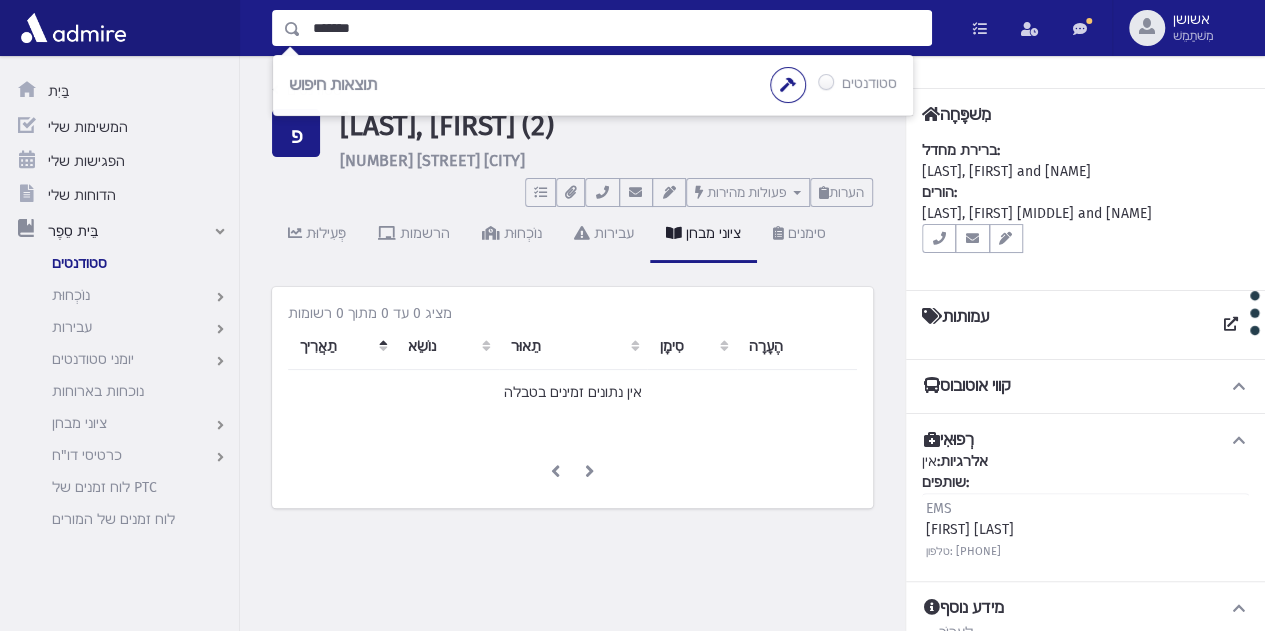type on "*******" 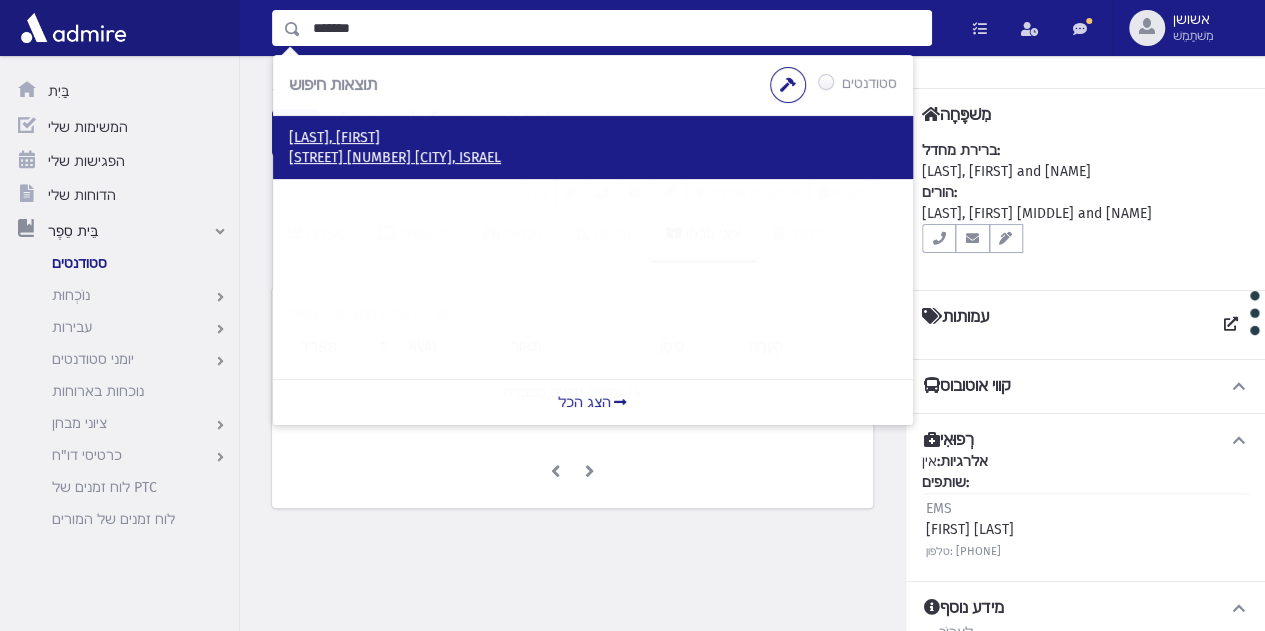 click on "קהת, פנחס" at bounding box center [593, 138] 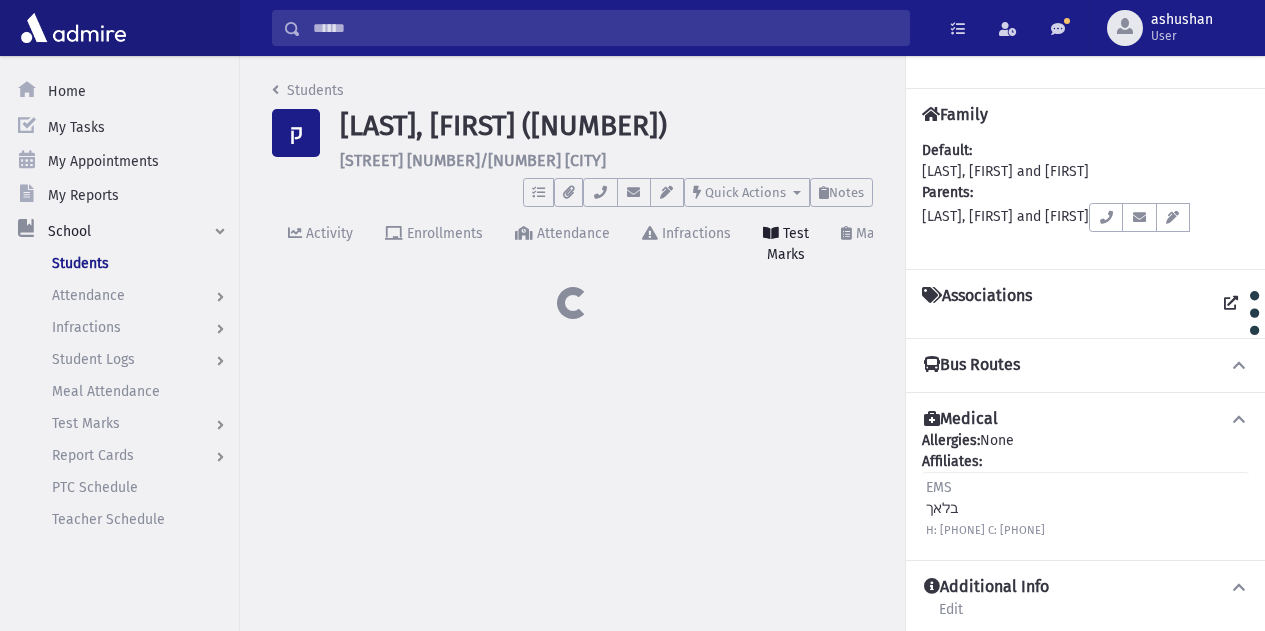scroll, scrollTop: 0, scrollLeft: 0, axis: both 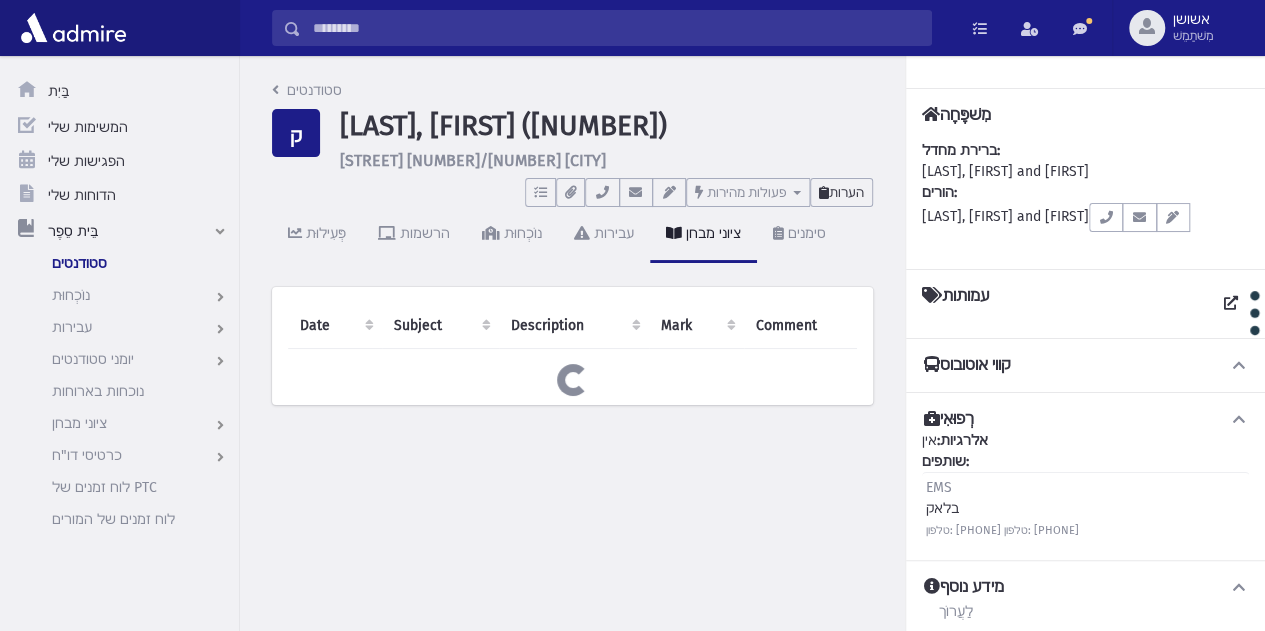 click on "הערות" at bounding box center [846, 192] 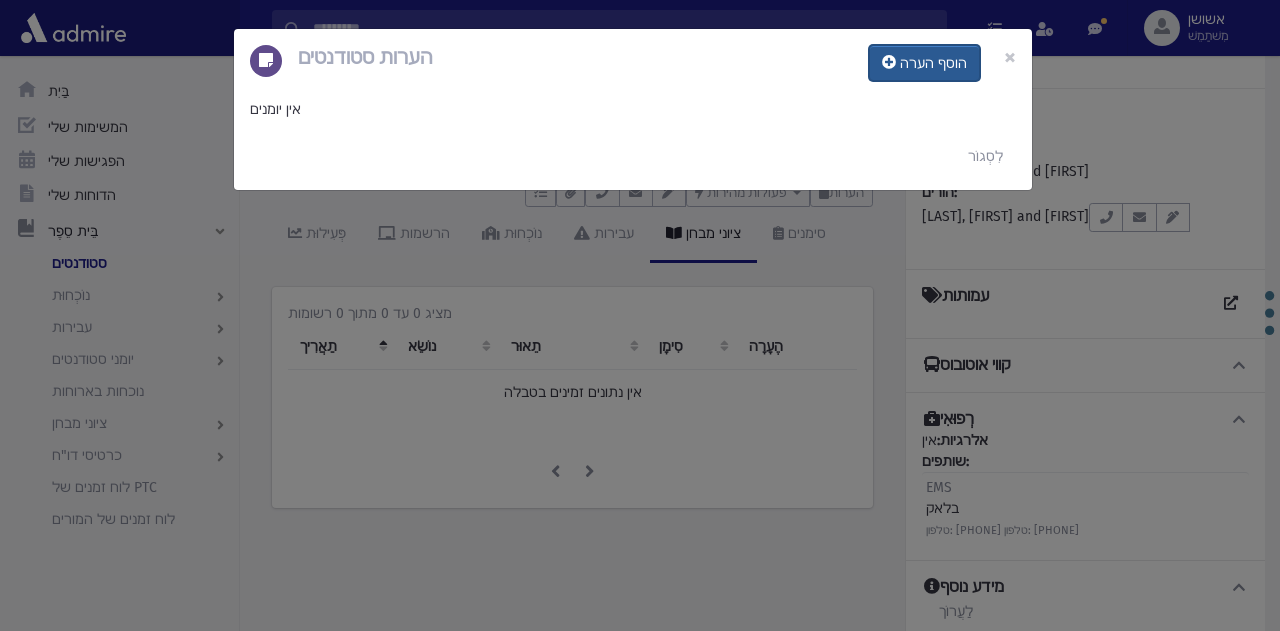 click at bounding box center [889, 62] 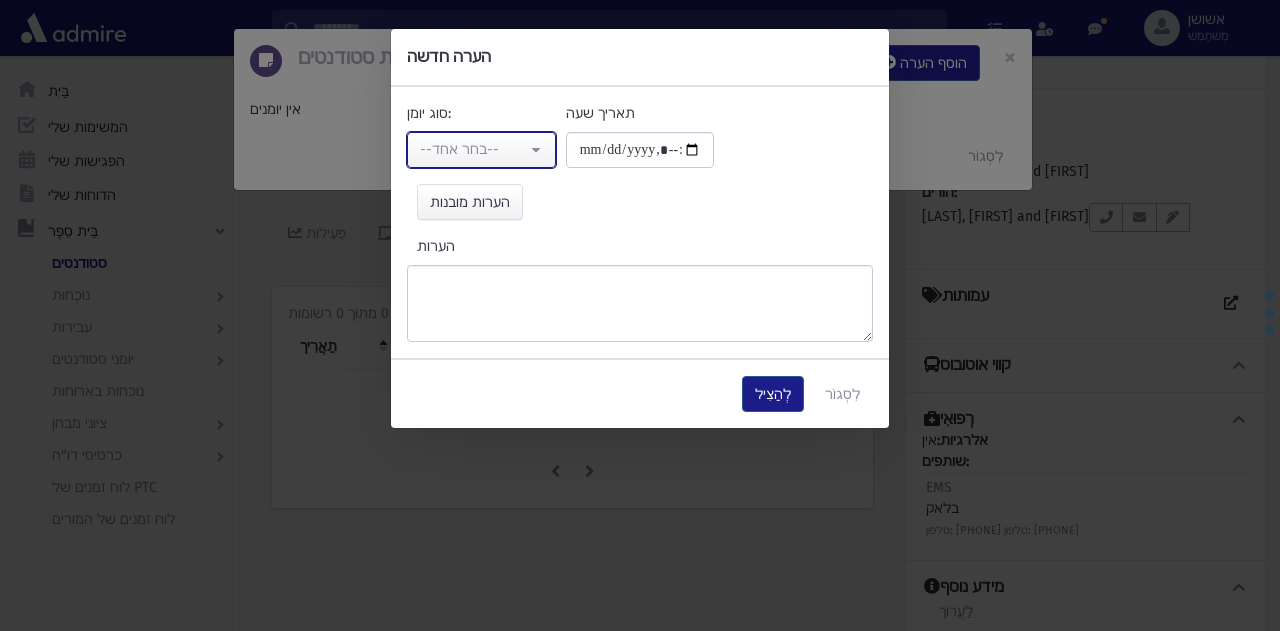 click on "--בחר אחד--" at bounding box center (481, 150) 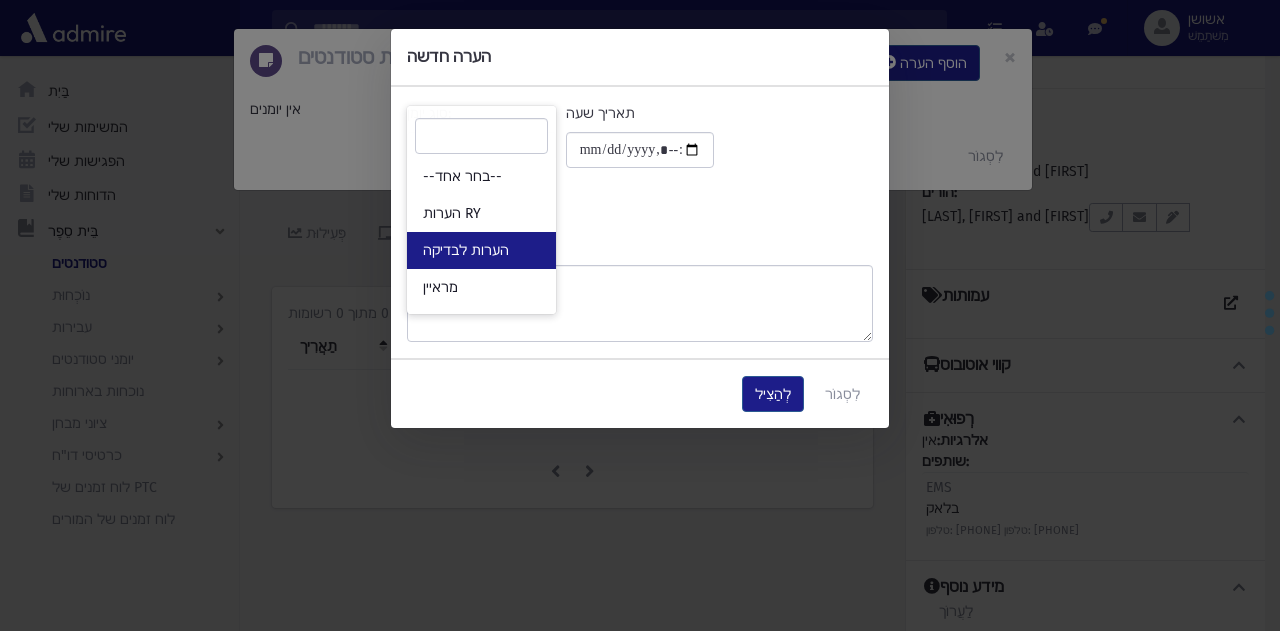 click on "הערות לבדיקה" at bounding box center [481, 250] 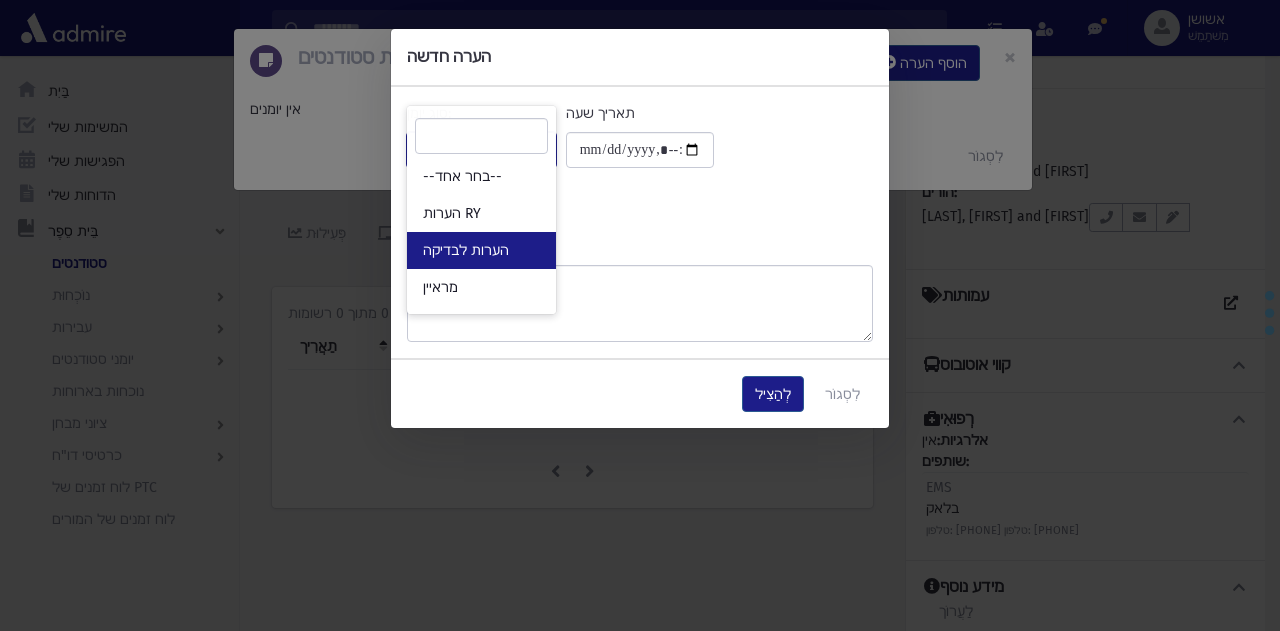 select on "*" 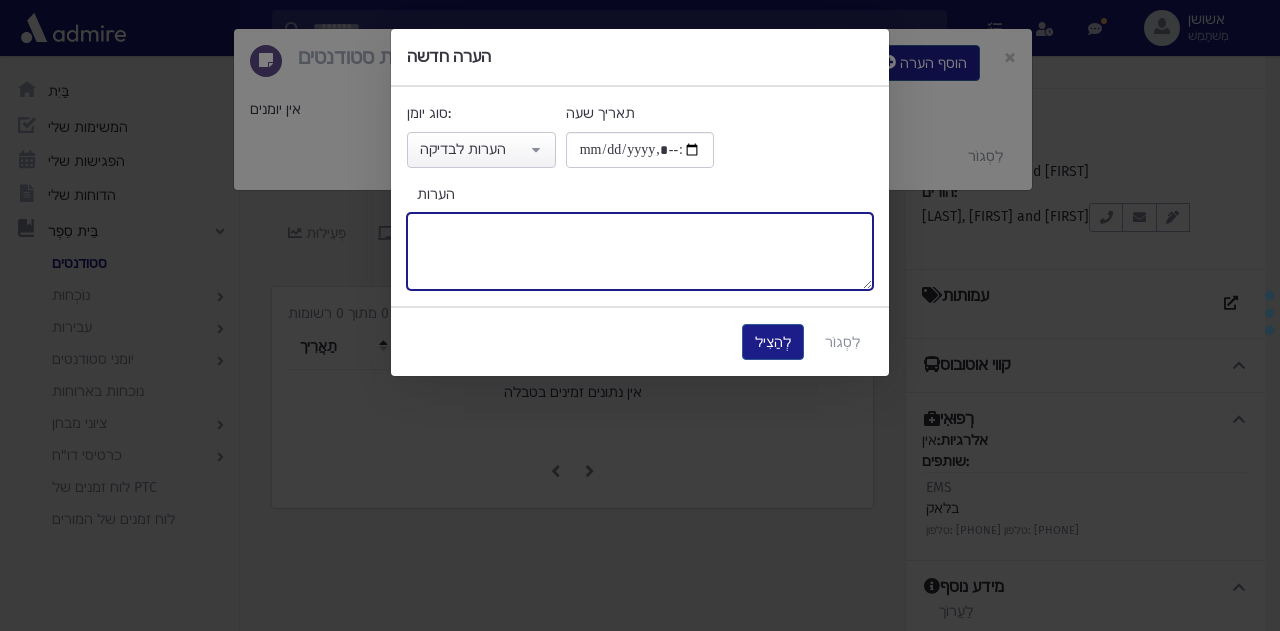 click on "הערות" at bounding box center (640, 251) 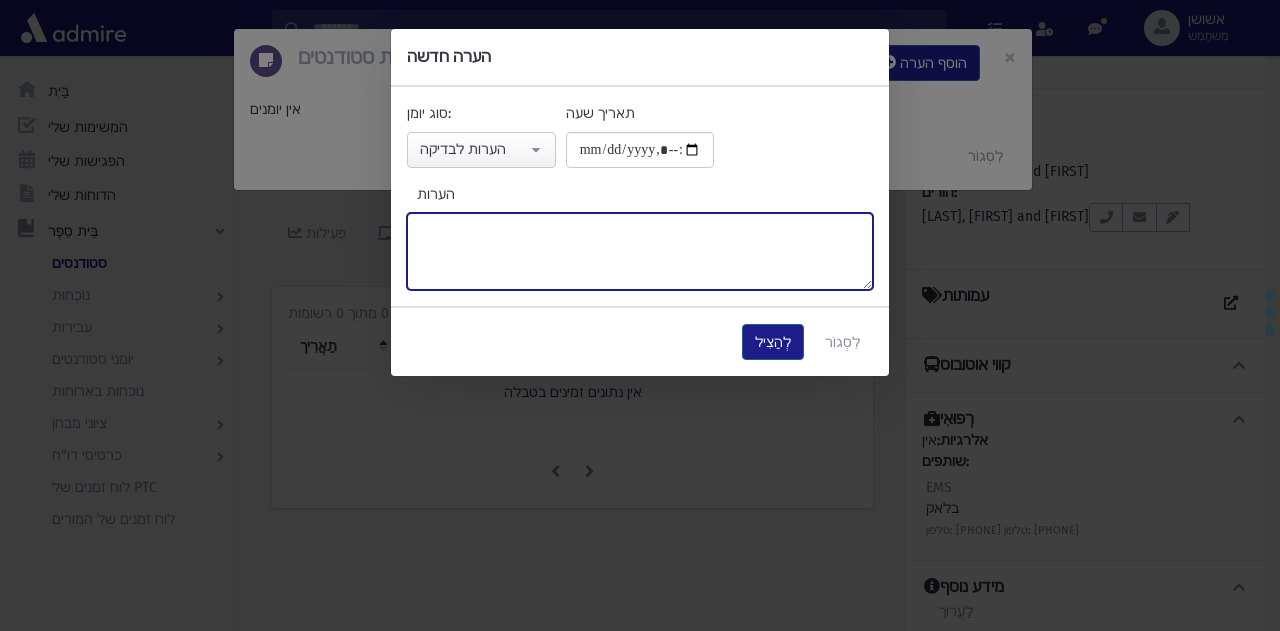 paste on "**********" 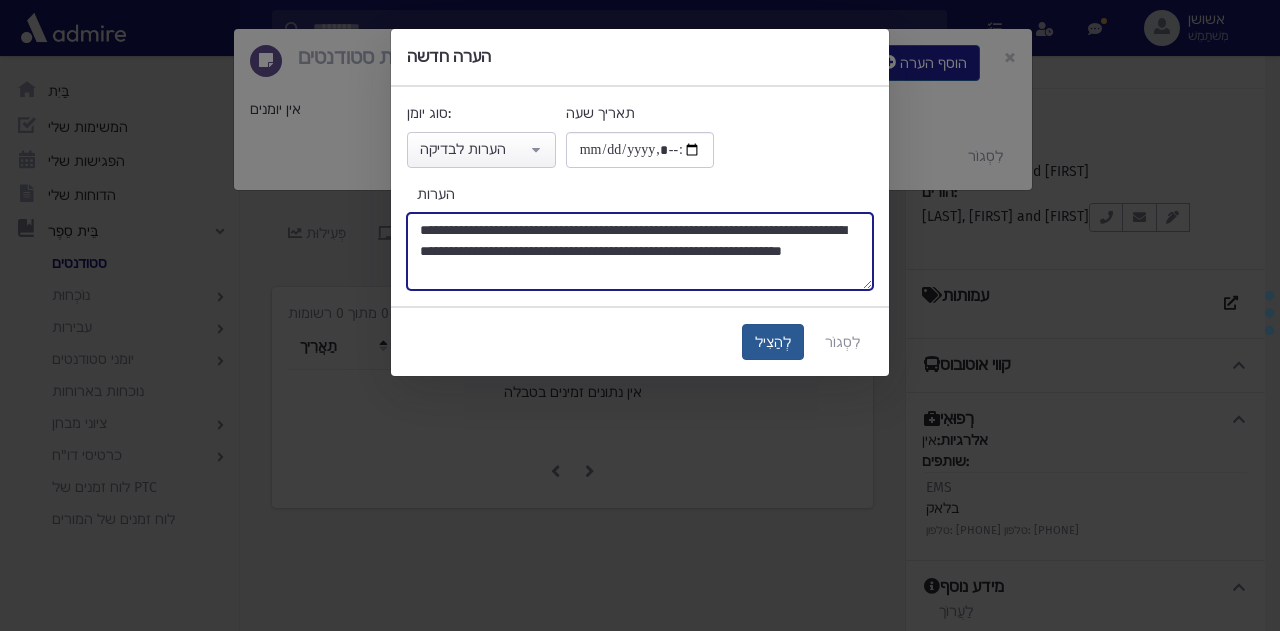 type on "**********" 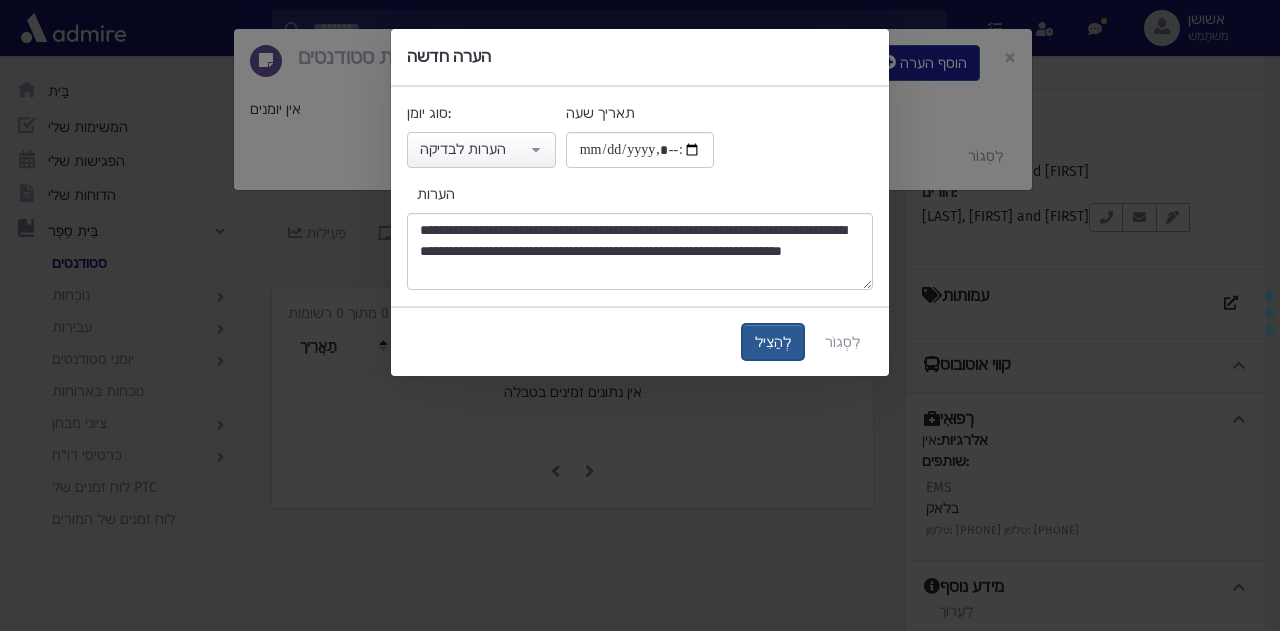 click on "לְהַצִיל" at bounding box center (773, 342) 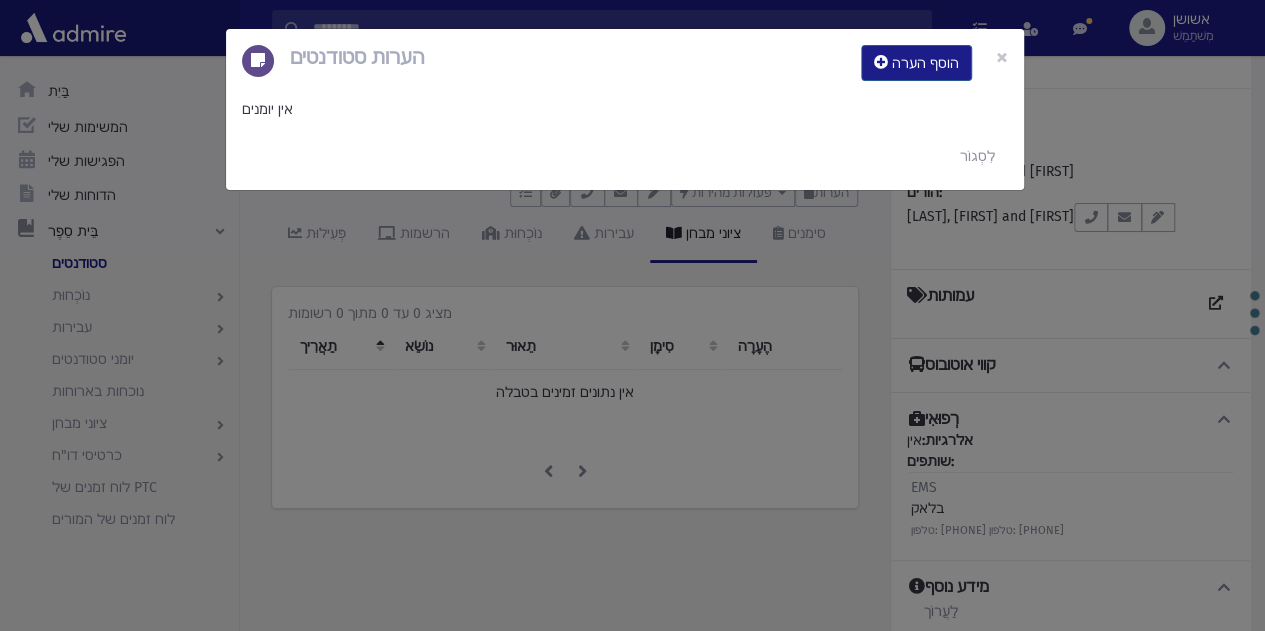 click on "הערות סטודנטים
הוסף הערה
×
אין יומנים
לִסְגוֹר" at bounding box center [632, 315] 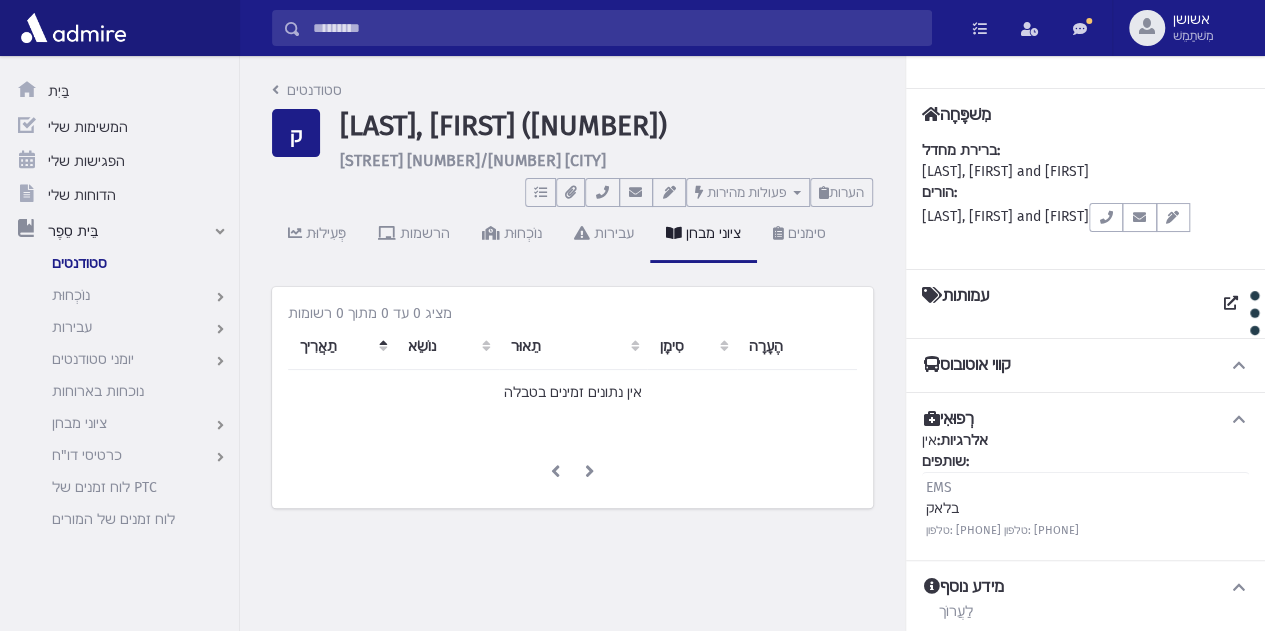 click at bounding box center [616, 28] 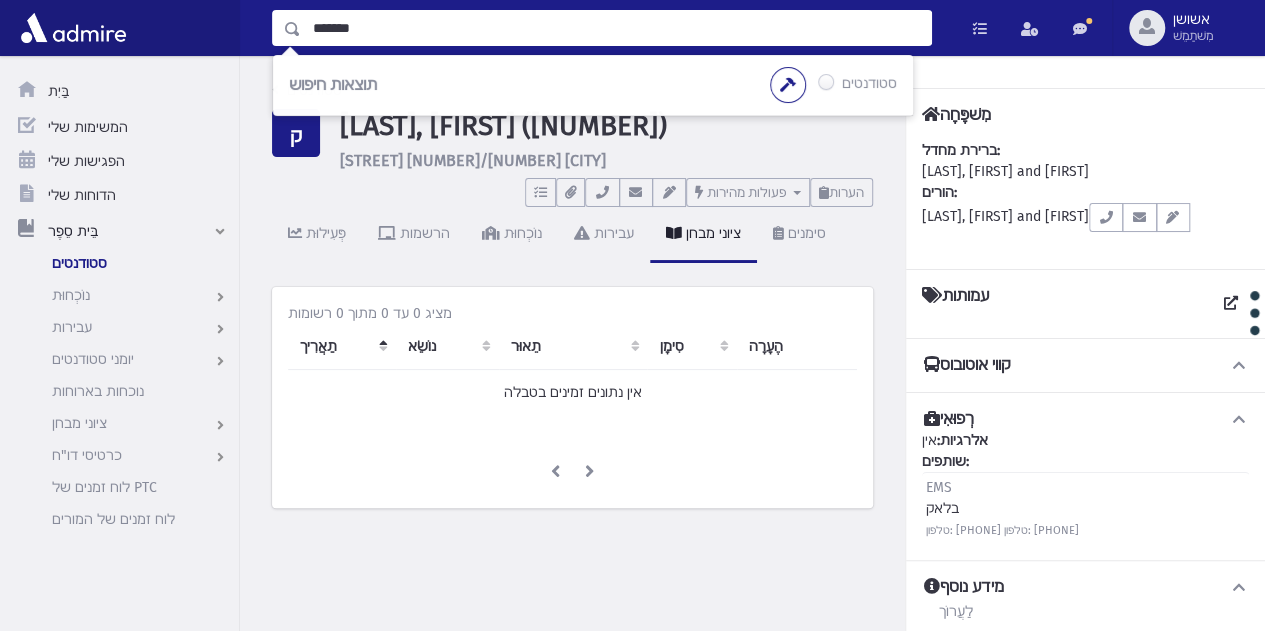 type on "*******" 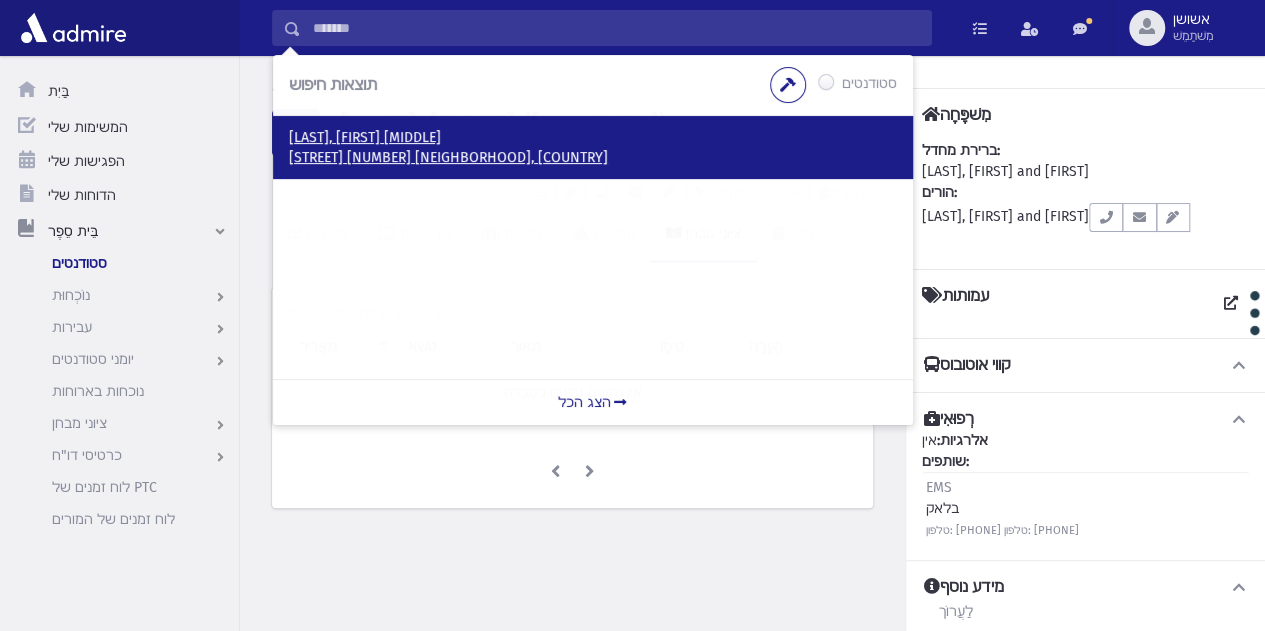 click on "הרשלר 7 רמת שלמה, ישראל" at bounding box center [448, 157] 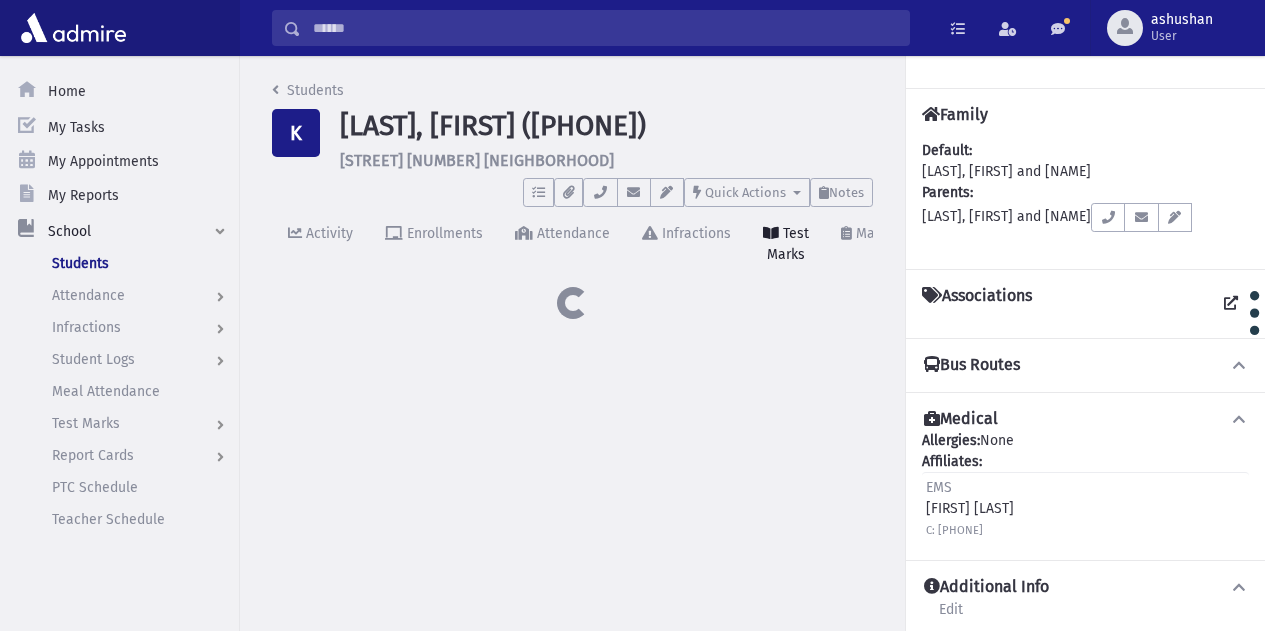 scroll, scrollTop: 0, scrollLeft: 0, axis: both 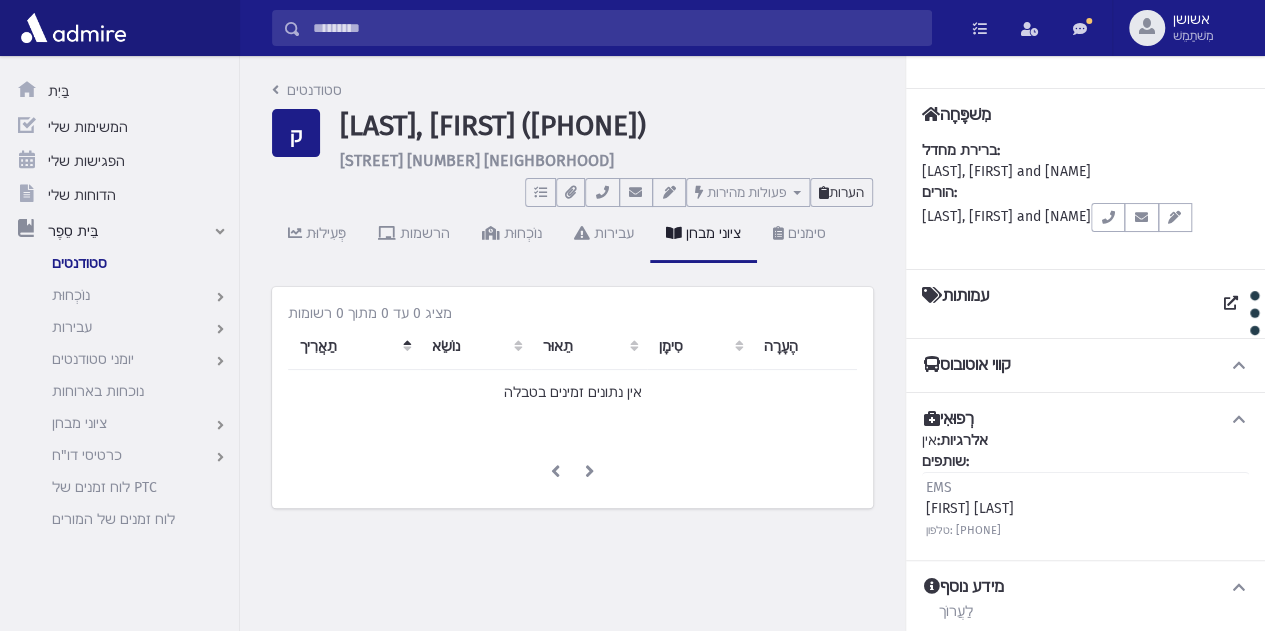 click on "הערות" at bounding box center (846, 192) 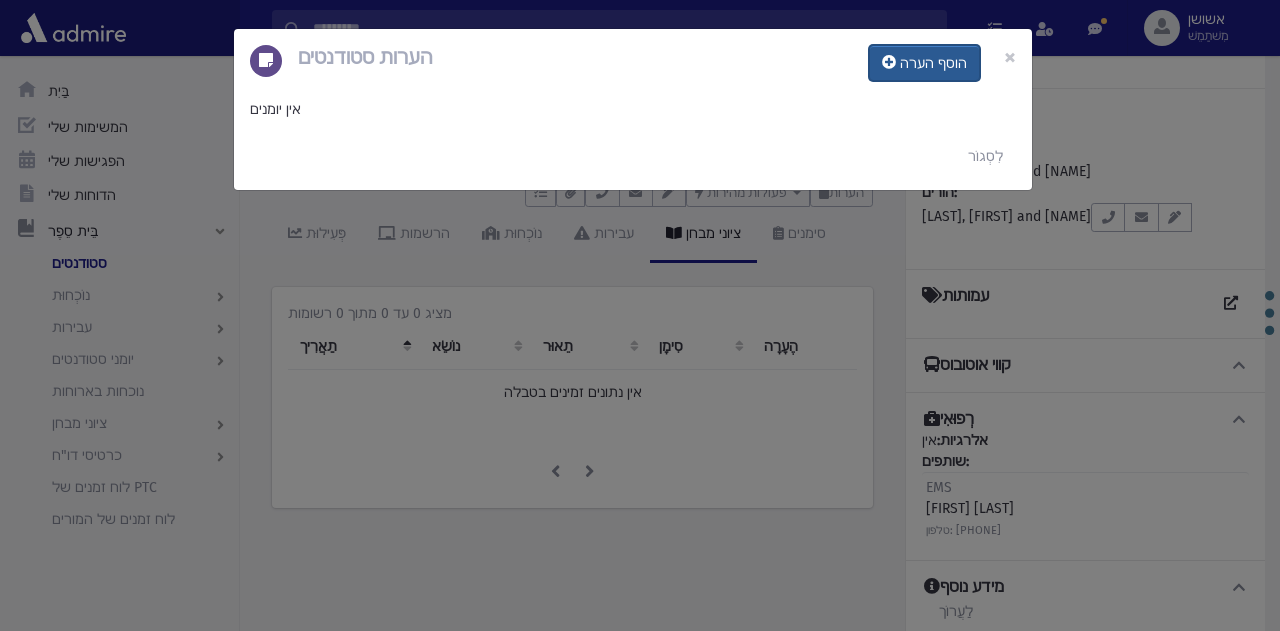 click on "הוסף הערה" at bounding box center (924, 63) 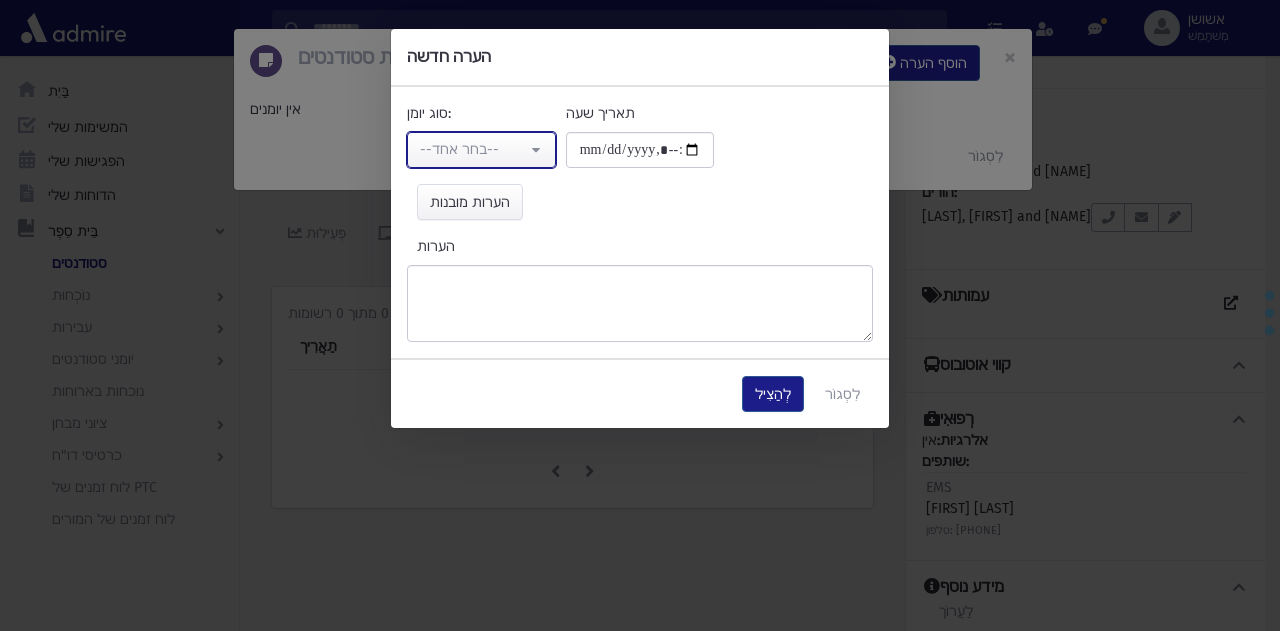 click on "--בחר אחד--" at bounding box center (473, 149) 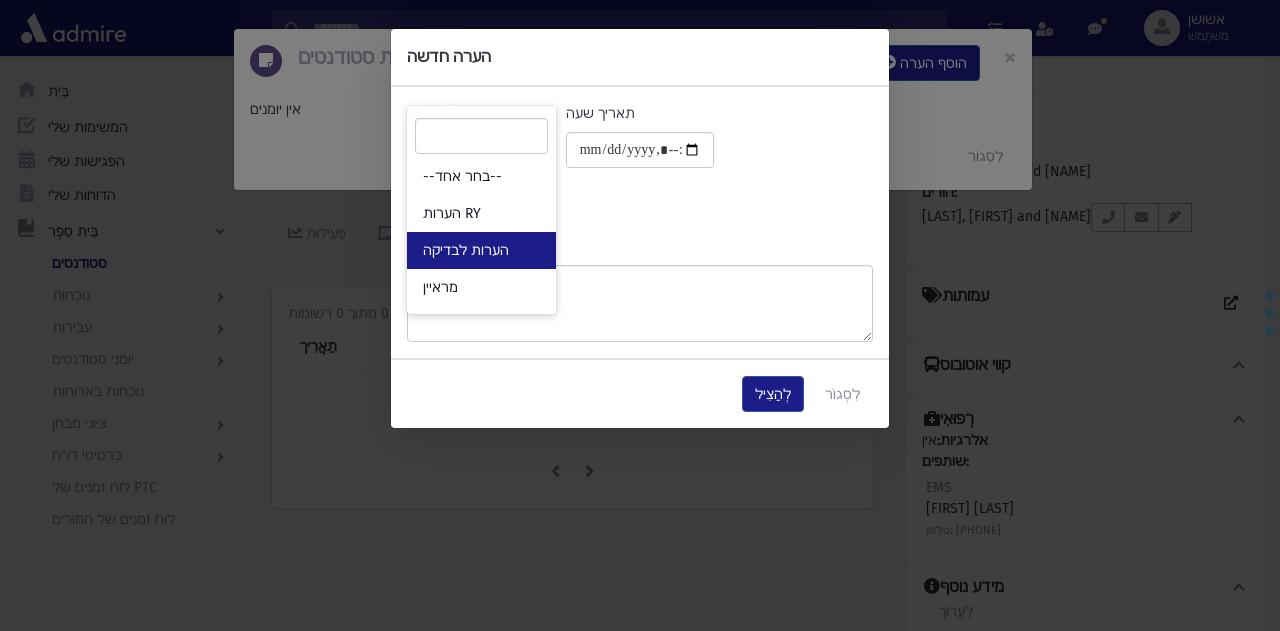 click on "הערות לבדיקה" at bounding box center [481, 250] 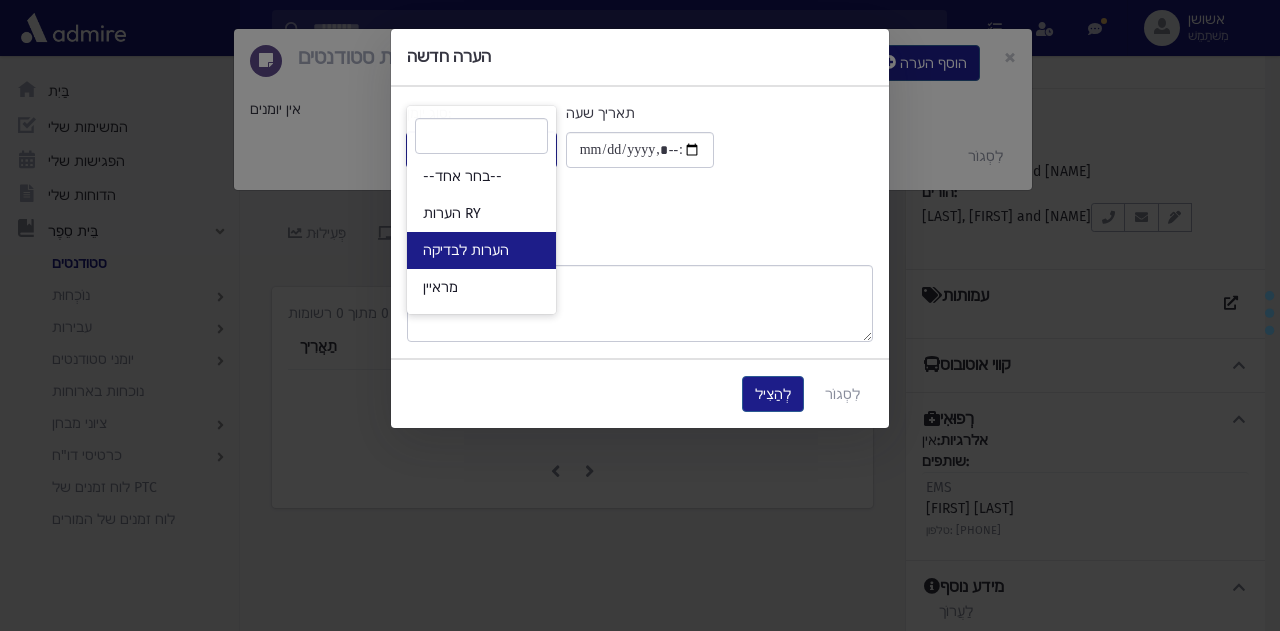 select on "*" 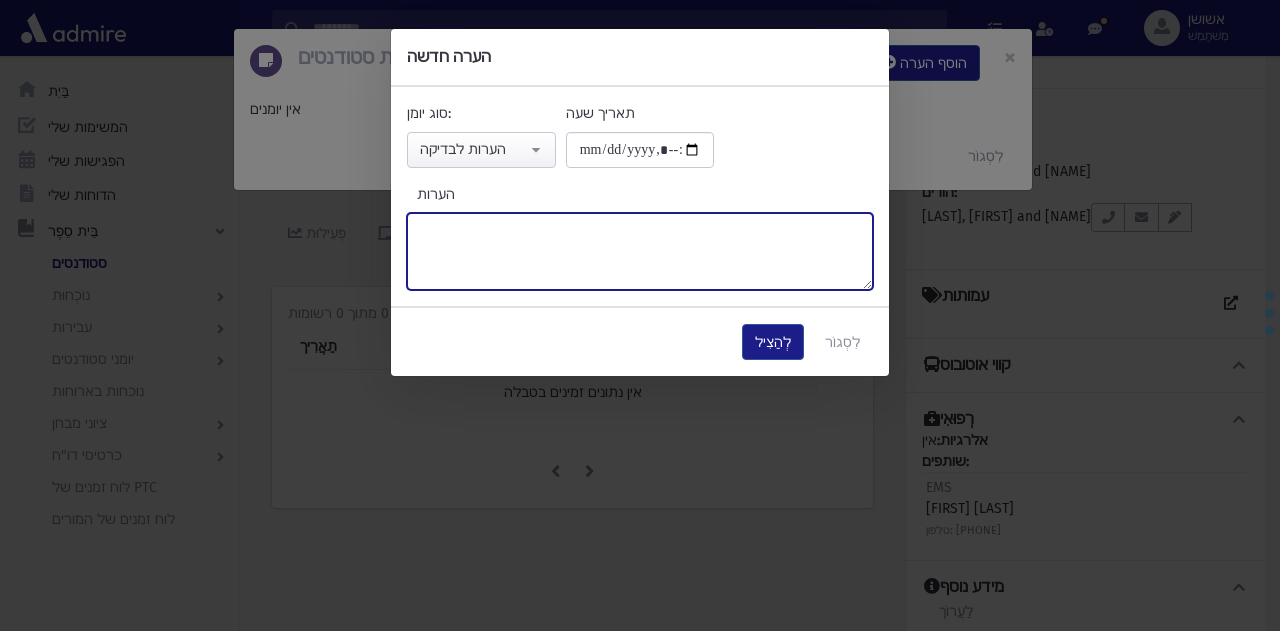 click on "הערות" at bounding box center [640, 251] 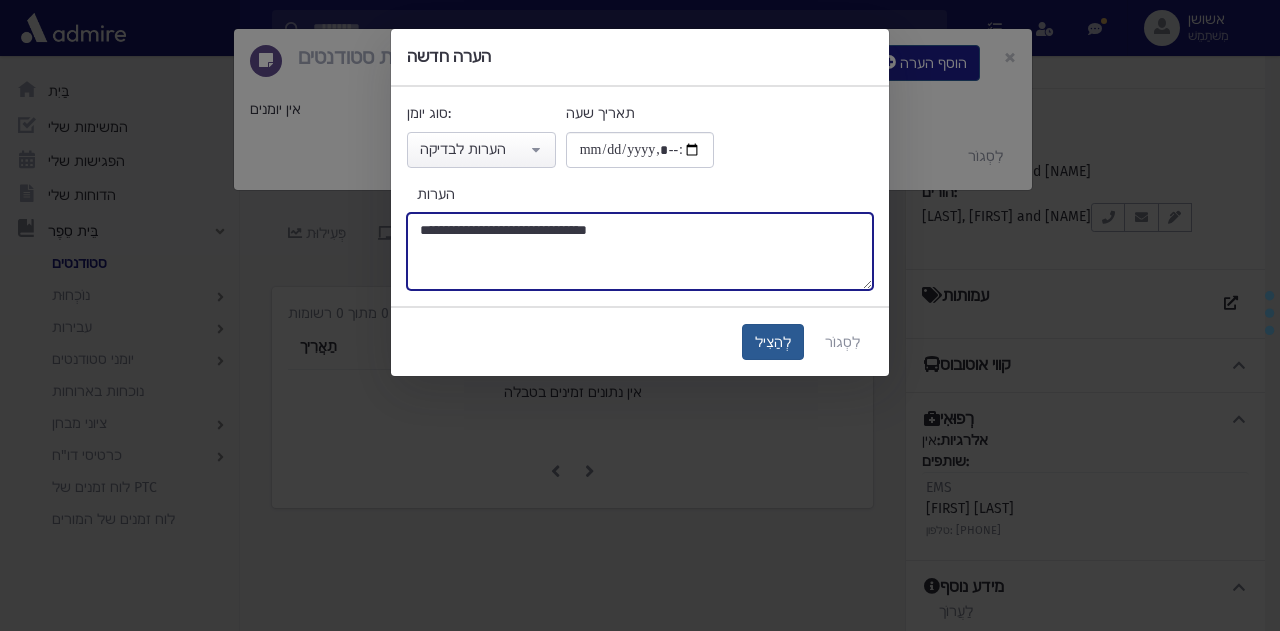 type on "**********" 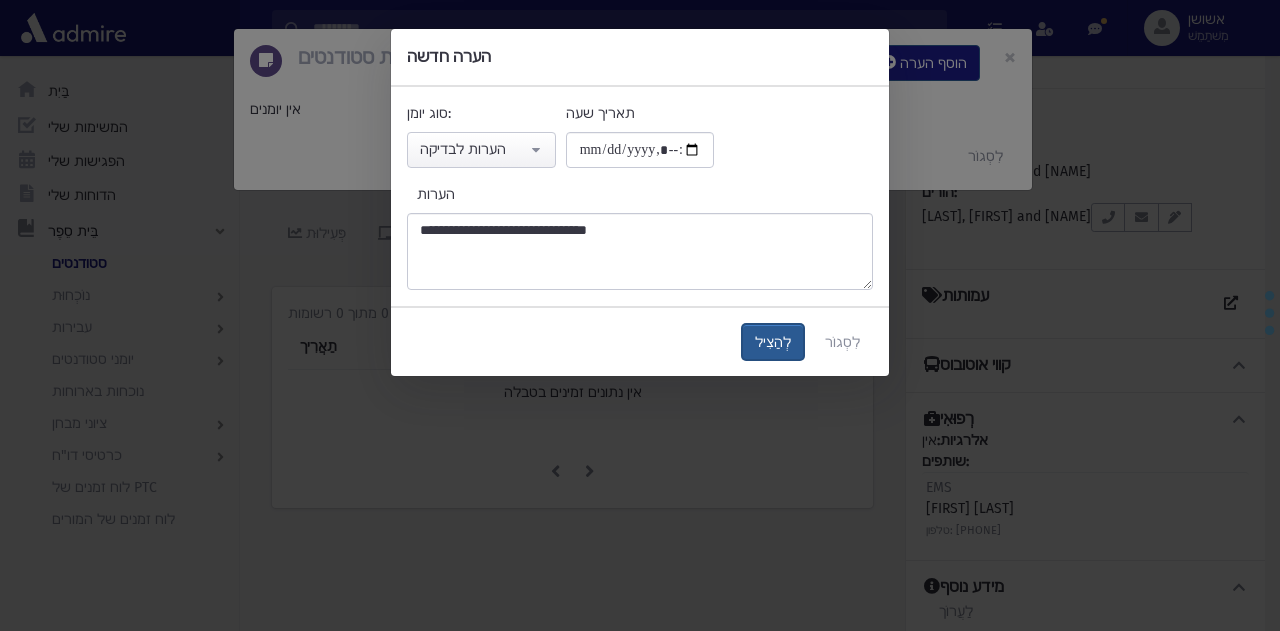 click on "לְהַצִיל" at bounding box center [773, 342] 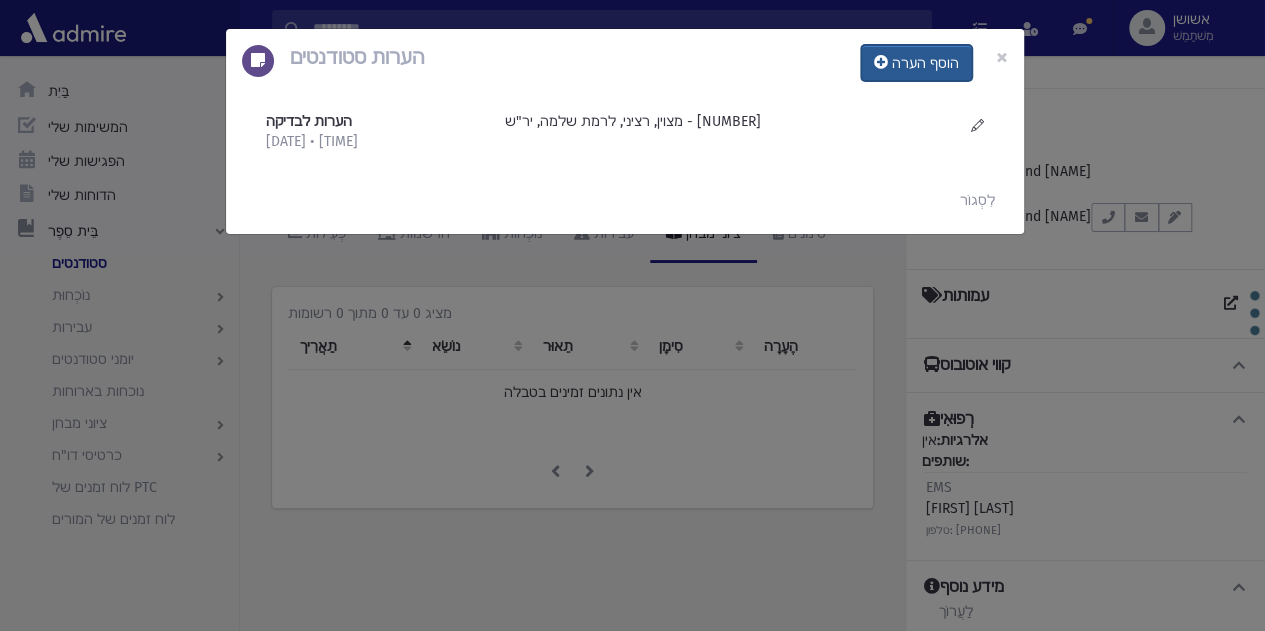 click on "הוסף הערה" at bounding box center (925, 63) 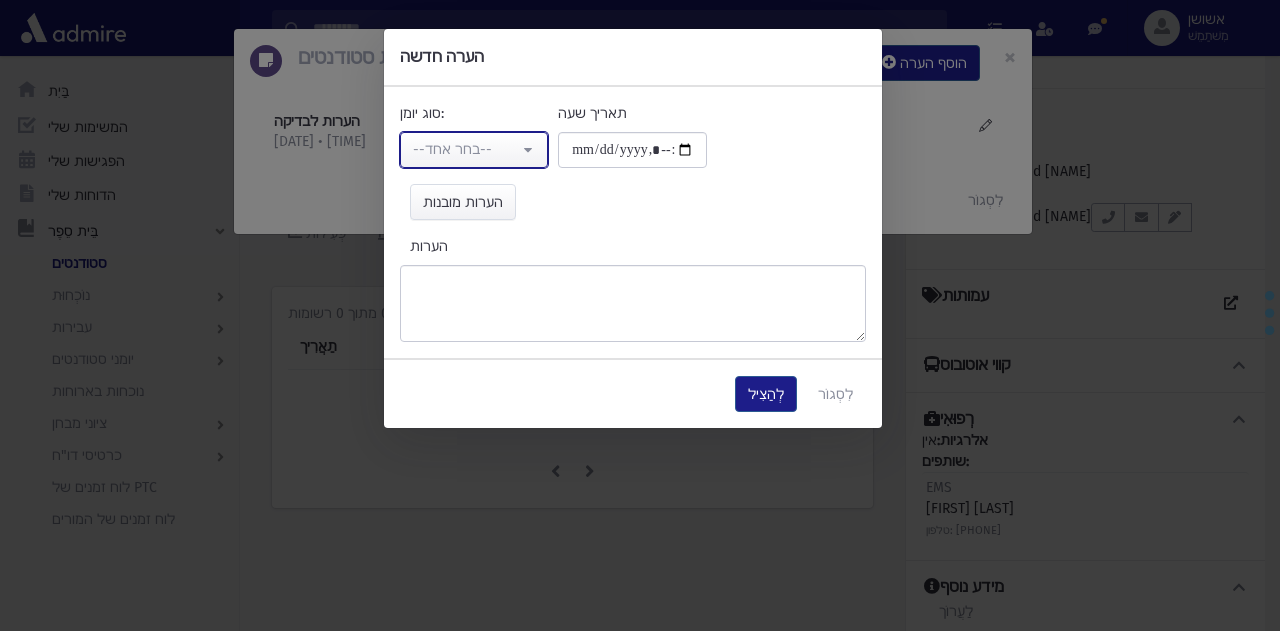 click on "--בחר אחד--" at bounding box center [466, 149] 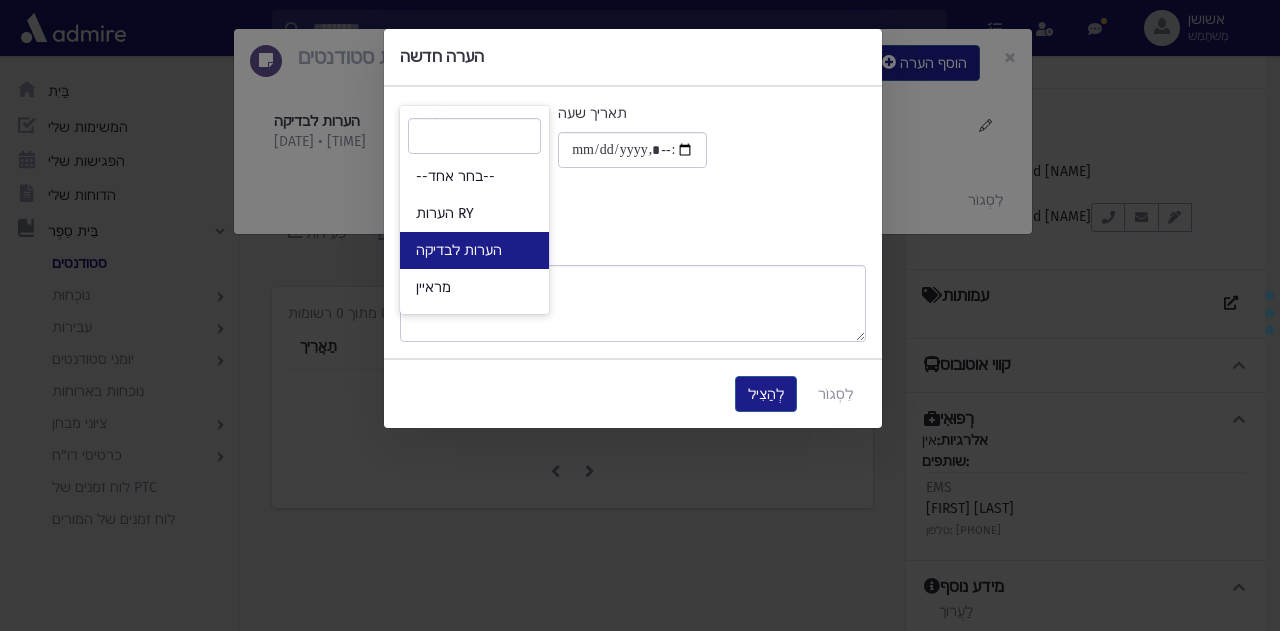 click on "הערות לבדיקה" at bounding box center [474, 250] 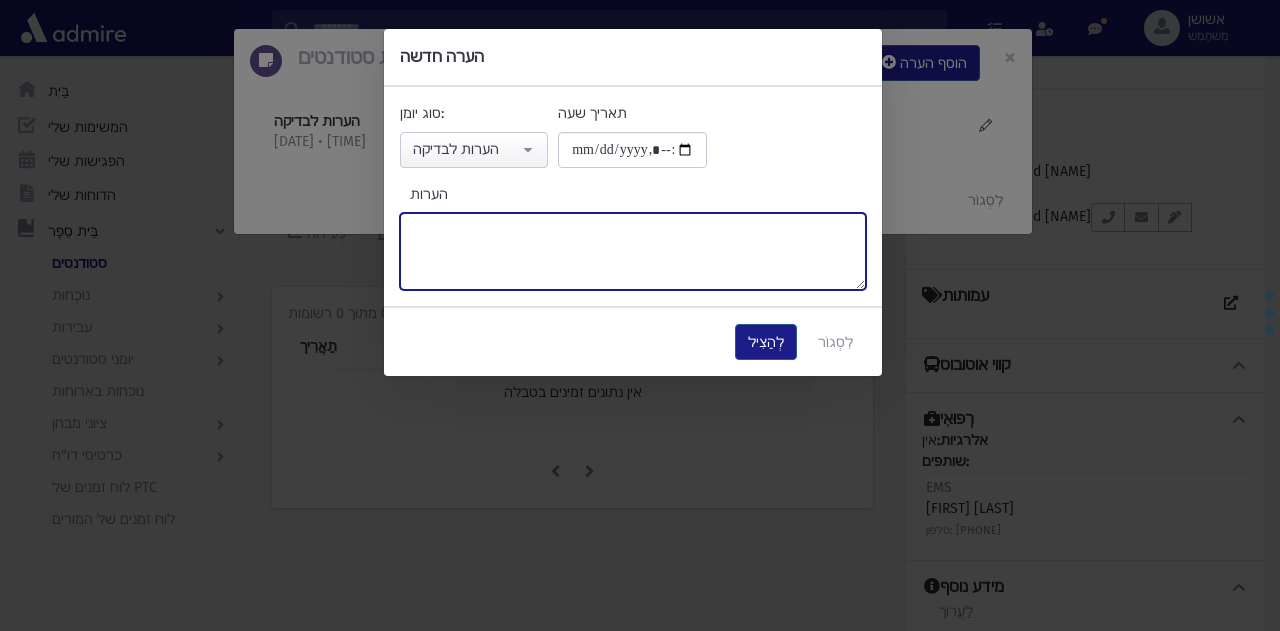 click on "הערות" at bounding box center (633, 251) 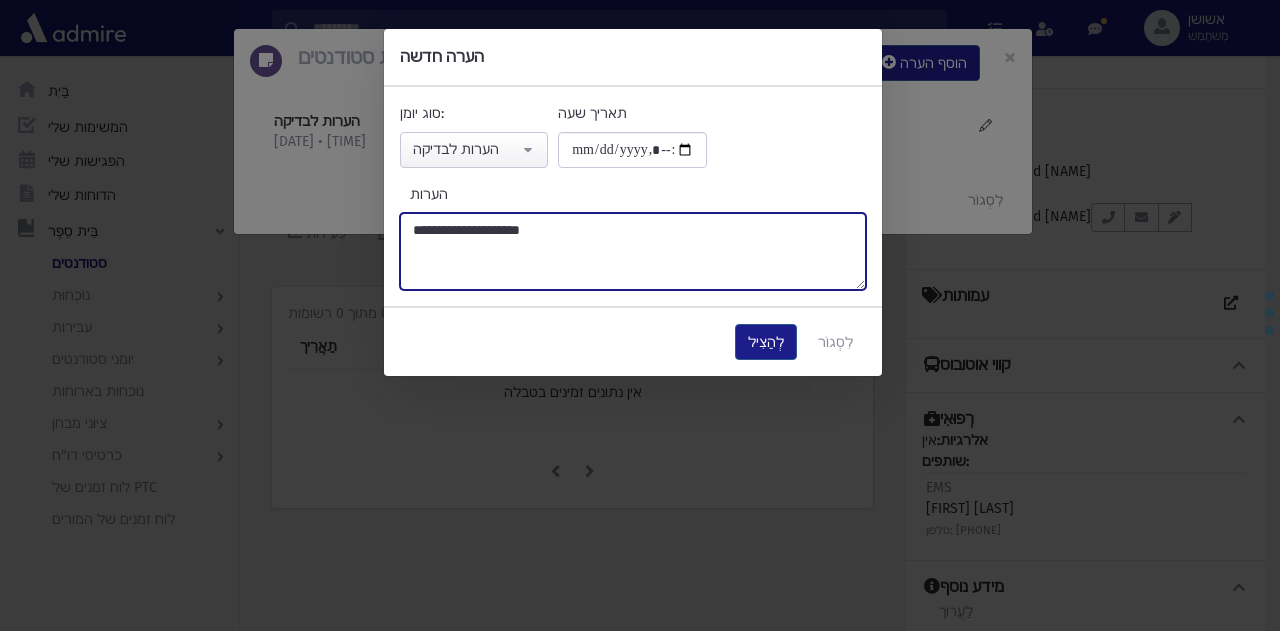 type on "**********" 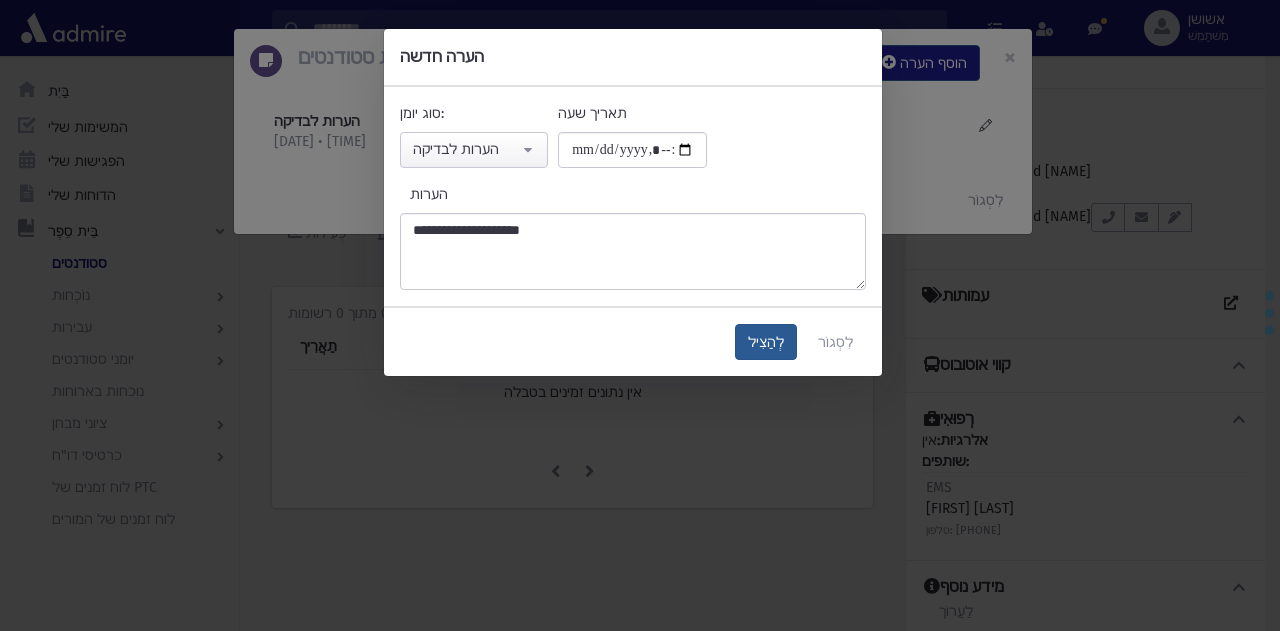click on "לְהַצִיל" at bounding box center [766, 342] 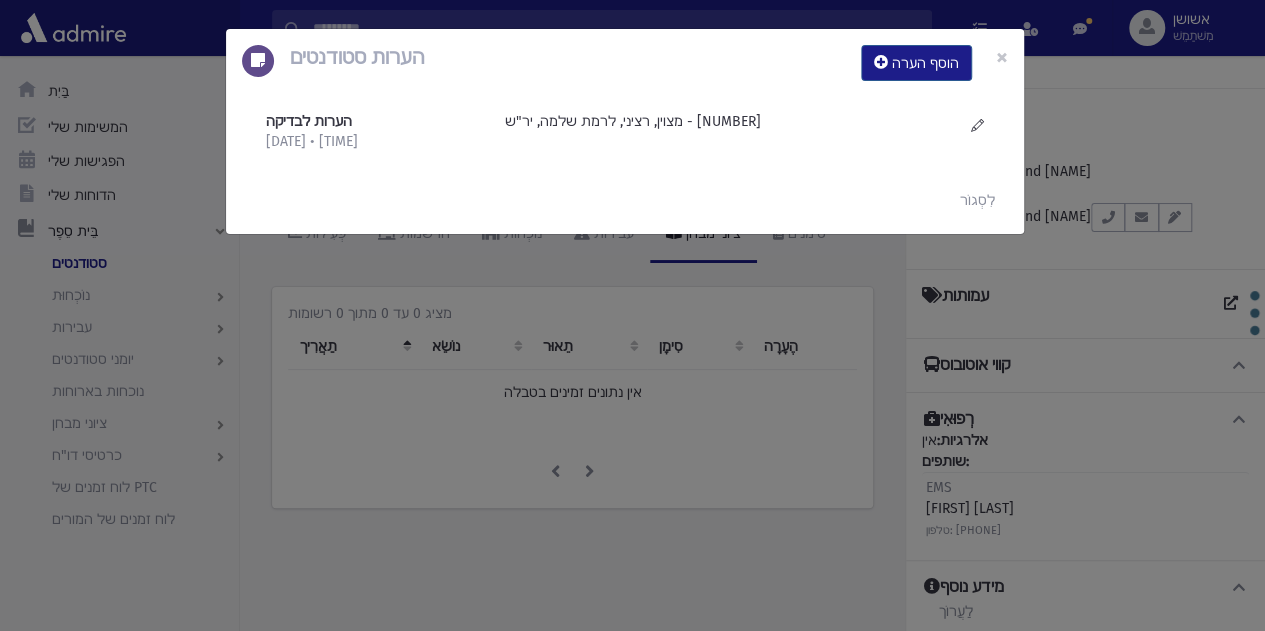 click on "הערות סטודנטים
הוסף הערה
×
הערות לבדיקה
1/8/2025 • 9:50 בבוקר" at bounding box center (632, 315) 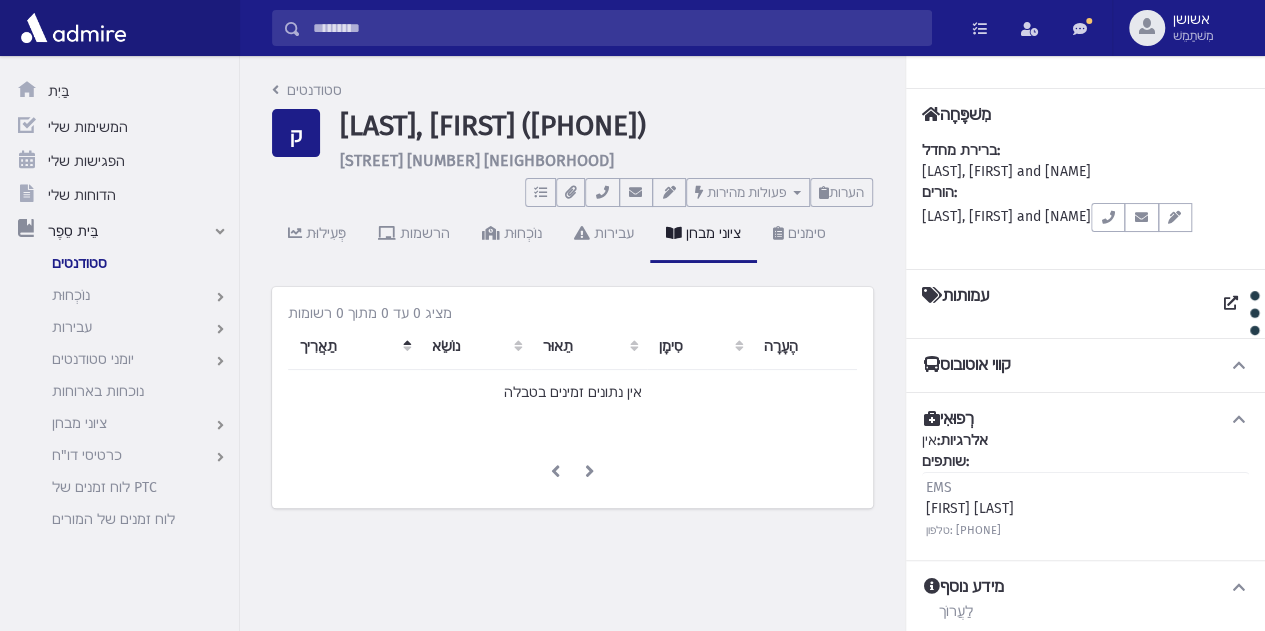 click at bounding box center [616, 28] 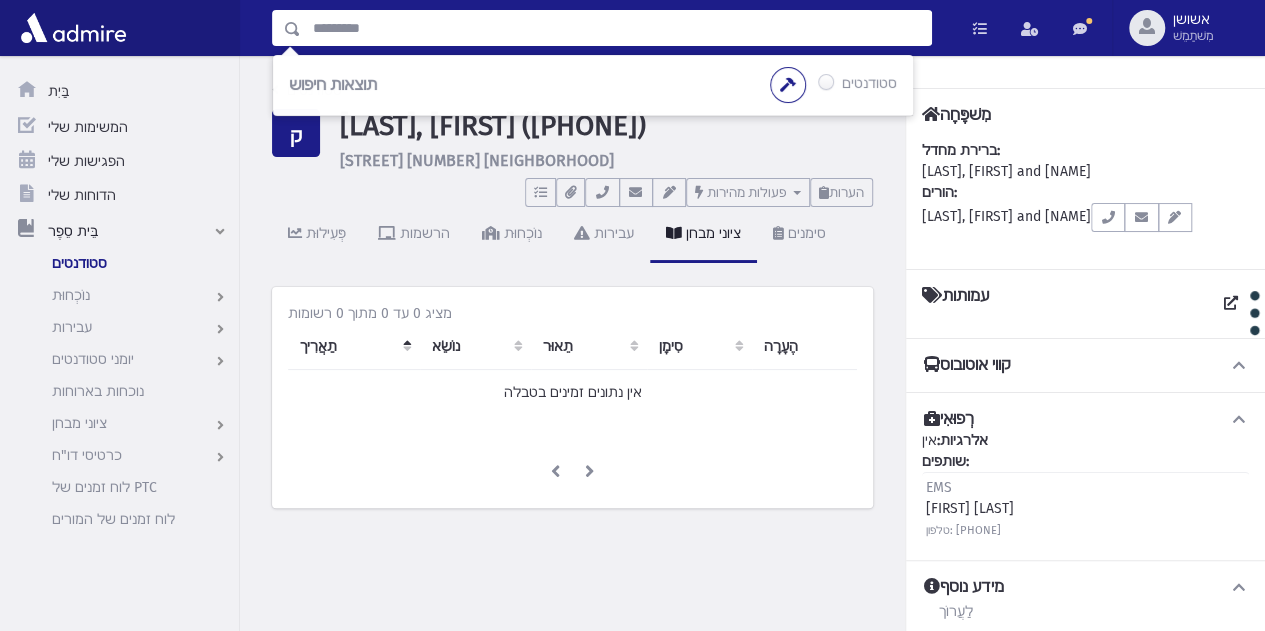 type on "*" 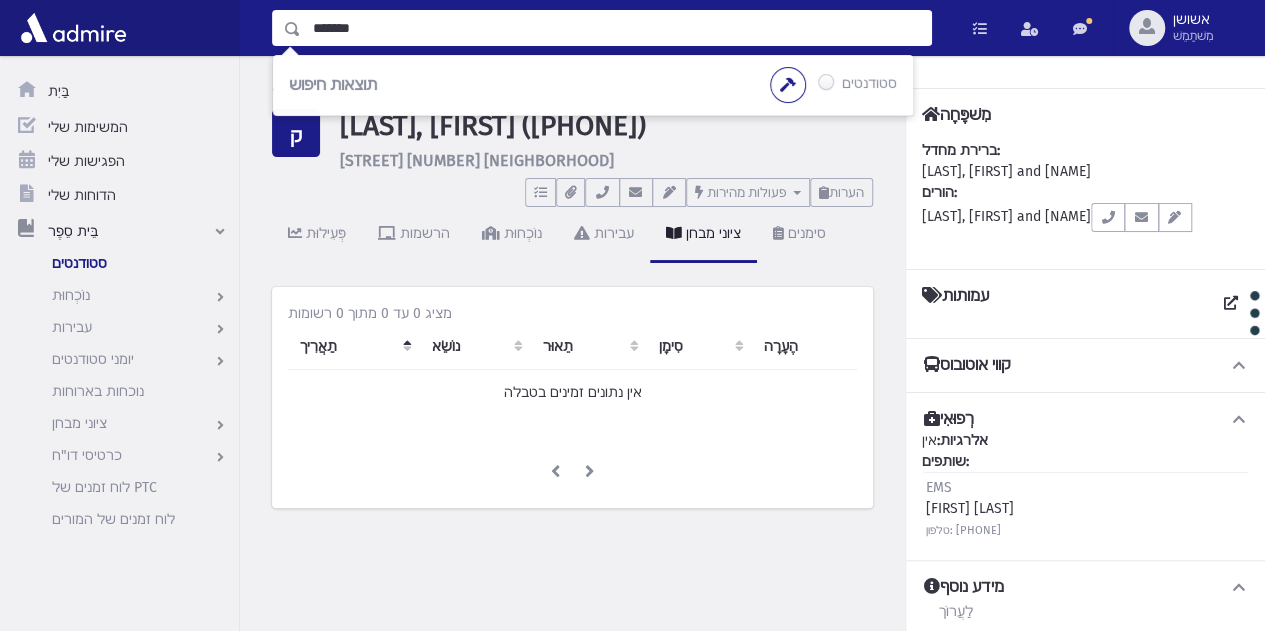 type on "*******" 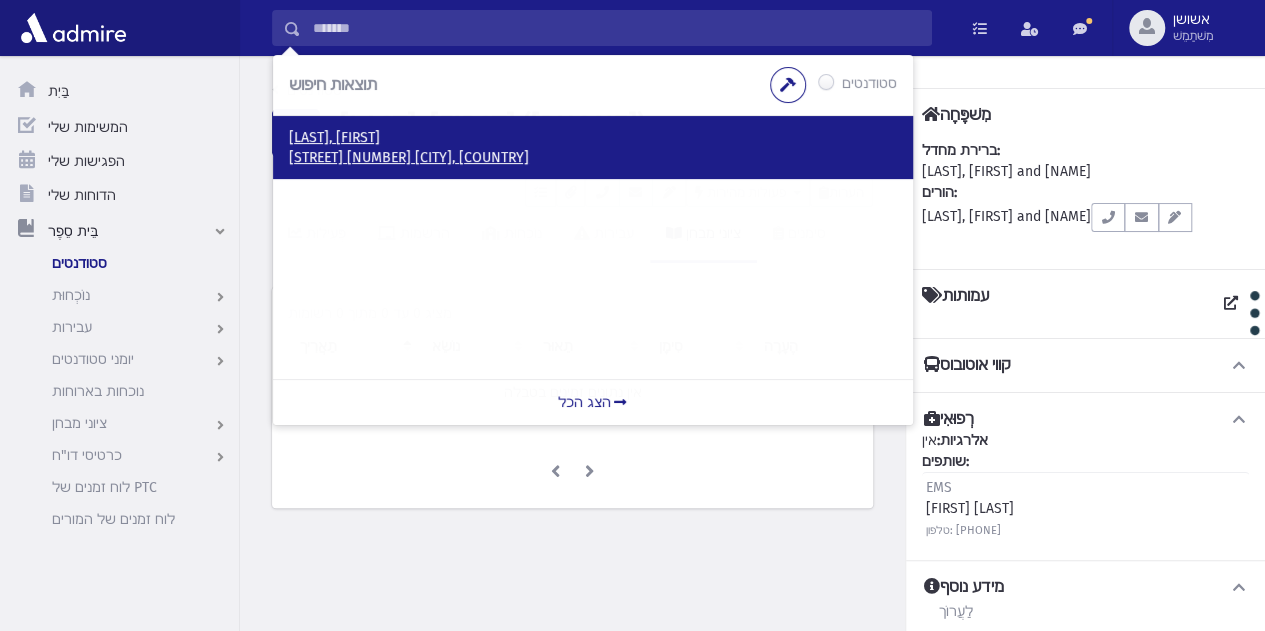 click on "קוק, נתנאל" at bounding box center (593, 138) 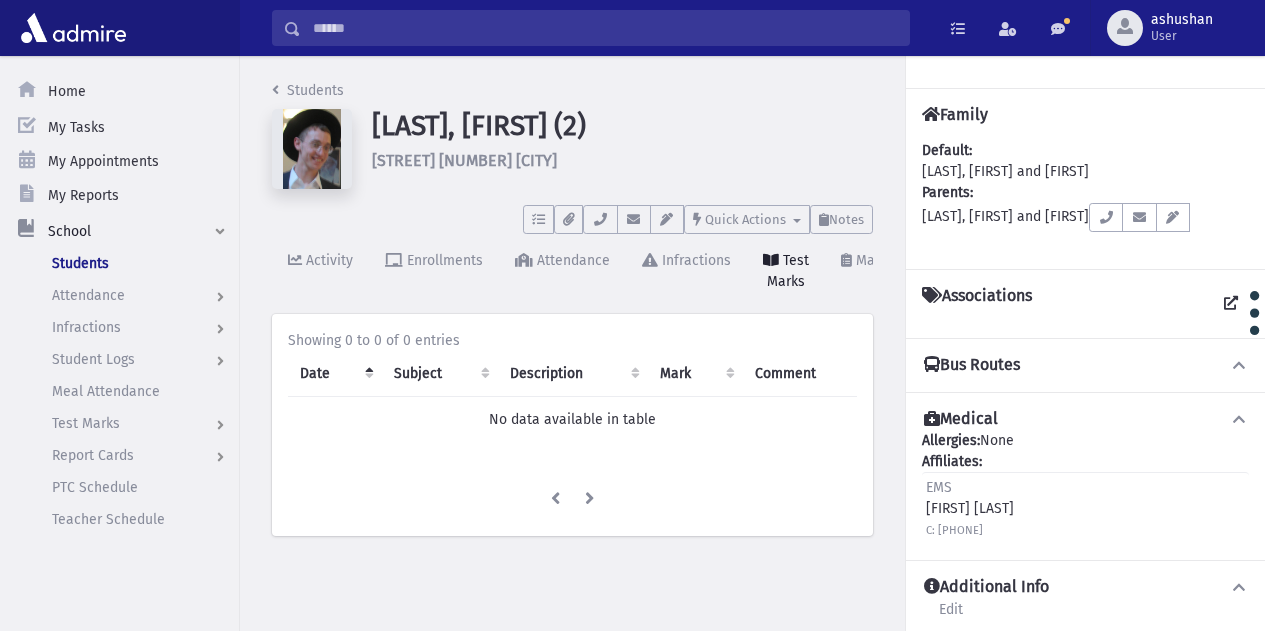 scroll, scrollTop: 0, scrollLeft: 0, axis: both 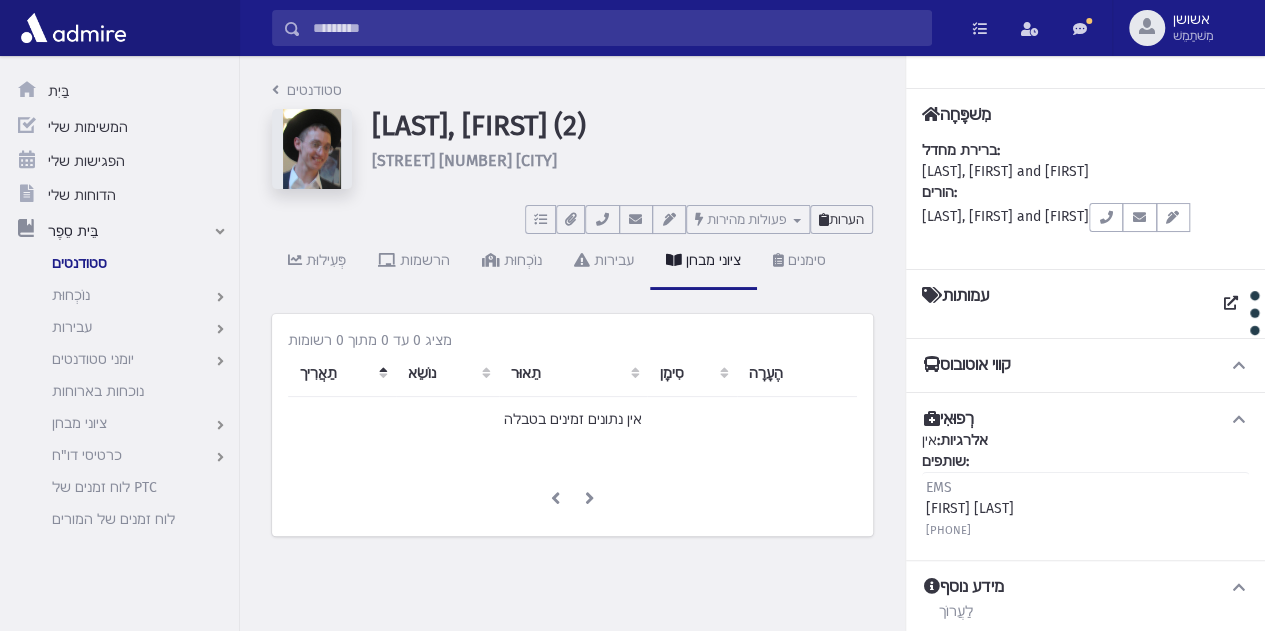 click on "הערות" at bounding box center [841, 219] 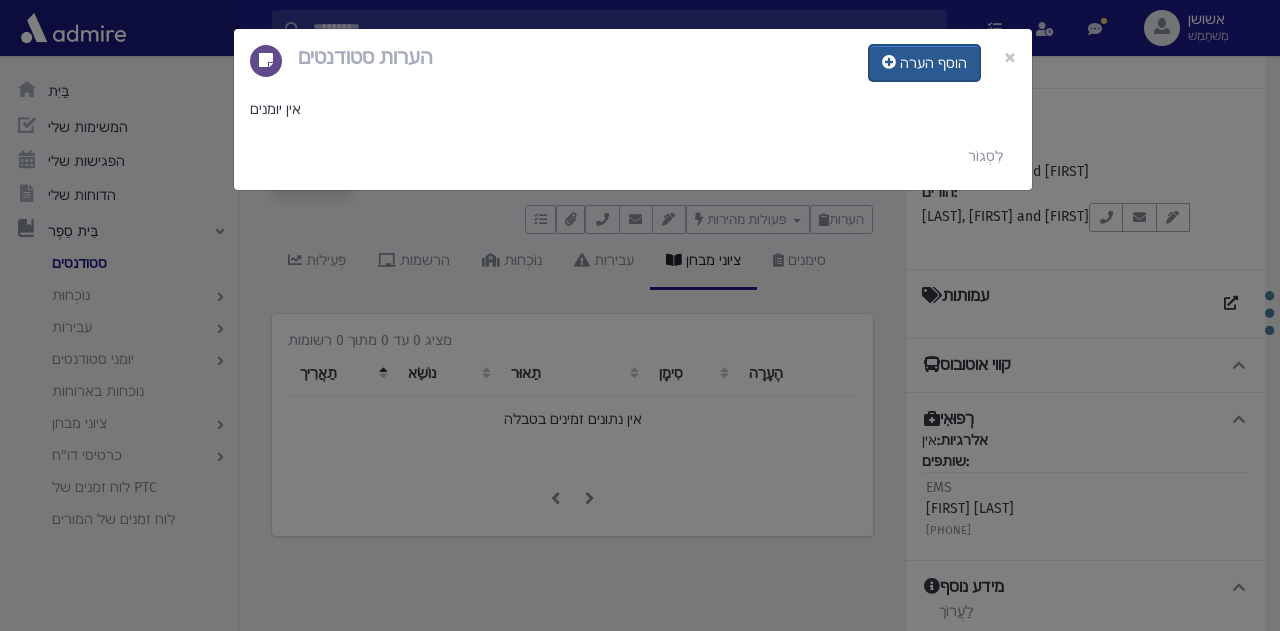 click on "הוסף הערה" at bounding box center (924, 63) 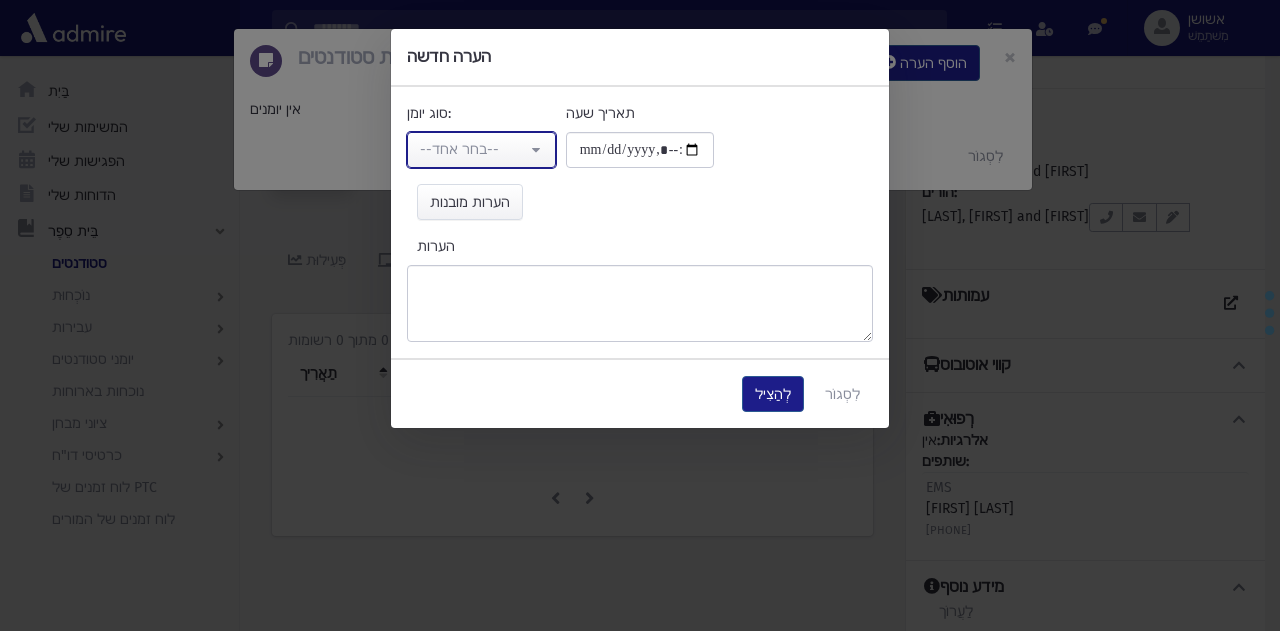 click on "--בחר אחד--" at bounding box center [481, 150] 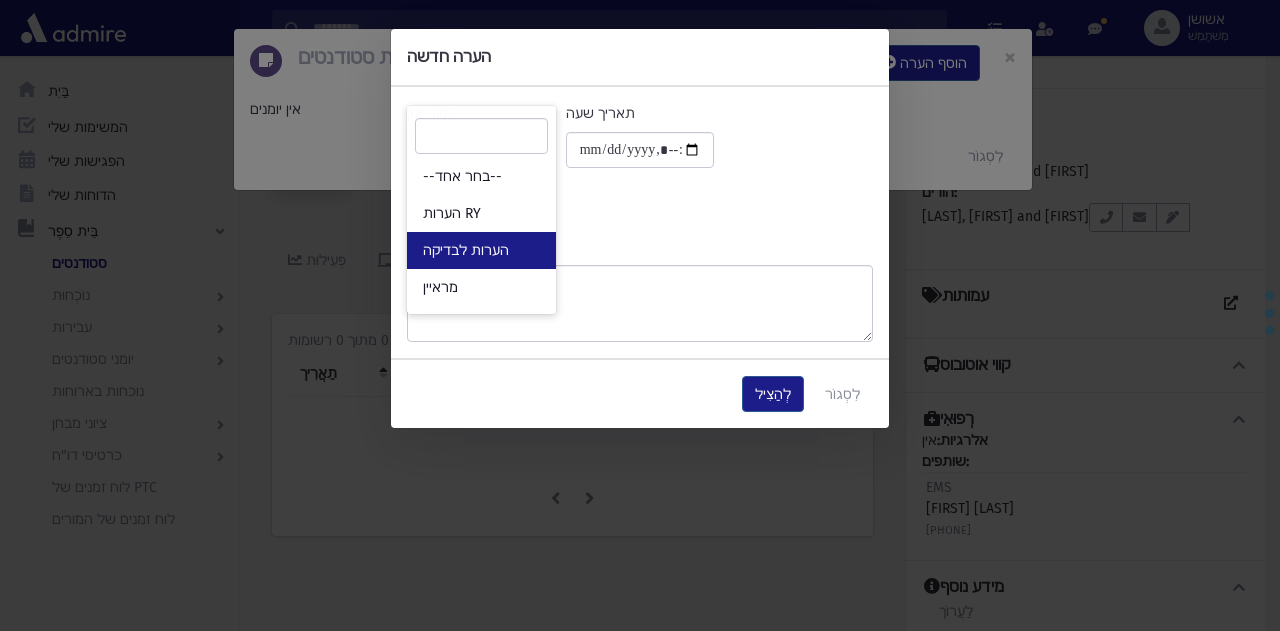 click on "הערות לבדיקה" at bounding box center [481, 250] 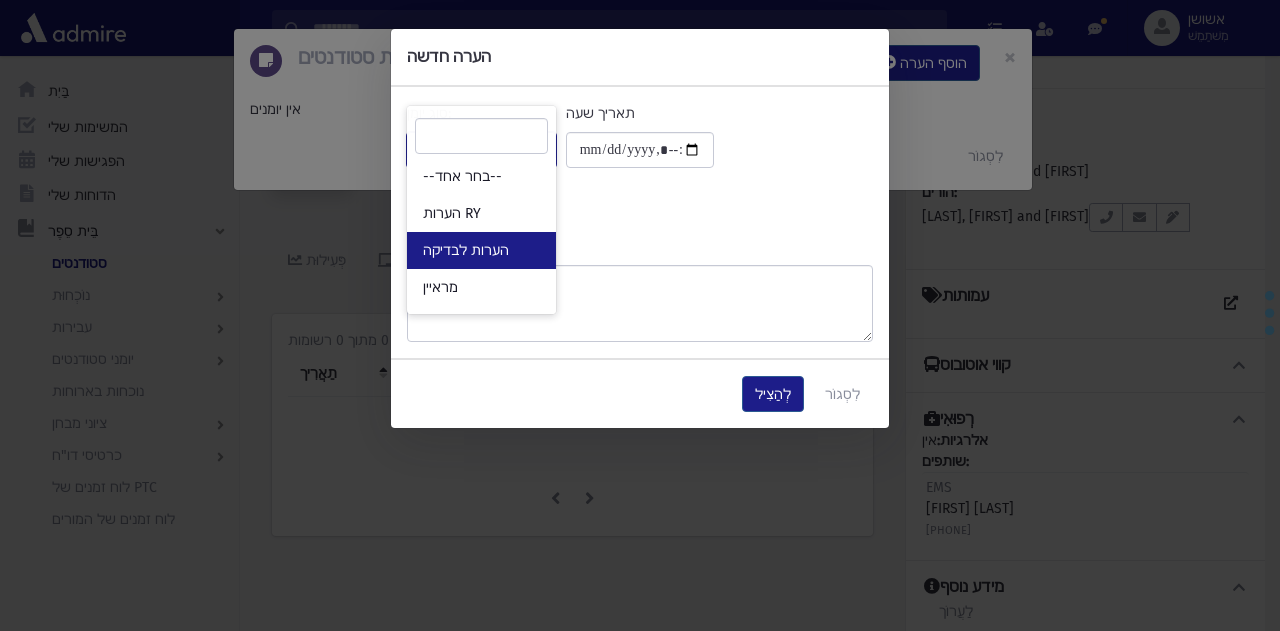 select on "*" 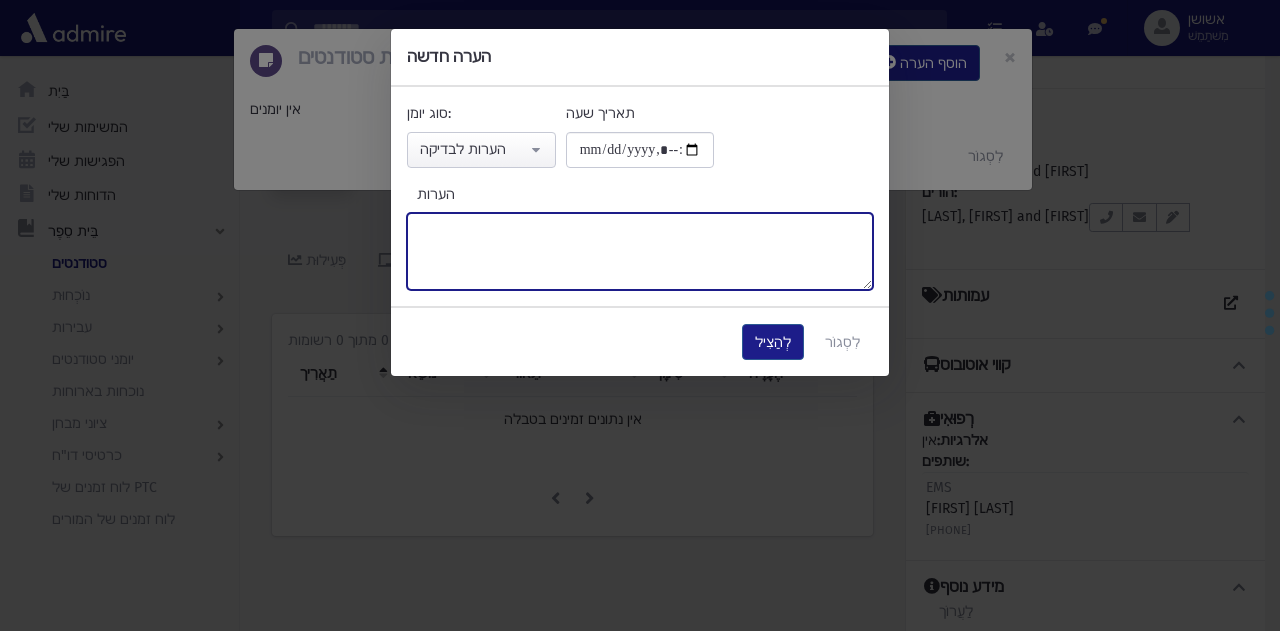 click on "הערות" at bounding box center [640, 251] 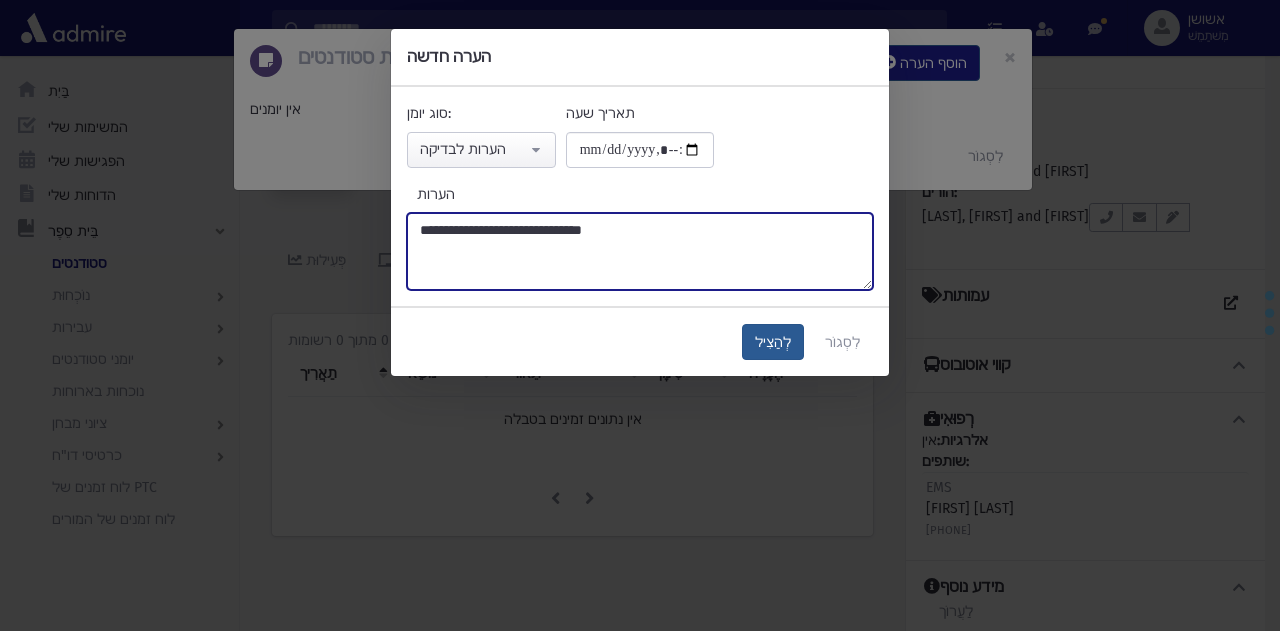 type on "**********" 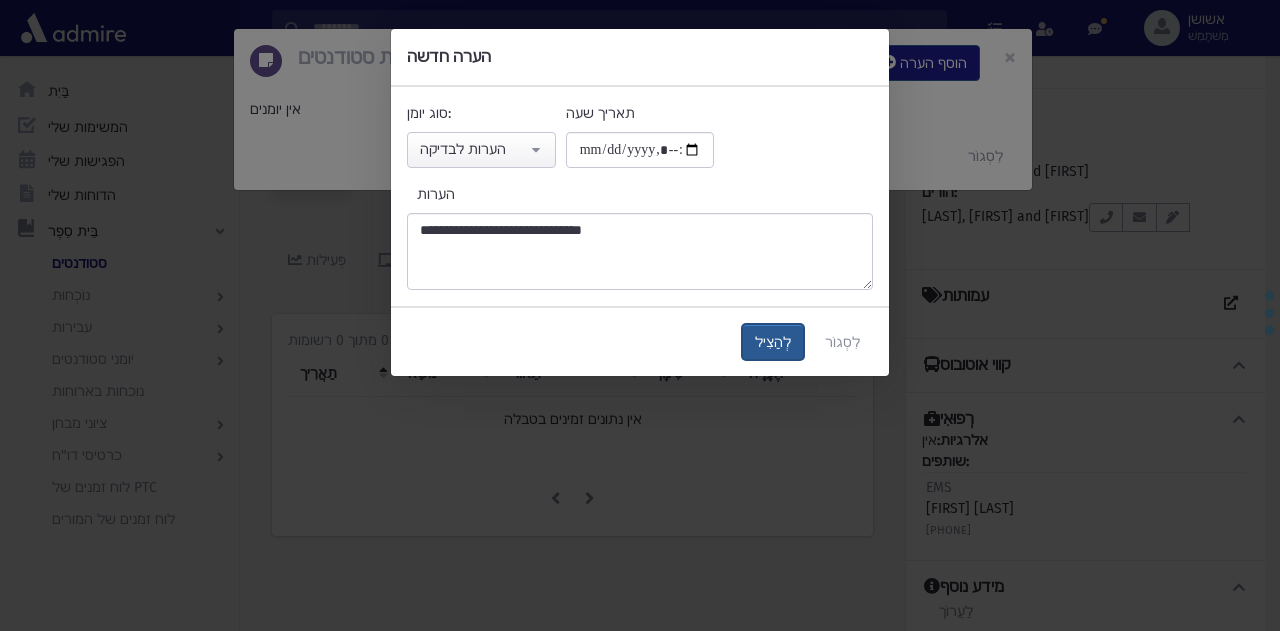 click on "לְהַצִיל" at bounding box center [773, 342] 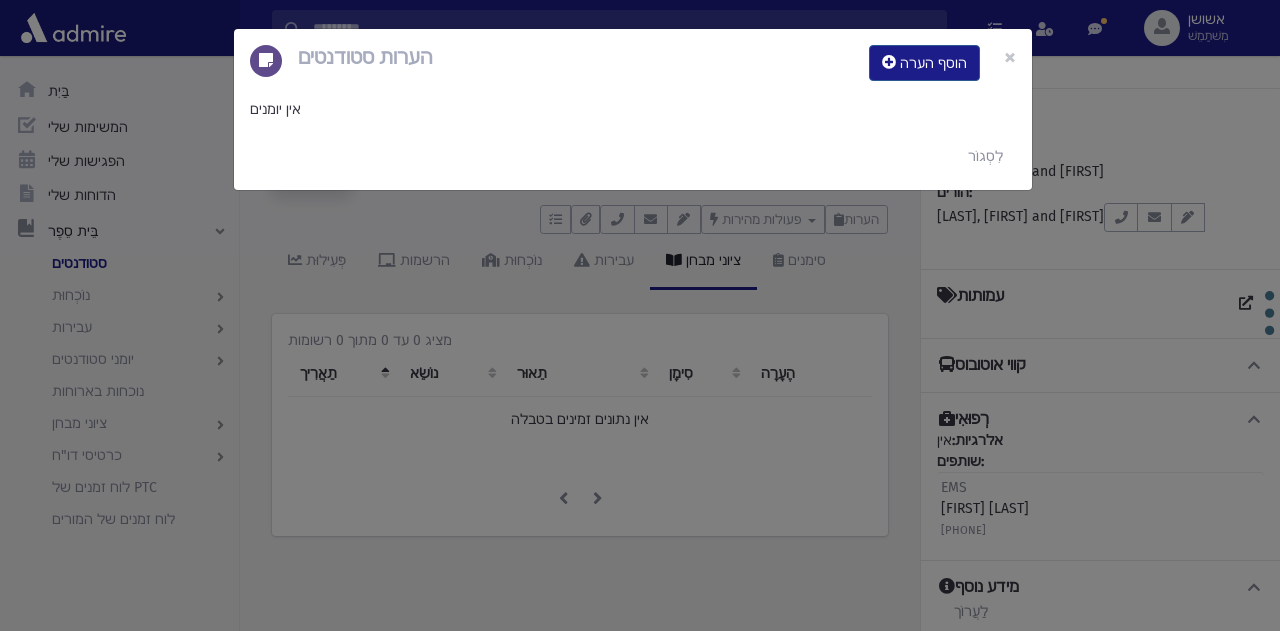 click on "הערות סטודנטים
הוסף הערה
×
אין יומנים
לִסְגוֹר" at bounding box center (640, 315) 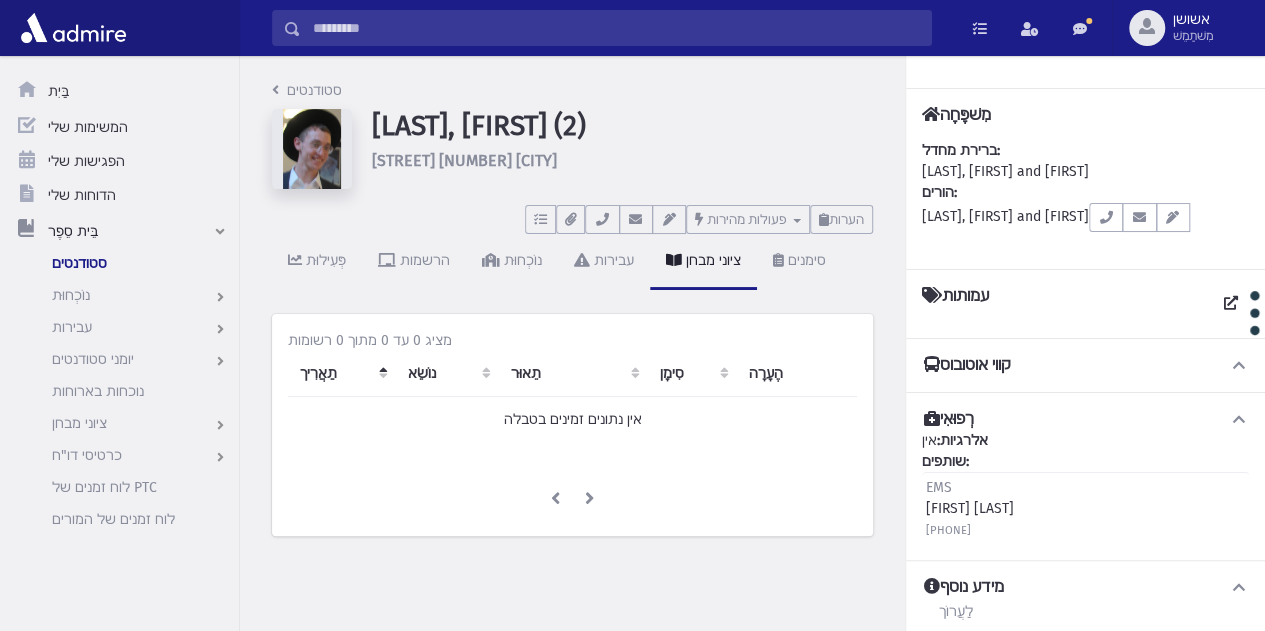 click at bounding box center [616, 28] 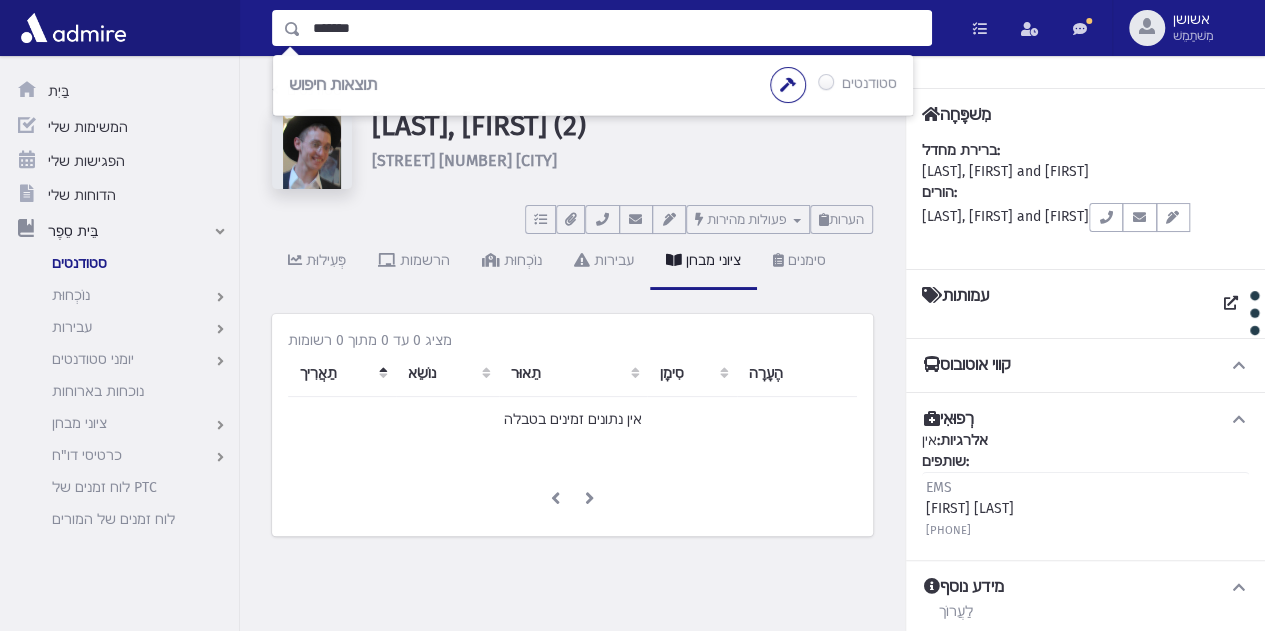 type on "*******" 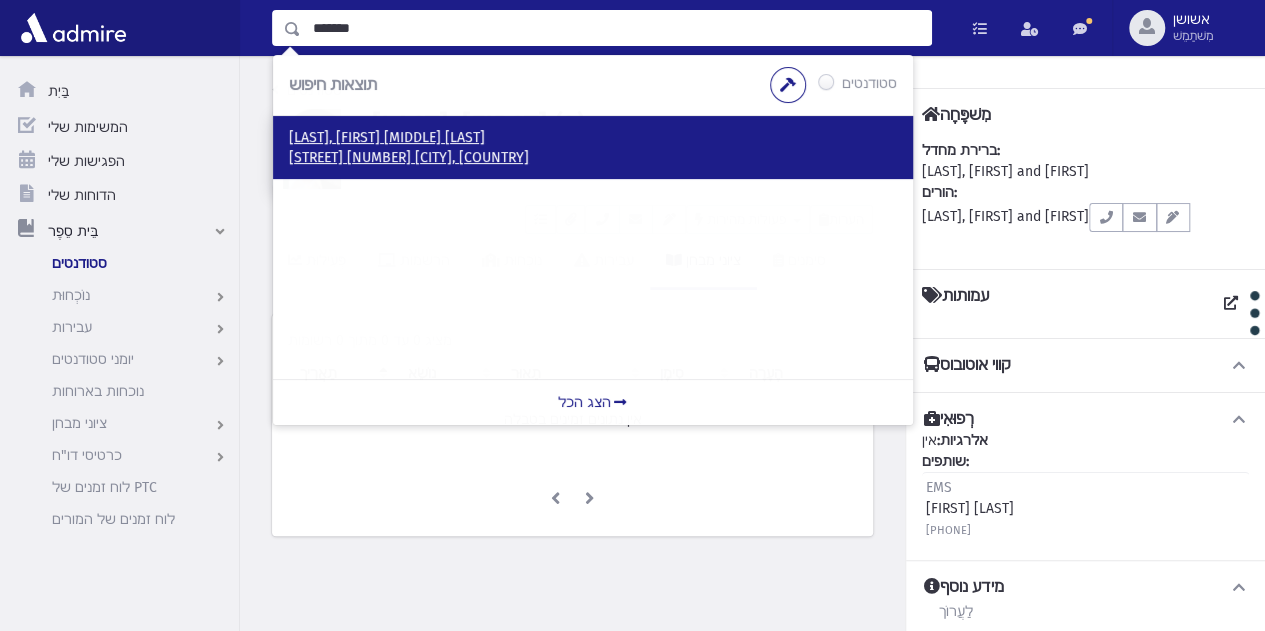 click on "מעלות דפנה 123 ירושלים, ISRAEL" at bounding box center (409, 157) 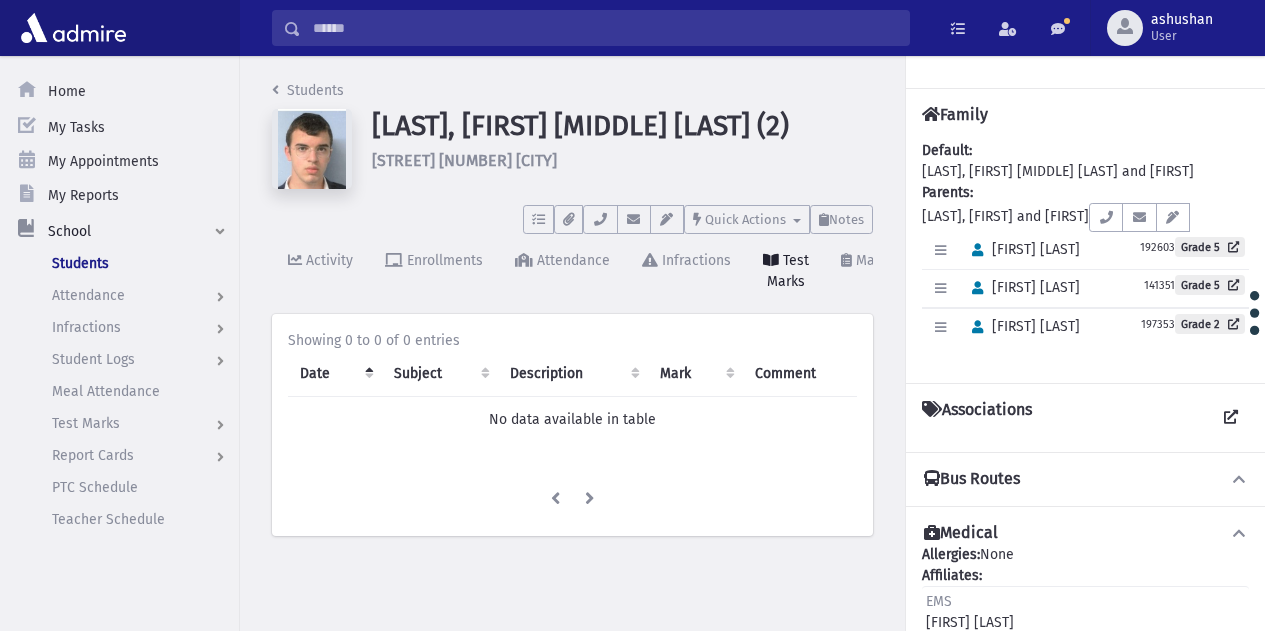 scroll, scrollTop: 0, scrollLeft: 0, axis: both 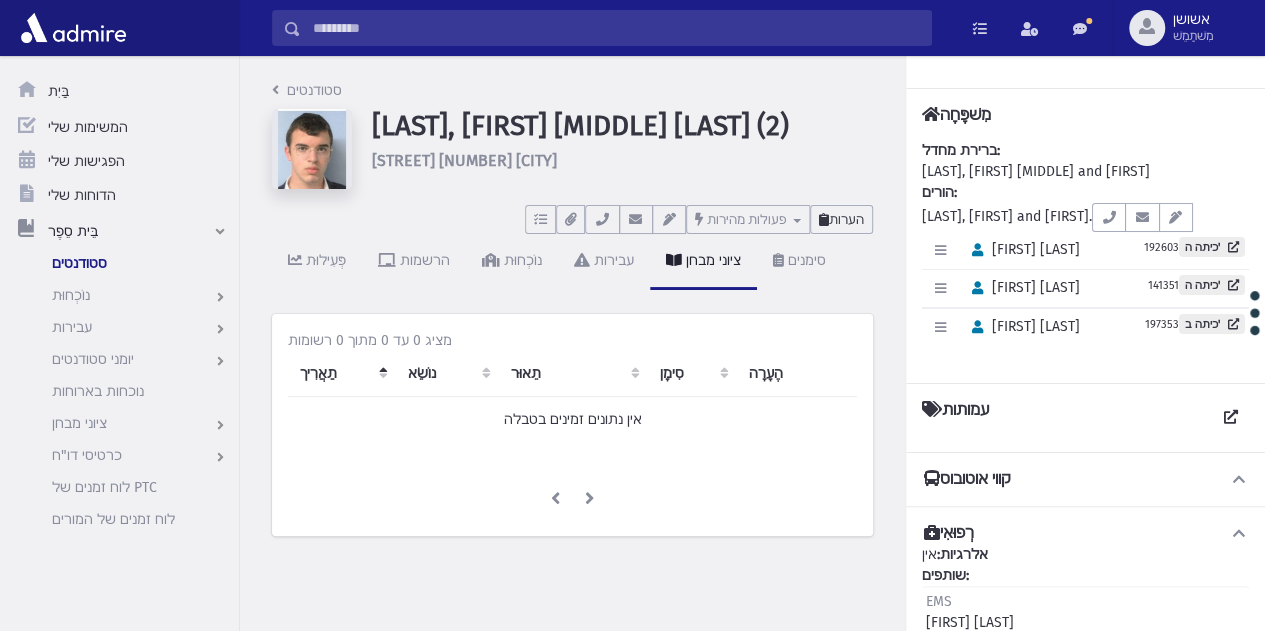 click on "הערות" at bounding box center (846, 219) 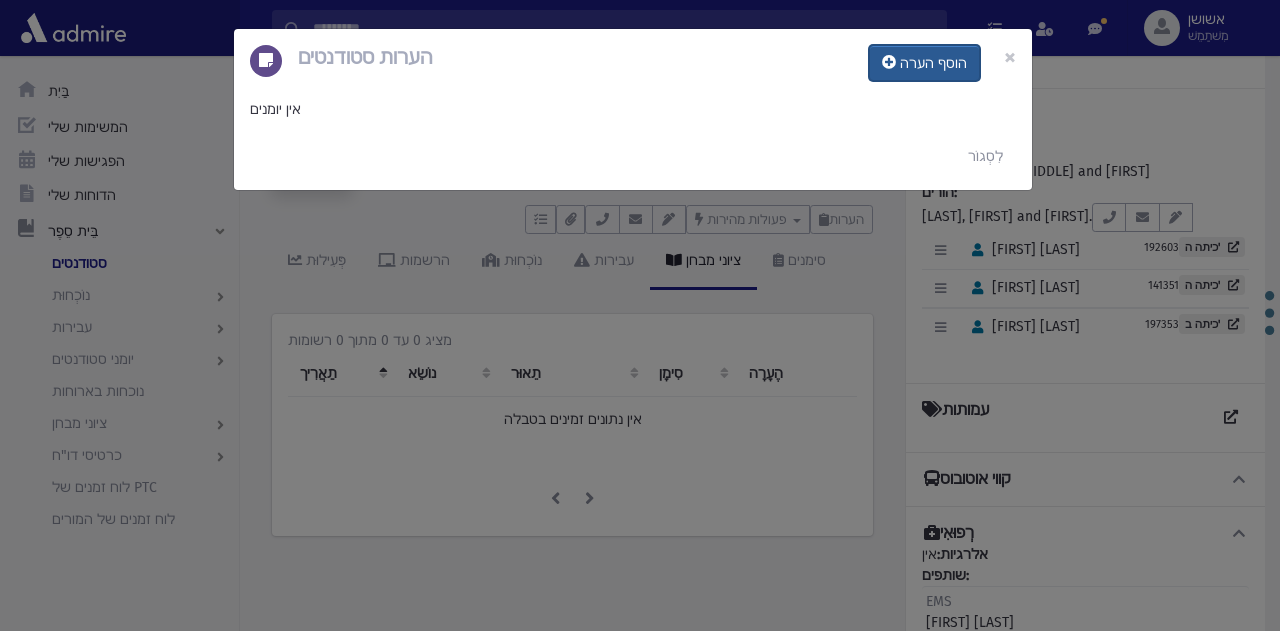 click on "הוסף הערה" at bounding box center [933, 63] 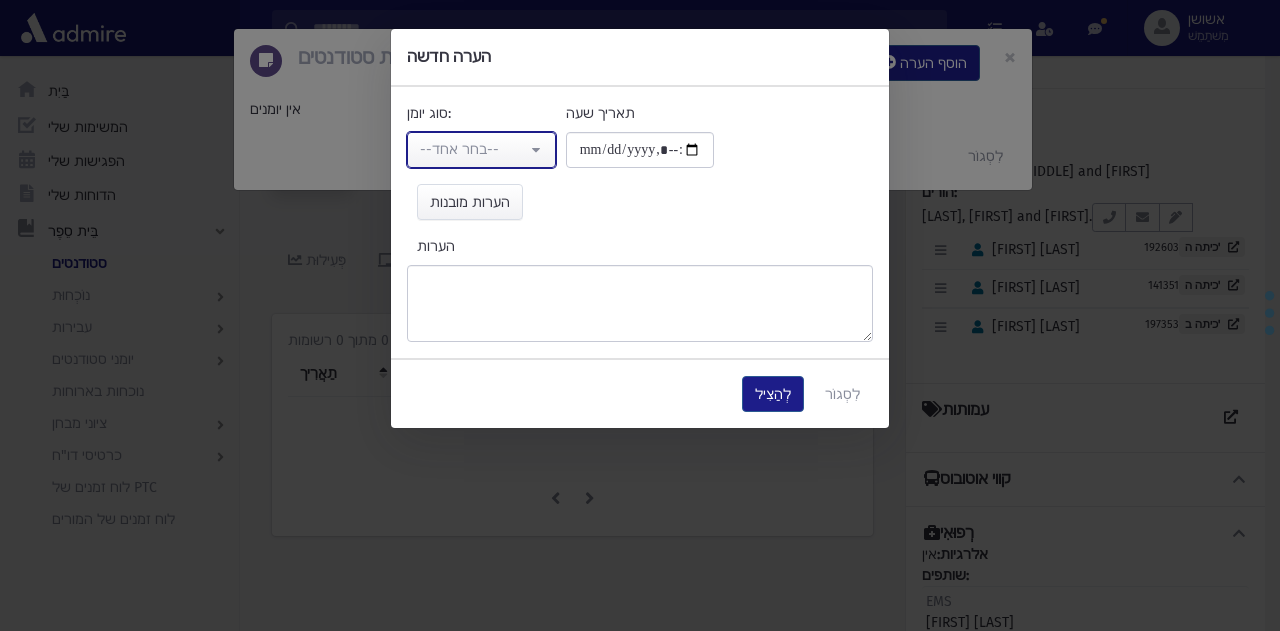 click on "--בחר אחד--" at bounding box center (473, 149) 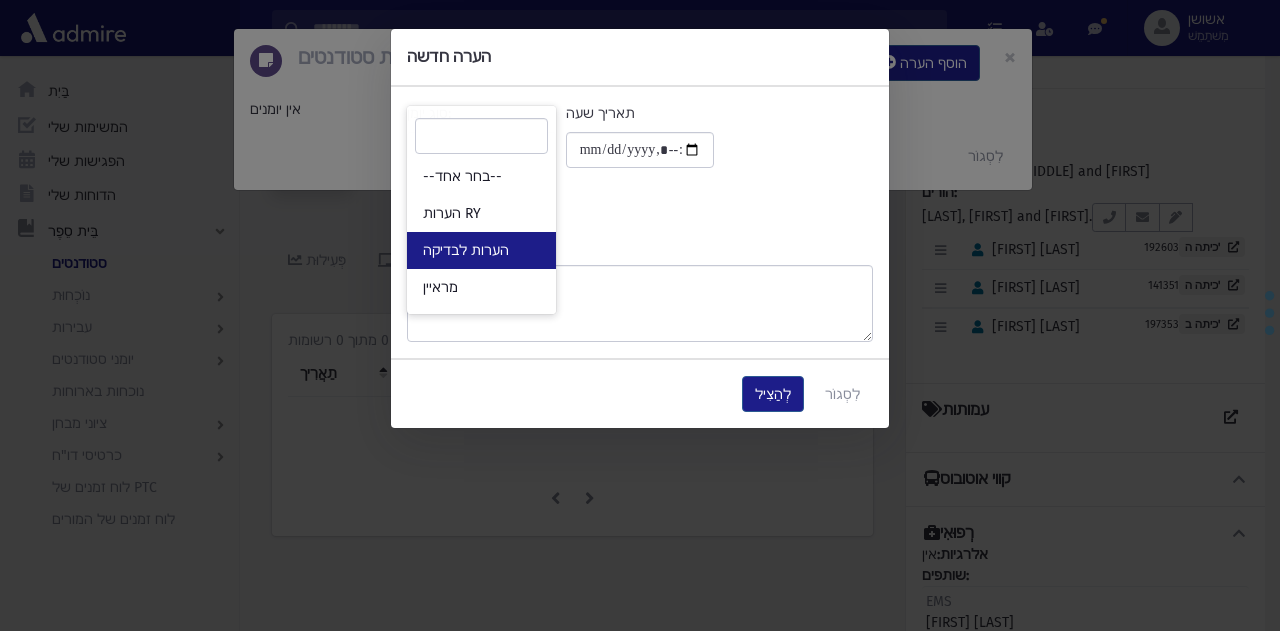 click on "הערות לבדיקה" at bounding box center [481, 250] 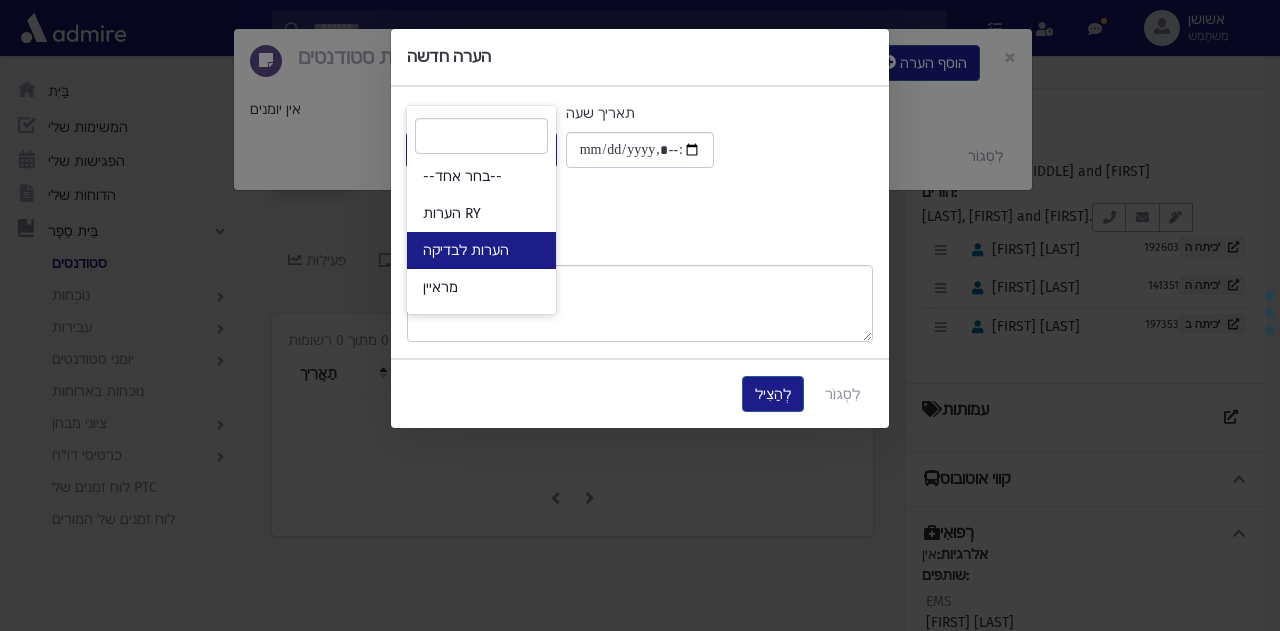 select on "*" 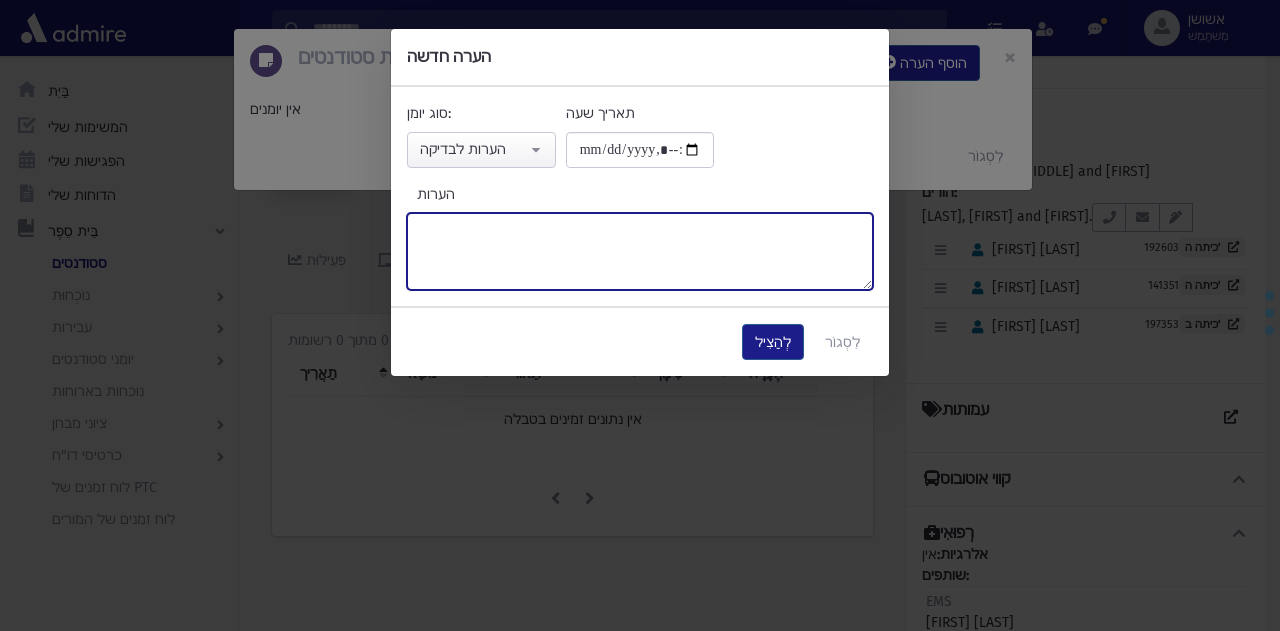 click on "הערות" at bounding box center (640, 251) 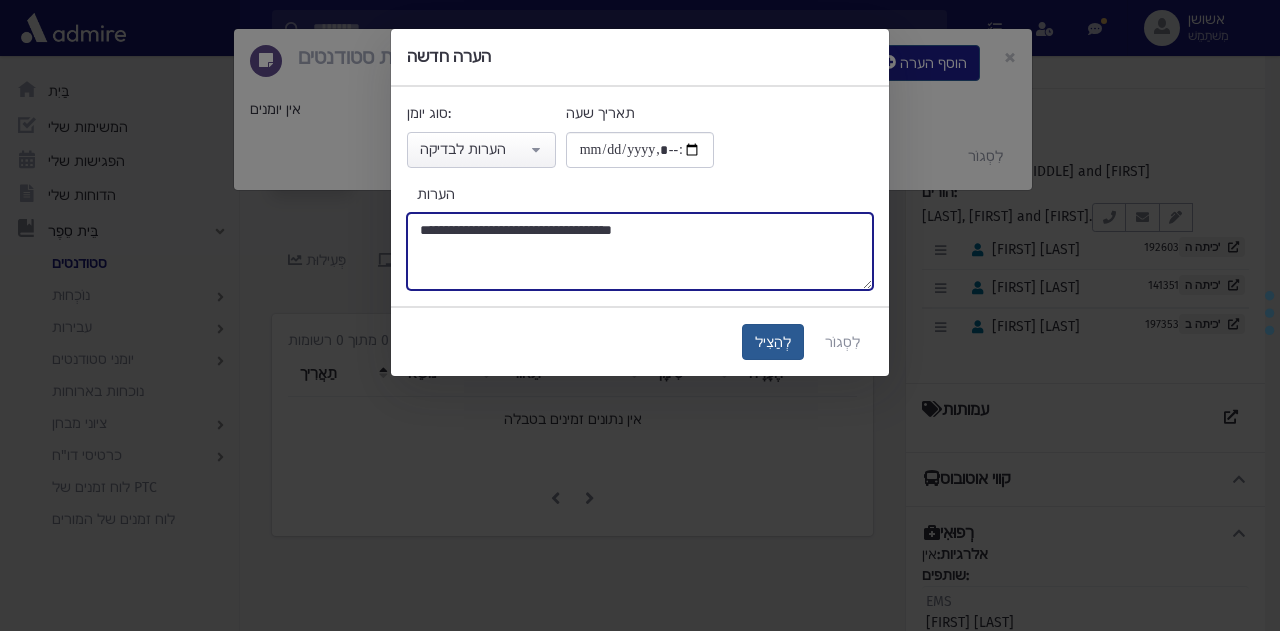 type on "**********" 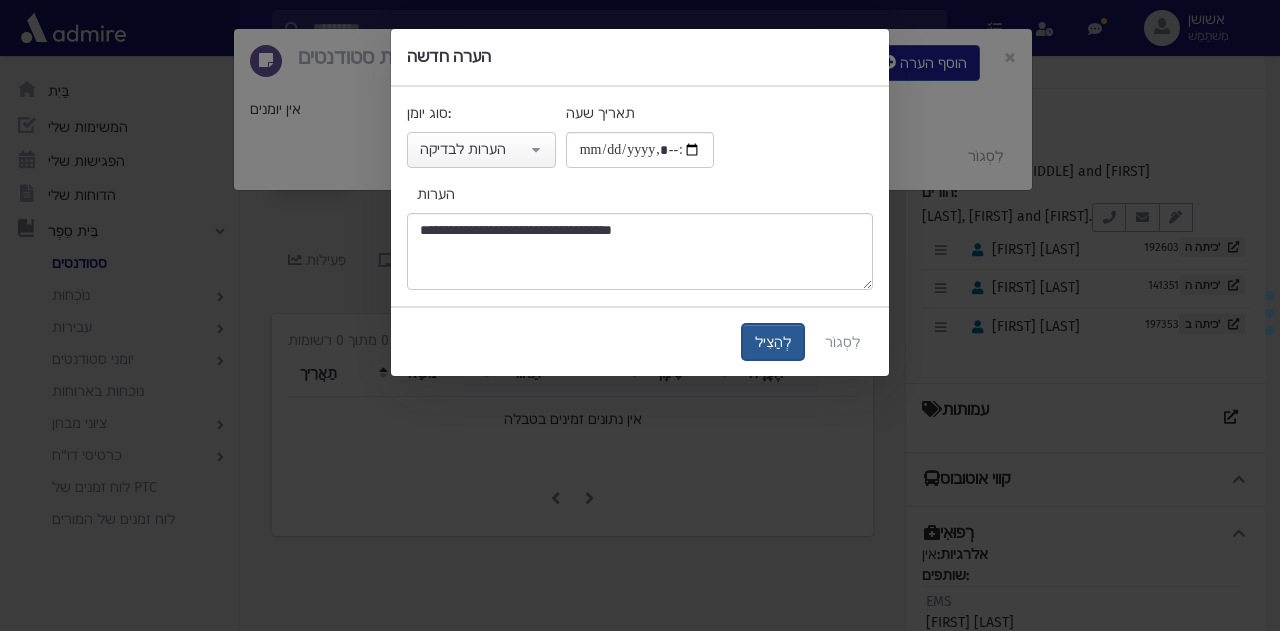 click on "לְהַצִיל" at bounding box center (773, 342) 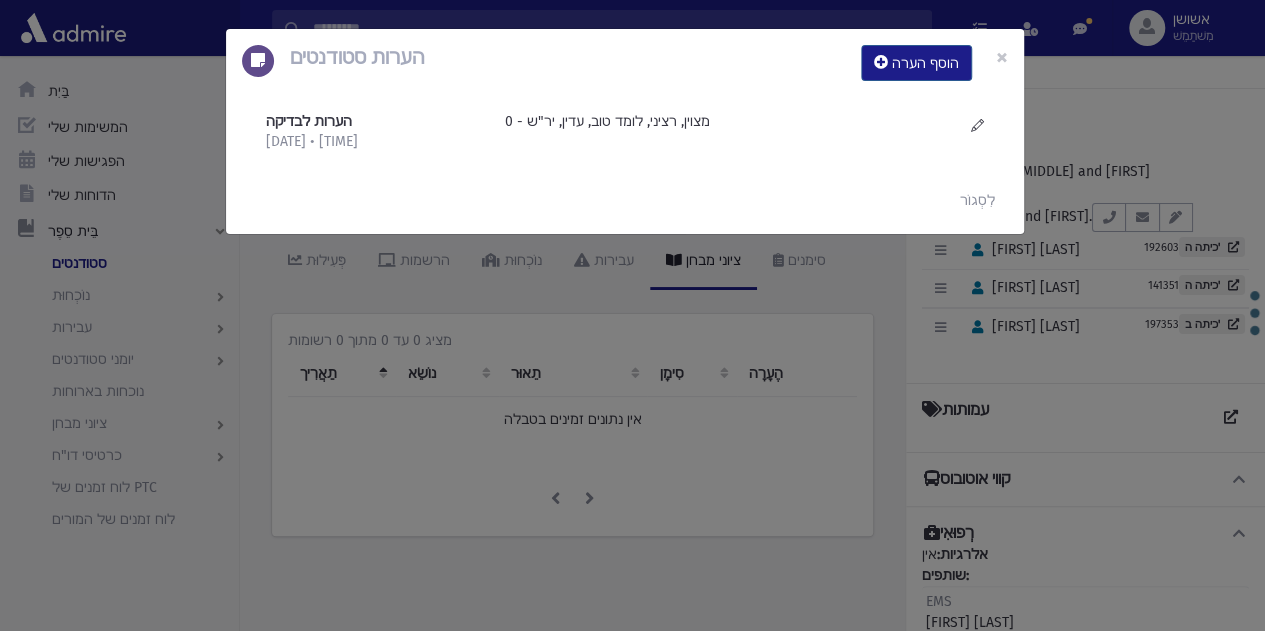 click on "הערות סטודנטים
הוסף הערה
×
הערות לבדיקה
1/8/2025 • 9:57 בבוקר" at bounding box center [632, 315] 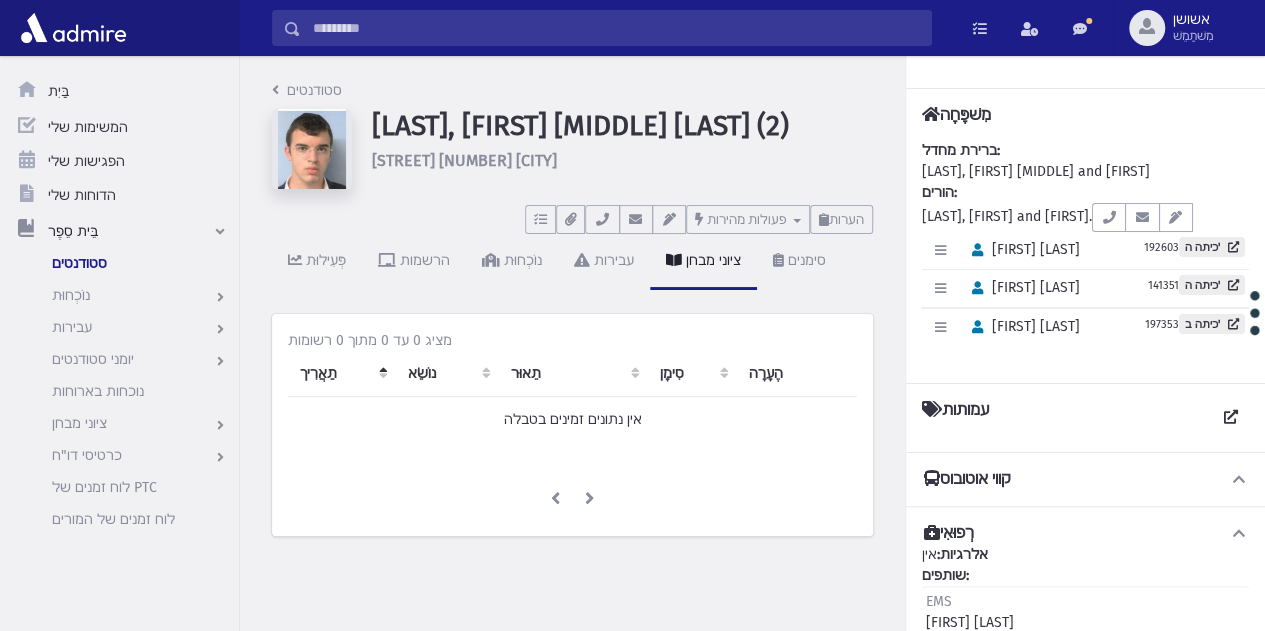 click at bounding box center [616, 28] 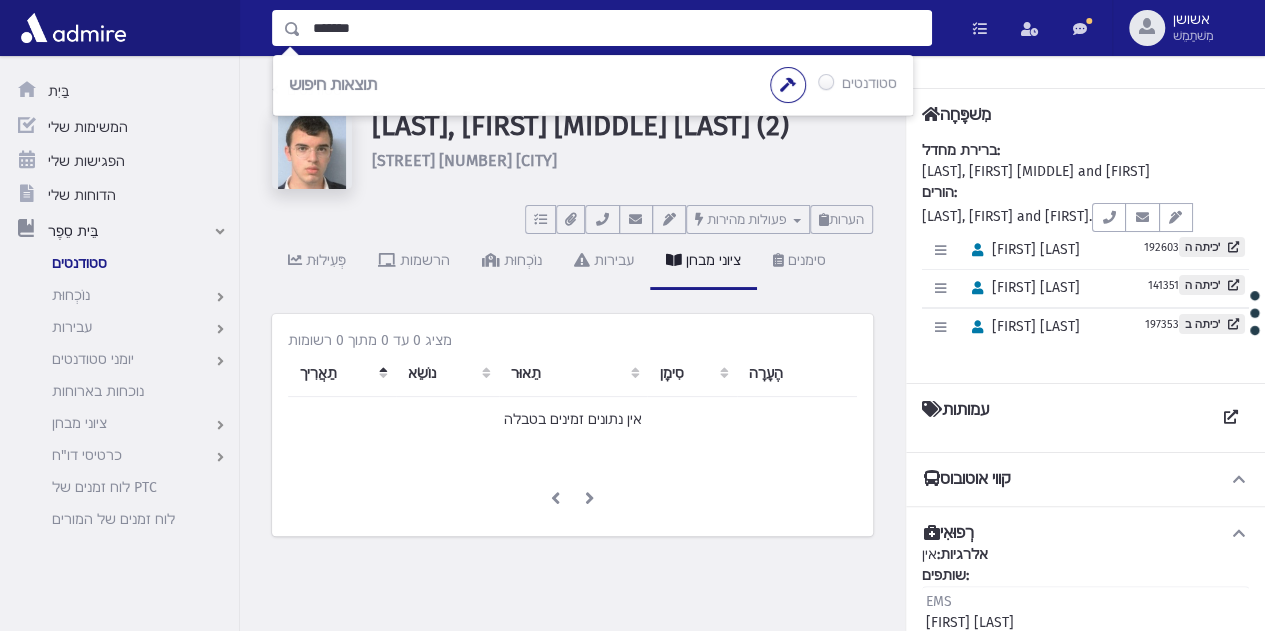 type on "*******" 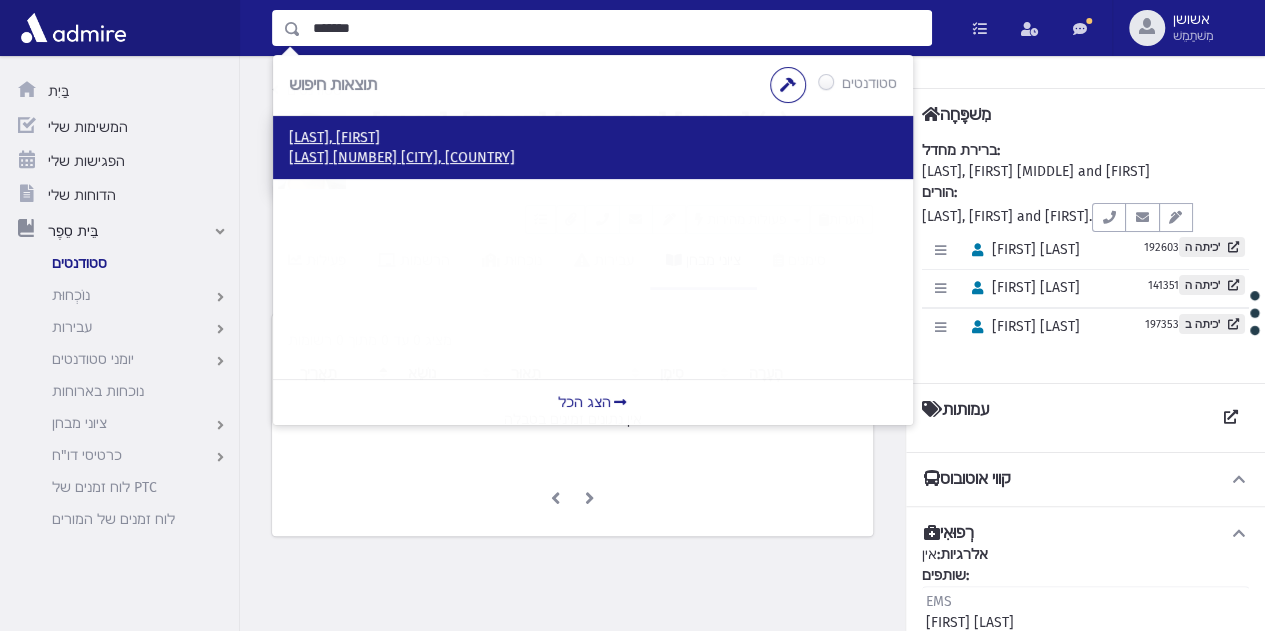 click on "קליינר, דניאל" at bounding box center (593, 138) 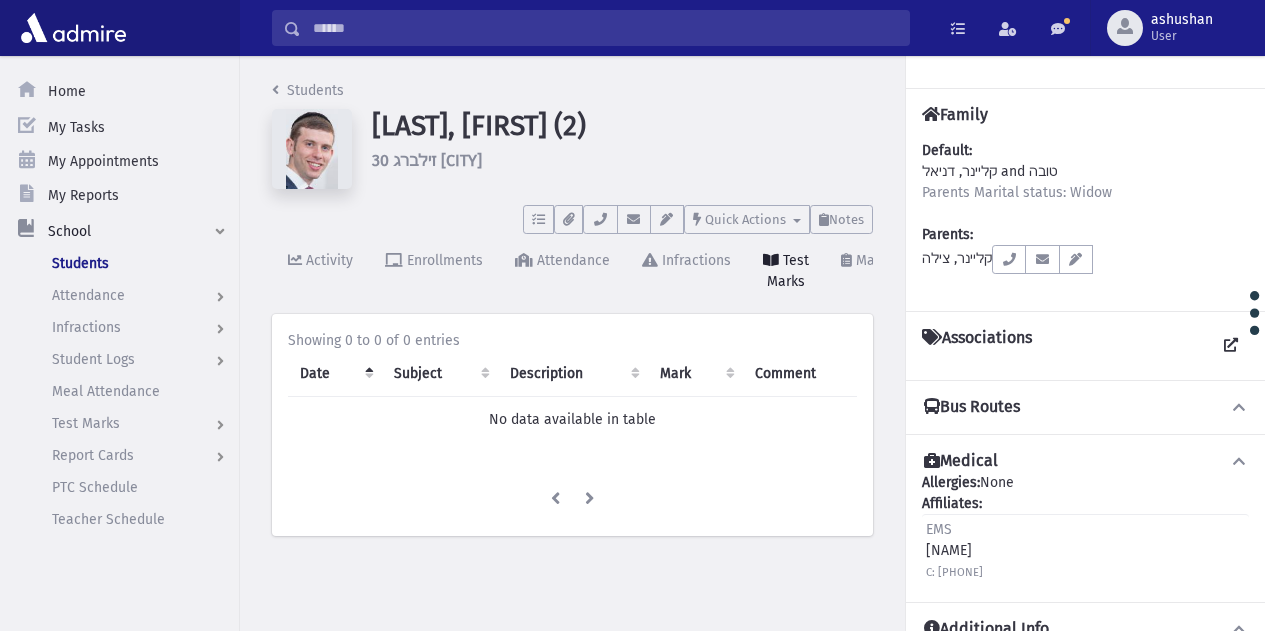 scroll, scrollTop: 0, scrollLeft: 0, axis: both 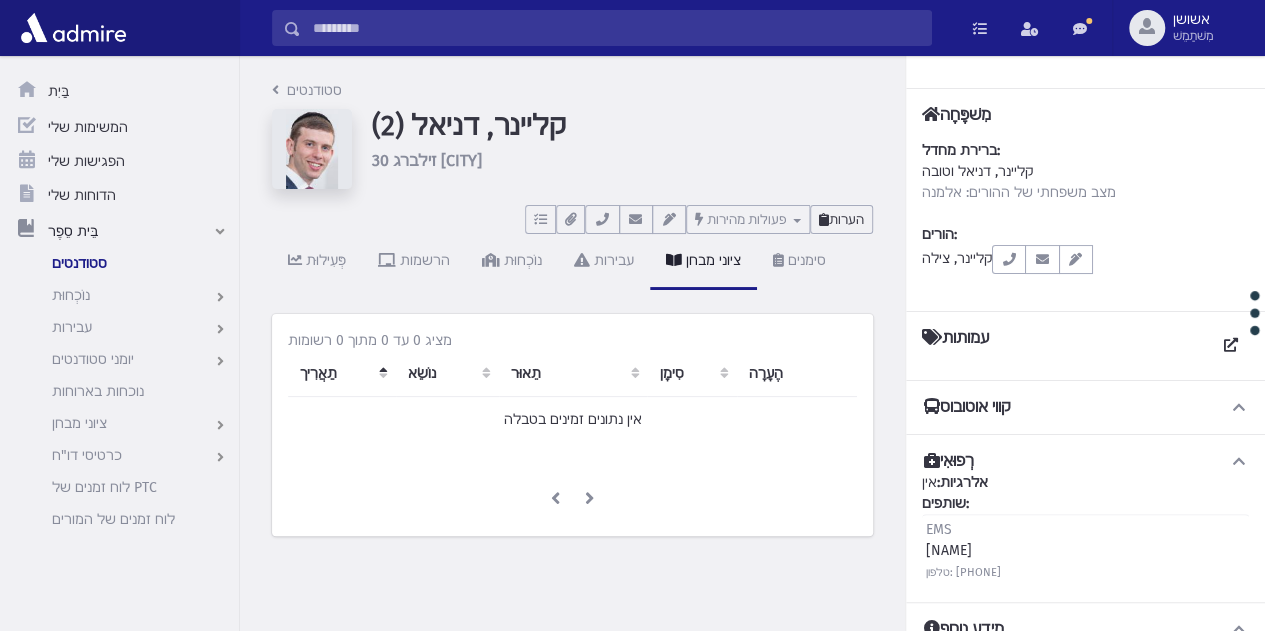click on "הערות" at bounding box center (846, 219) 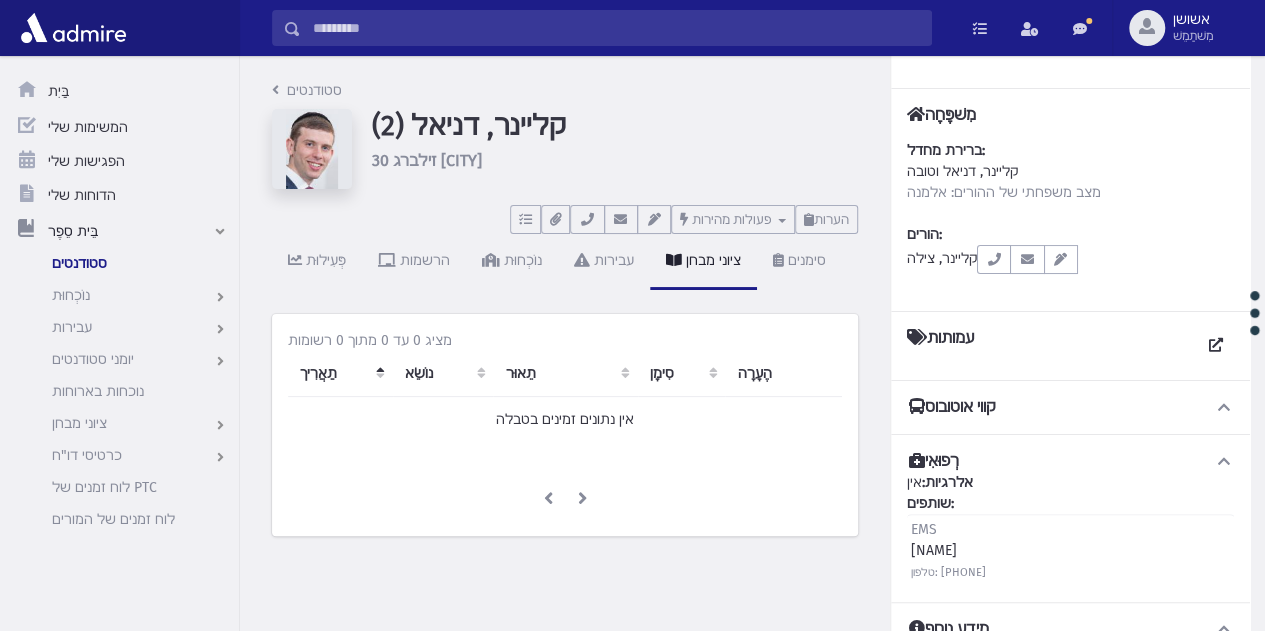 click on "סטודנטים
קליינר, דניאל (2)
זילברג 30 ירושלים
מטלות
אין משימות פתוחות
הצג רשימה
מסמכים" at bounding box center (565, 318) 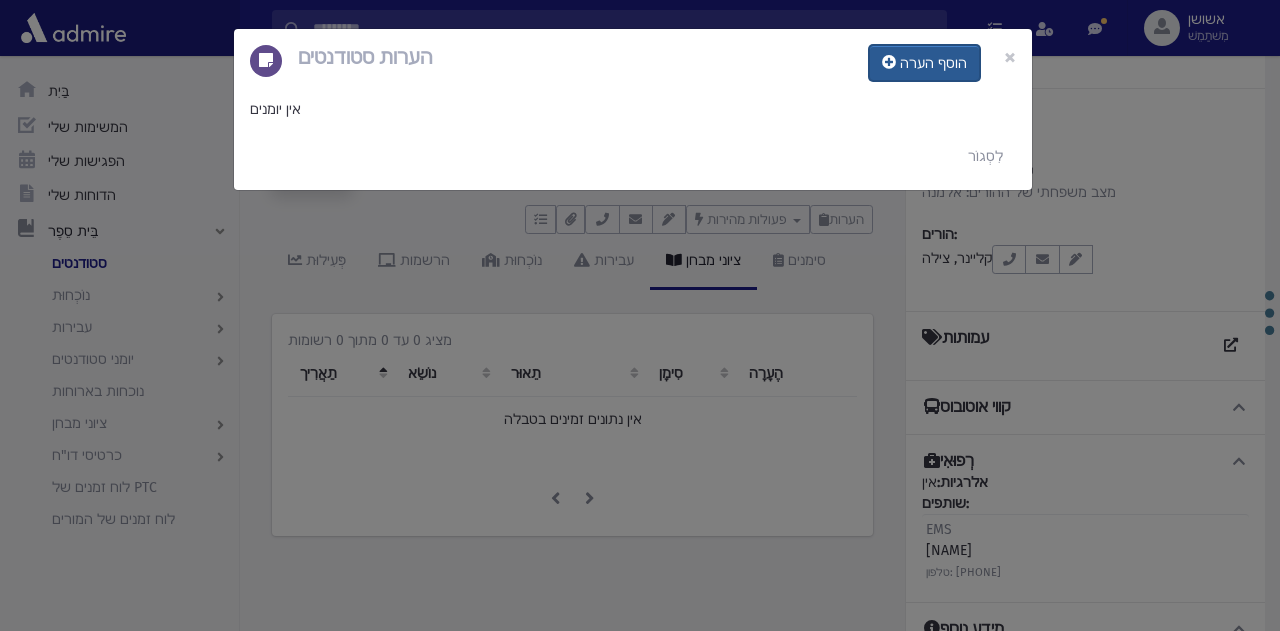 click on "הוסף הערה" at bounding box center (924, 63) 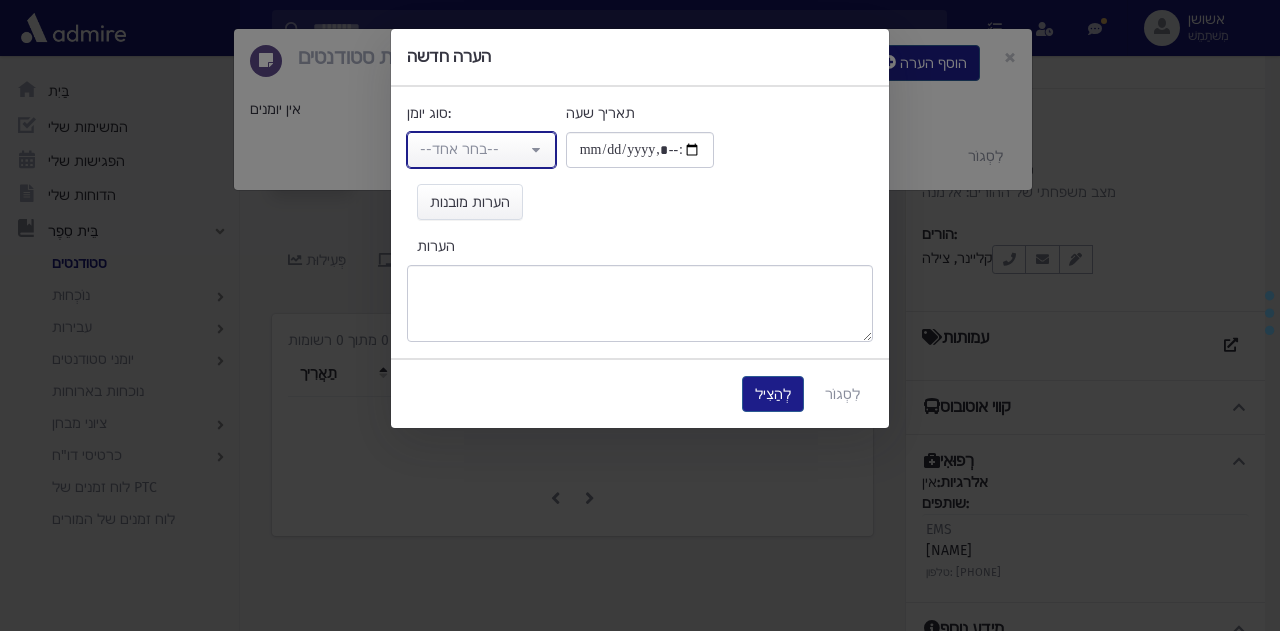 click on "--בחר אחד--" at bounding box center (481, 150) 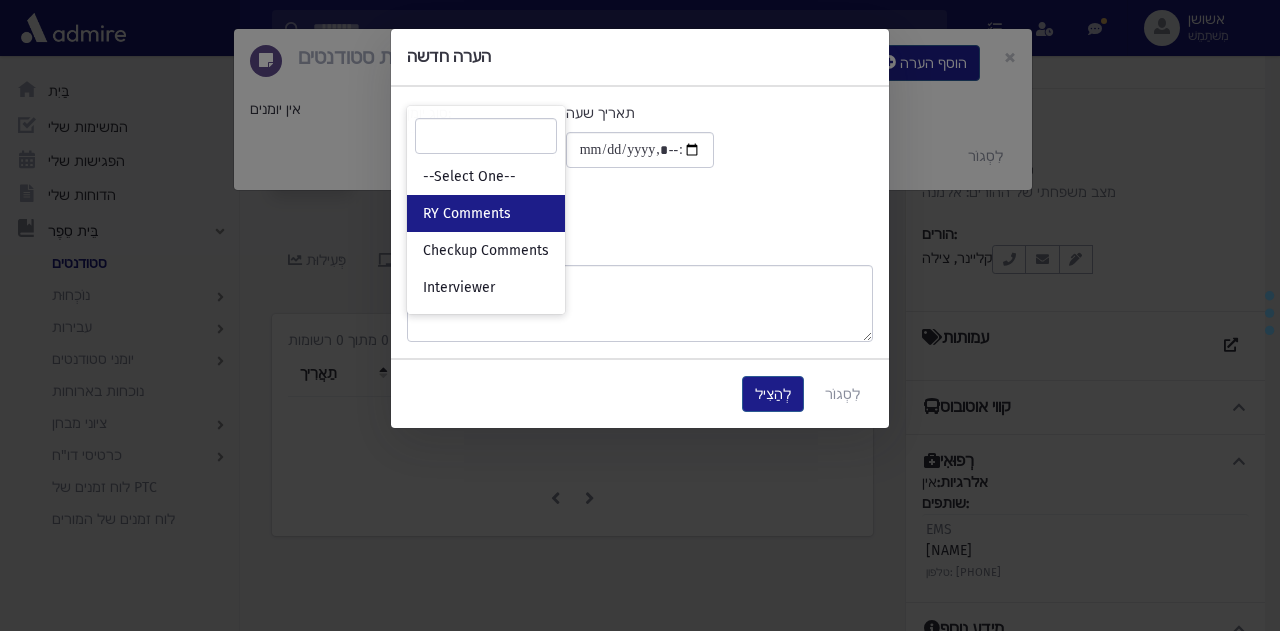 click on "RY Comments" at bounding box center [486, 213] 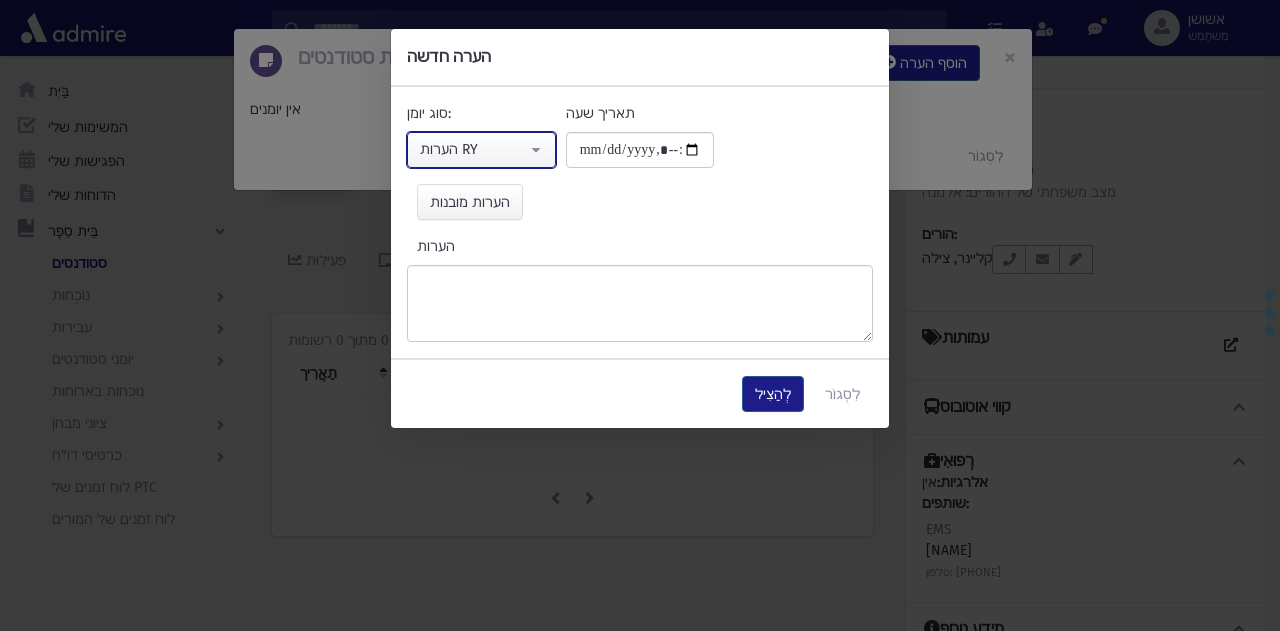click on "הערות RY" at bounding box center [481, 150] 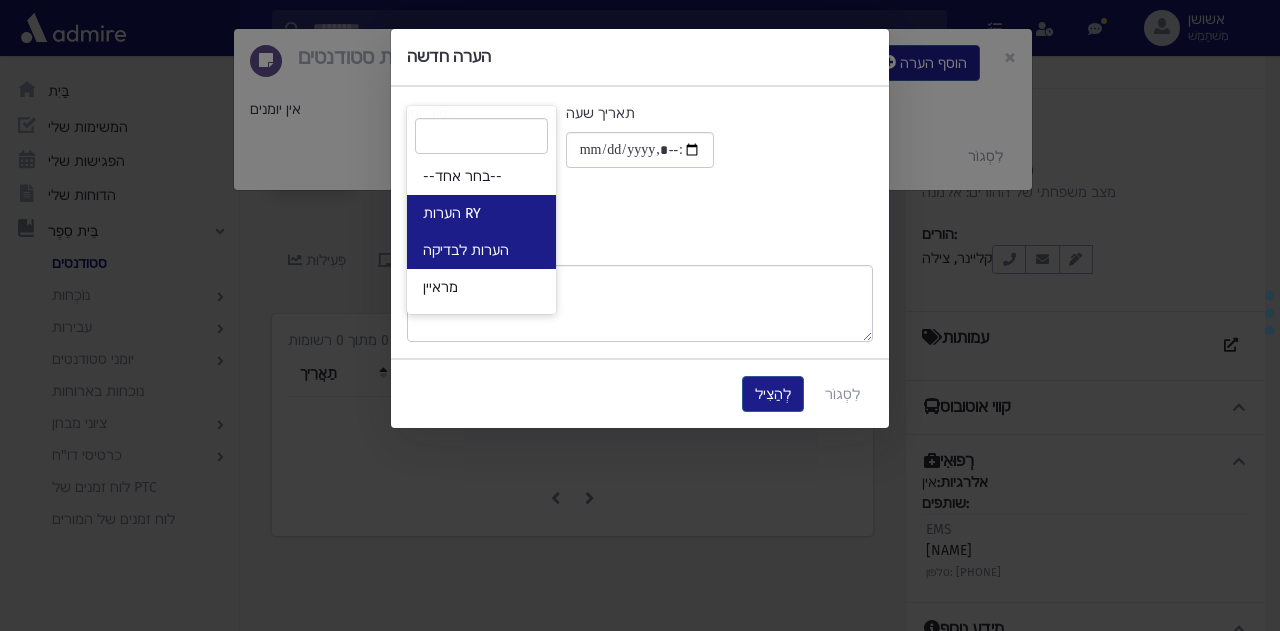 click on "הערות לבדיקה" at bounding box center (481, 250) 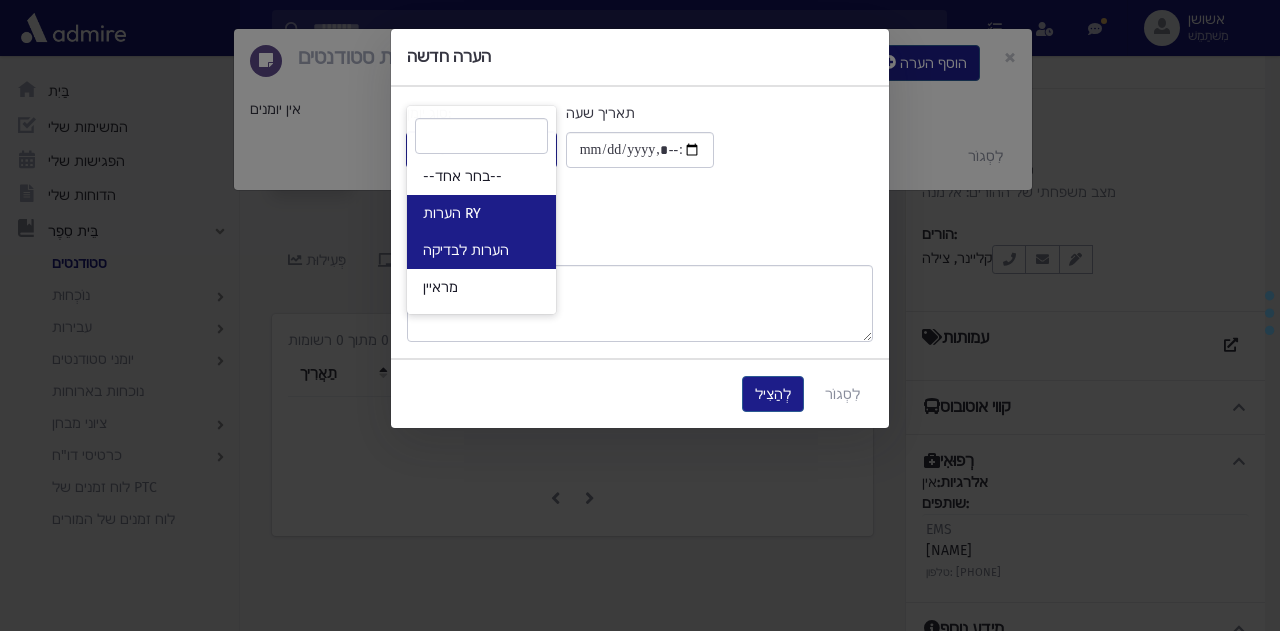 select on "*" 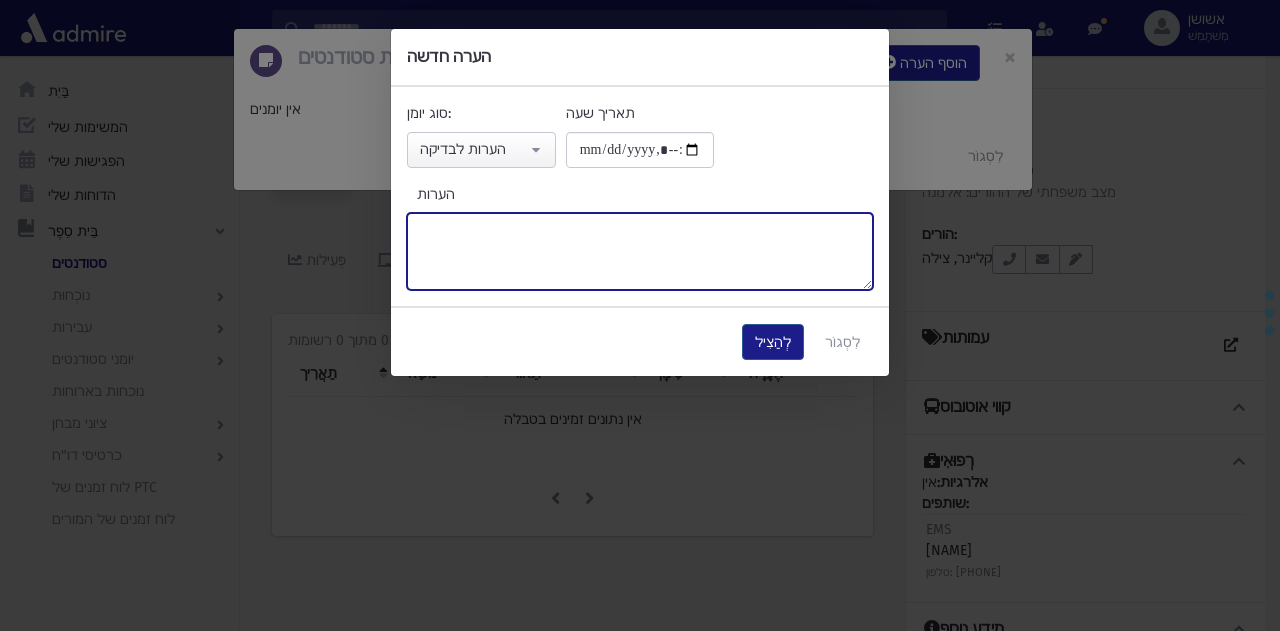 click on "הערות" at bounding box center (640, 251) 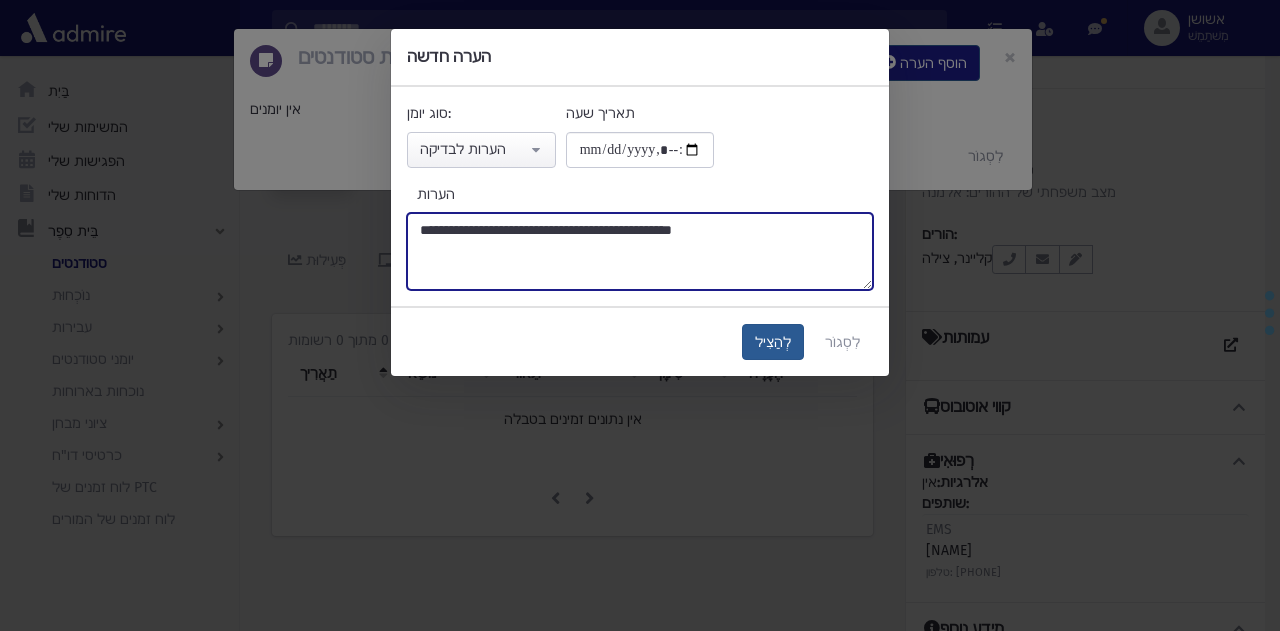 type on "**********" 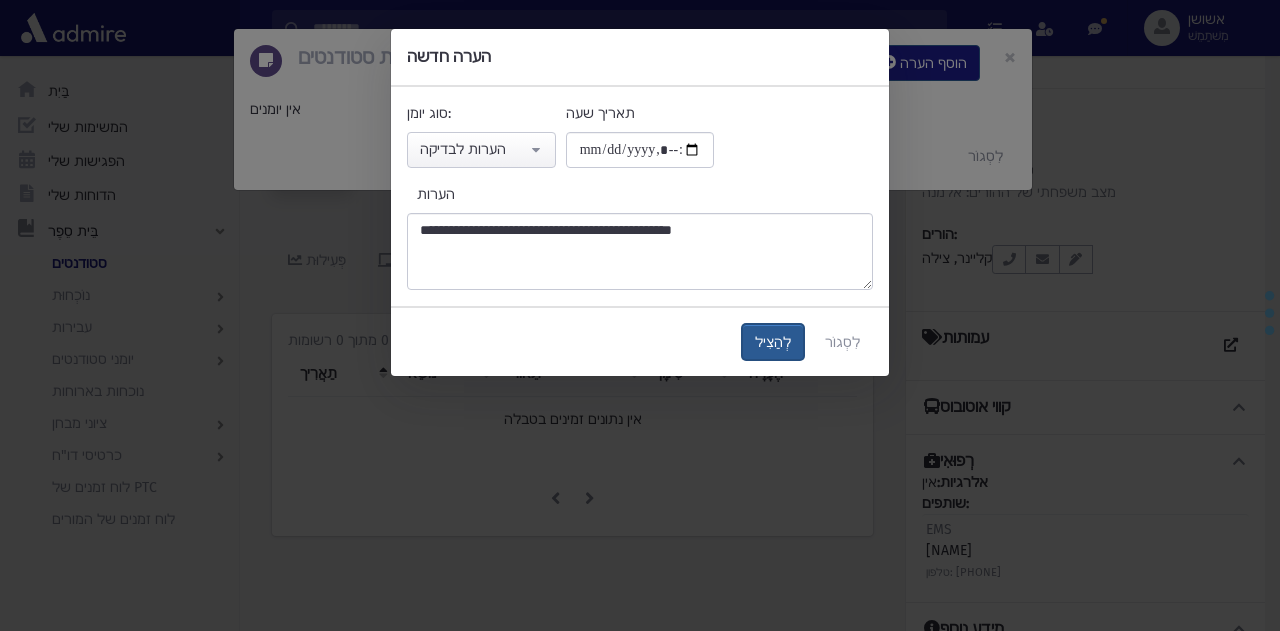 click on "לְהַצִיל" at bounding box center (773, 342) 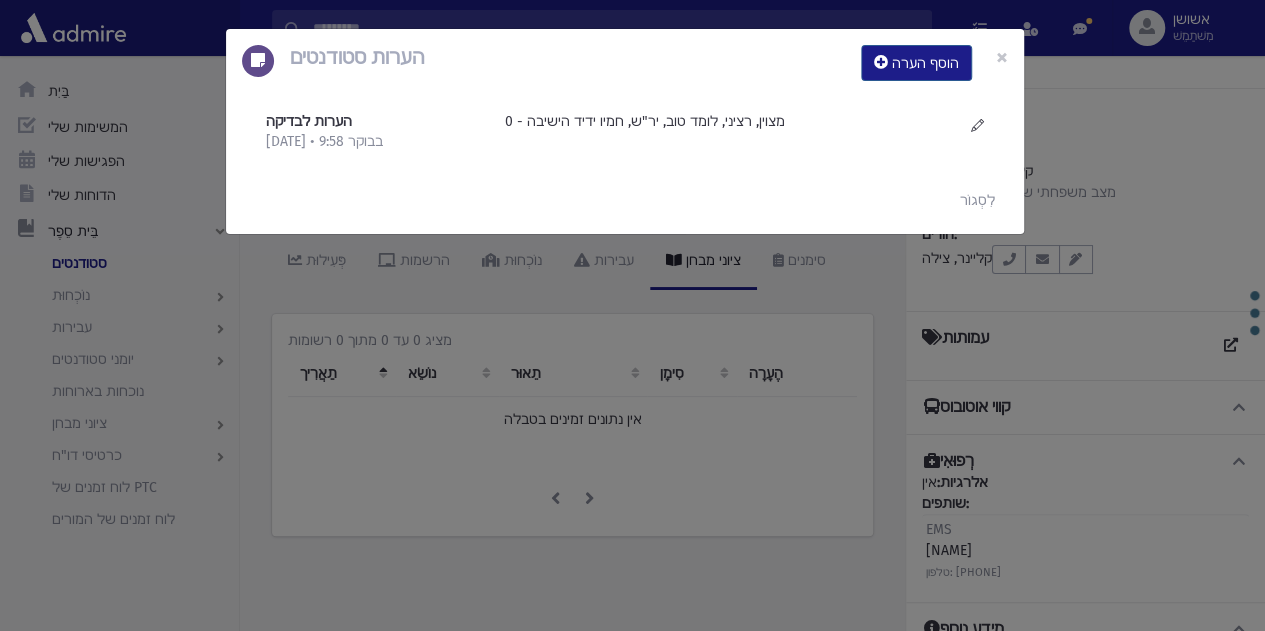 click on "הערות סטודנטים
הוסף הערה
×
הערות לבדיקה
1/8/2025 • 9:58 בבוקר" at bounding box center (632, 315) 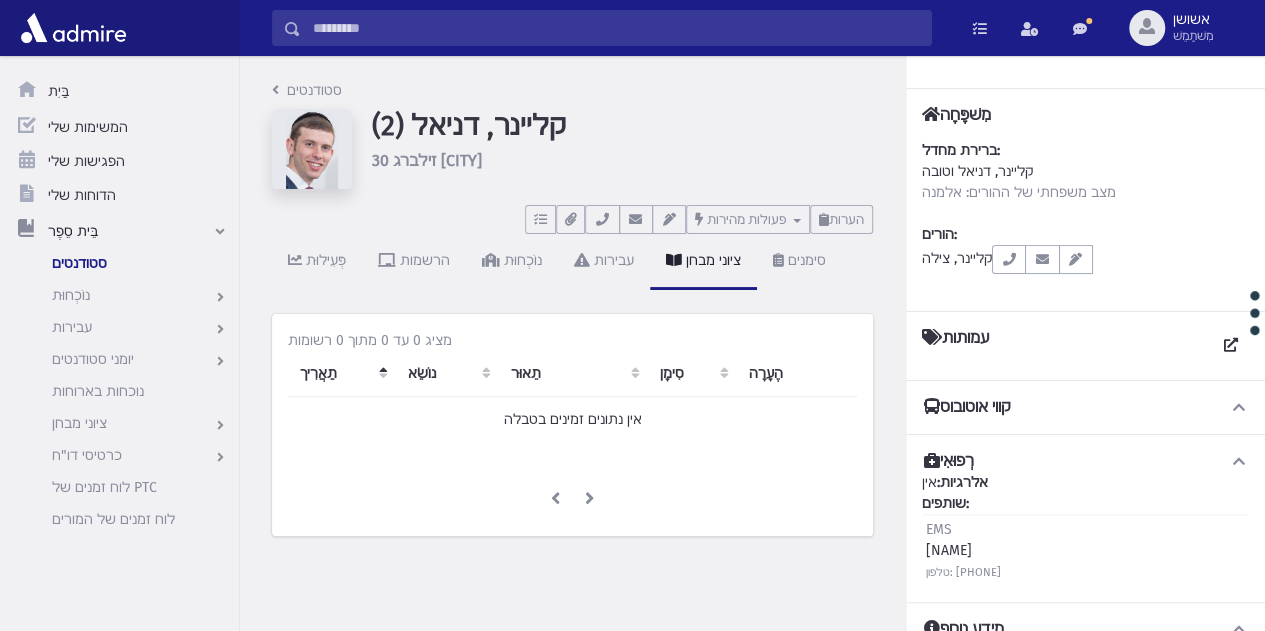 click at bounding box center (616, 28) 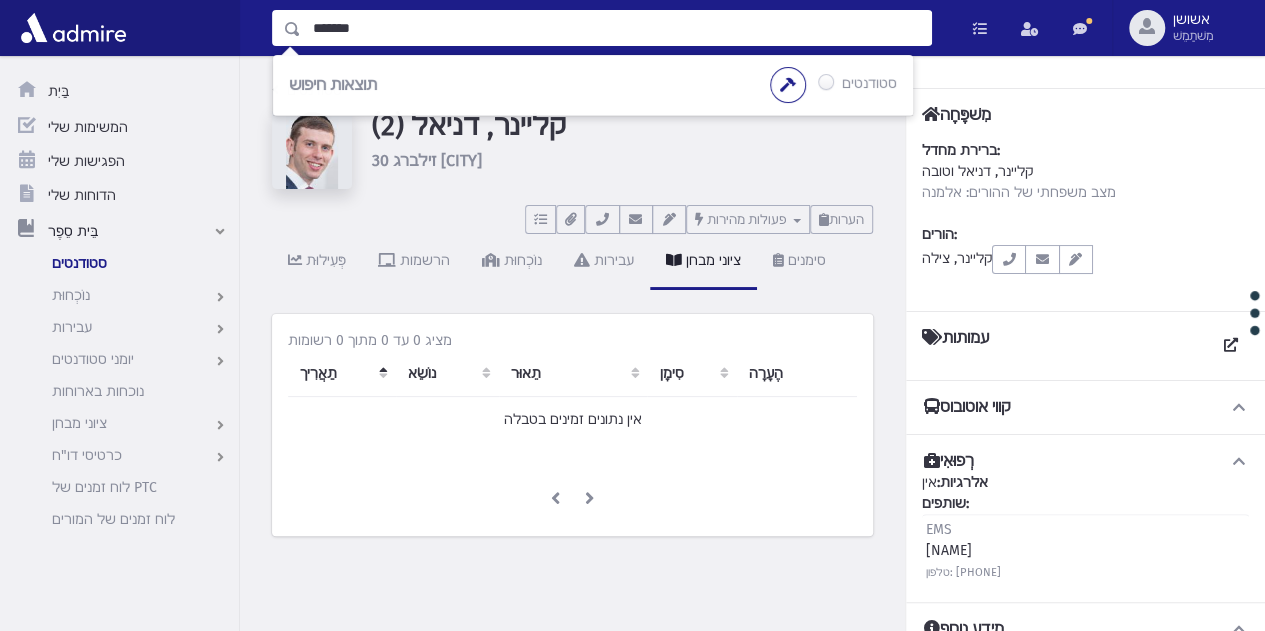 type on "*******" 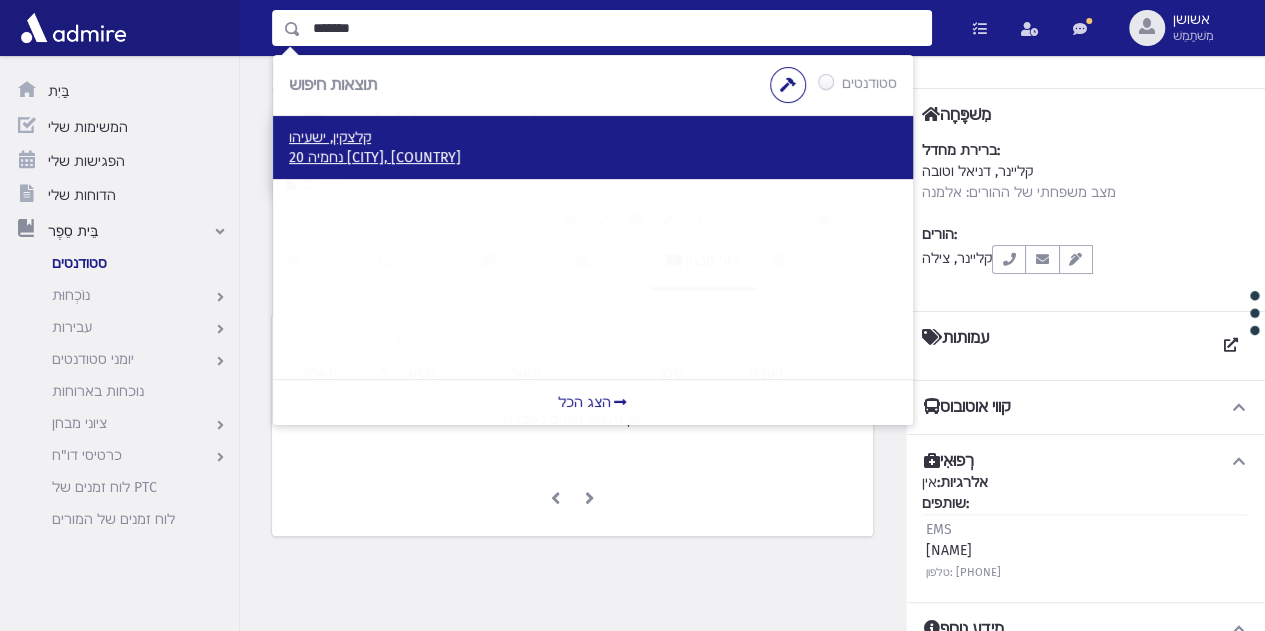click on "קלצקין, ישעיהו" at bounding box center [593, 138] 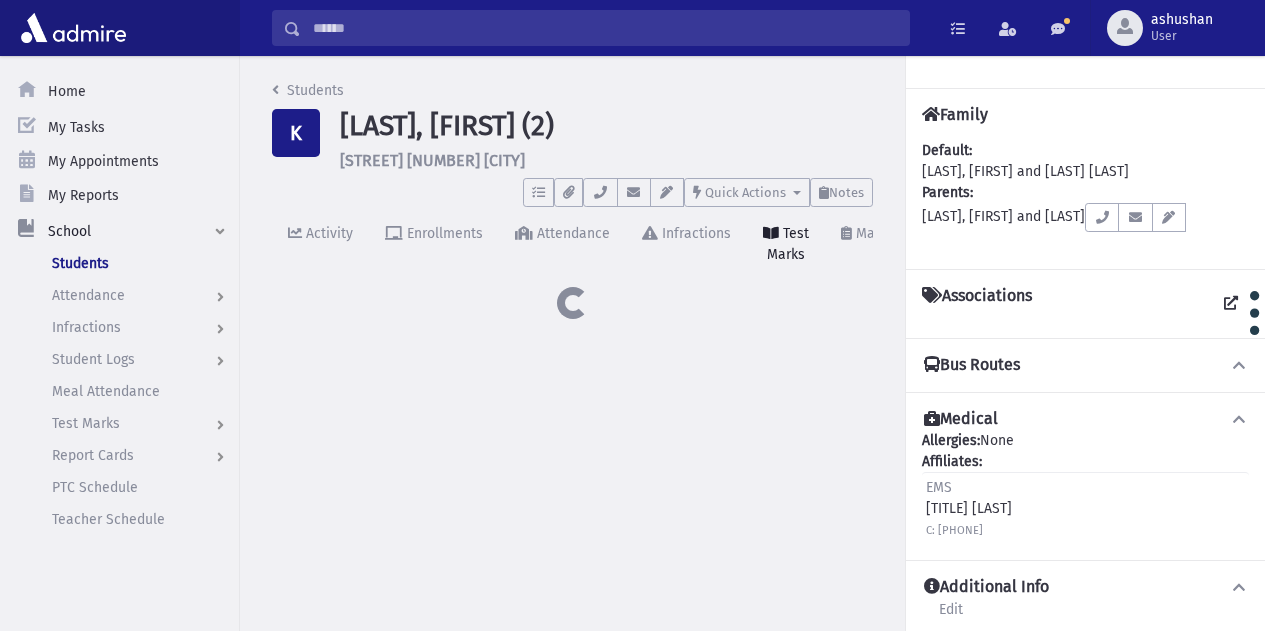 scroll, scrollTop: 0, scrollLeft: 0, axis: both 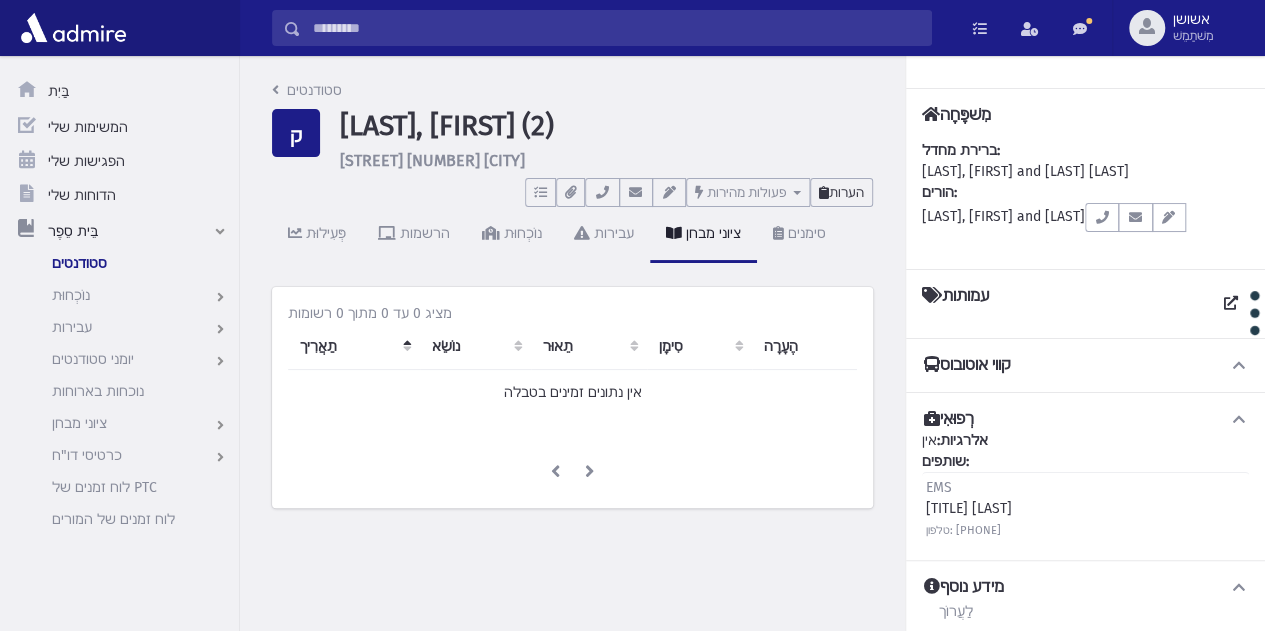 click on "הערות" at bounding box center (846, 192) 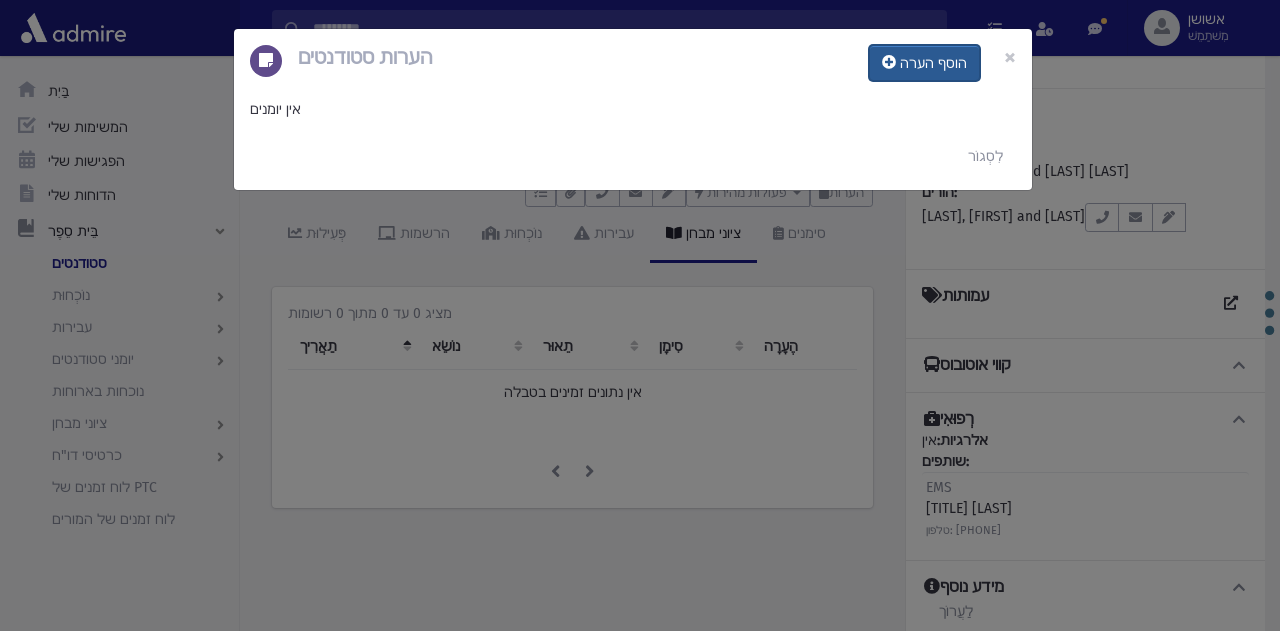click on "הוסף הערה" at bounding box center (933, 63) 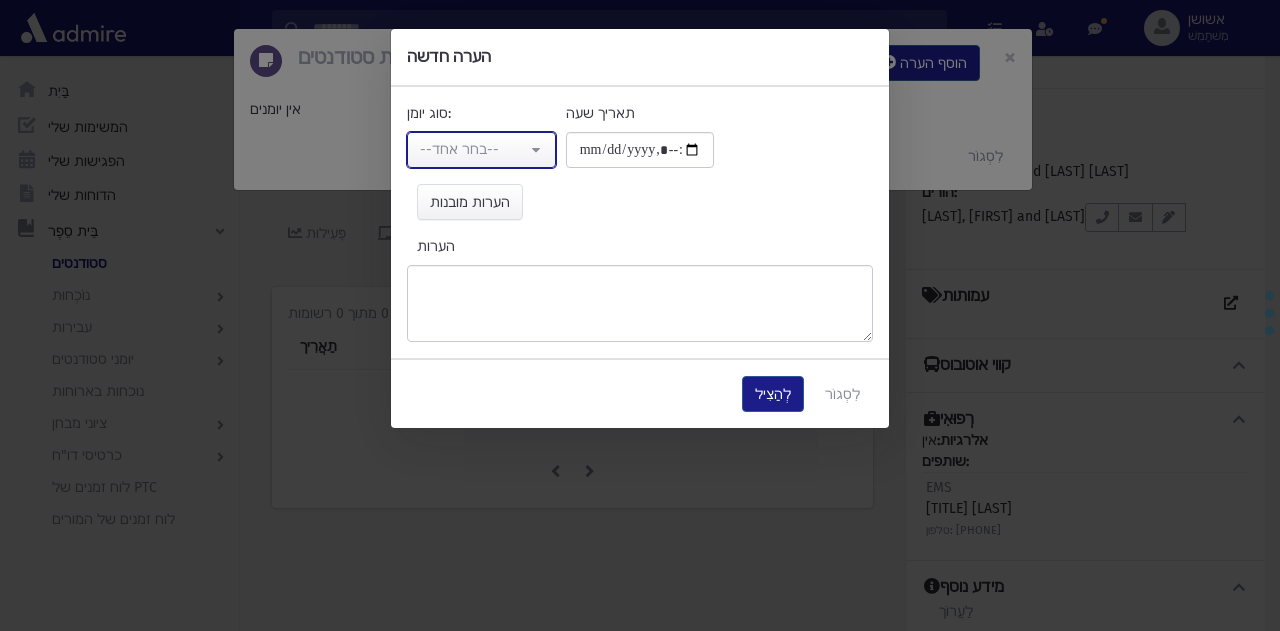 click on "--בחר אחד--" at bounding box center (473, 149) 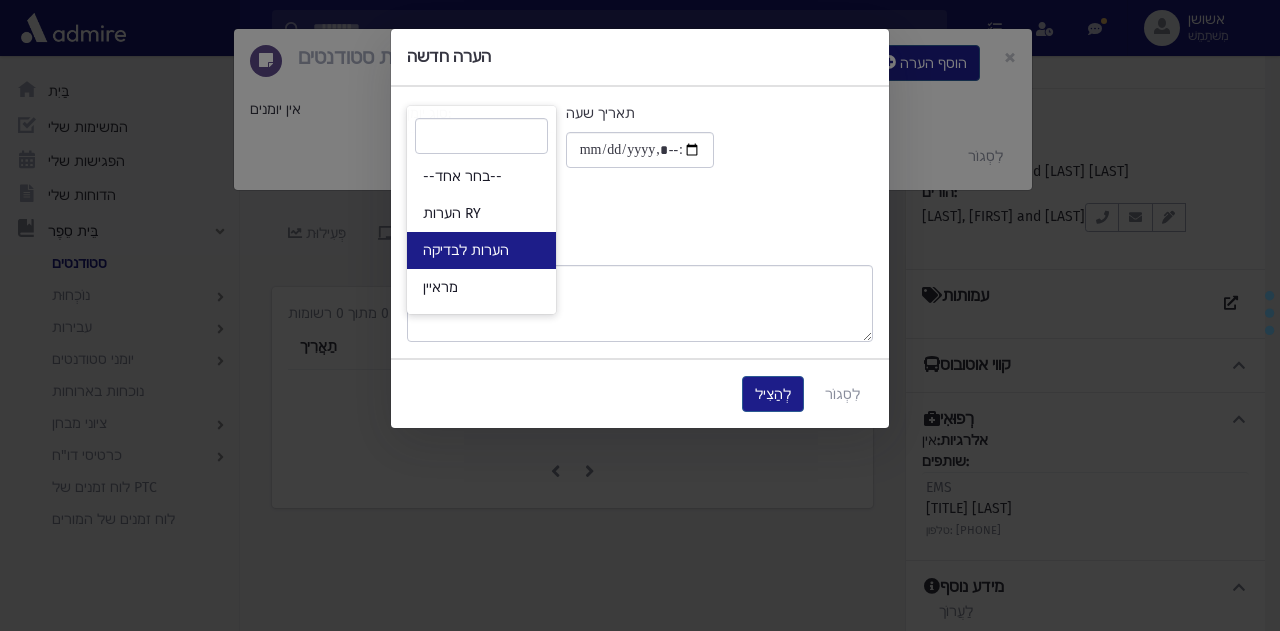 click on "הערות לבדיקה" at bounding box center [481, 250] 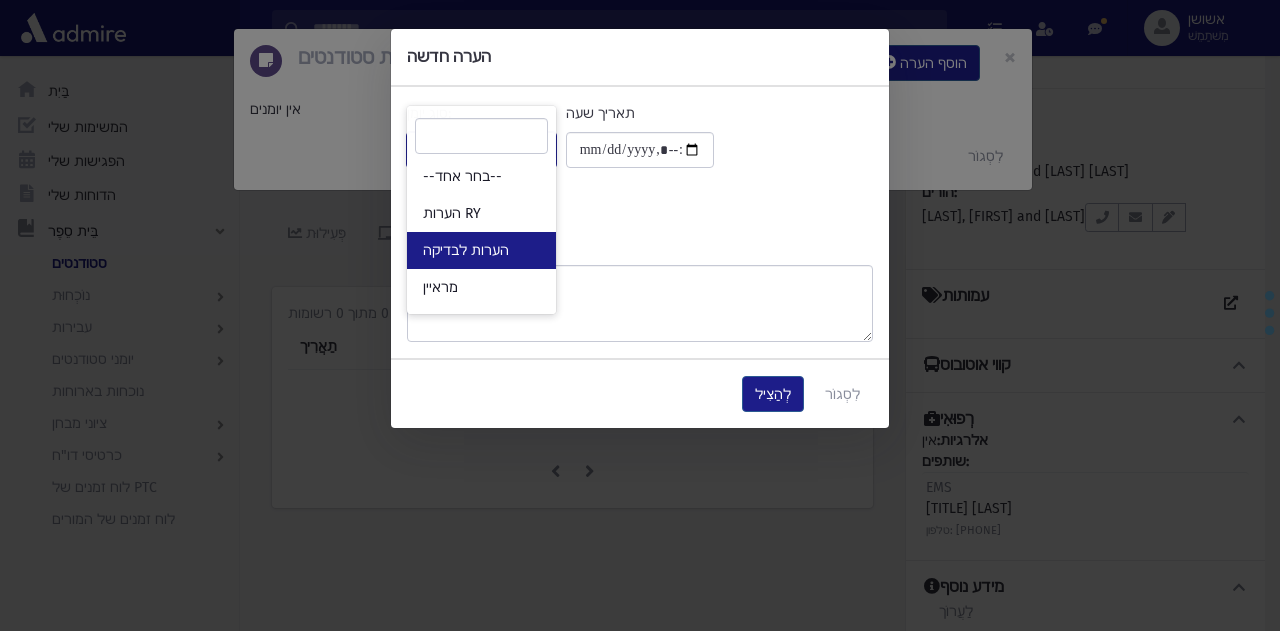 select on "*" 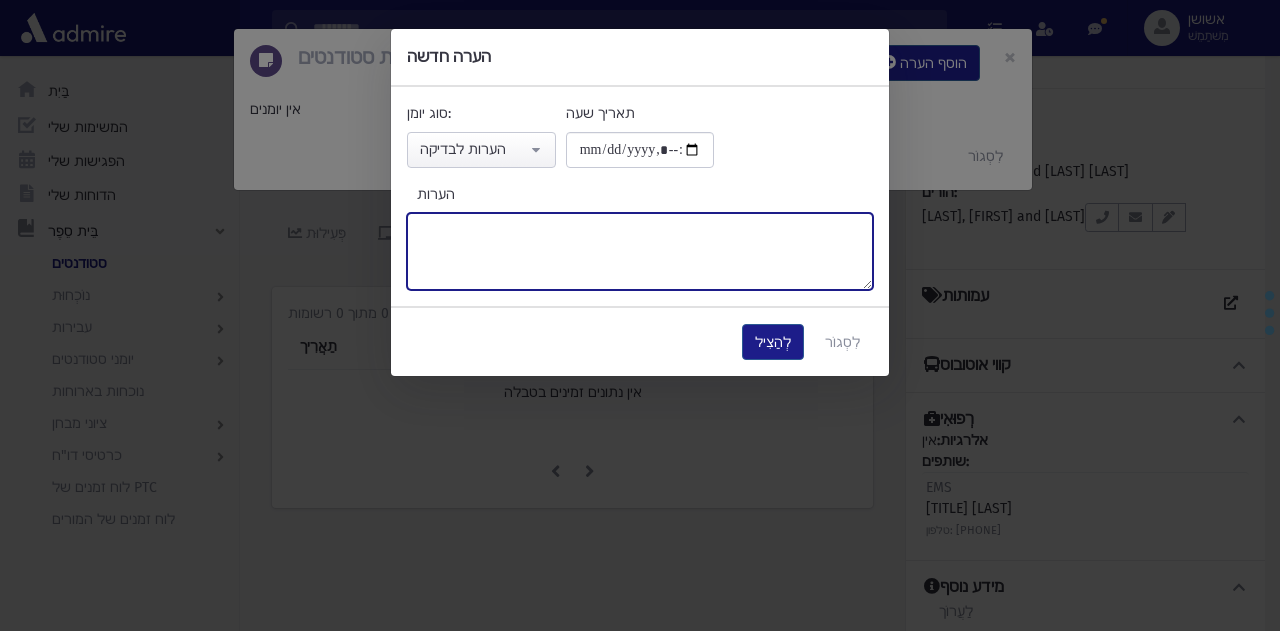 click on "הערות" at bounding box center (640, 251) 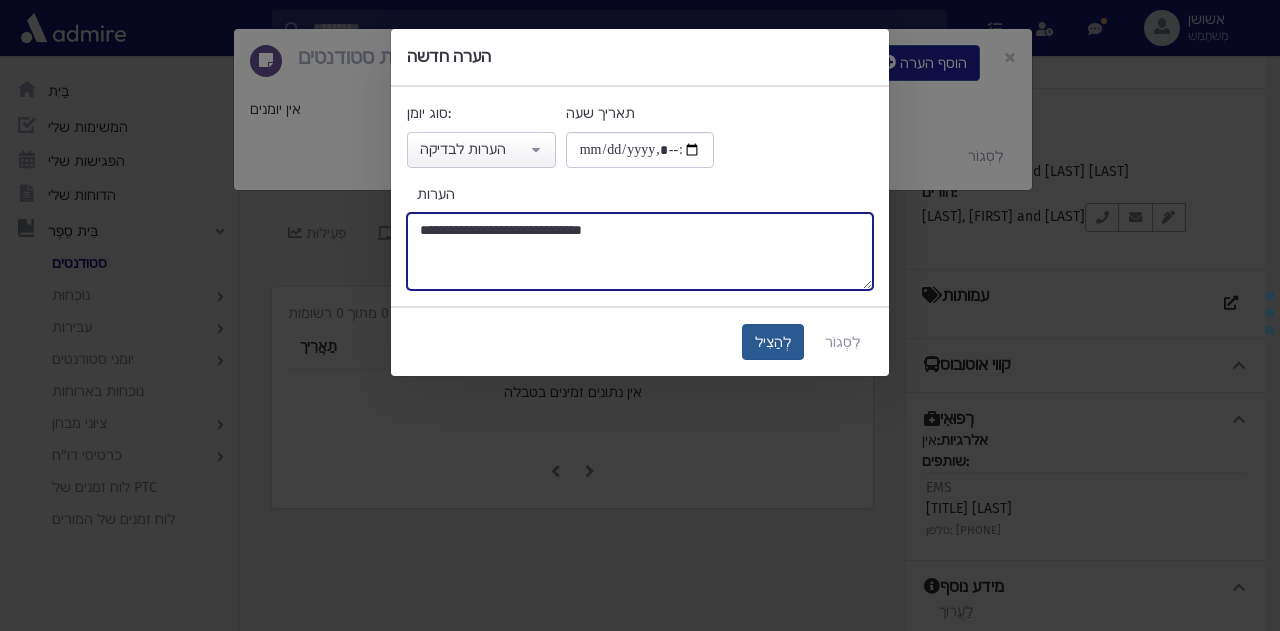type on "**********" 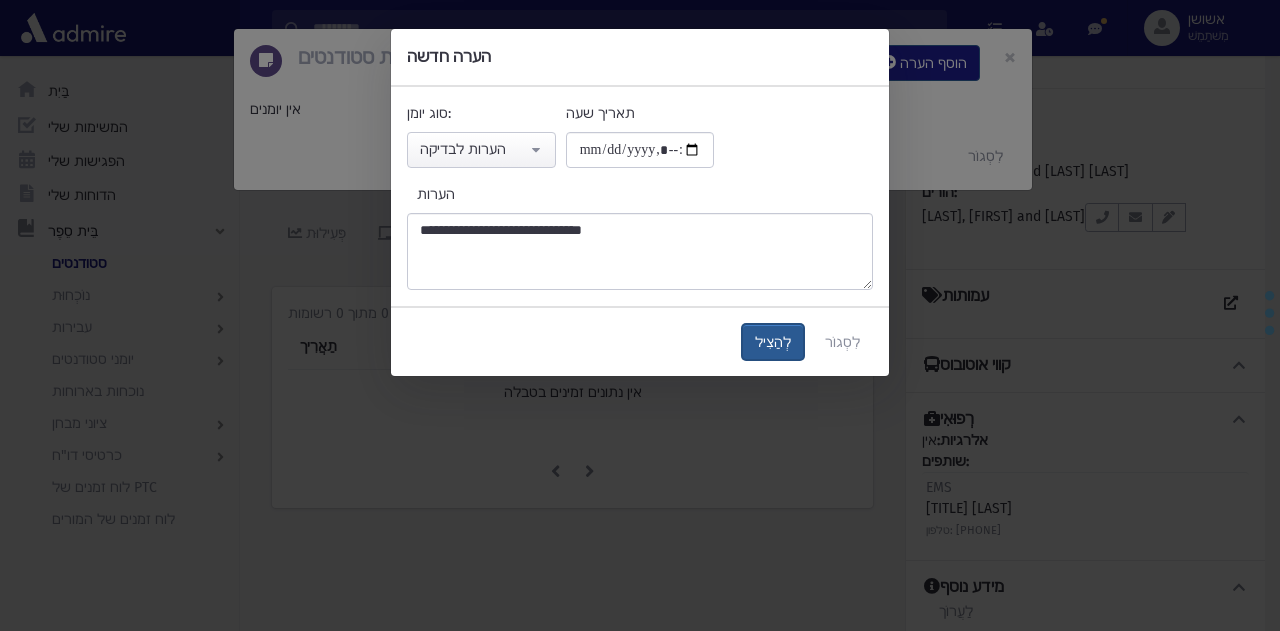 click on "לְהַצִיל" at bounding box center (773, 342) 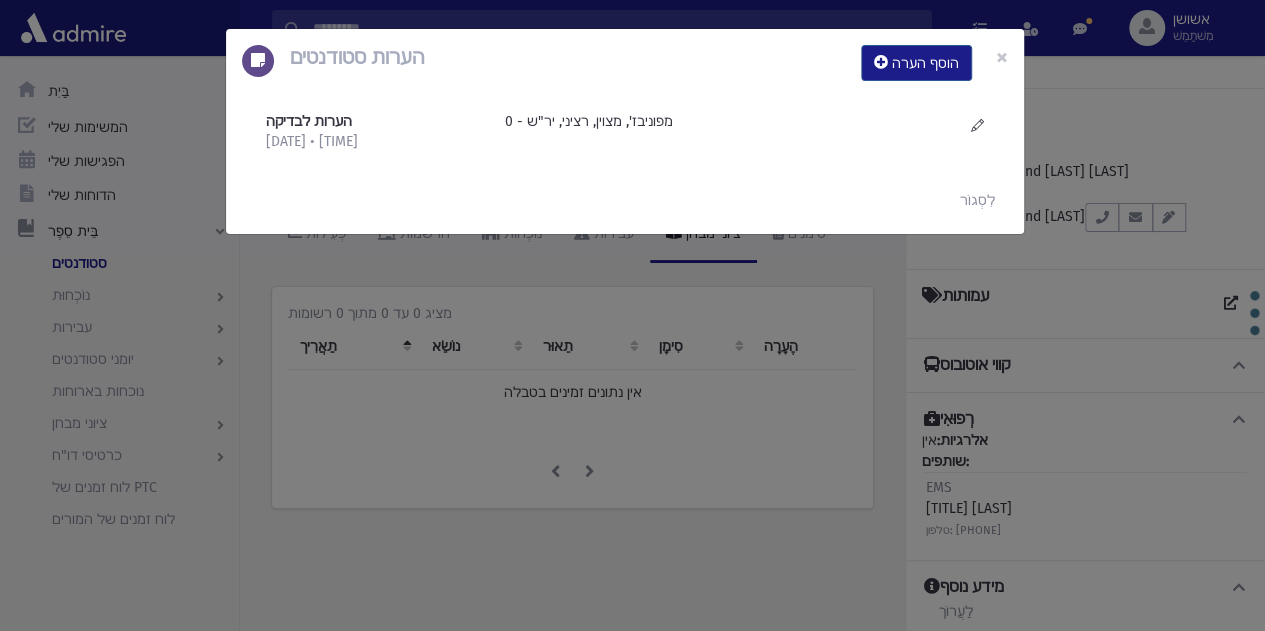 click on "הערות לבדיקה
[DATE] • [TIME]" at bounding box center (632, 315) 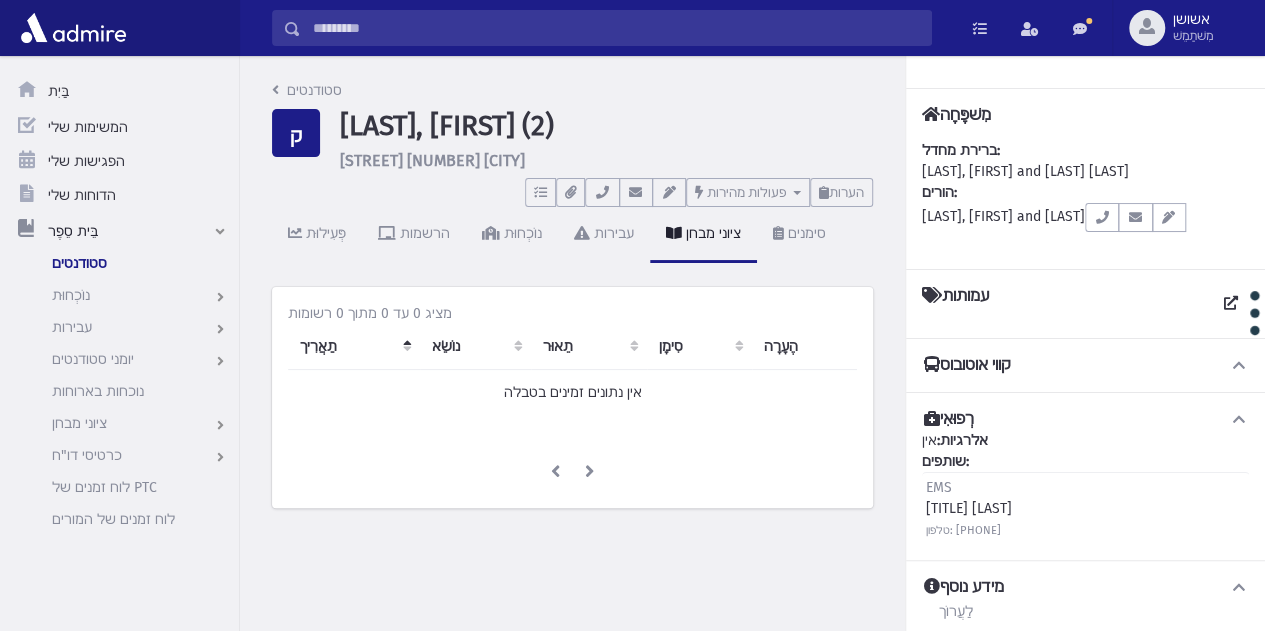 click at bounding box center (616, 28) 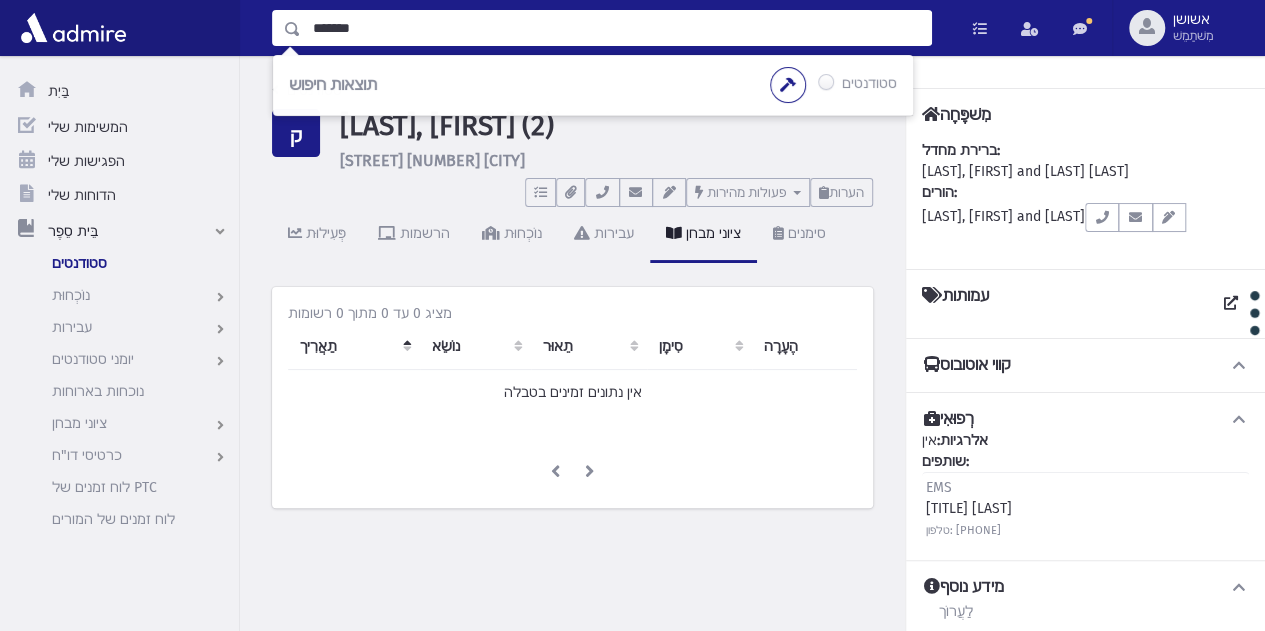 type on "*******" 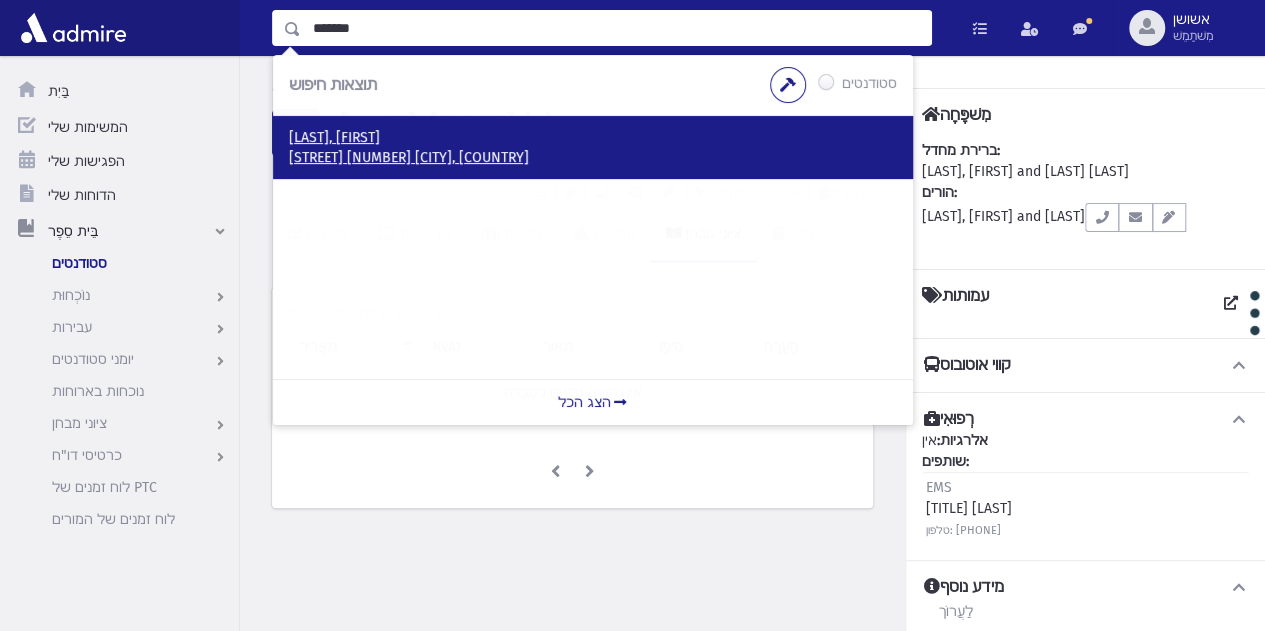 click on "[LAST], [FIRST]" at bounding box center [593, 138] 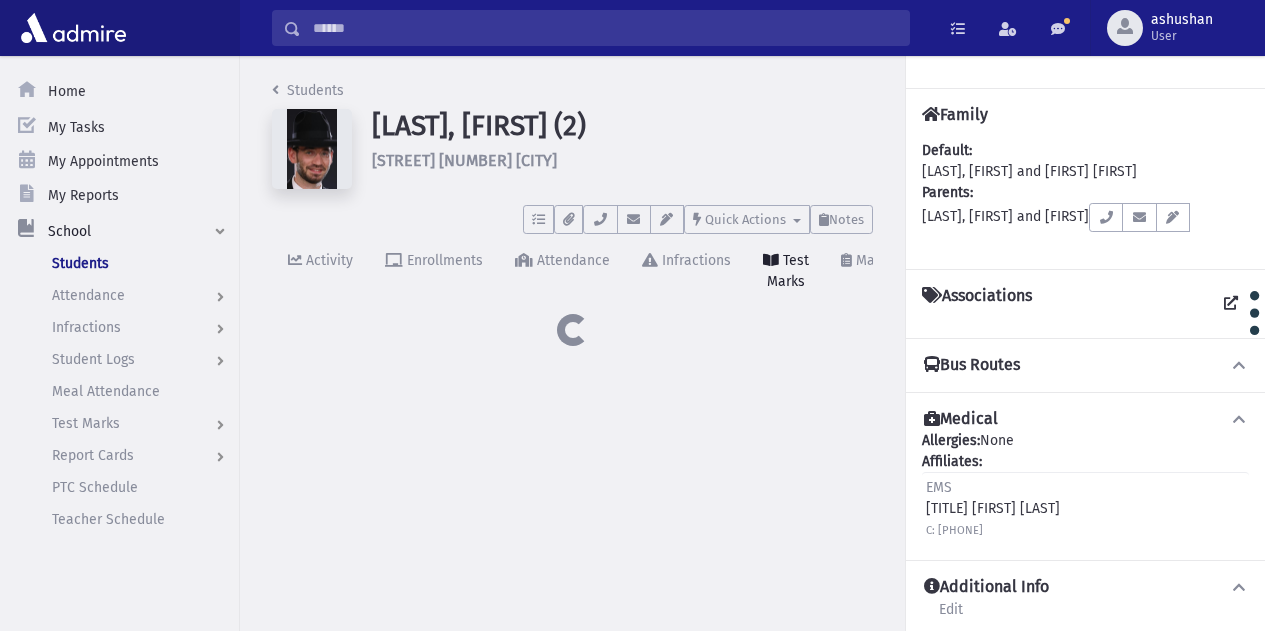 scroll, scrollTop: 0, scrollLeft: 0, axis: both 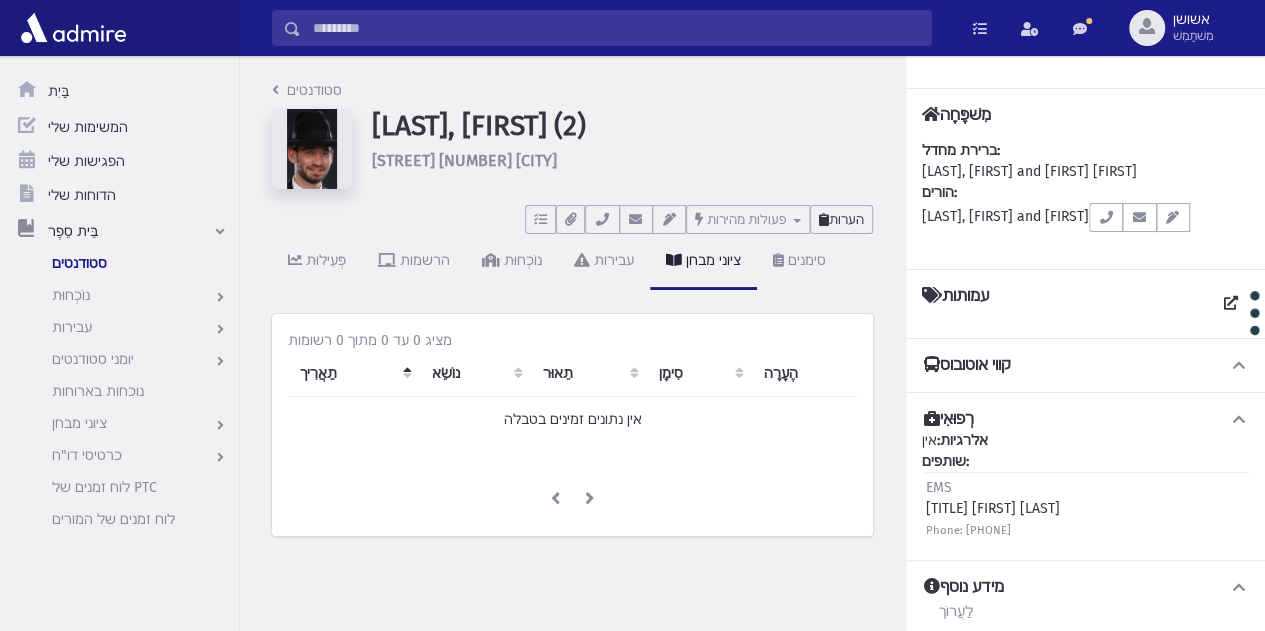 click on "הערות" at bounding box center [841, 219] 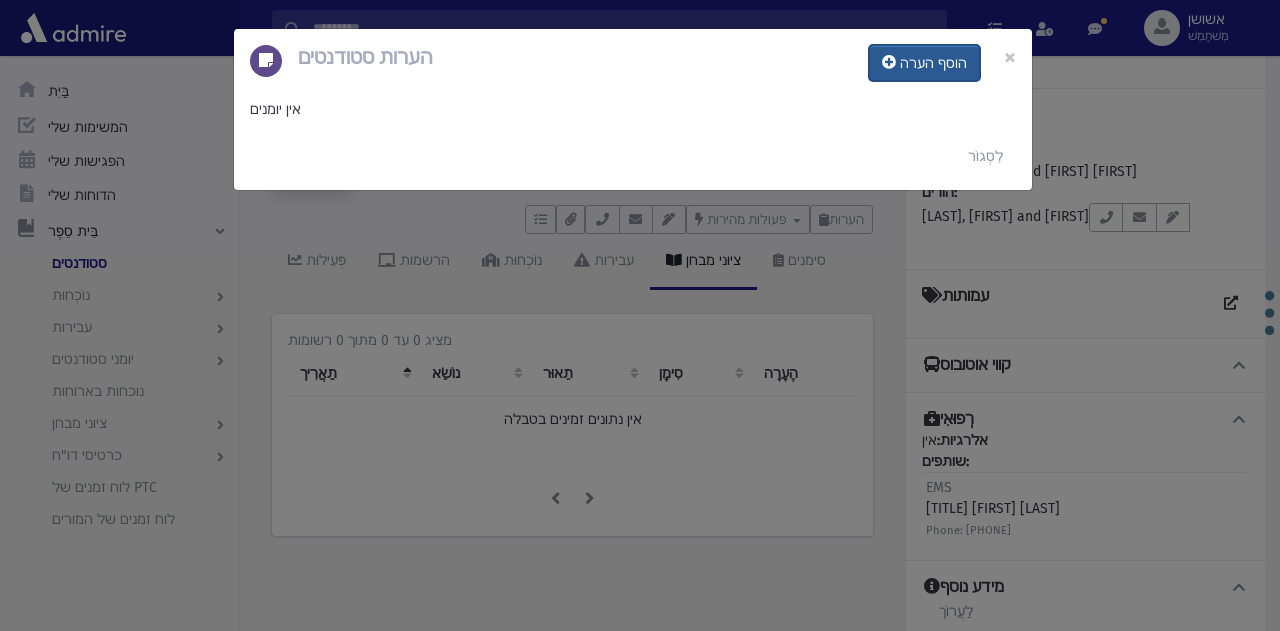 click on "הוסף הערה" at bounding box center [924, 63] 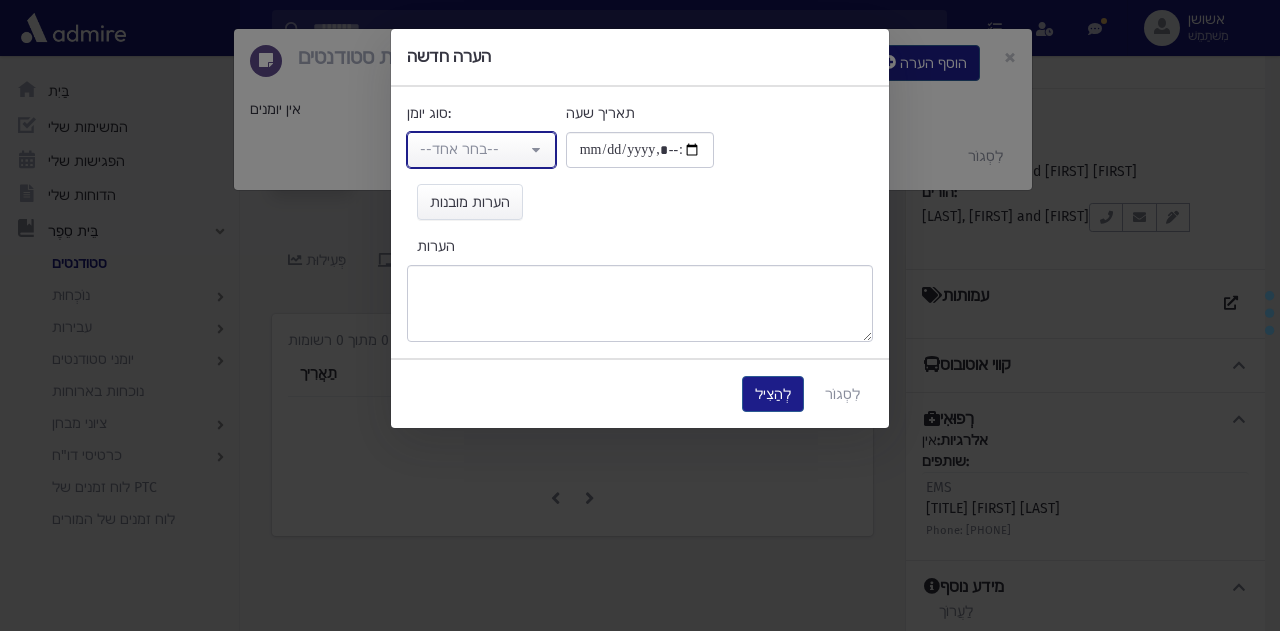 click on "--בחר אחד--" at bounding box center (473, 149) 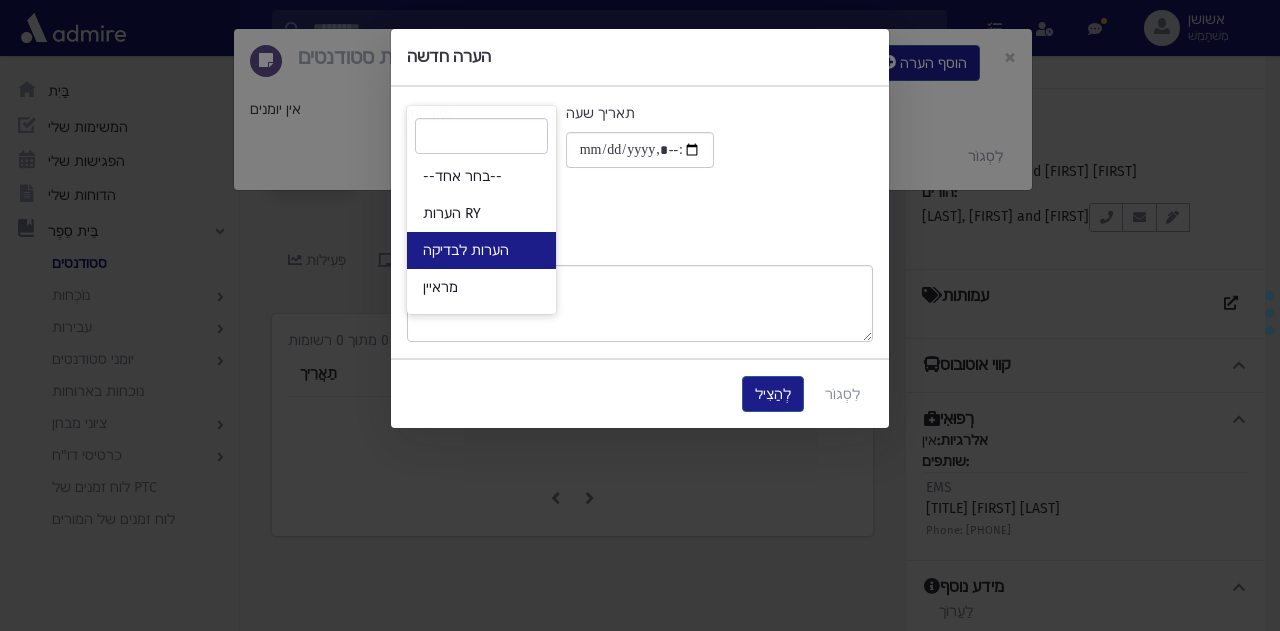 click on "הערות לבדיקה" at bounding box center (481, 250) 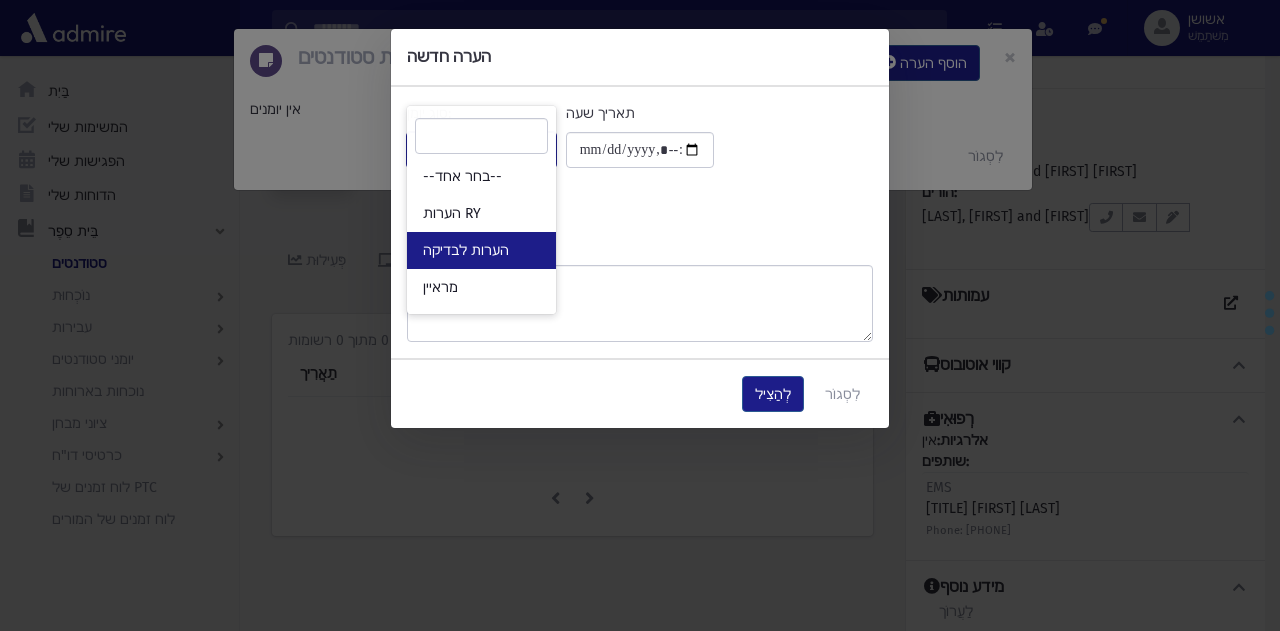 select on "*" 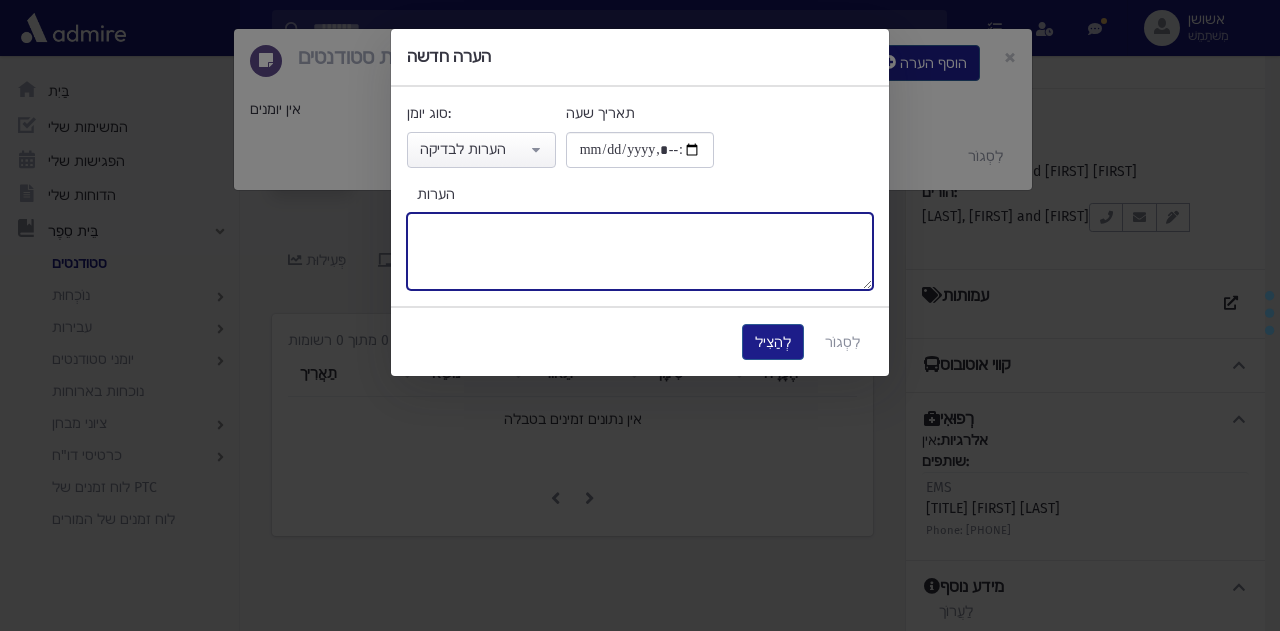 click on "הערות" at bounding box center [640, 251] 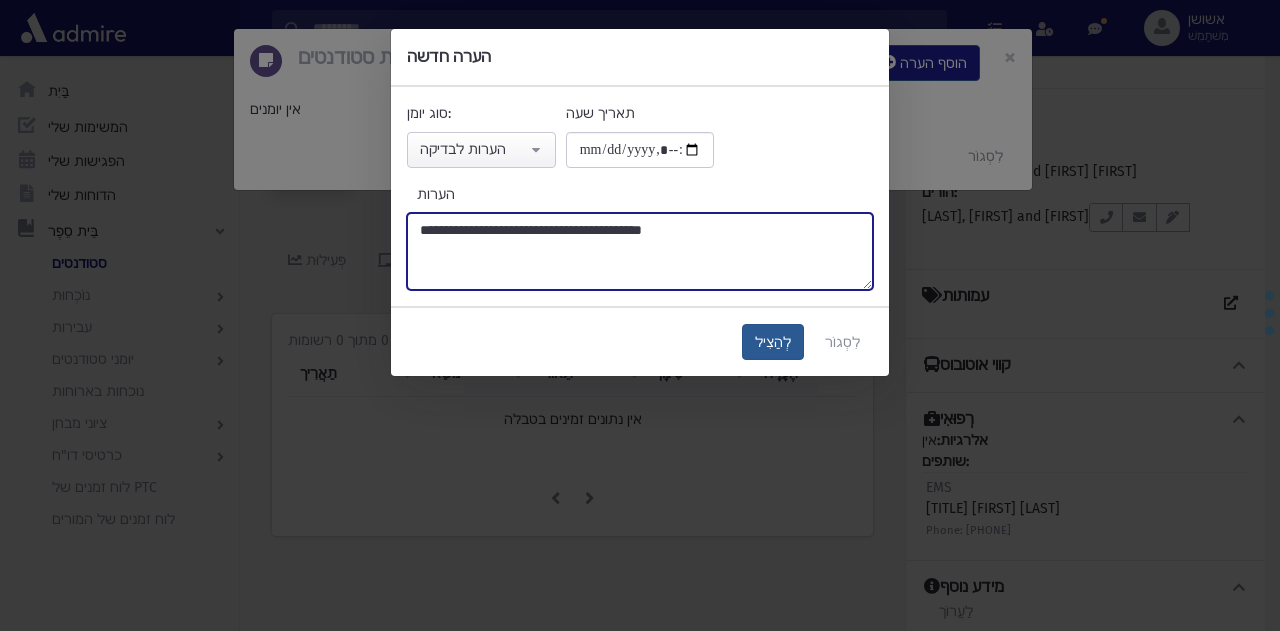 type on "**********" 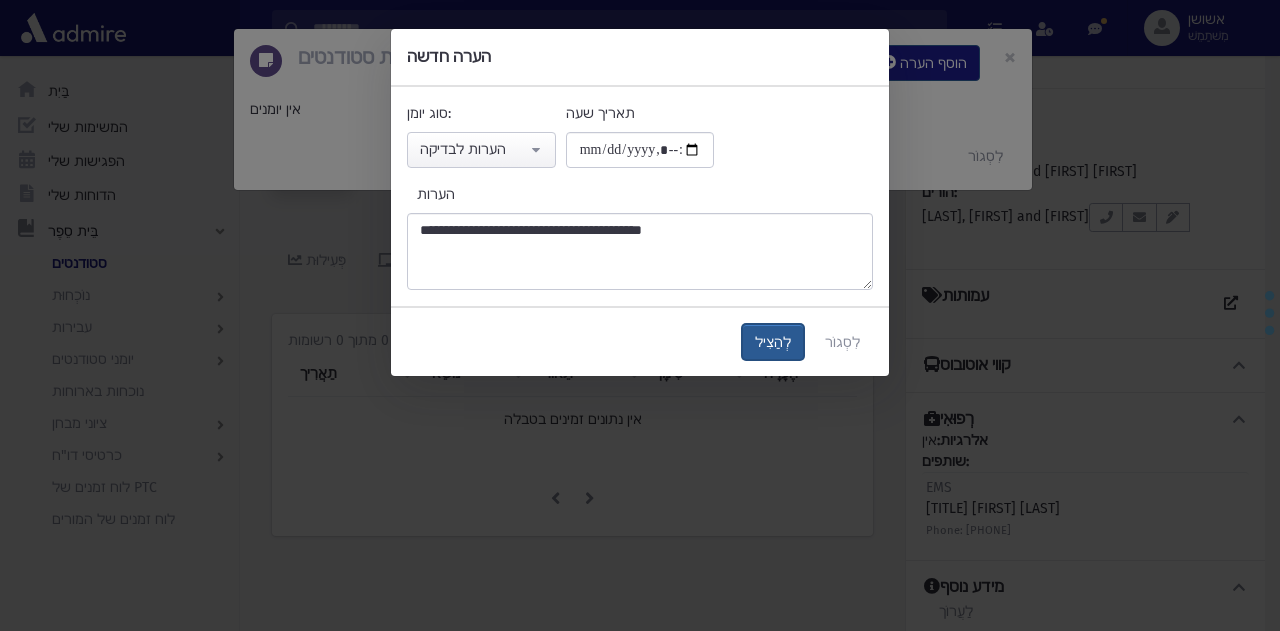 click on "לְהַצִיל" at bounding box center (773, 342) 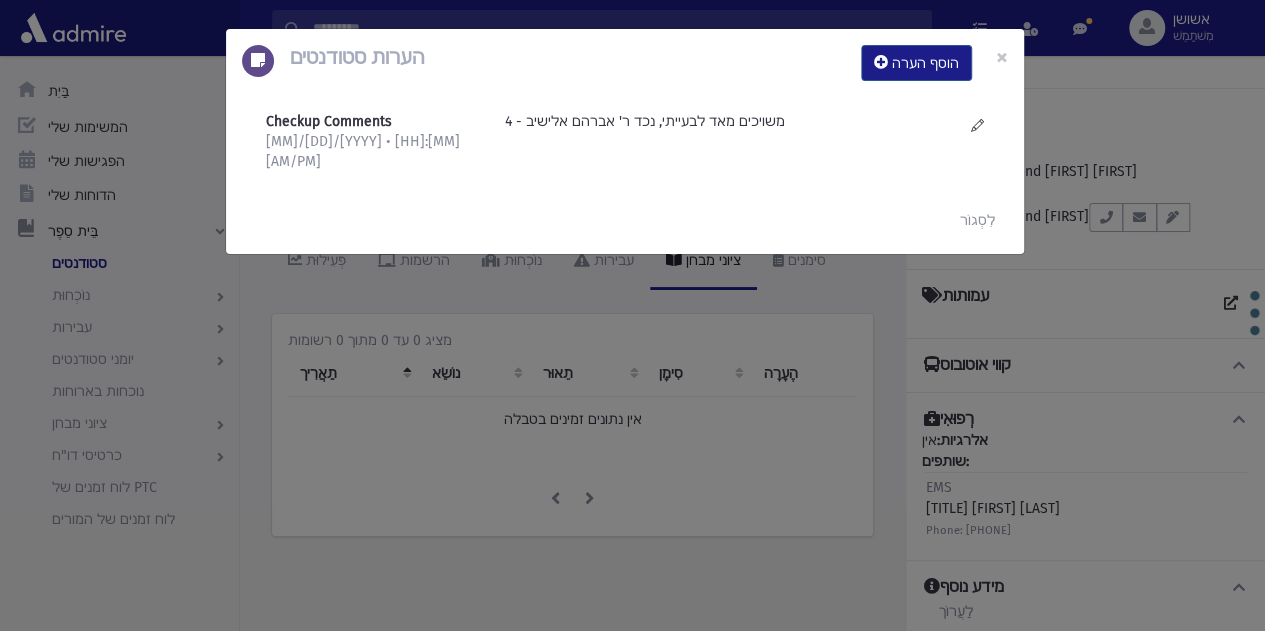 click on "הערות סטודנטים
הוסף הערה
×
Checkup Comments
8/1/2025 • 10:00 AM" at bounding box center (632, 315) 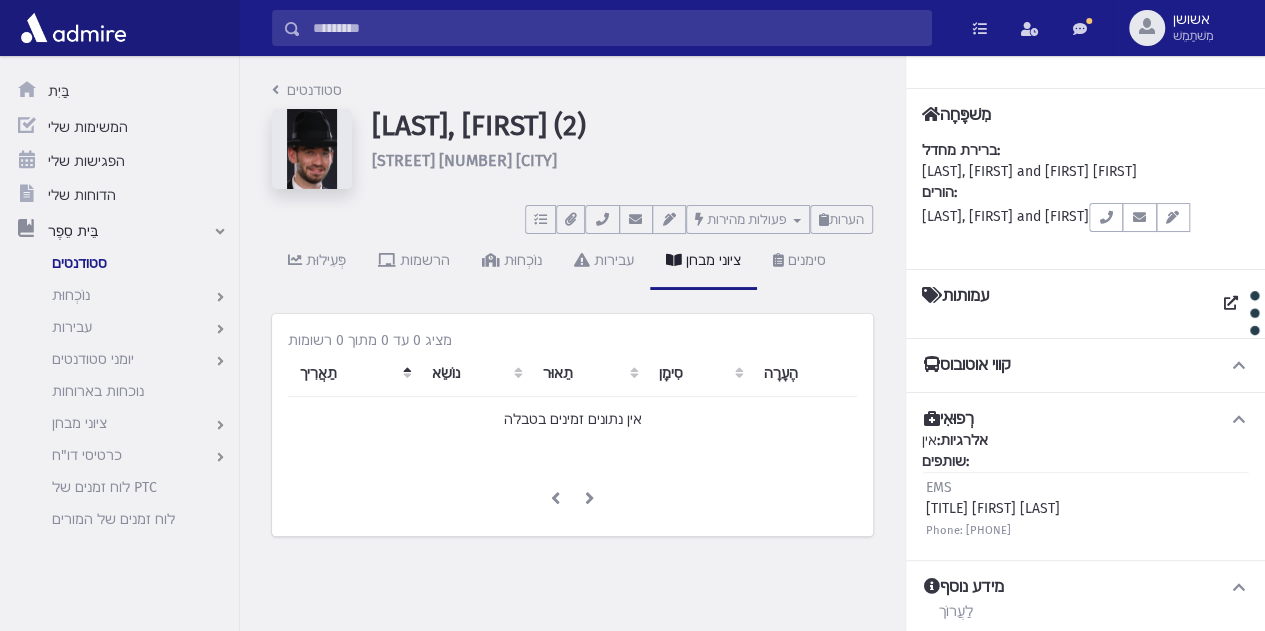 click at bounding box center (616, 28) 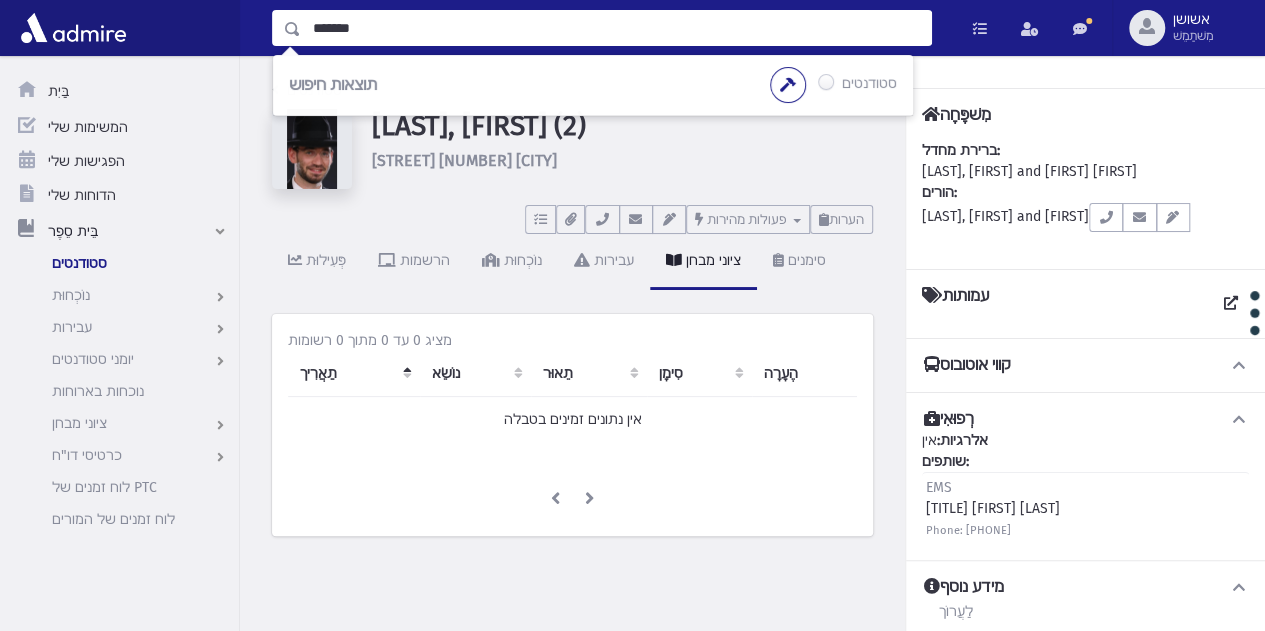 type on "*******" 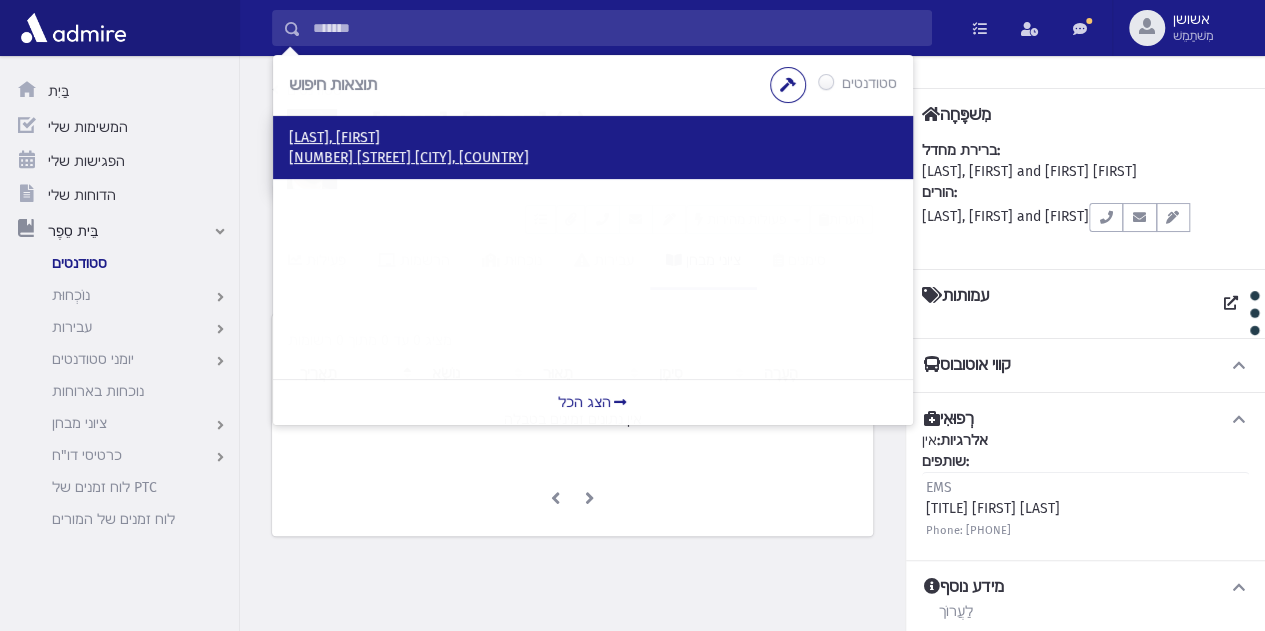 click on "125 אהרון אשכולי ירושלים, ISRAEL" at bounding box center [409, 157] 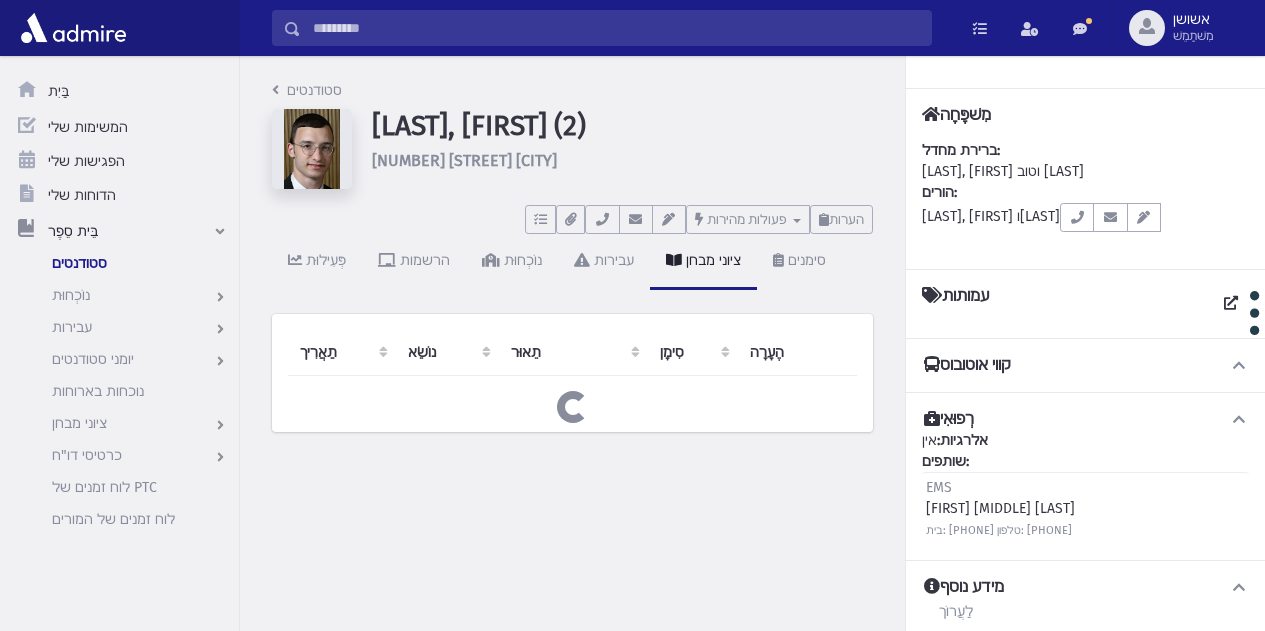 scroll, scrollTop: 0, scrollLeft: 0, axis: both 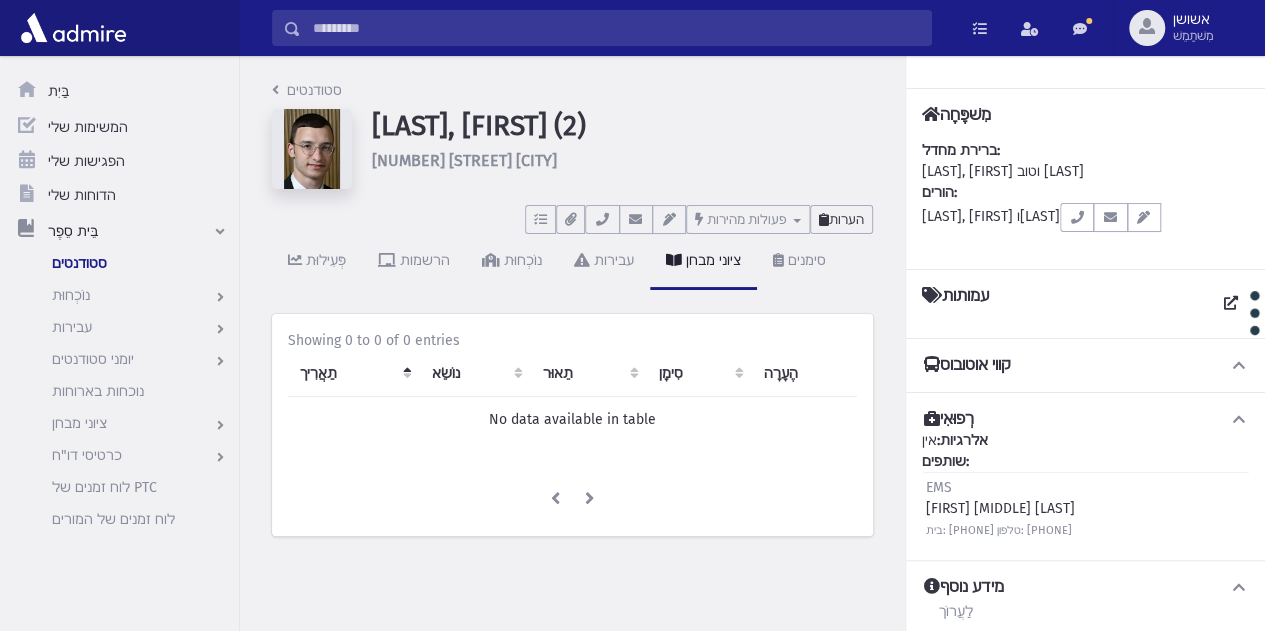 click on "הערות" at bounding box center (841, 219) 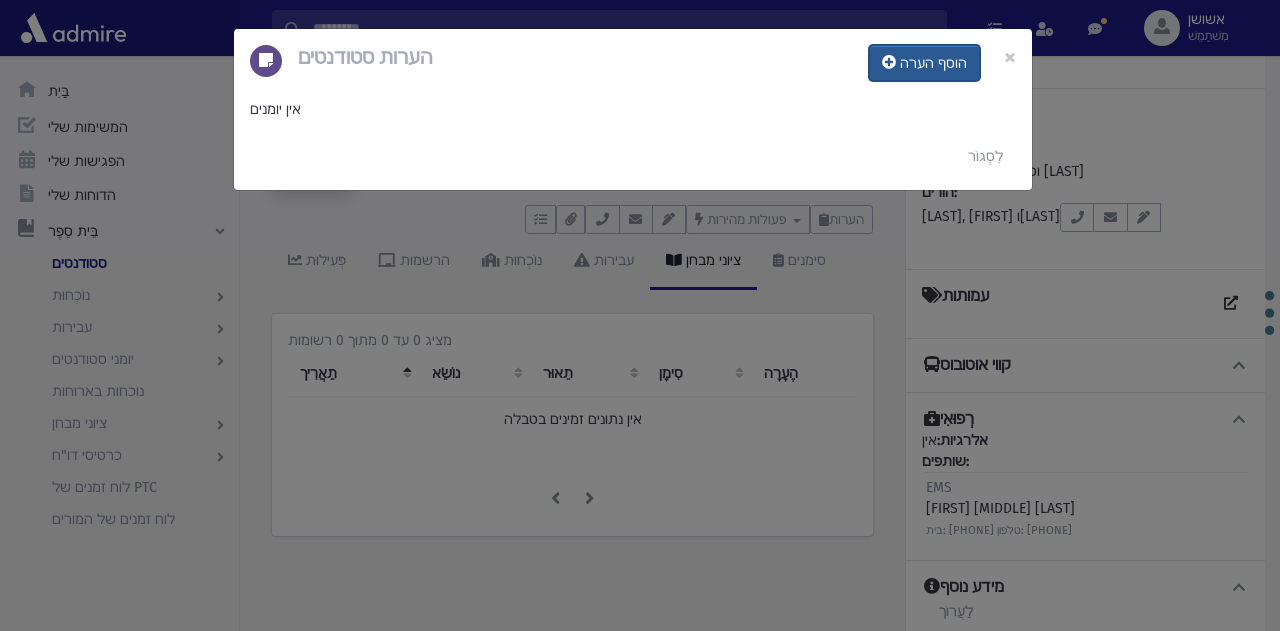 click on "הוסף הערה" at bounding box center [924, 63] 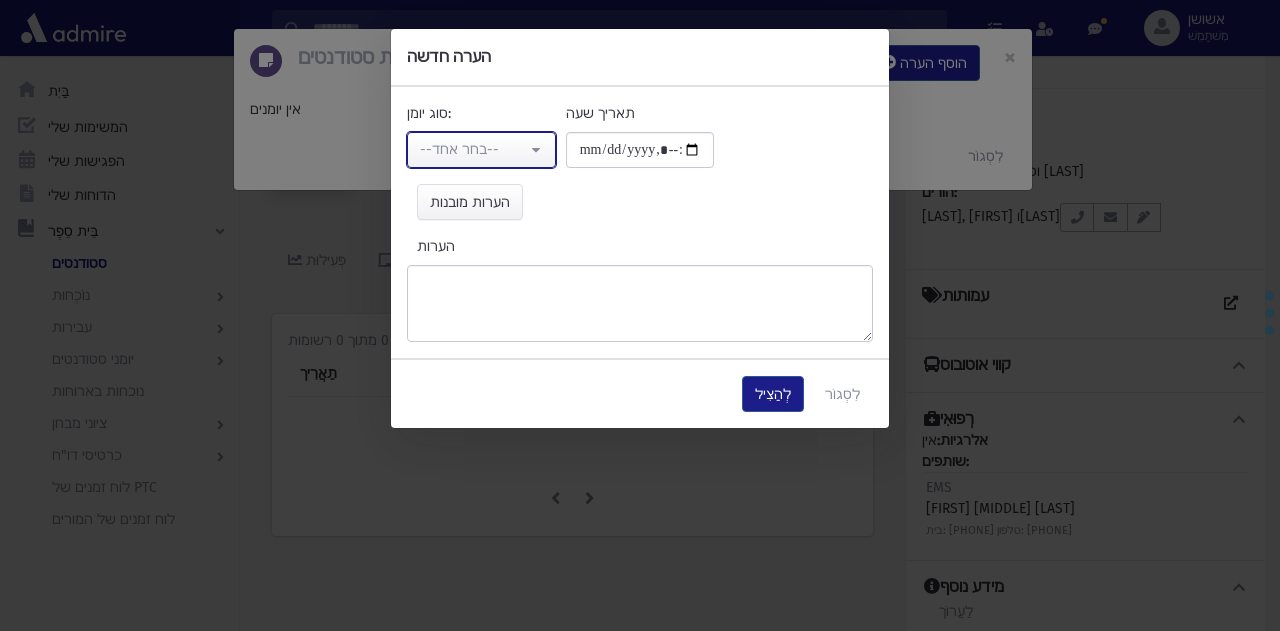 click on "--בחר אחד--" at bounding box center (459, 149) 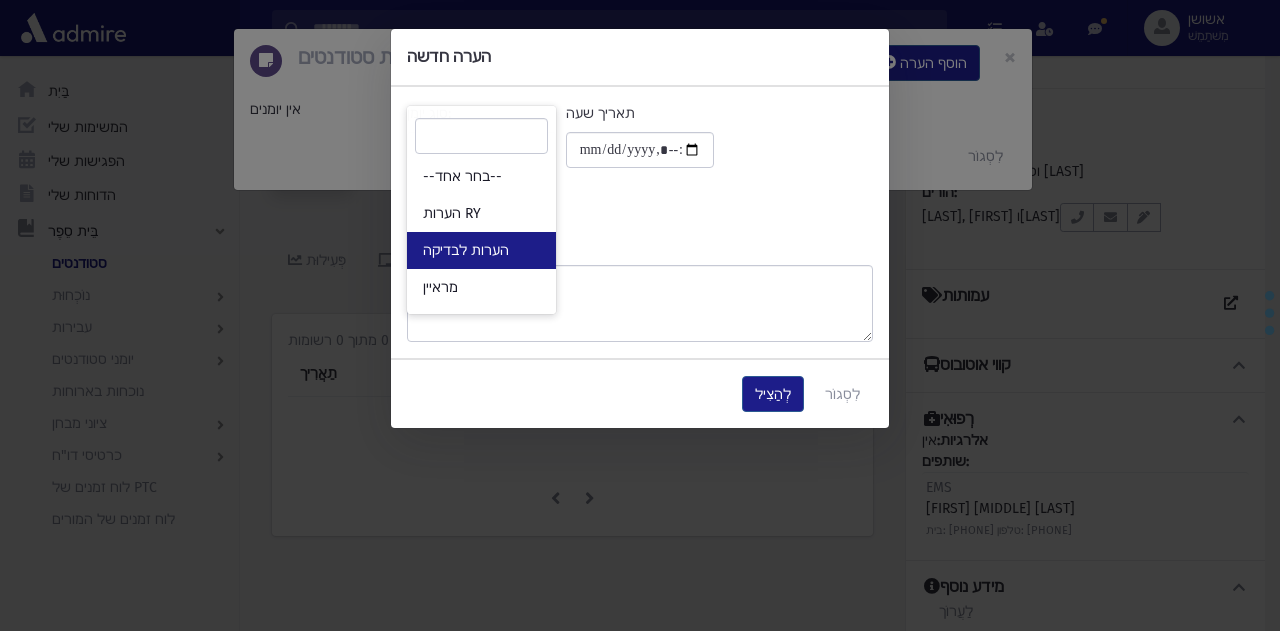 click on "הערות לבדיקה" at bounding box center (481, 250) 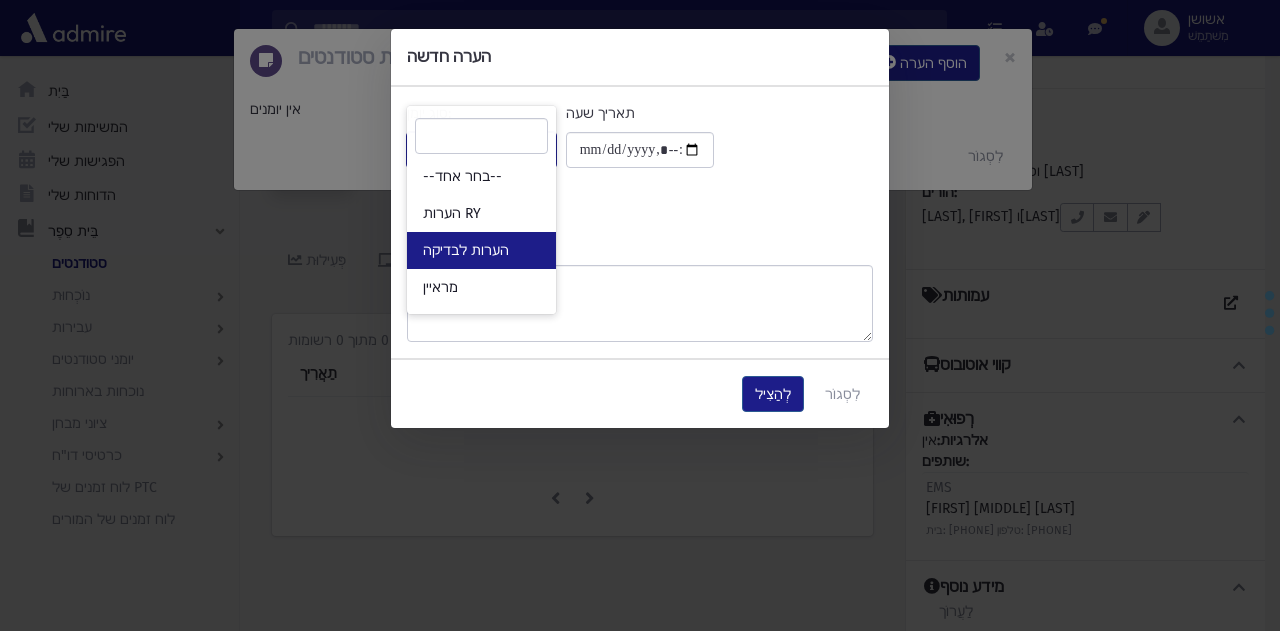 select on "*" 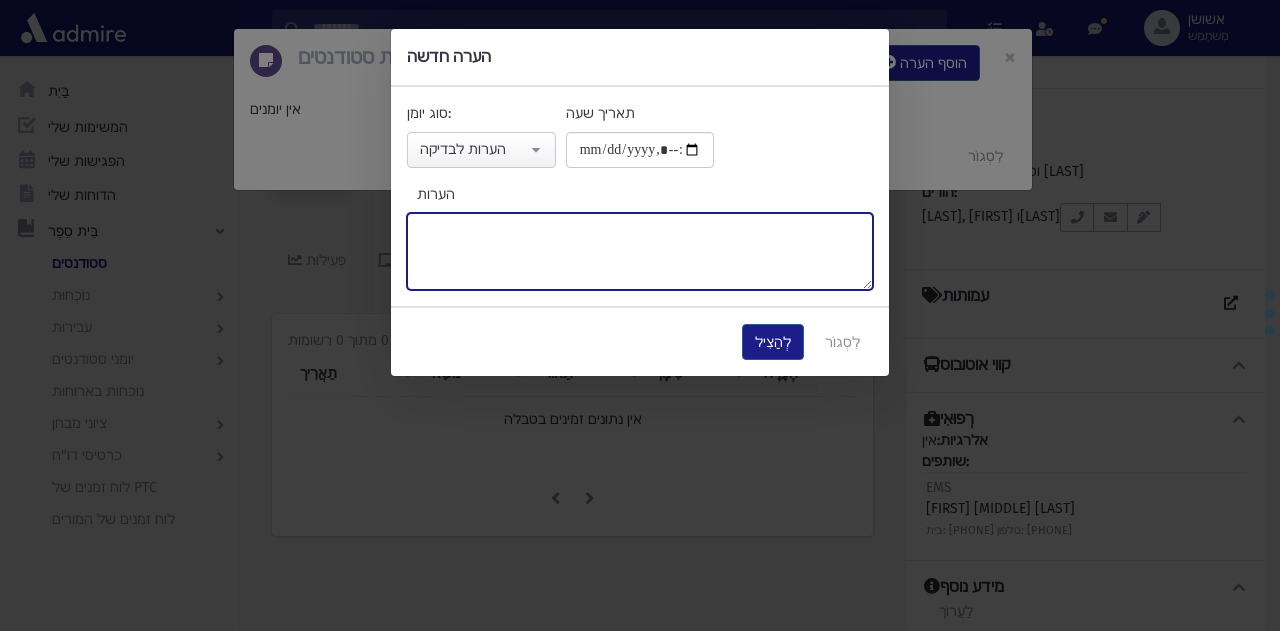 click on "הערות" at bounding box center [640, 251] 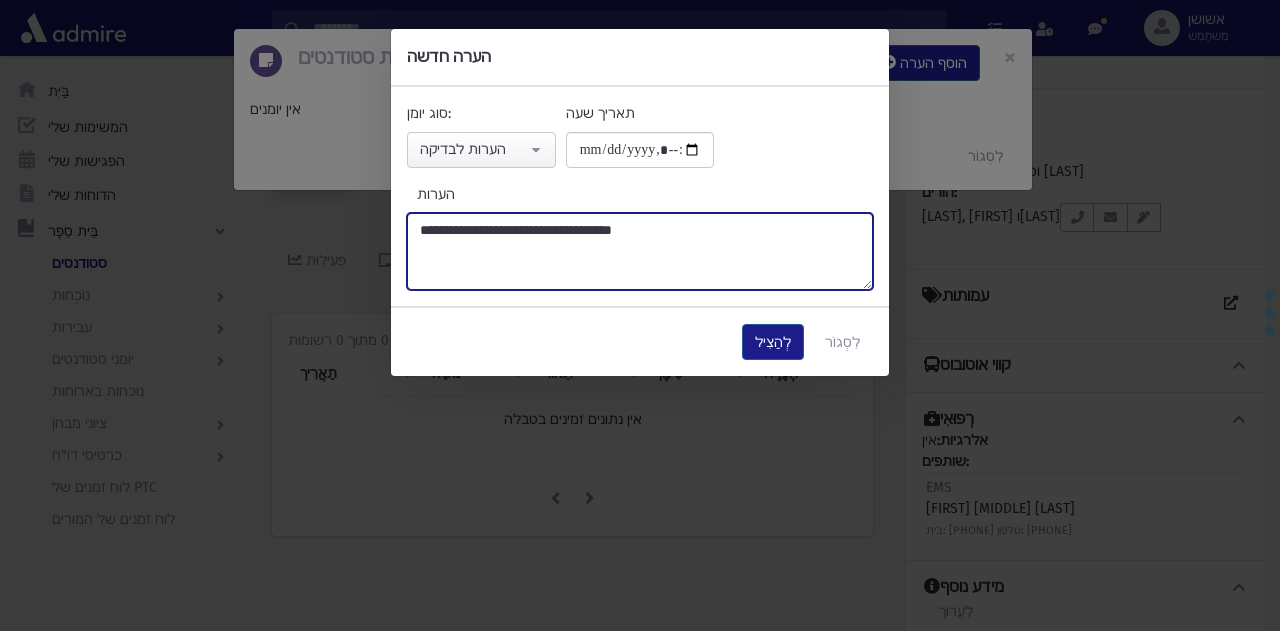 type on "**********" 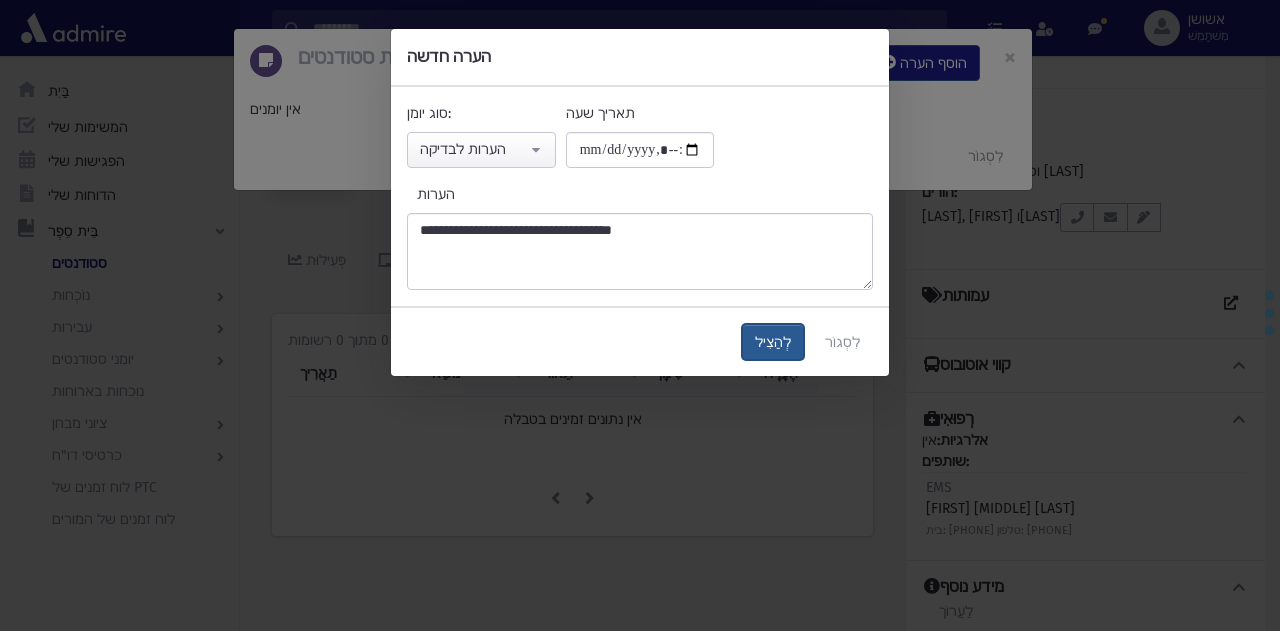 click on "לְהַצִיל" at bounding box center (773, 342) 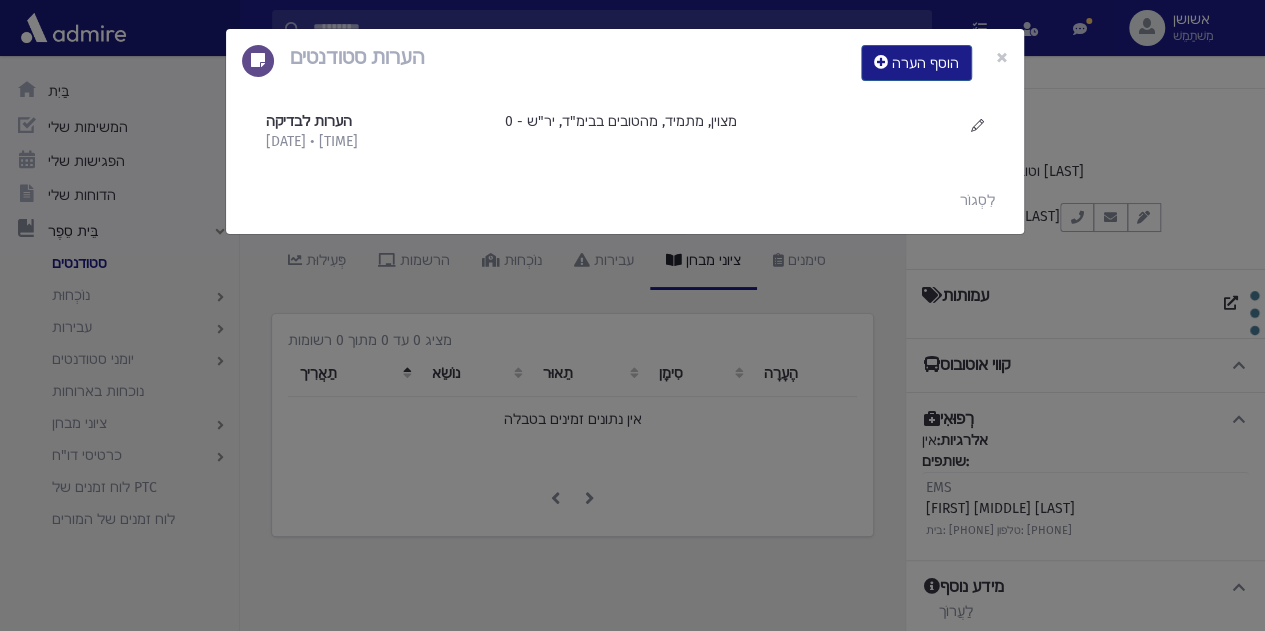 click on "הערות סטודנטים
הוסף הערה
×
הערות לבדיקה
1/8/2025 • 10:01 בבוקר" at bounding box center (632, 315) 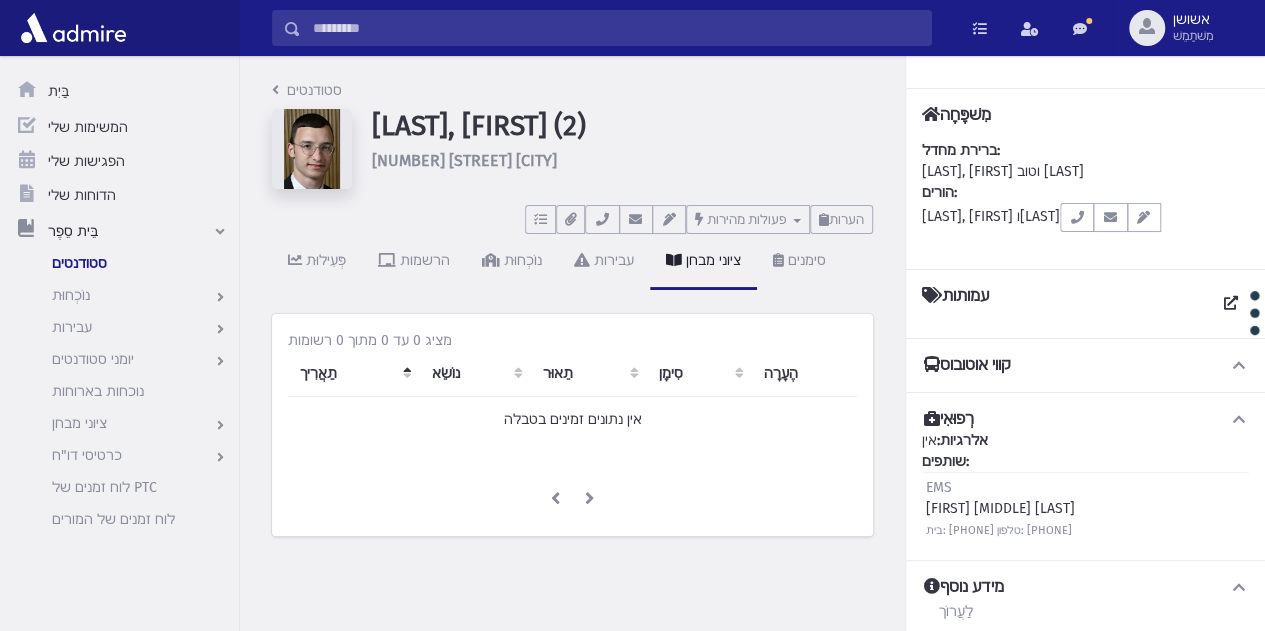 click at bounding box center [616, 28] 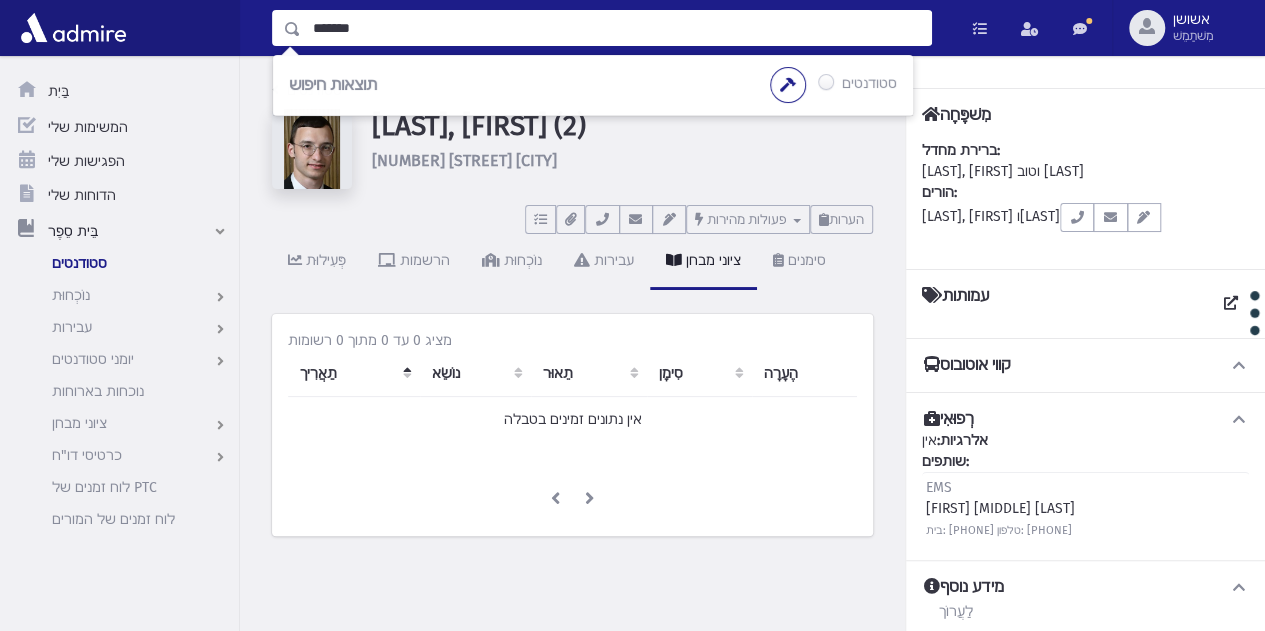 type on "*******" 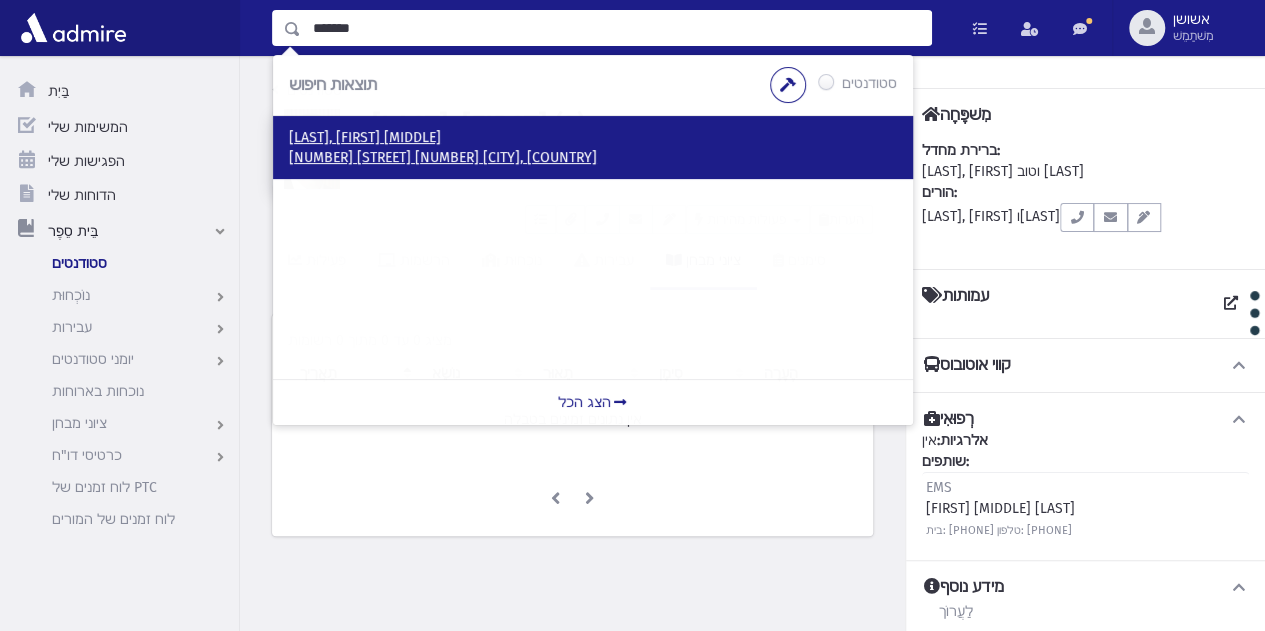 click on "11 שבט זבולון 24 לוד, ישראל" at bounding box center [443, 157] 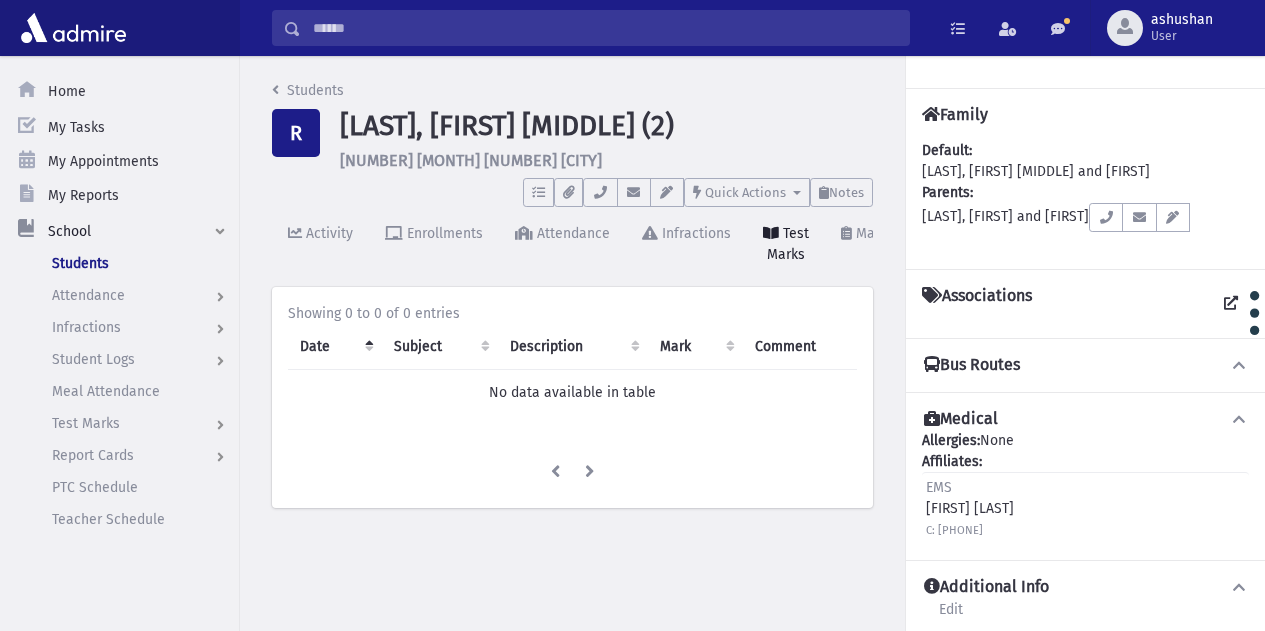 scroll, scrollTop: 0, scrollLeft: 0, axis: both 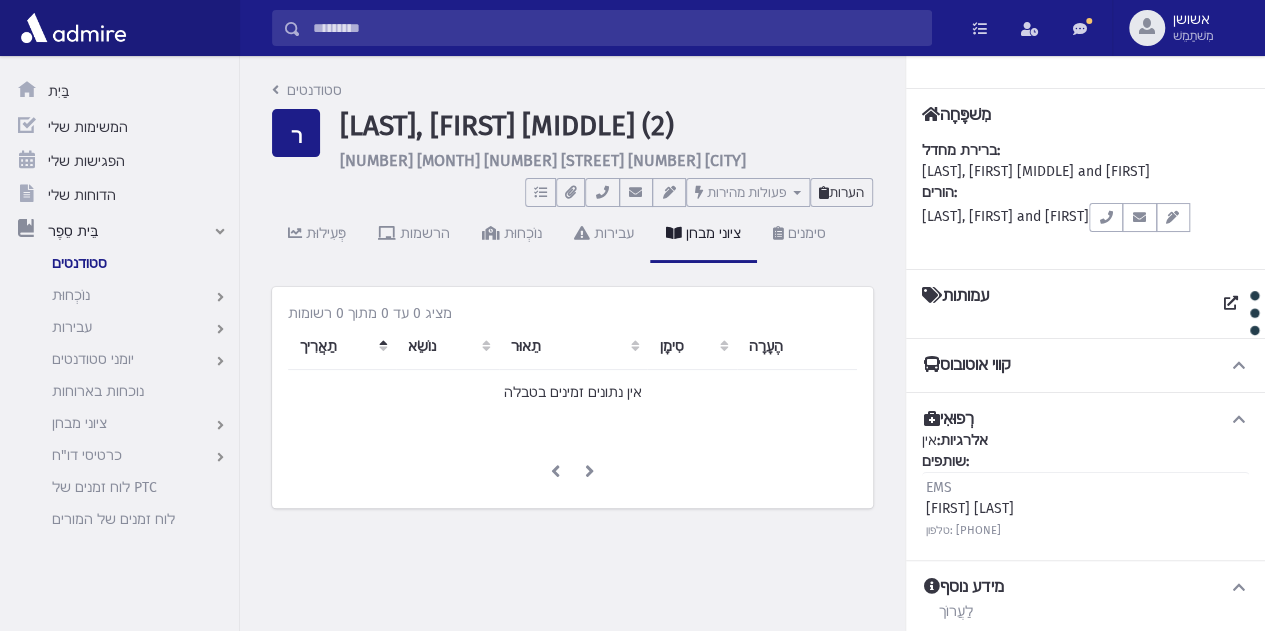 click on "הערות" at bounding box center (846, 192) 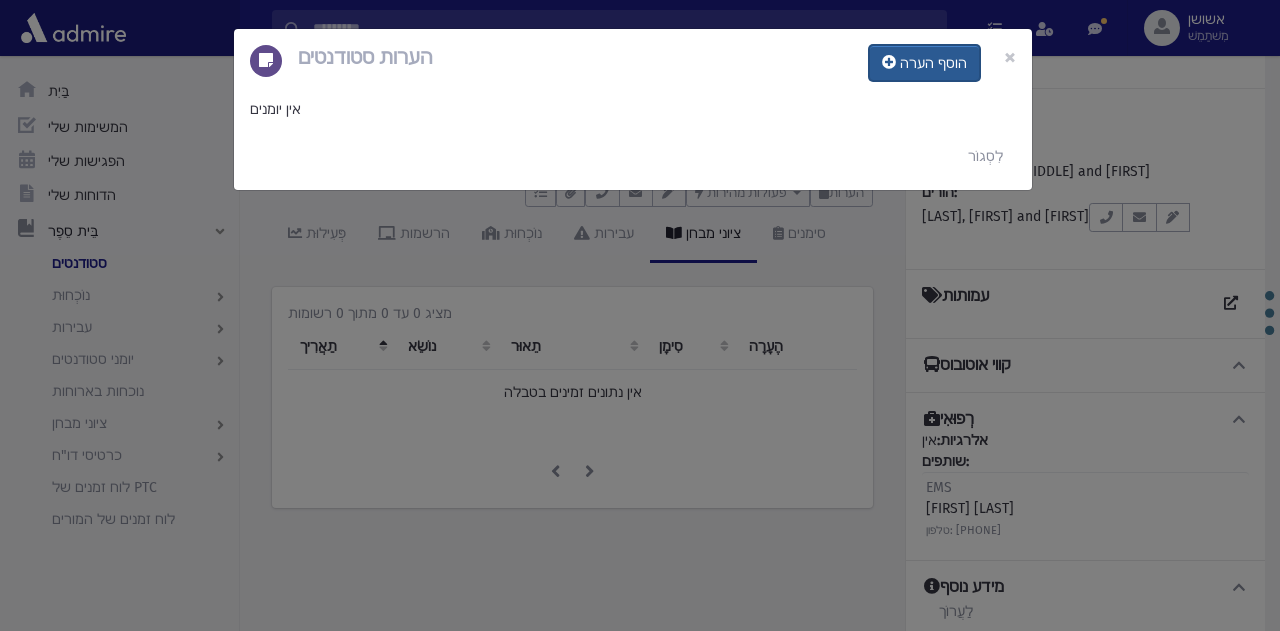 click on "הוסף הערה" at bounding box center [924, 63] 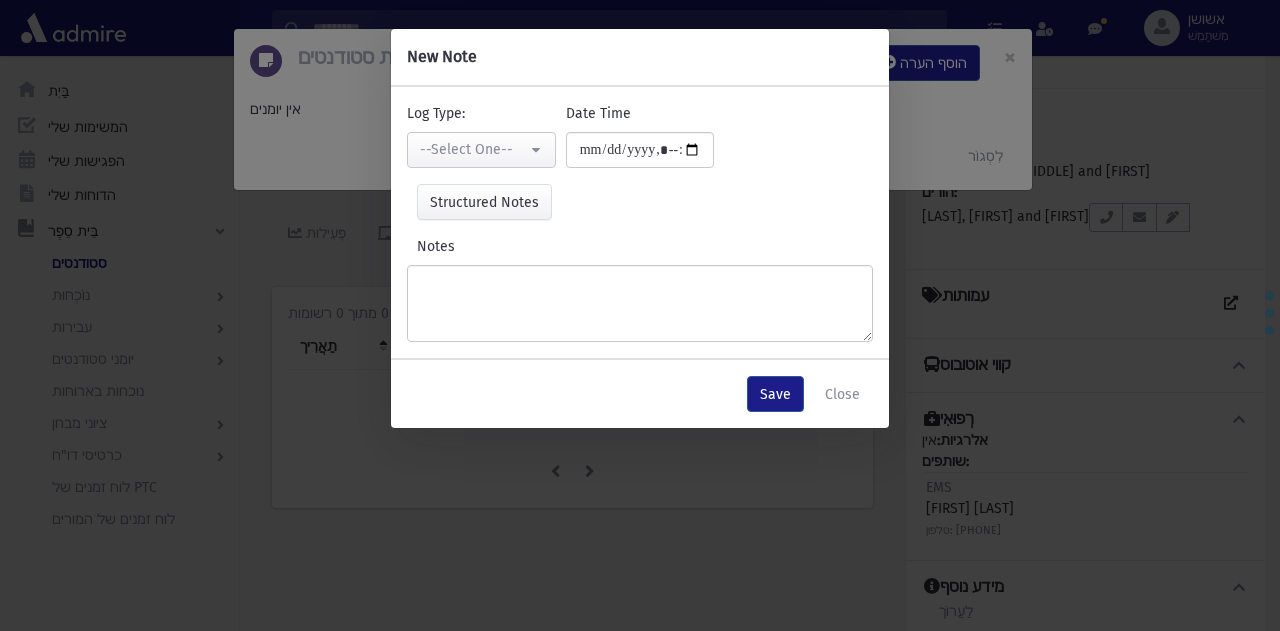 click on "**********" at bounding box center [640, 315] 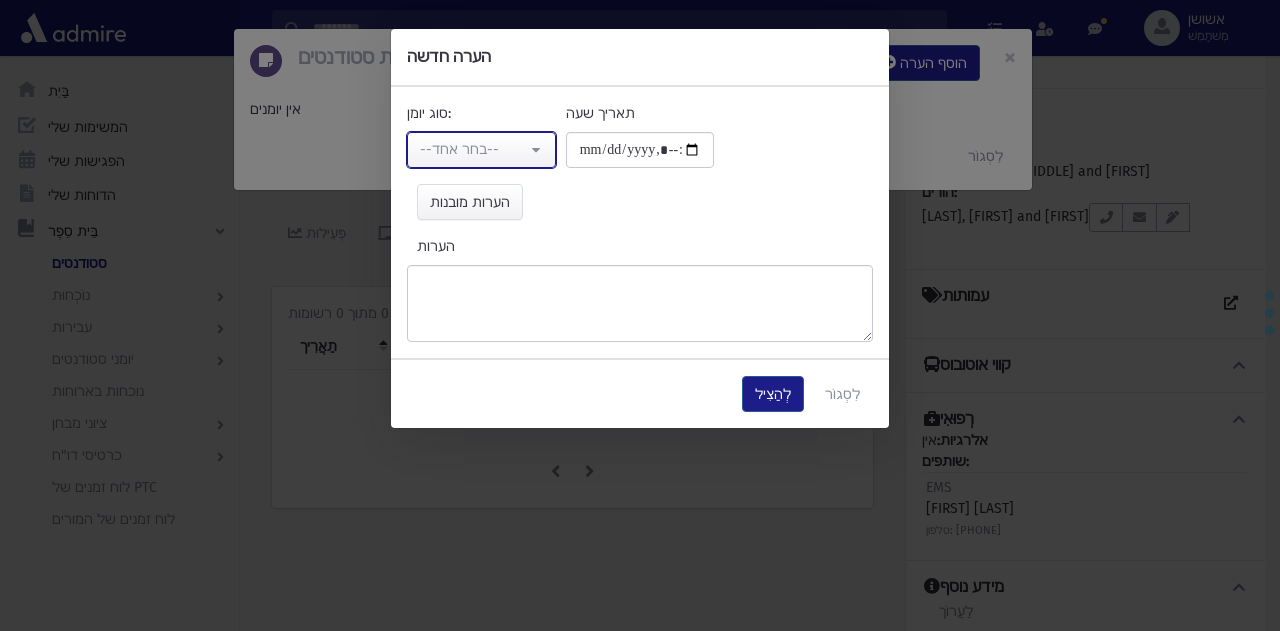 click on "--בחר אחד--" at bounding box center (481, 150) 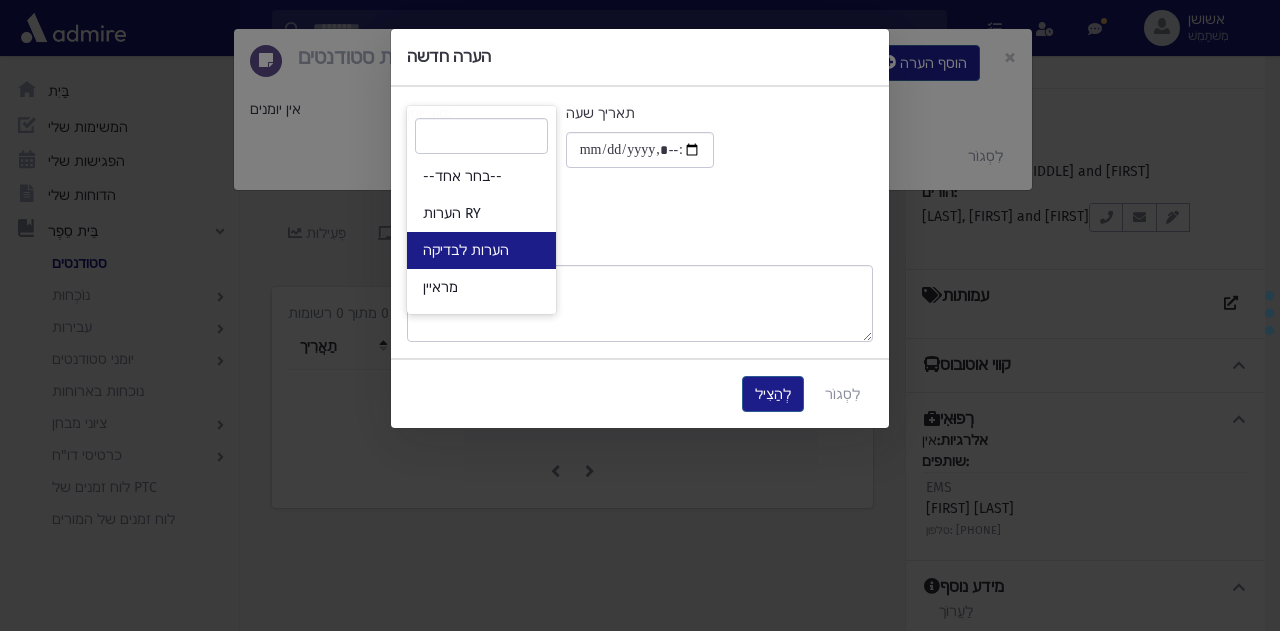 click on "הערות לבדיקה" at bounding box center [481, 250] 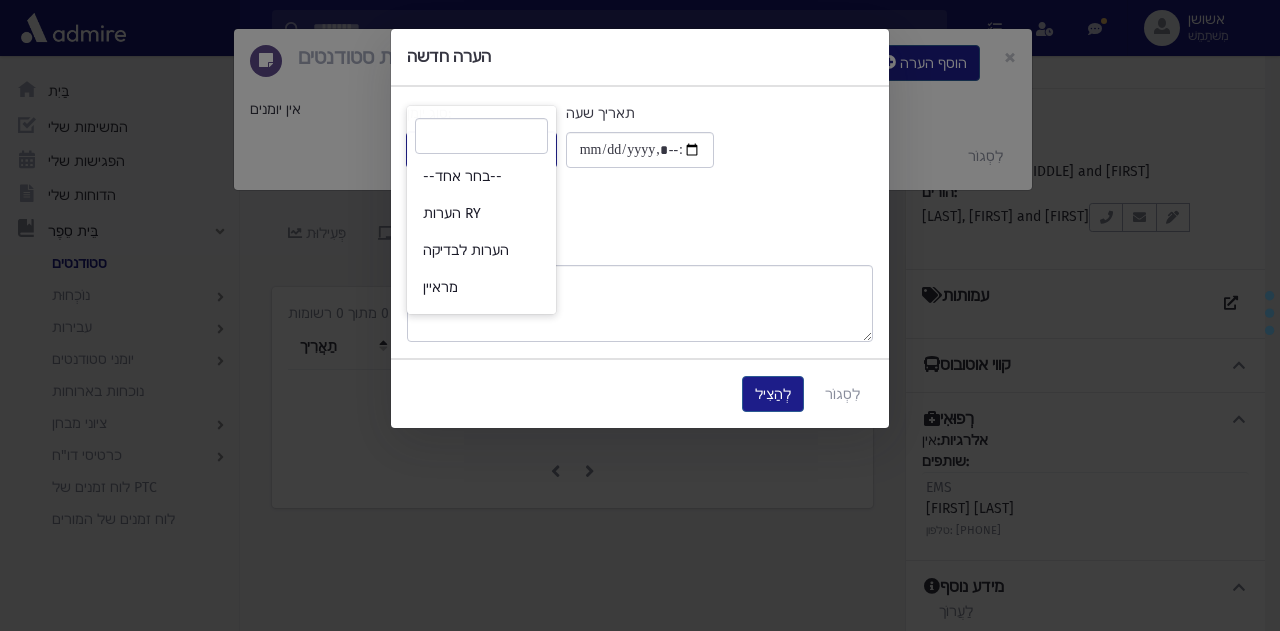 select on "*" 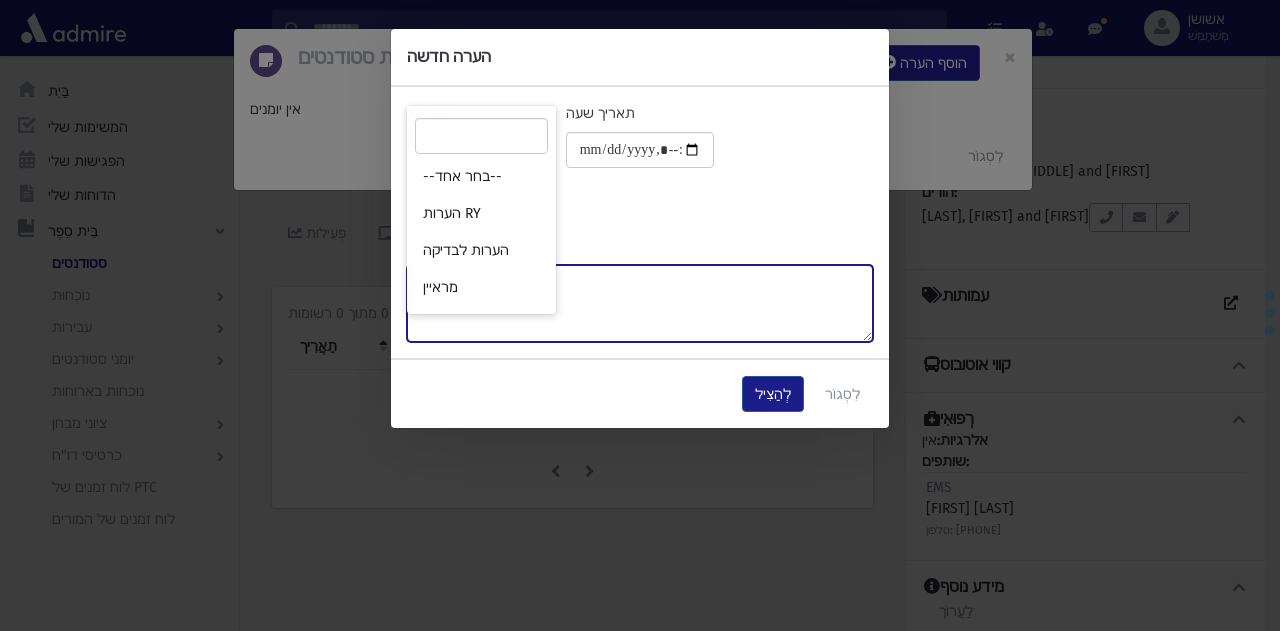 click on "הערות" at bounding box center [640, 303] 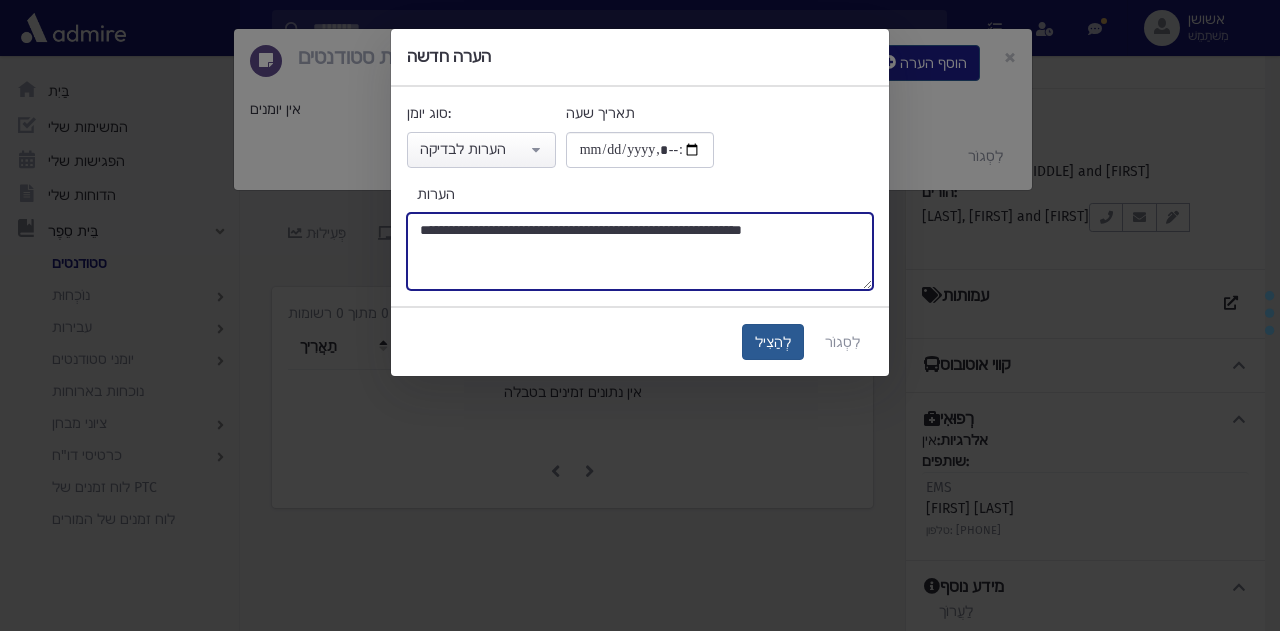 type on "**********" 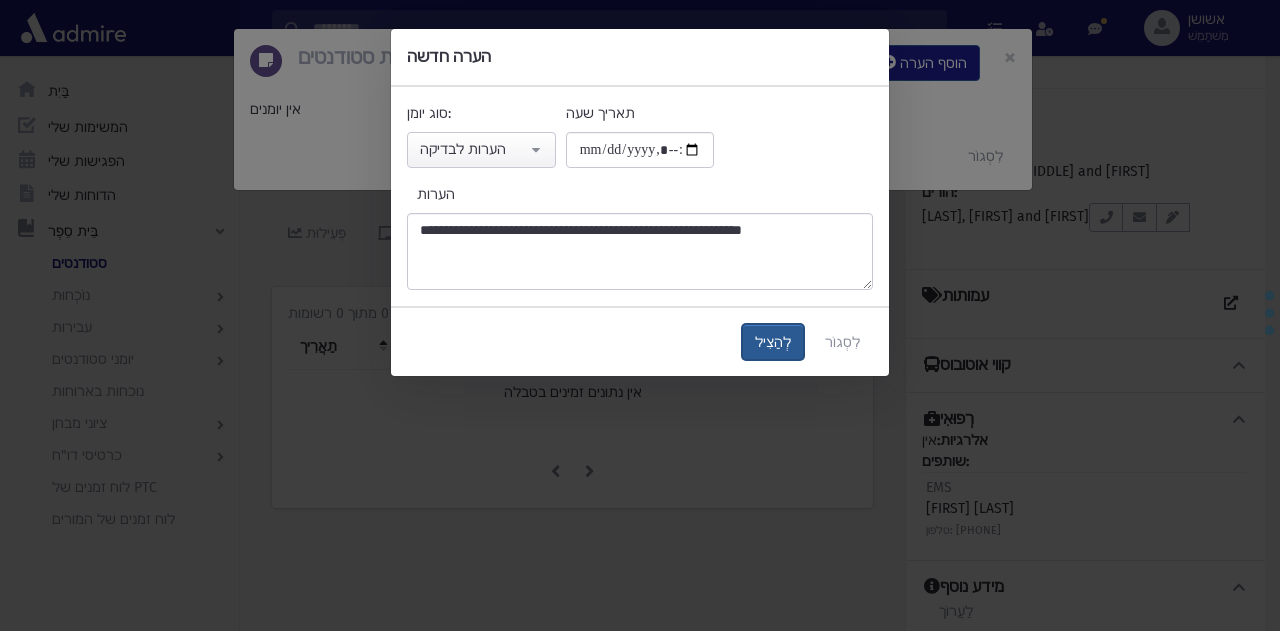 click on "לְהַצִיל" at bounding box center [773, 342] 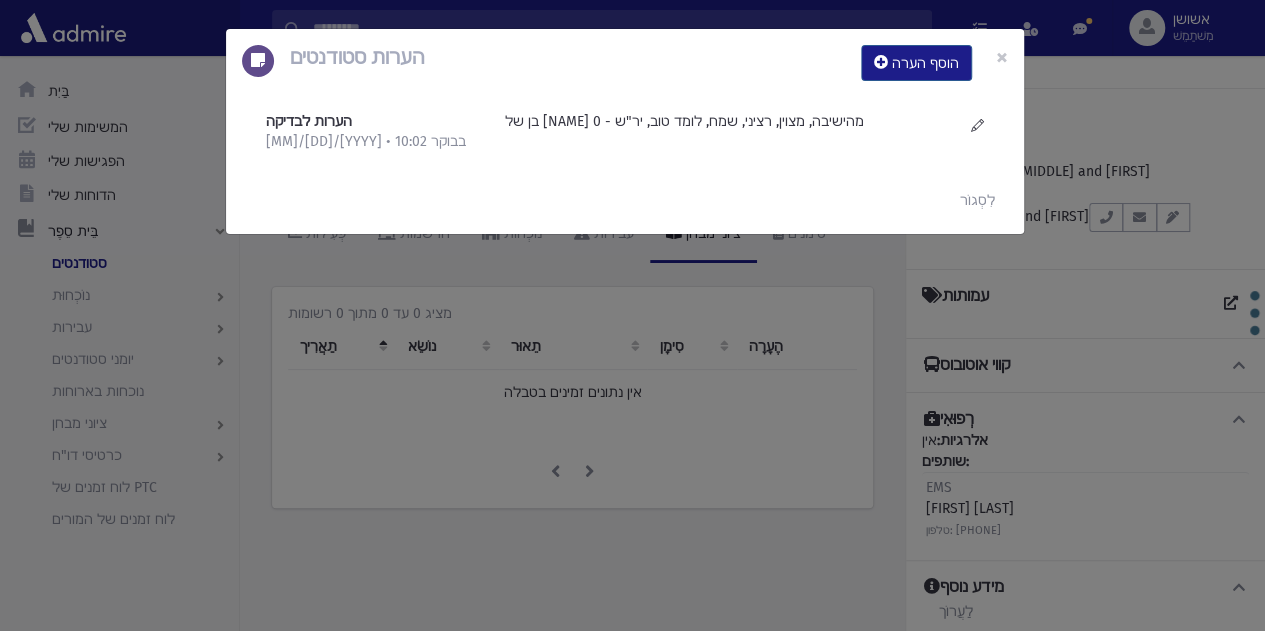 click on "הערות סטודנטים
הוסף הערה
×
הערות לבדיקה
1/8/2025 • 10:02 בבוקר" at bounding box center (632, 315) 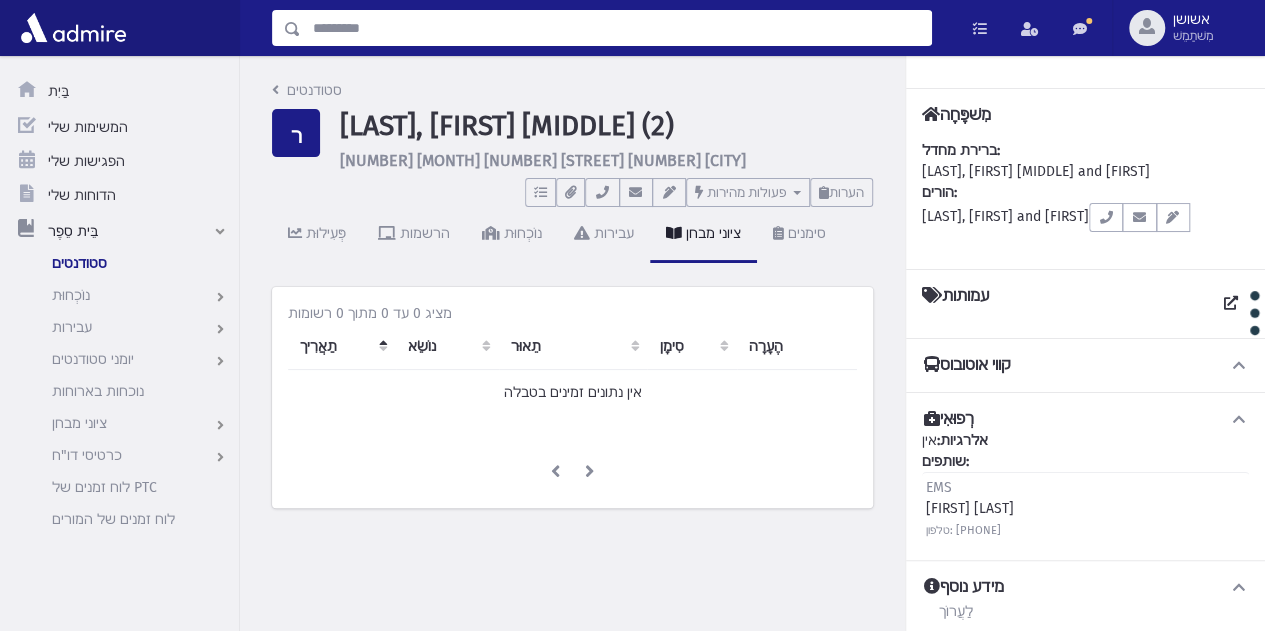 click at bounding box center [616, 28] 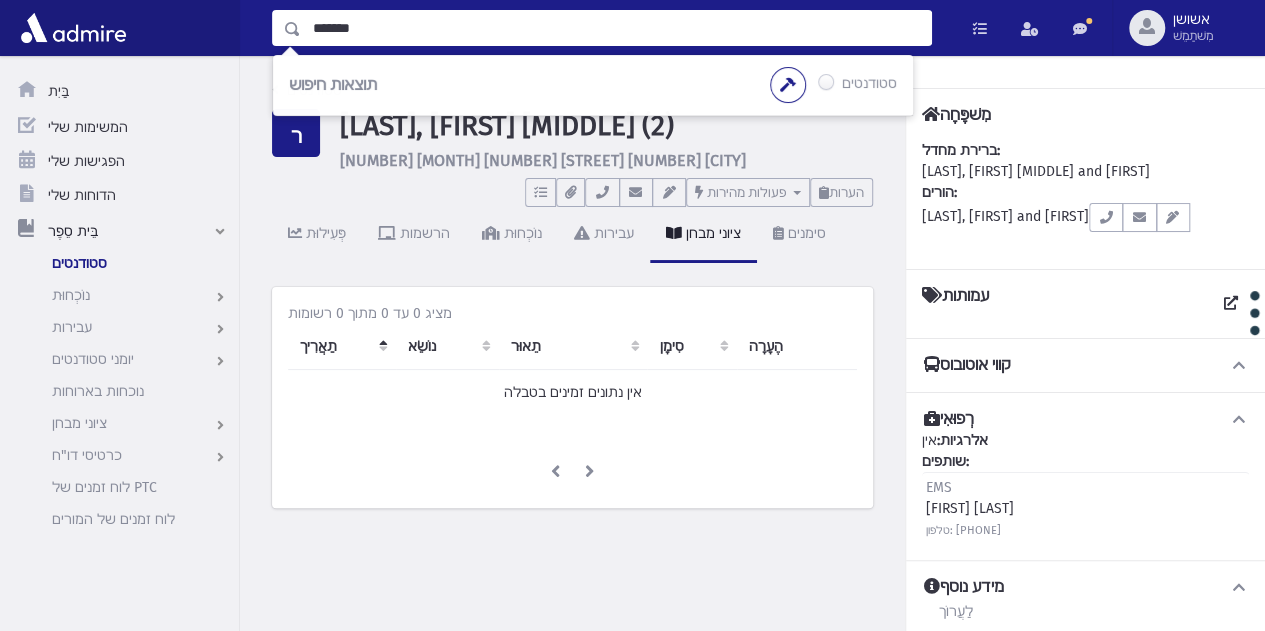 type on "*******" 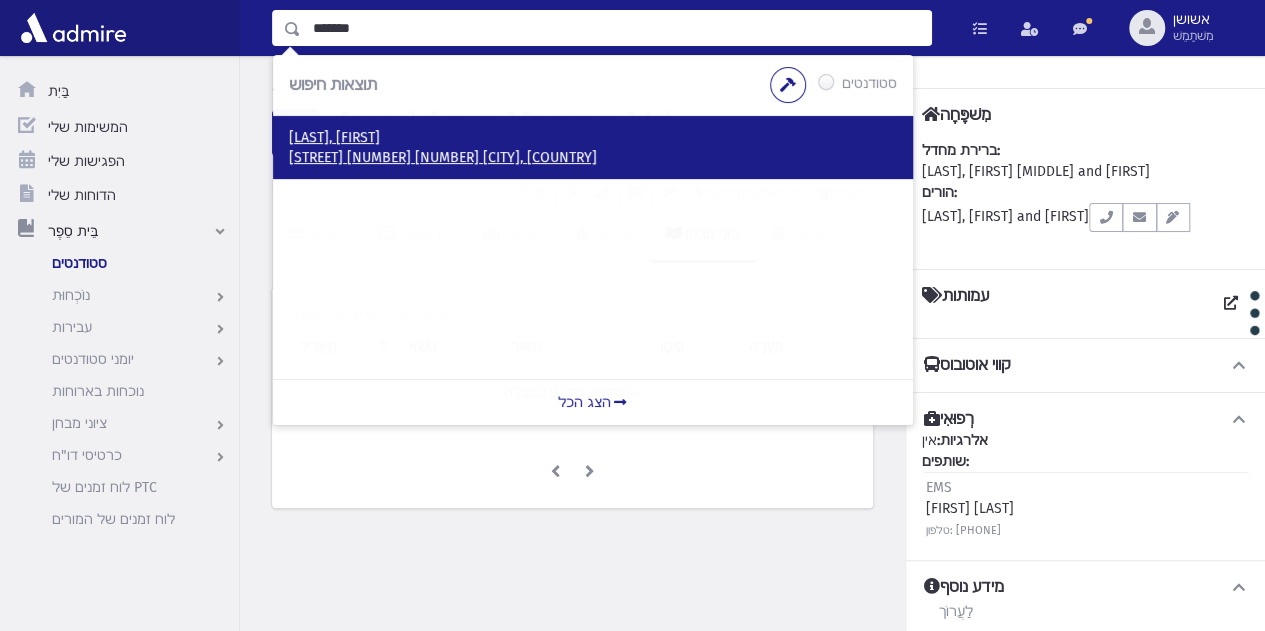 click on "מסילת יוסף 14 4 מודיעין עילית, ישראל" at bounding box center [443, 157] 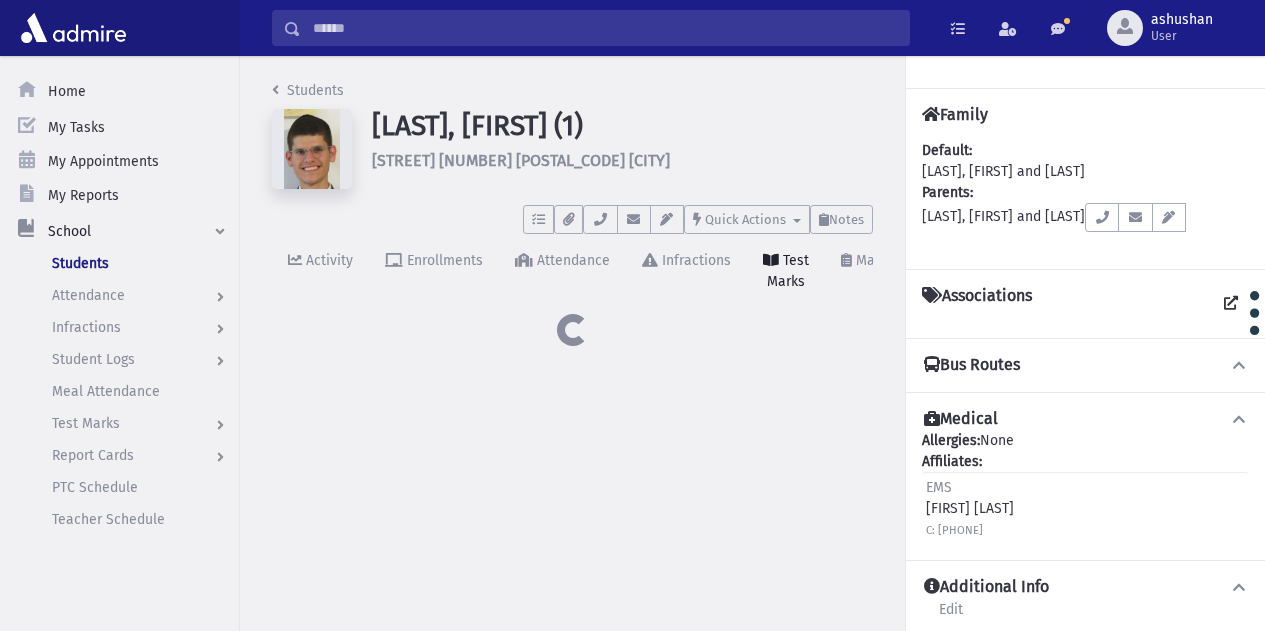 scroll, scrollTop: 0, scrollLeft: 0, axis: both 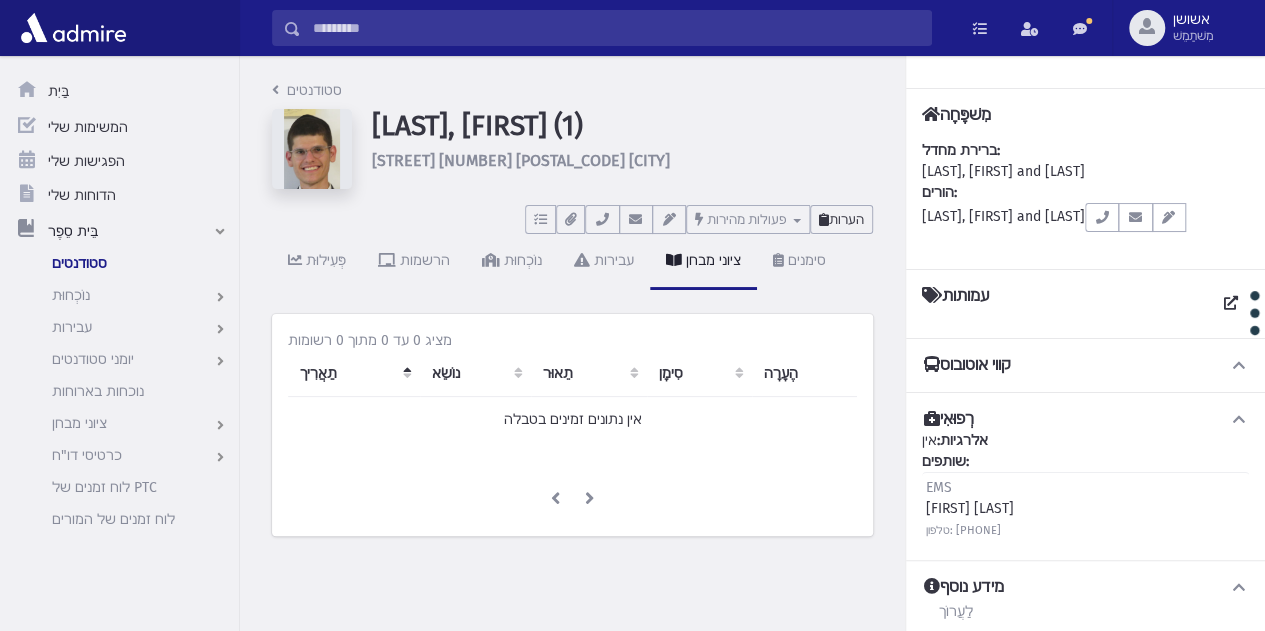 click on "הערות" at bounding box center [846, 219] 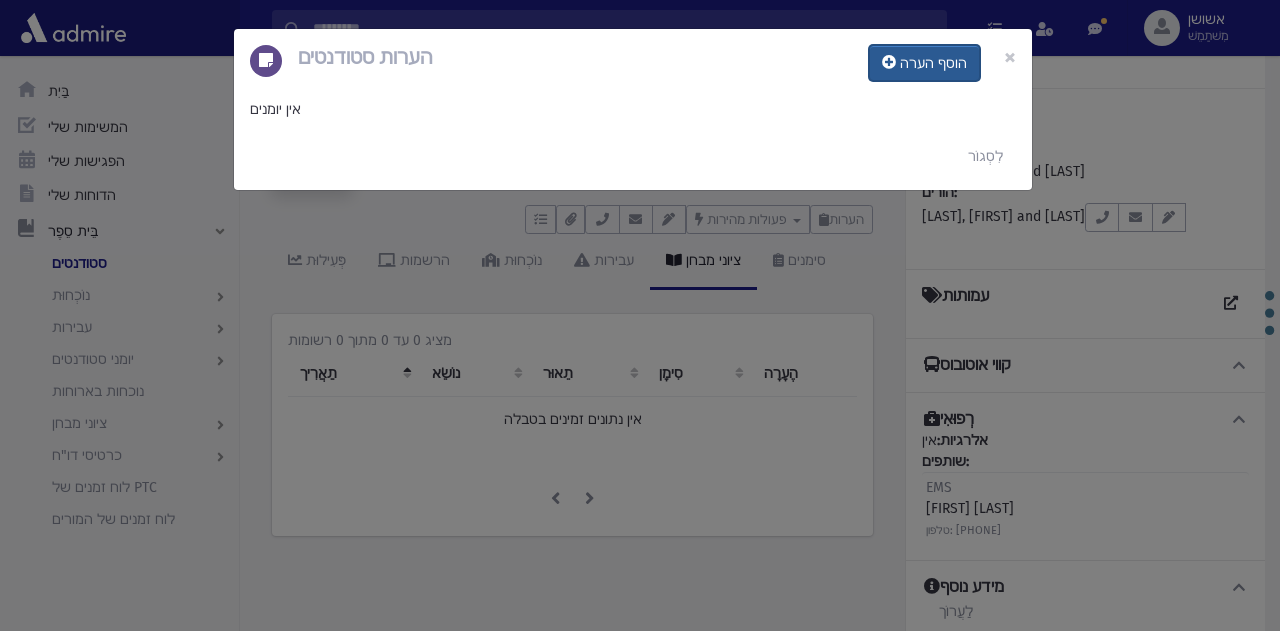 click on "הוסף הערה" at bounding box center [933, 63] 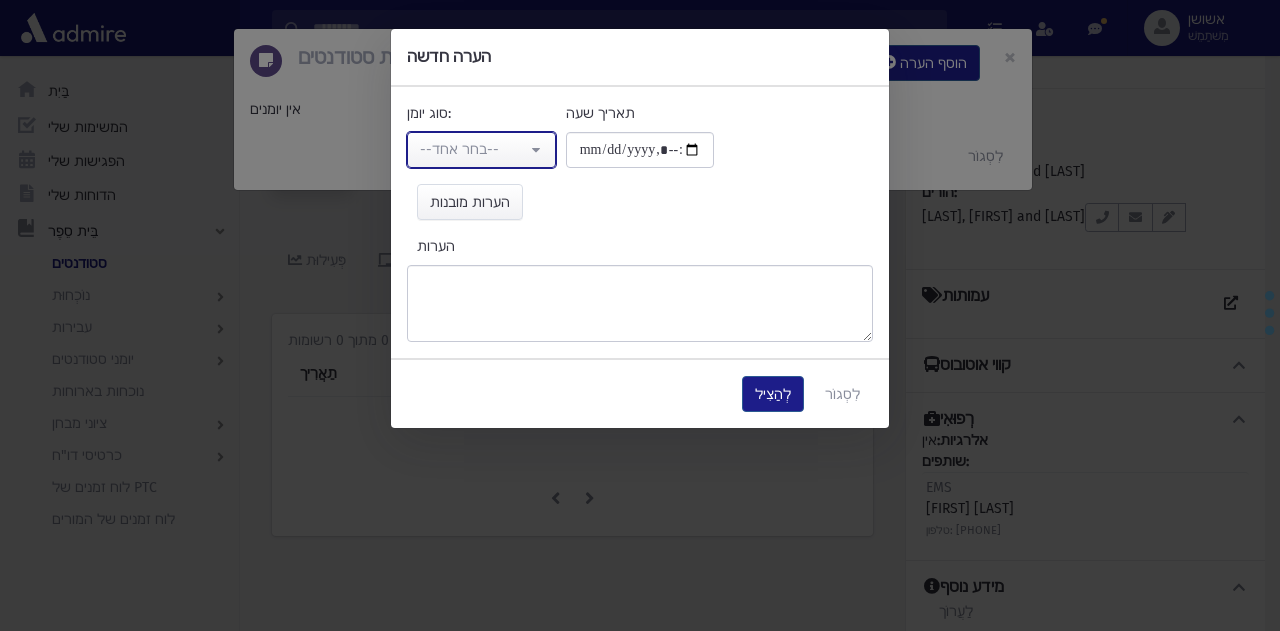 click on "--בחר אחד--" at bounding box center [481, 150] 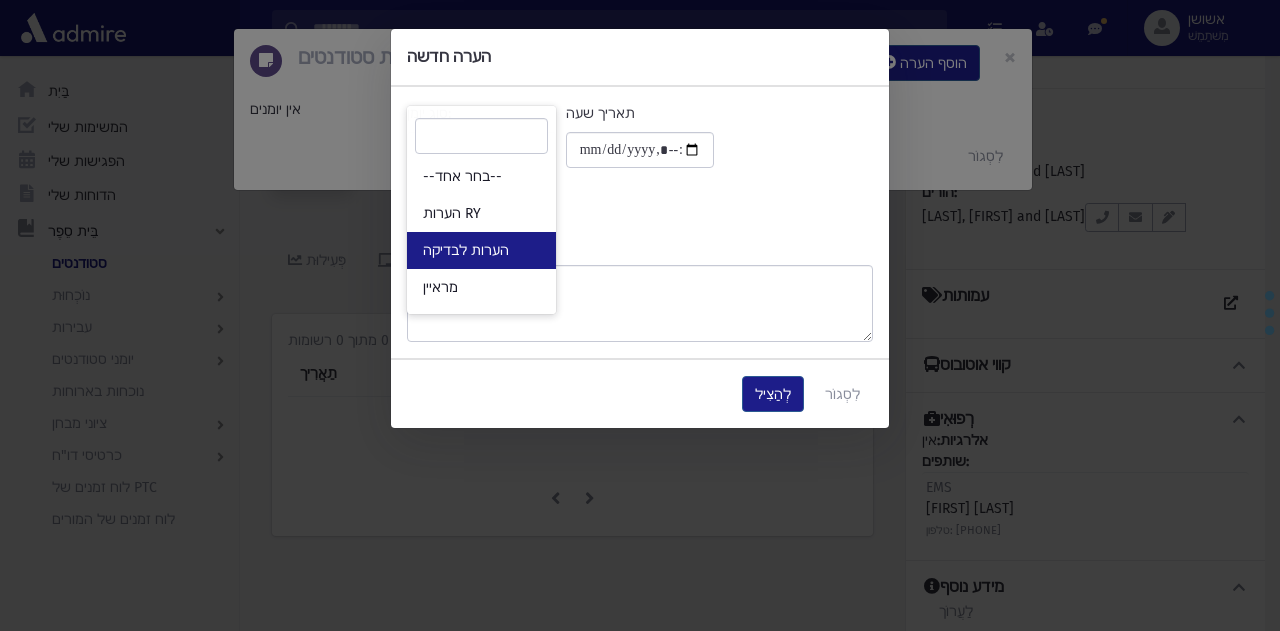 click on "הערות לבדיקה" at bounding box center (481, 250) 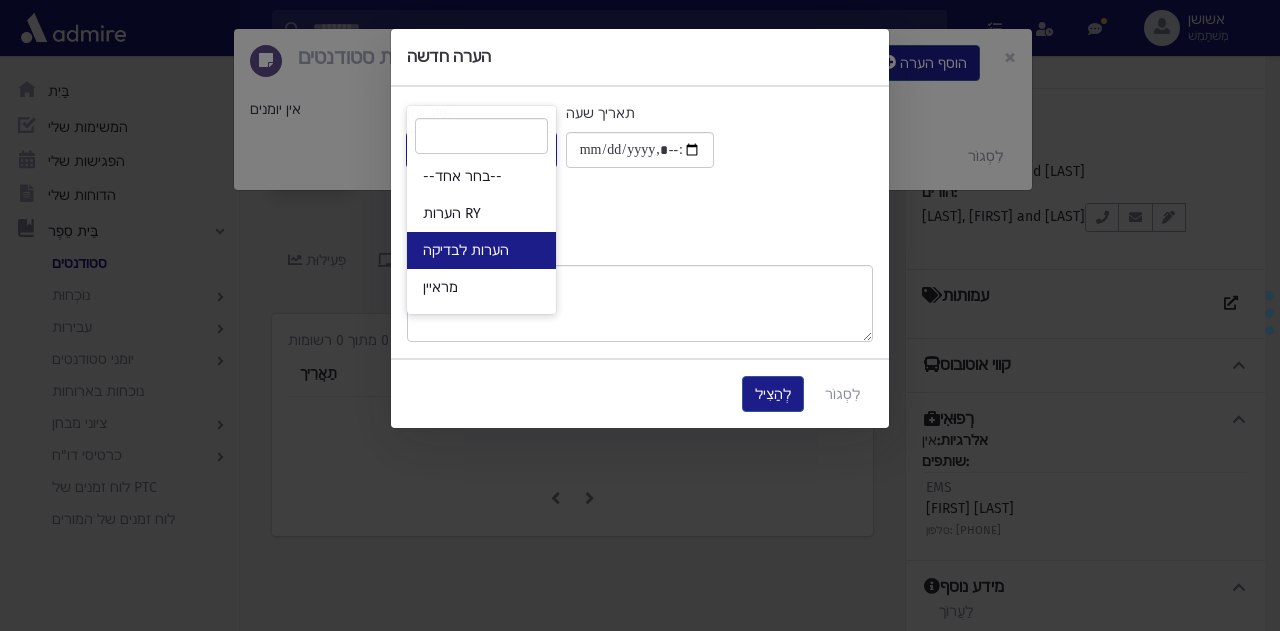 select on "*" 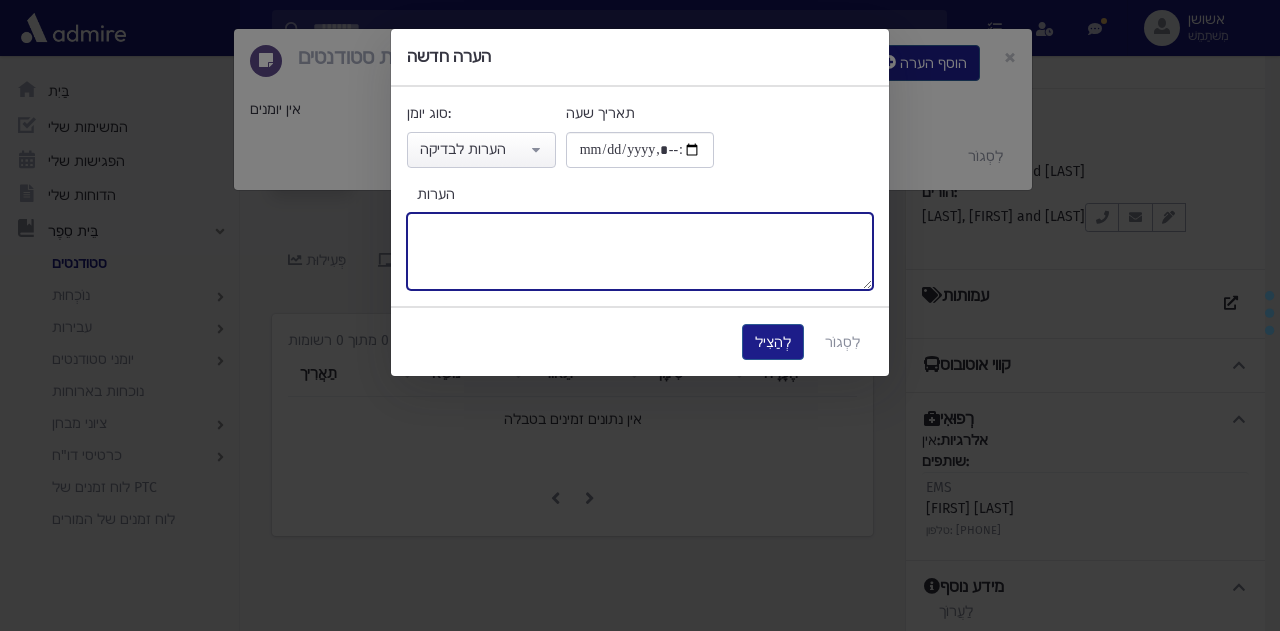 click on "הערות" at bounding box center (640, 251) 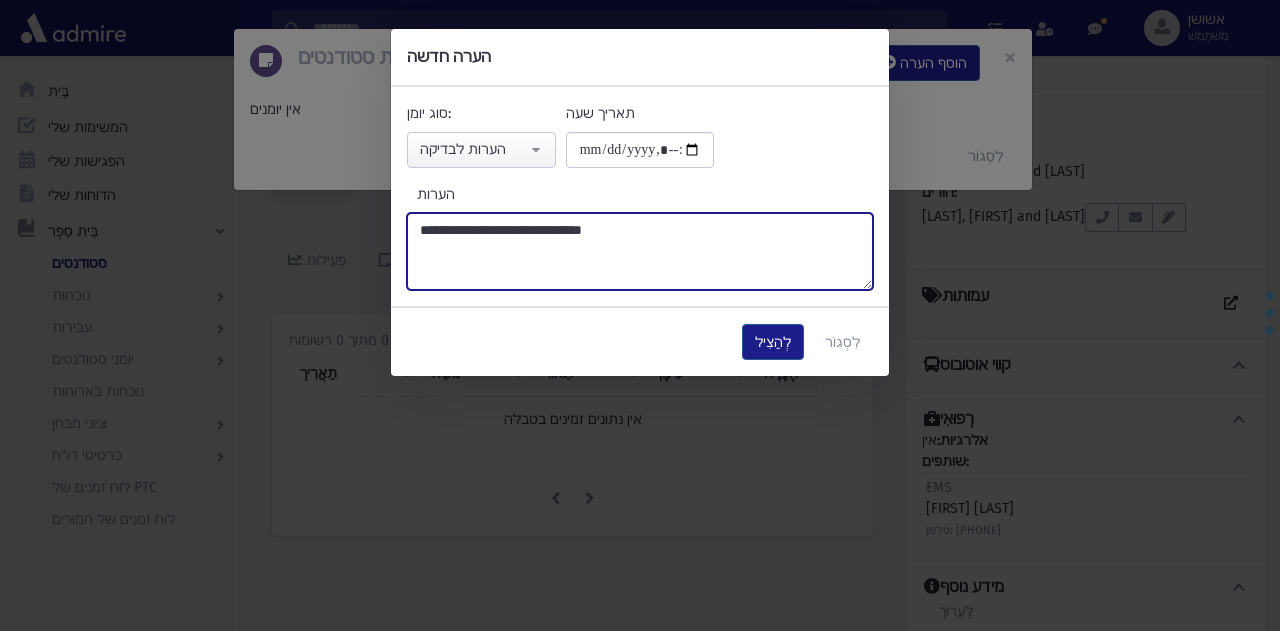 type on "**********" 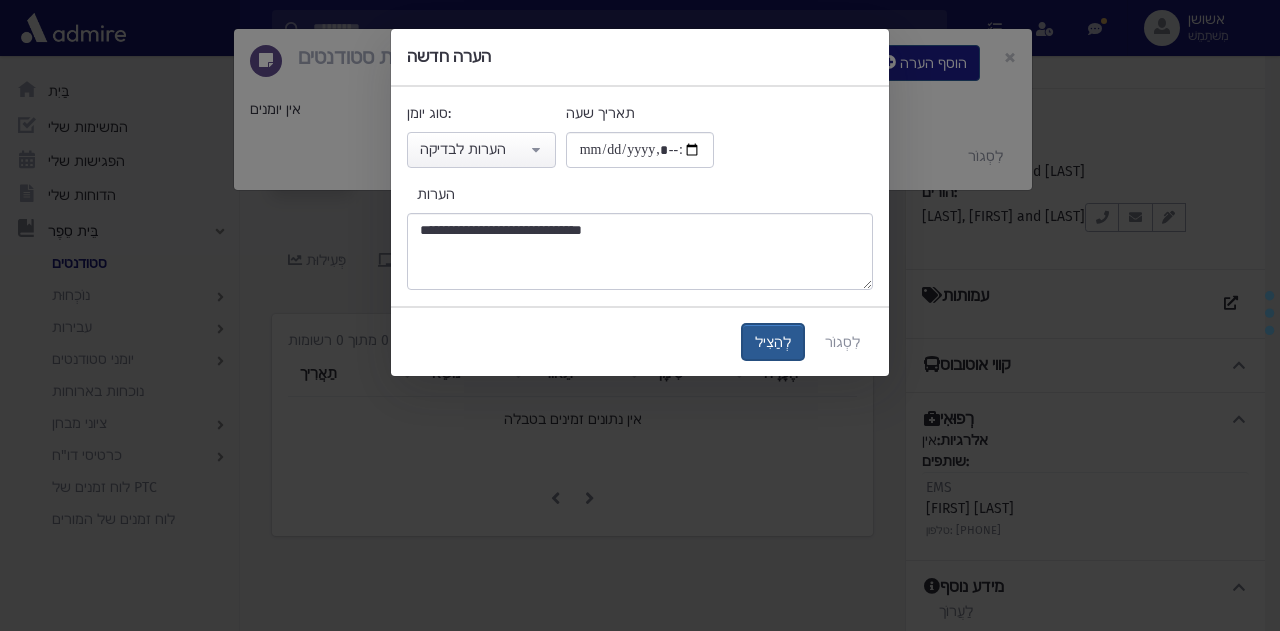 click on "לְהַצִיל" at bounding box center [773, 342] 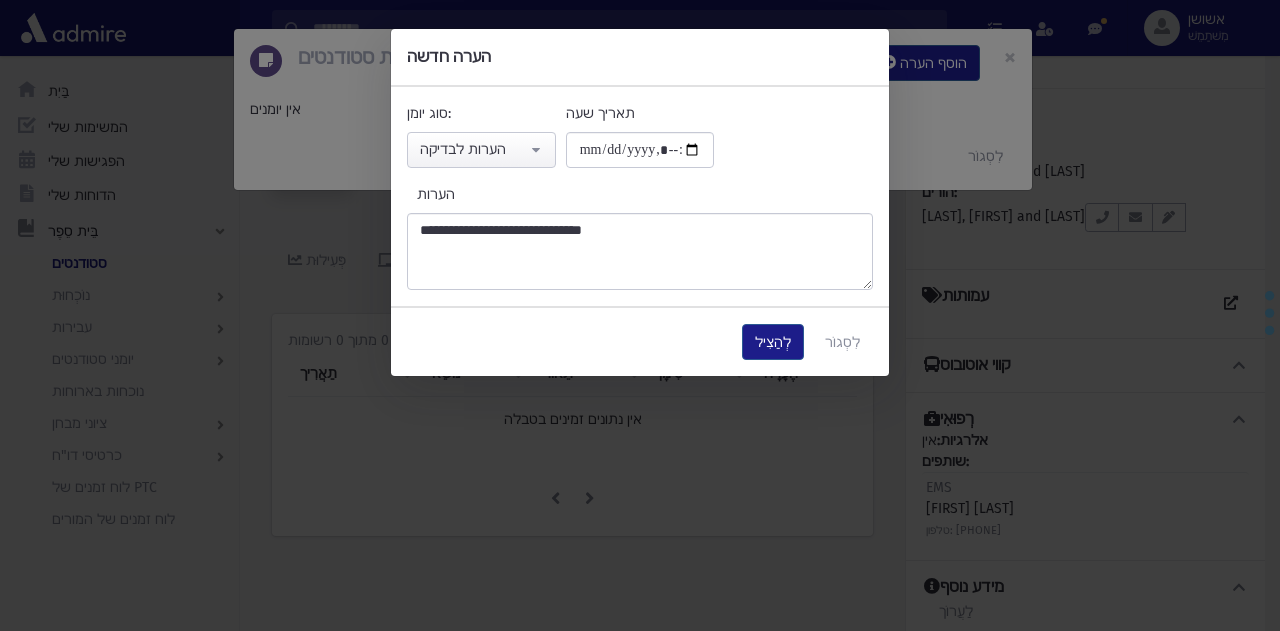 click on "**********" at bounding box center [640, 315] 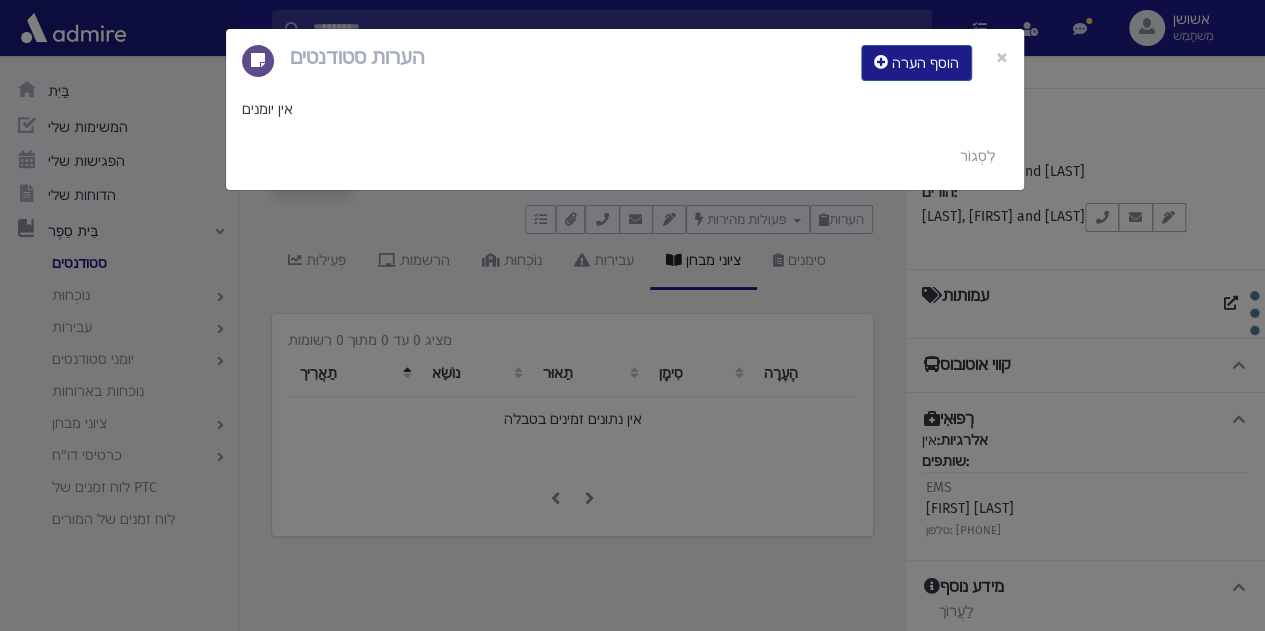 click on "**********" at bounding box center [632, 315] 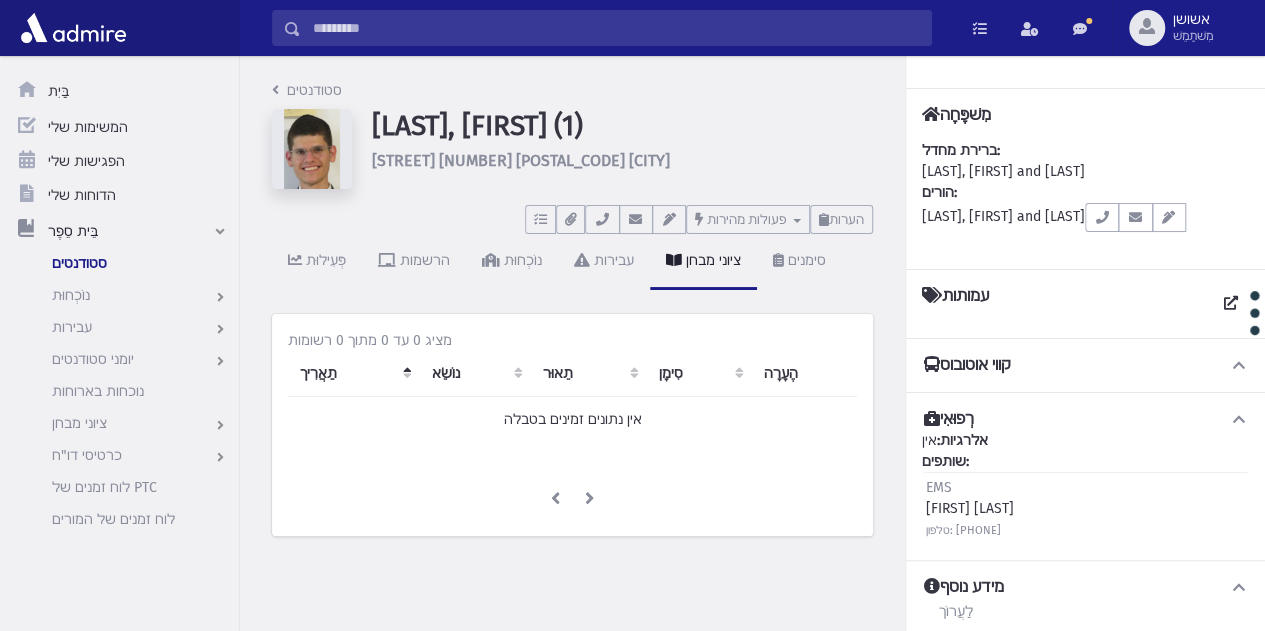 click at bounding box center (616, 28) 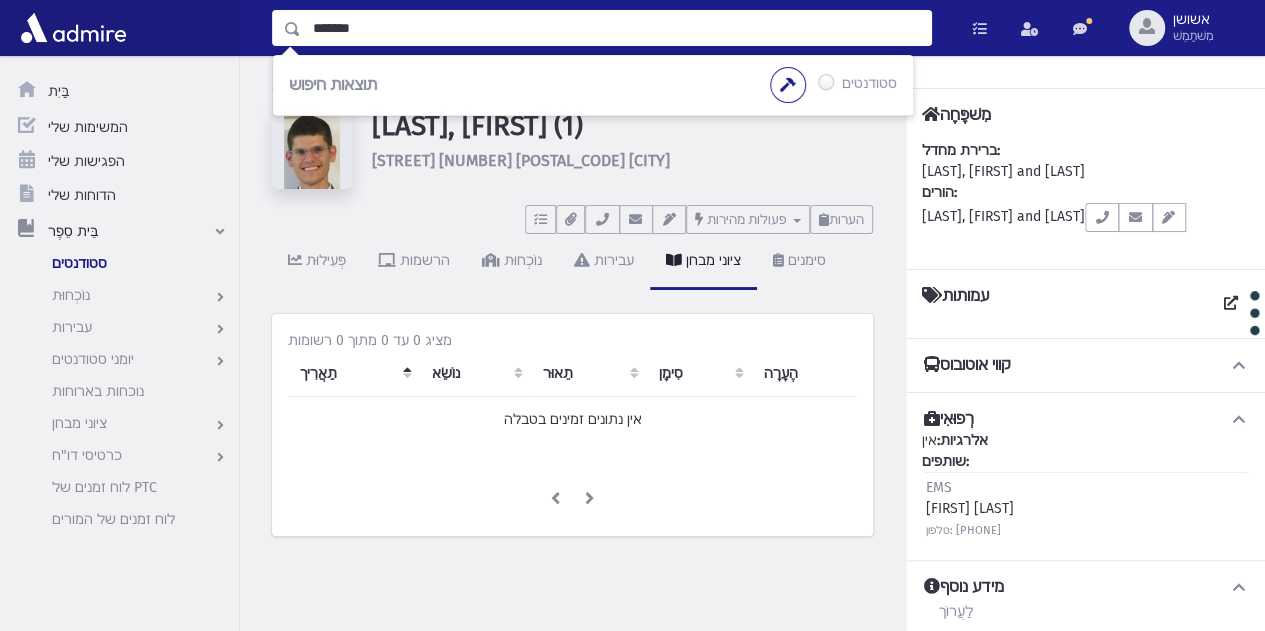 type on "*******" 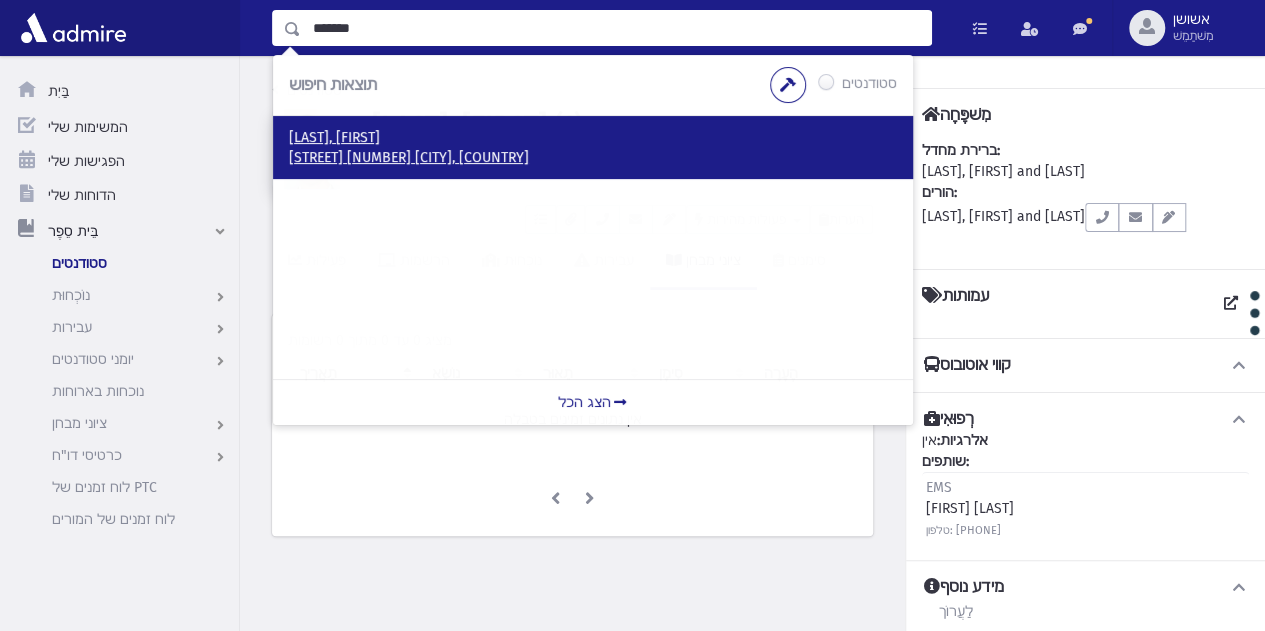 click on "רינגל, יעקב" at bounding box center (334, 137) 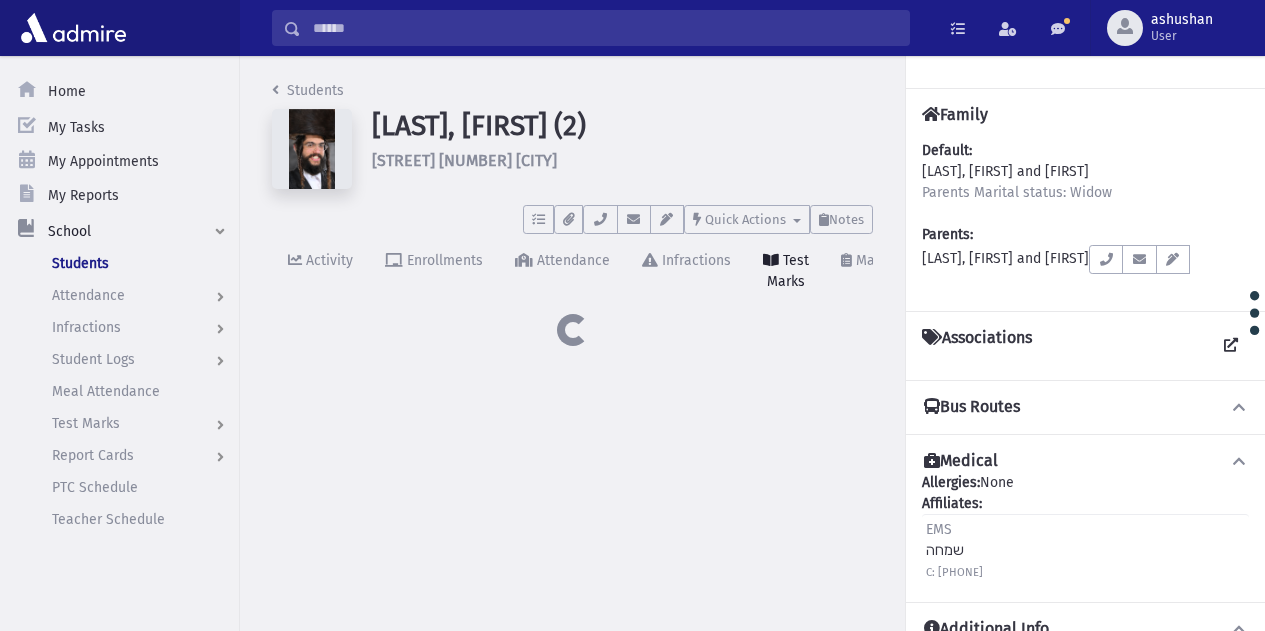 scroll, scrollTop: 0, scrollLeft: 0, axis: both 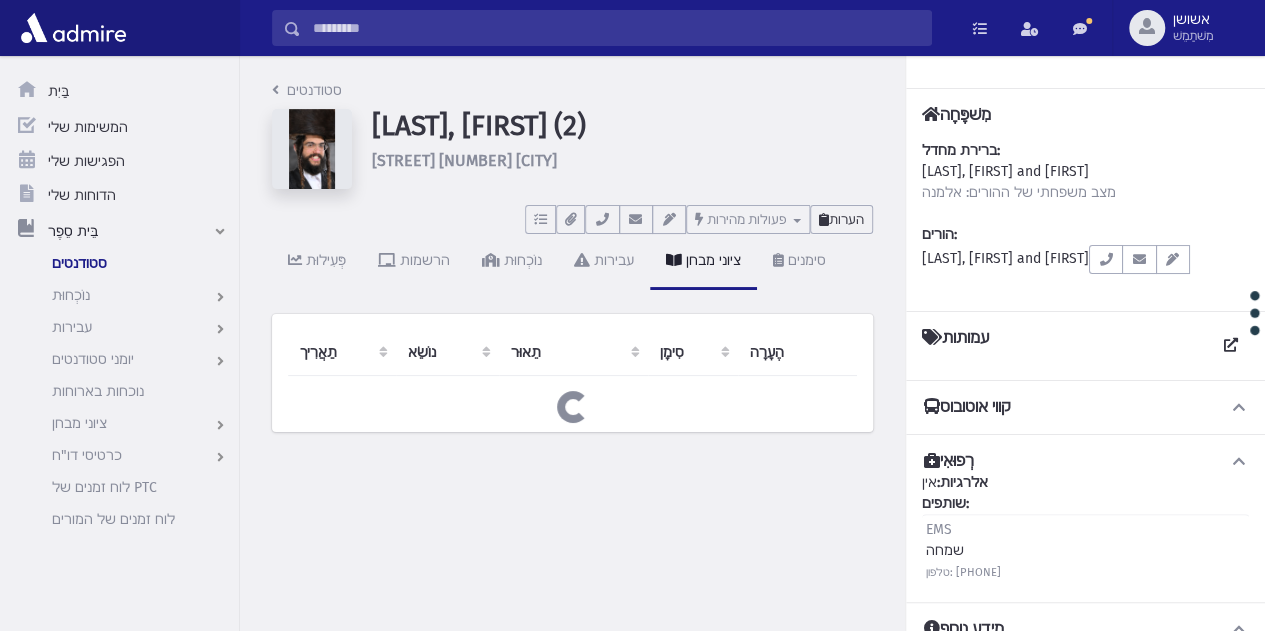 click at bounding box center (824, 219) 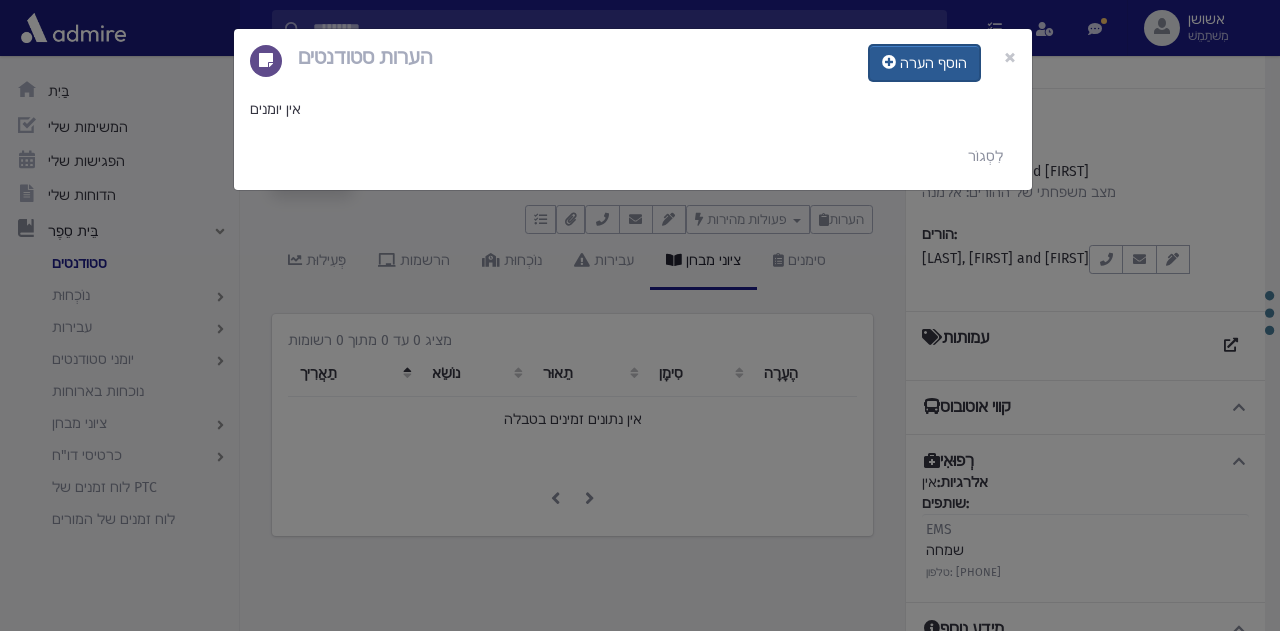 click on "הוסף הערה" at bounding box center (924, 63) 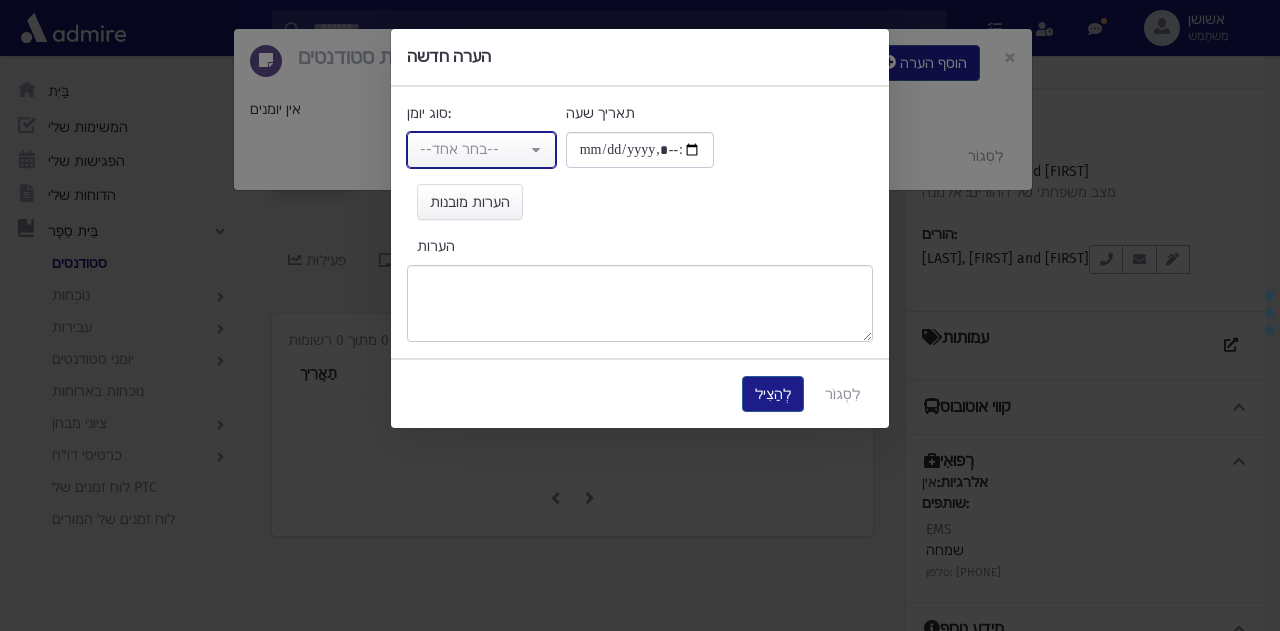 click on "--בחר אחד--" at bounding box center (459, 149) 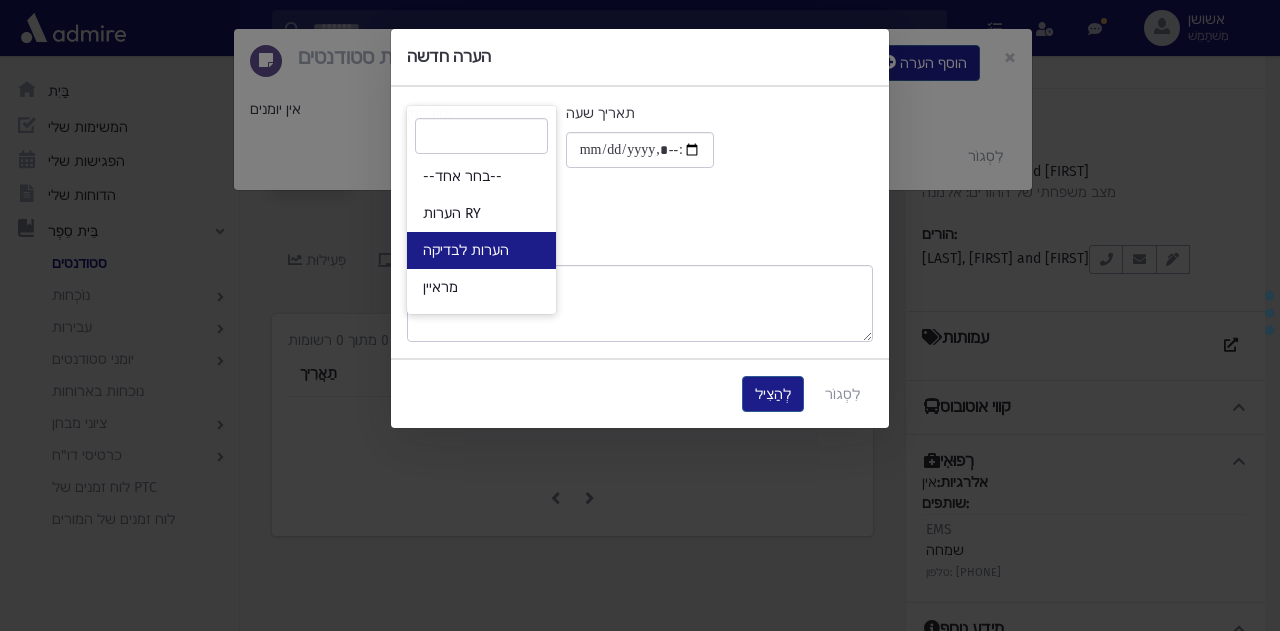 click on "הערות לבדיקה" at bounding box center [466, 250] 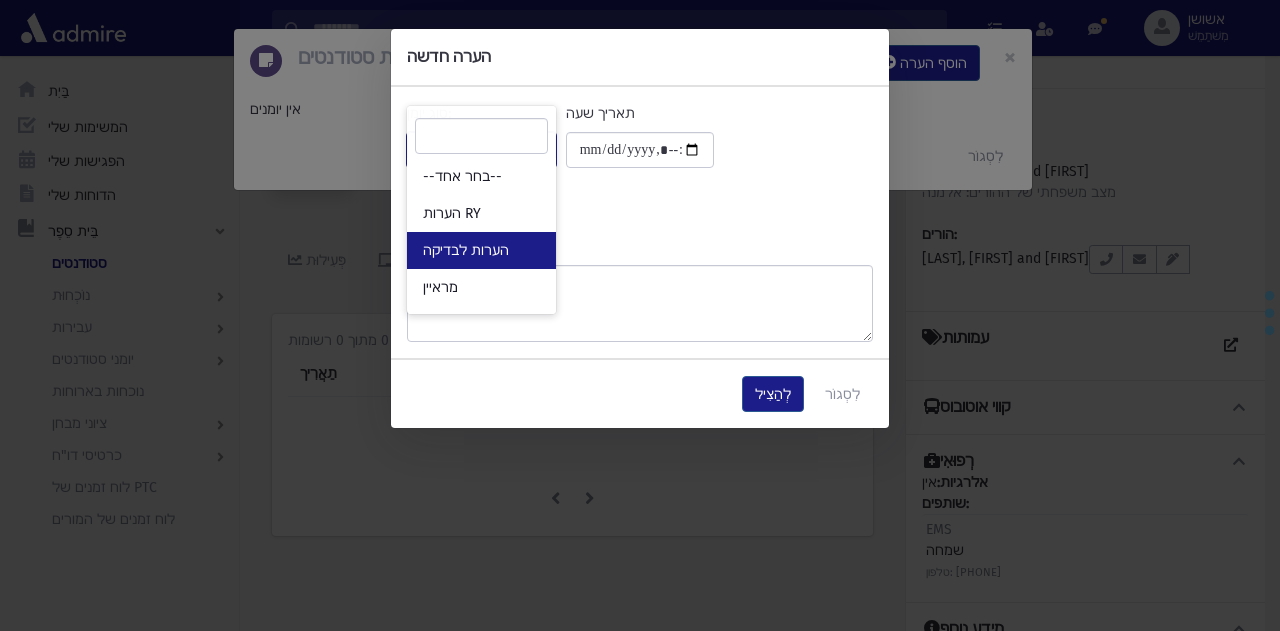 select on "*" 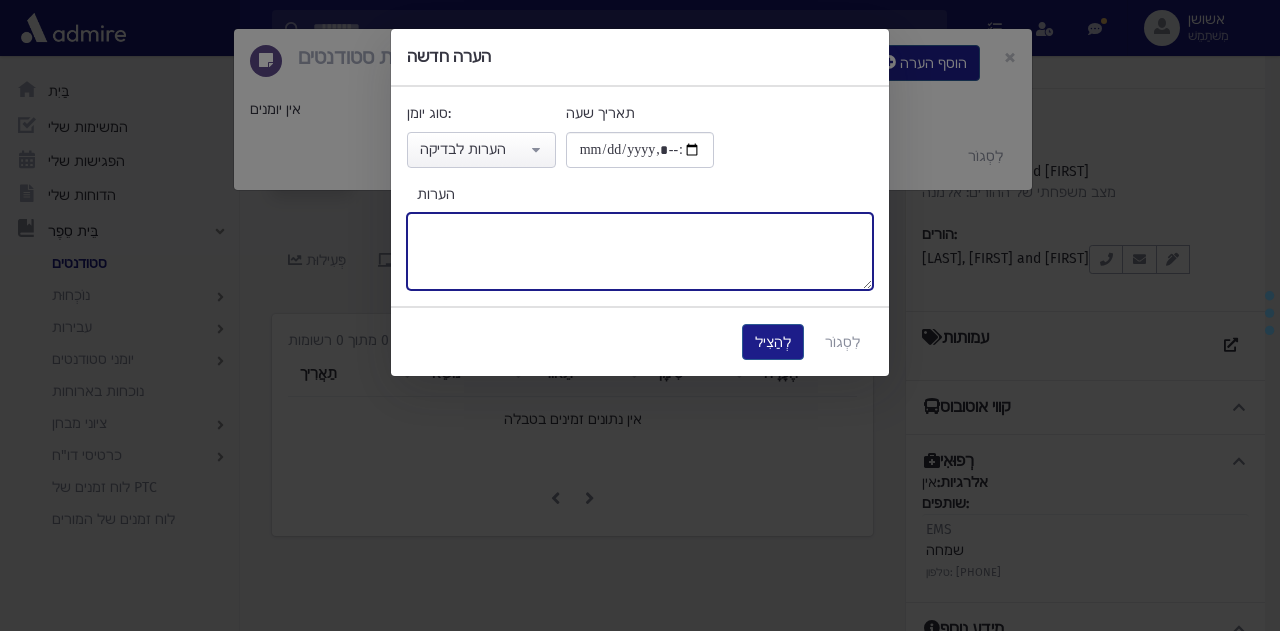 click on "הערות" at bounding box center (640, 251) 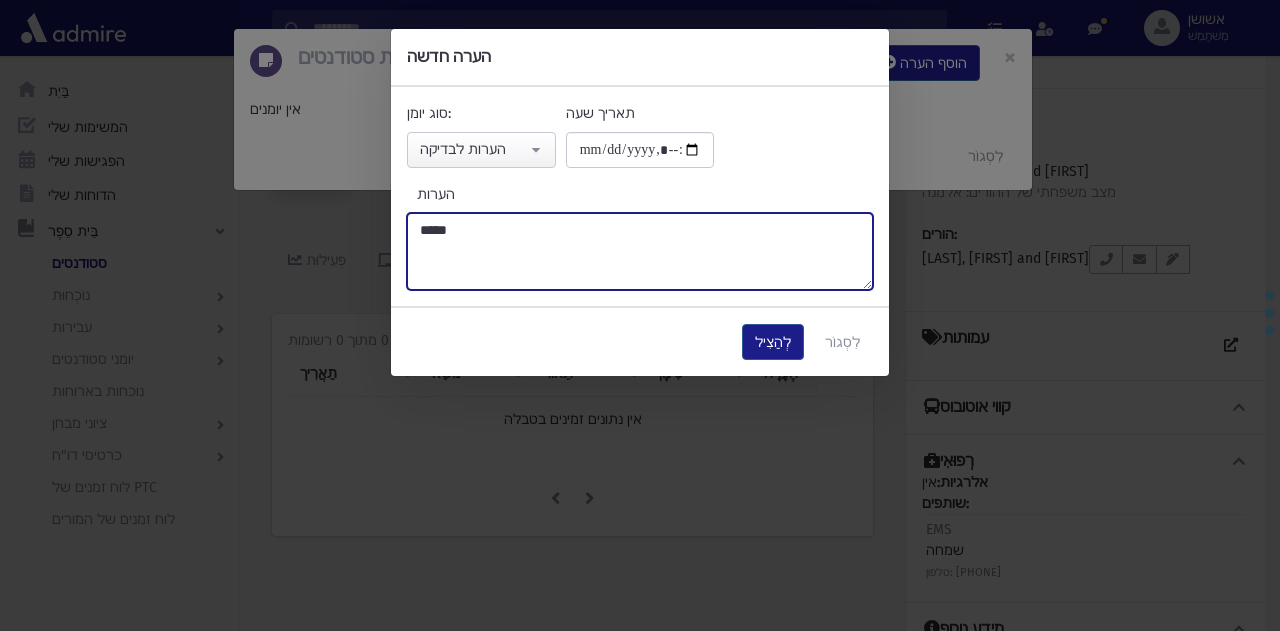 type on "*****" 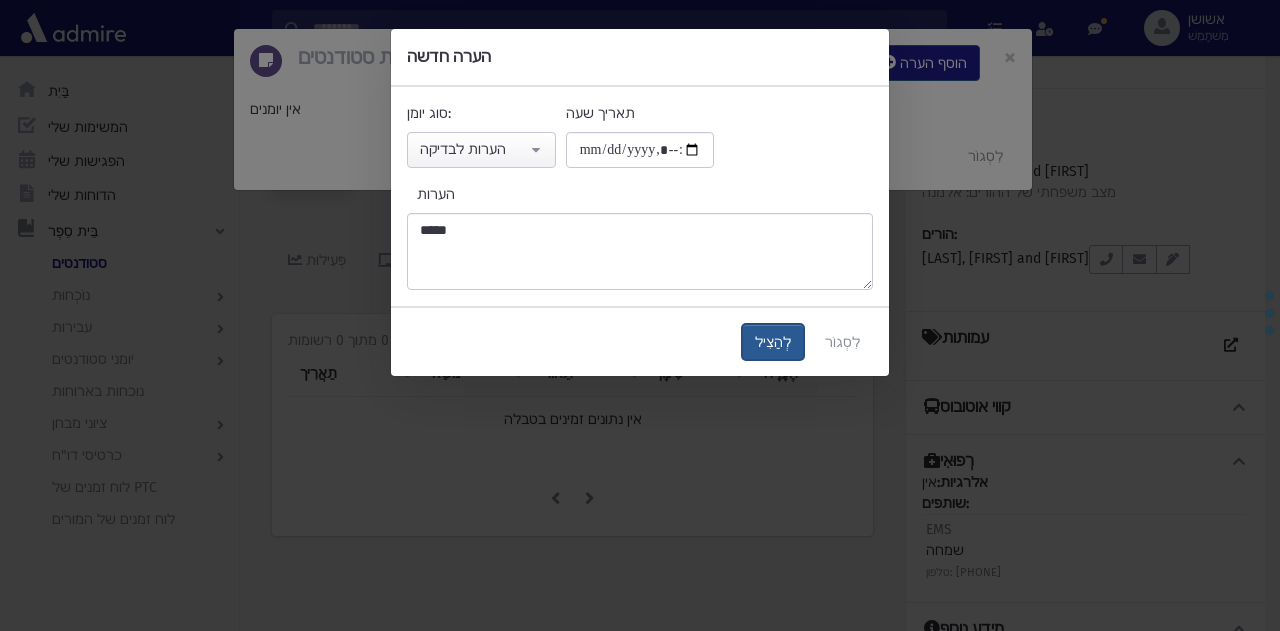 click on "לְהַצִיל" at bounding box center (773, 342) 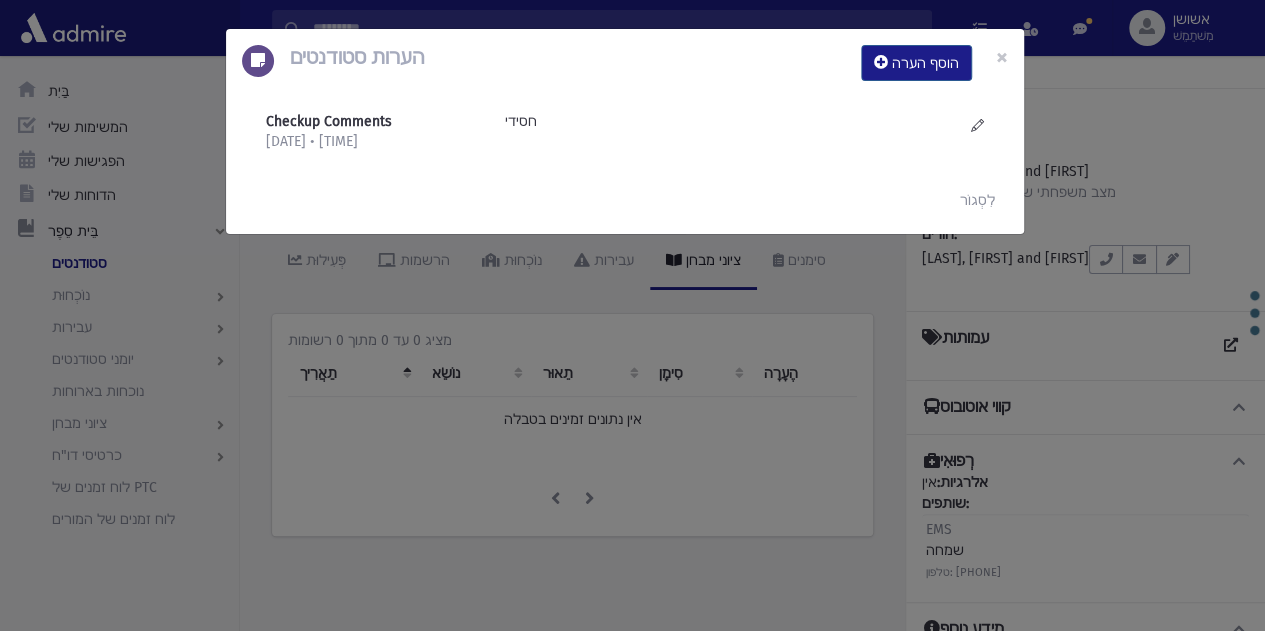 click on "הערות סטודנטים
הוסף הערה
×
Checkup Comments
8/1/2025 • 10:06 AM
חסידי" at bounding box center (632, 315) 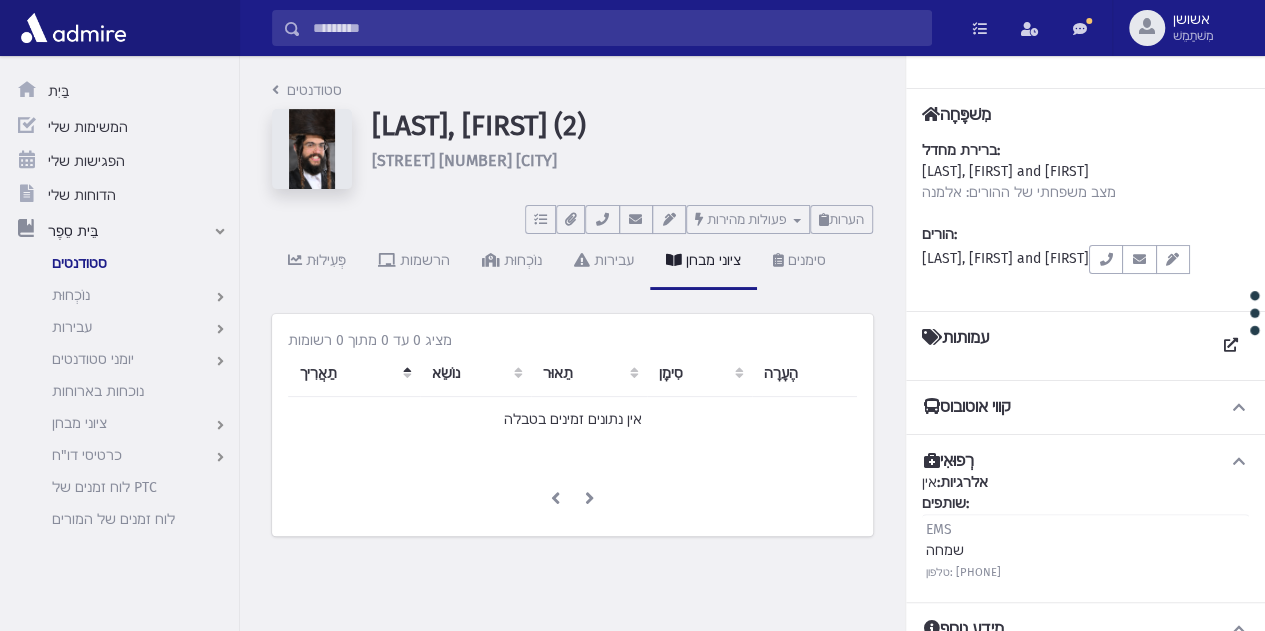 click at bounding box center [616, 28] 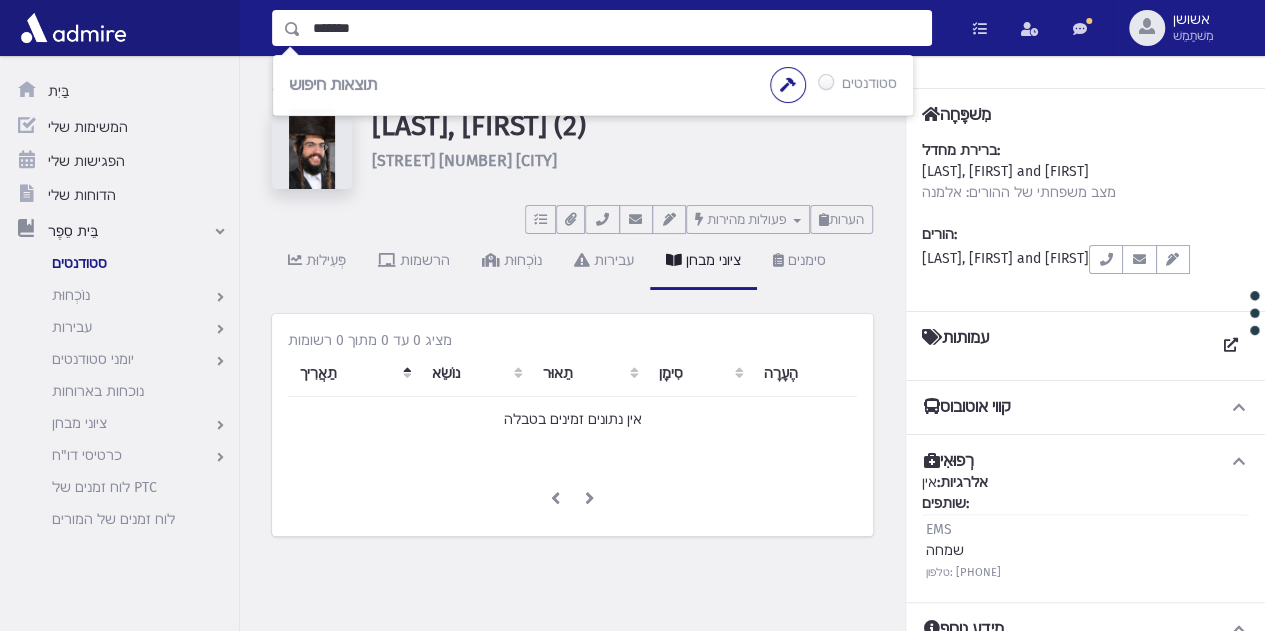 type on "*******" 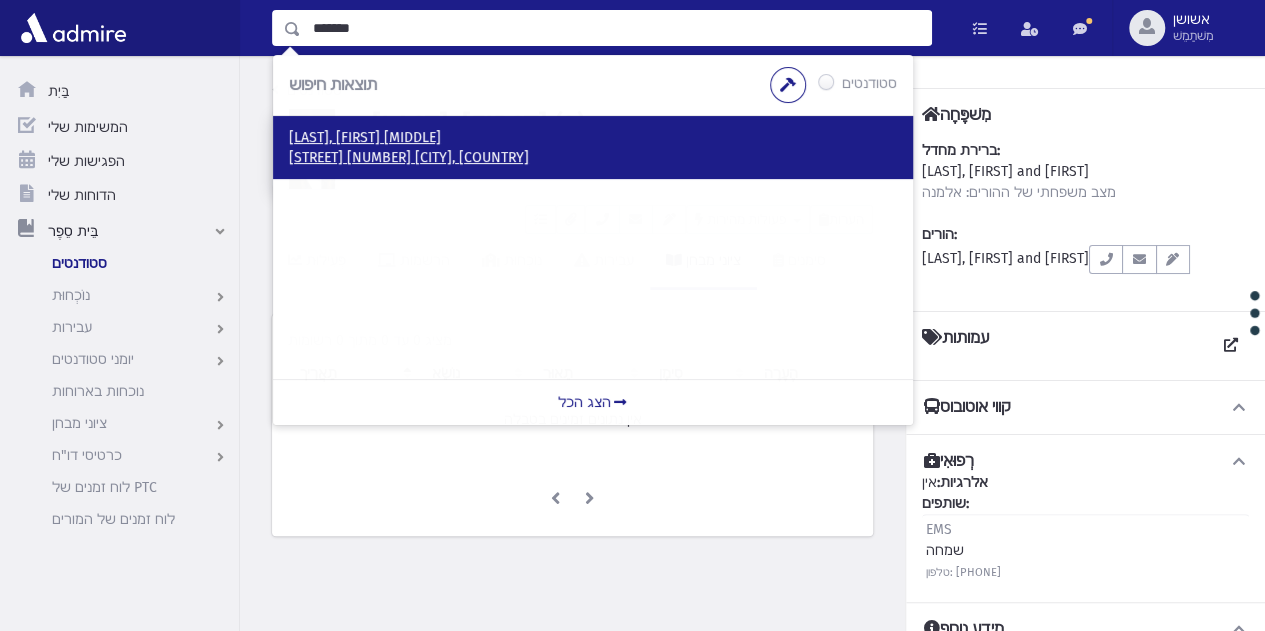 click on "שכטר, משה אהרון" at bounding box center [365, 137] 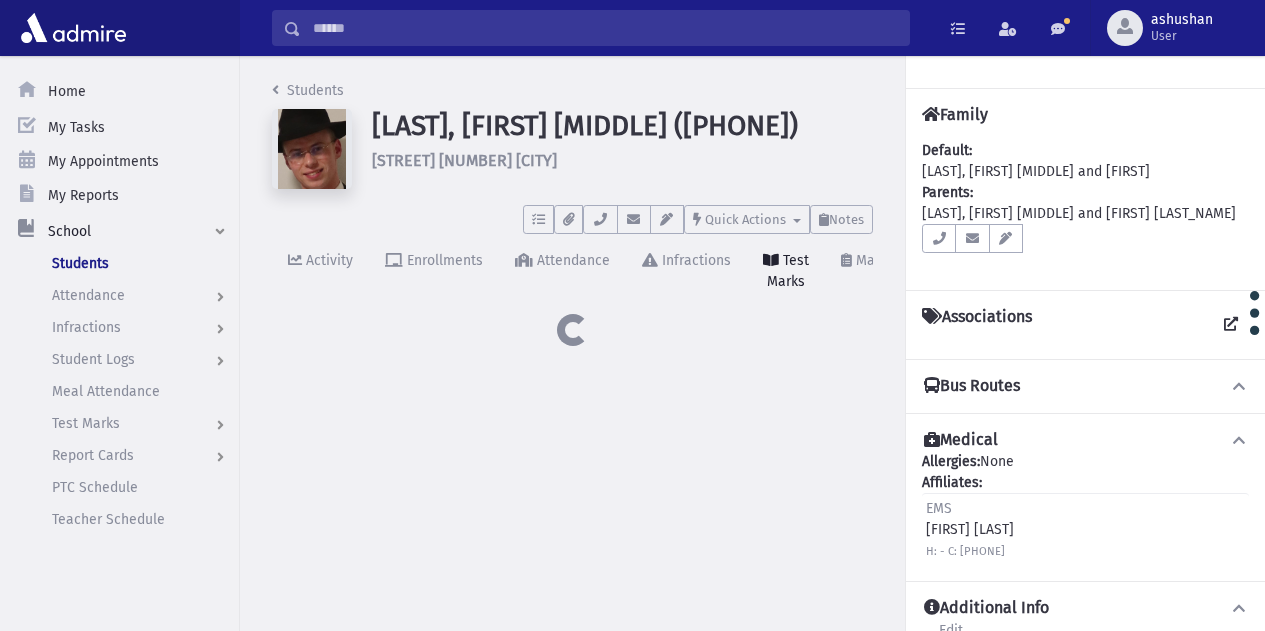 scroll, scrollTop: 0, scrollLeft: 0, axis: both 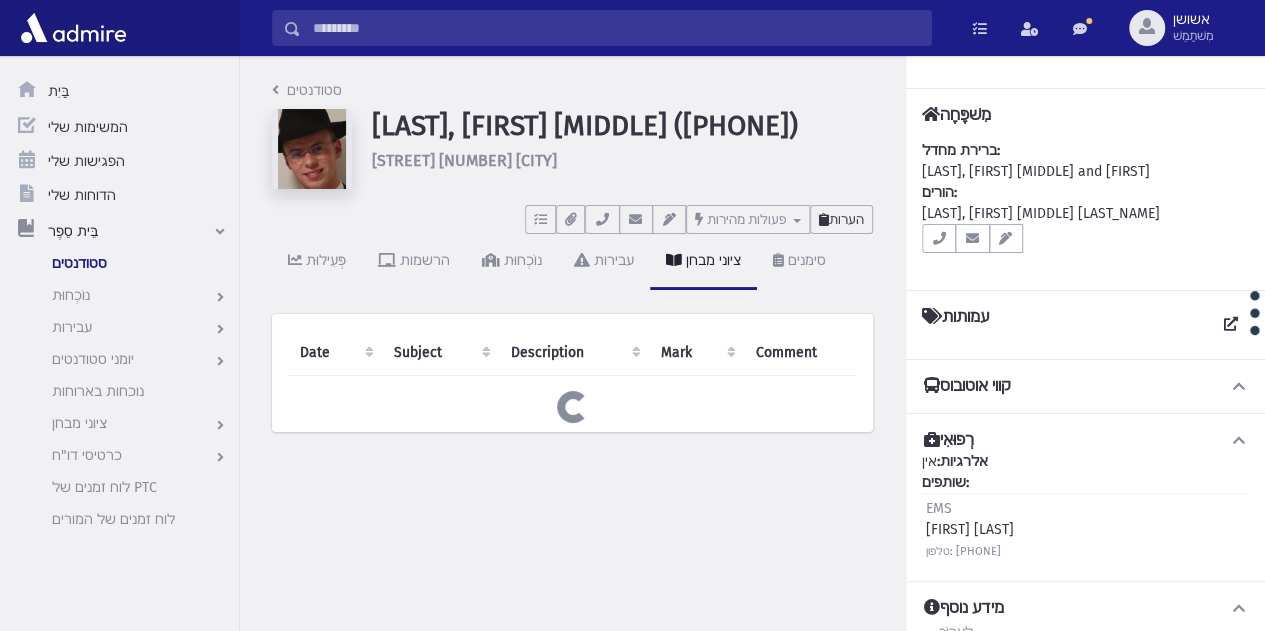 click on "הערות" at bounding box center (846, 219) 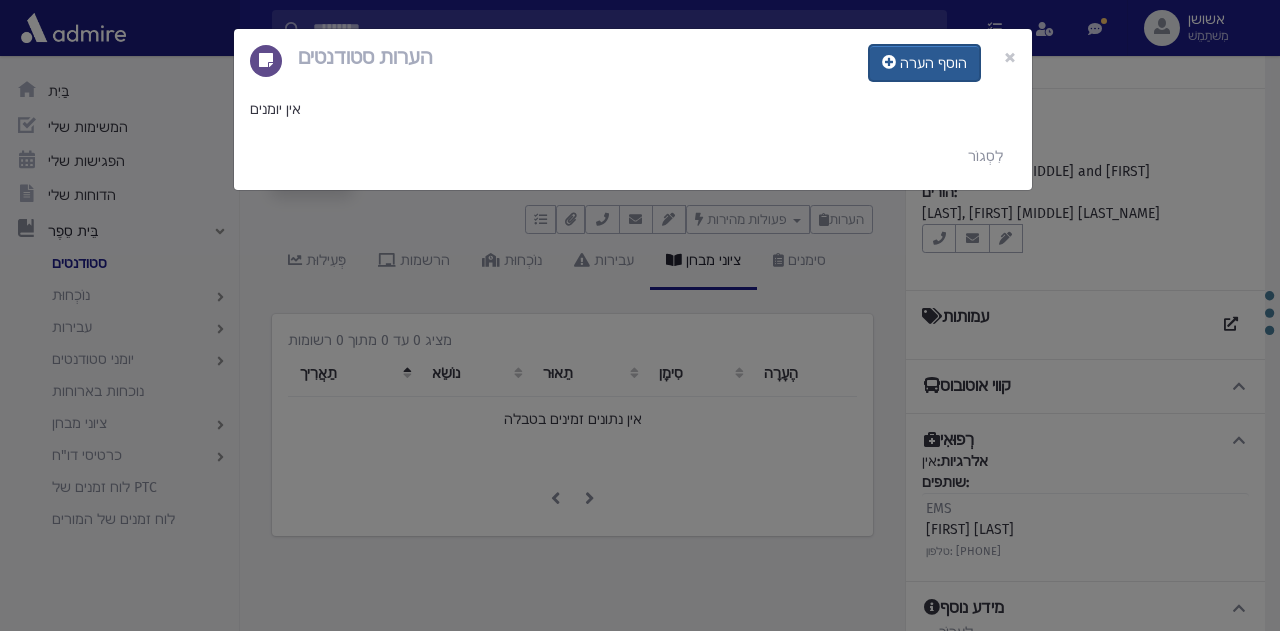 click on "הוסף הערה" at bounding box center [933, 63] 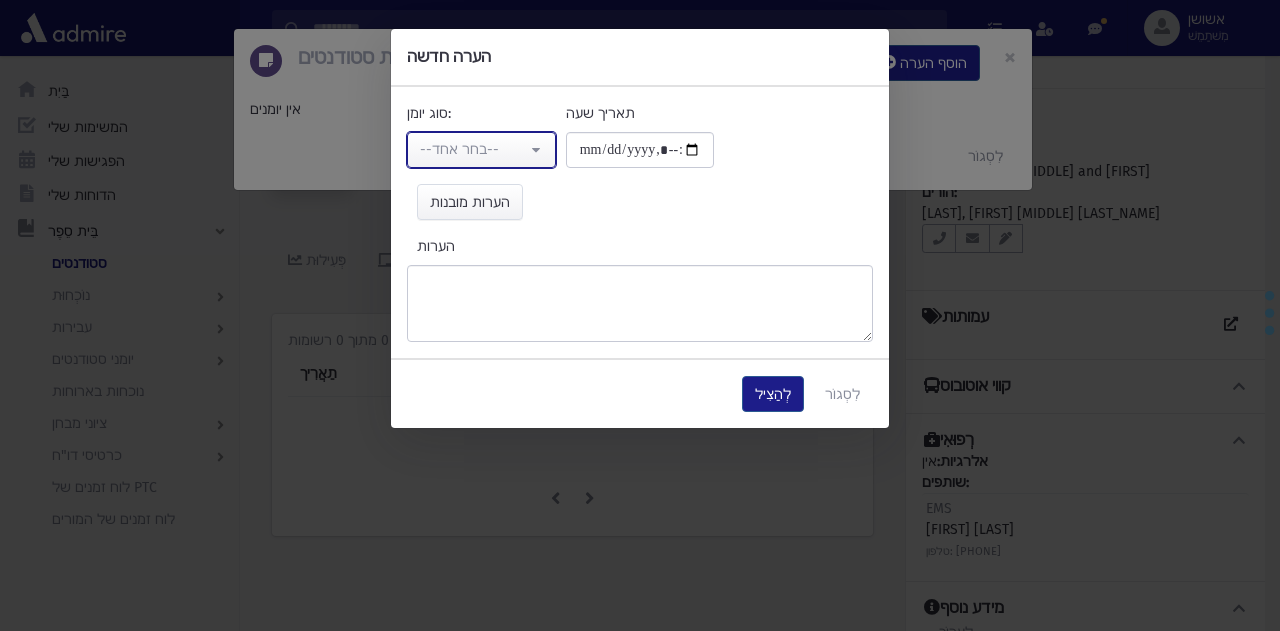 click on "--בחר אחד--" at bounding box center (473, 149) 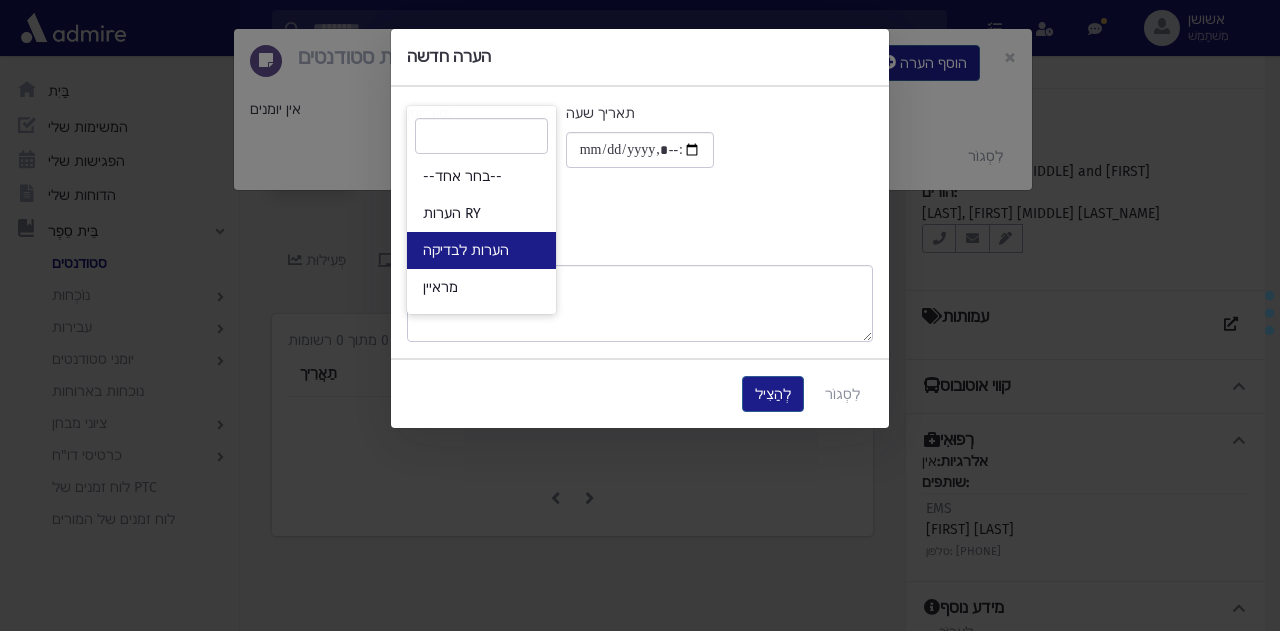 click on "הערות לבדיקה" at bounding box center (481, 250) 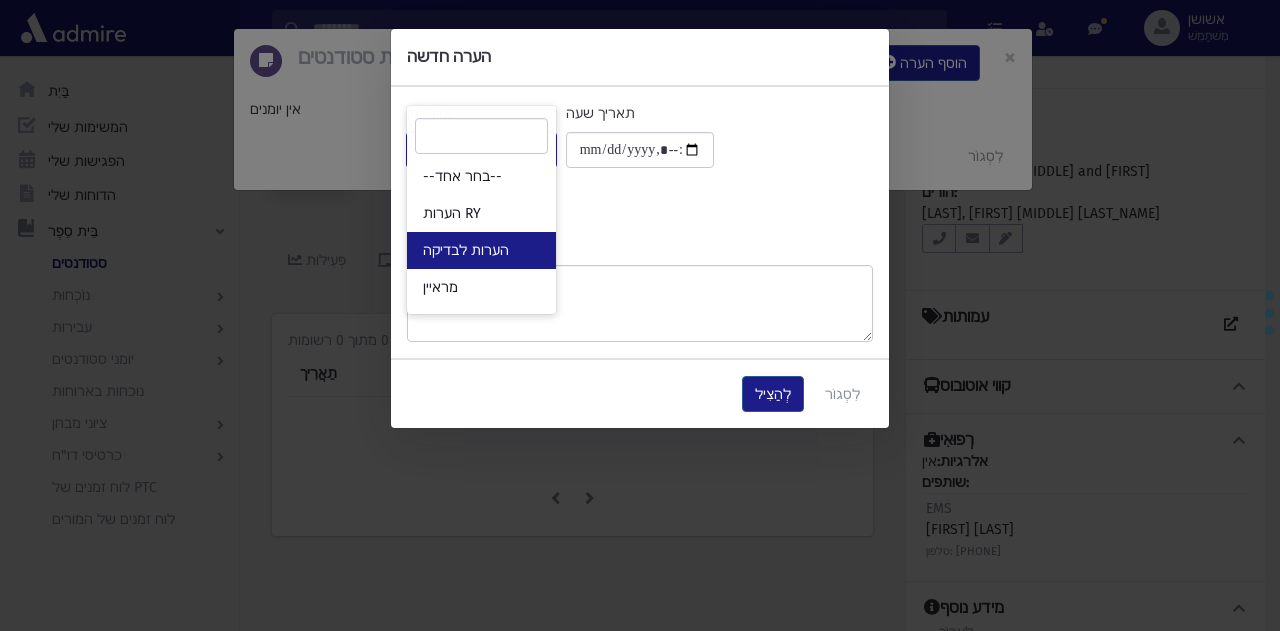 select on "*" 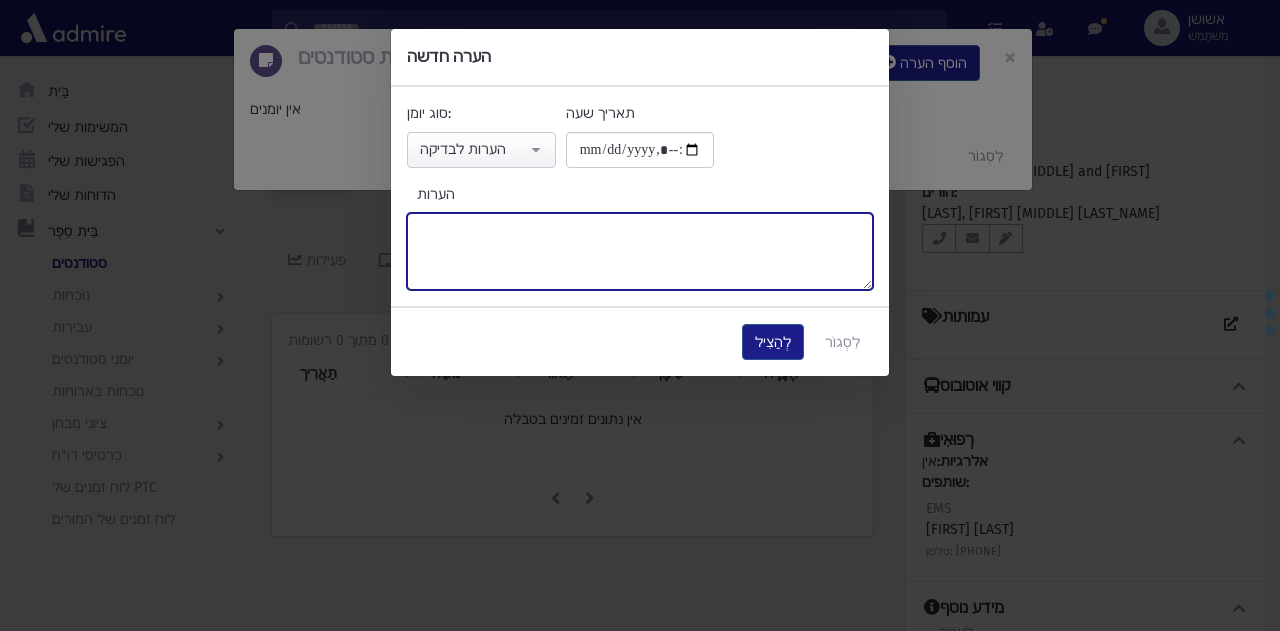 click on "הערות" at bounding box center [640, 251] 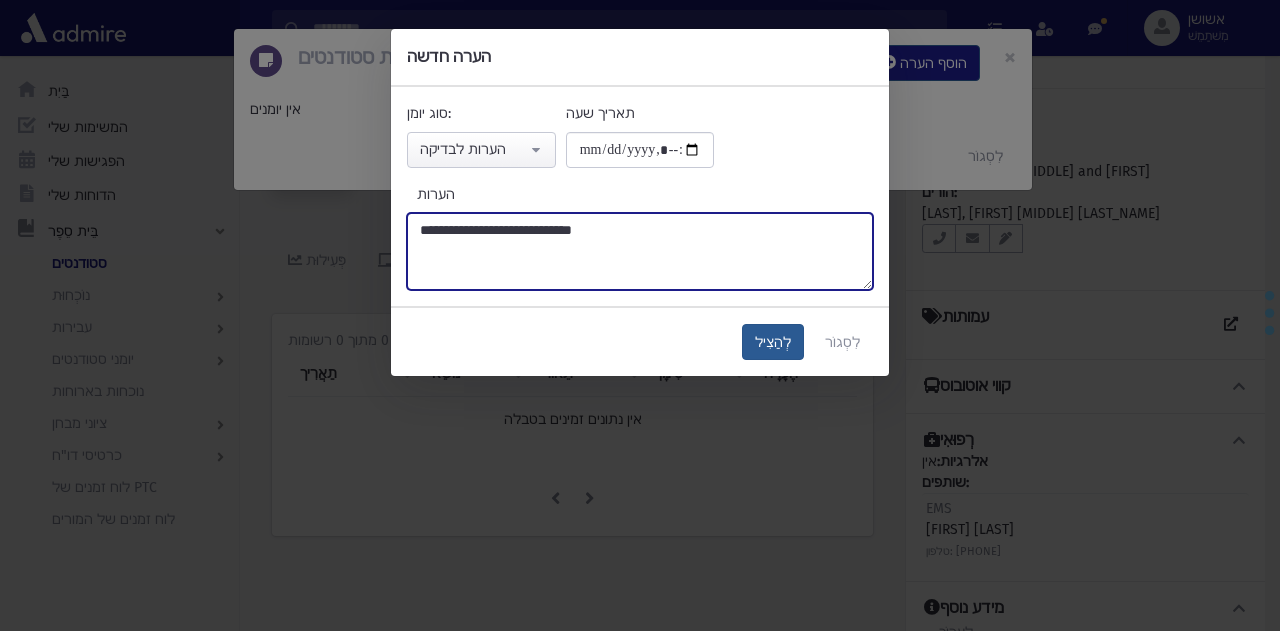 type on "**********" 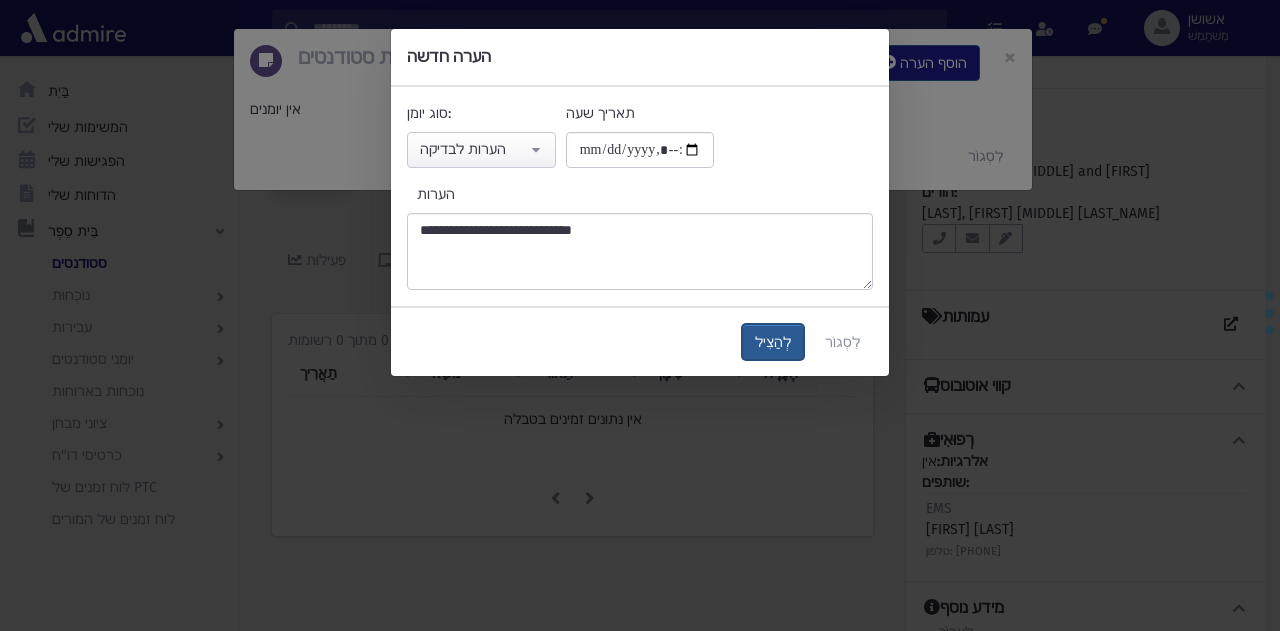 click on "לְהַצִיל" at bounding box center (773, 342) 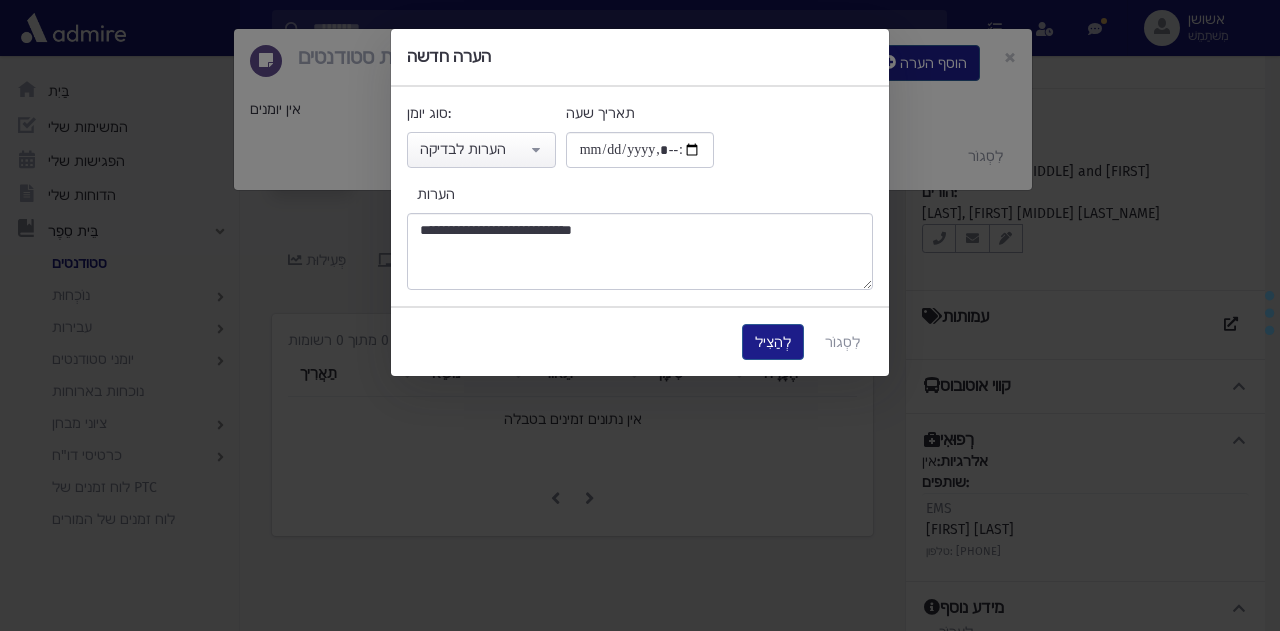 click on "**********" at bounding box center (640, 315) 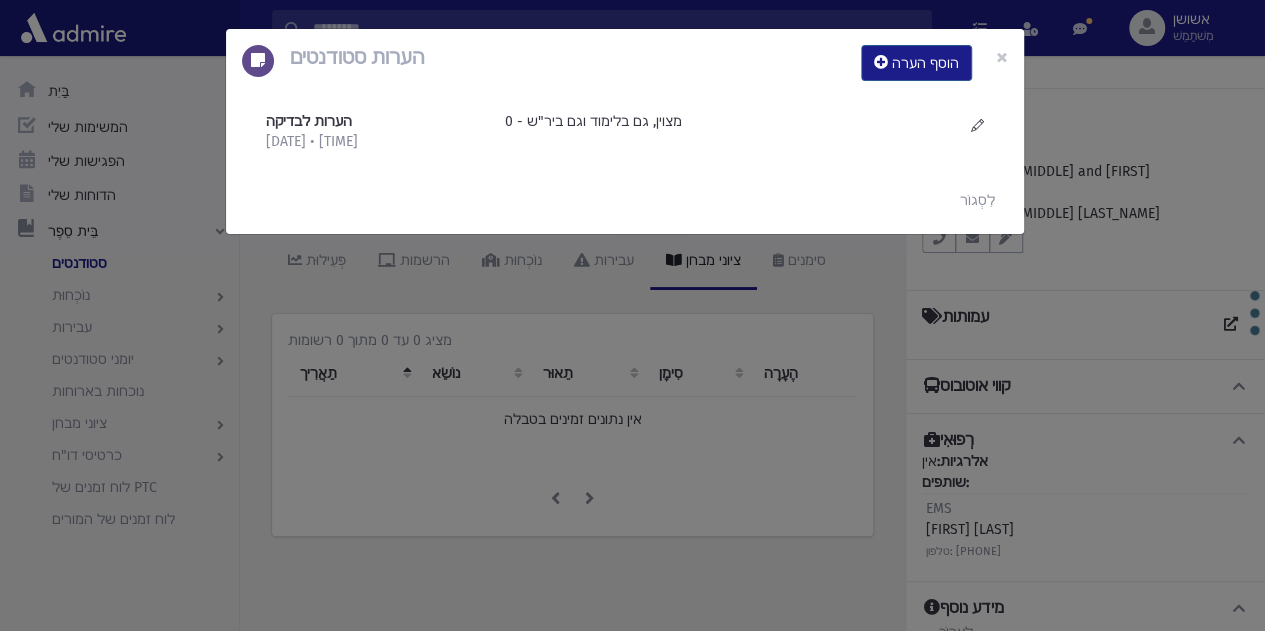 click on "הערות סטודנטים
הוסף הערה
×
הערות לבדיקה
1/8/2025 • 10:07 בבוקר" at bounding box center (632, 315) 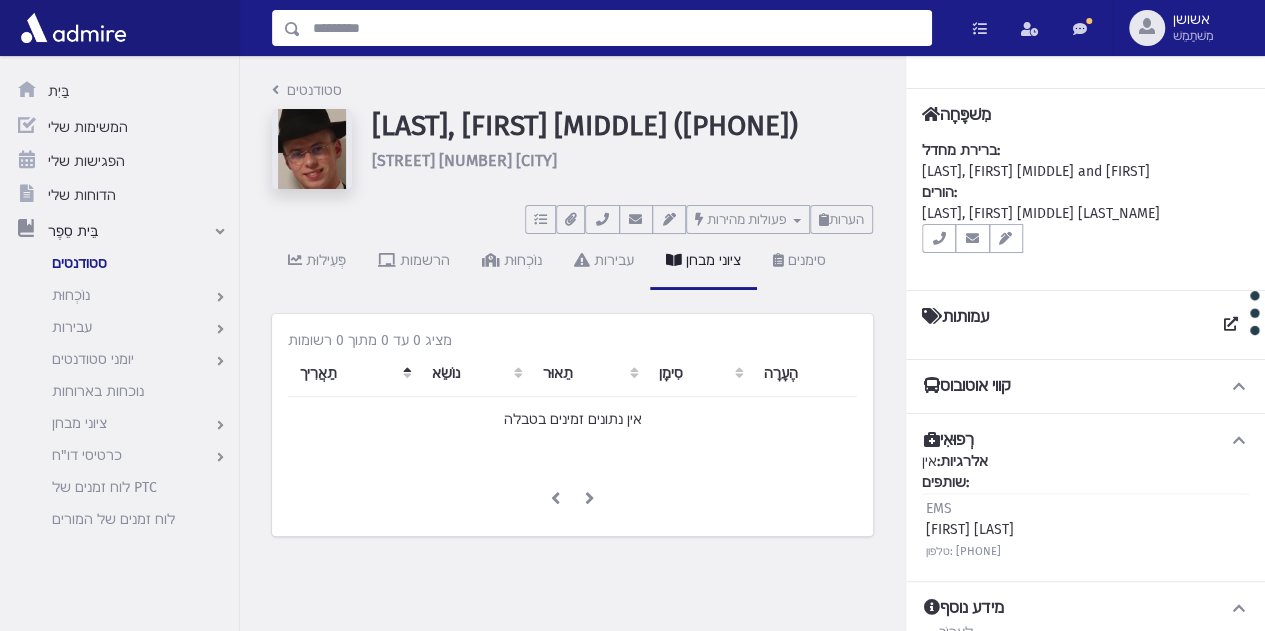 click at bounding box center (616, 28) 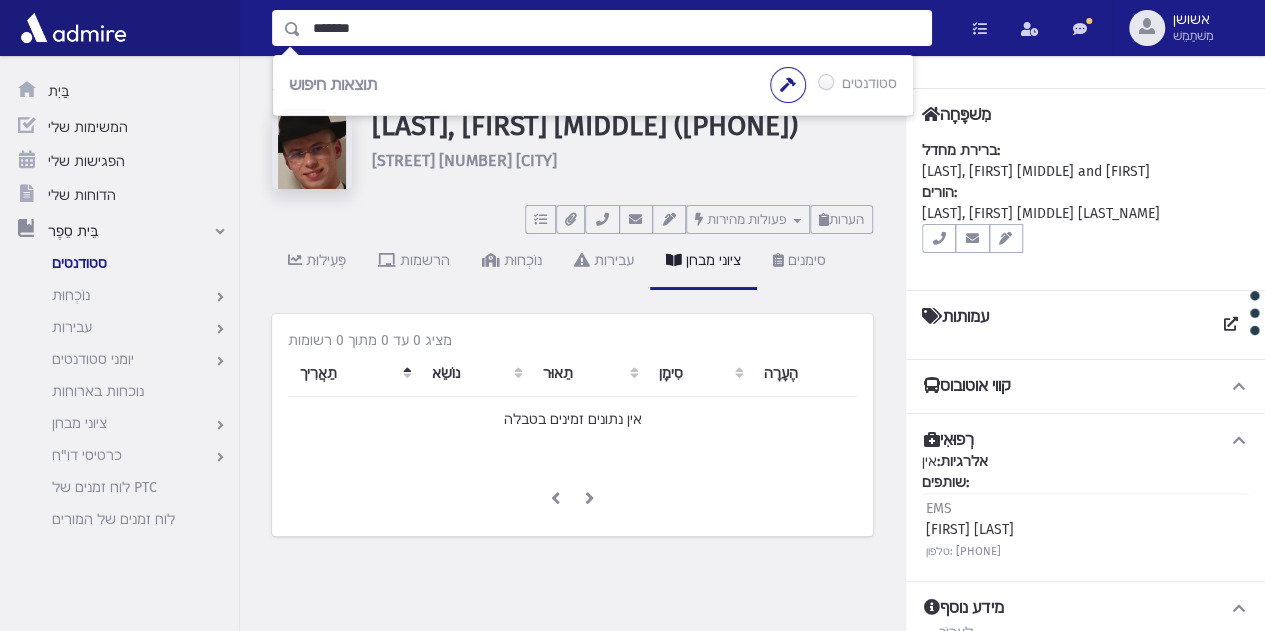 type on "*******" 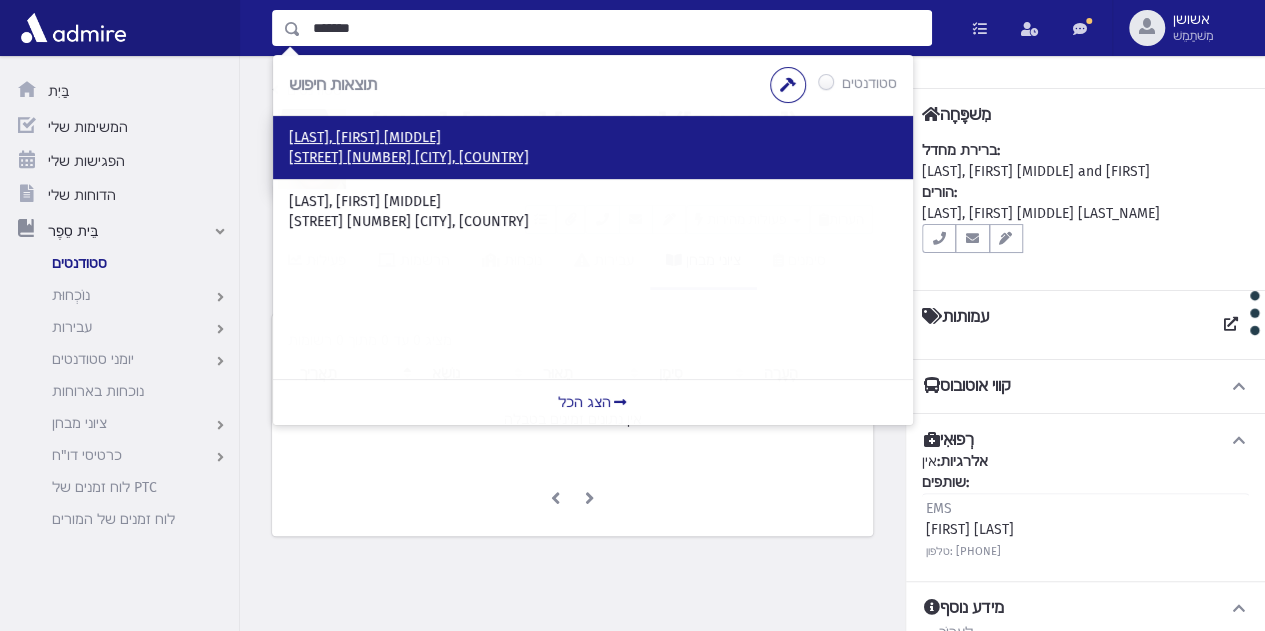 click on "אור החיים 14 18 מודיעין עילית, ISRAEL" at bounding box center (409, 157) 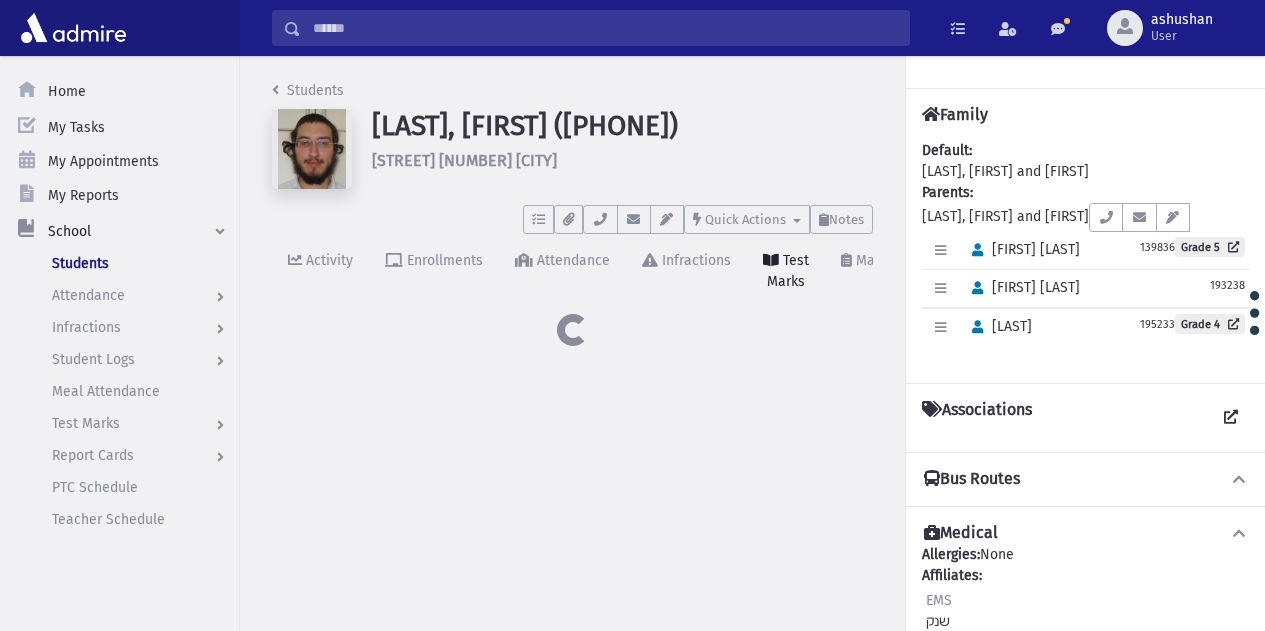 scroll, scrollTop: 0, scrollLeft: 0, axis: both 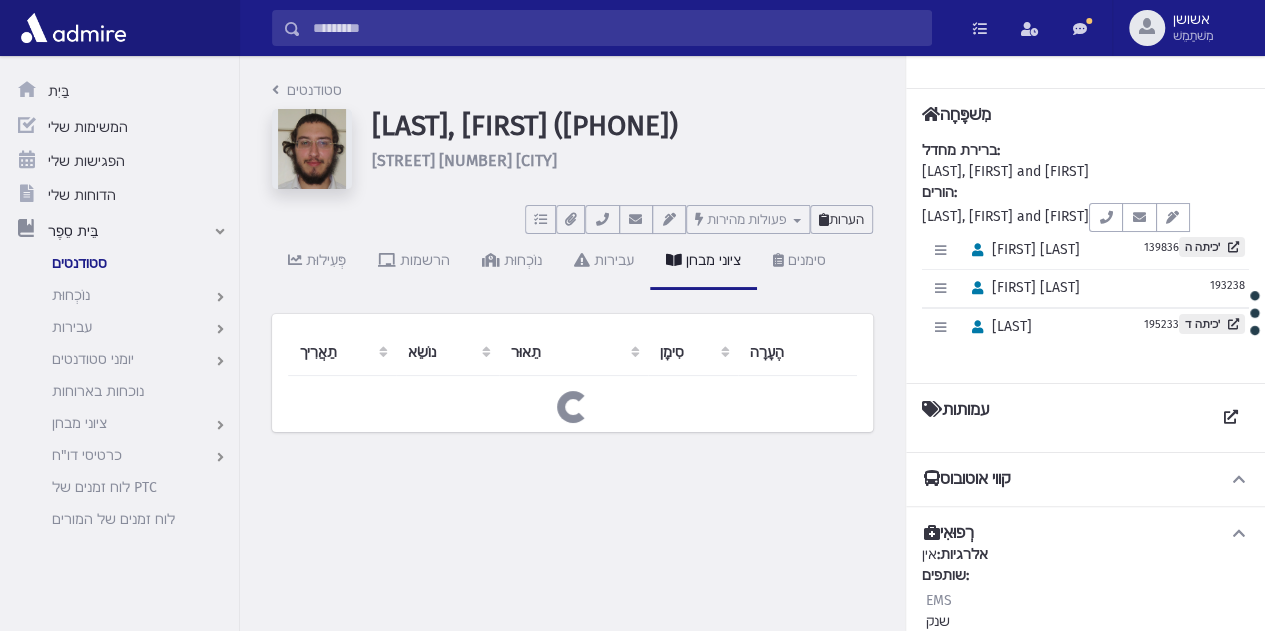 click on "הערות" at bounding box center (846, 219) 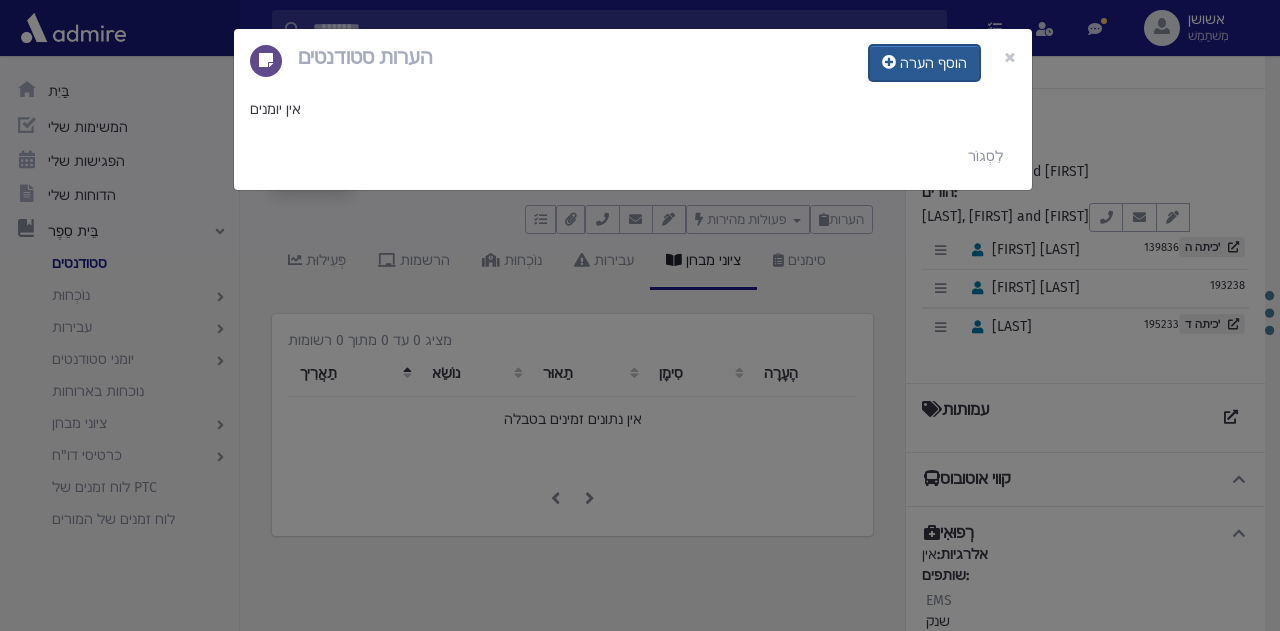 click on "הוסף הערה" at bounding box center (933, 63) 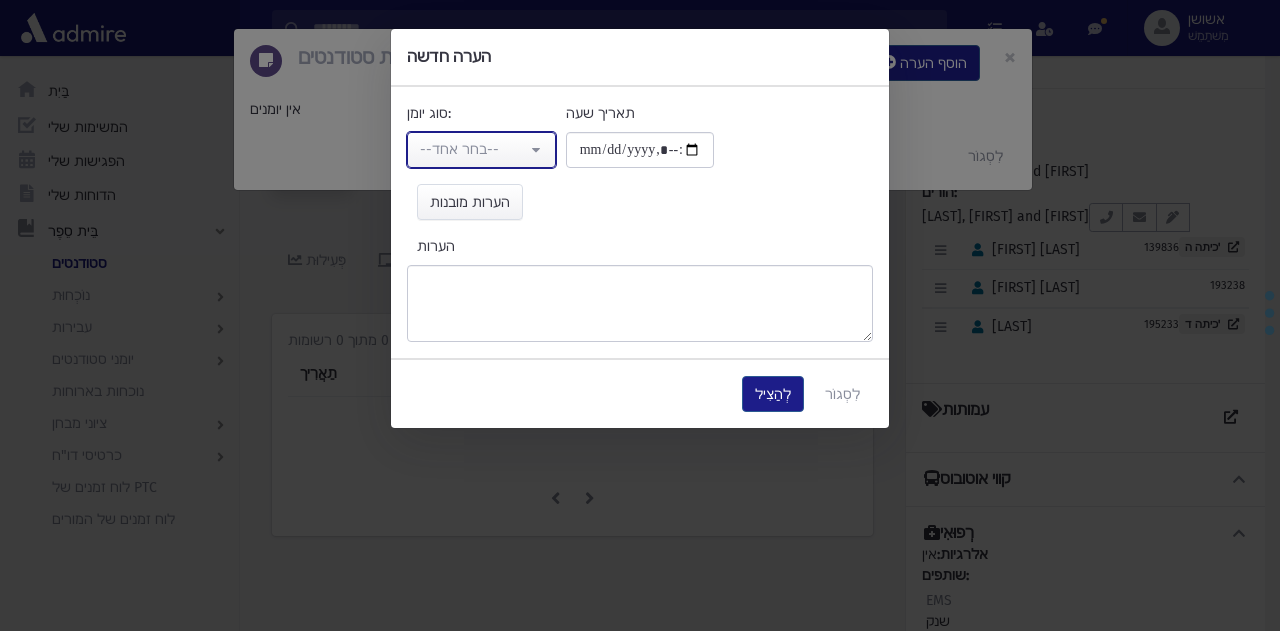 click on "--בחר אחד--" at bounding box center [473, 150] 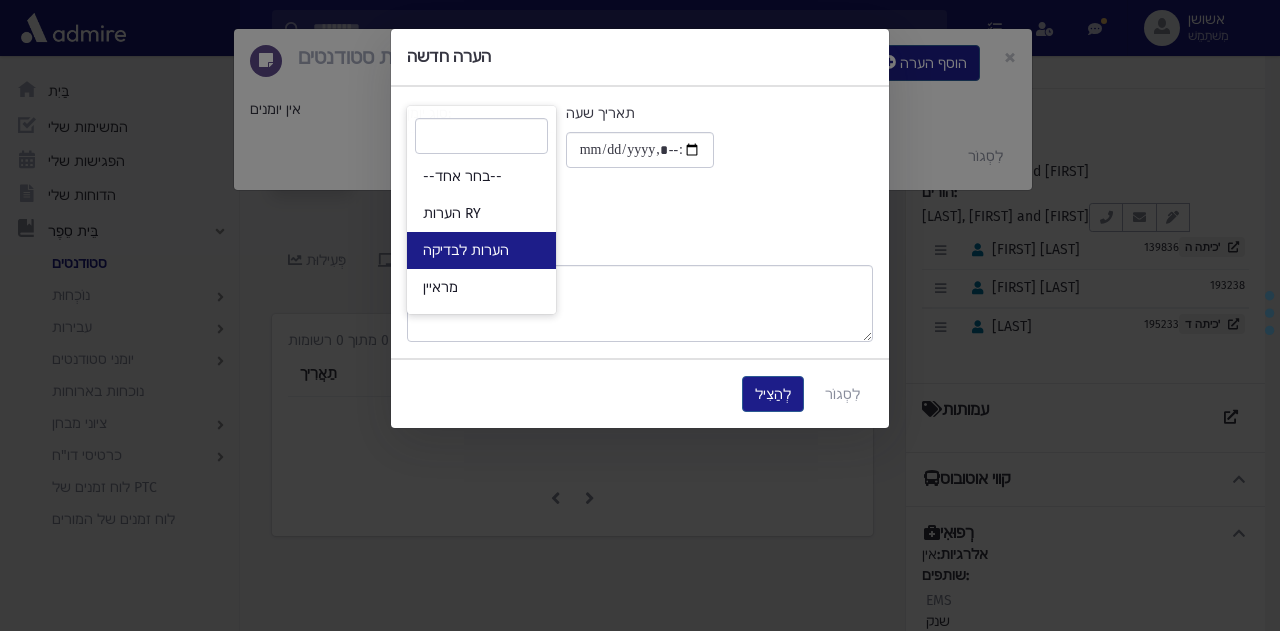 click on "הערות לבדיקה" at bounding box center [481, 250] 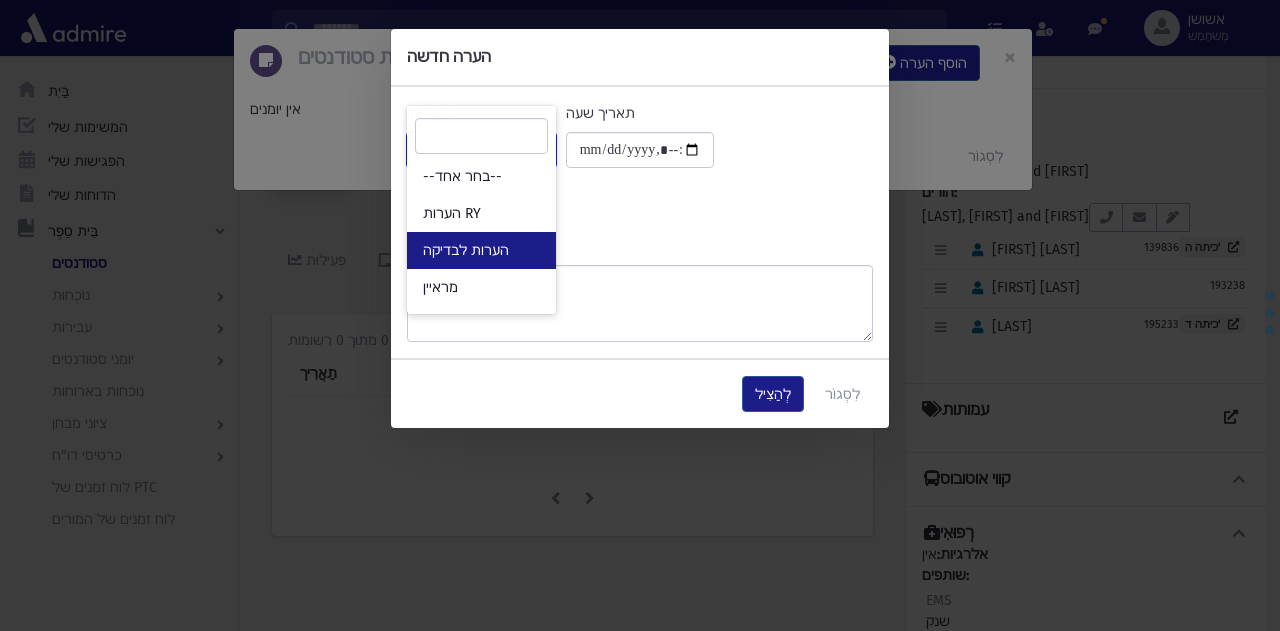 select on "*" 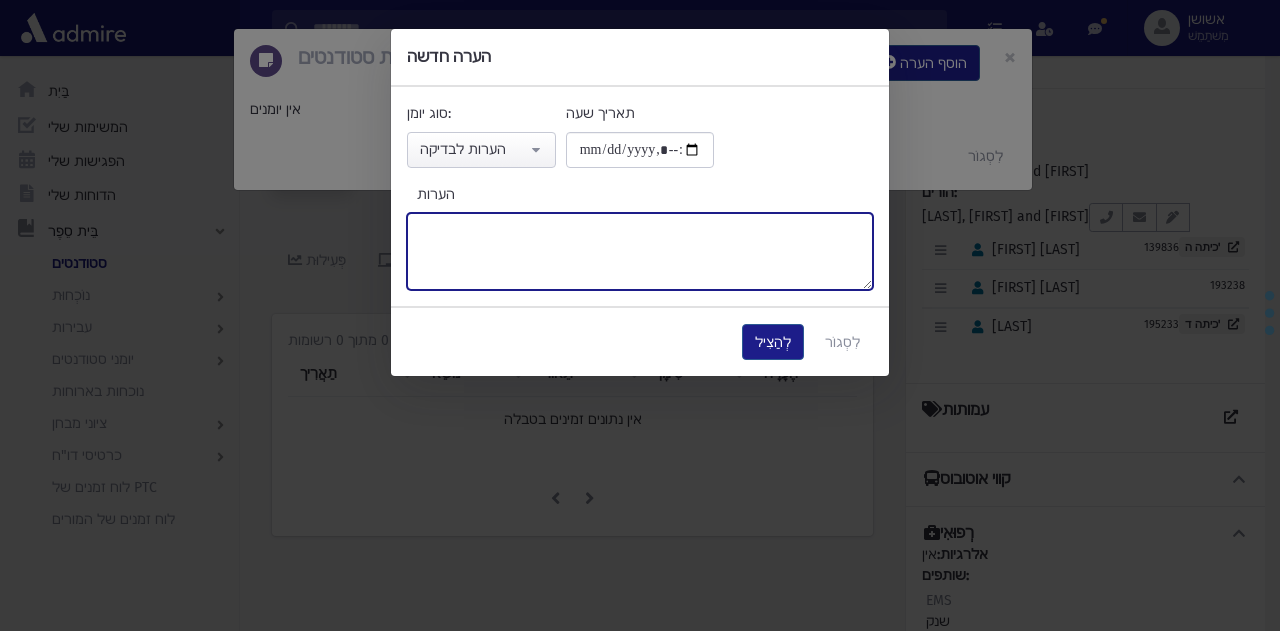 click on "הערות" at bounding box center (640, 251) 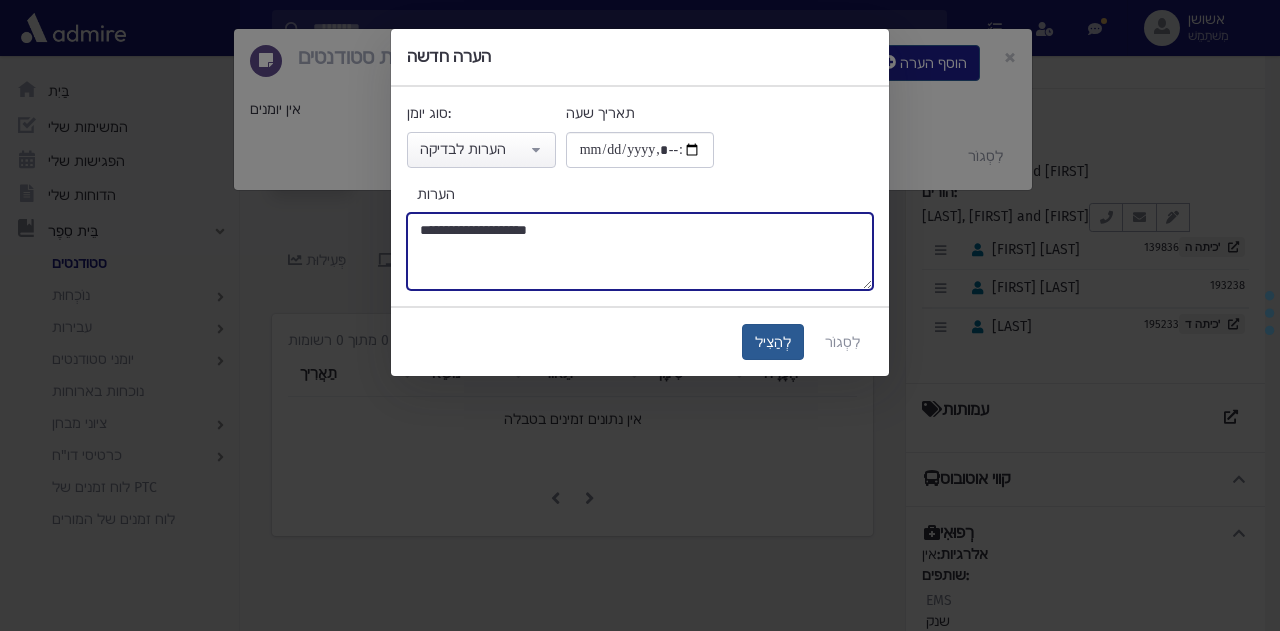 type on "**********" 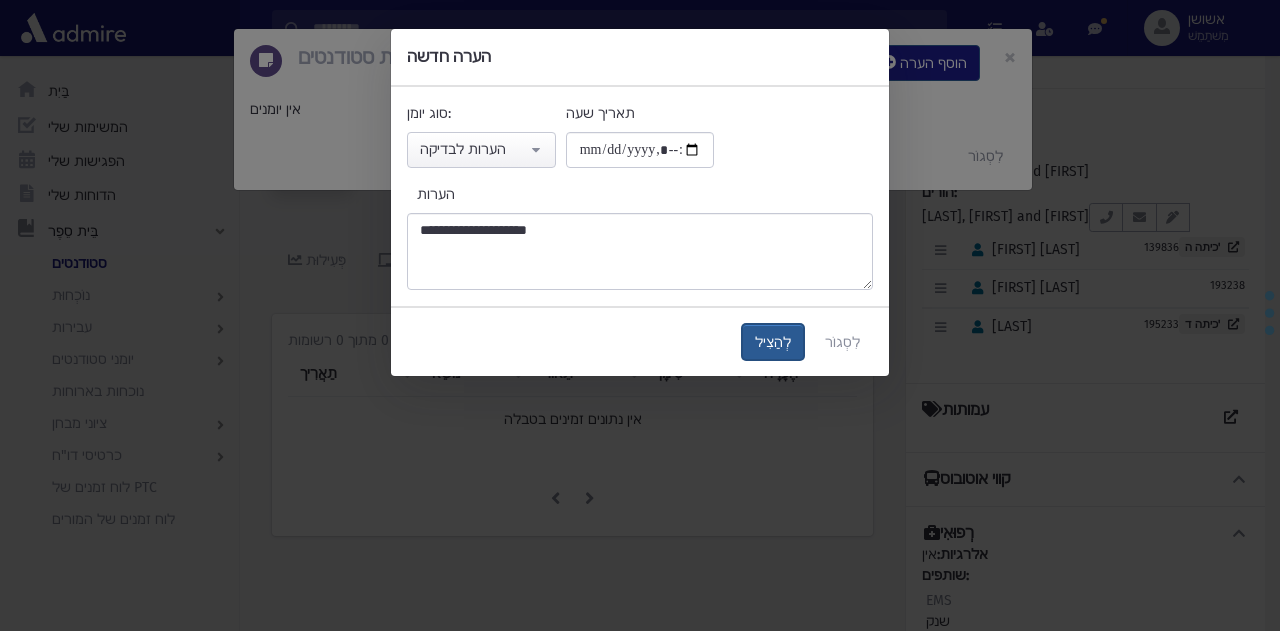 click on "לְהַצִיל" at bounding box center (773, 342) 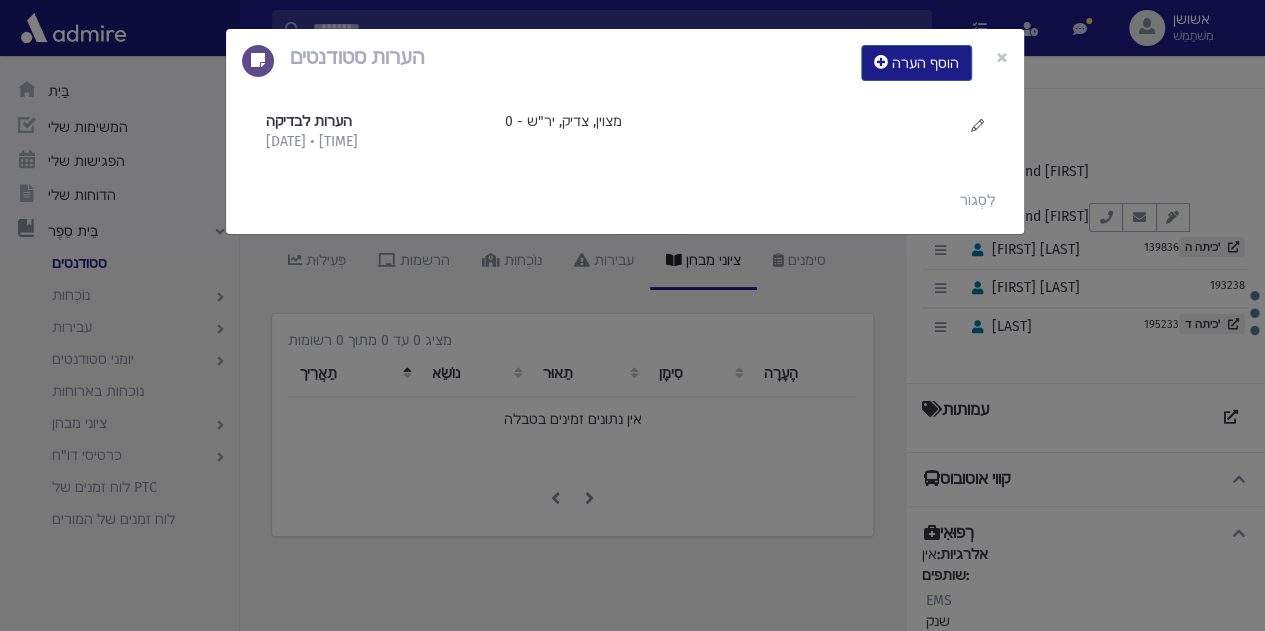 click on "הערות סטודנטים
הוסף הערה
×
הערות לבדיקה
1/8/2025 • 10:10 בבוקר" at bounding box center (632, 315) 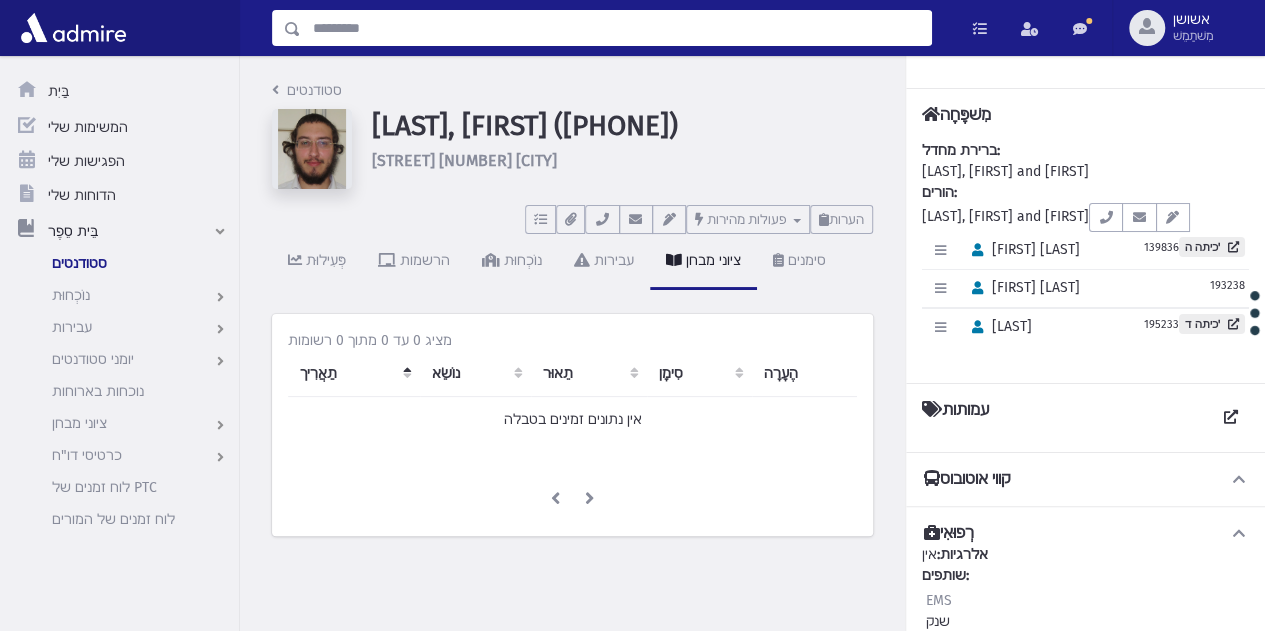 click at bounding box center (616, 28) 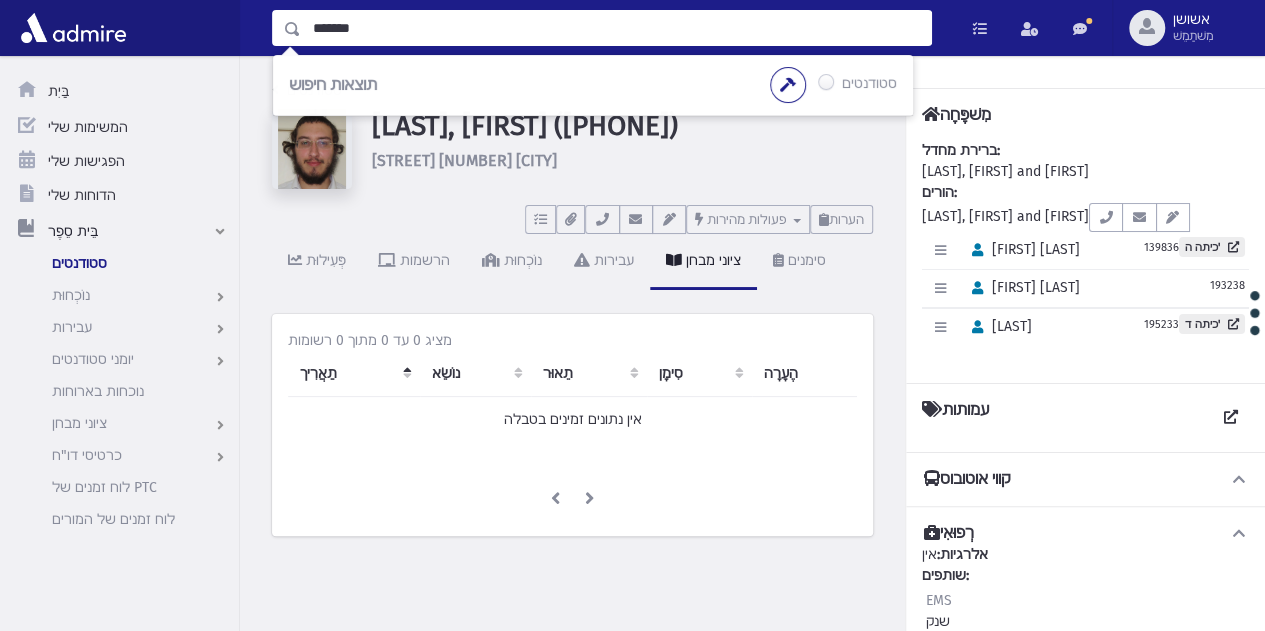 type on "*******" 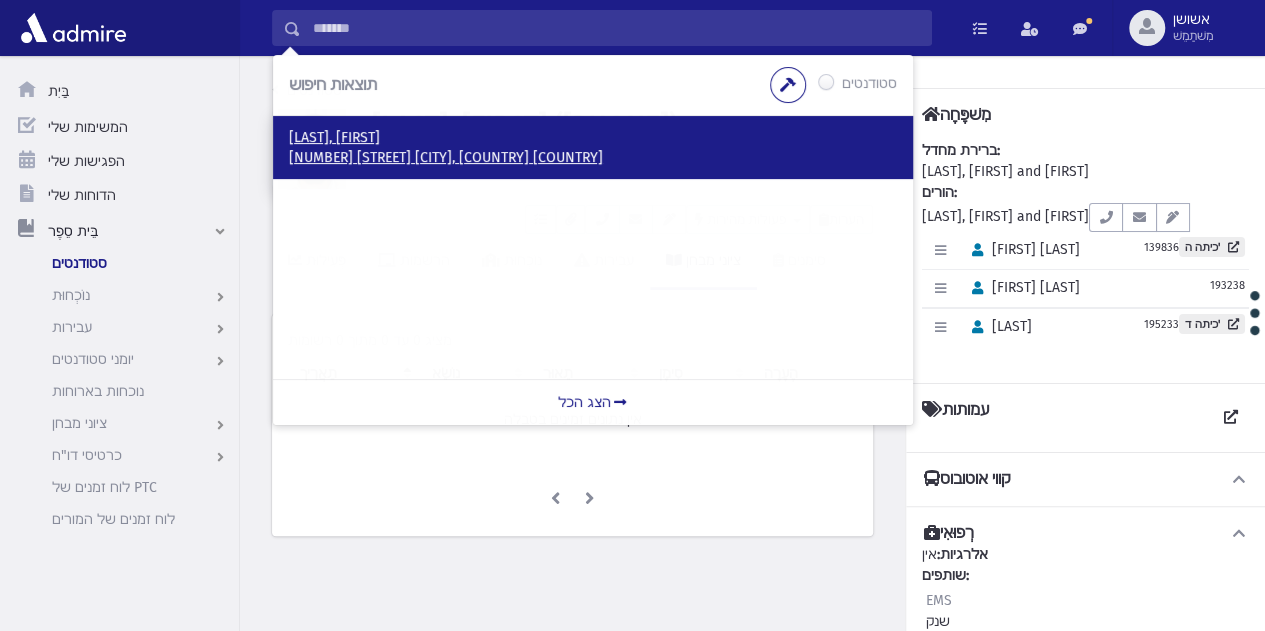 click on "חן, יהודה" at bounding box center [593, 138] 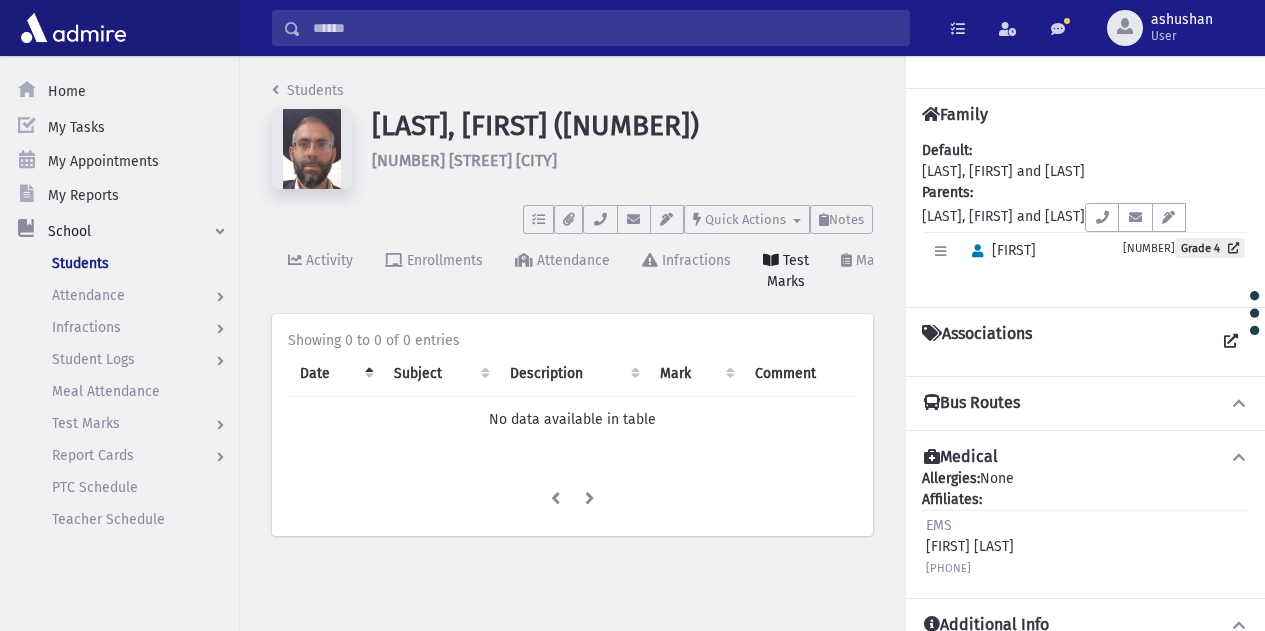 scroll, scrollTop: 0, scrollLeft: 0, axis: both 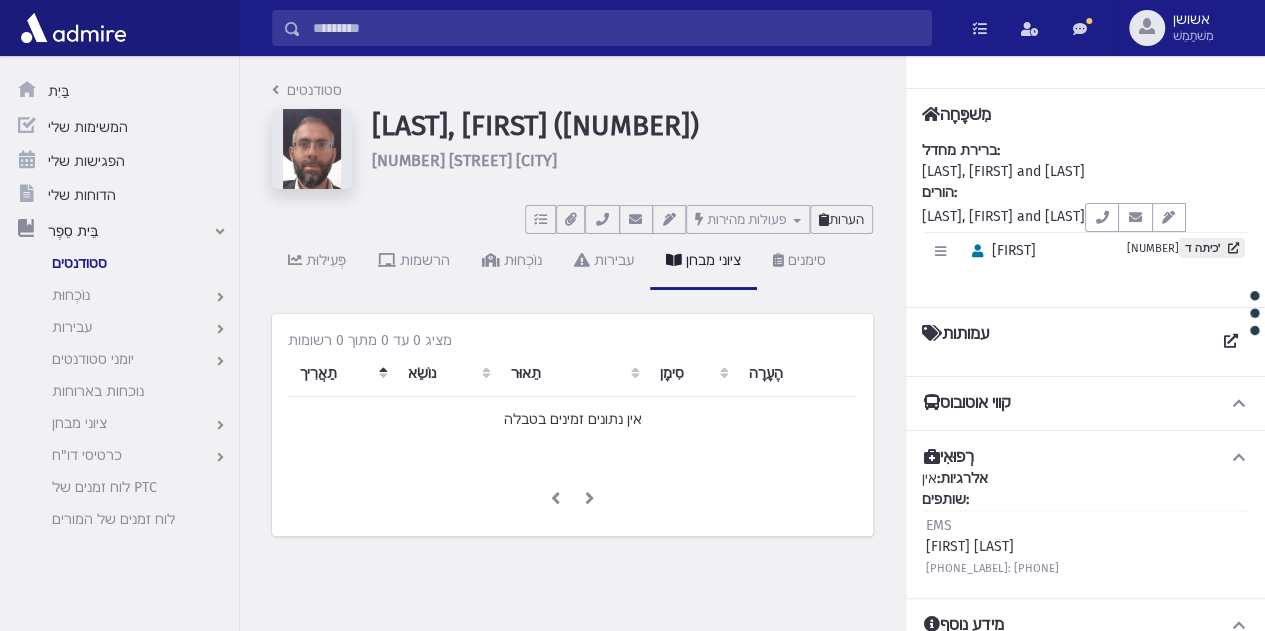 click on "הערות" at bounding box center (846, 219) 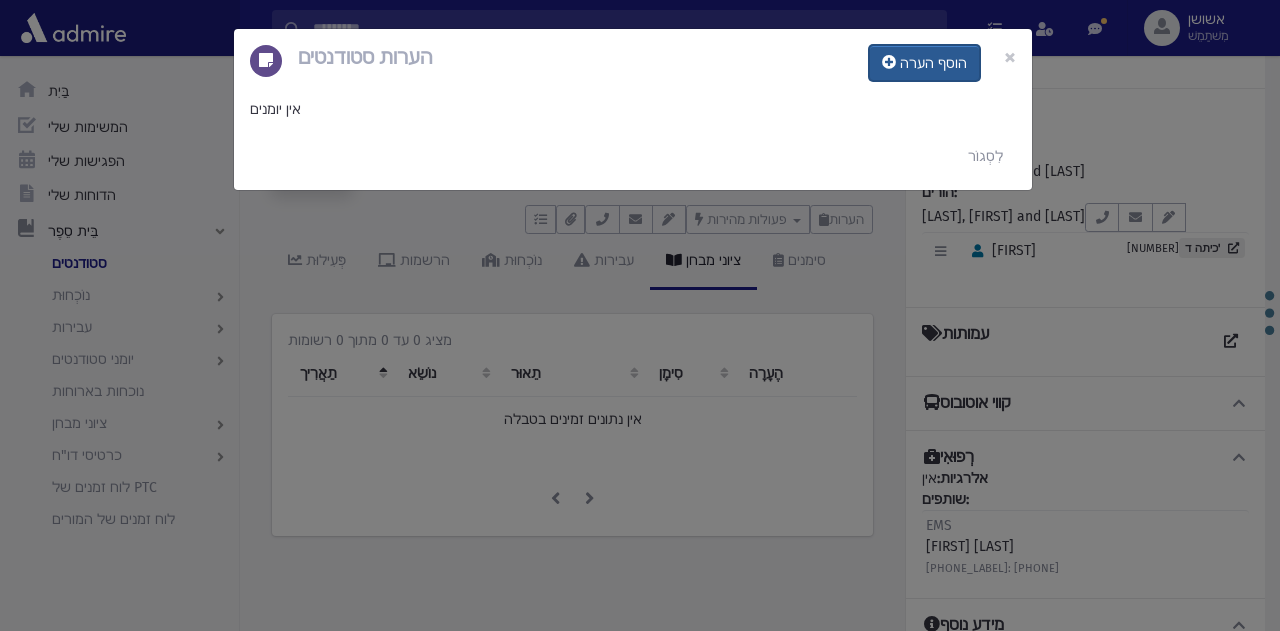 click on "הוסף הערה" at bounding box center (924, 63) 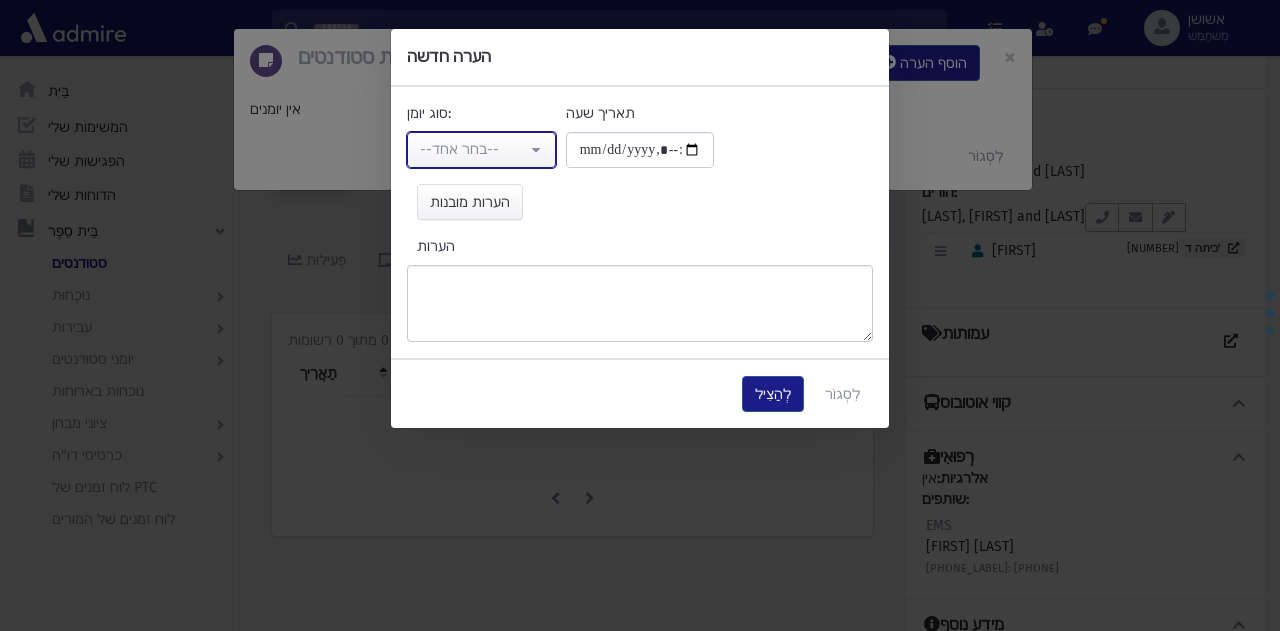click on "--בחר אחד--" at bounding box center [459, 149] 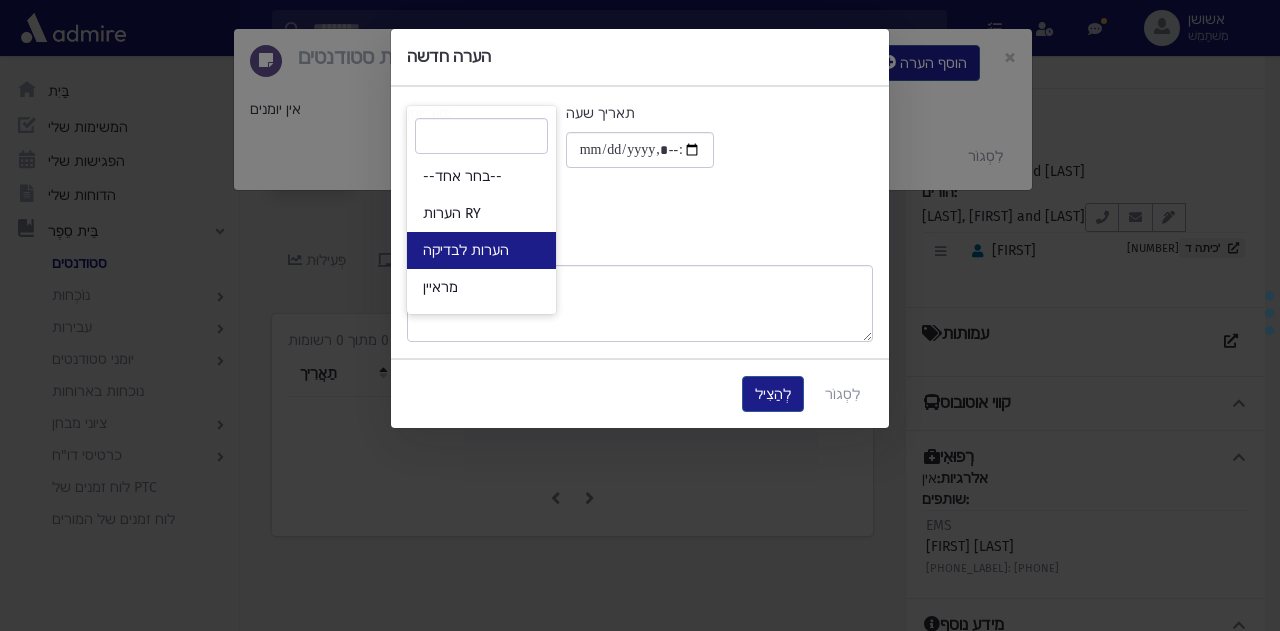 click on "הערות לבדיקה" at bounding box center (481, 250) 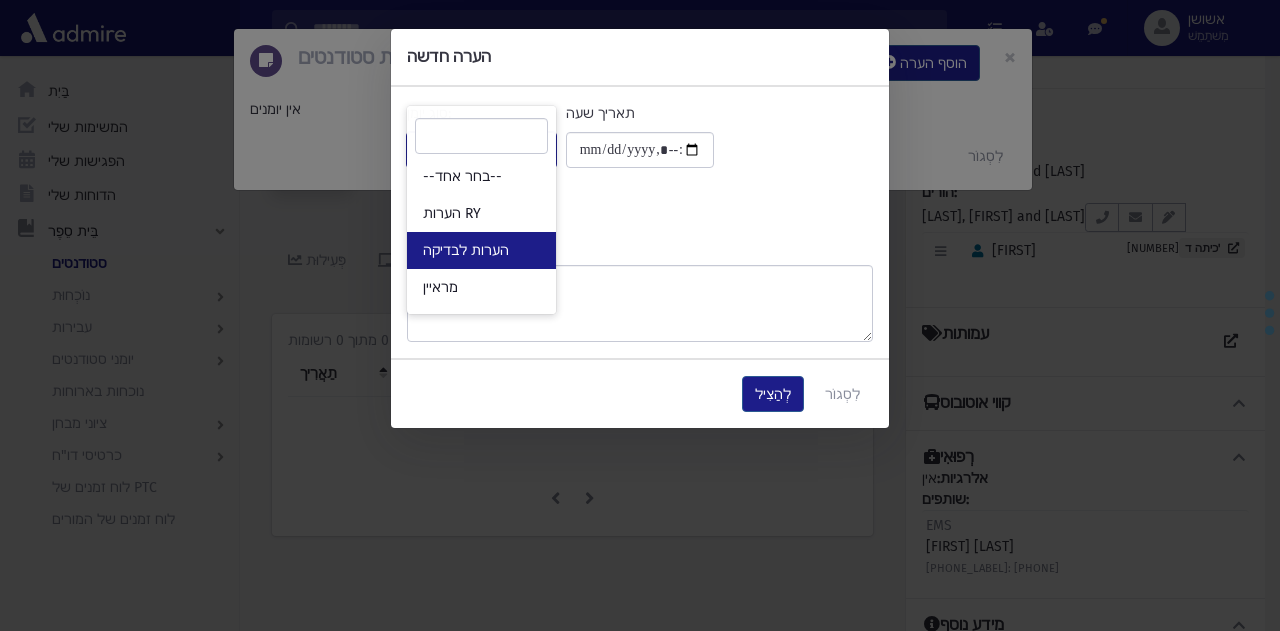 select on "*" 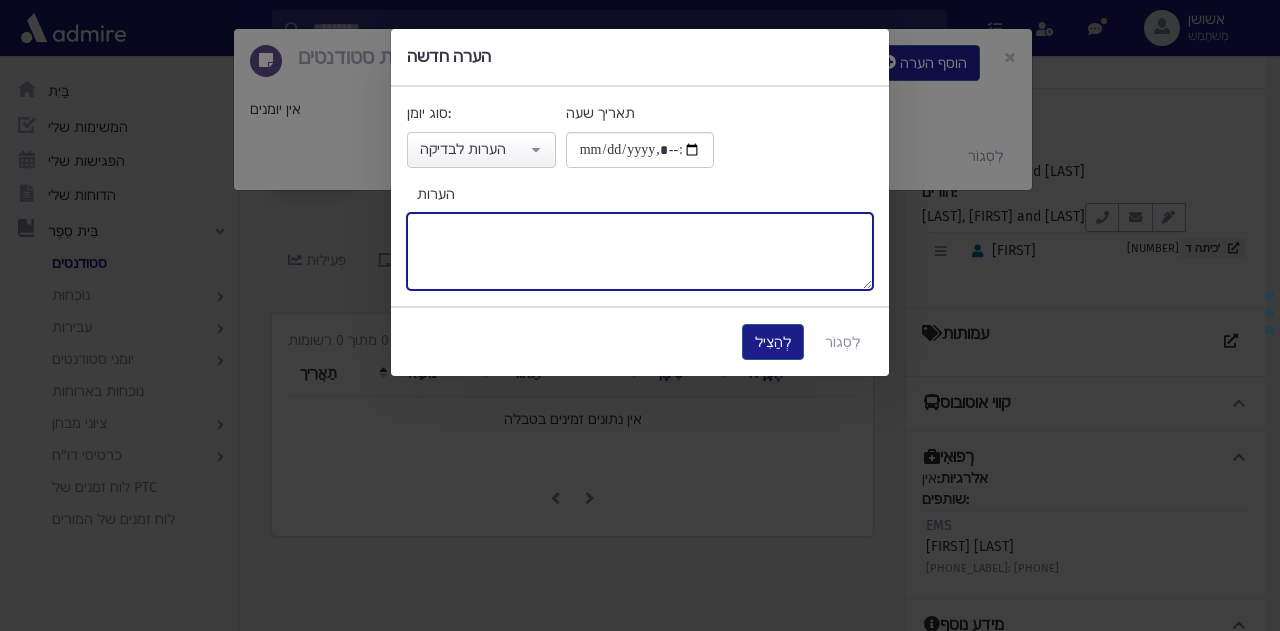 click on "הערות" at bounding box center [640, 251] 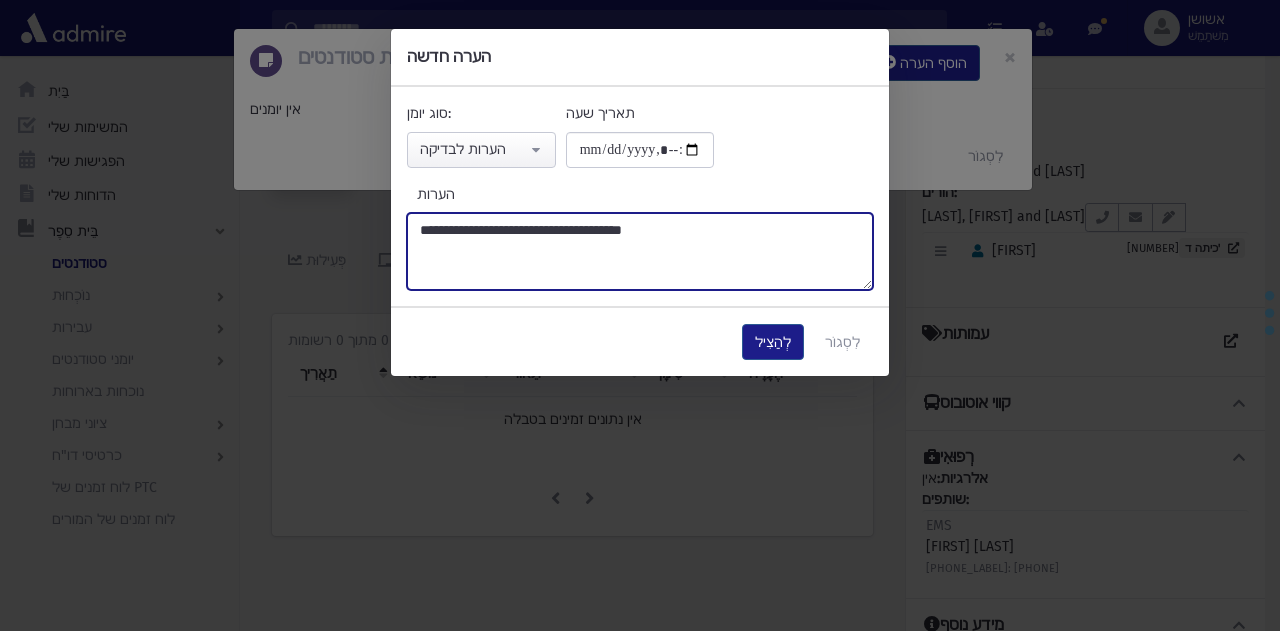type on "**********" 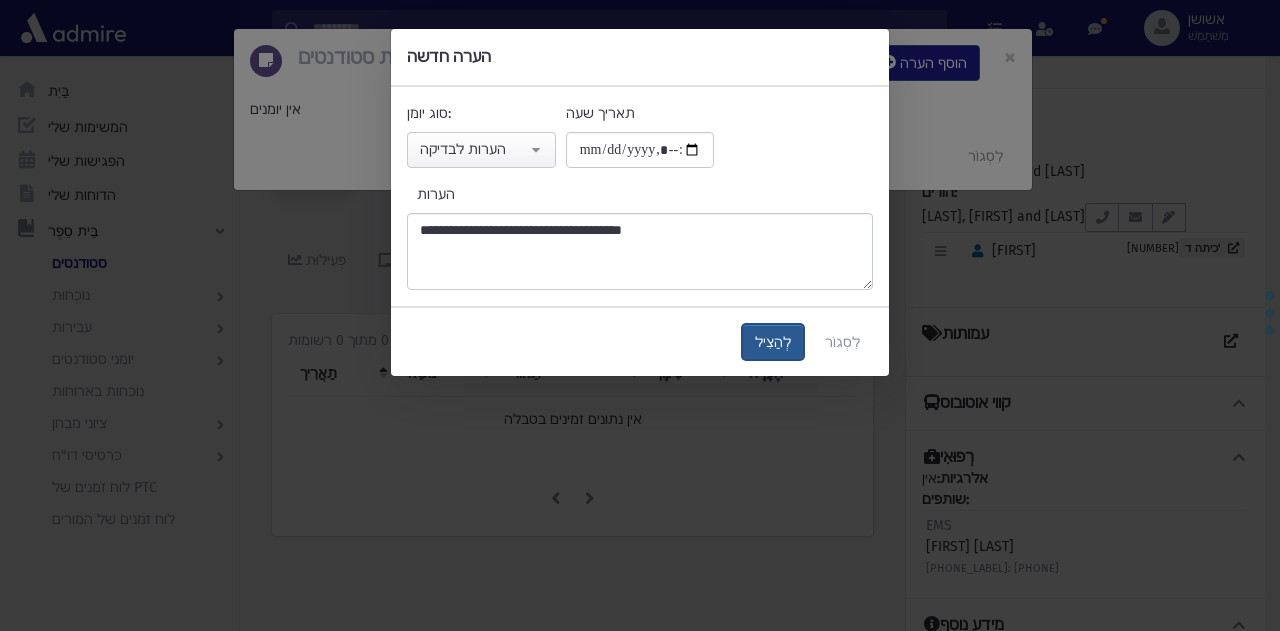 click on "לְהַצִיל" at bounding box center [773, 342] 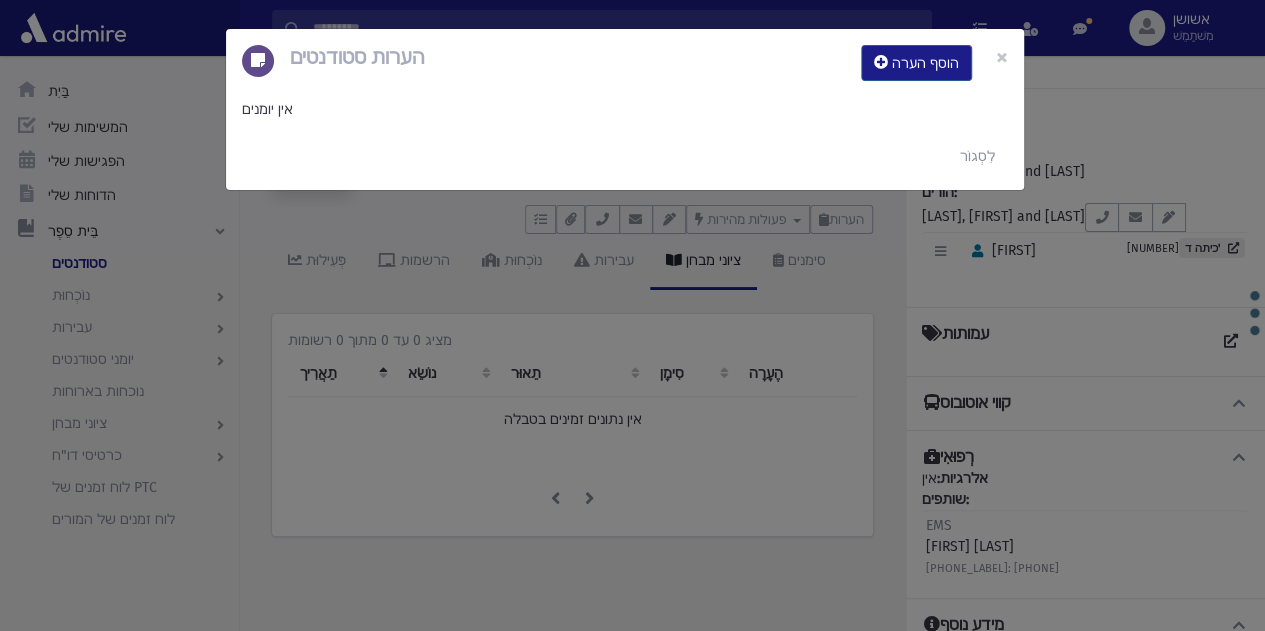 click on "הערות סטודנטים
הוסף הערה
×
אין יומנים
לִסְגוֹר" at bounding box center (632, 315) 